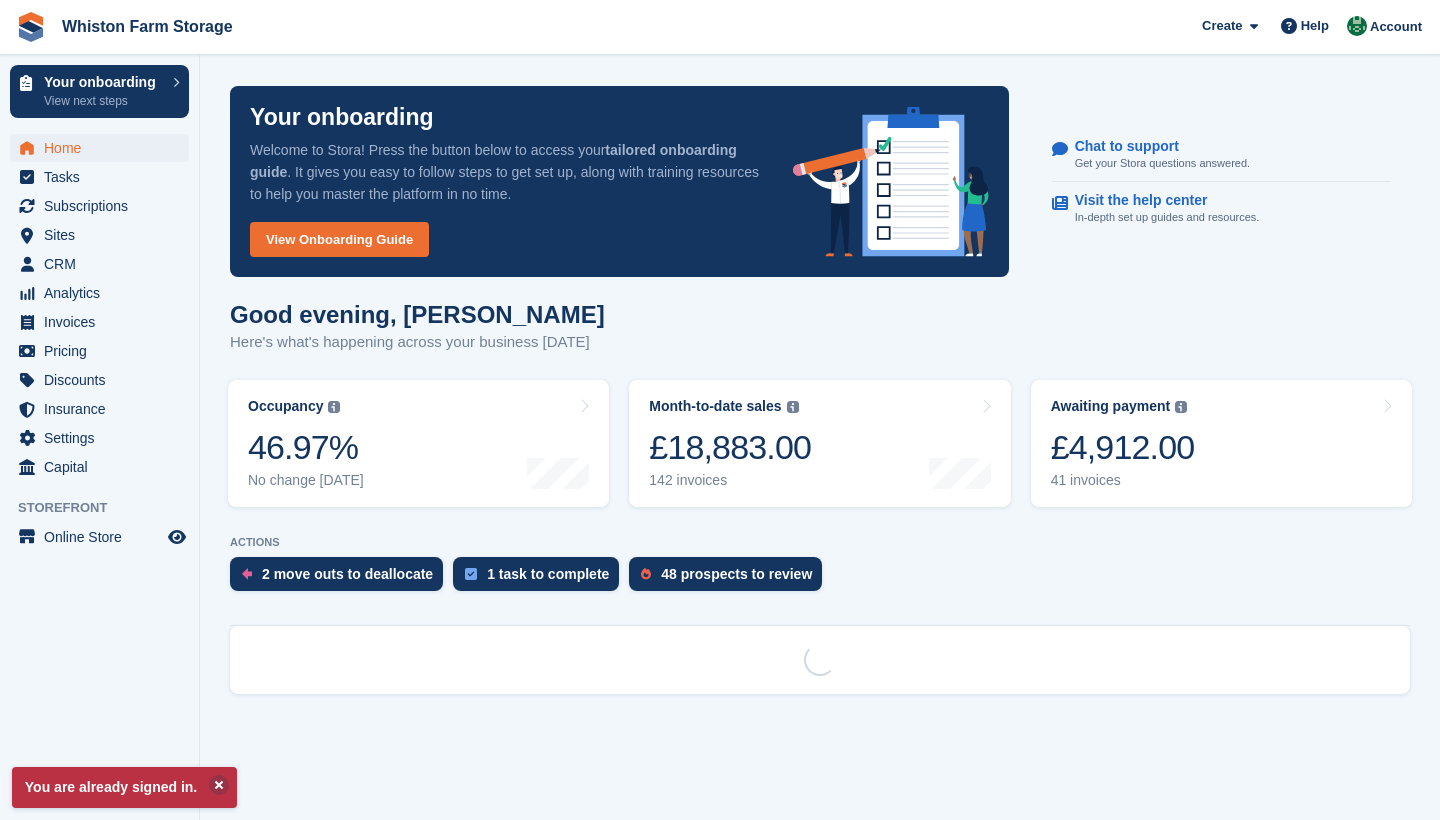 scroll, scrollTop: 0, scrollLeft: 0, axis: both 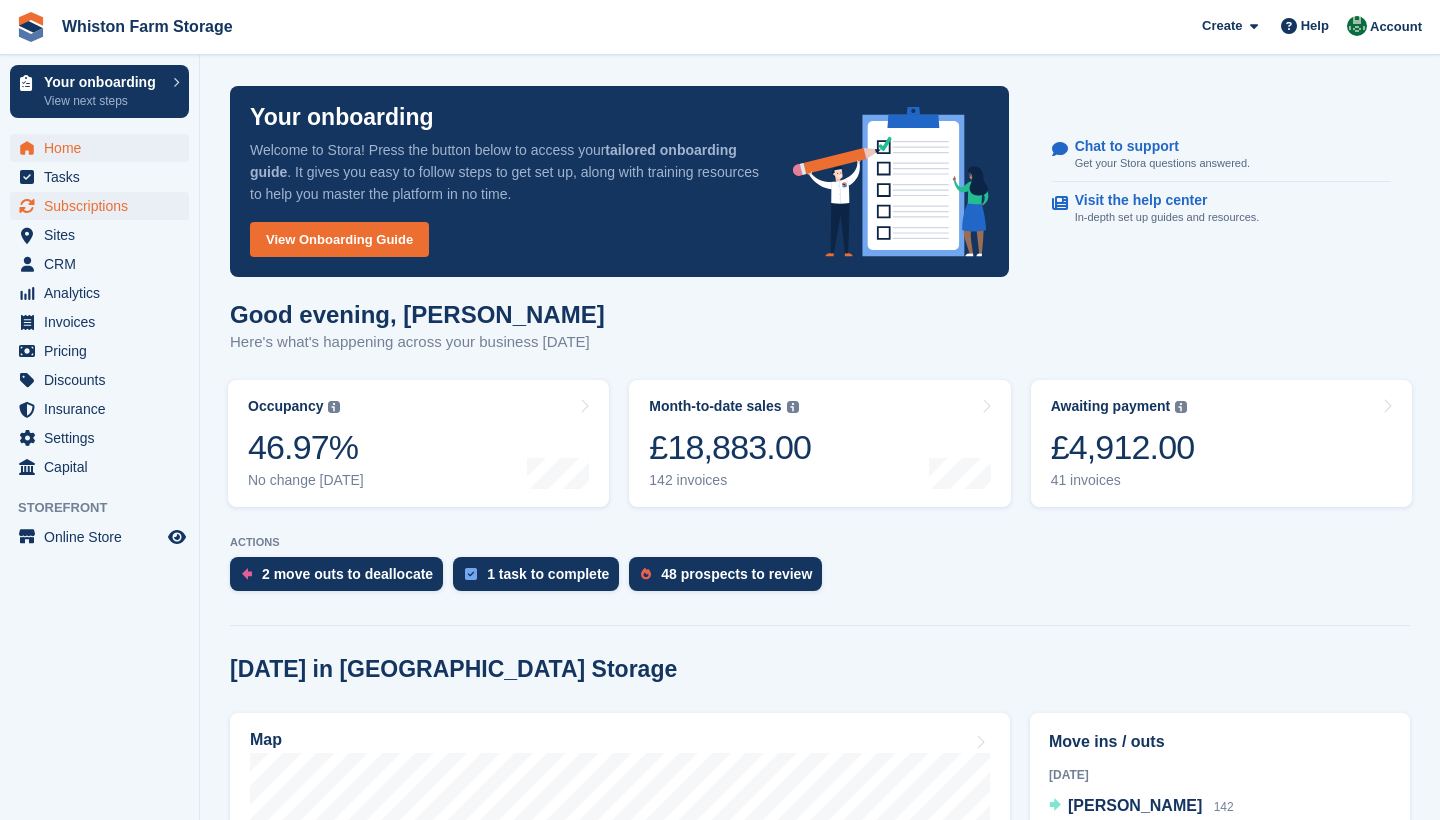 click on "Subscriptions" at bounding box center (104, 206) 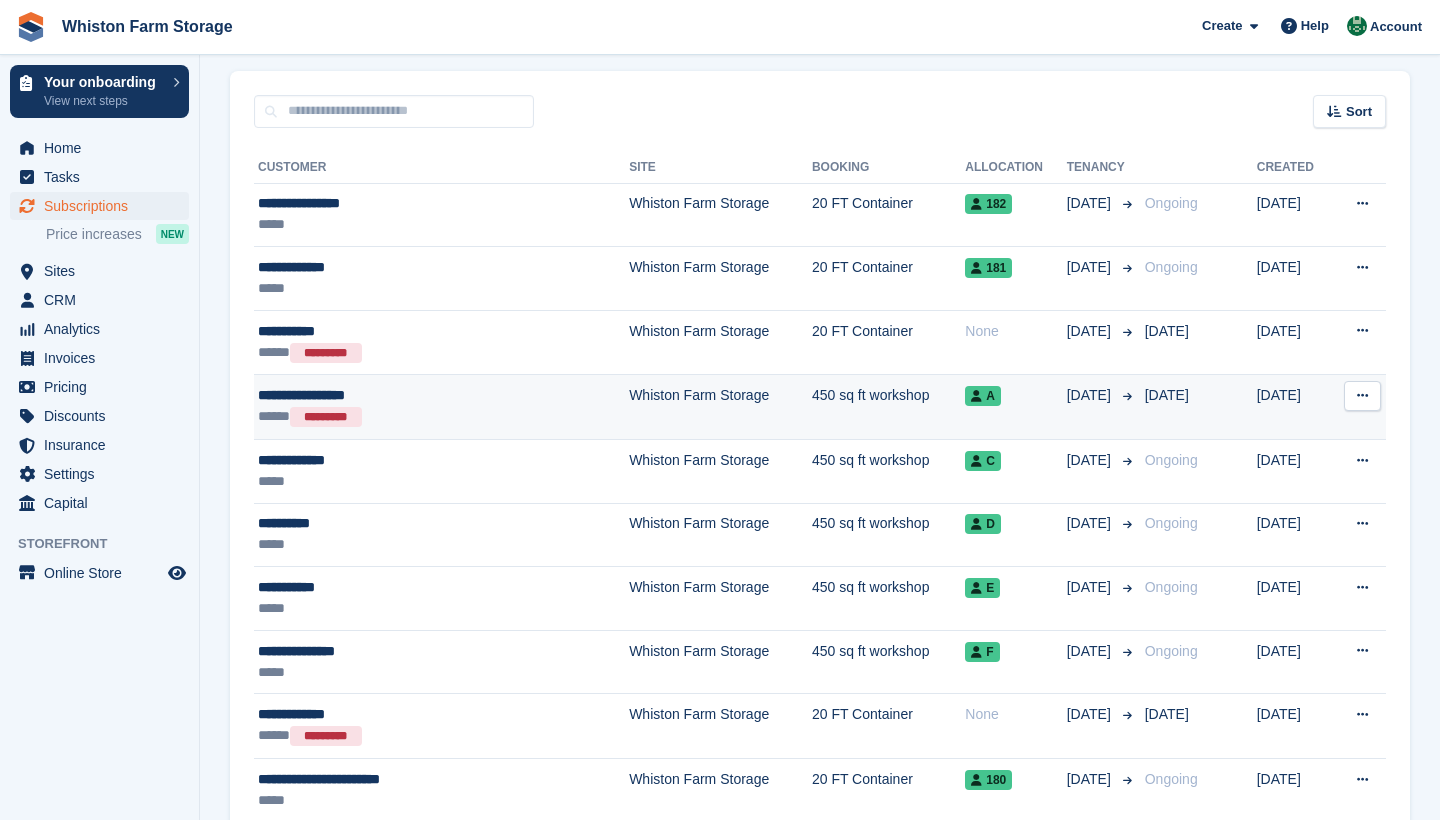 scroll, scrollTop: 148, scrollLeft: 0, axis: vertical 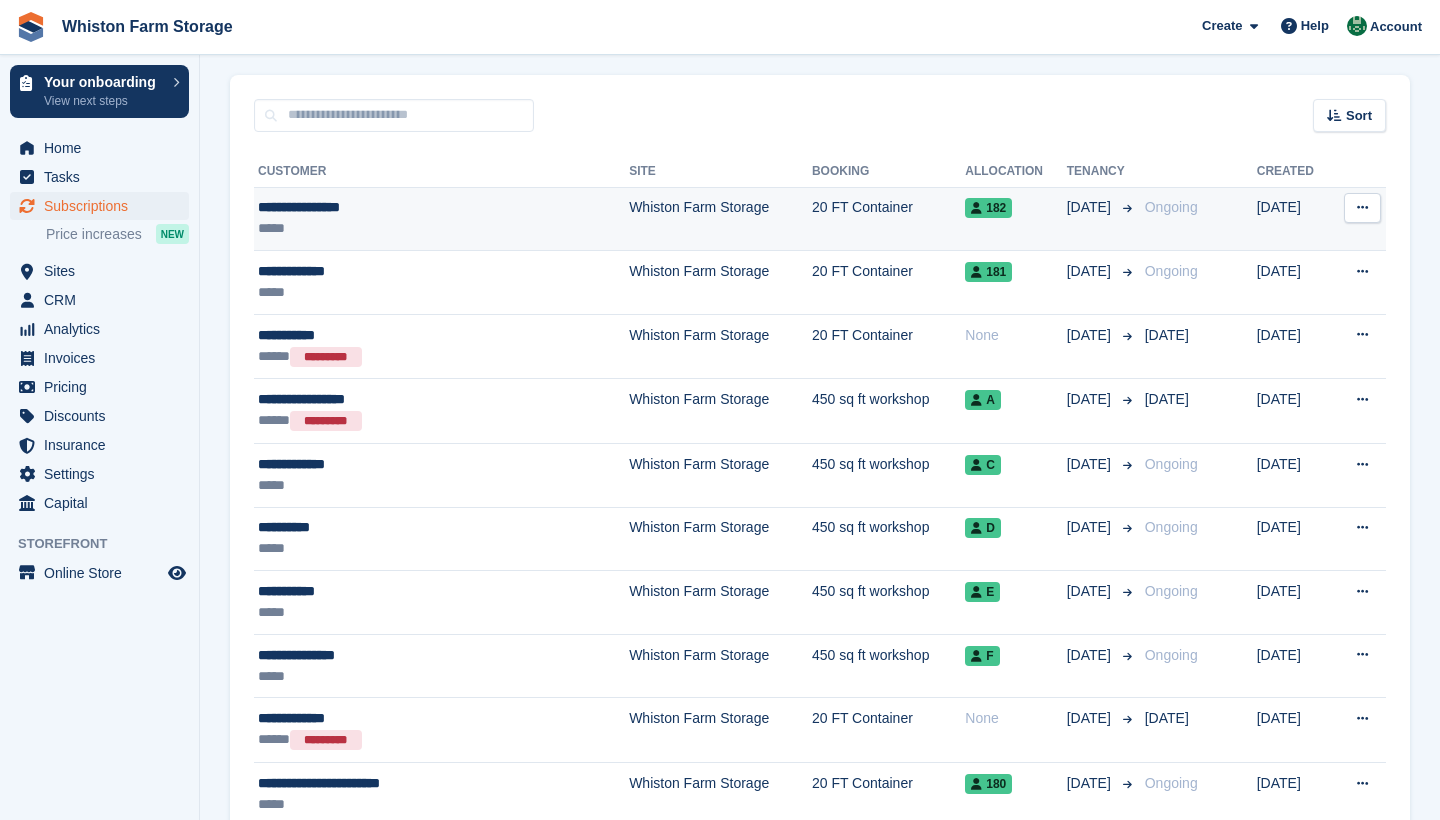 click on "Whiston Farm Storage" at bounding box center (720, 219) 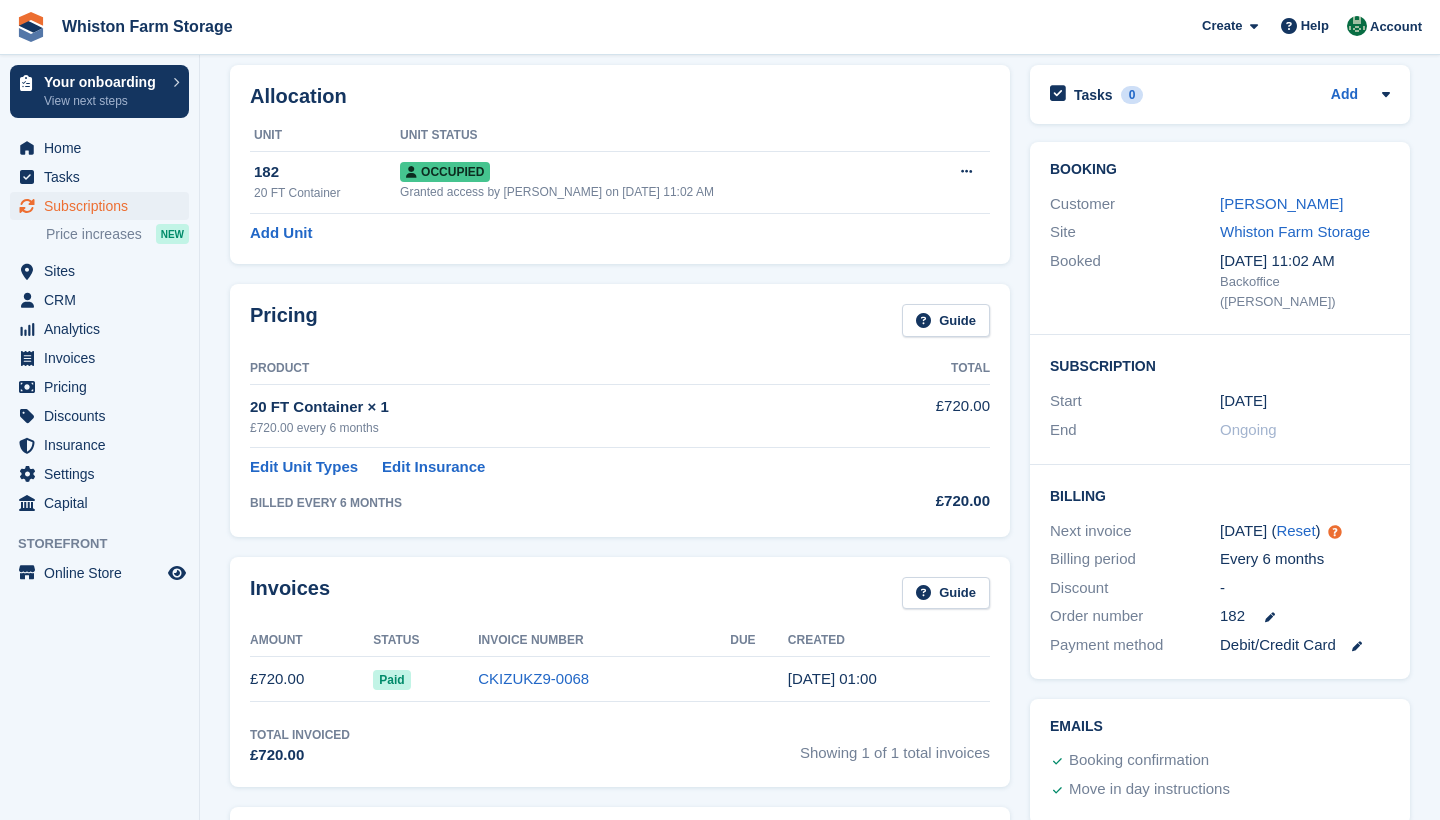 scroll, scrollTop: 78, scrollLeft: 0, axis: vertical 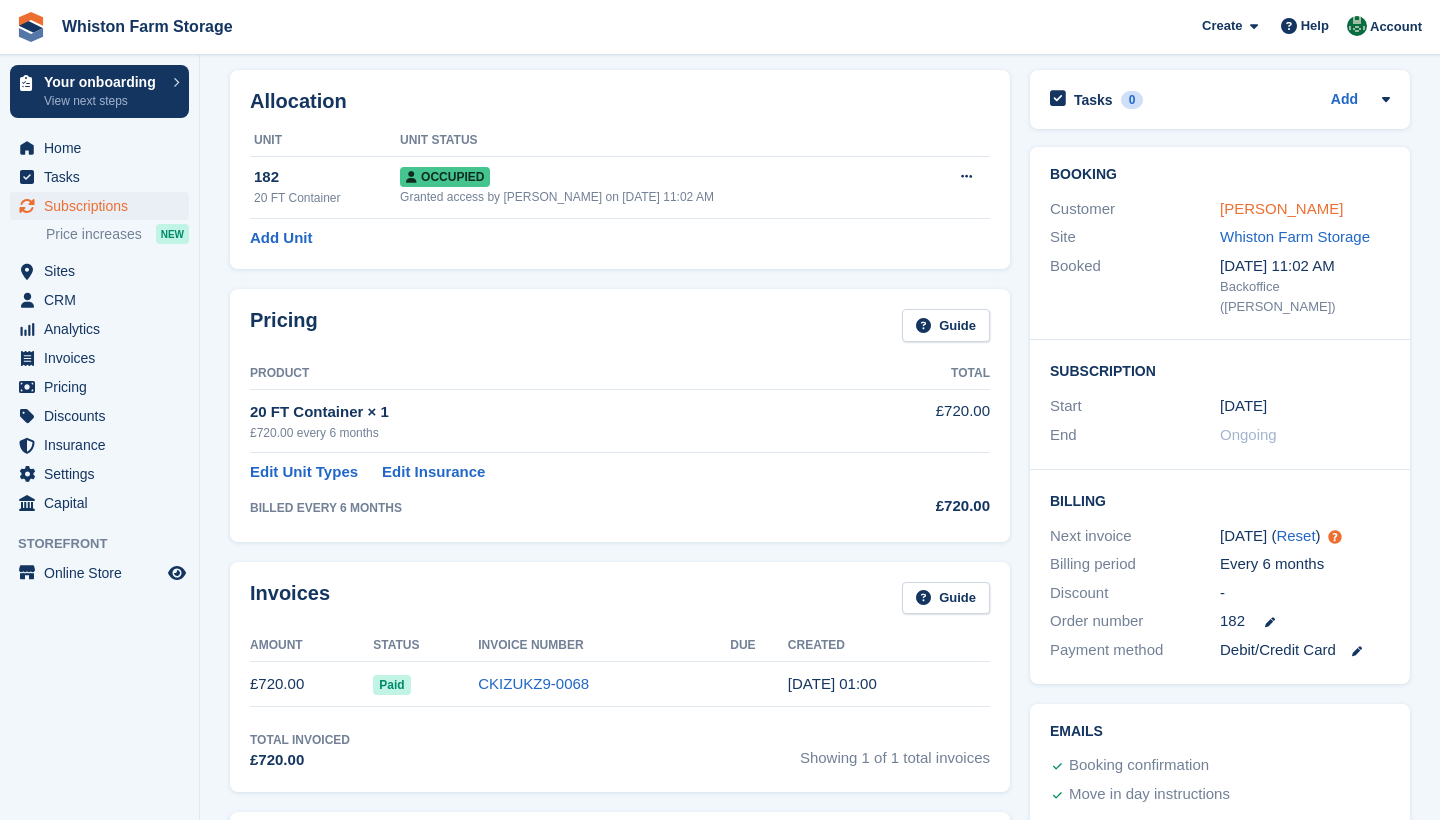 click on "[PERSON_NAME]" at bounding box center (1281, 208) 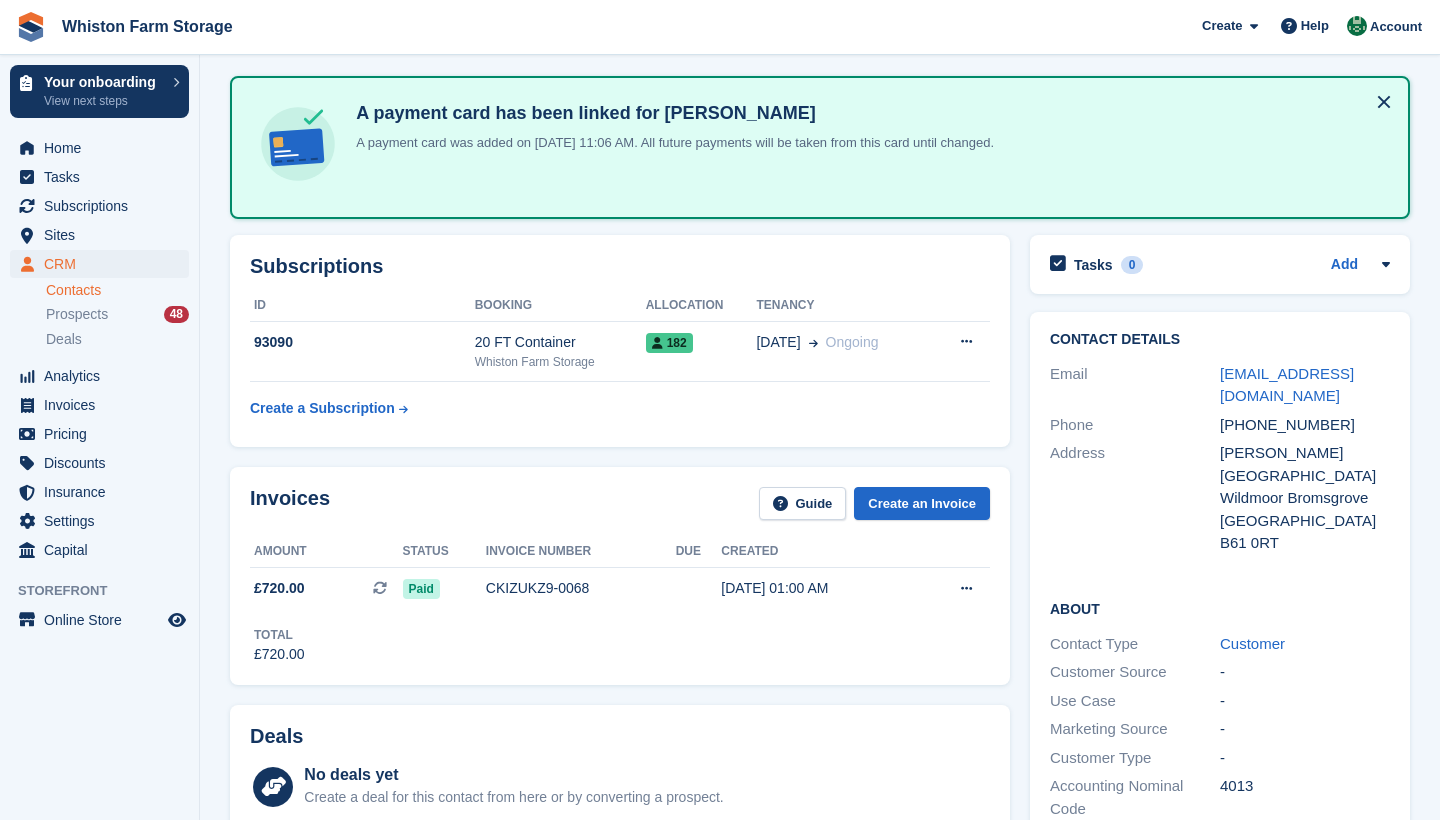 scroll, scrollTop: 0, scrollLeft: 0, axis: both 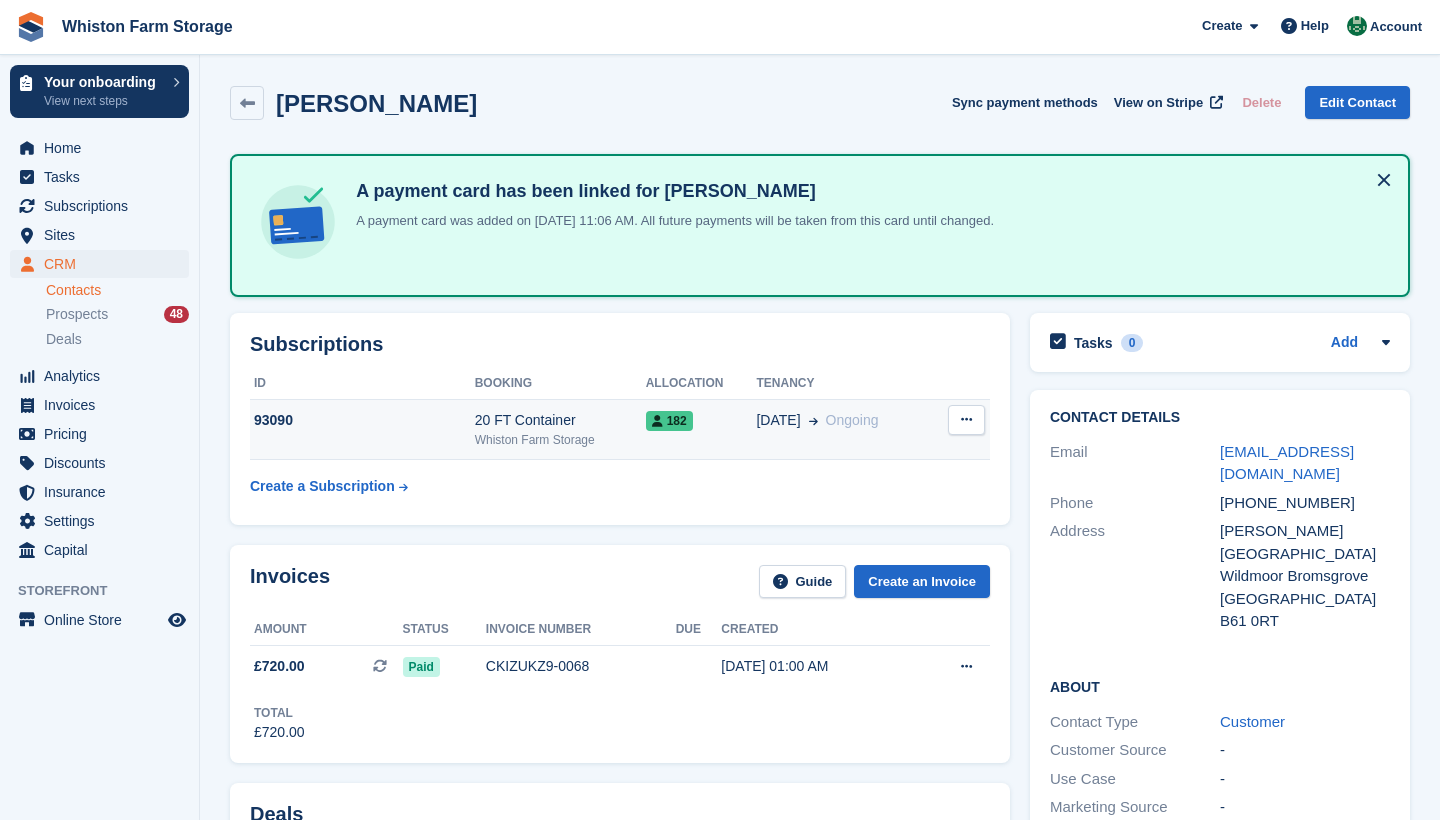 click at bounding box center (966, 419) 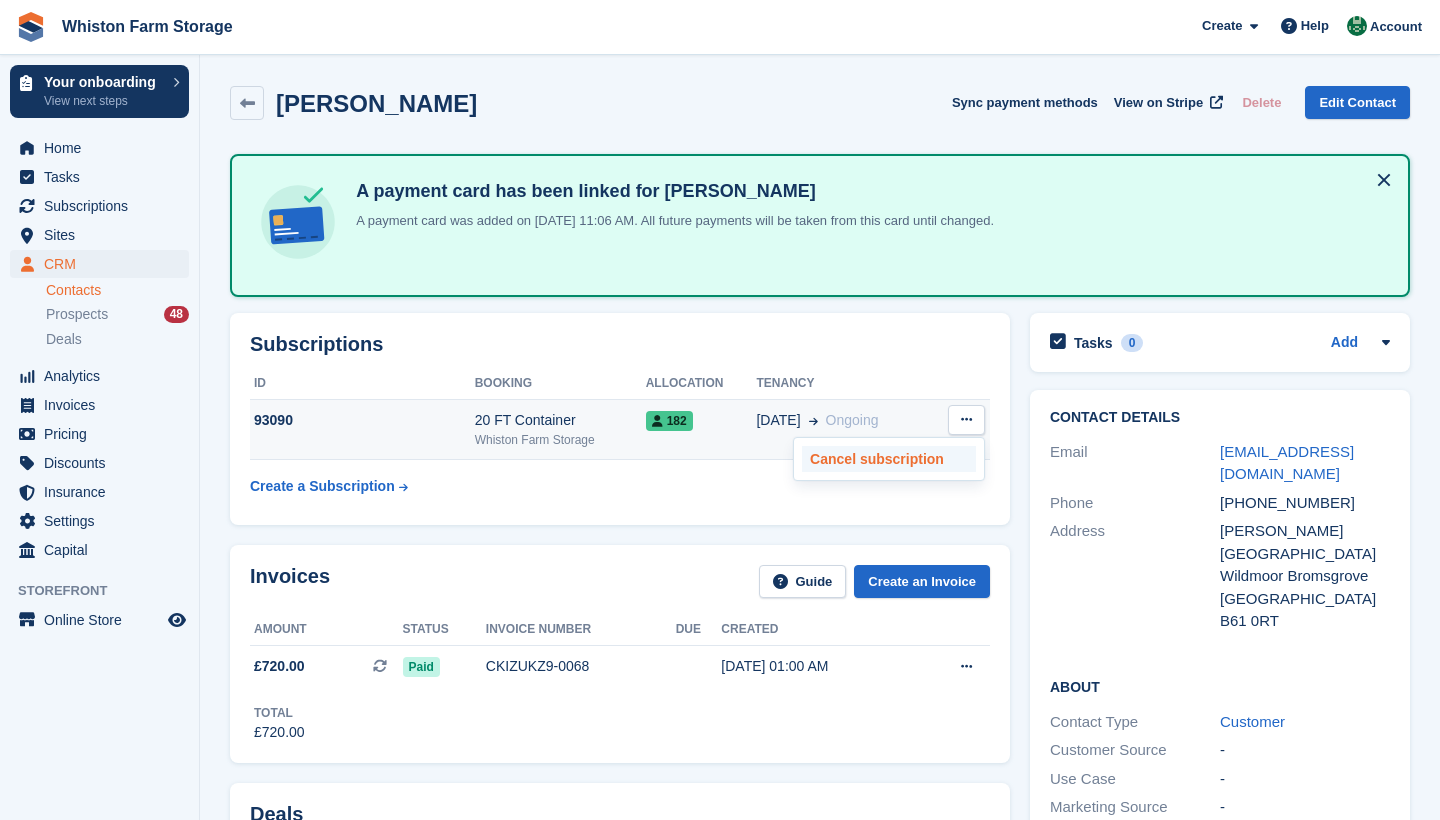 click on "Cancel subscription" at bounding box center (889, 459) 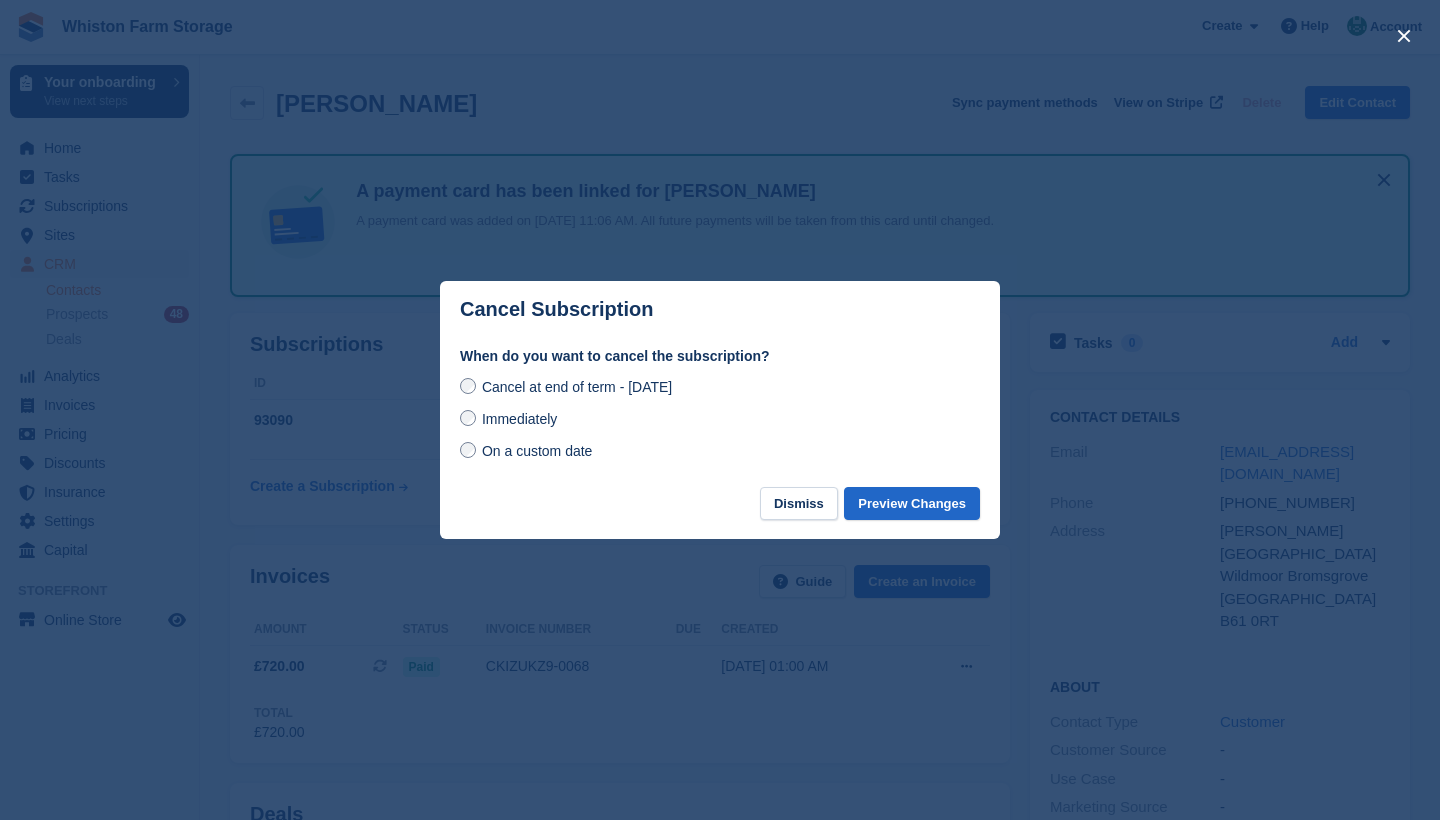 drag, startPoint x: 907, startPoint y: 506, endPoint x: 908, endPoint y: 496, distance: 10.049875 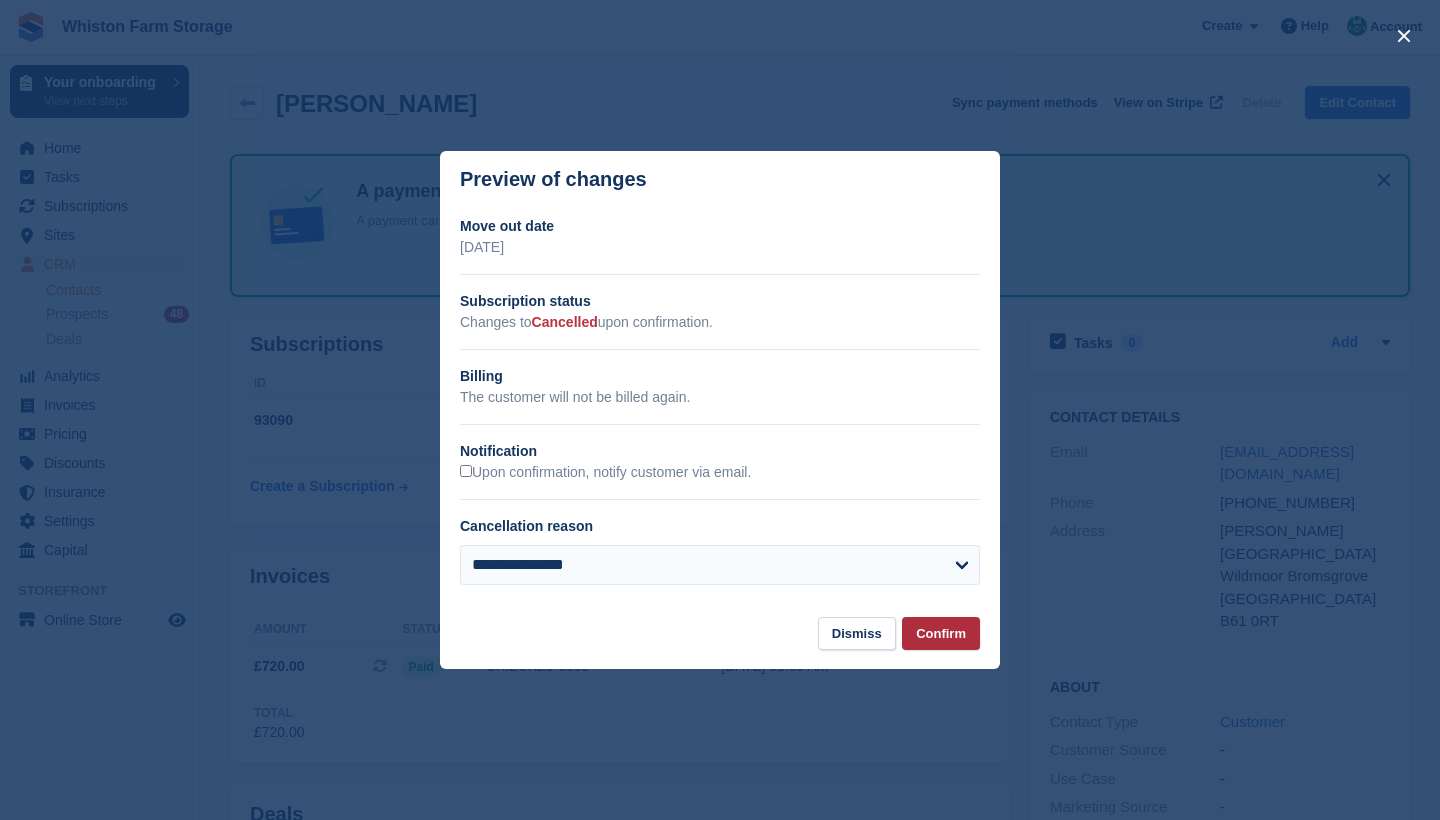 click on "Confirm" at bounding box center [941, 633] 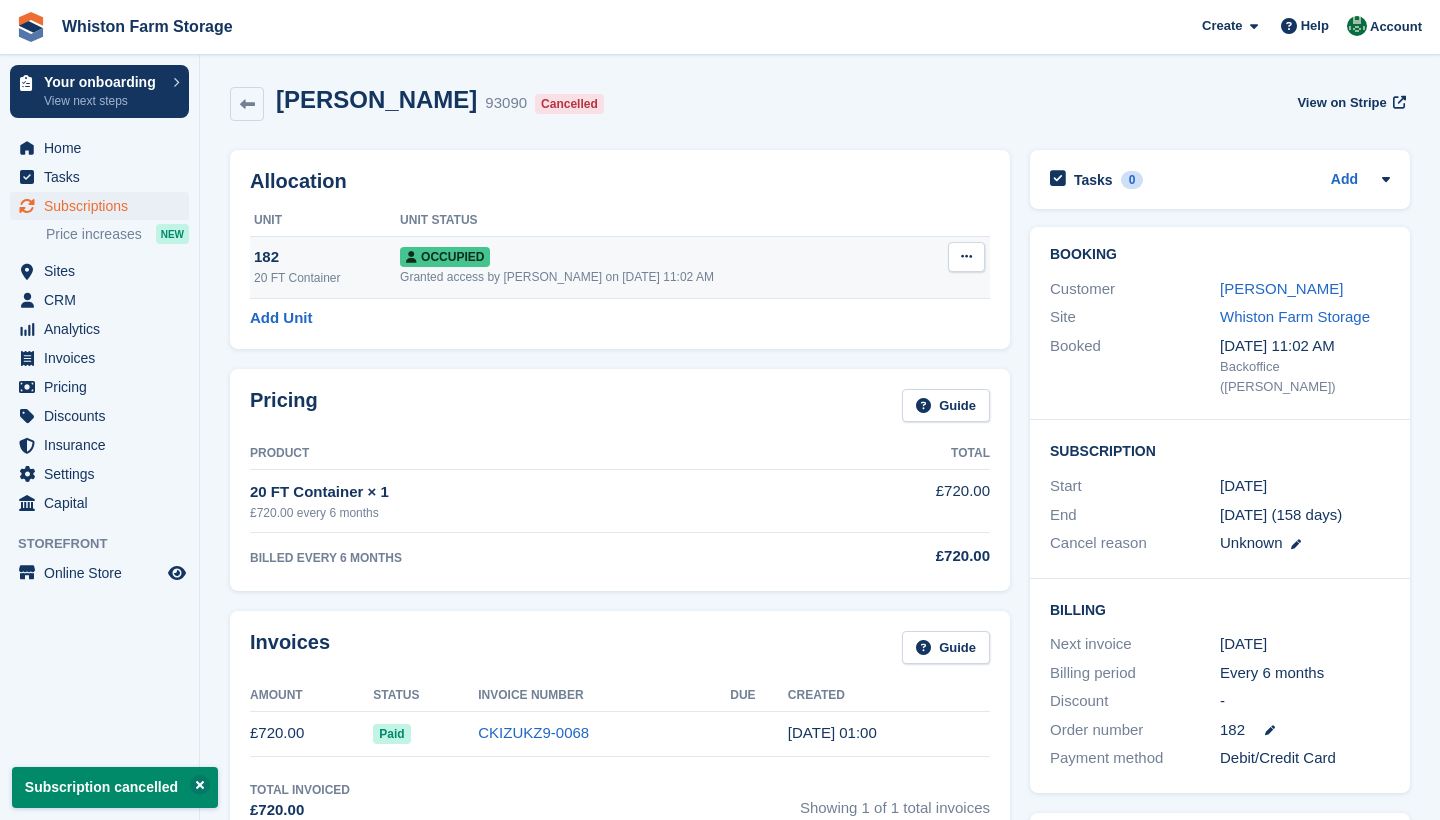 click at bounding box center [966, 256] 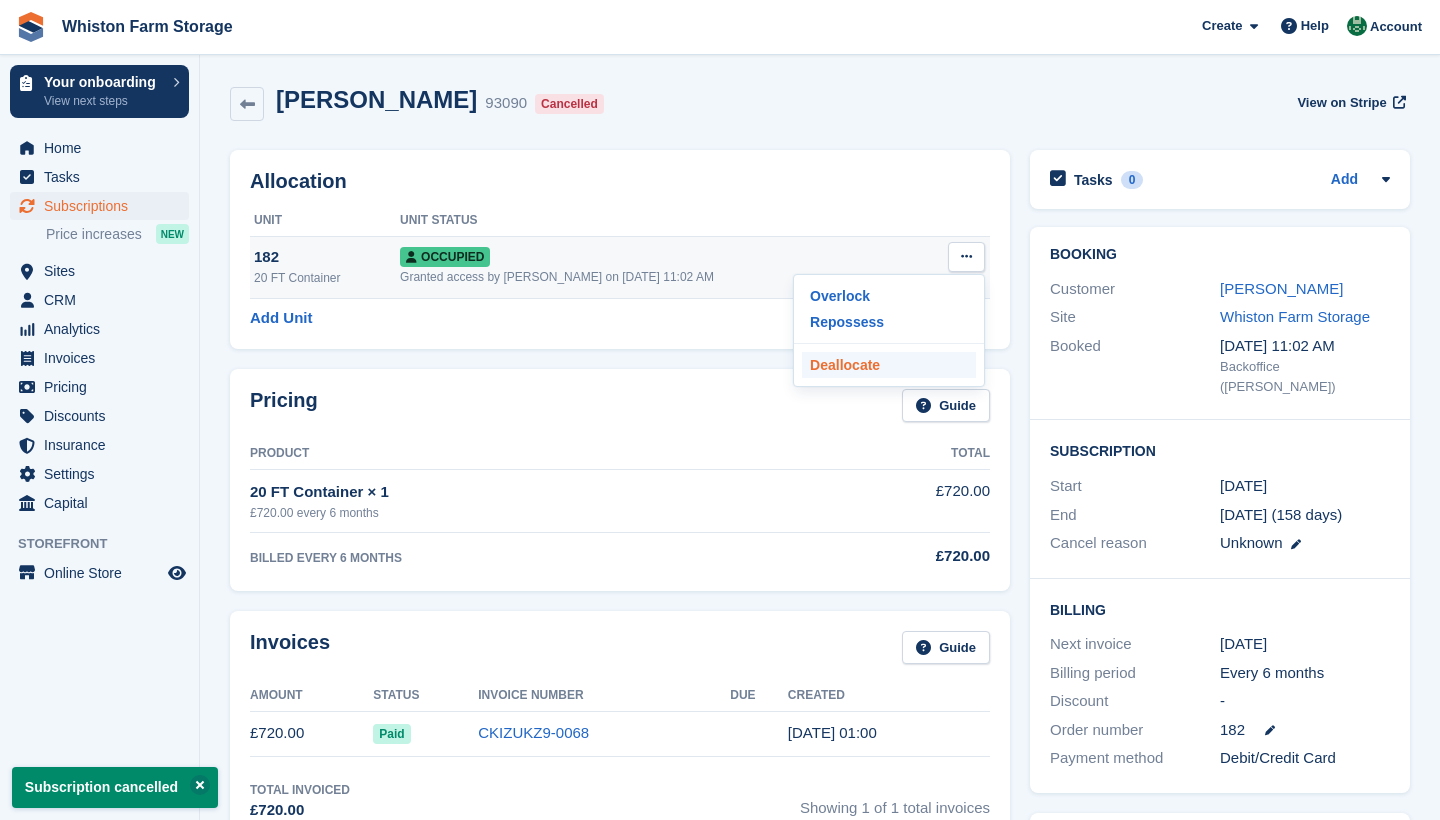 click on "Deallocate" at bounding box center (889, 365) 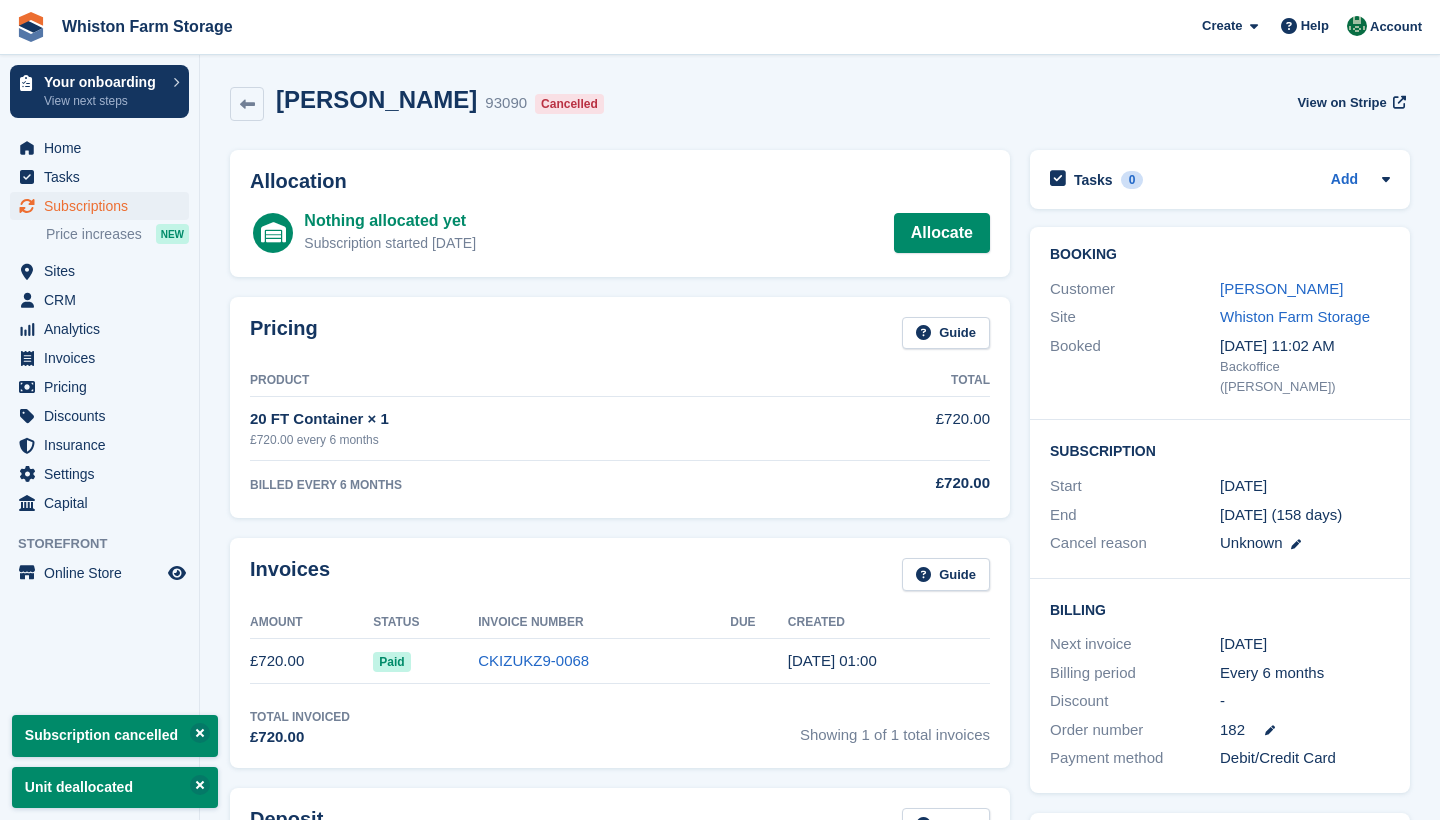 click on "Subscriptions" at bounding box center [104, 206] 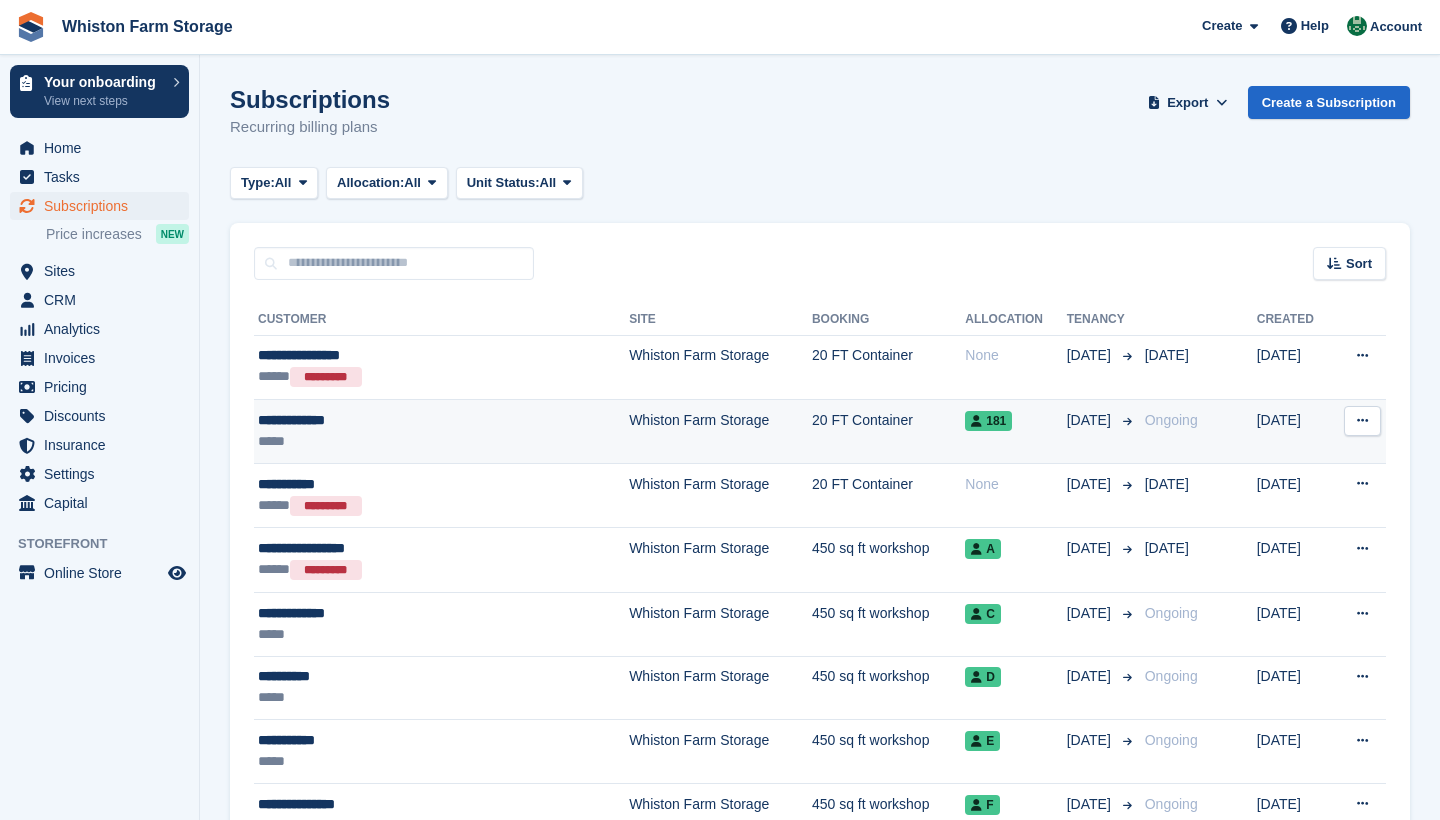click on "**********" at bounding box center (399, 420) 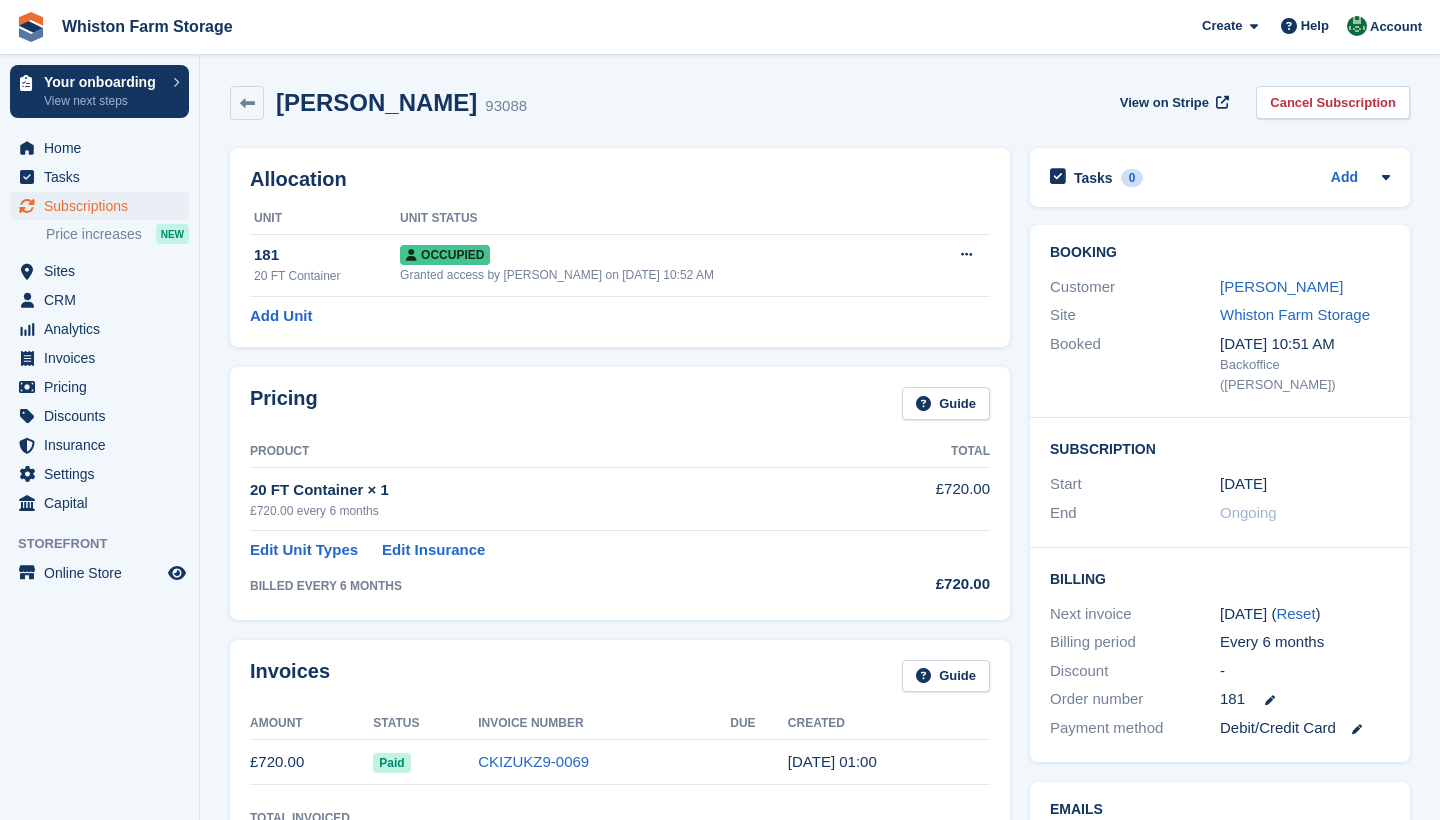 scroll, scrollTop: 0, scrollLeft: 0, axis: both 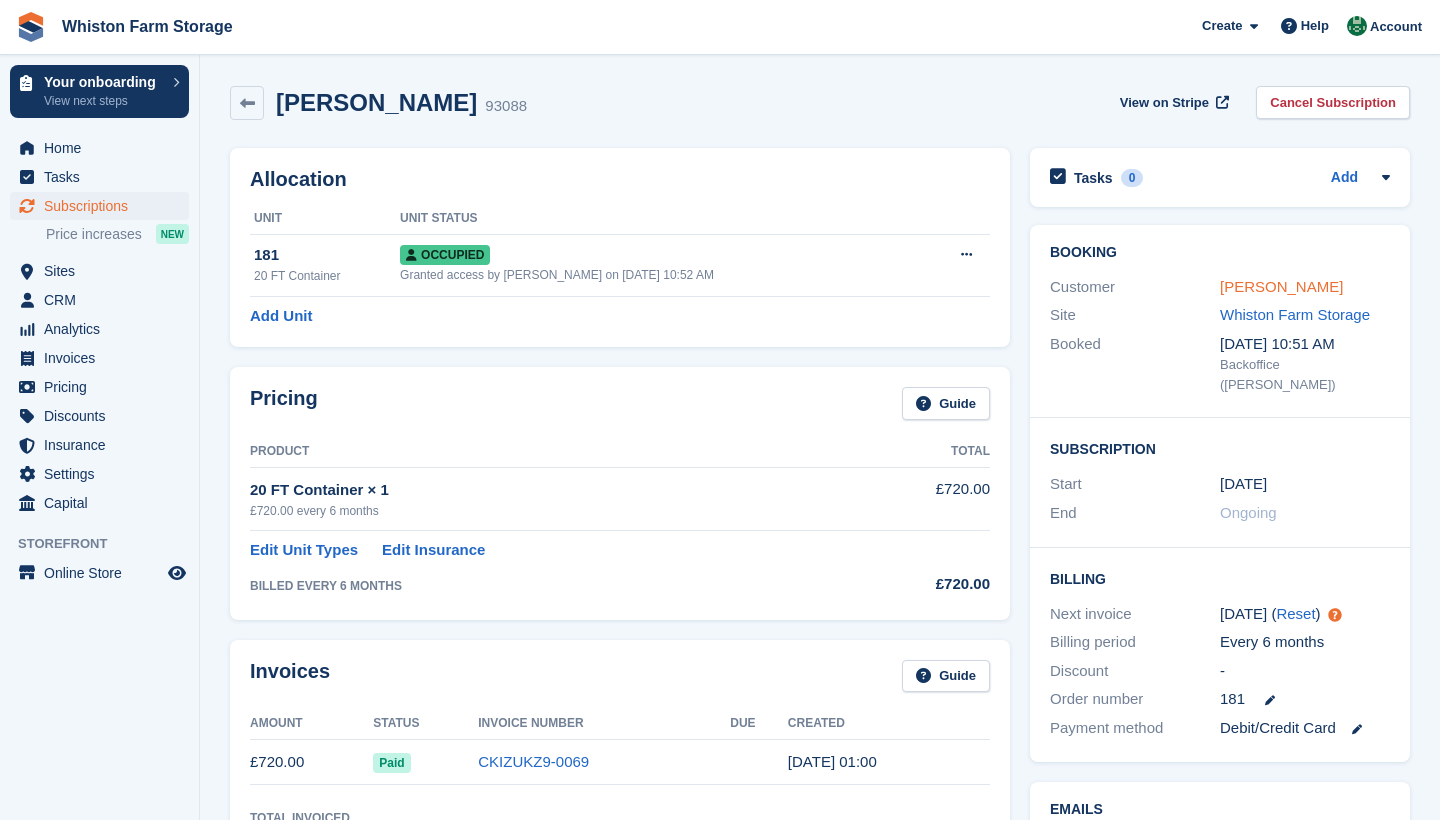 click on "Iain McDonald" at bounding box center (1281, 286) 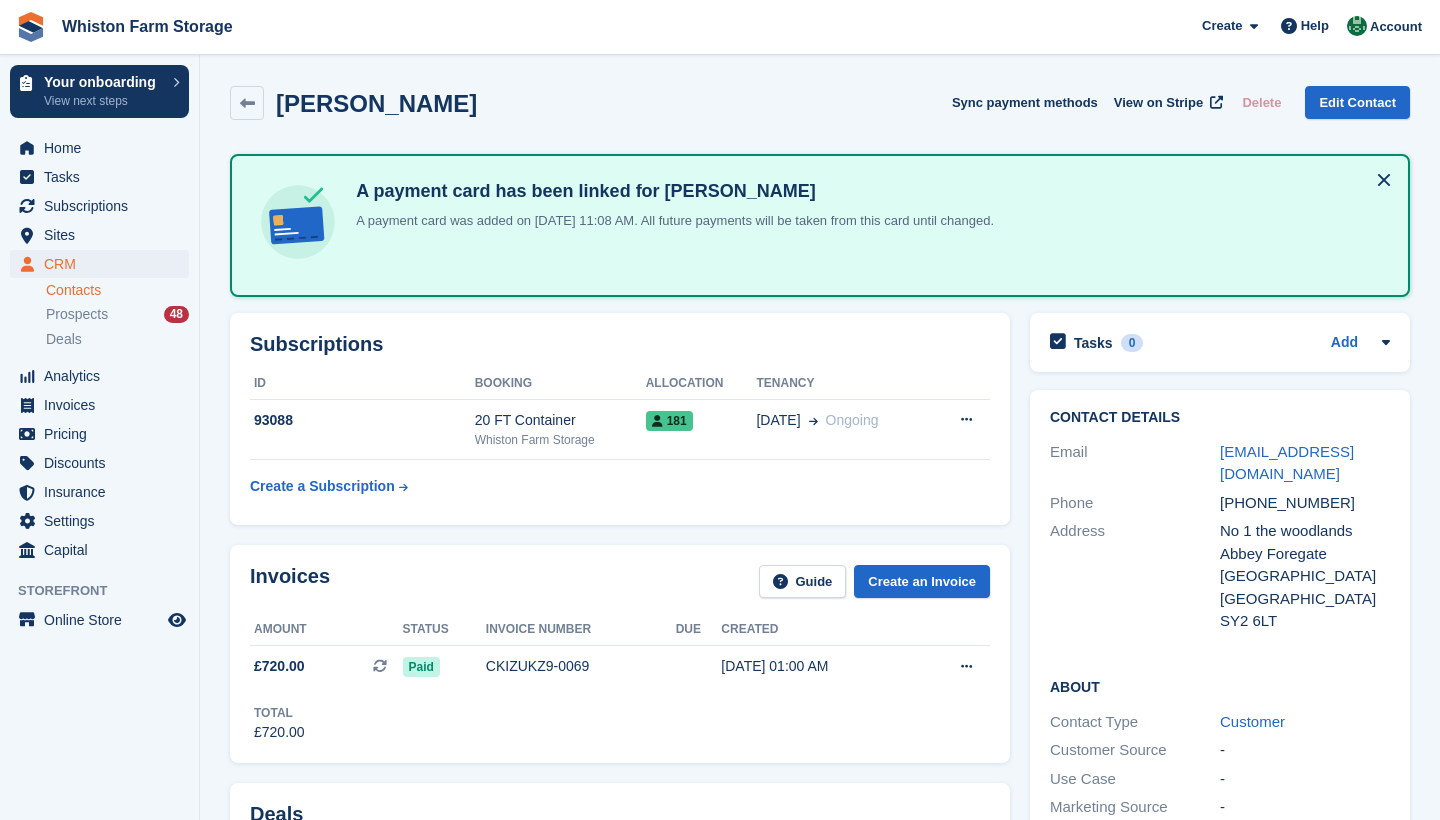 scroll, scrollTop: 0, scrollLeft: 0, axis: both 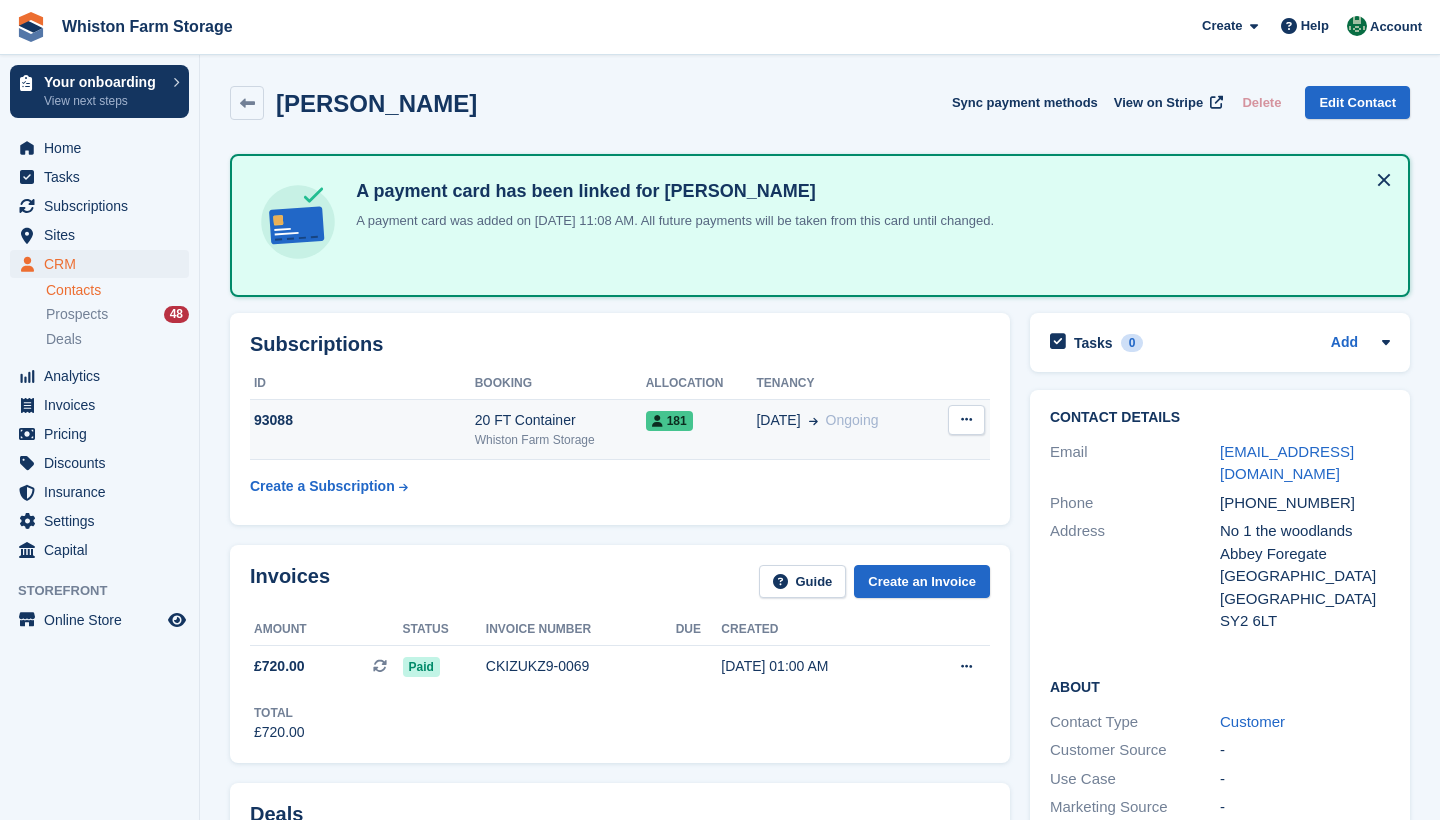 click at bounding box center [966, 419] 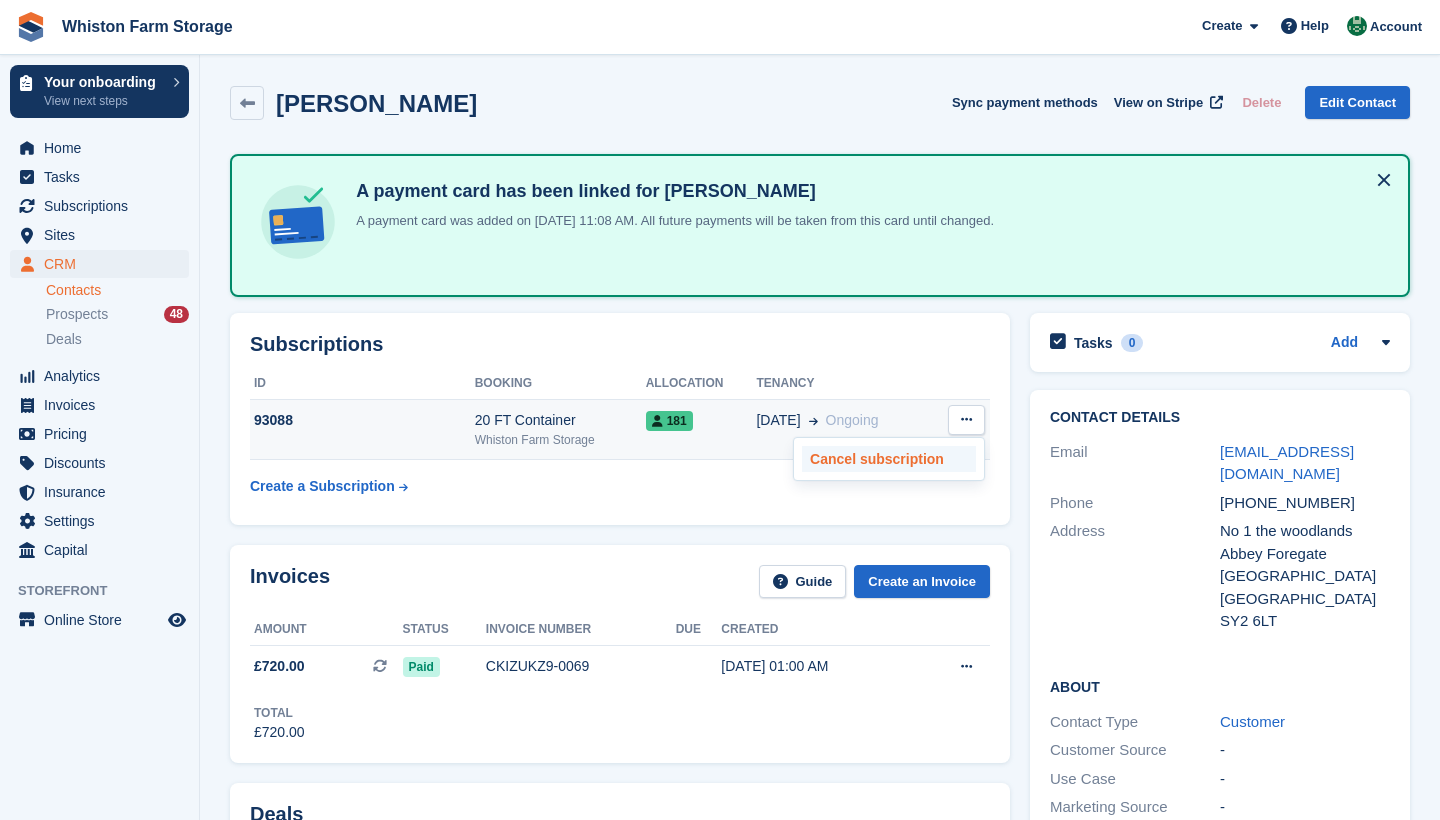 click on "Cancel subscription" at bounding box center [889, 459] 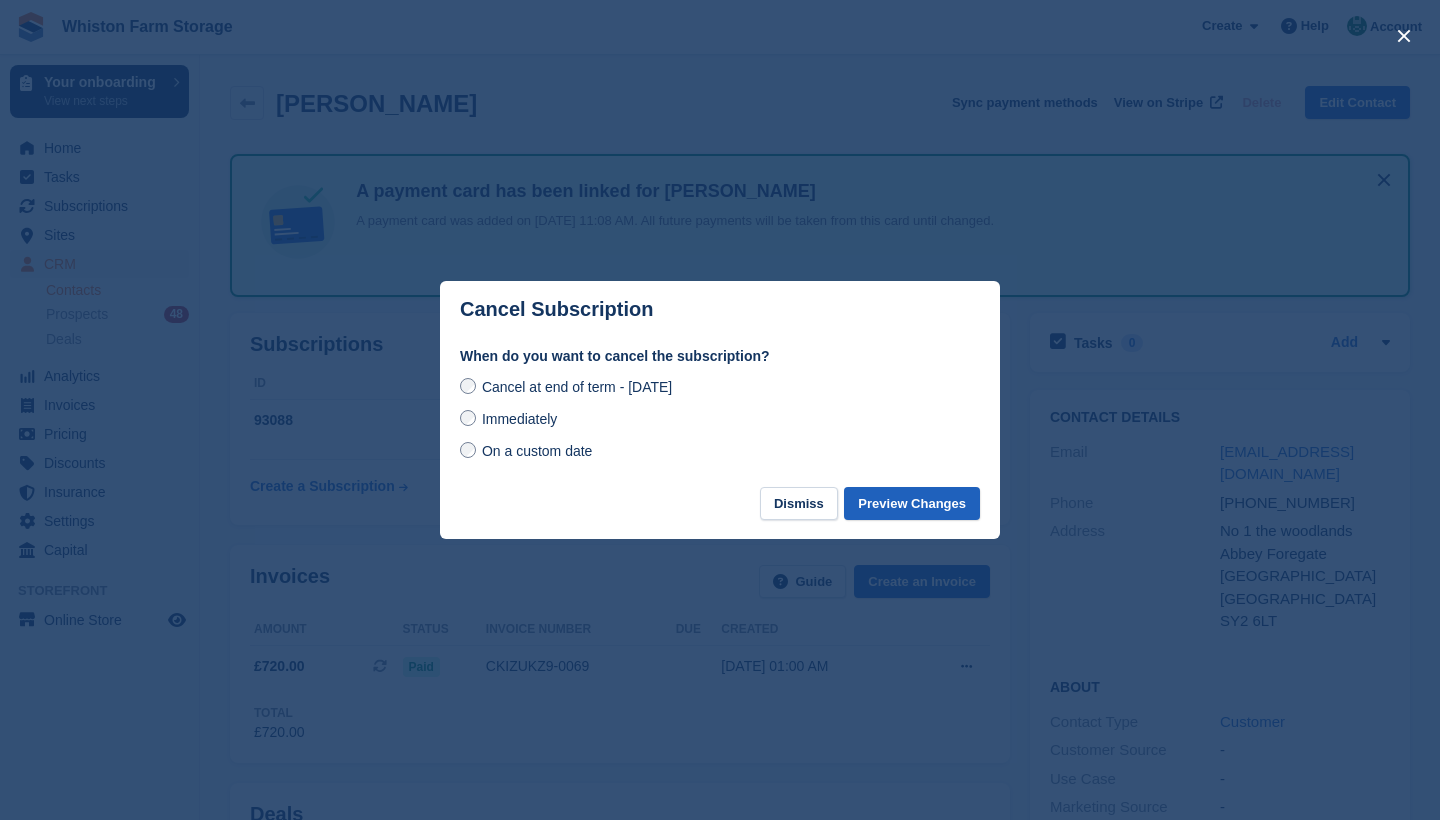 click on "Preview Changes" at bounding box center [912, 503] 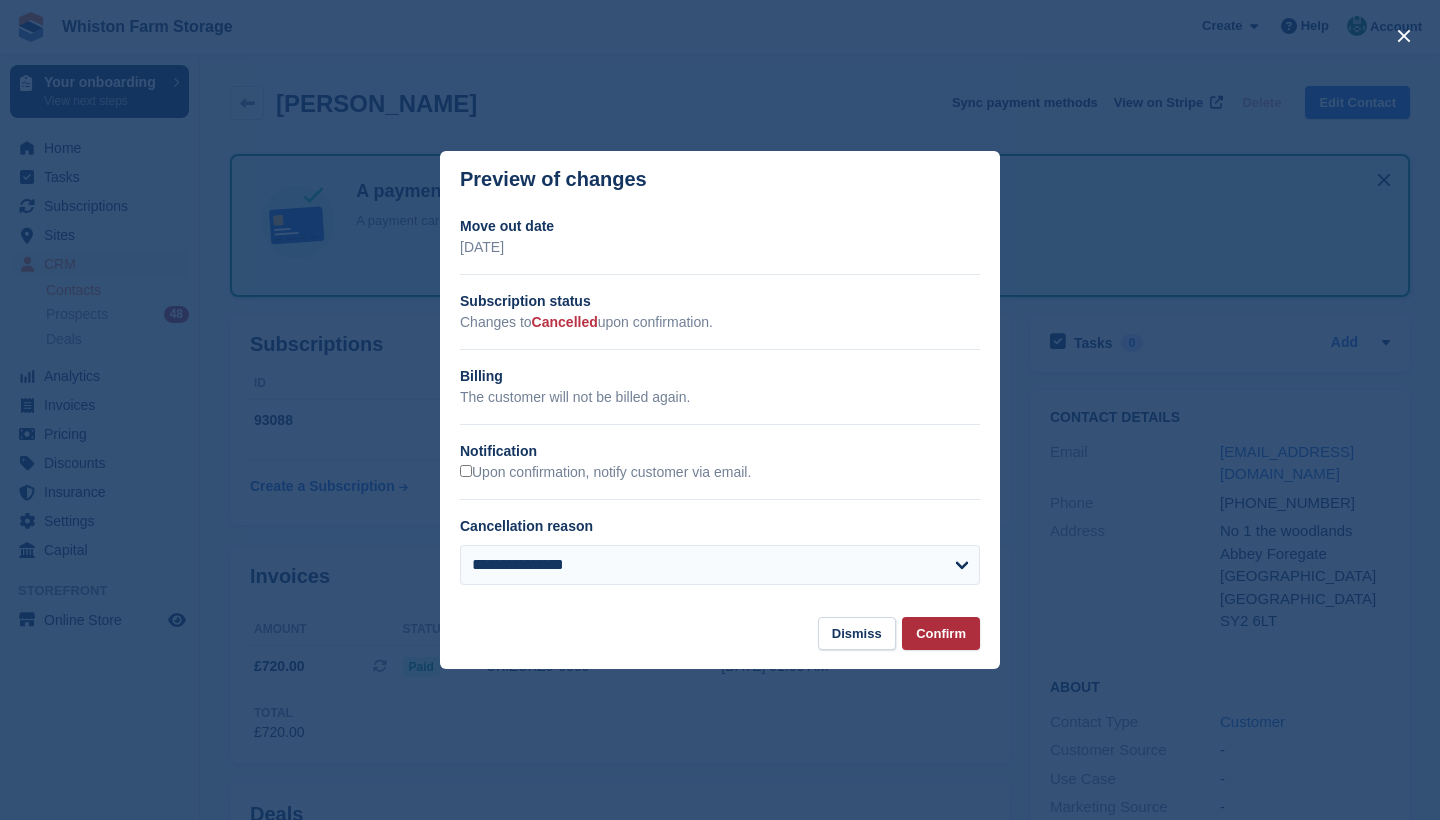 click on "Confirm" at bounding box center [941, 633] 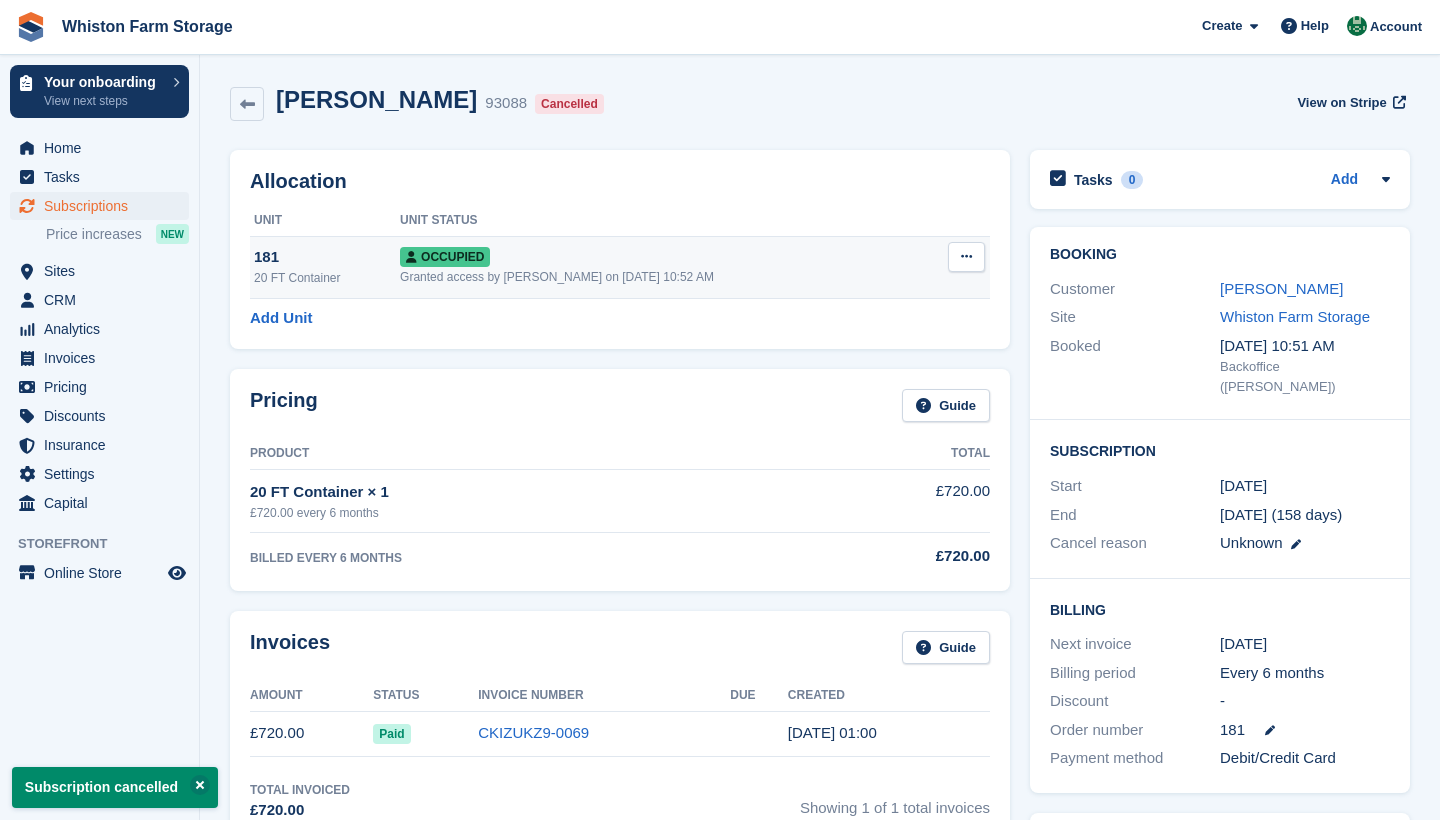 click at bounding box center [966, 257] 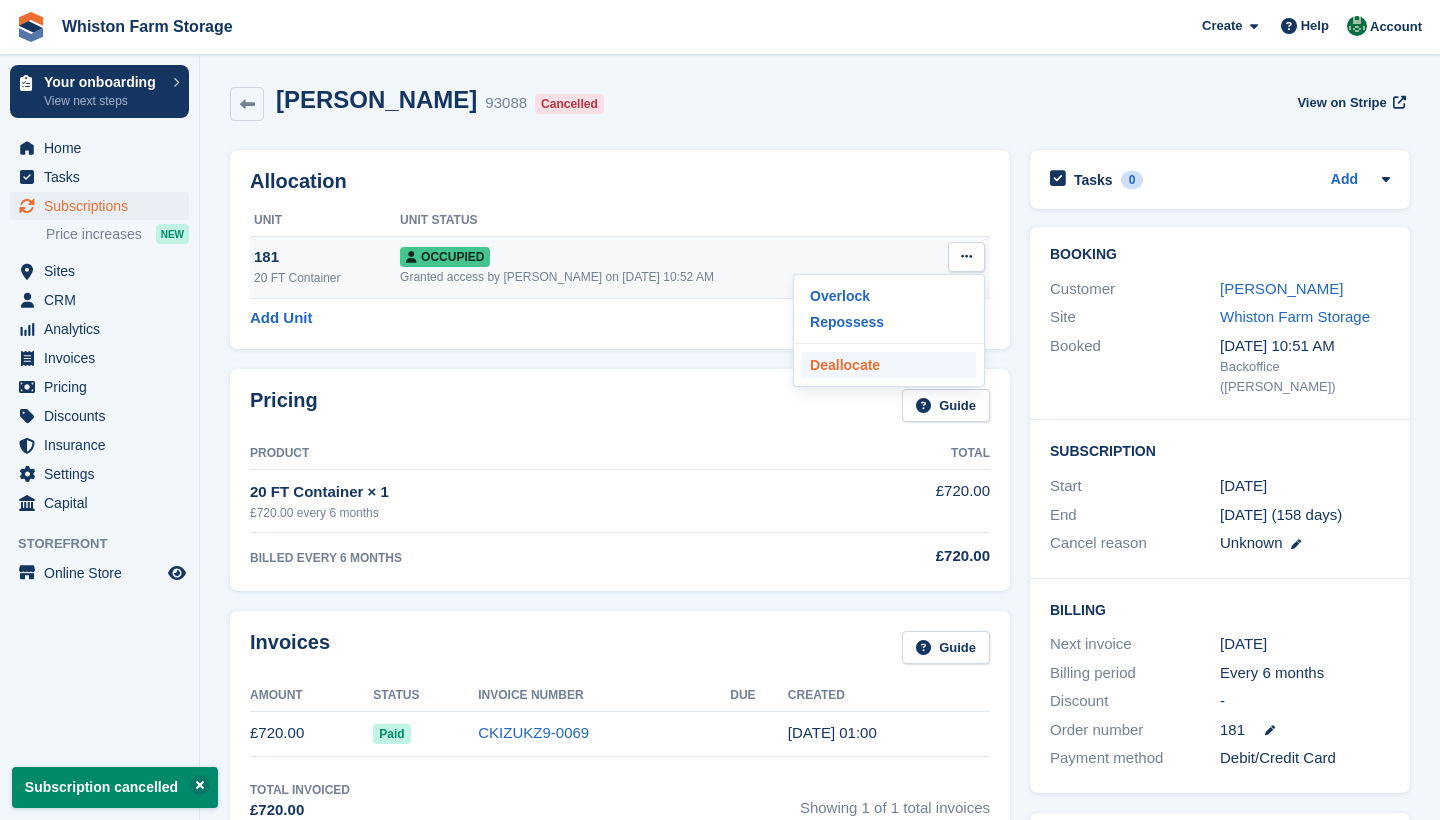 click on "Deallocate" at bounding box center (889, 365) 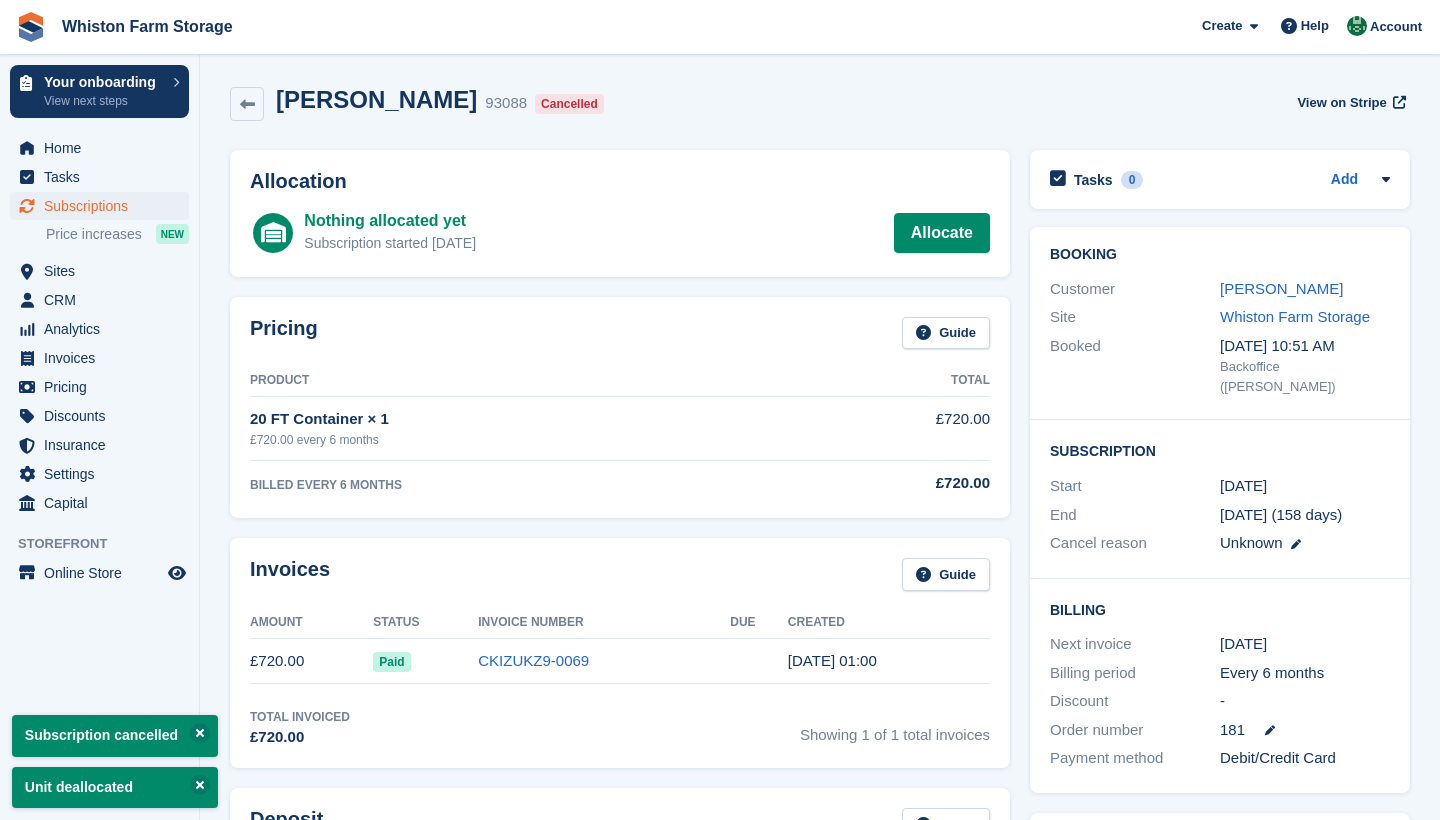 click on "Subscriptions" at bounding box center [104, 206] 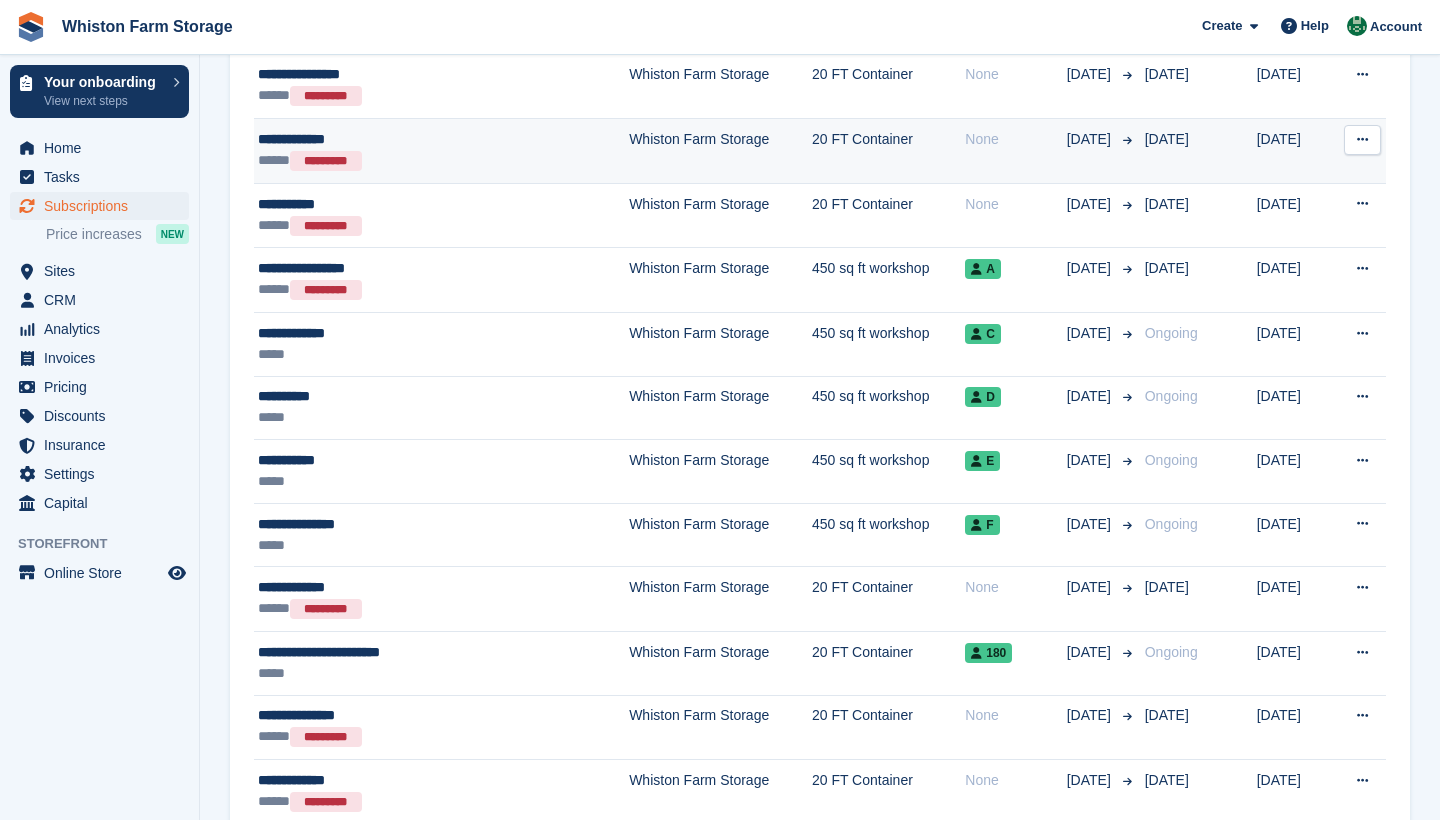 scroll, scrollTop: 285, scrollLeft: 0, axis: vertical 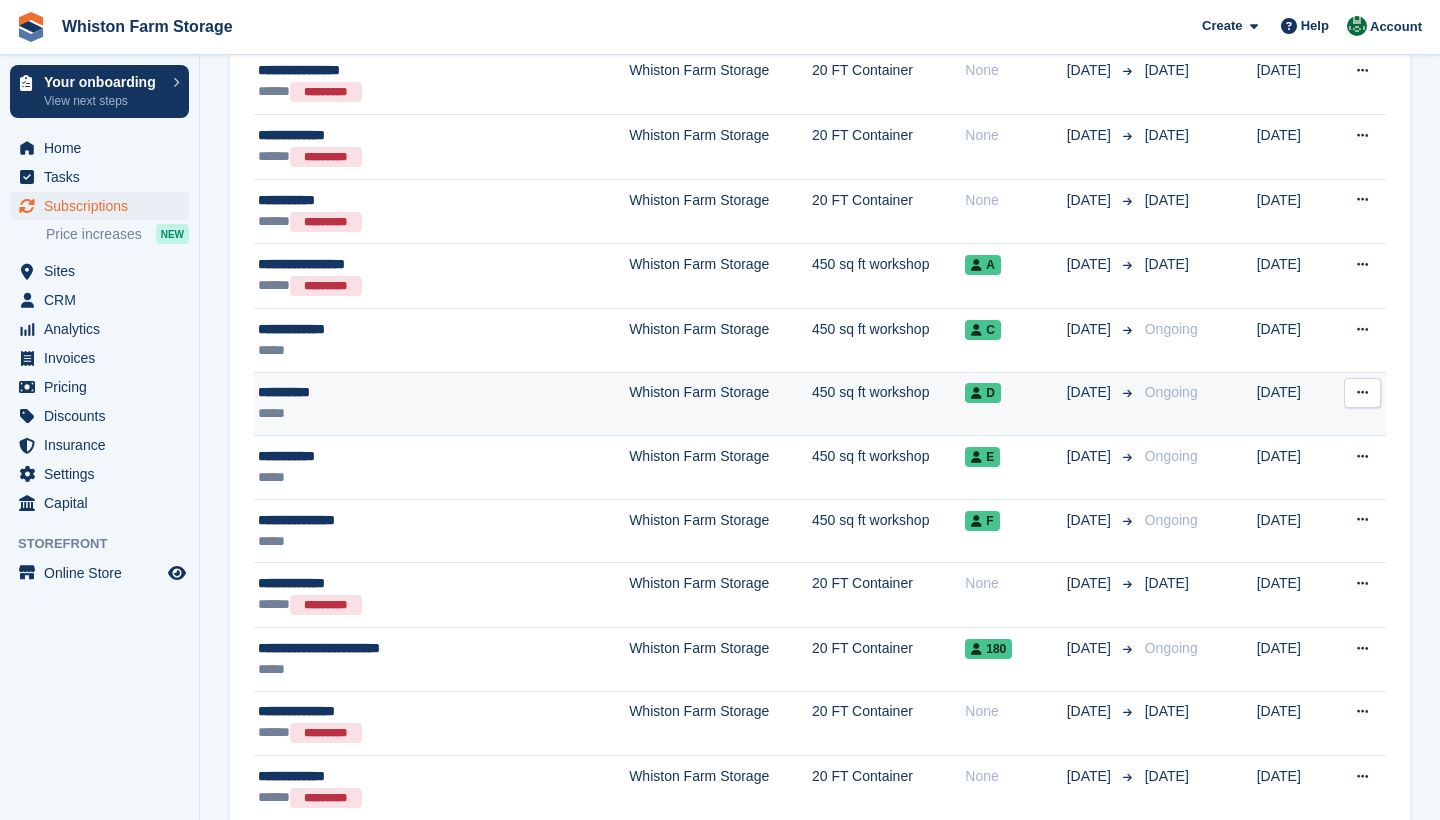 click on "*****" at bounding box center [399, 413] 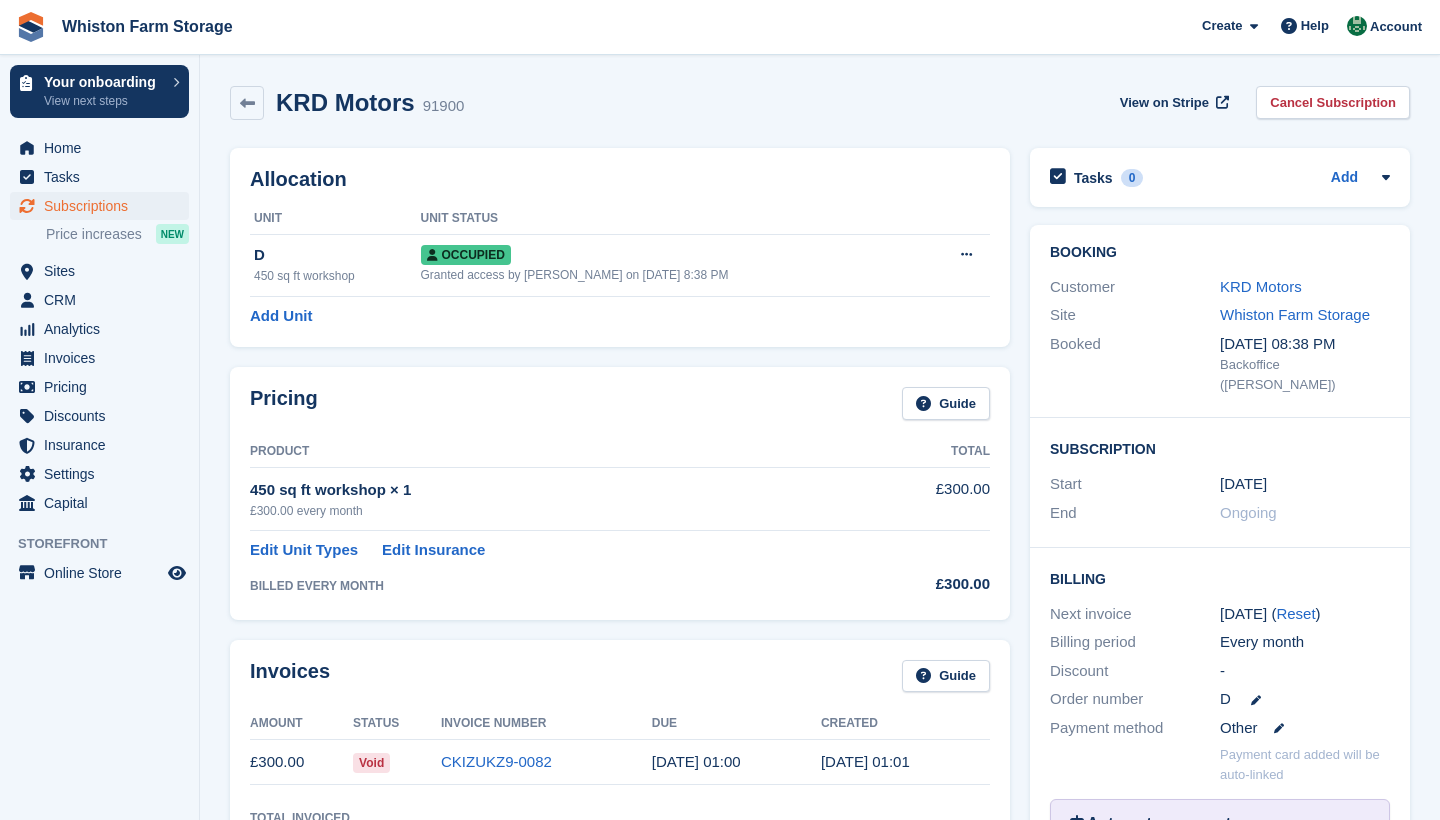 scroll, scrollTop: 0, scrollLeft: 0, axis: both 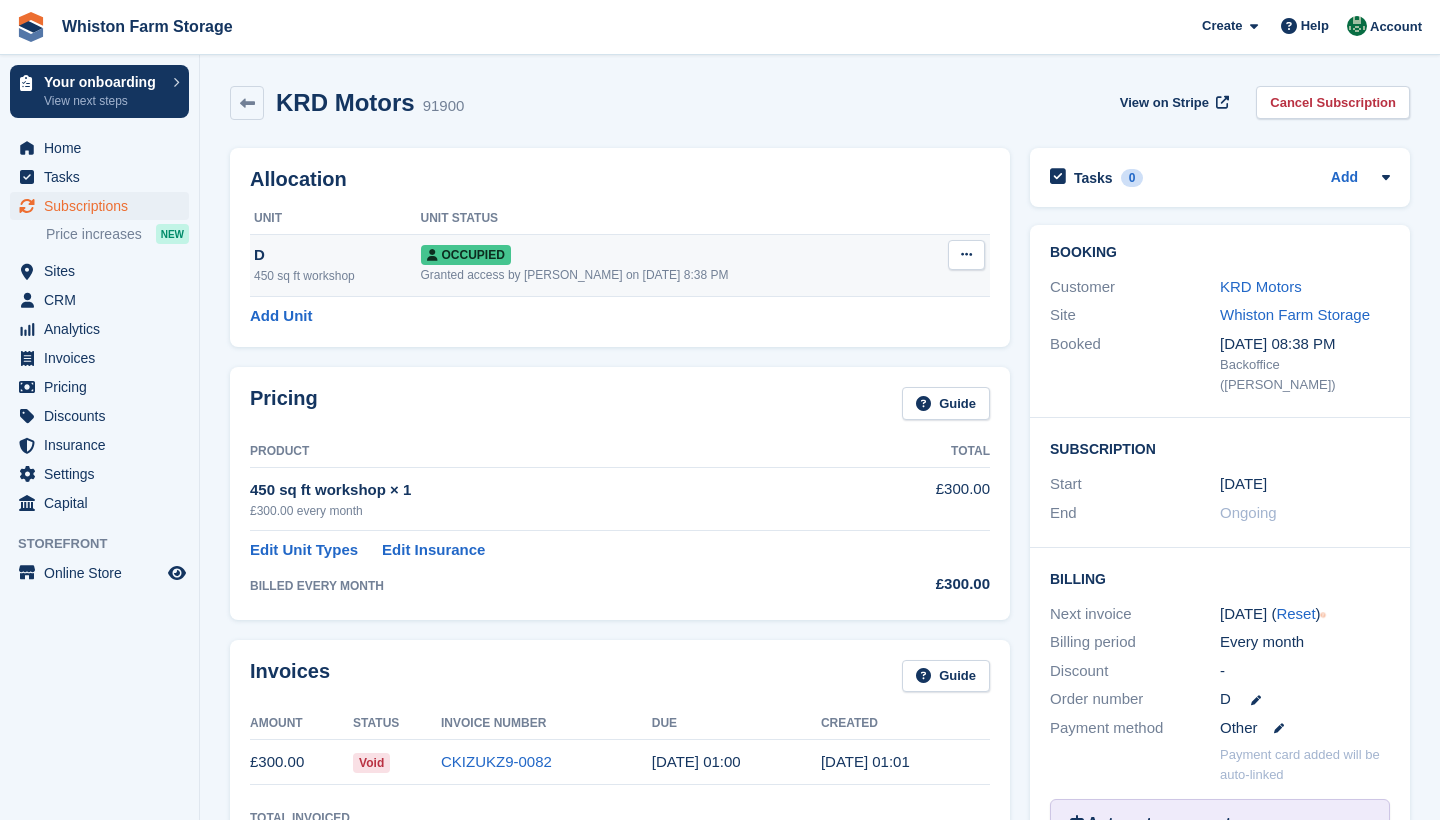 click at bounding box center (966, 254) 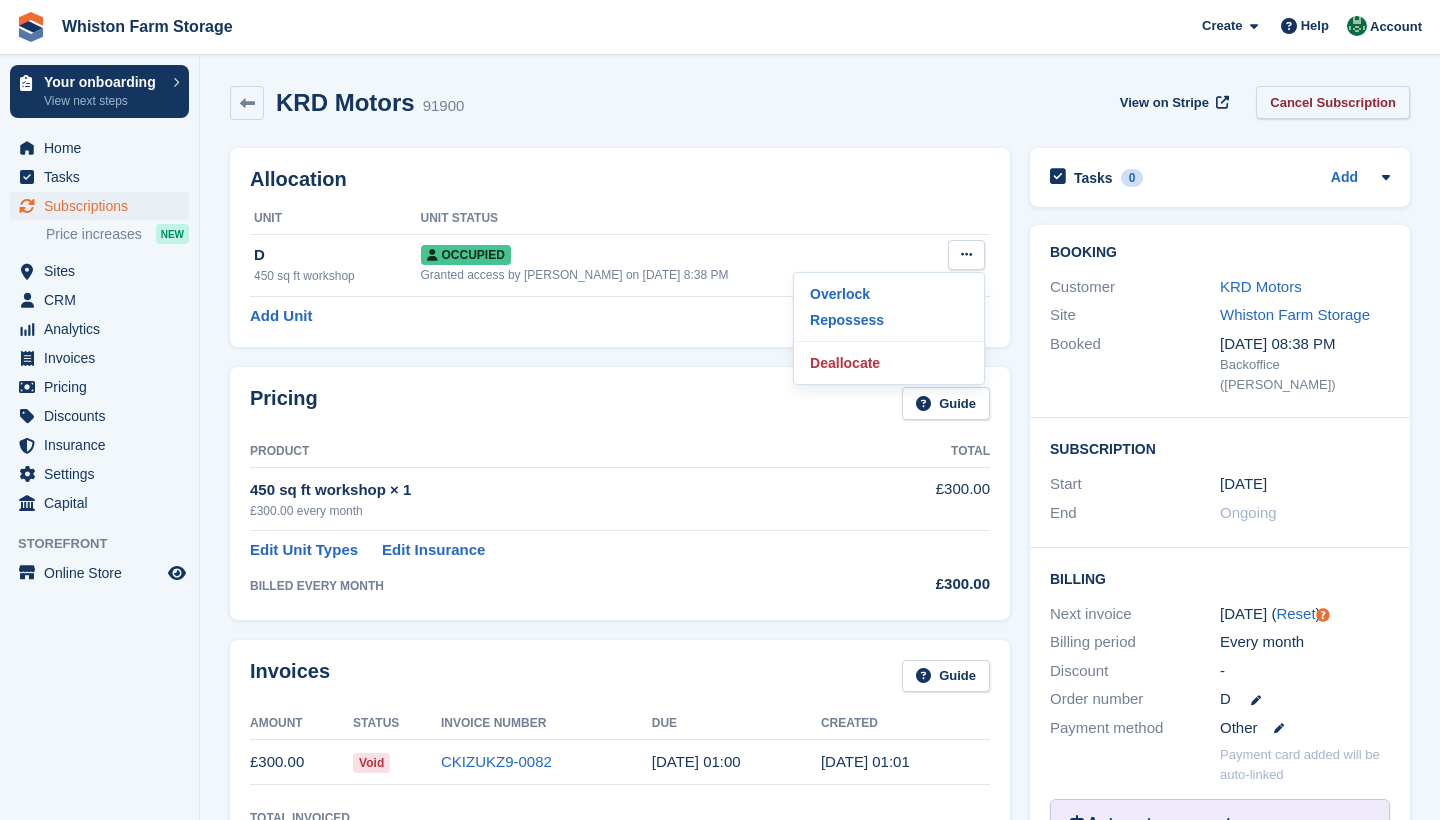 click on "Cancel Subscription" at bounding box center [1333, 102] 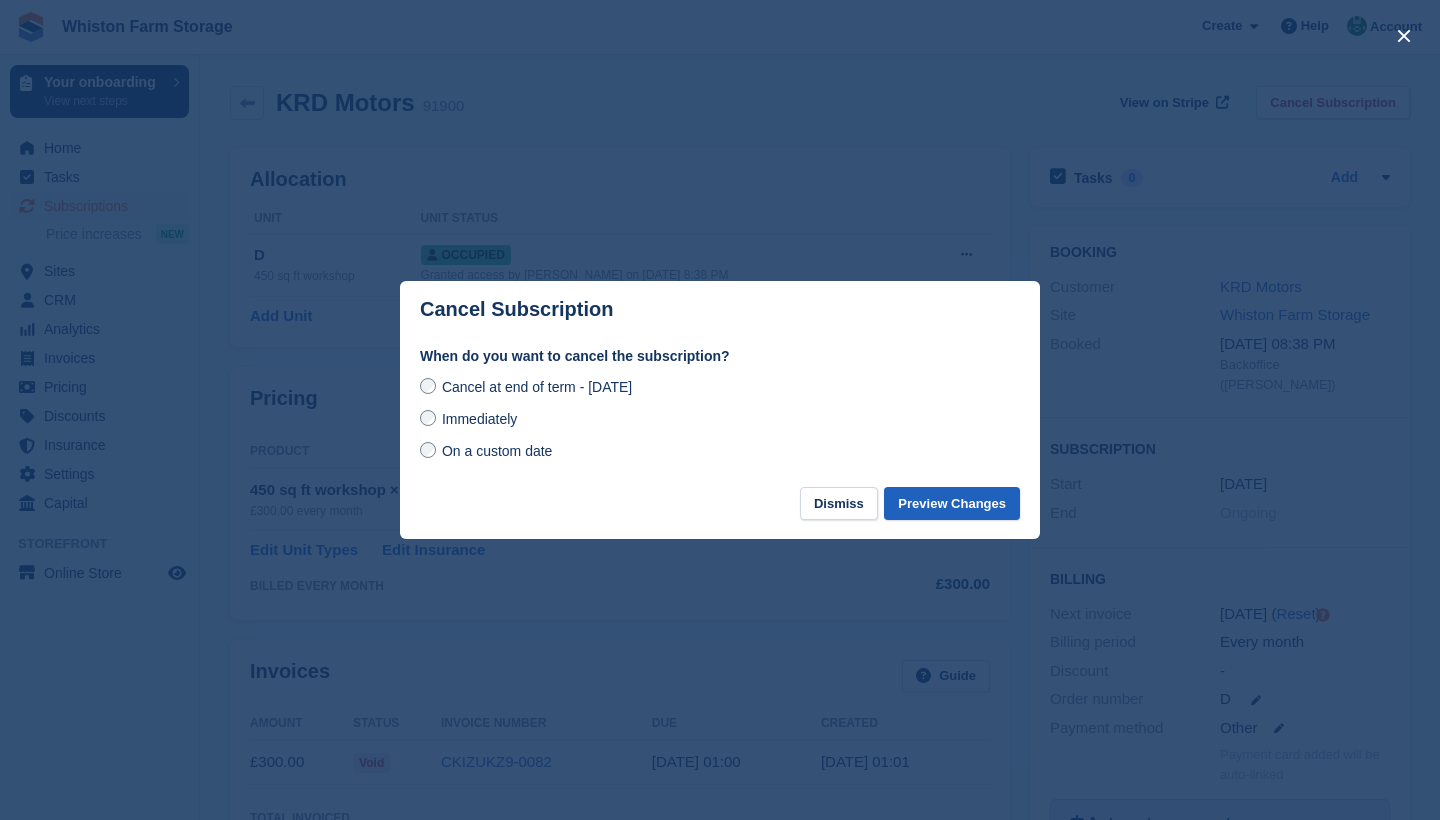 click on "Preview Changes" at bounding box center [952, 503] 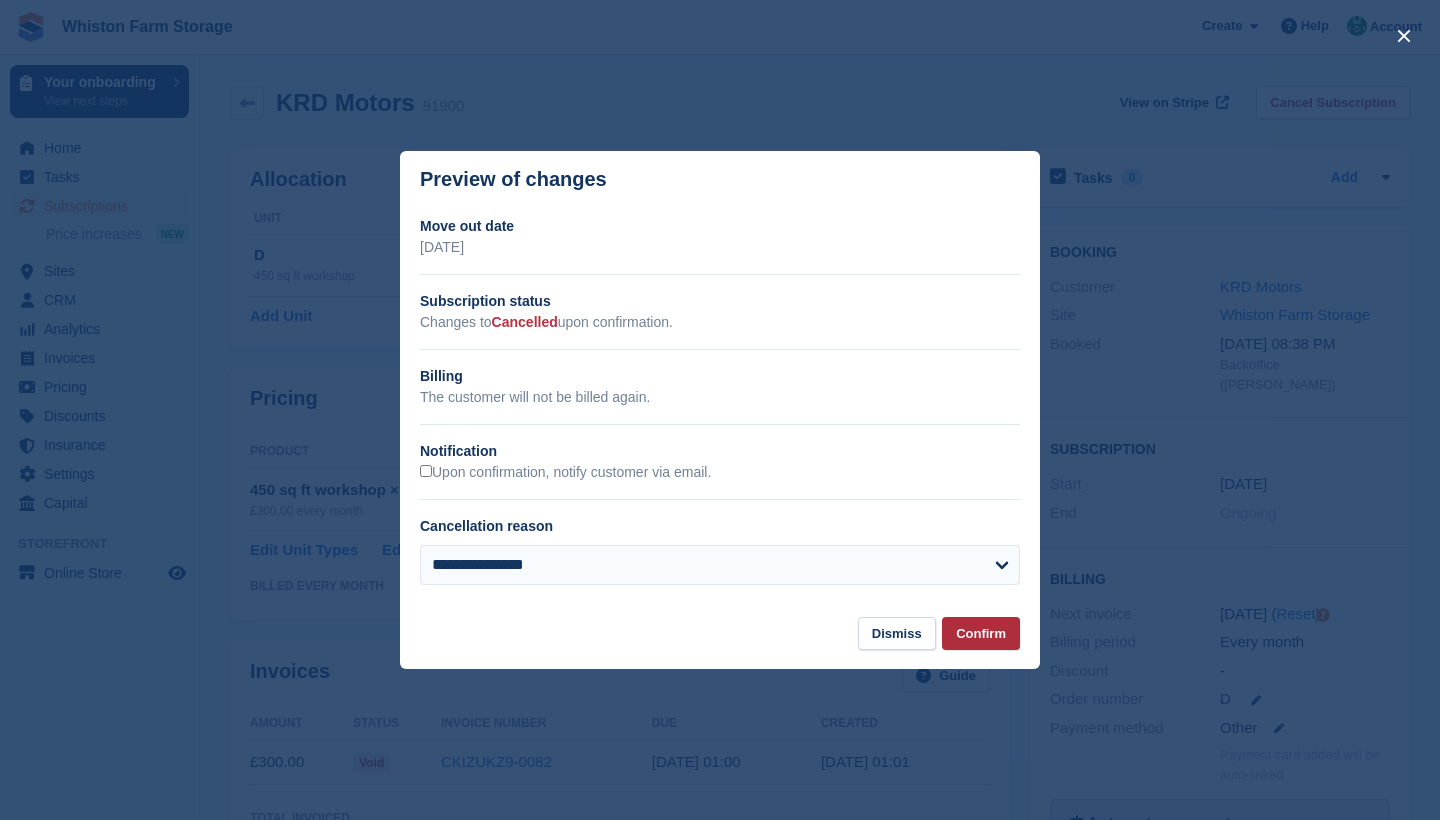 click on "Confirm" at bounding box center [981, 633] 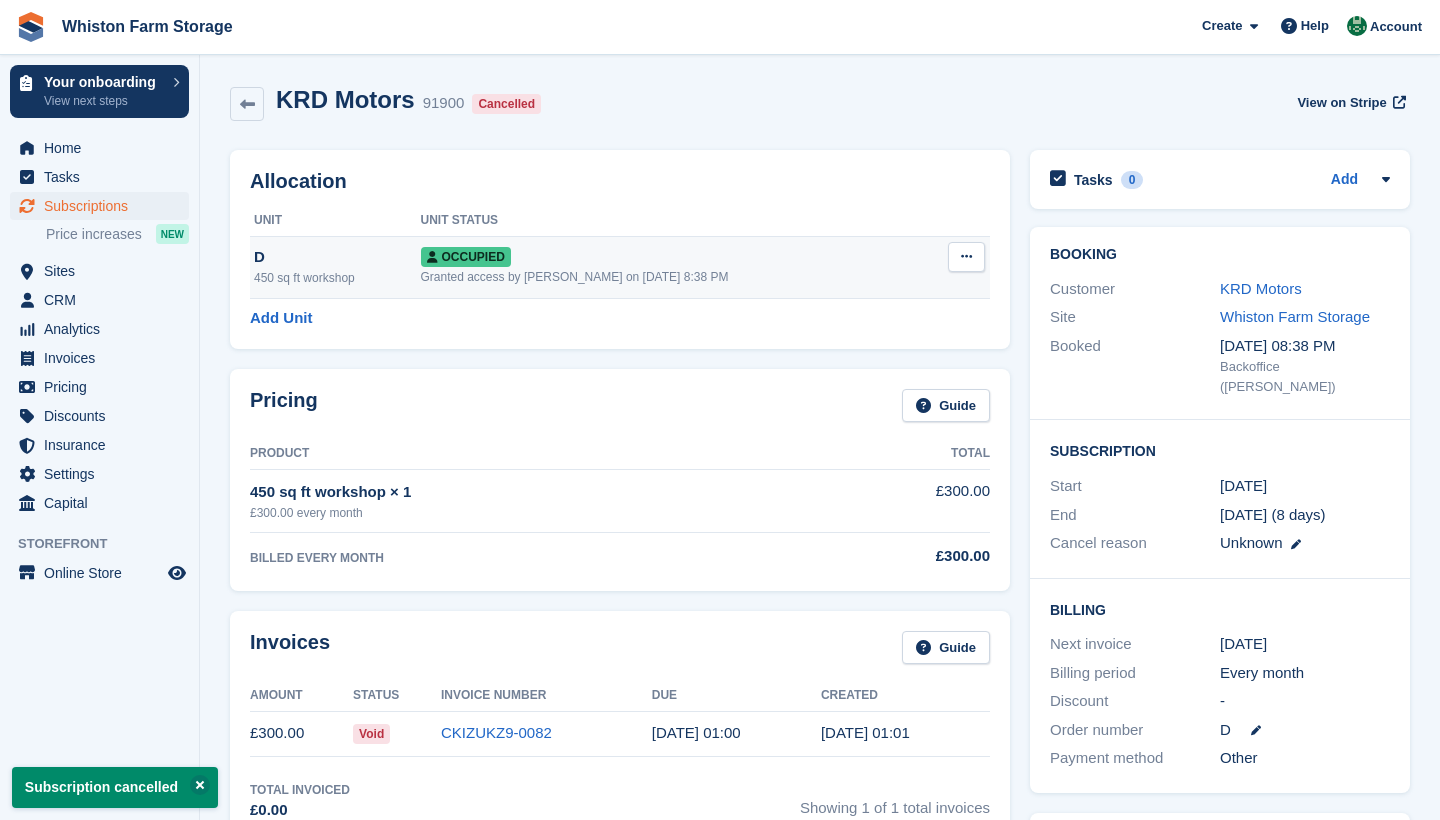 click at bounding box center [966, 257] 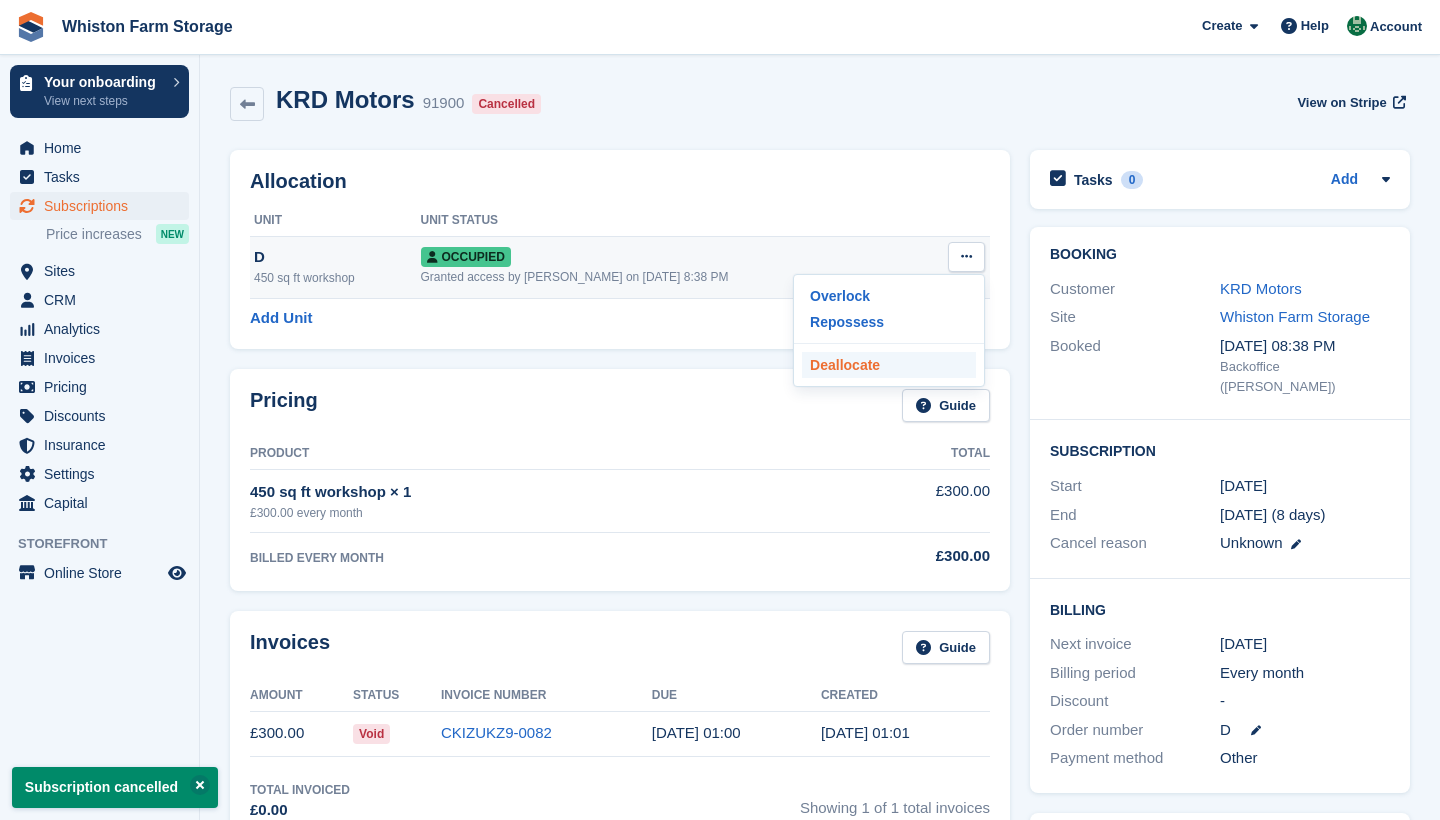 click on "Deallocate" at bounding box center [889, 365] 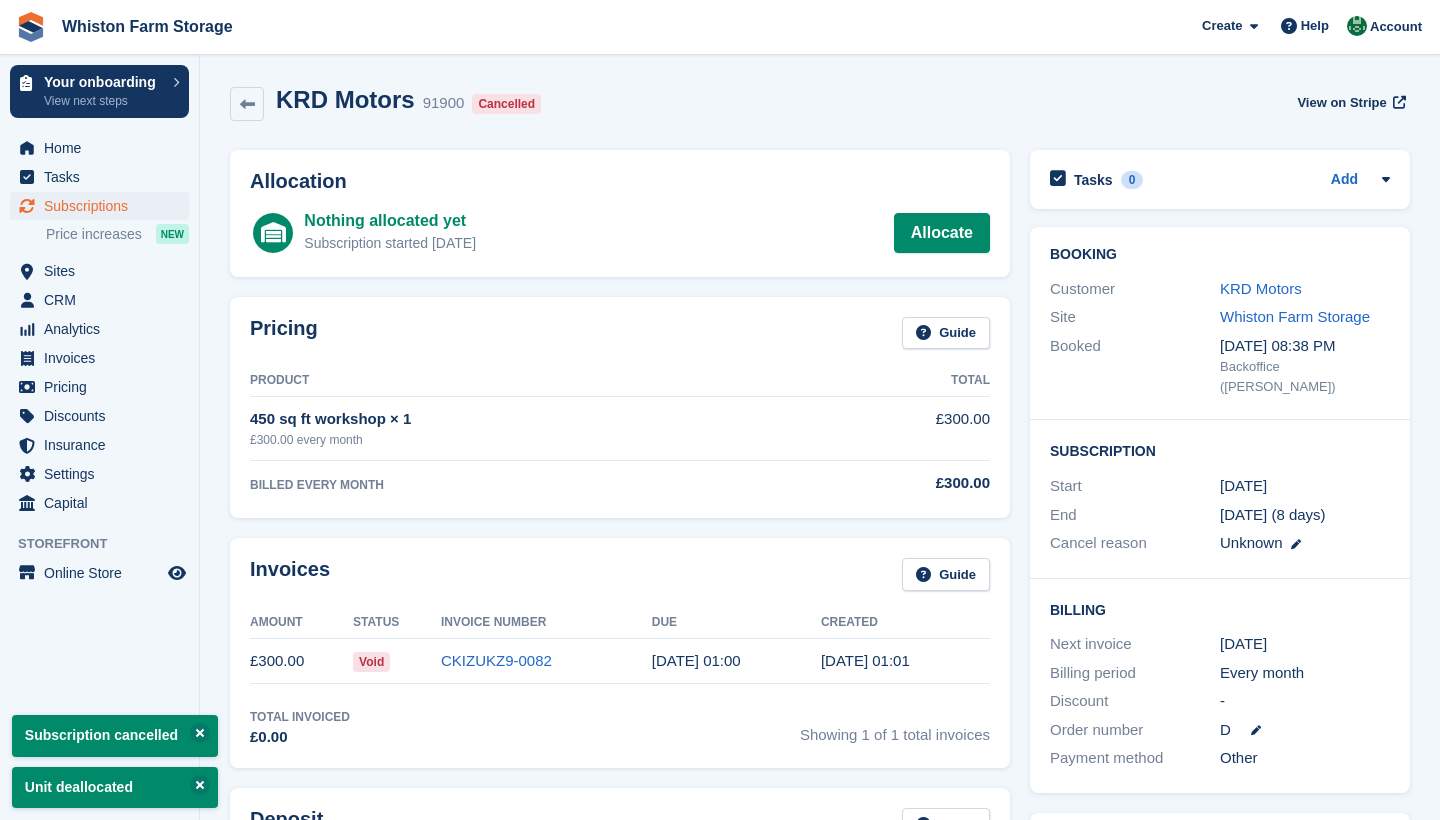 click on "Subscriptions" at bounding box center [104, 206] 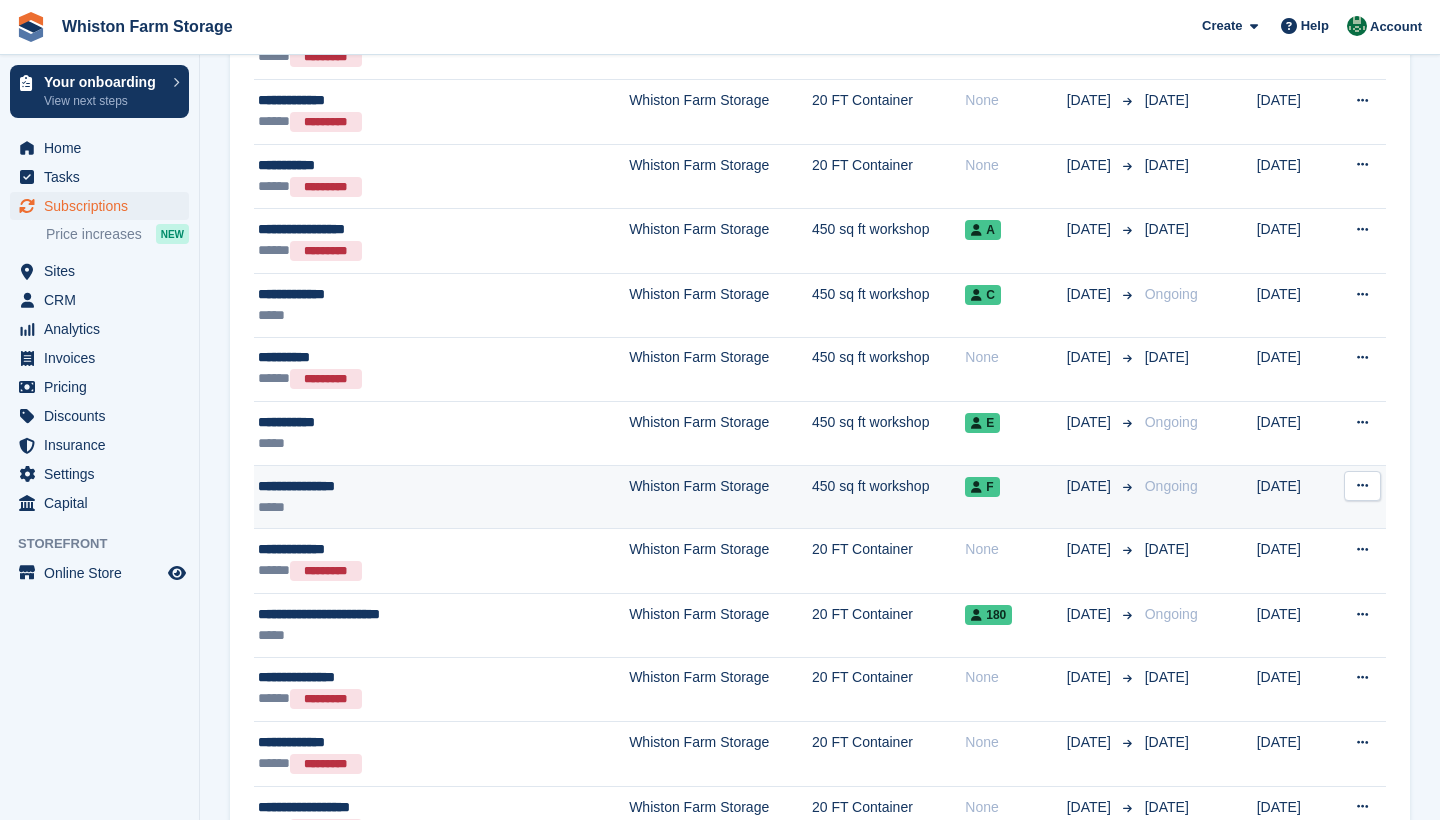 scroll, scrollTop: 327, scrollLeft: 0, axis: vertical 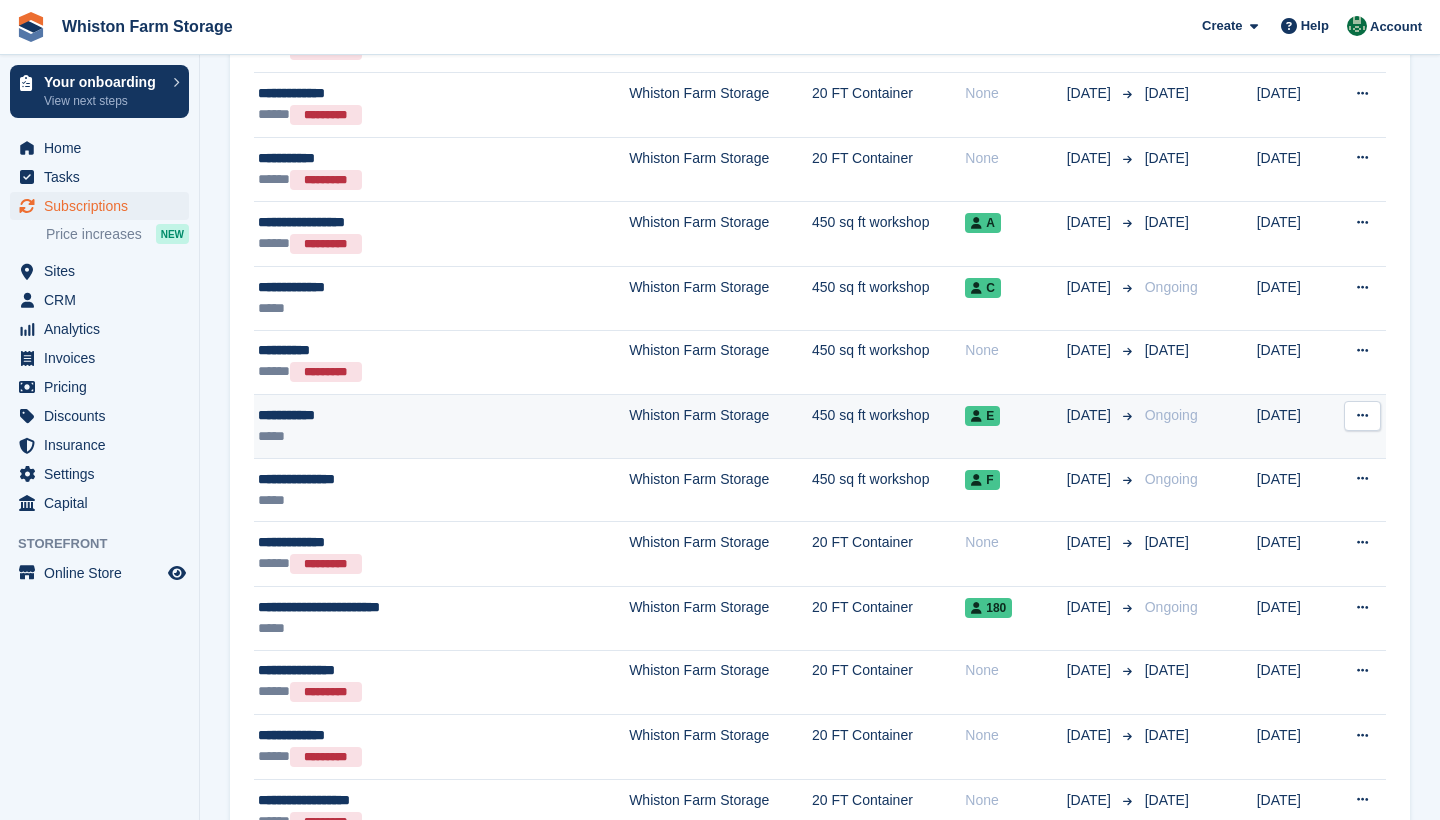 click on "*****" at bounding box center (399, 436) 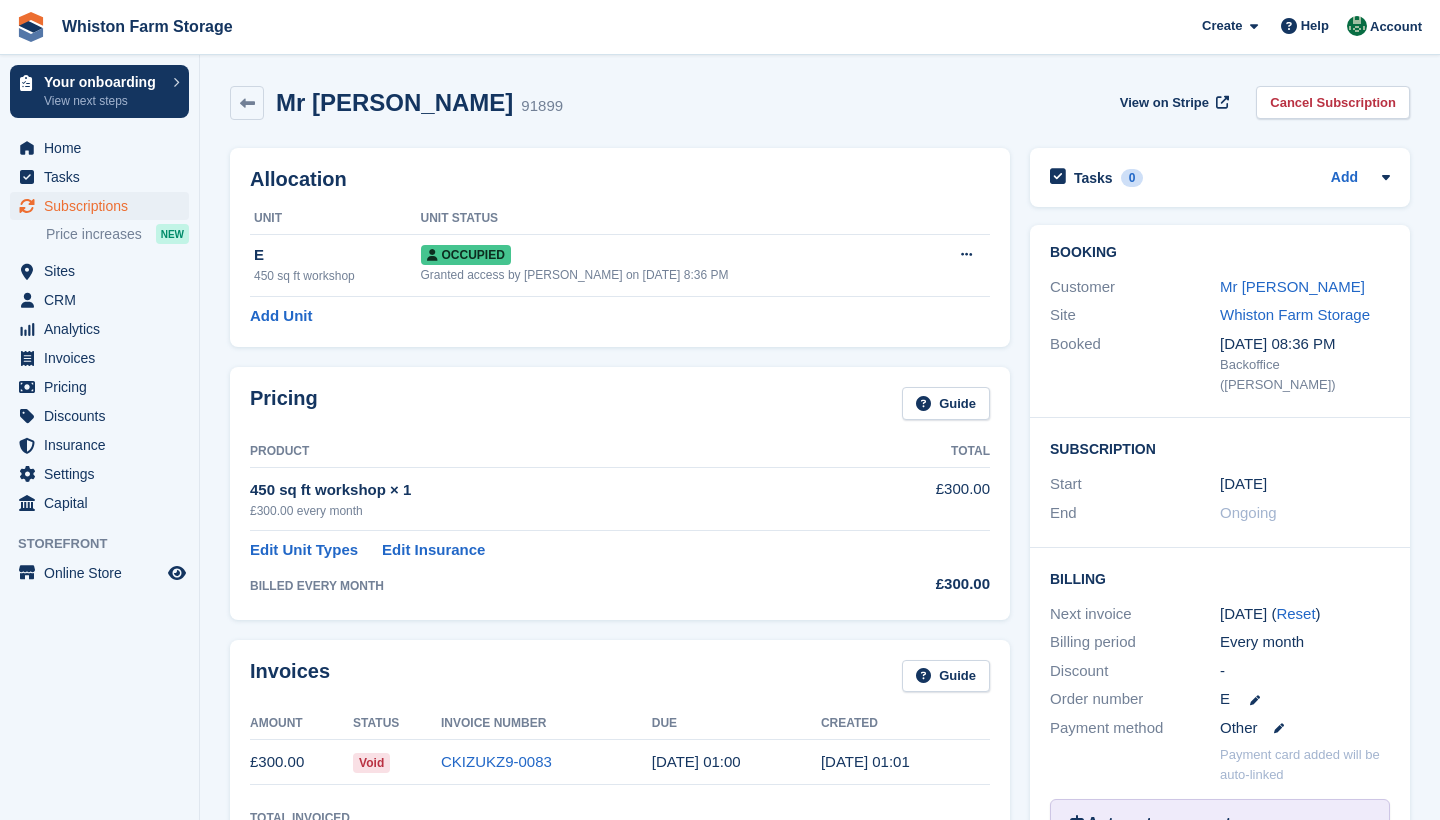 scroll, scrollTop: 0, scrollLeft: 0, axis: both 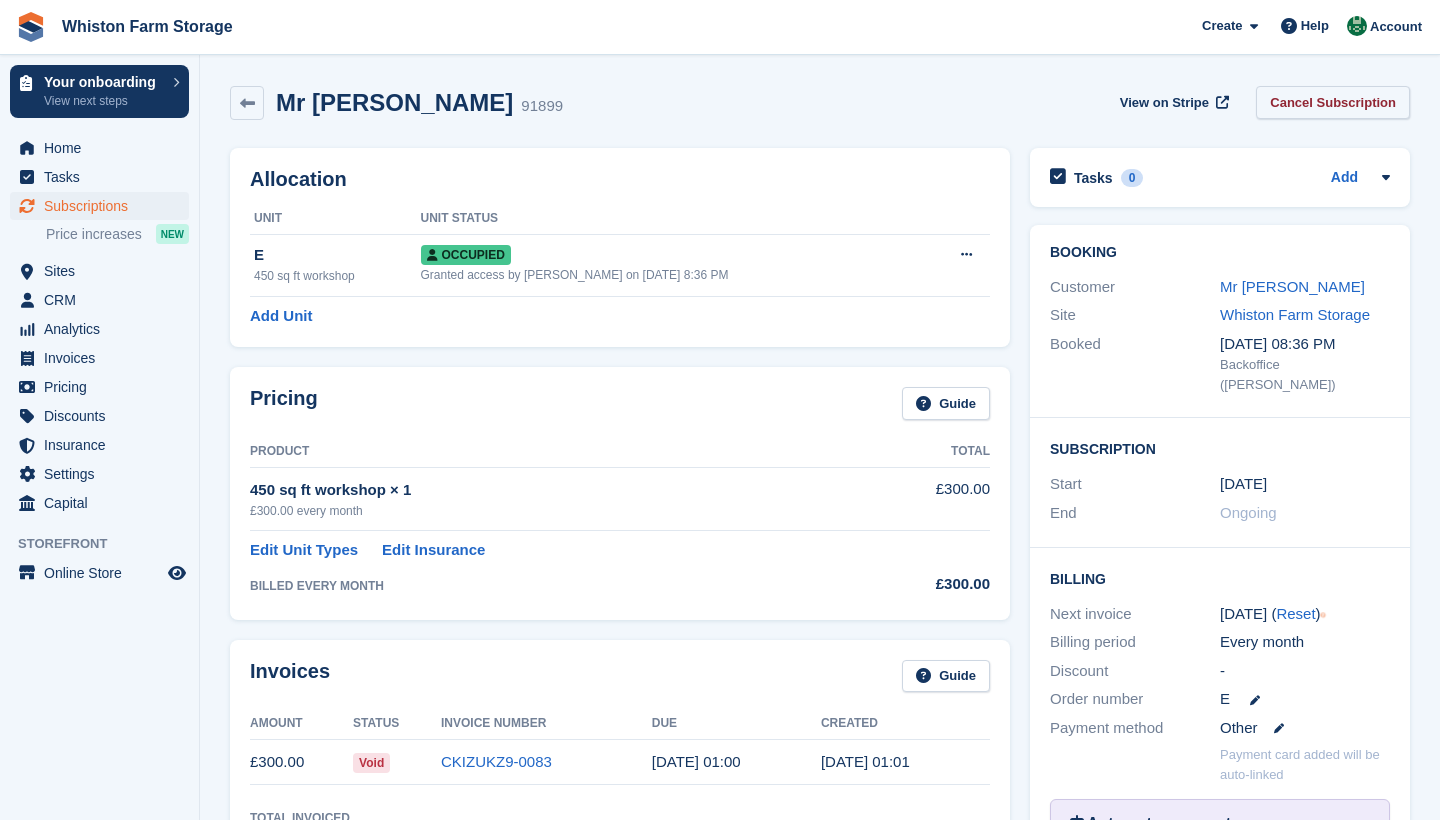 click on "Cancel Subscription" at bounding box center [1333, 102] 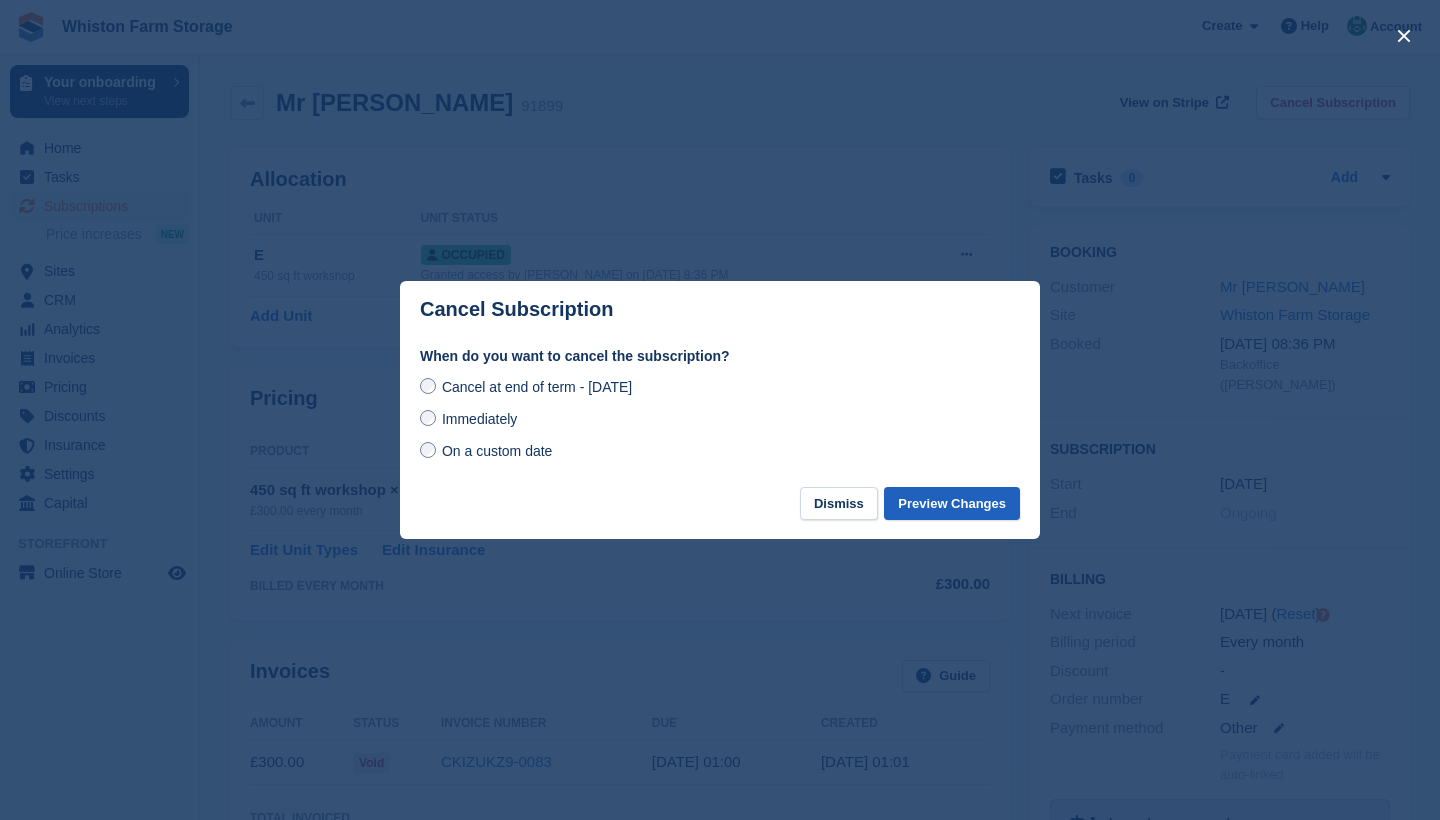 click on "Preview Changes" at bounding box center (952, 503) 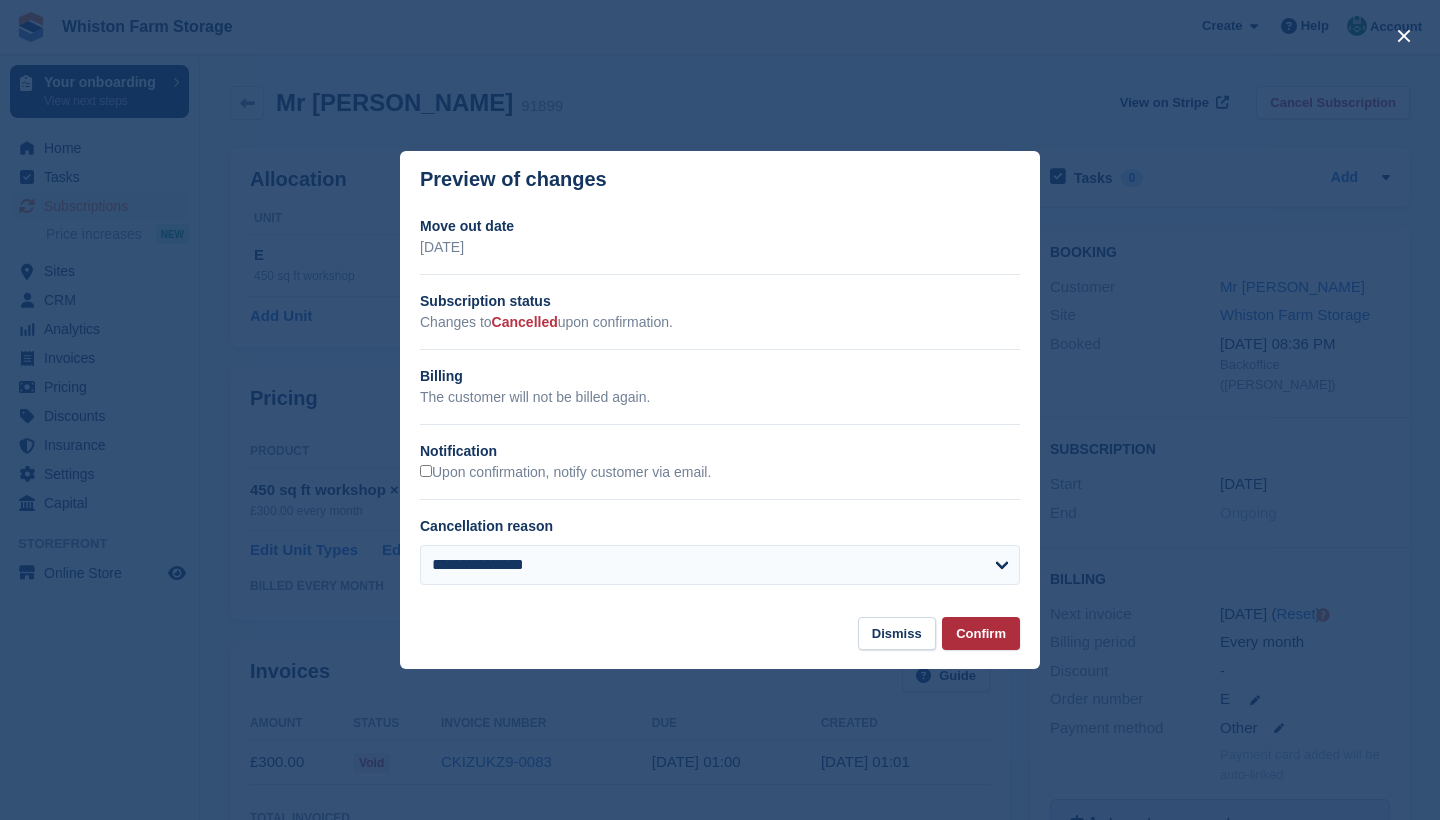 click on "Confirm" at bounding box center [981, 633] 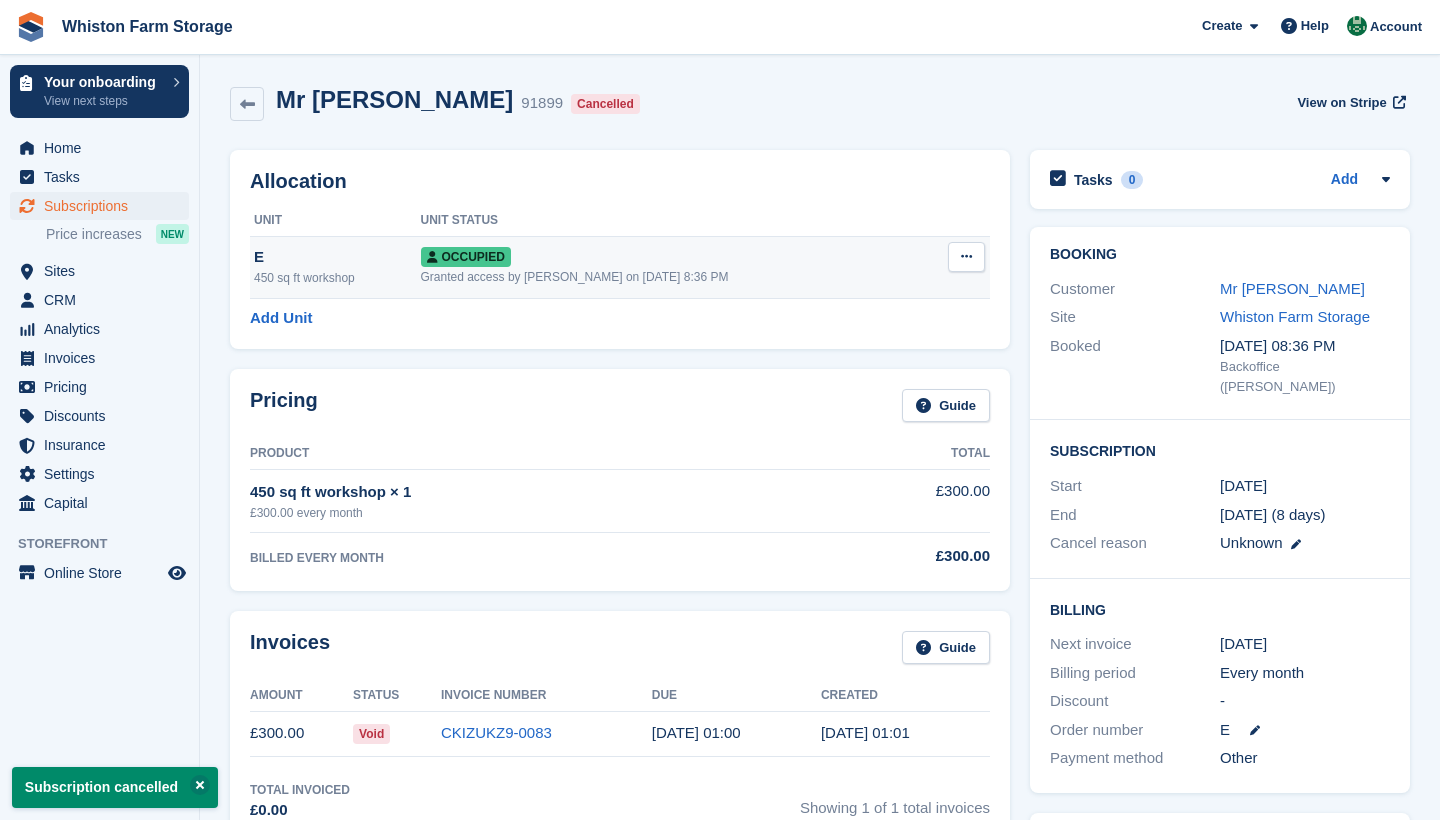 click at bounding box center [966, 257] 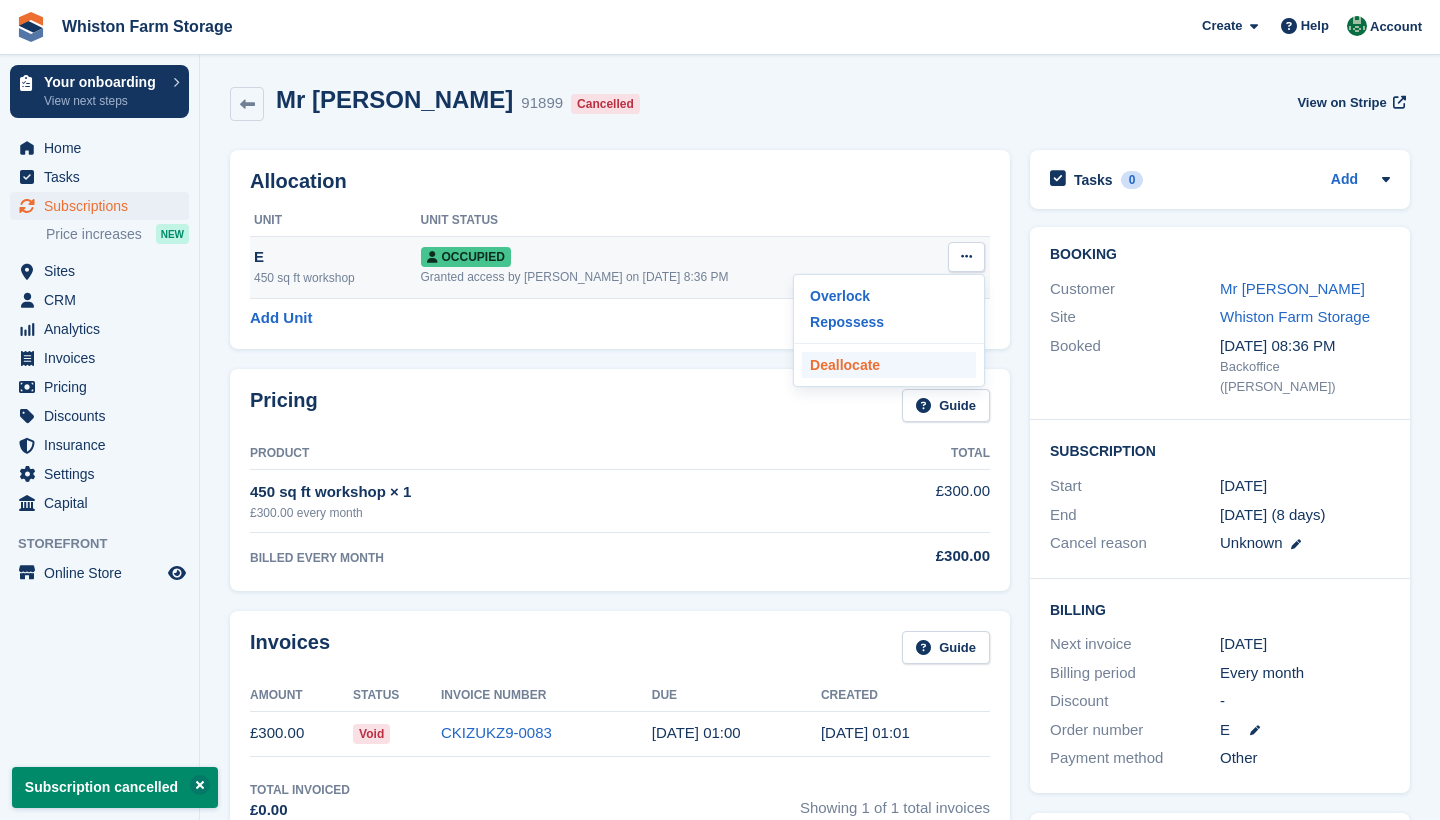 click on "Deallocate" at bounding box center [889, 365] 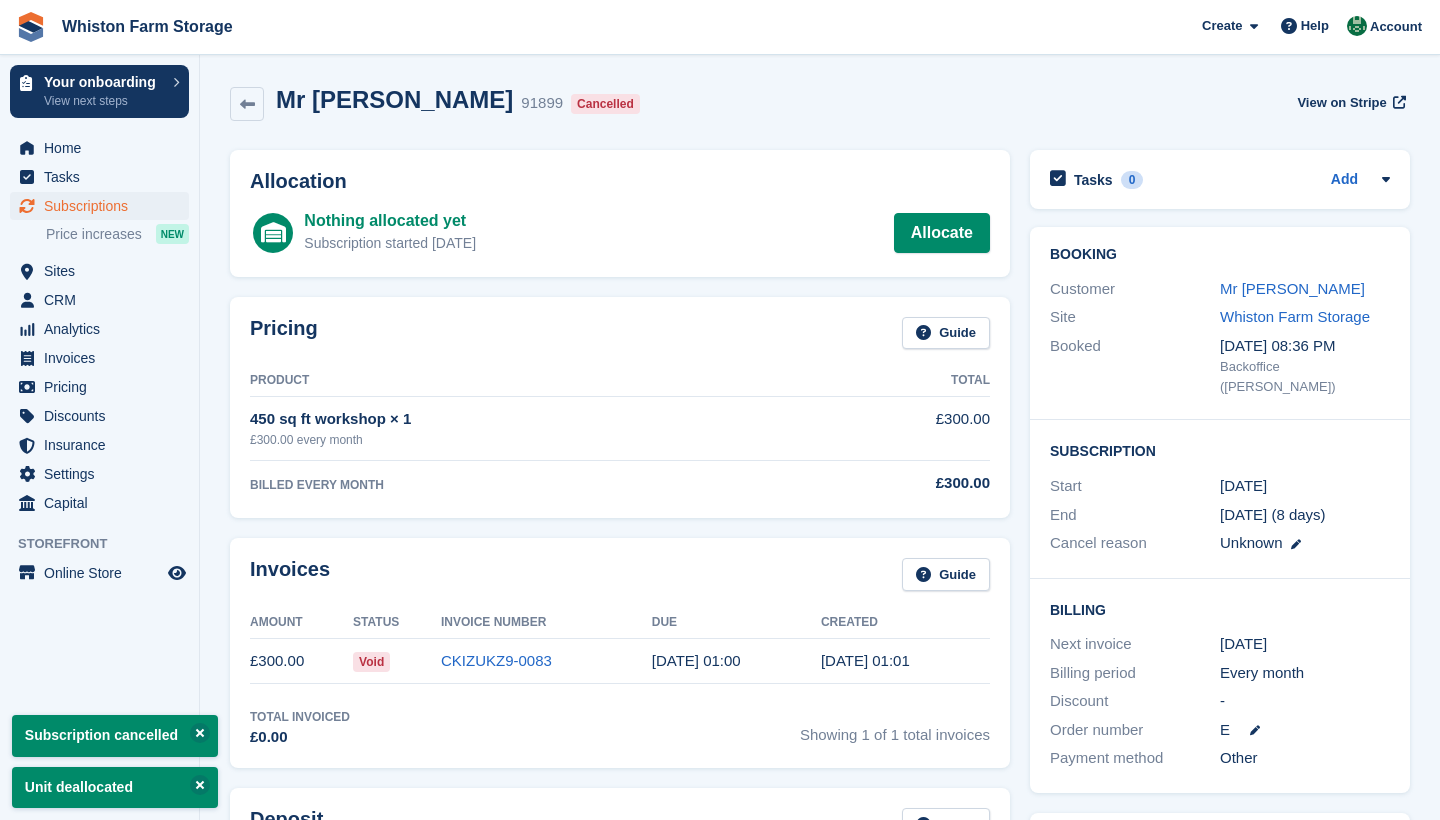 click on "Subscriptions" at bounding box center (104, 206) 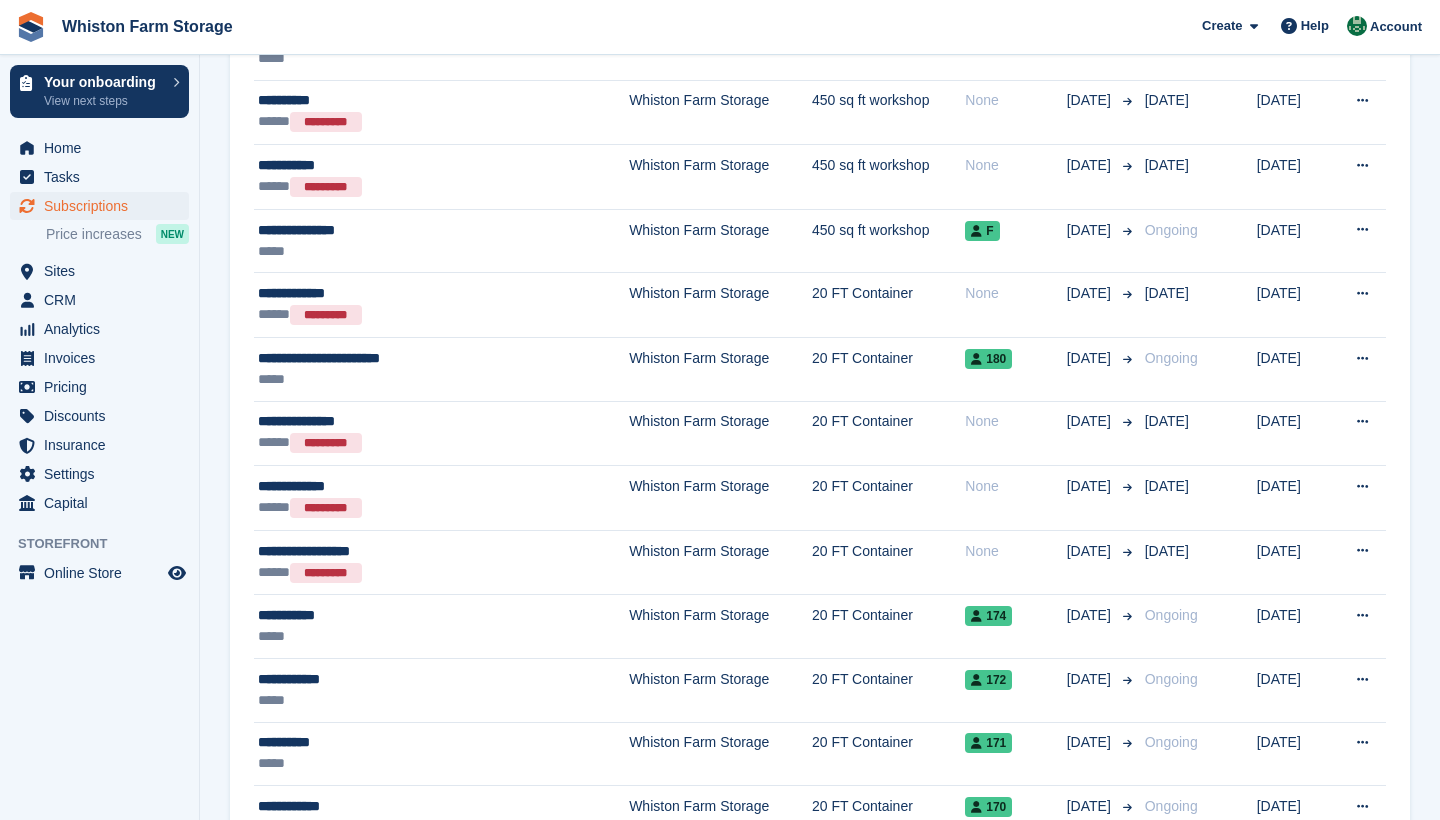 scroll, scrollTop: 578, scrollLeft: 0, axis: vertical 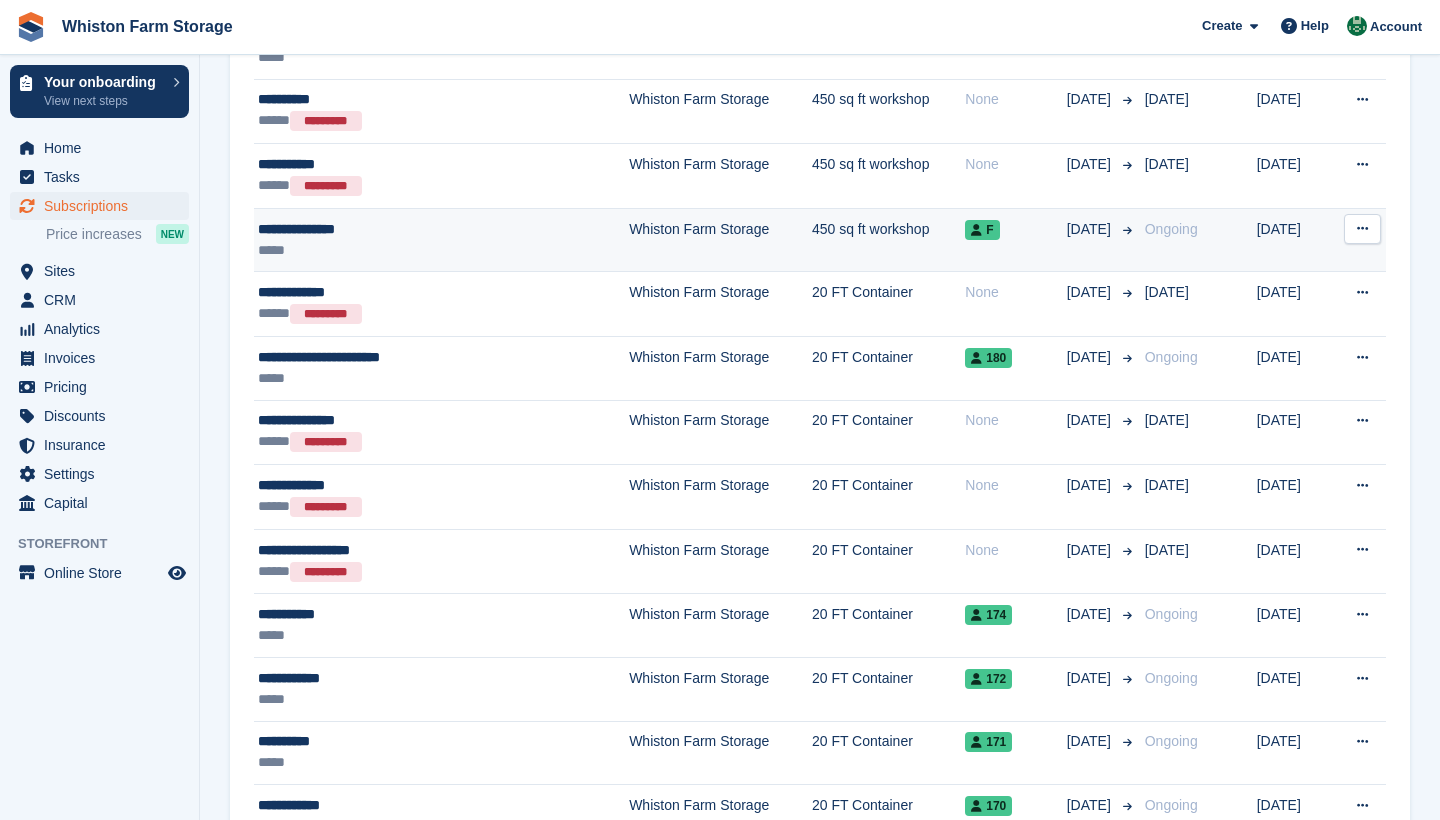 click on "*****" at bounding box center (399, 250) 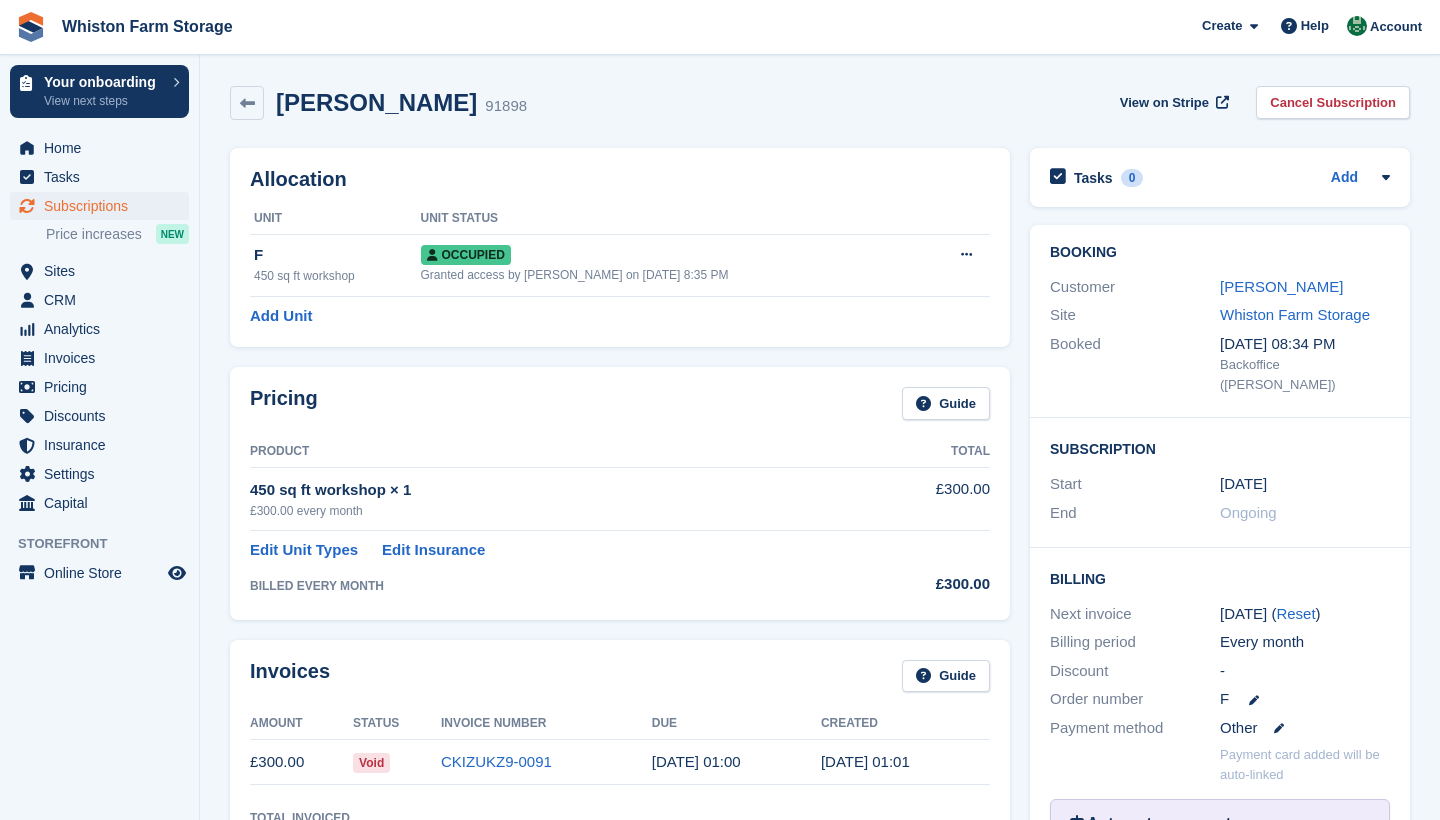 scroll, scrollTop: 0, scrollLeft: 0, axis: both 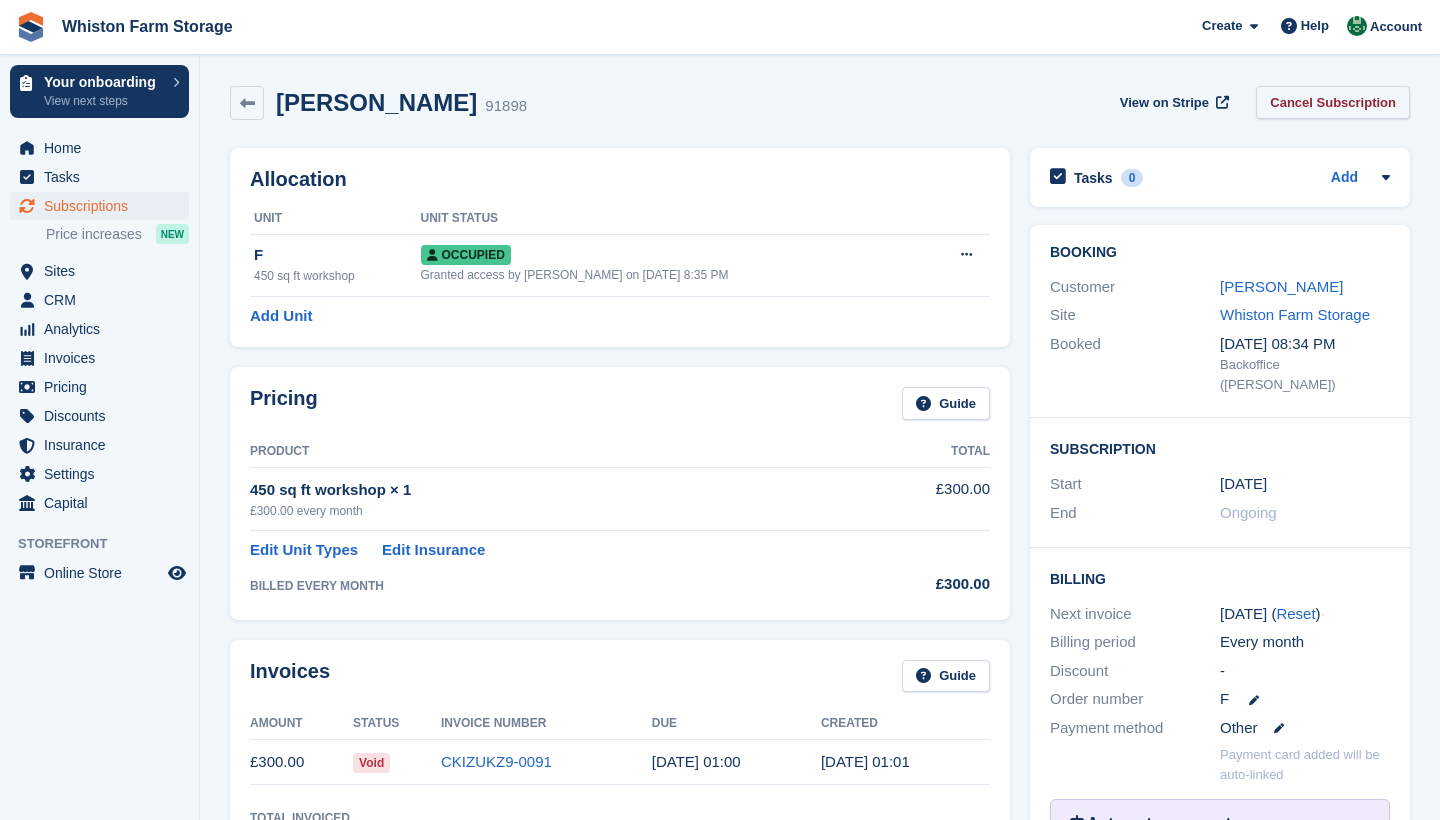 click on "Cancel Subscription" at bounding box center [1333, 102] 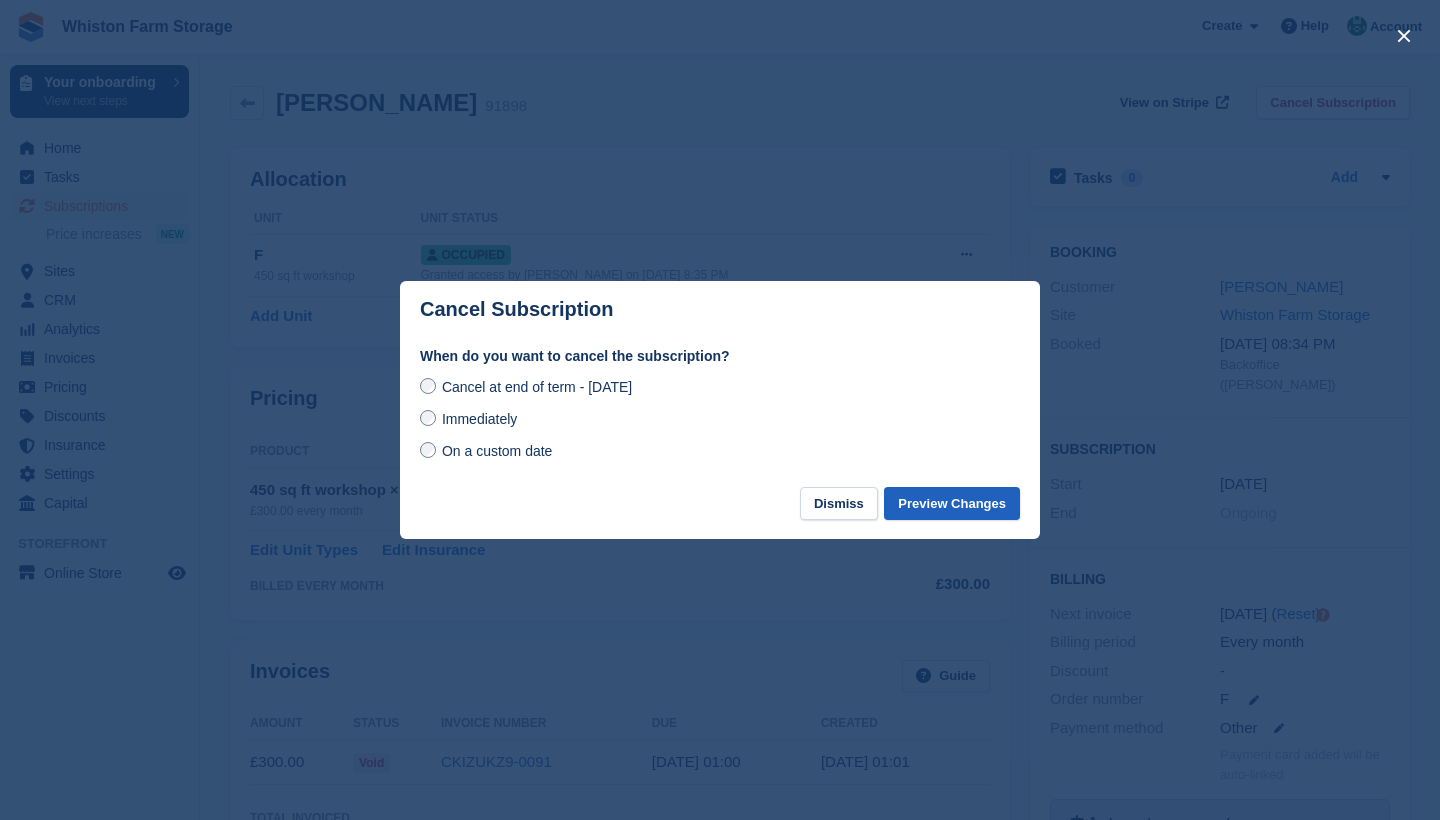 click on "Preview Changes" at bounding box center (952, 503) 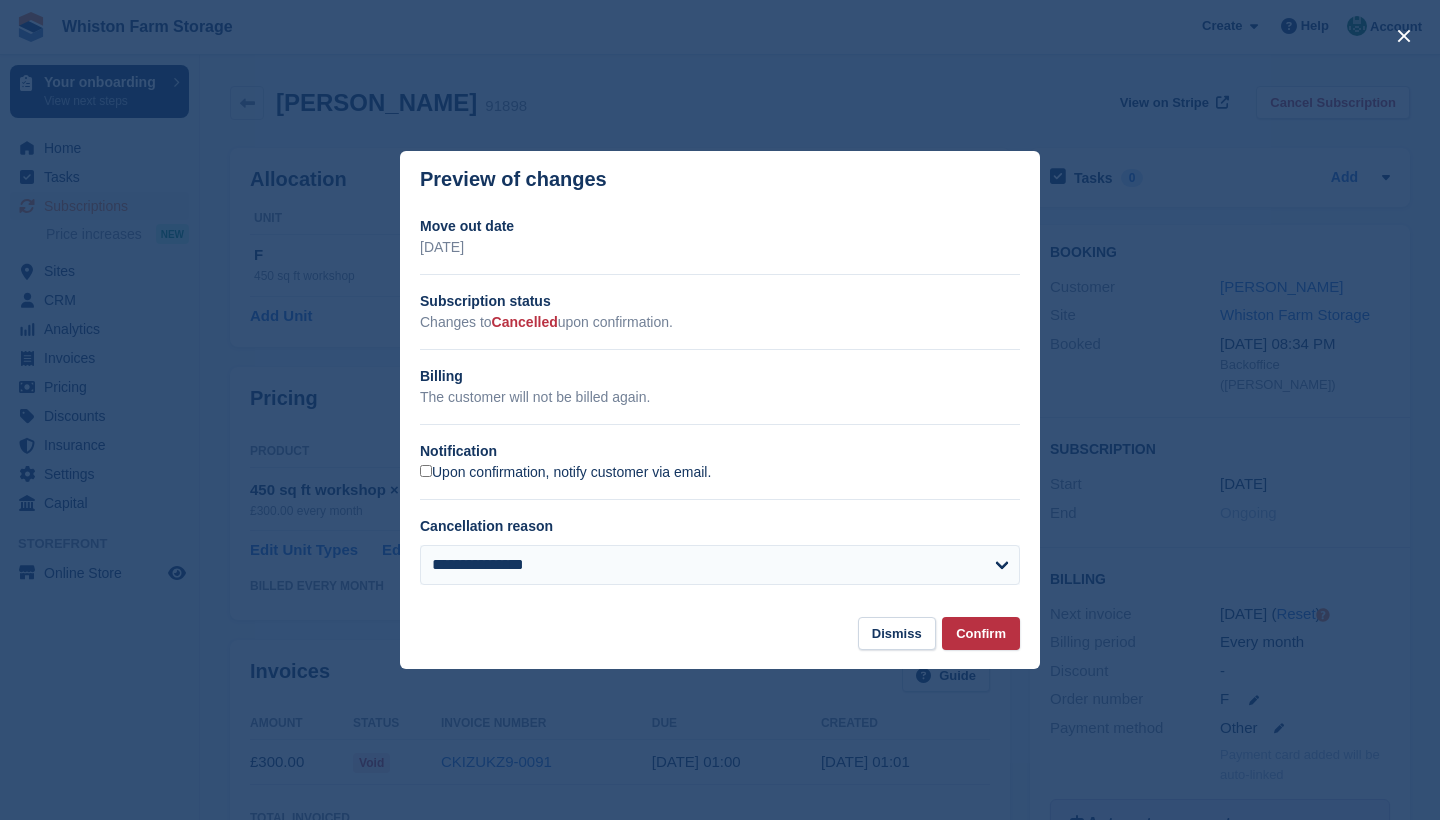 click on "Upon confirmation, notify customer via email." at bounding box center (565, 473) 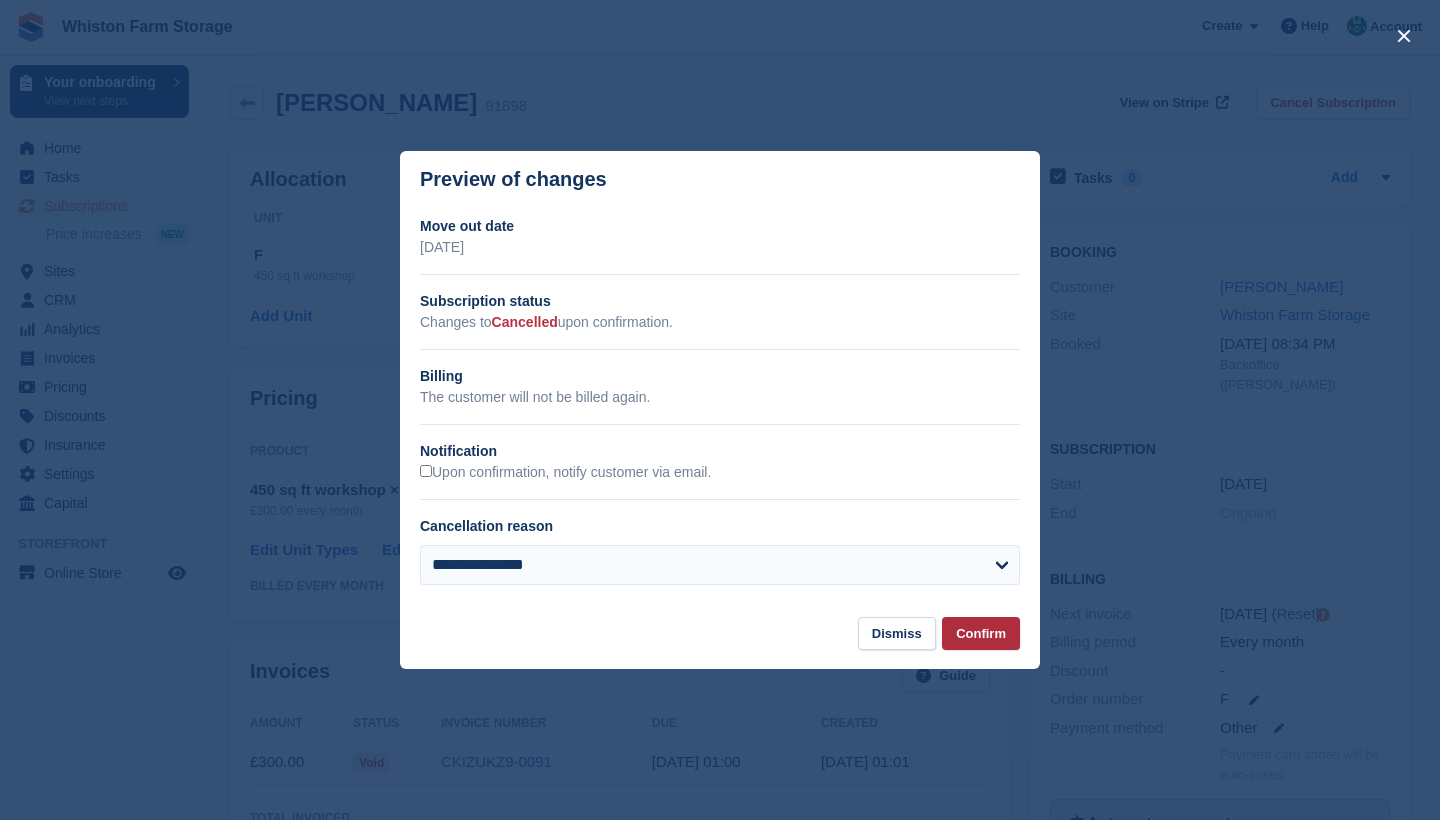 click on "Confirm" at bounding box center [981, 633] 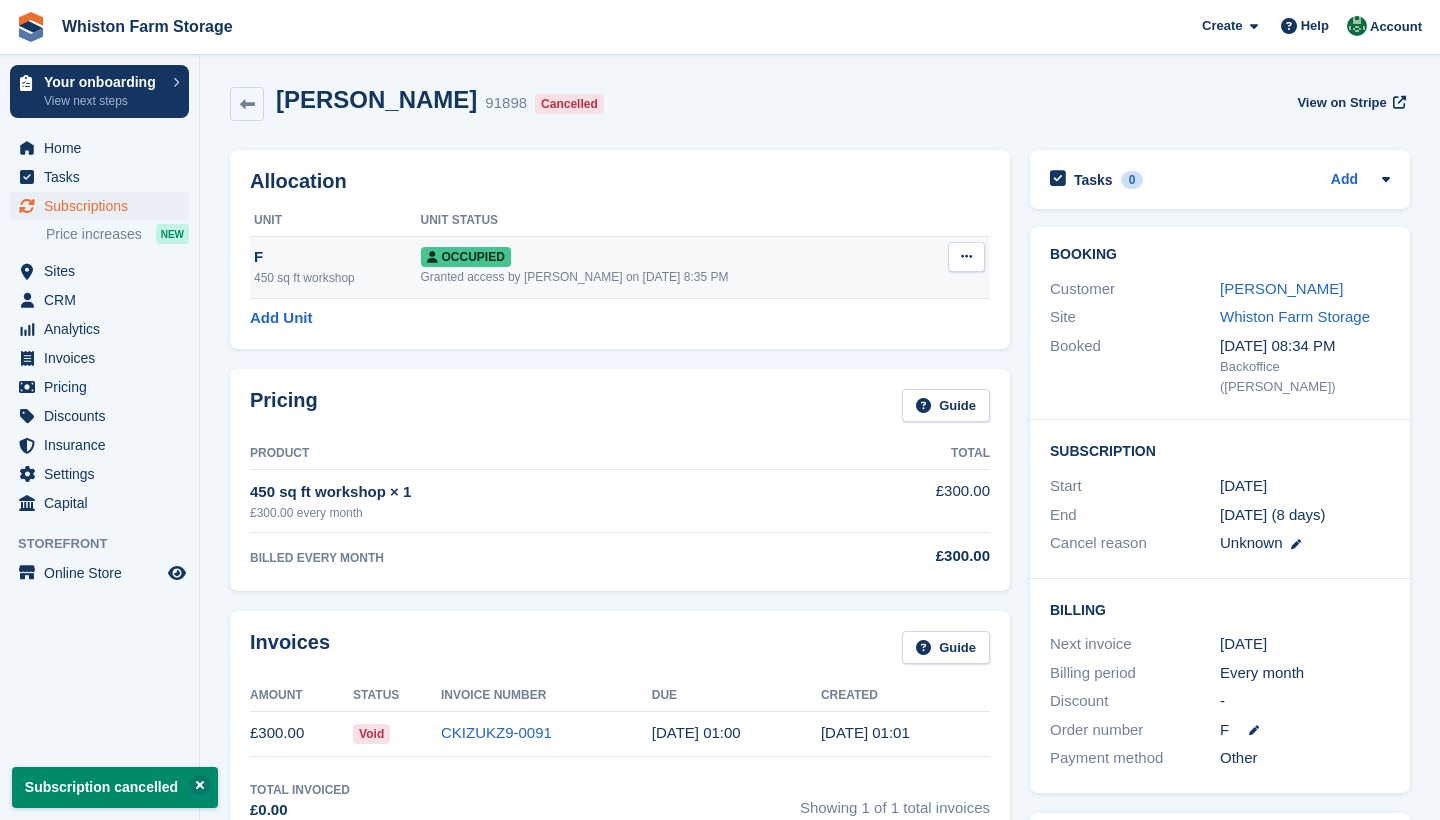 click at bounding box center [966, 257] 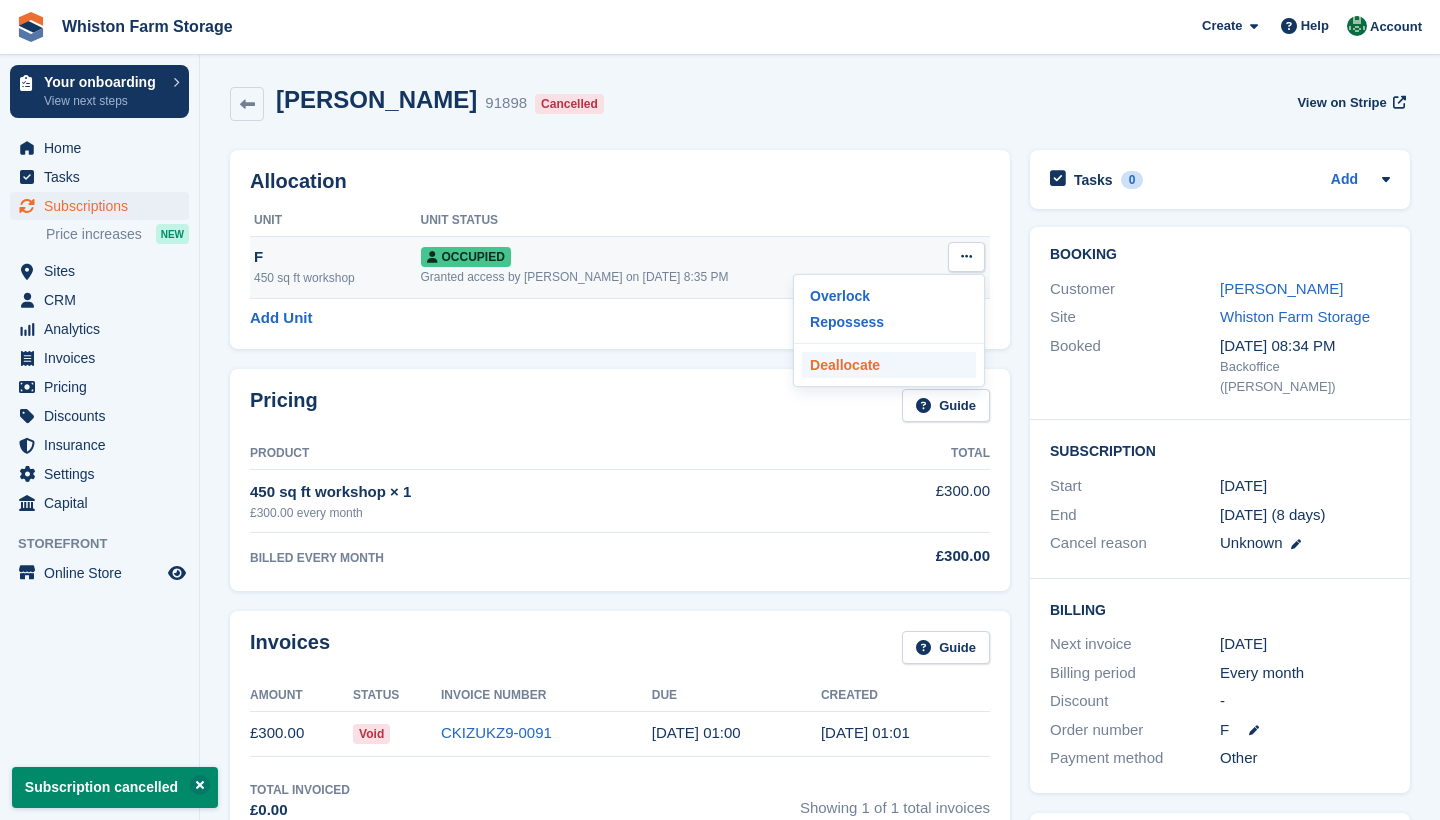 click on "Deallocate" at bounding box center [889, 365] 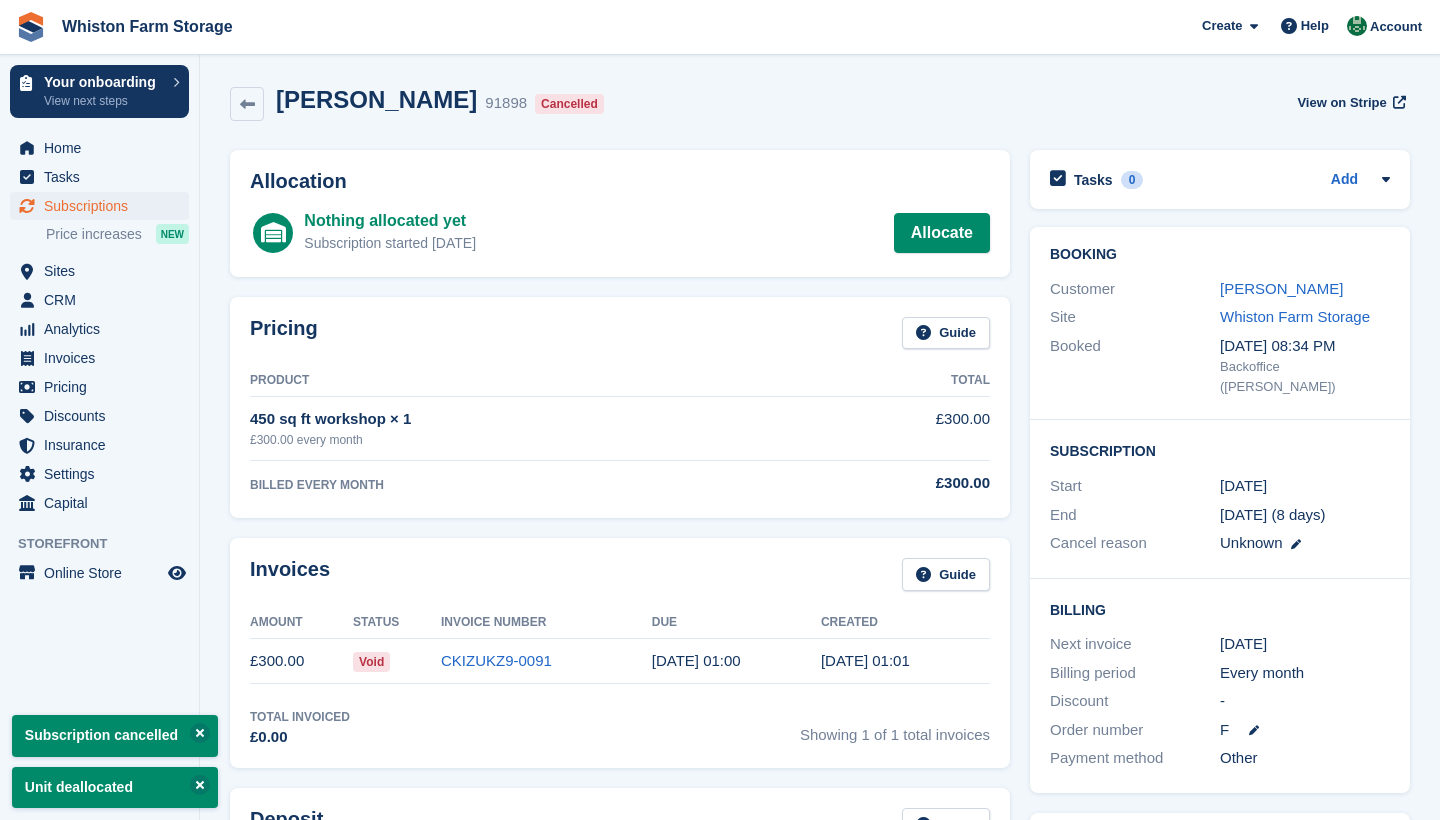 click on "Subscriptions" at bounding box center [104, 206] 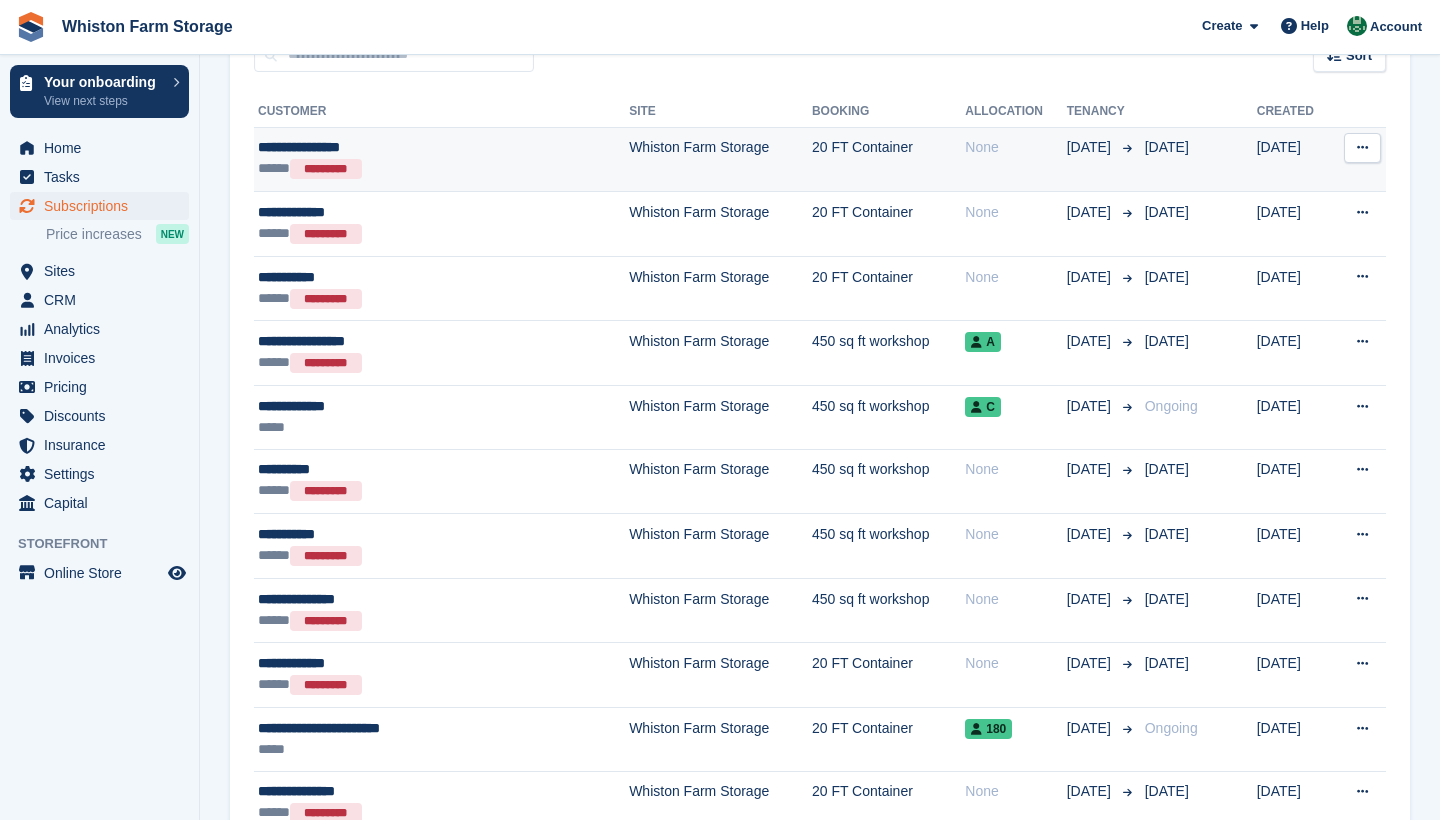 scroll, scrollTop: 221, scrollLeft: 0, axis: vertical 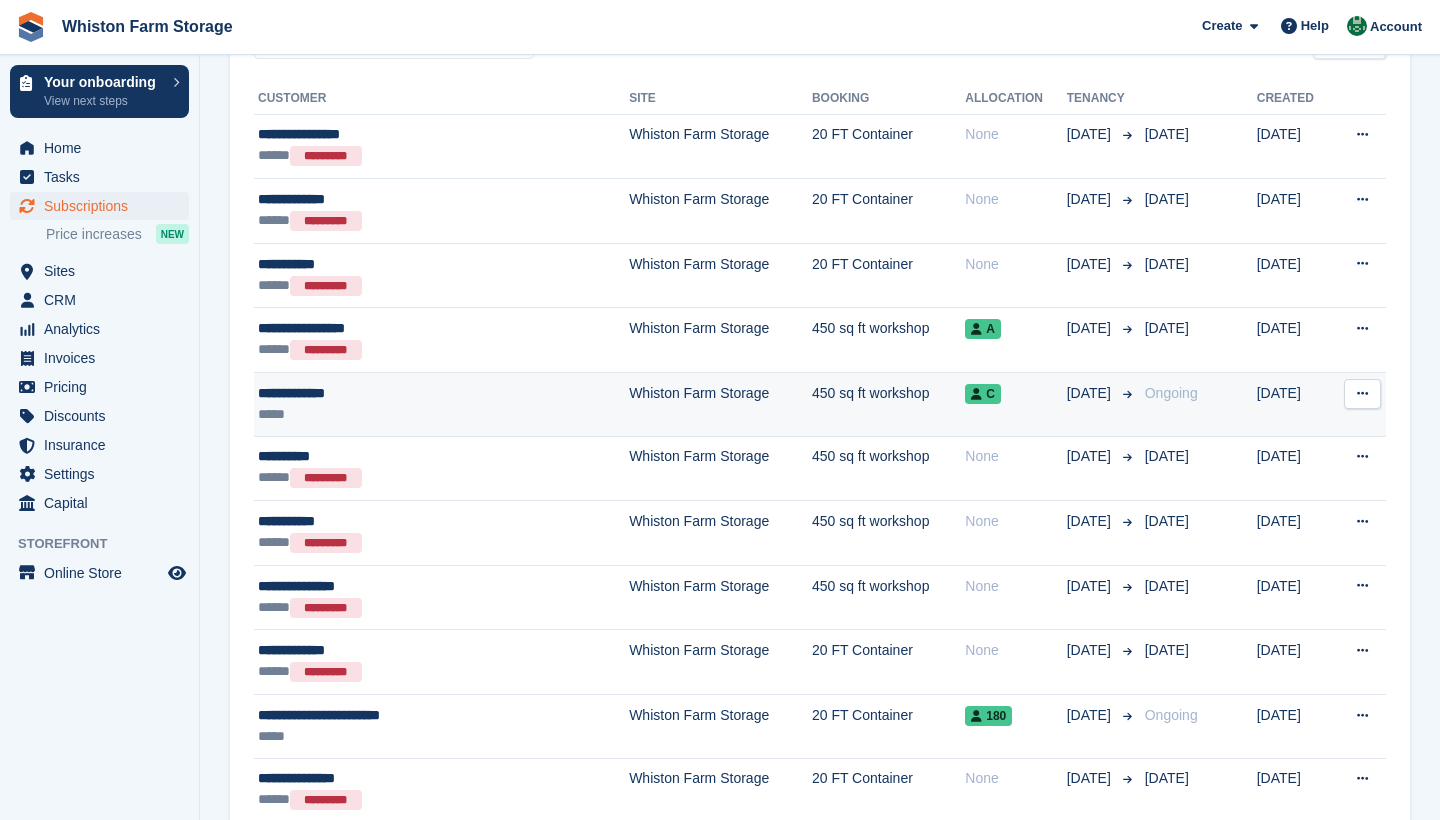 click on "Whiston Farm Storage" at bounding box center [720, 405] 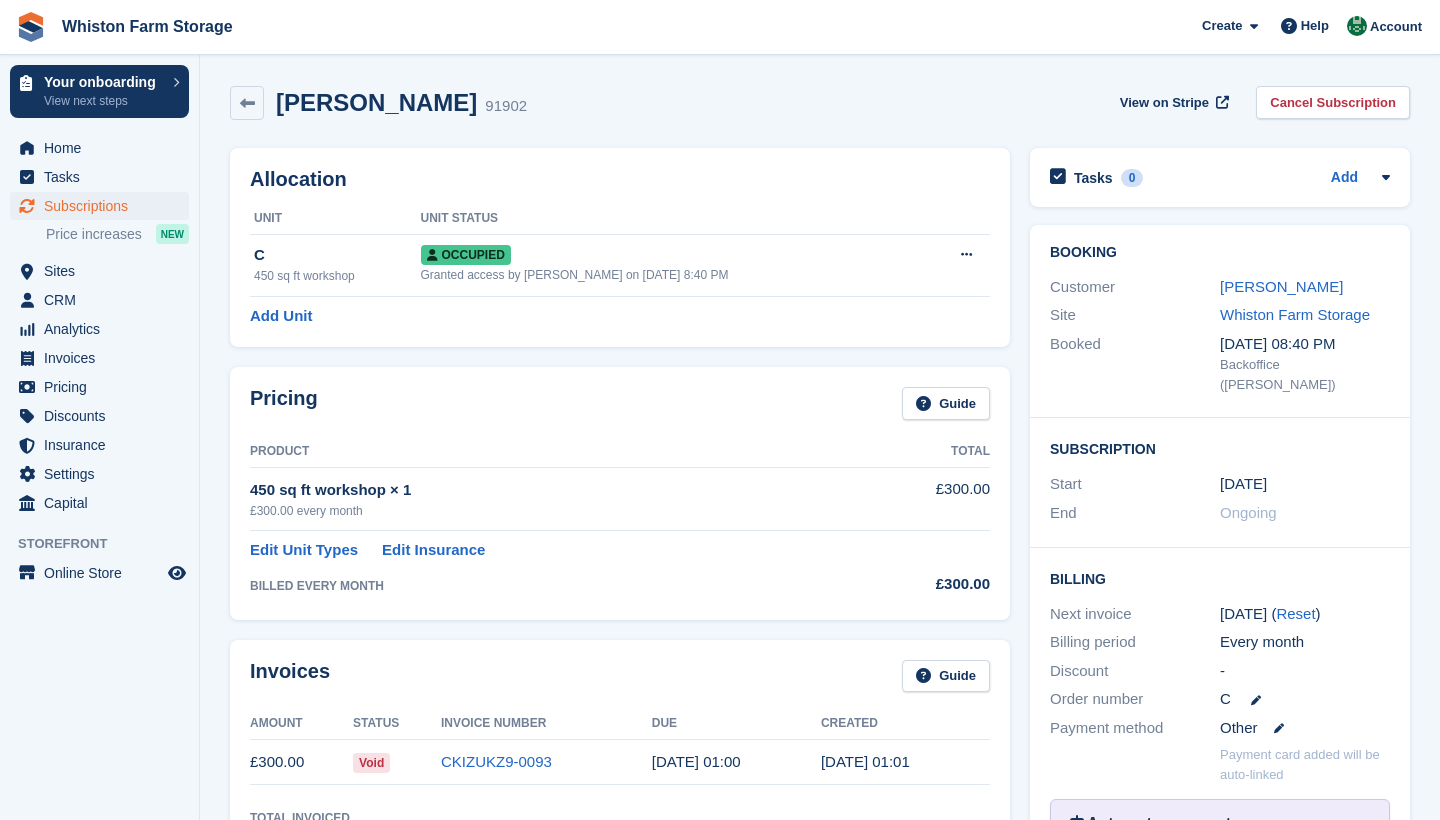 scroll, scrollTop: 0, scrollLeft: 0, axis: both 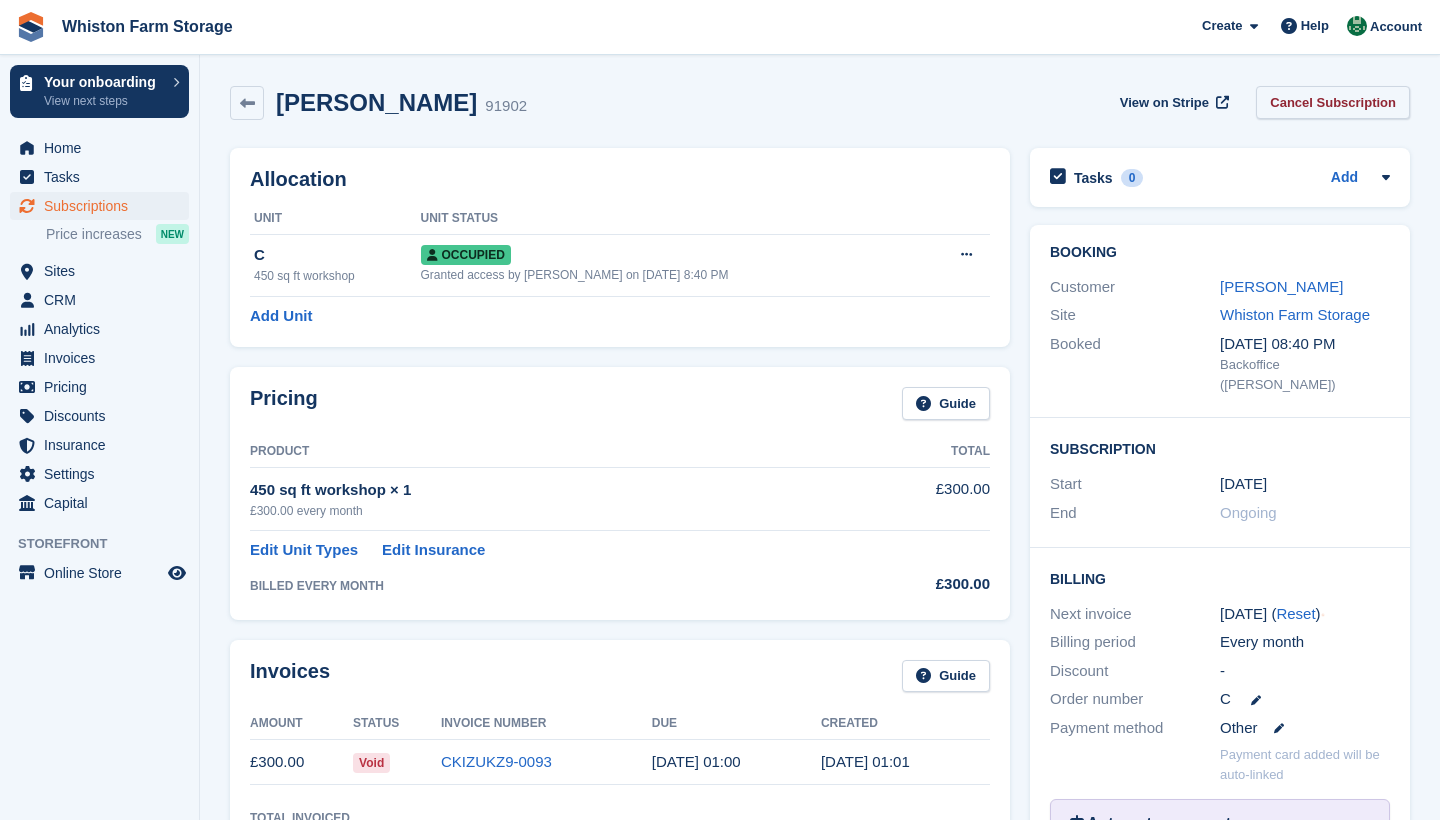click on "Cancel Subscription" at bounding box center (1333, 102) 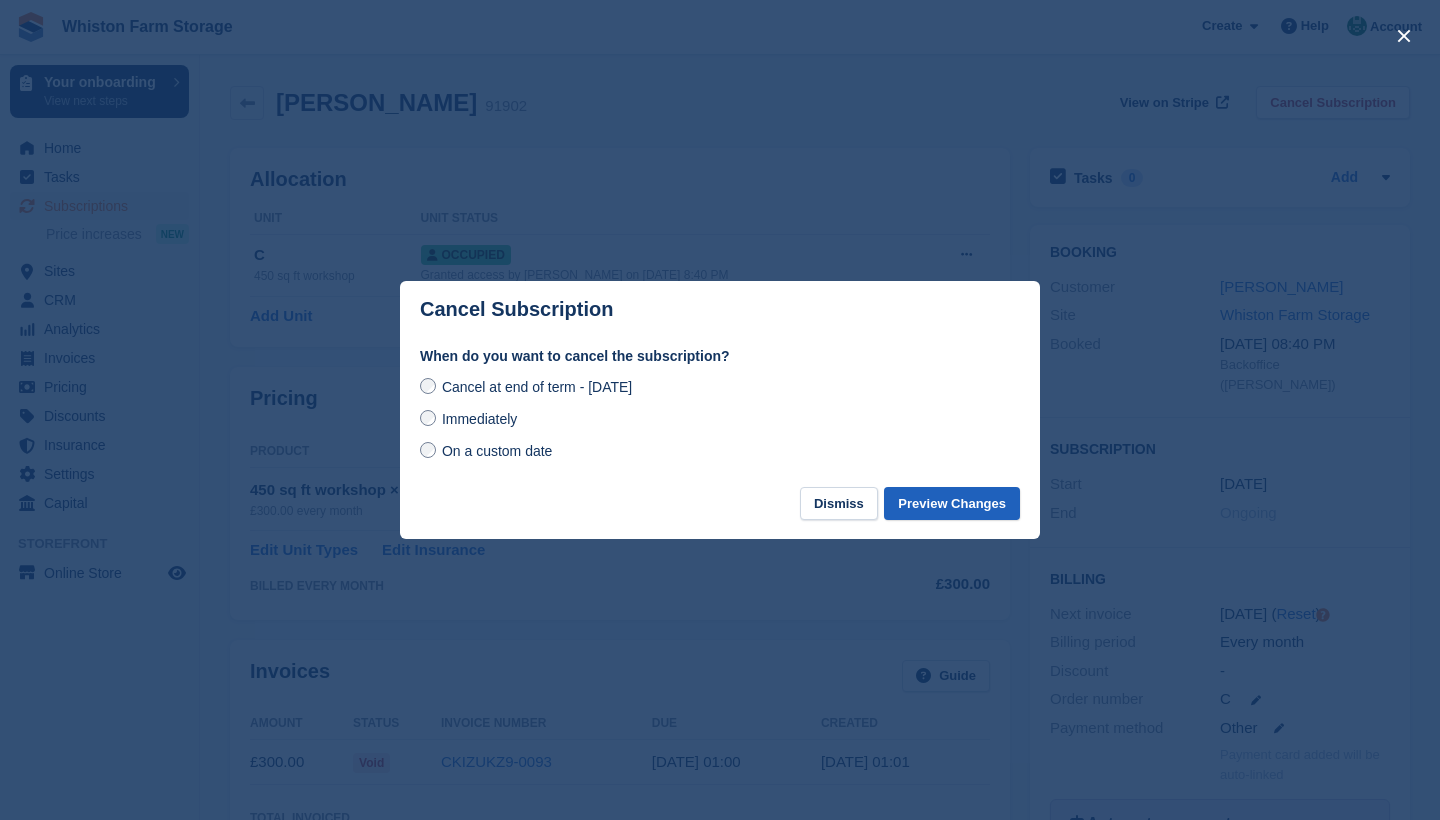 click on "Preview Changes" at bounding box center [952, 503] 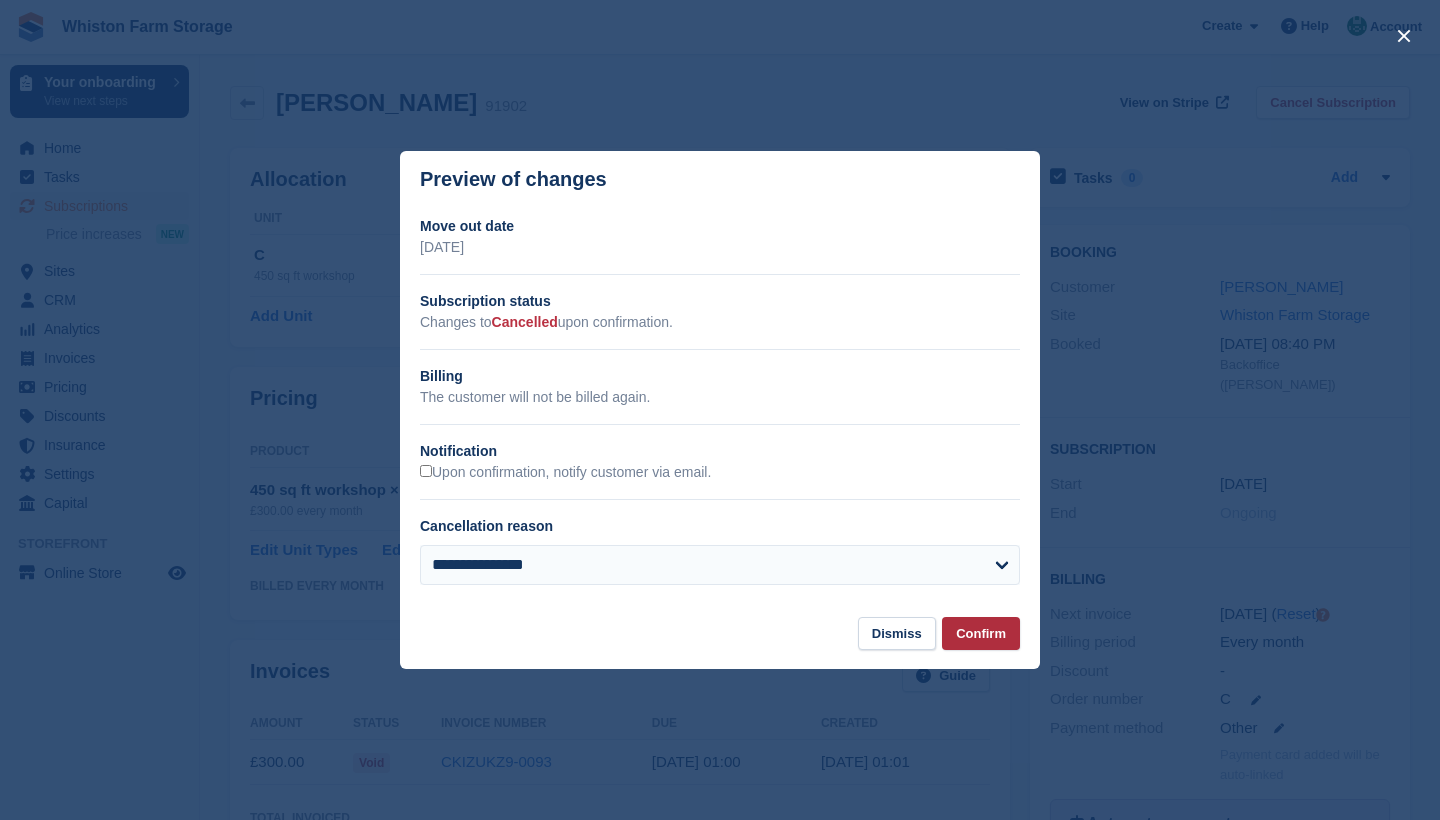 click on "Confirm" at bounding box center [981, 633] 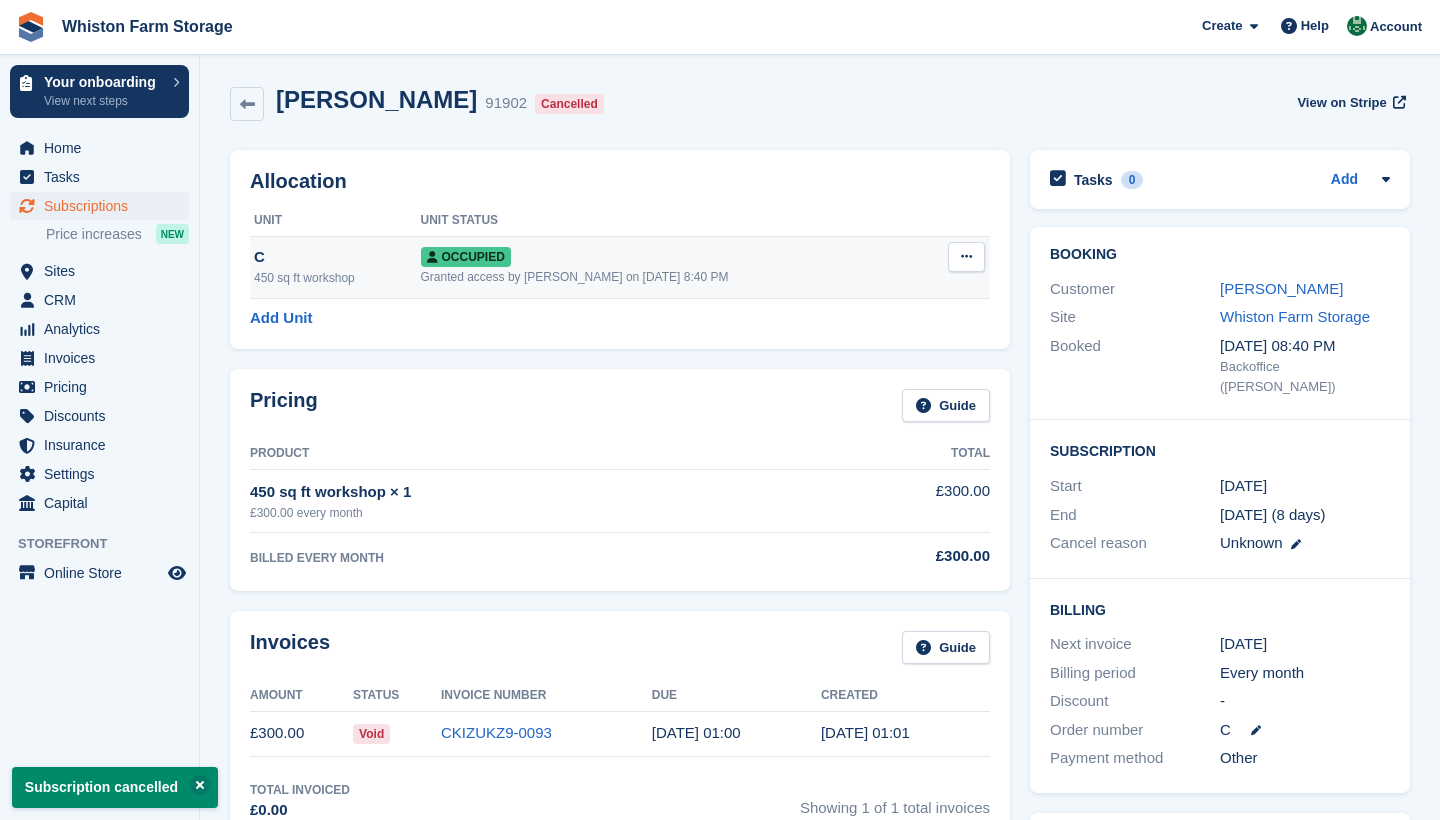 click at bounding box center (966, 257) 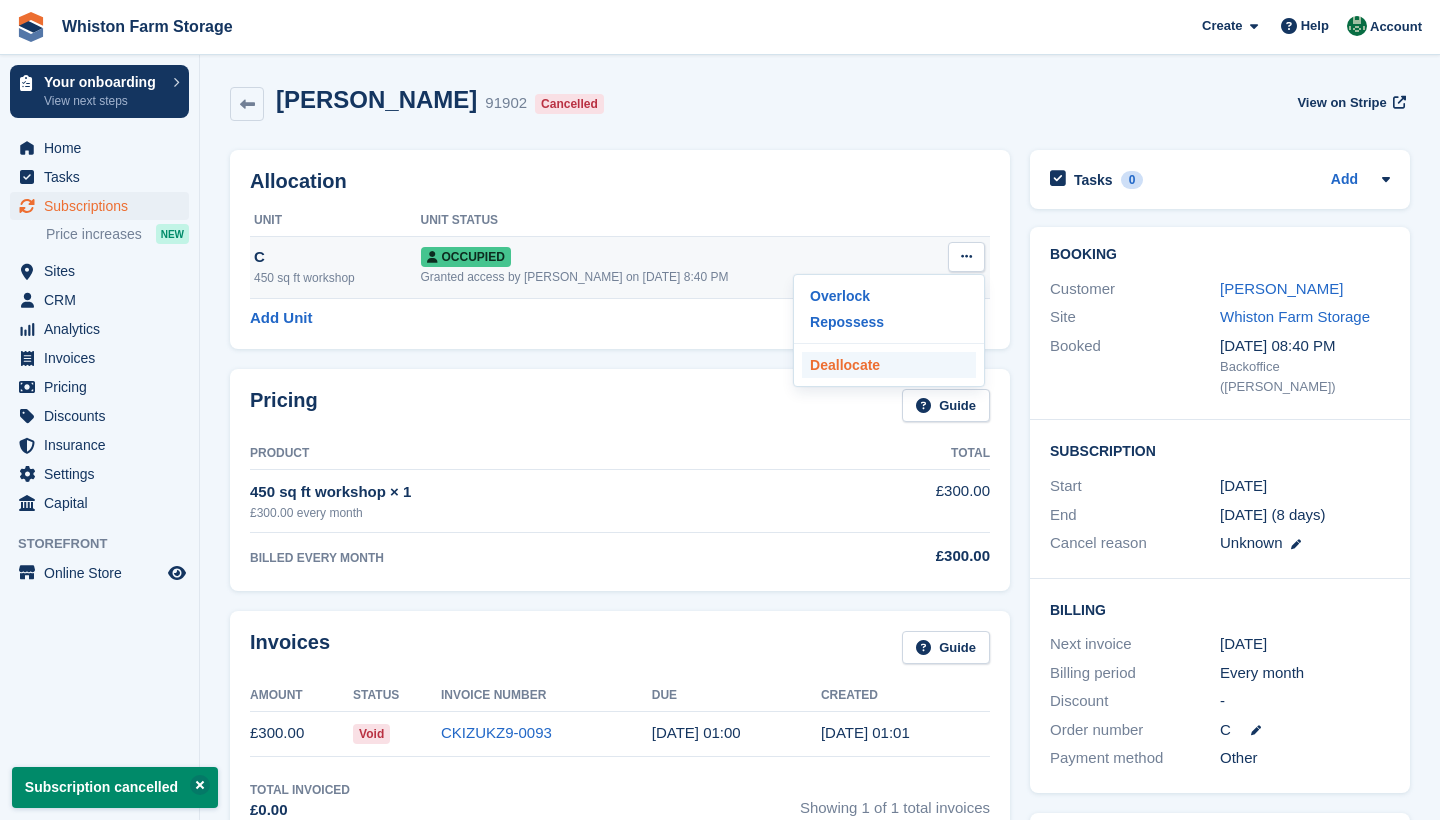 click on "Deallocate" at bounding box center [889, 365] 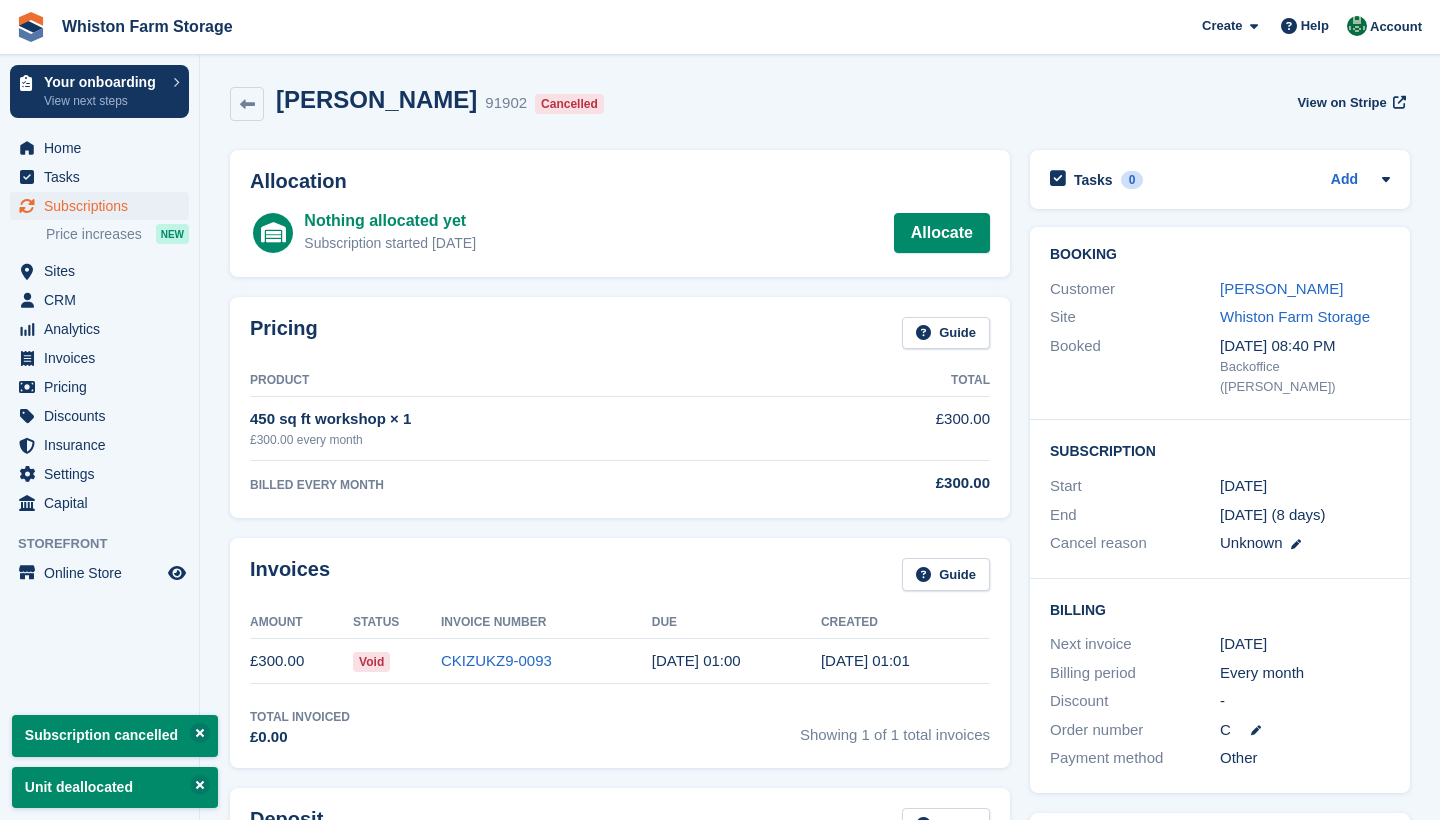 click on "Subscriptions" at bounding box center [104, 206] 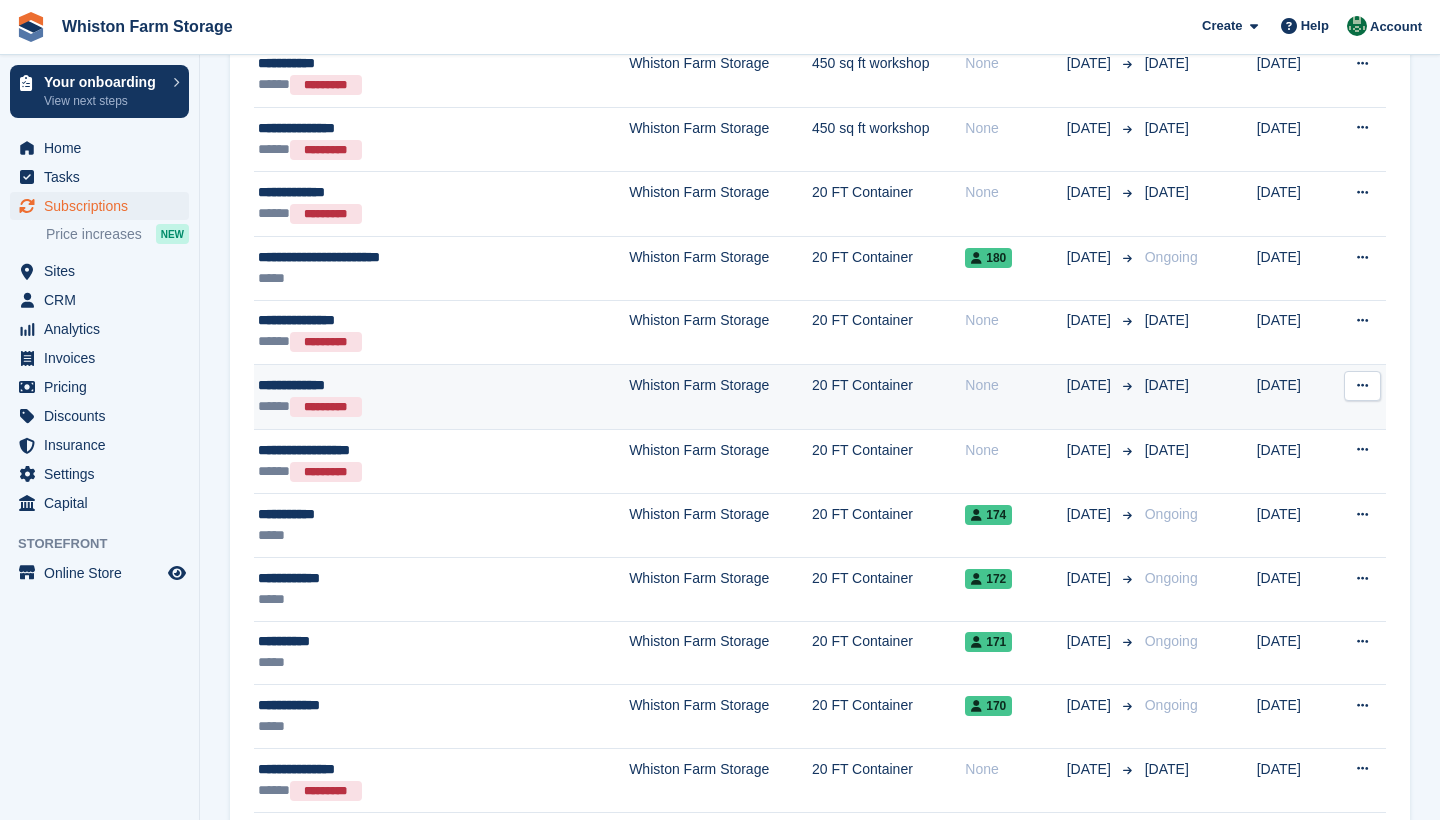 scroll, scrollTop: 680, scrollLeft: 0, axis: vertical 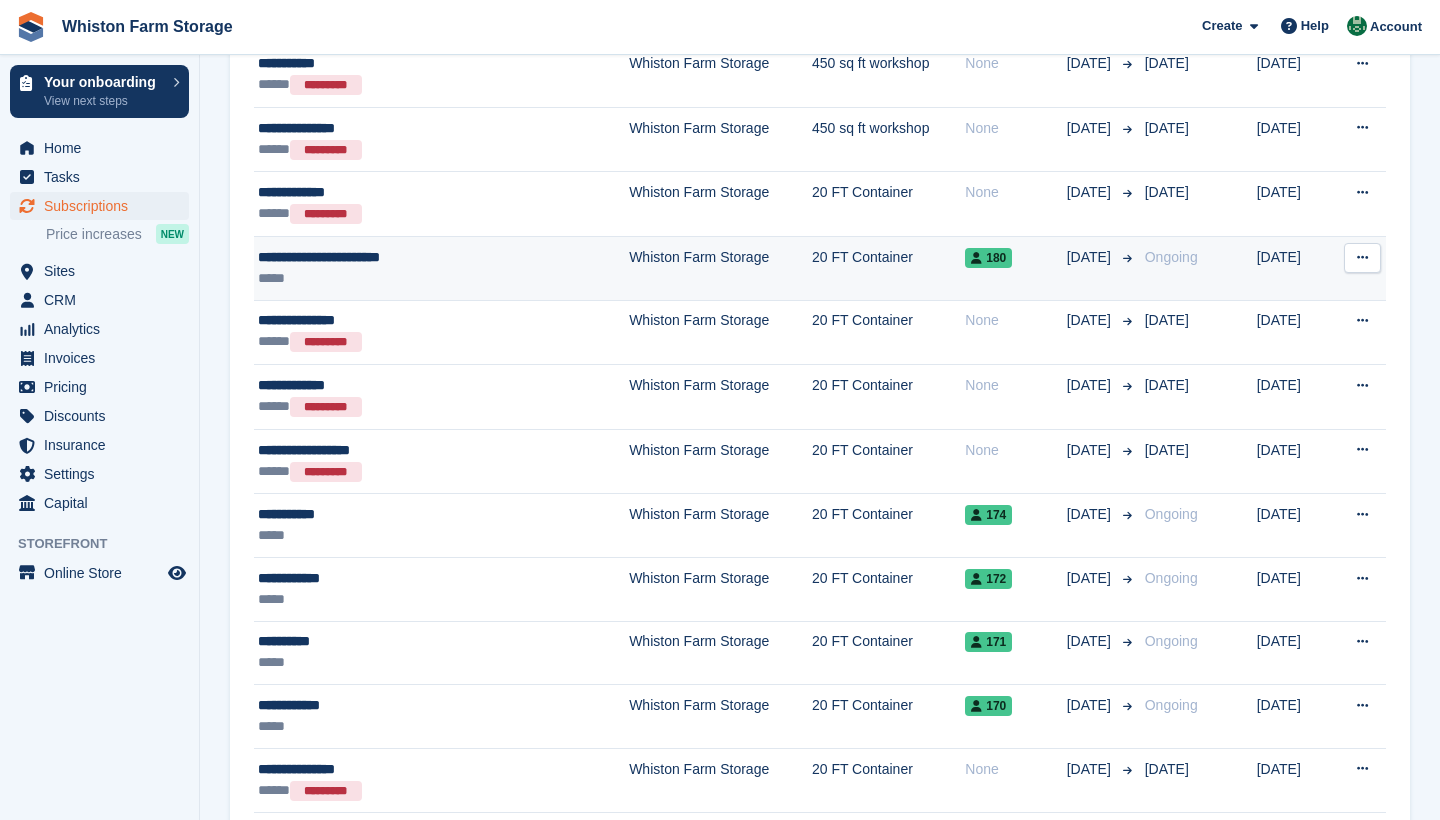 click on "Whiston Farm Storage" at bounding box center [720, 269] 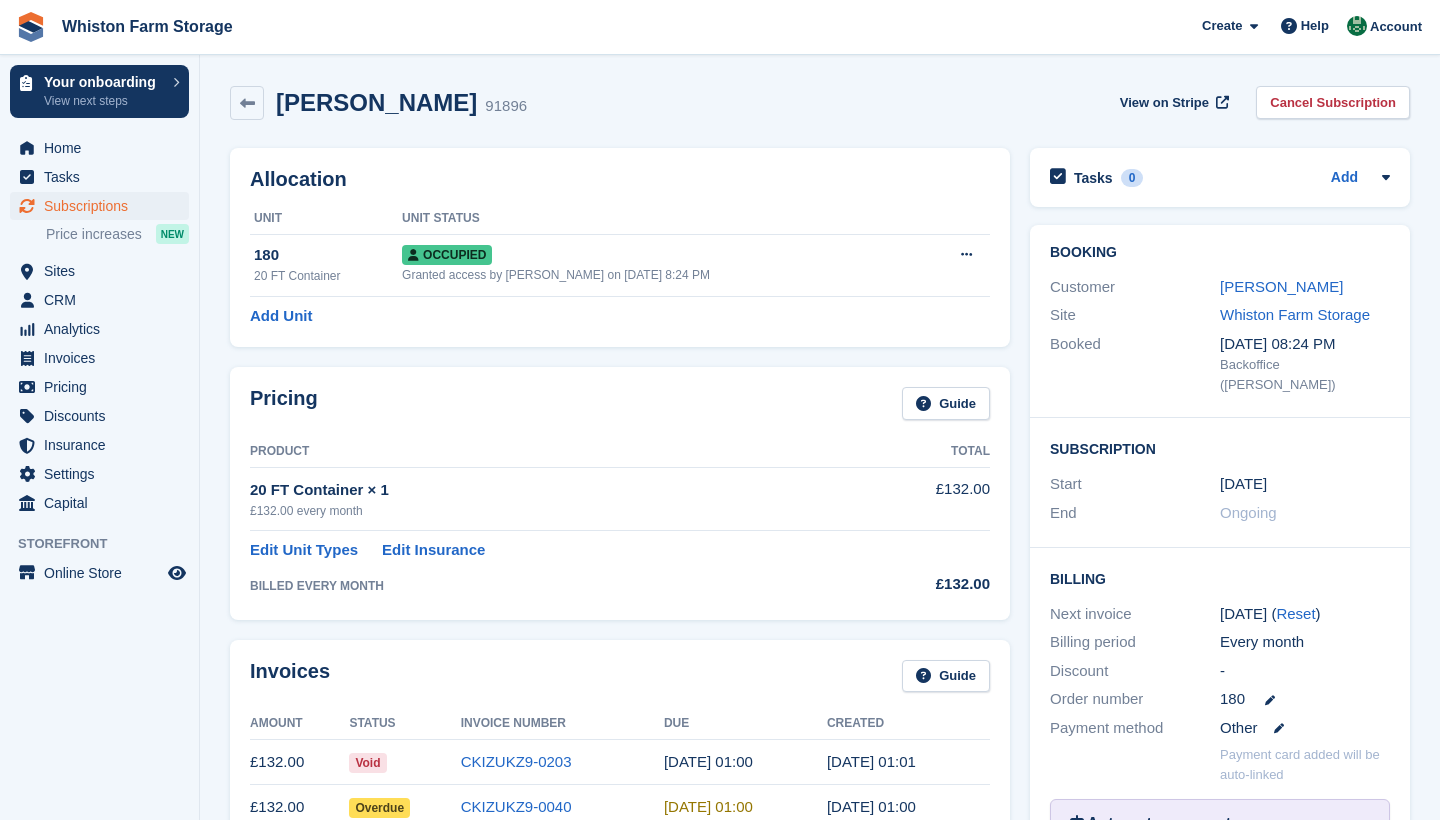 scroll, scrollTop: 0, scrollLeft: 0, axis: both 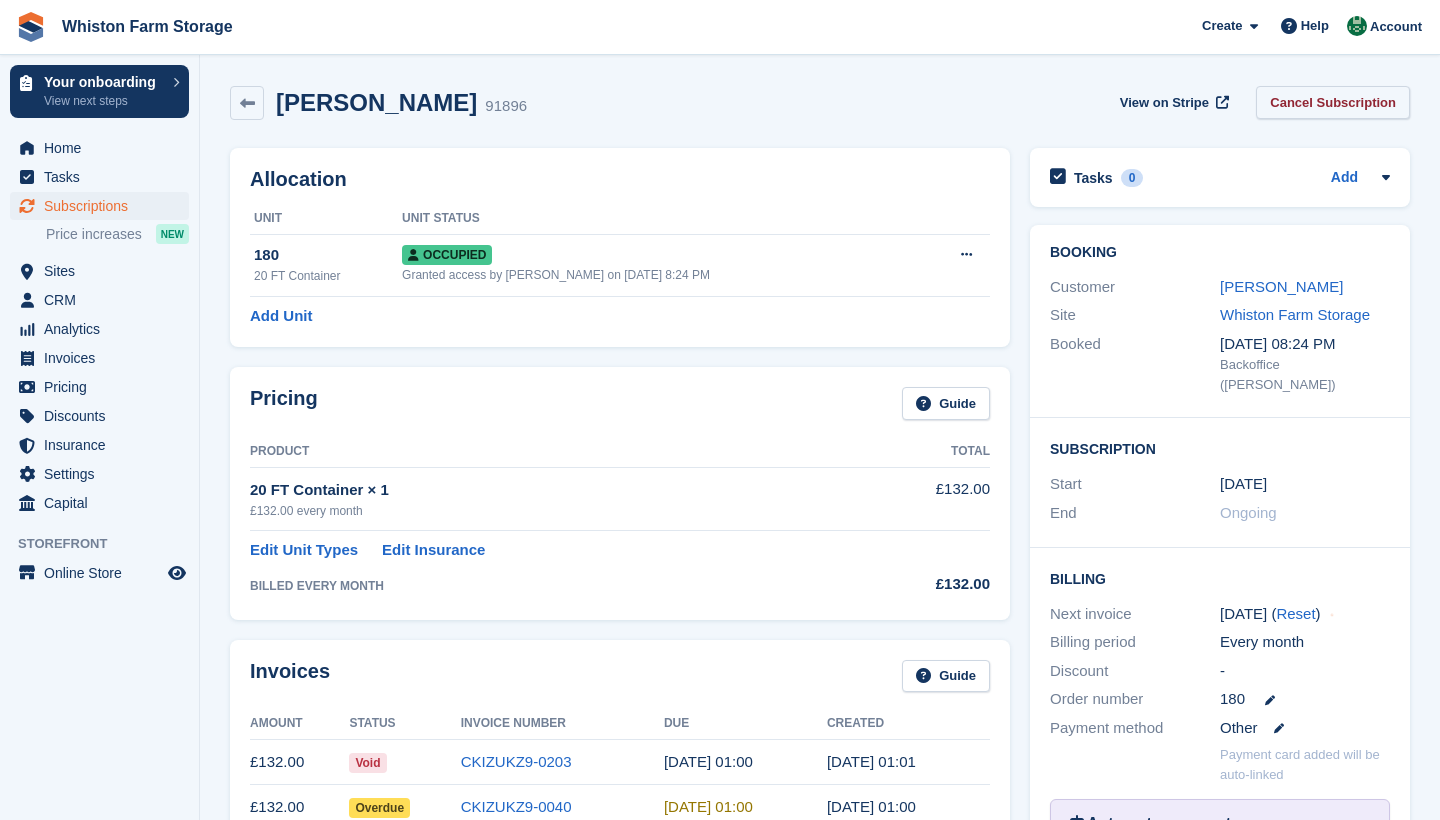 click on "Cancel Subscription" at bounding box center [1333, 102] 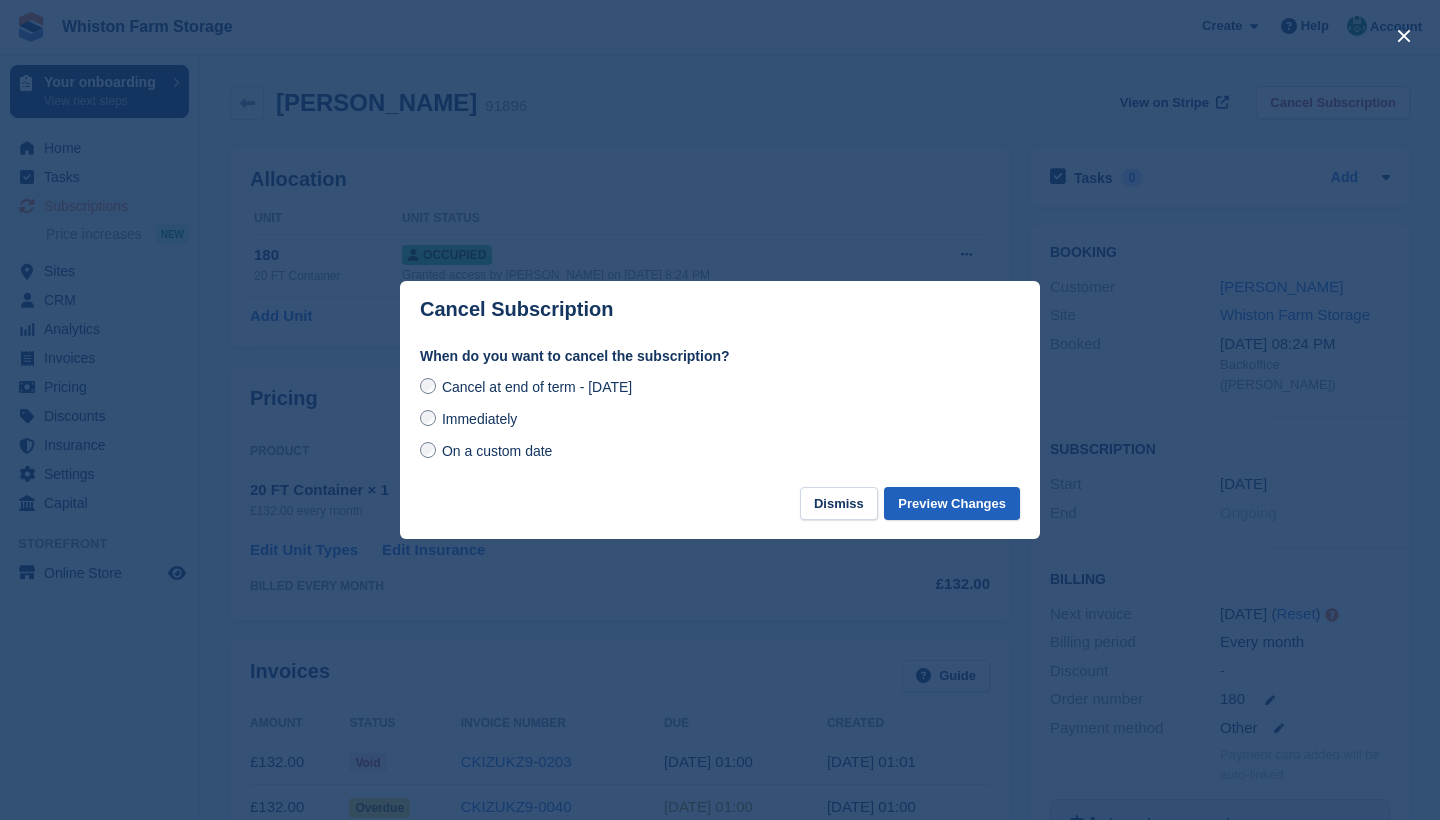 click on "Preview Changes" at bounding box center (952, 503) 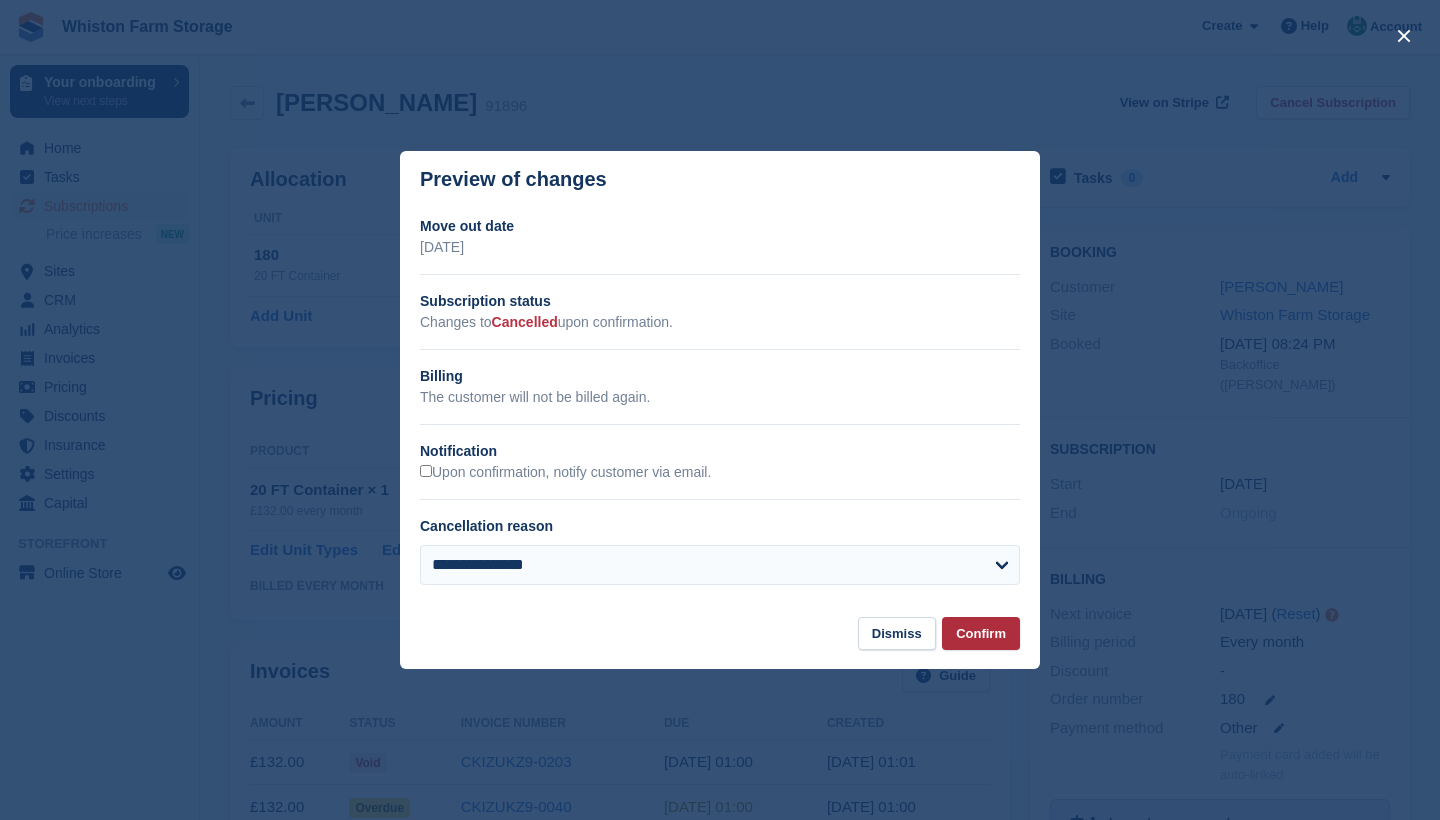 click on "Confirm" at bounding box center (981, 633) 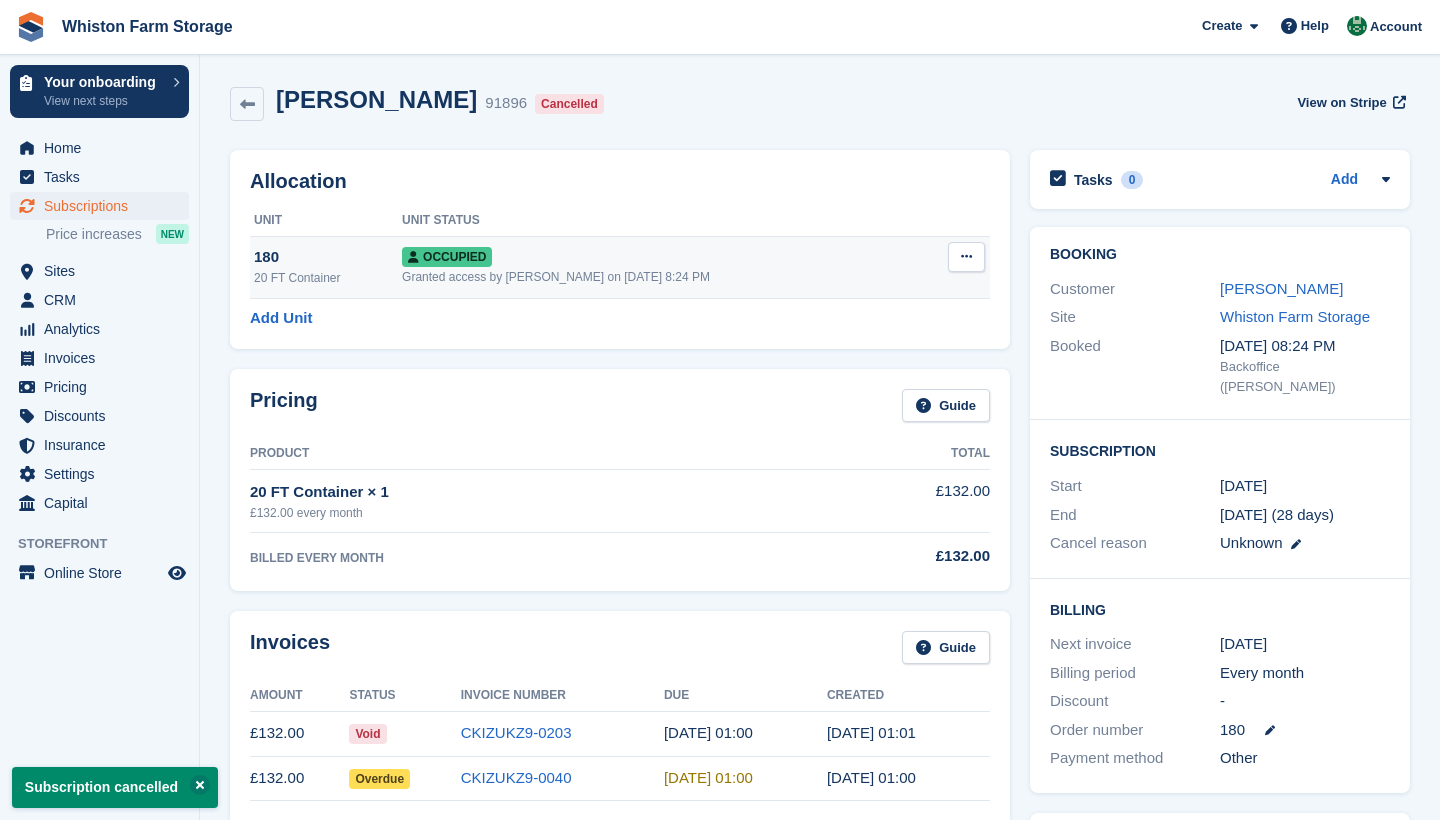 click at bounding box center [966, 256] 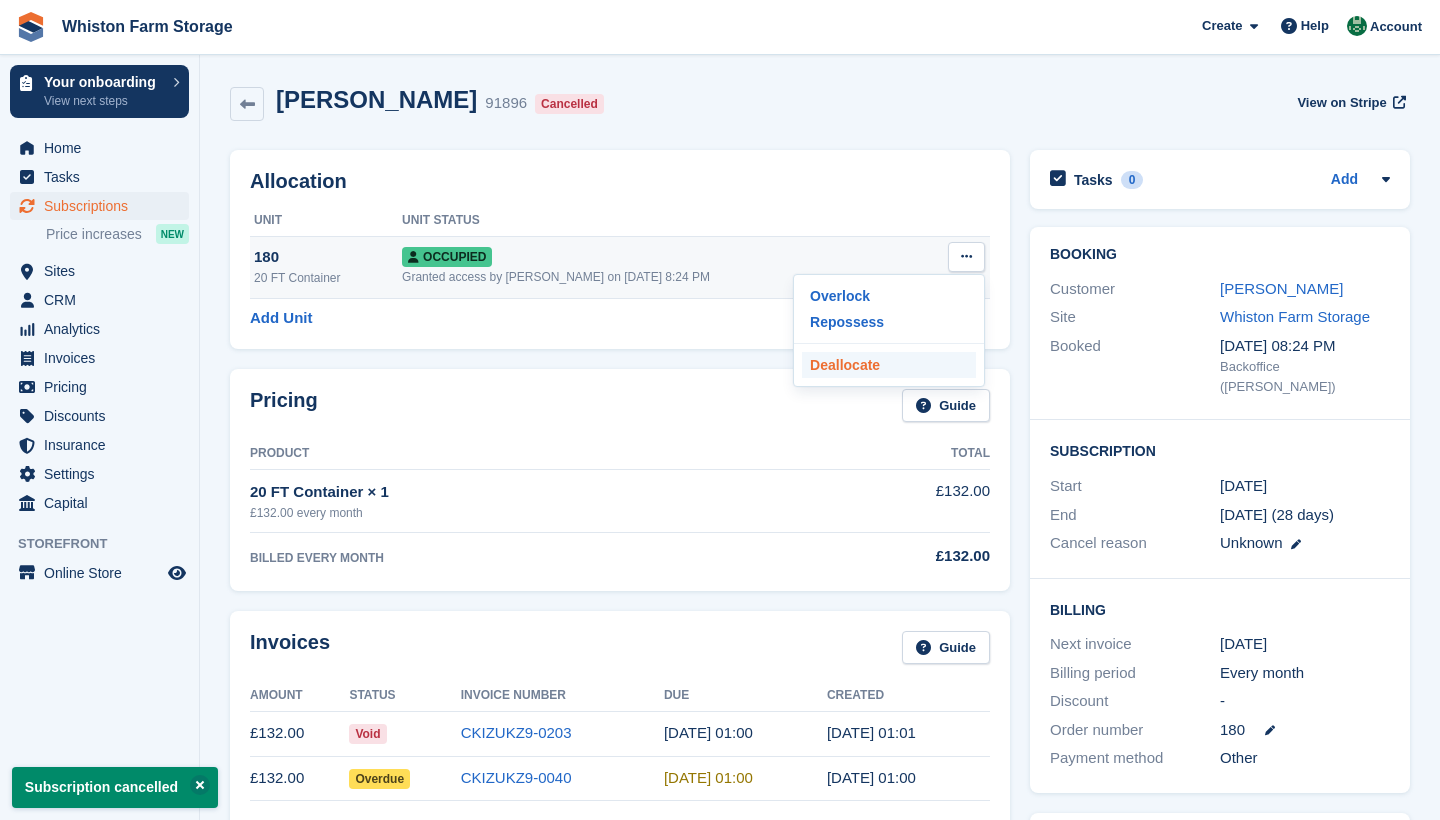 click on "Deallocate" at bounding box center (889, 365) 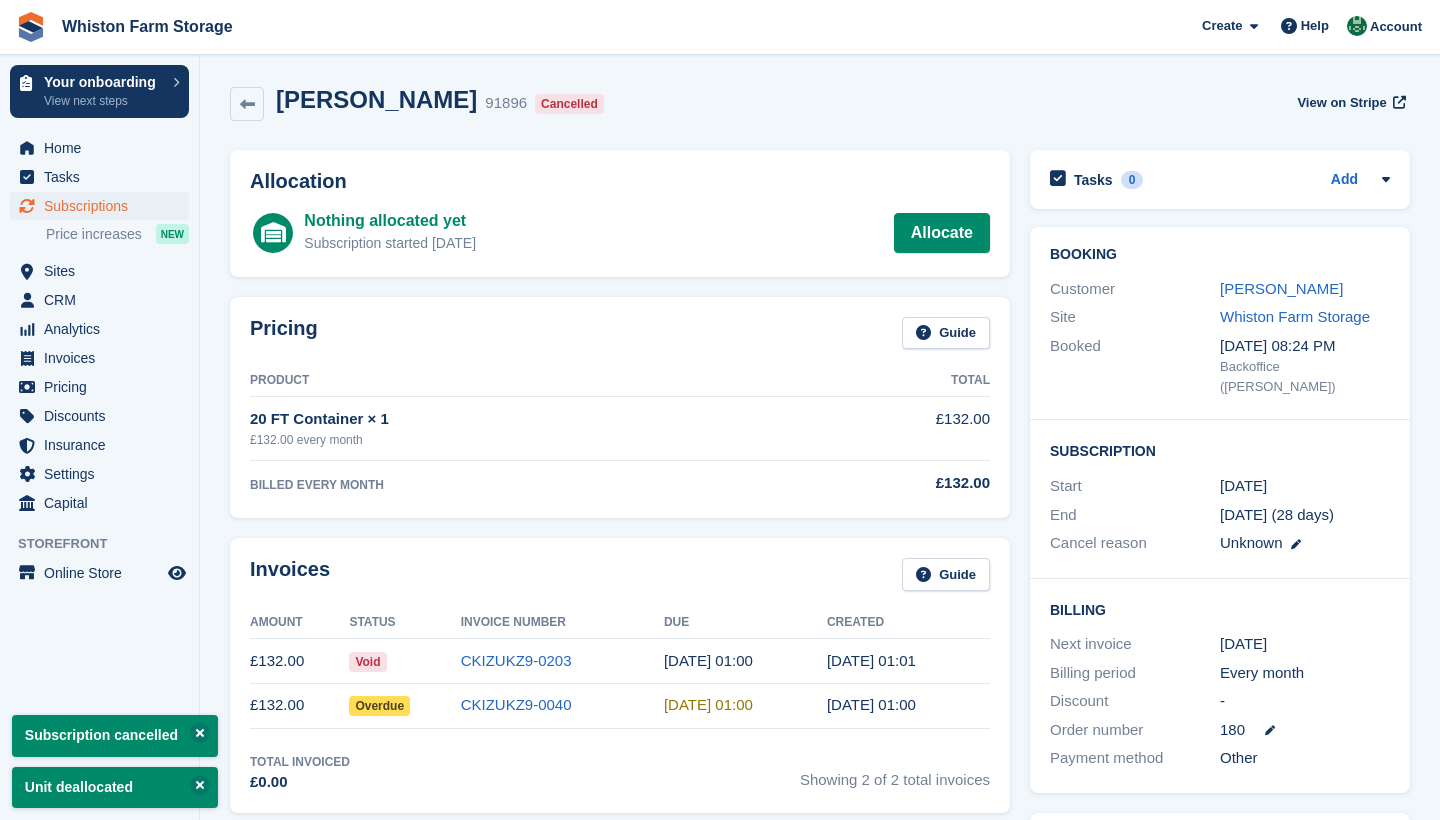 click on "Subscriptions" at bounding box center [104, 206] 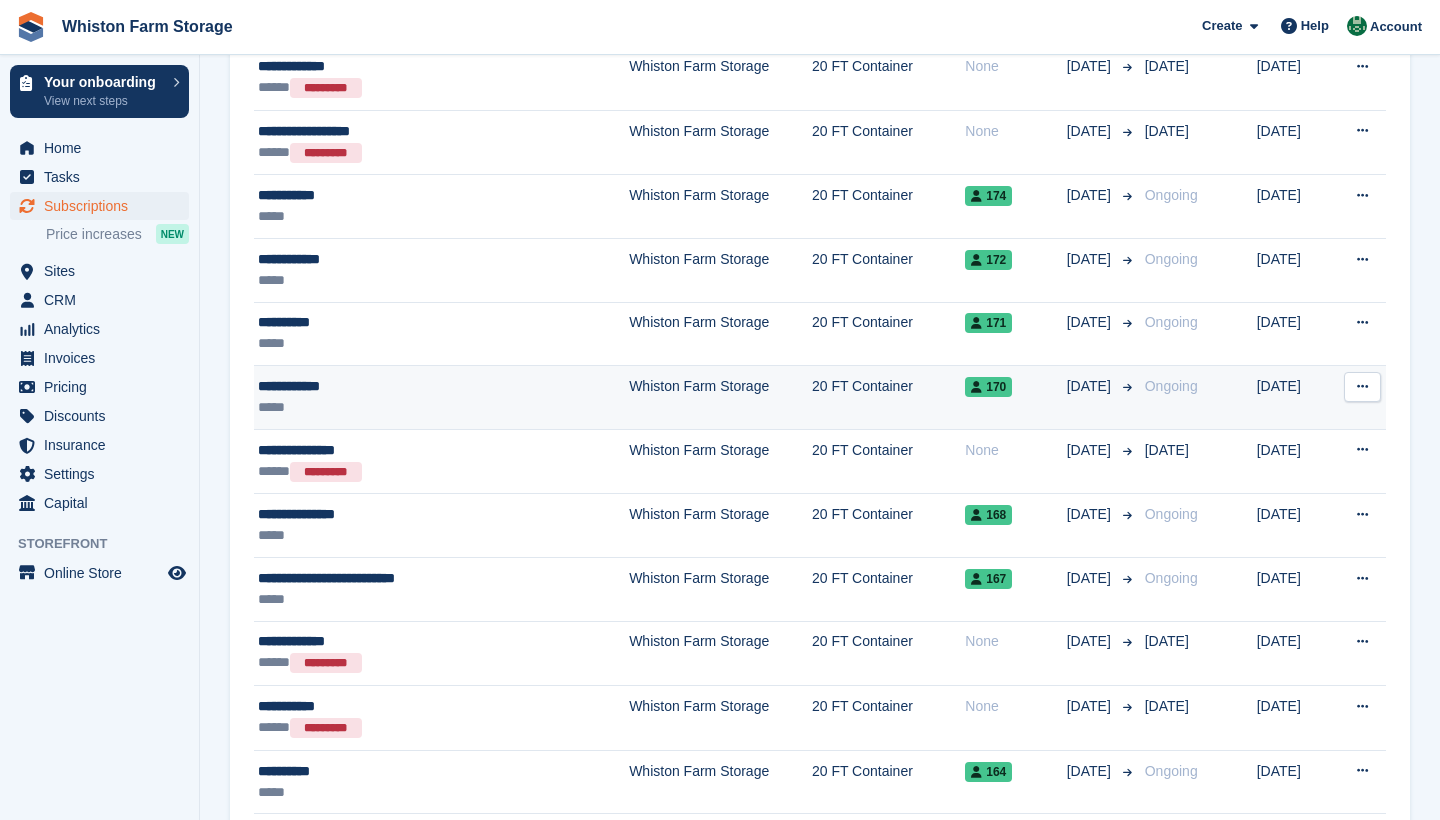 scroll, scrollTop: 992, scrollLeft: 0, axis: vertical 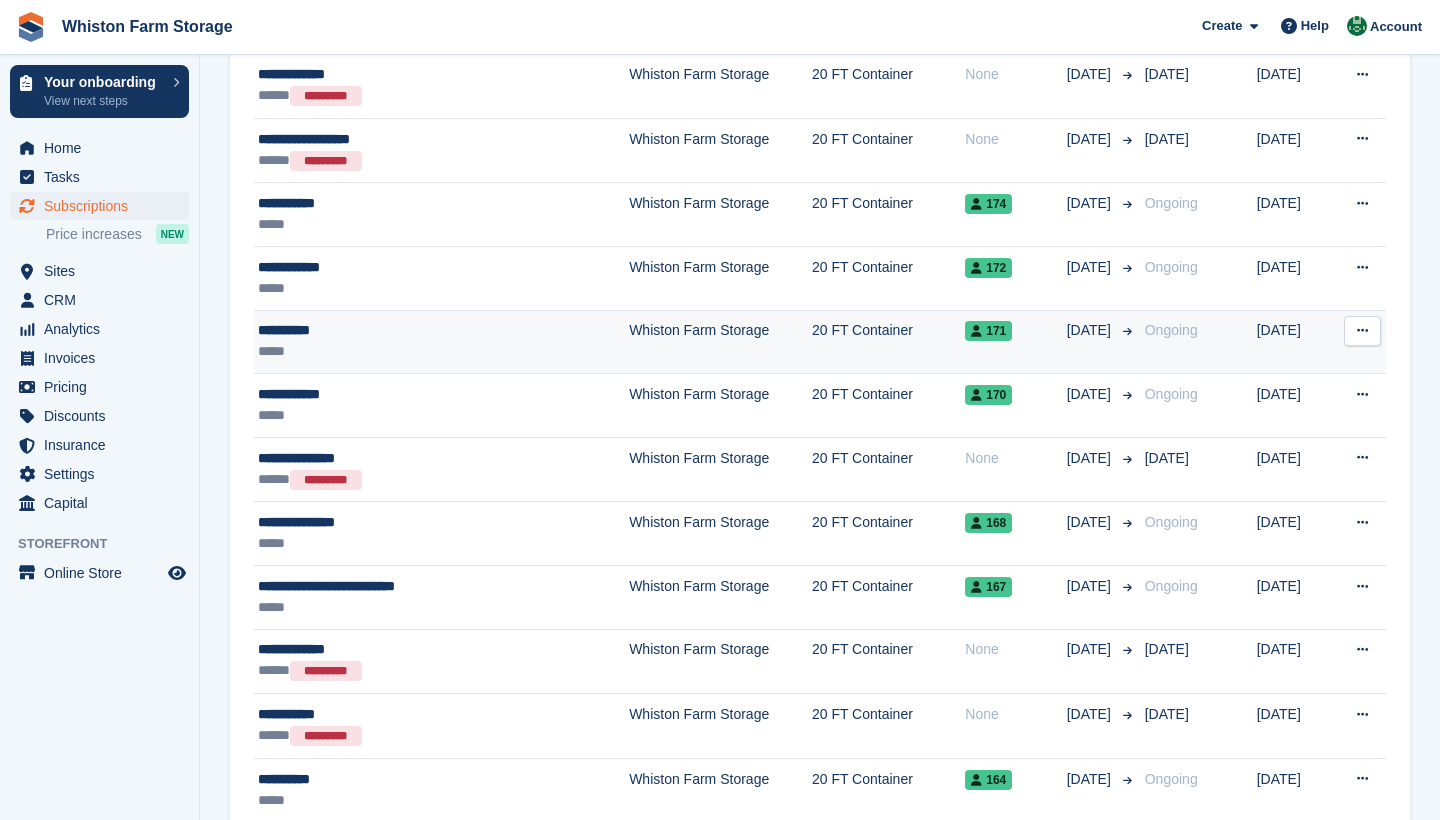 click on "Whiston Farm Storage" at bounding box center (720, 342) 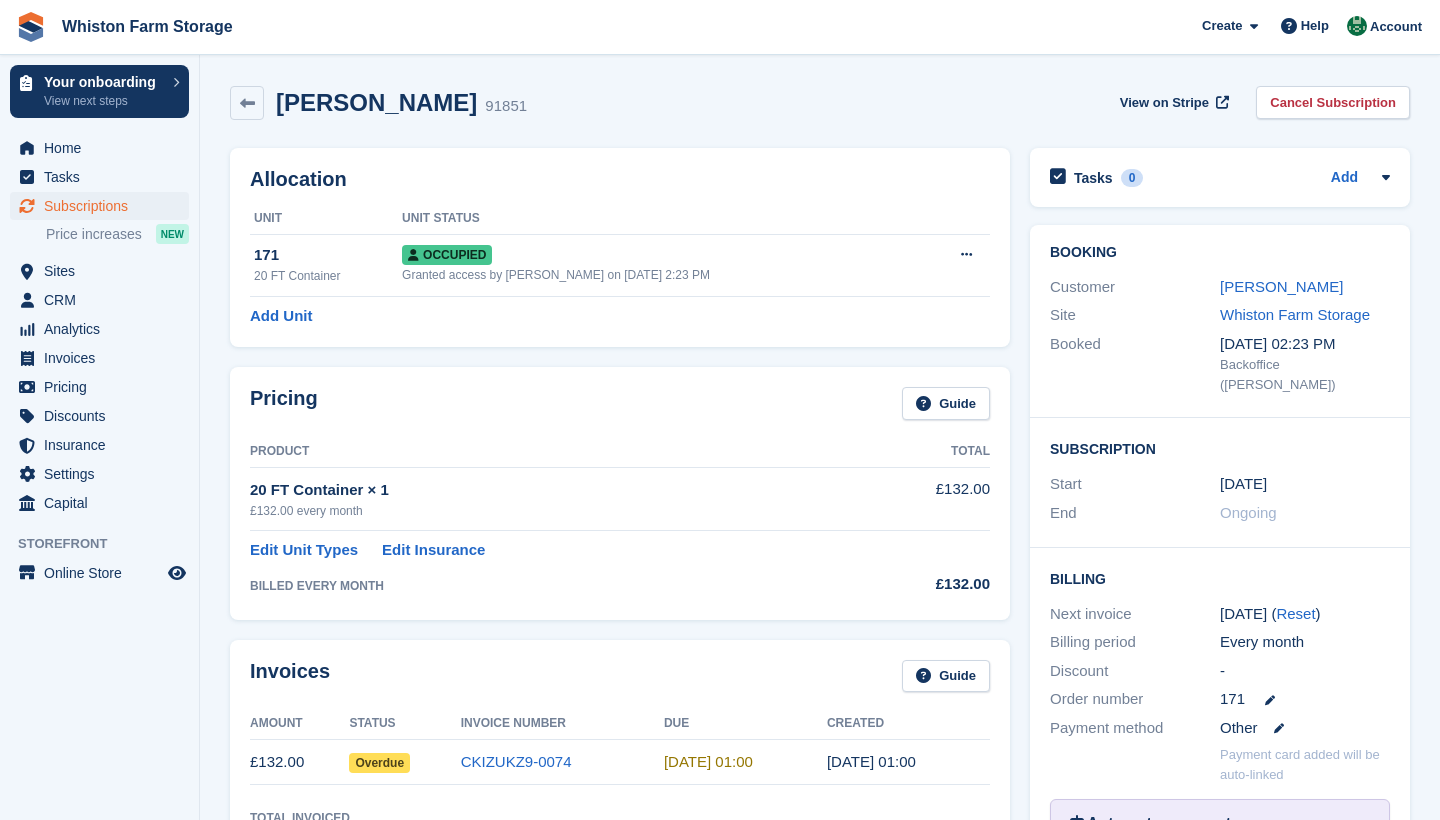 scroll, scrollTop: 0, scrollLeft: 0, axis: both 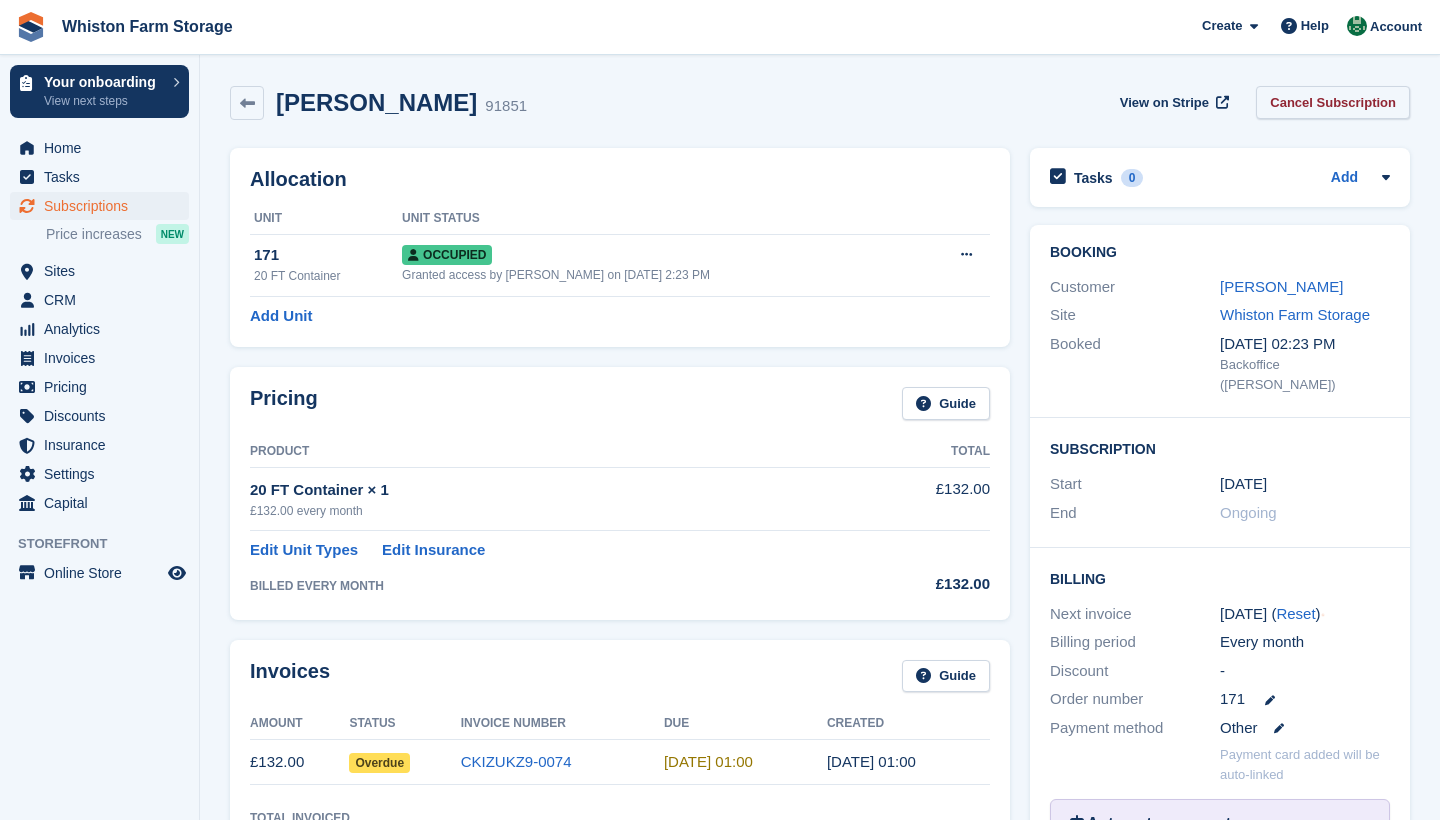 click on "Cancel Subscription" at bounding box center (1333, 102) 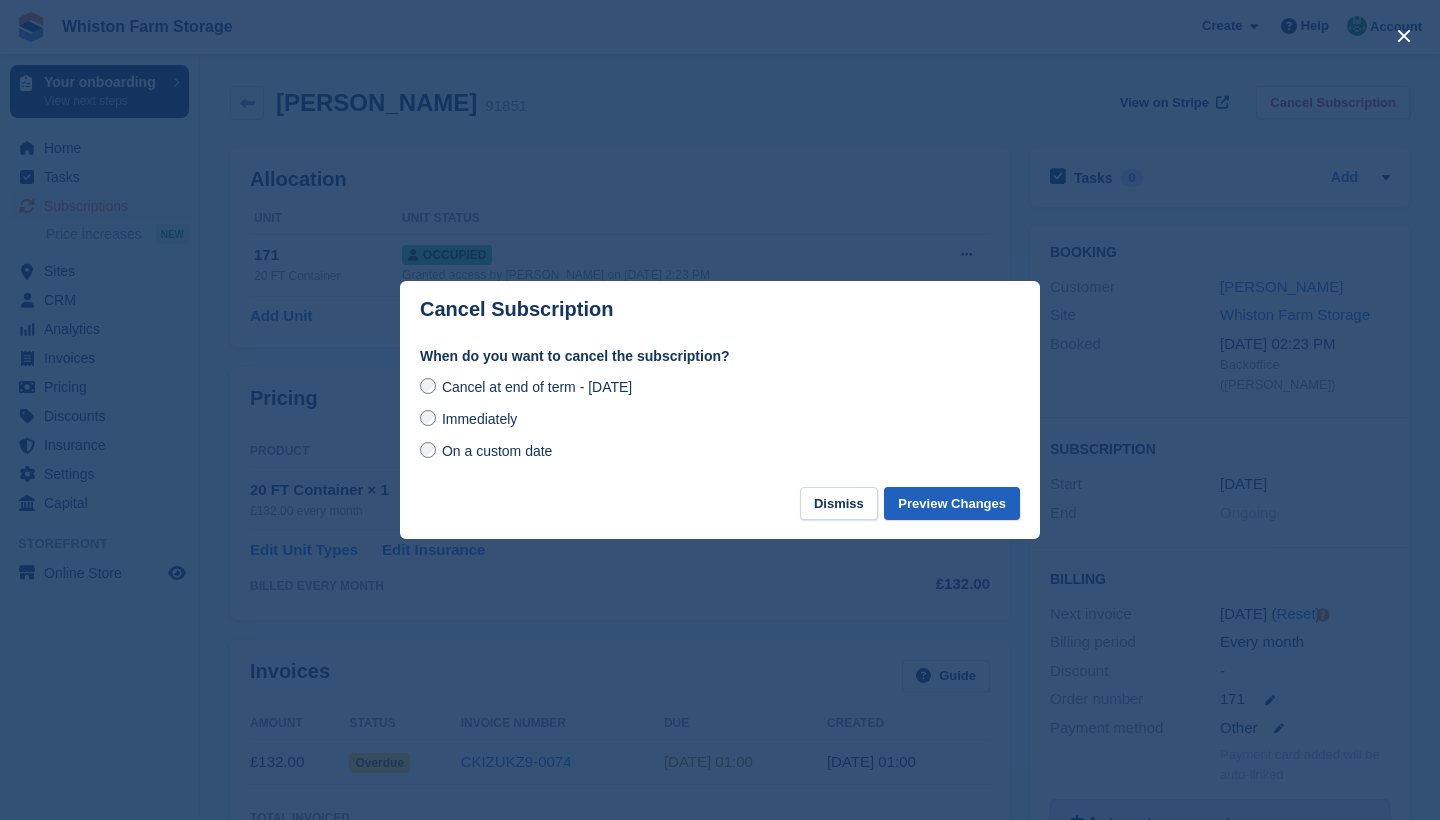 click on "Preview Changes" at bounding box center (952, 503) 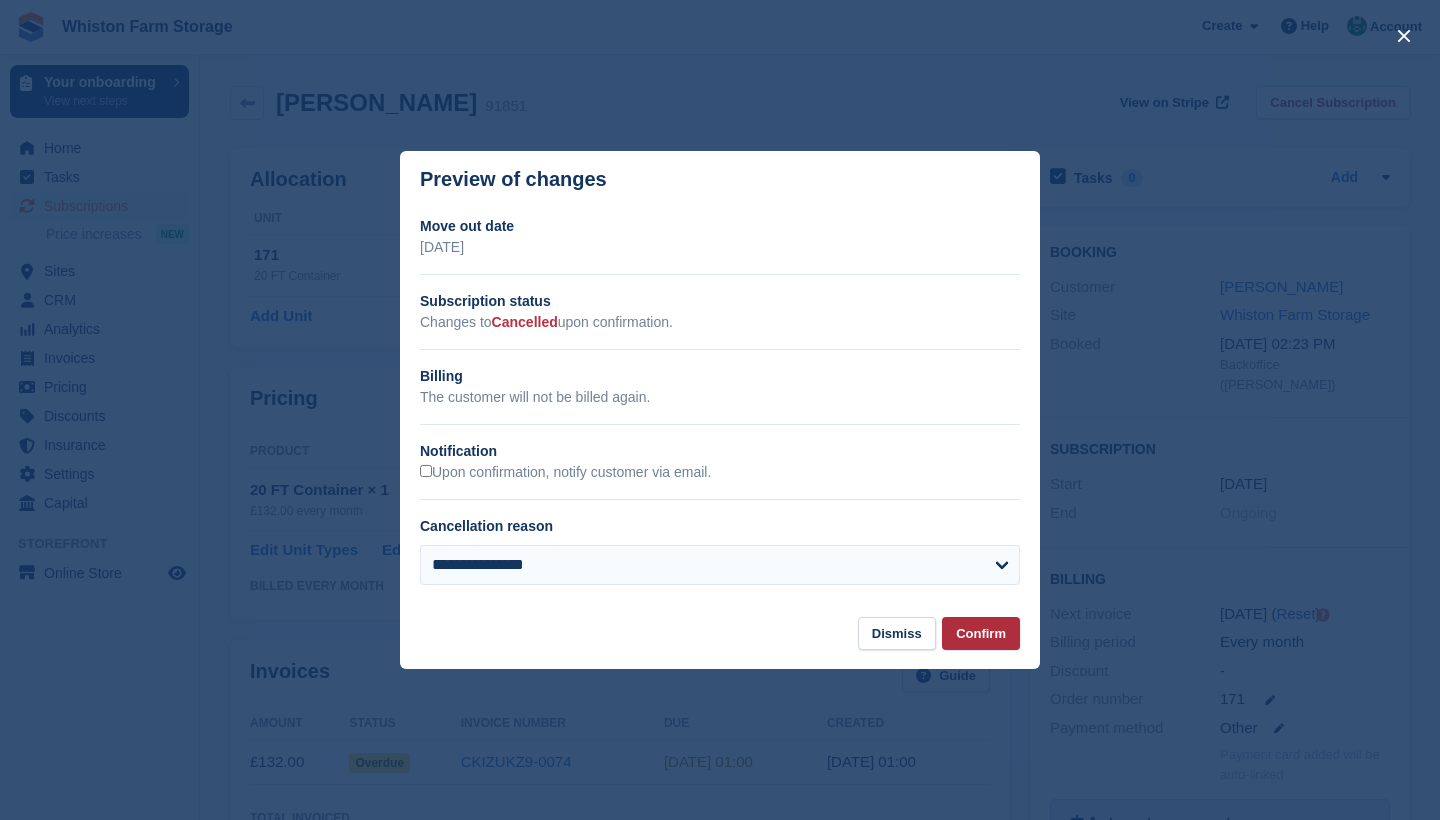 click on "Confirm" at bounding box center [981, 633] 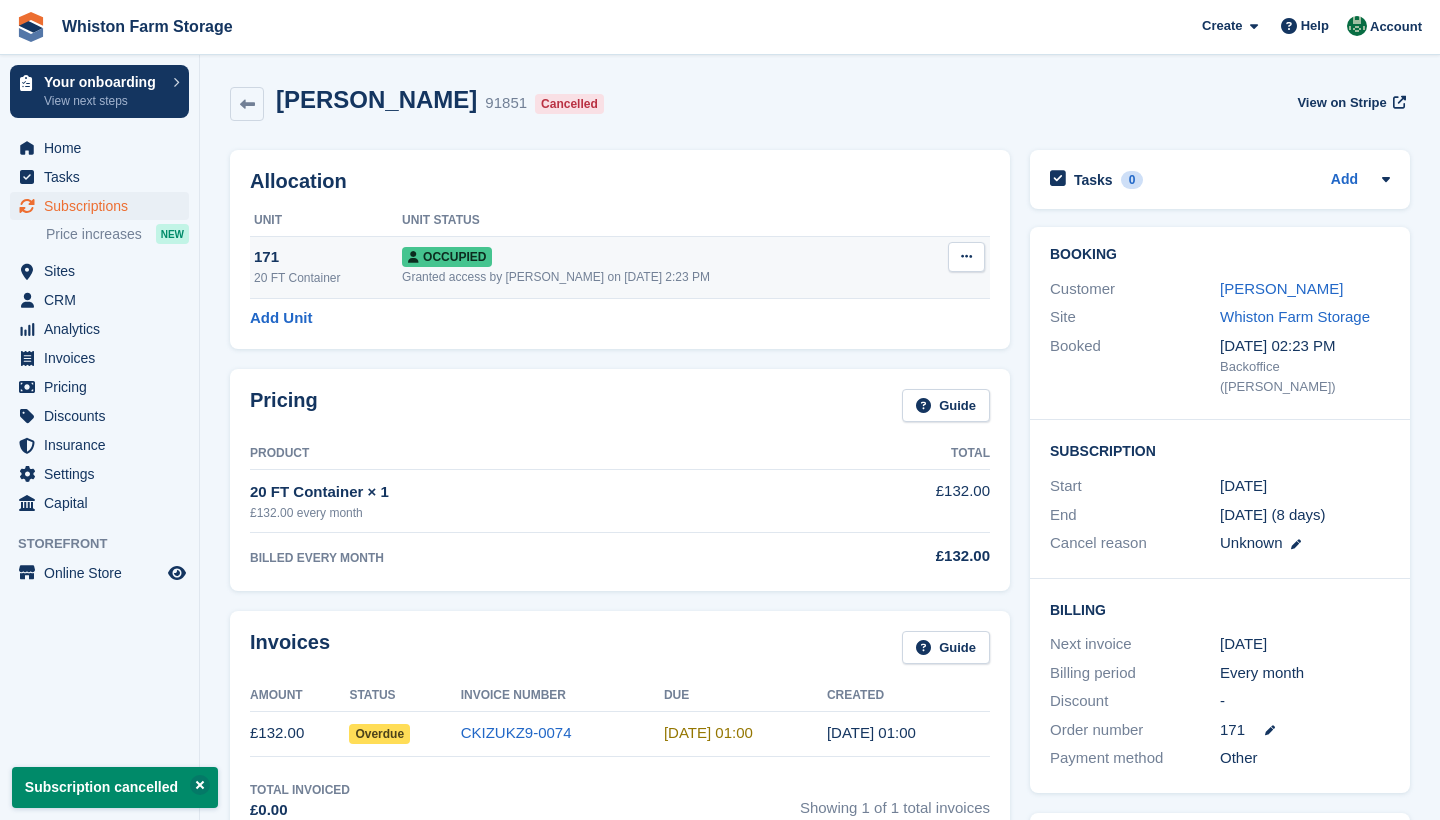 click at bounding box center (966, 257) 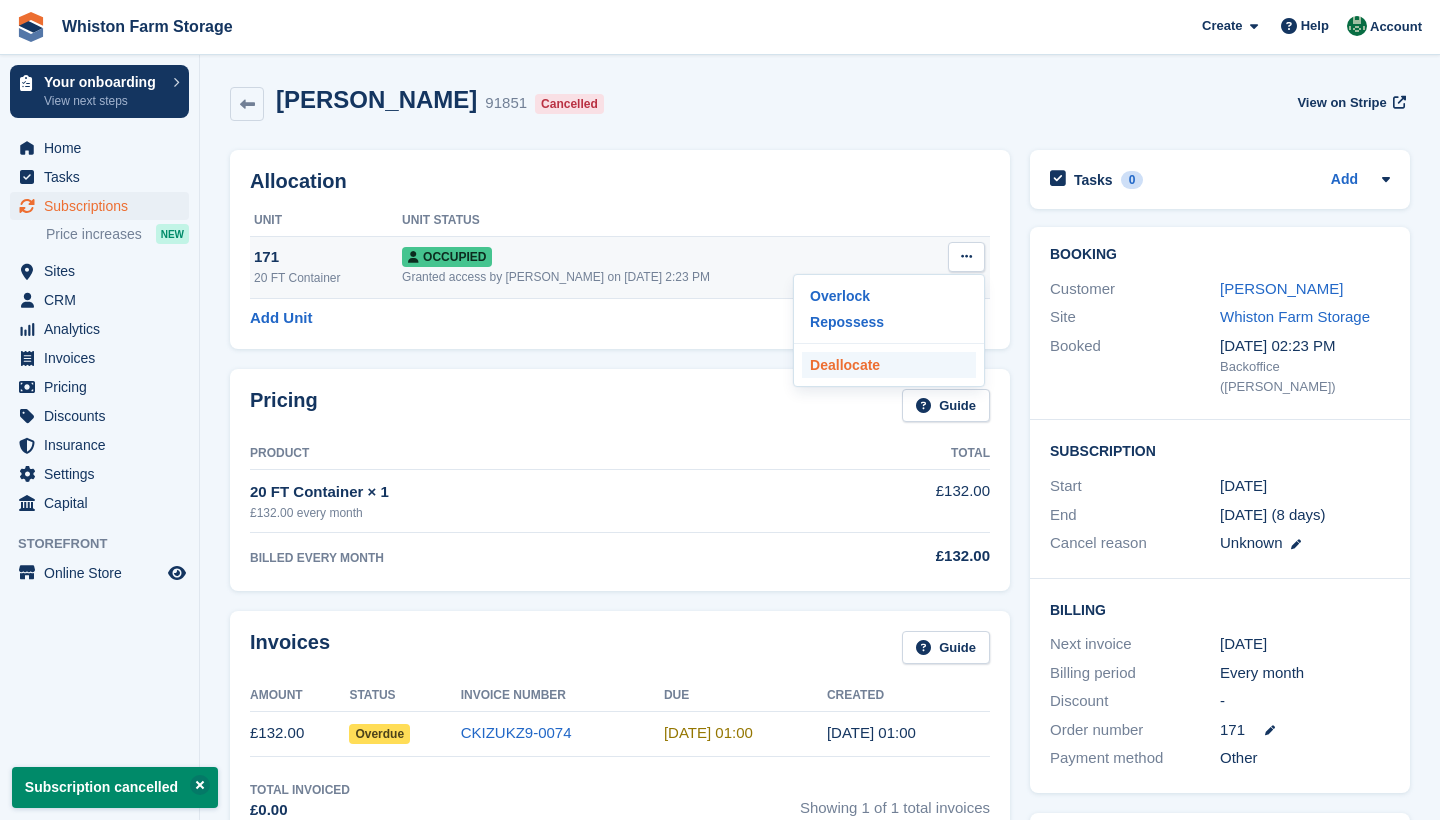 click on "Deallocate" at bounding box center [889, 365] 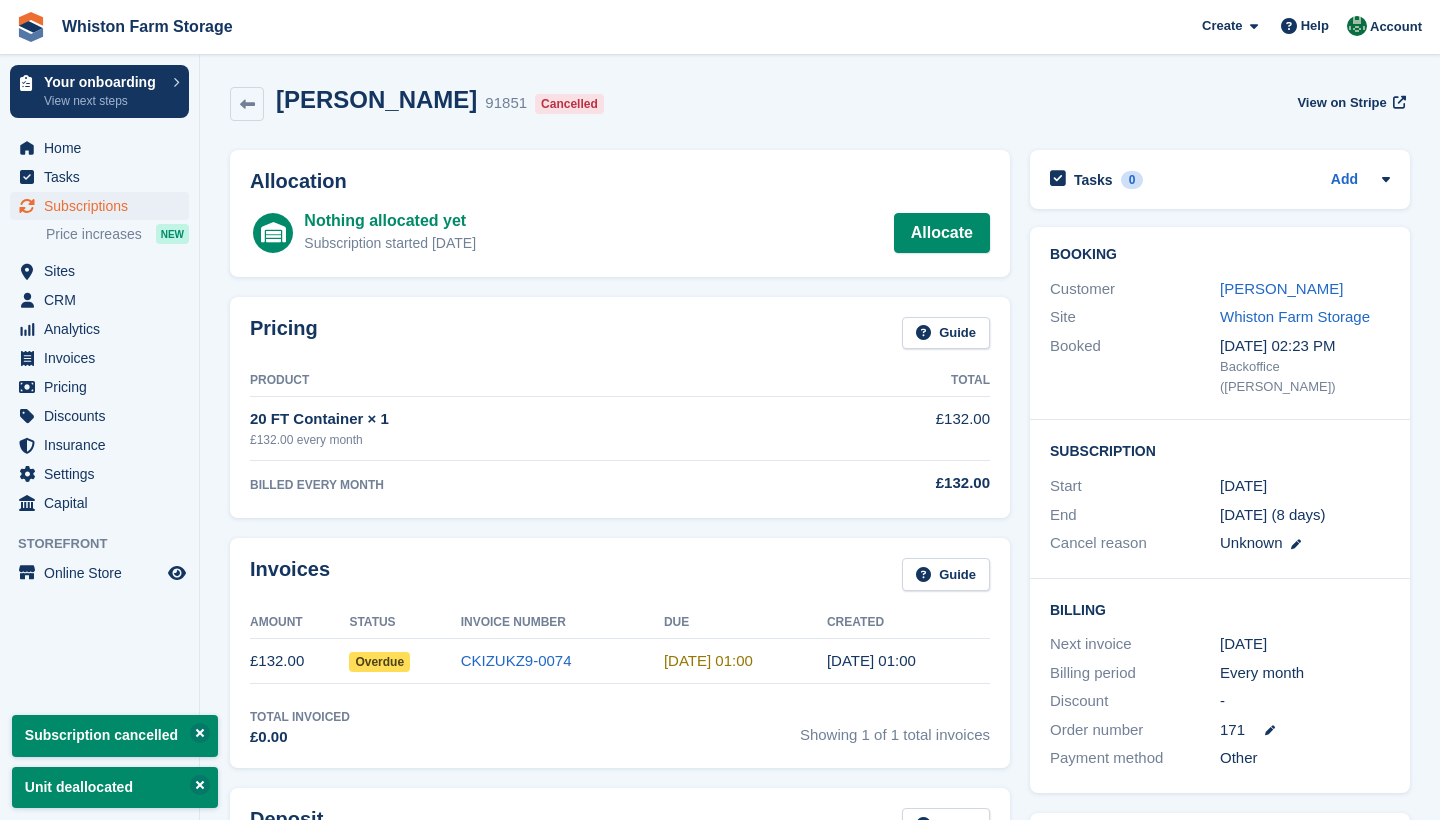 click on "Subscriptions" at bounding box center (104, 206) 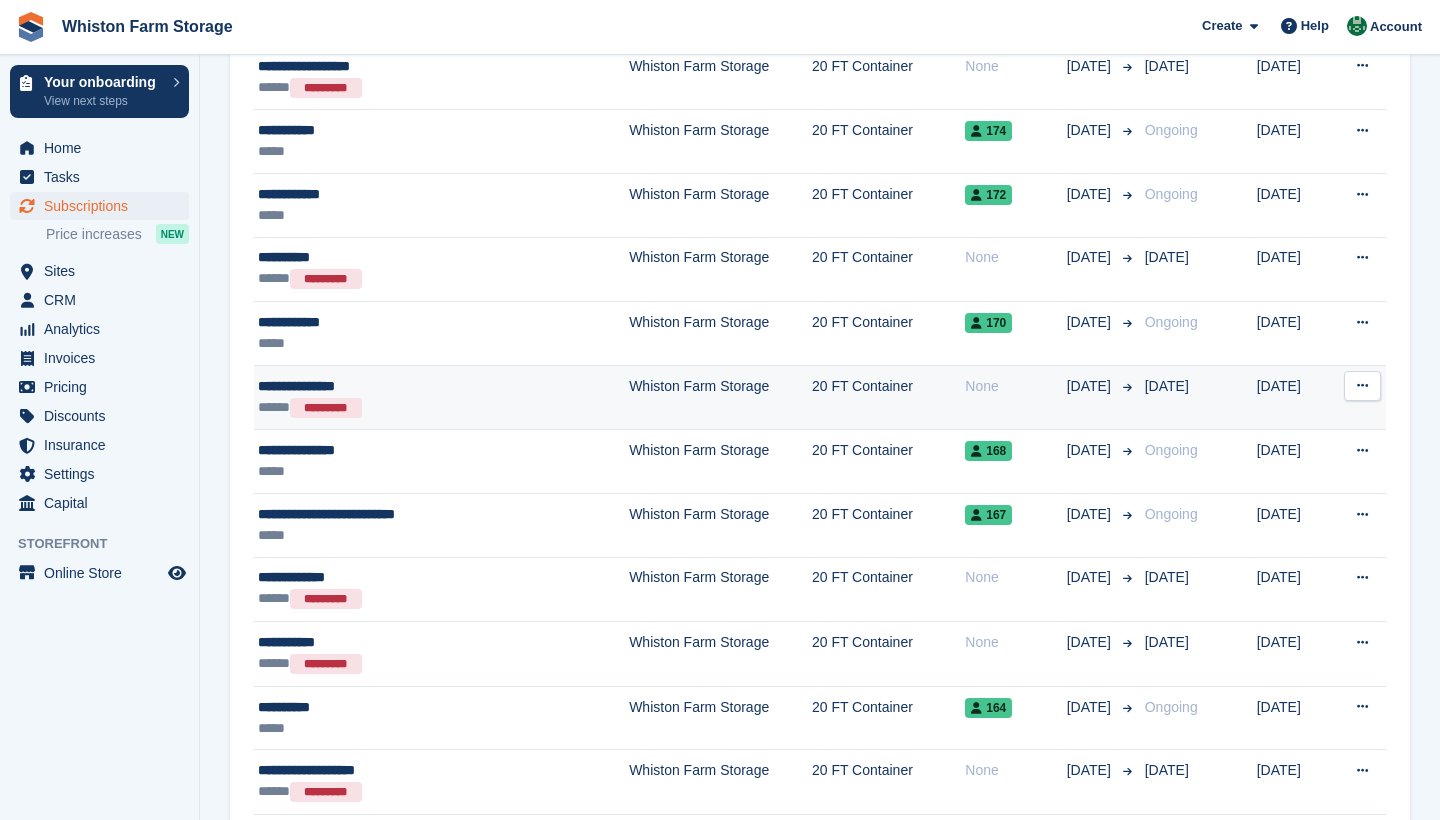 scroll, scrollTop: 1068, scrollLeft: 0, axis: vertical 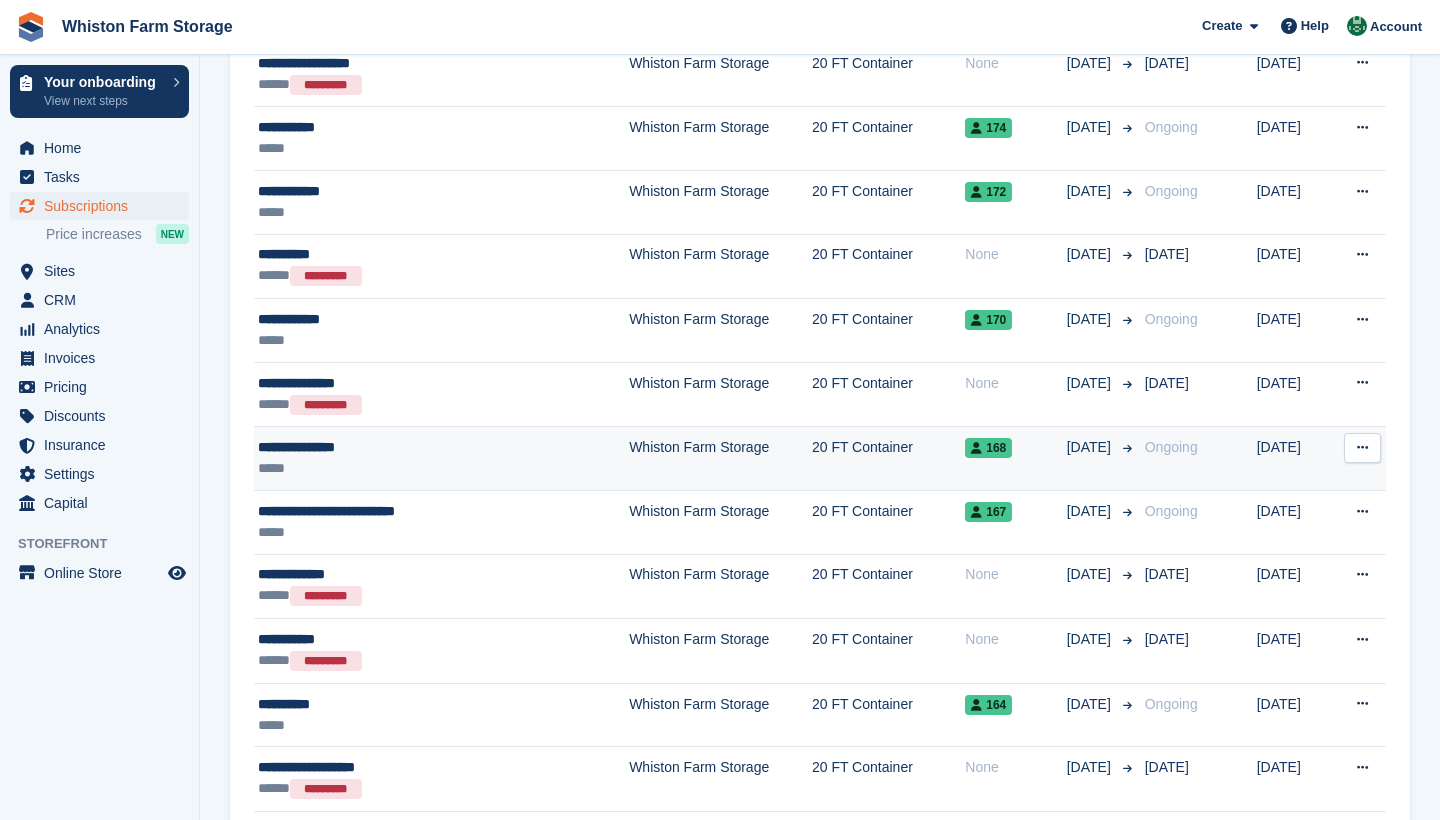 click on "Whiston Farm Storage" at bounding box center [720, 459] 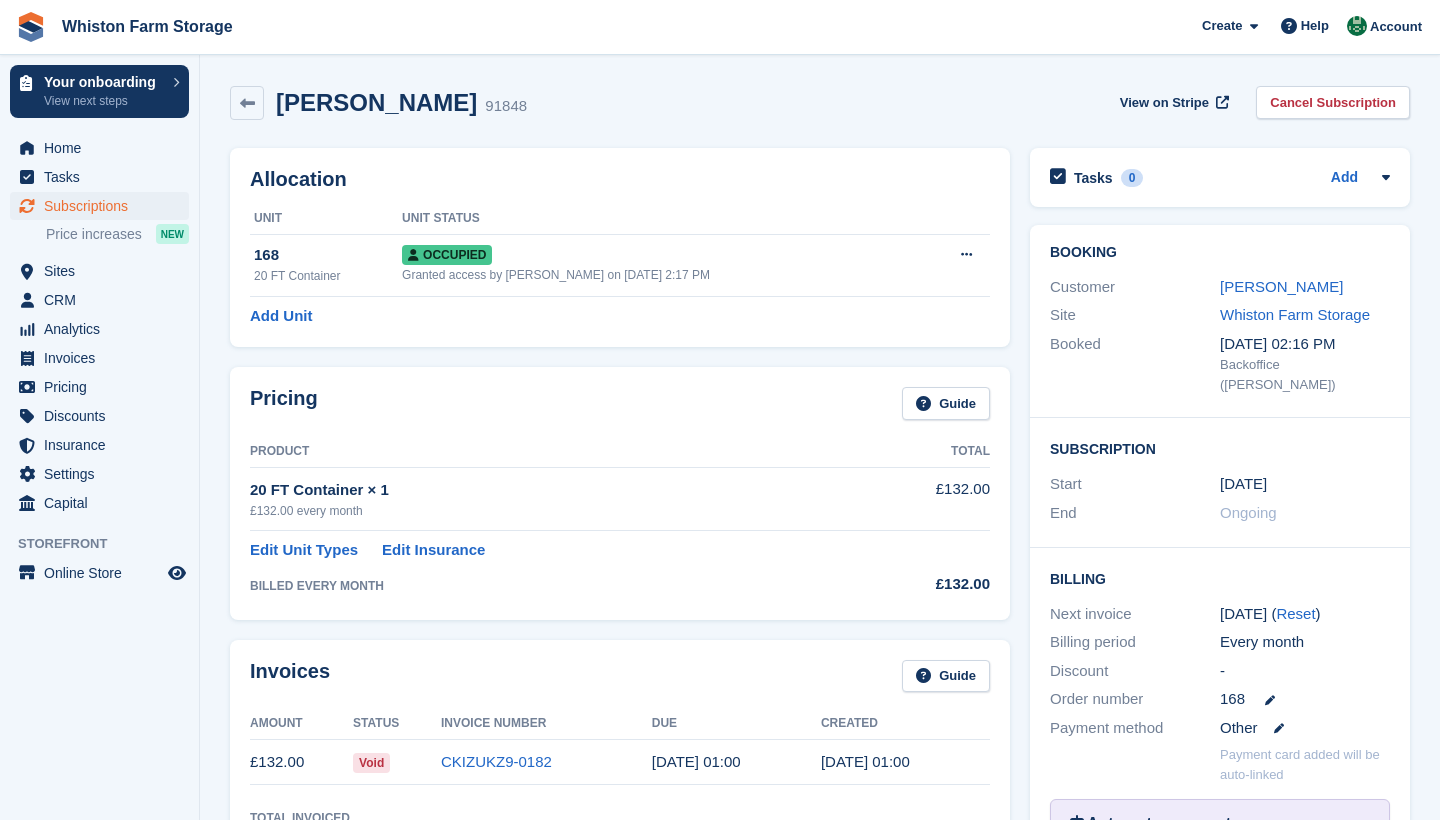 scroll, scrollTop: 0, scrollLeft: 0, axis: both 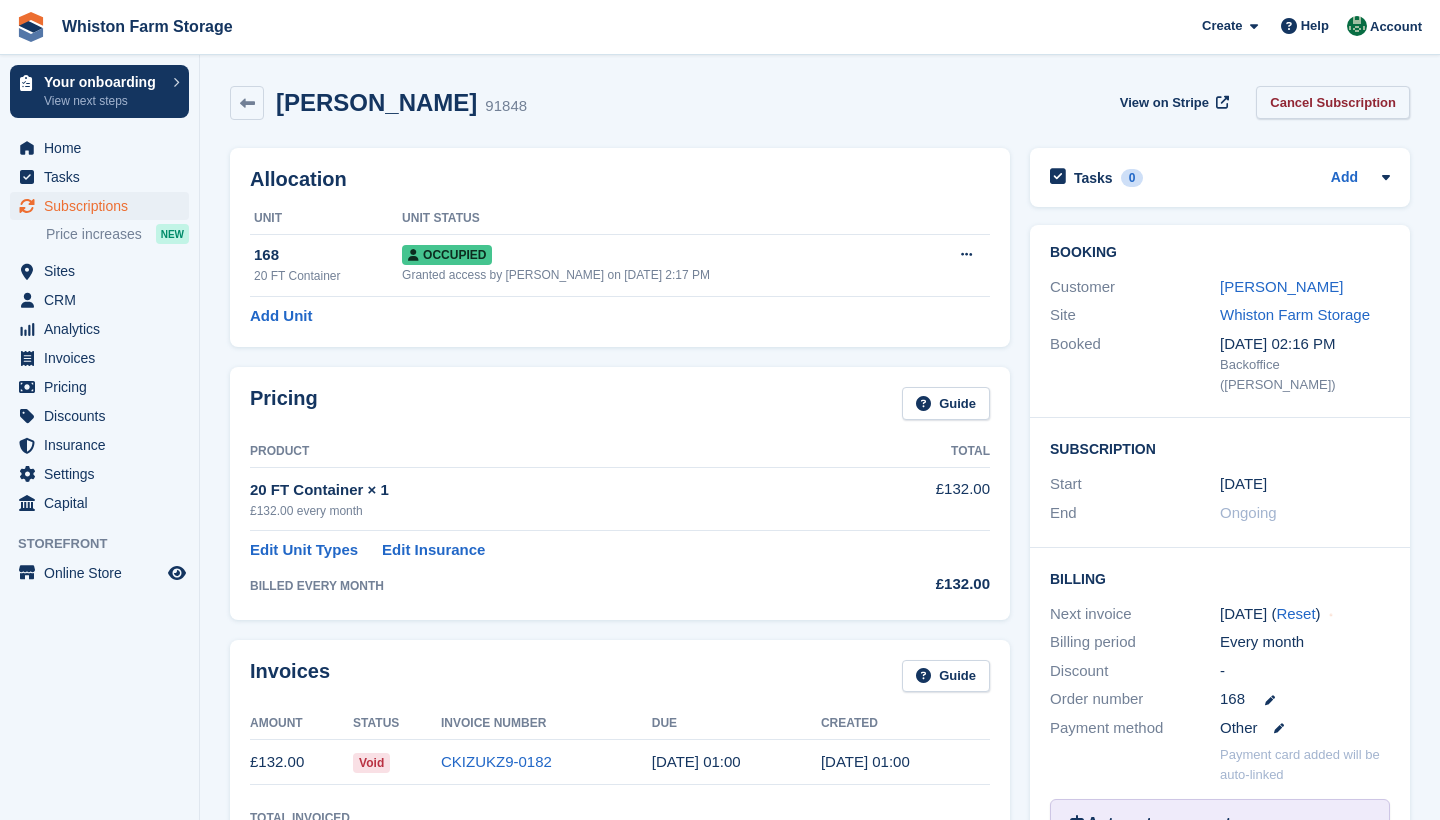 click on "Cancel Subscription" at bounding box center (1333, 102) 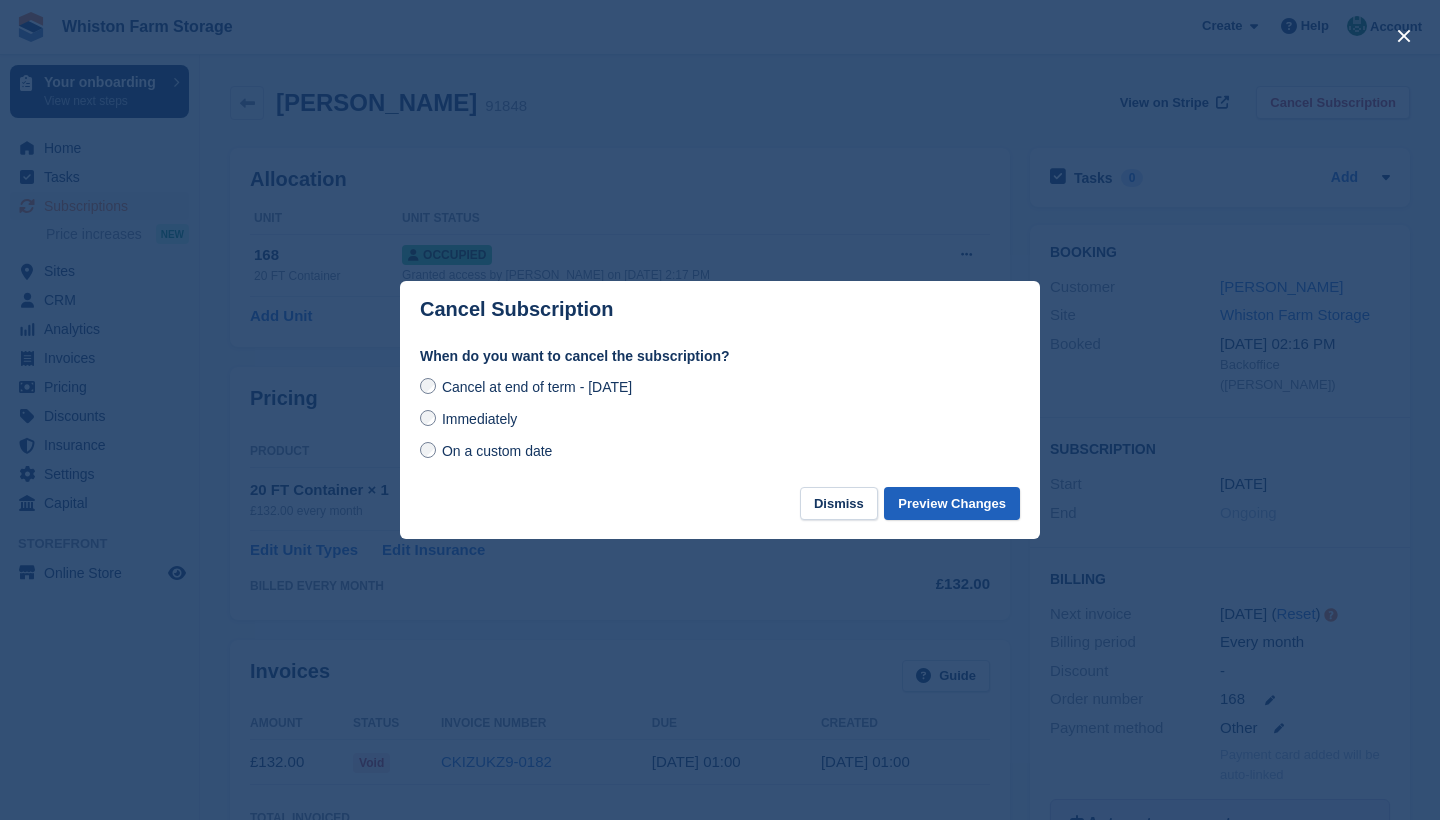click on "Preview Changes" at bounding box center (952, 503) 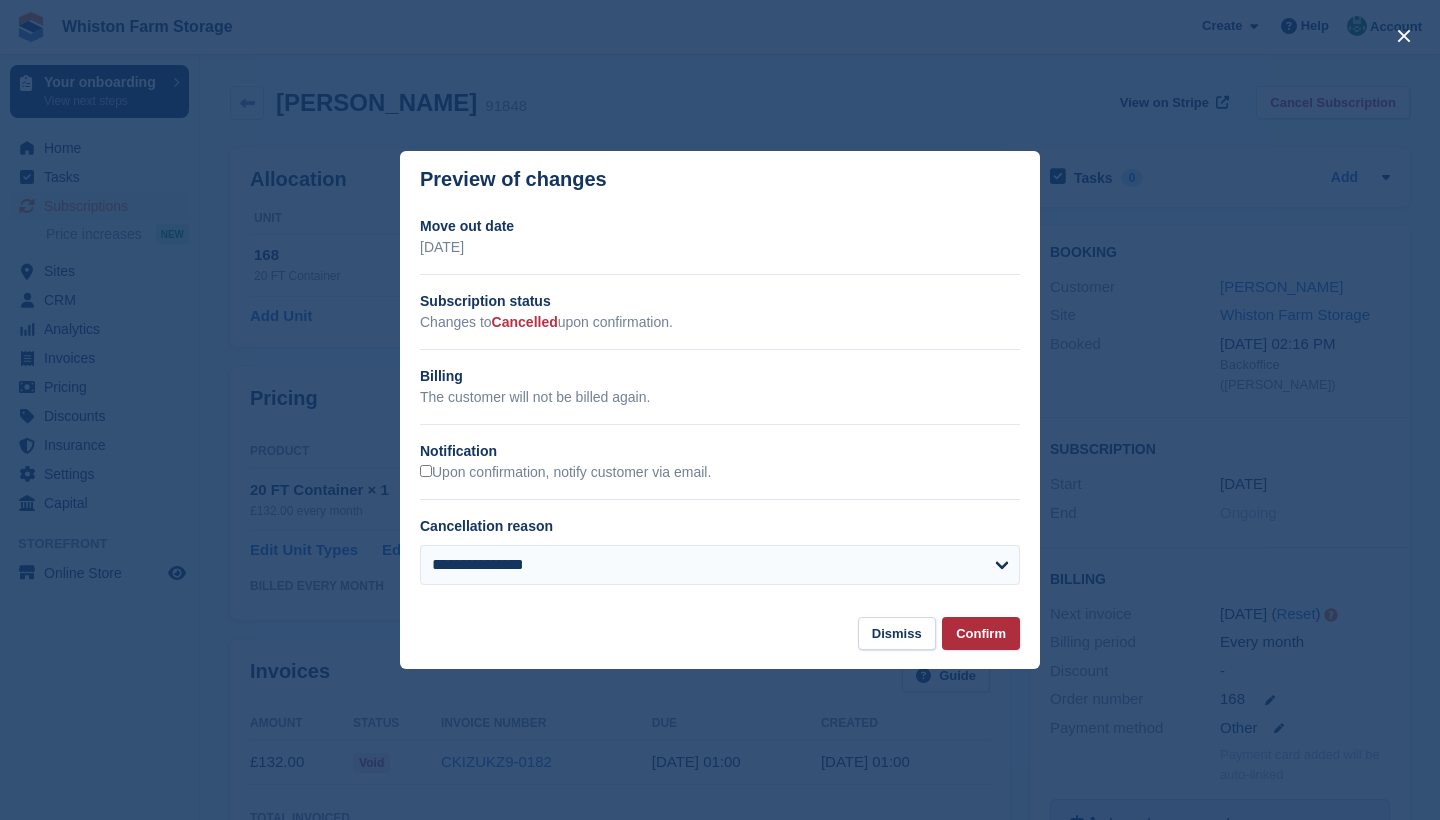 click on "Confirm" at bounding box center (981, 633) 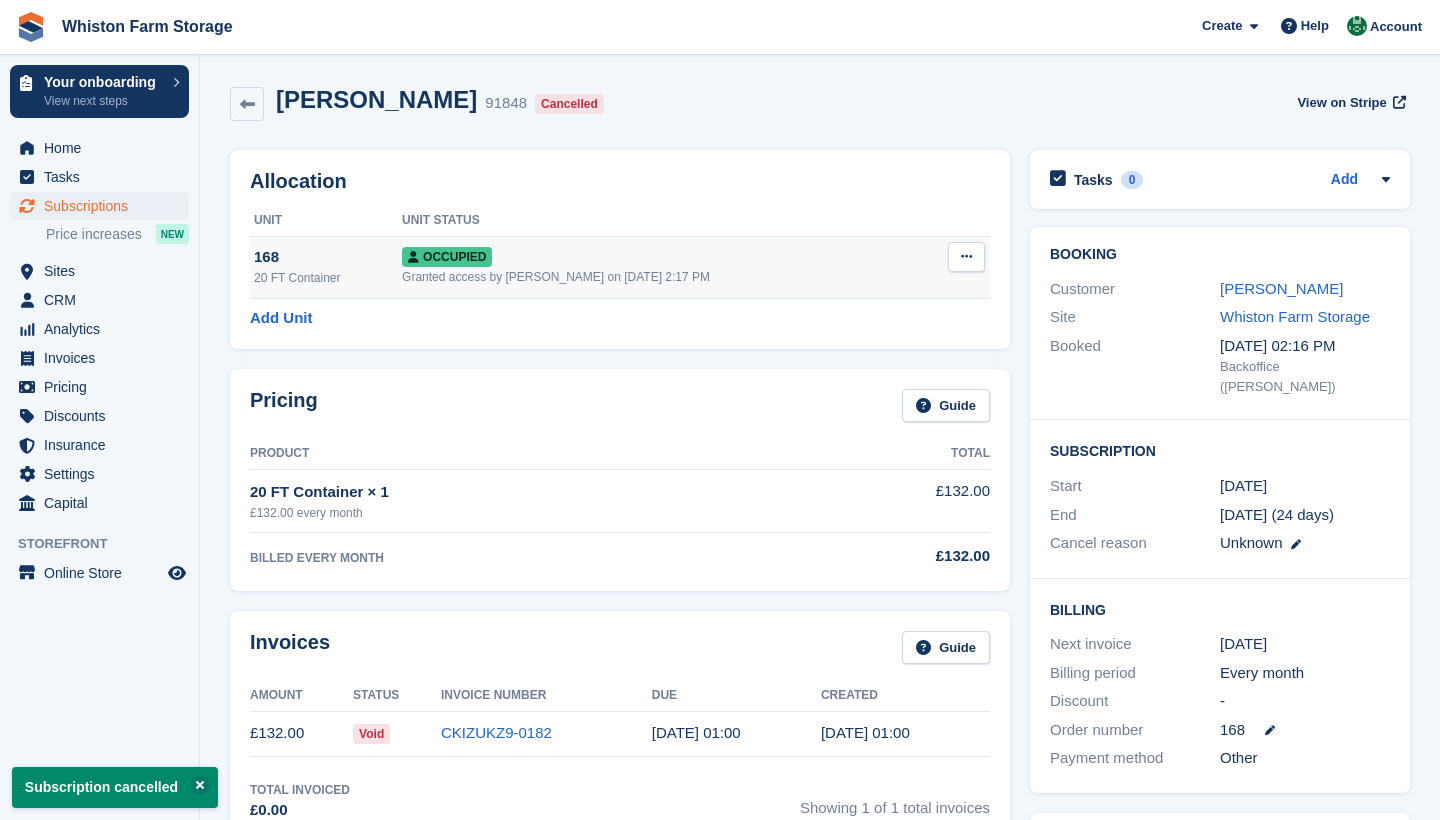 click at bounding box center (966, 257) 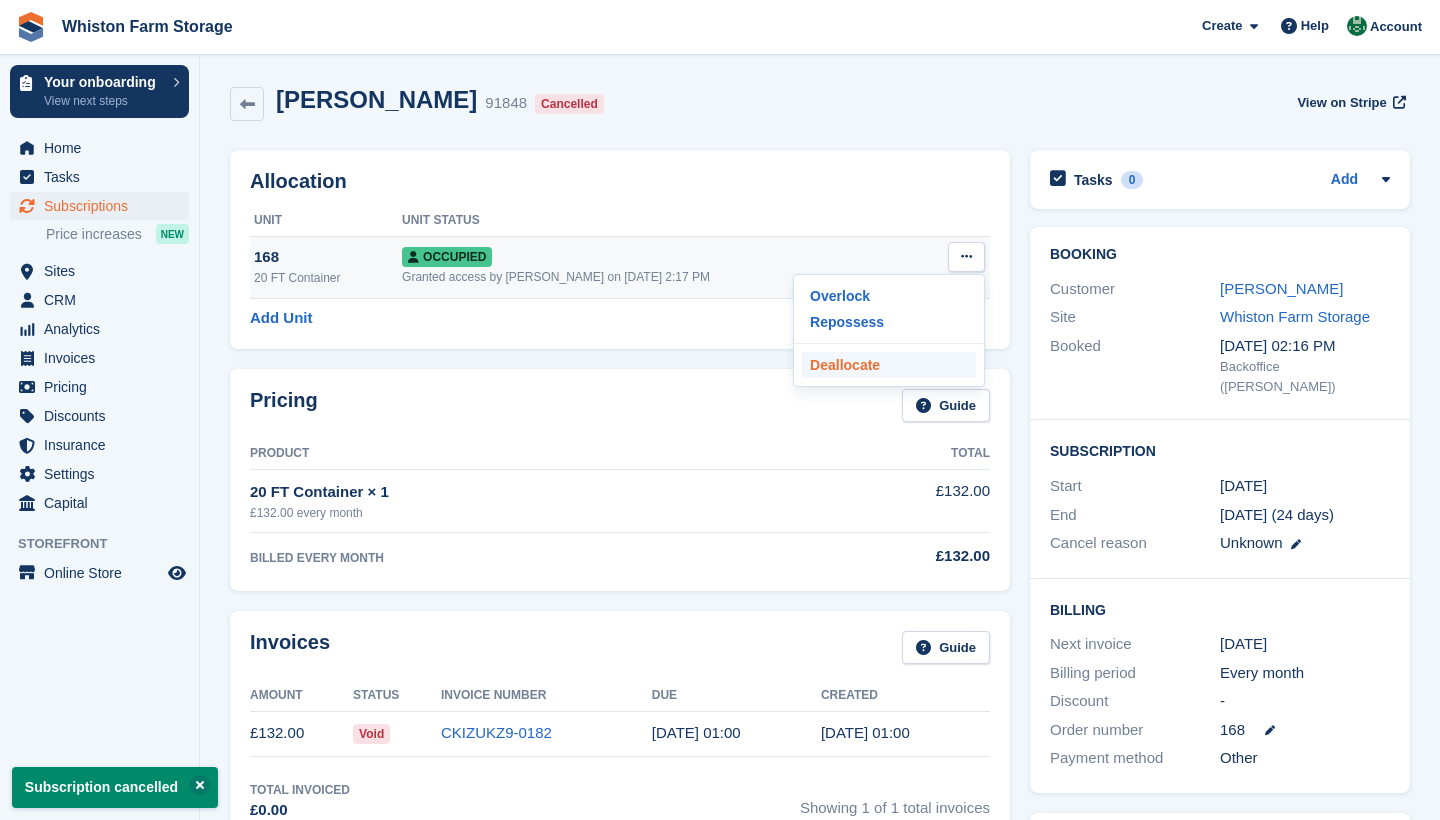click on "Deallocate" at bounding box center [889, 365] 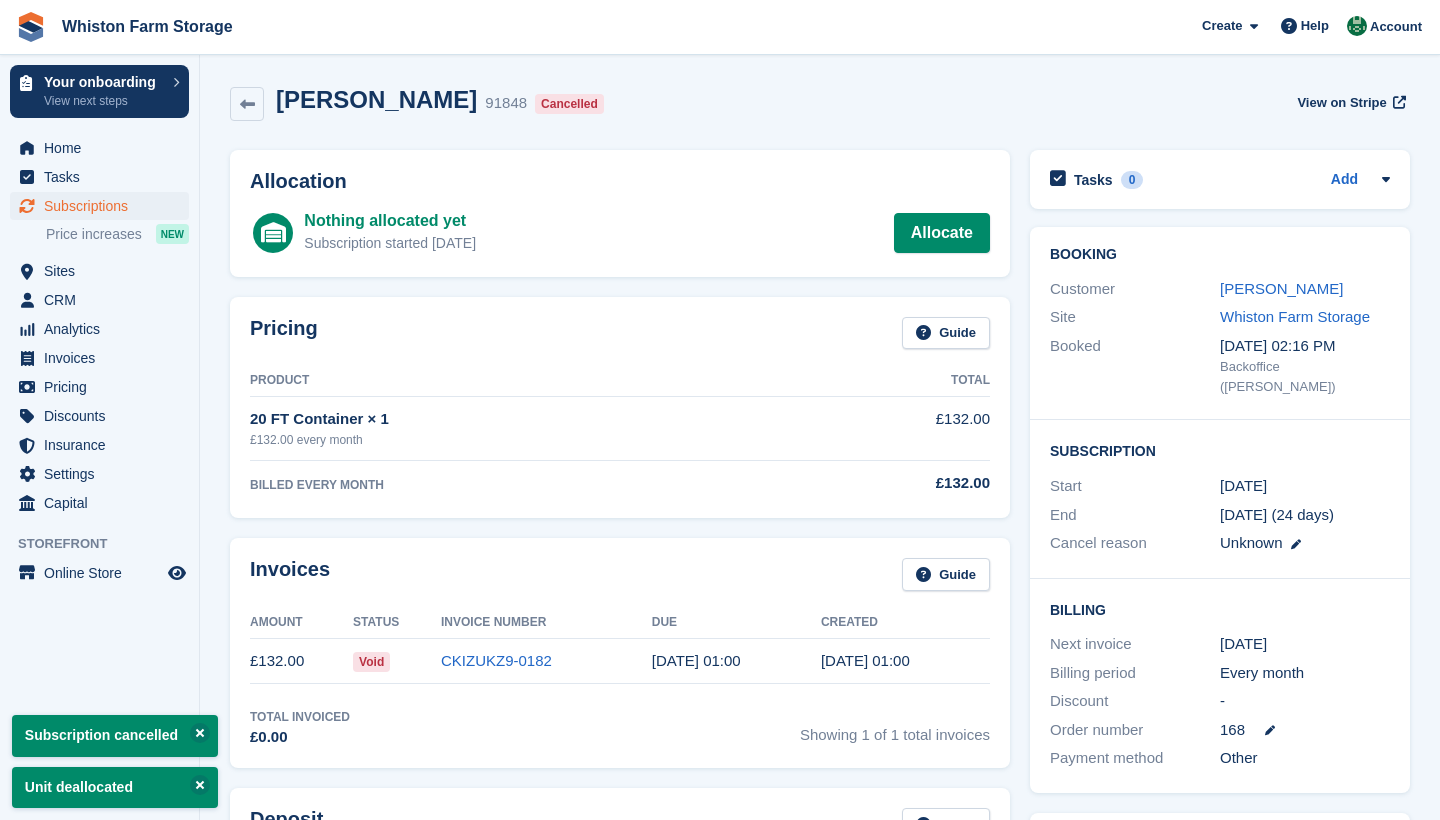click on "Subscriptions" at bounding box center (104, 206) 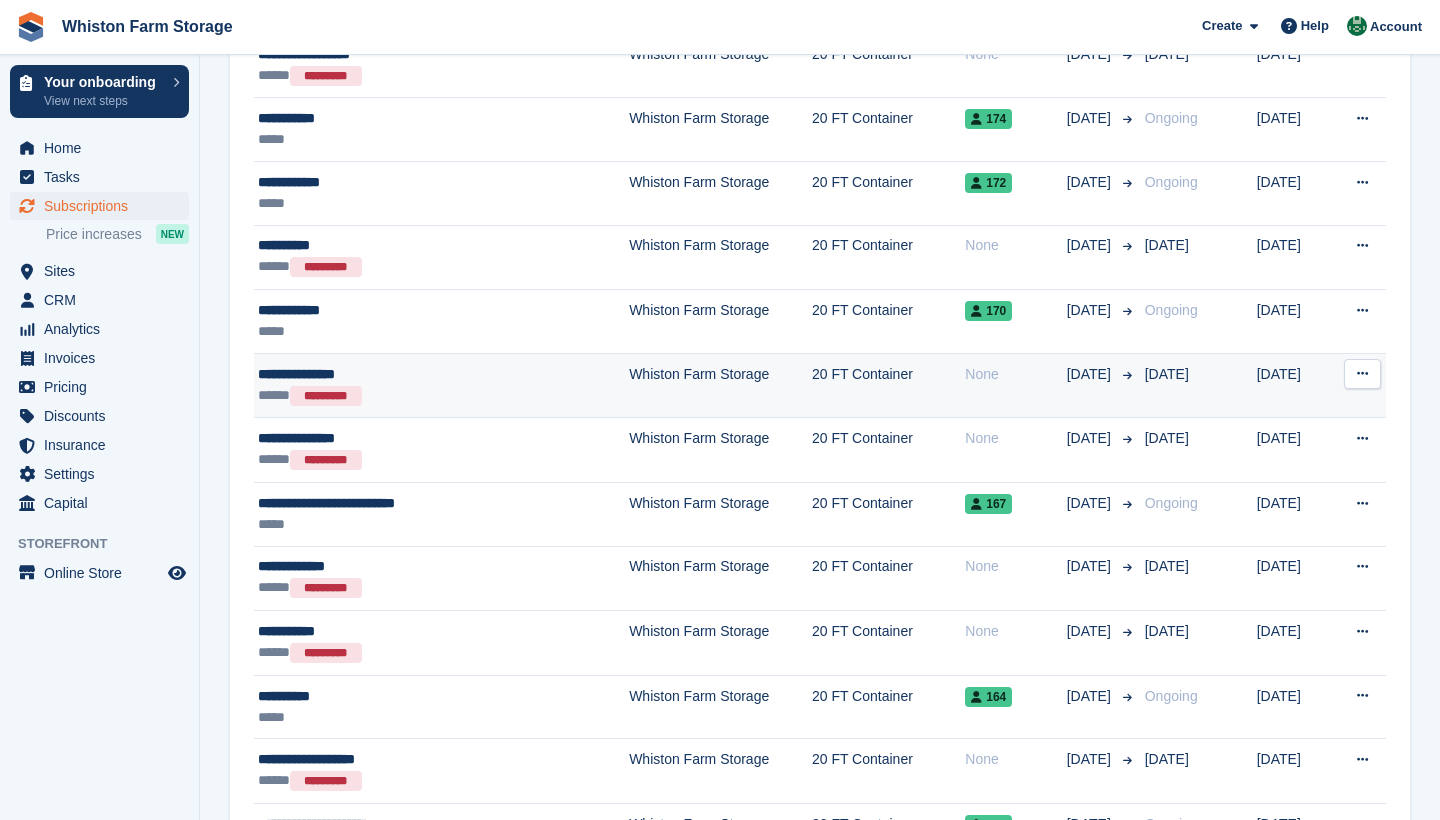scroll, scrollTop: 1077, scrollLeft: 0, axis: vertical 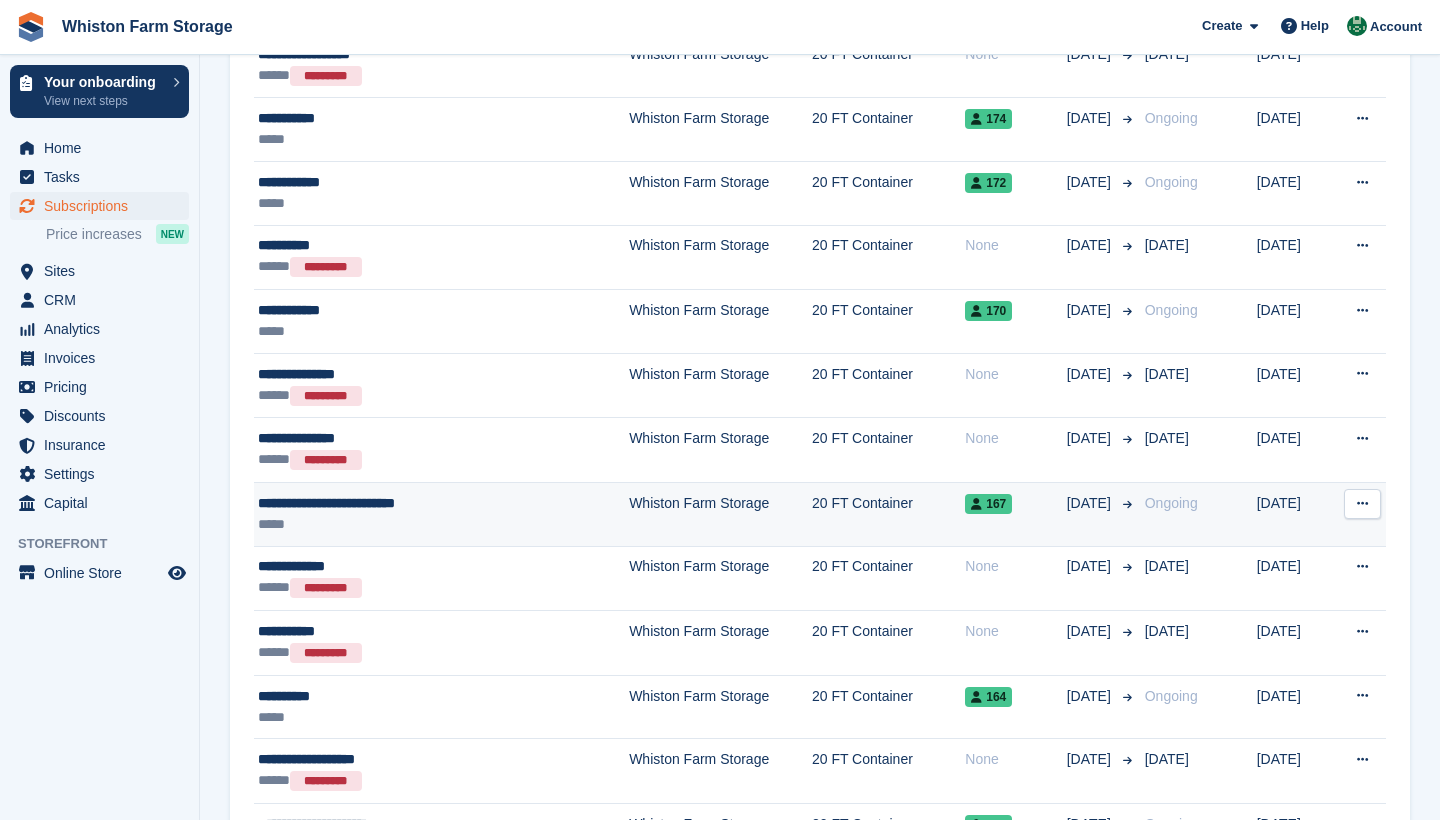 click on "Whiston Farm Storage" at bounding box center [720, 514] 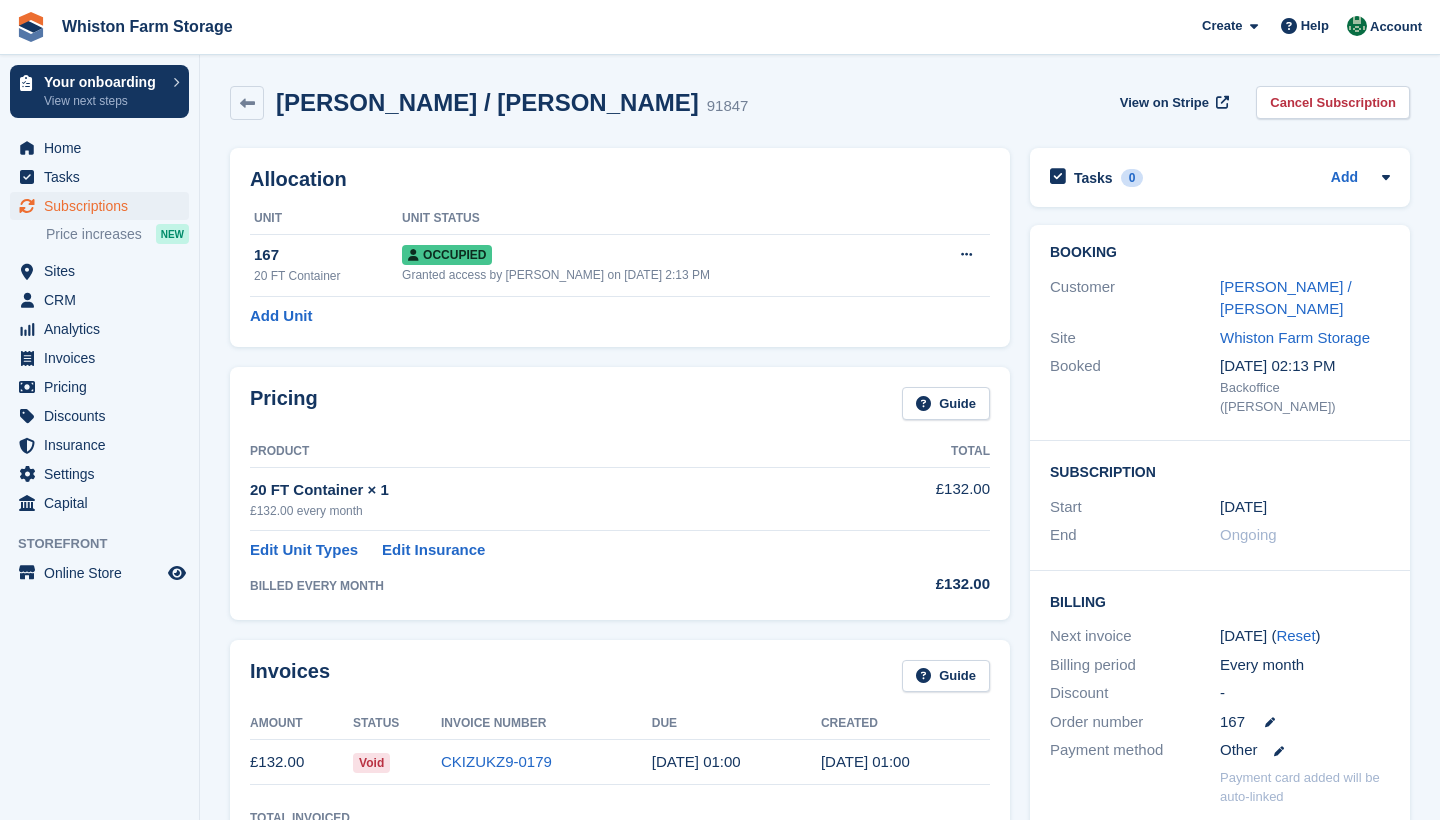 scroll, scrollTop: 0, scrollLeft: 0, axis: both 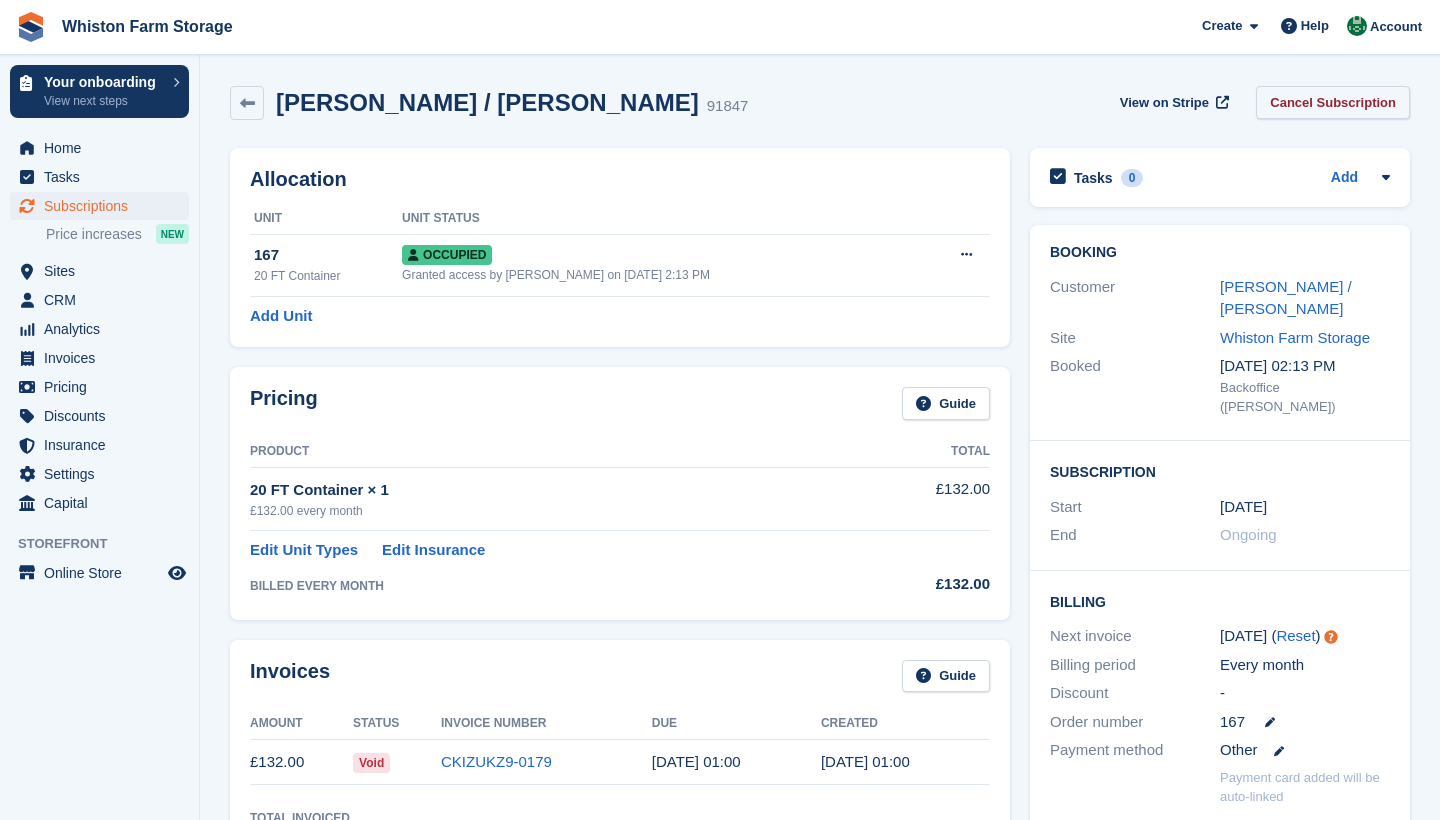 click on "Cancel Subscription" at bounding box center [1333, 102] 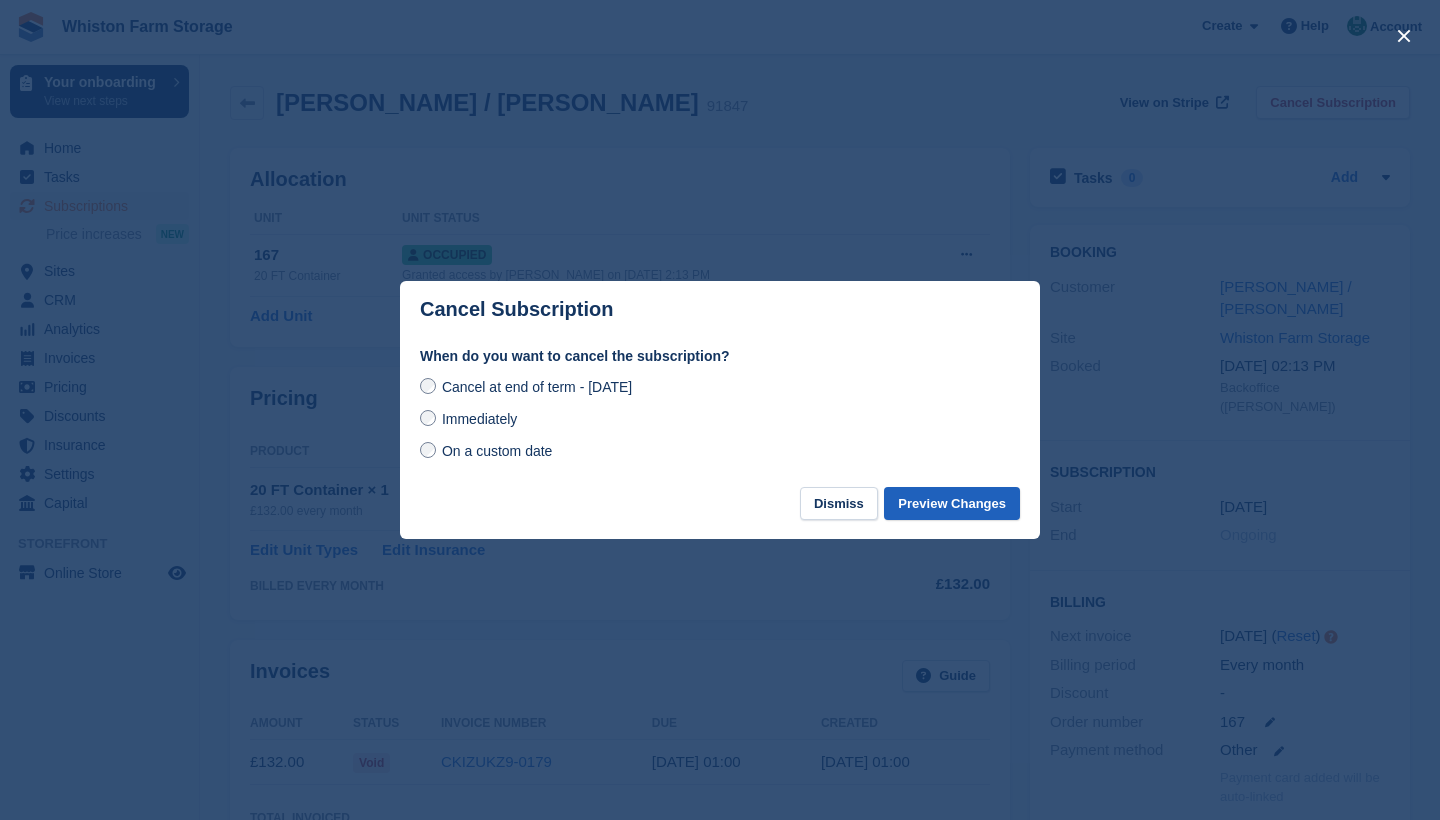 click on "Preview Changes" at bounding box center (952, 503) 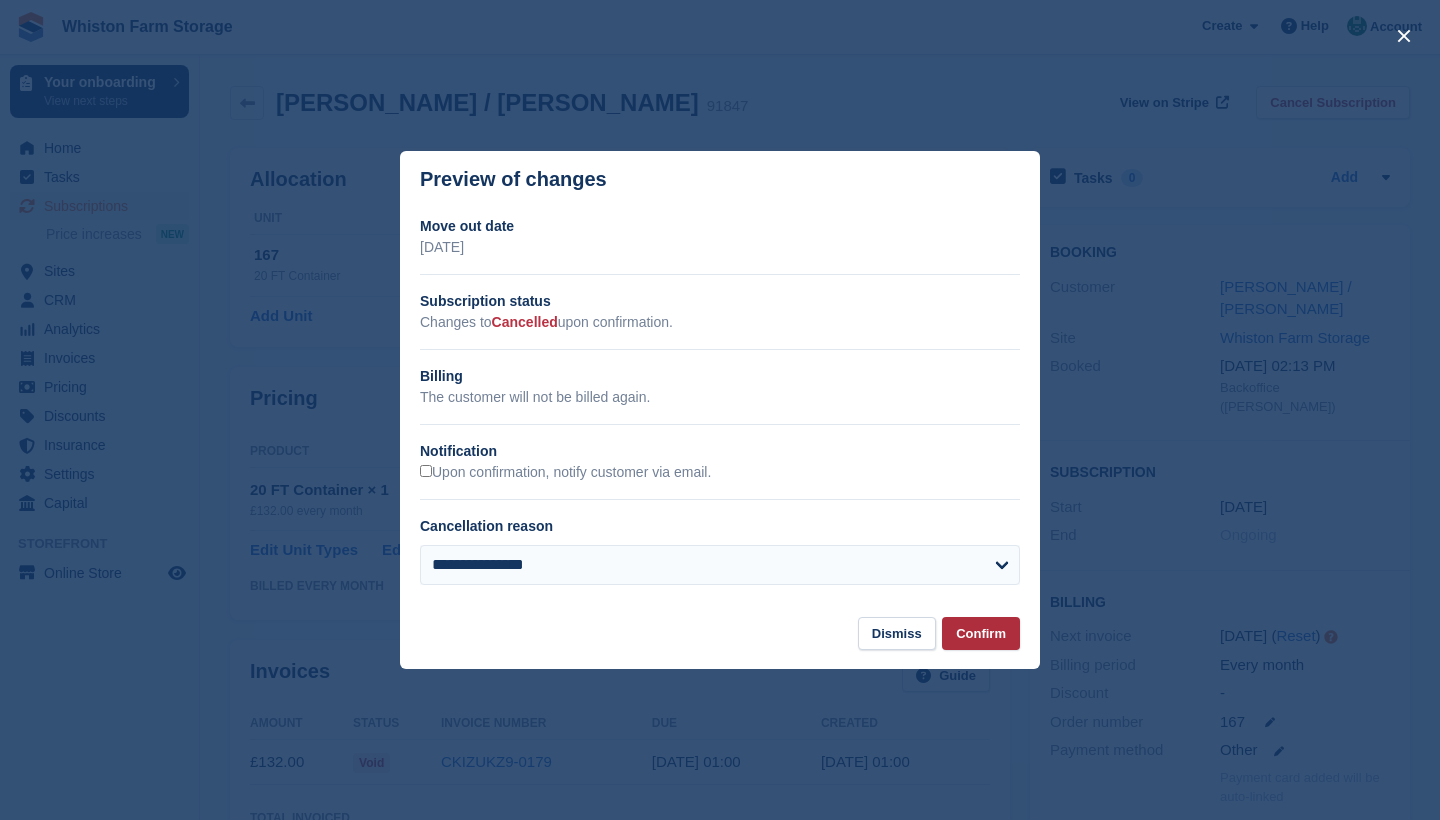 click on "Confirm" at bounding box center [981, 633] 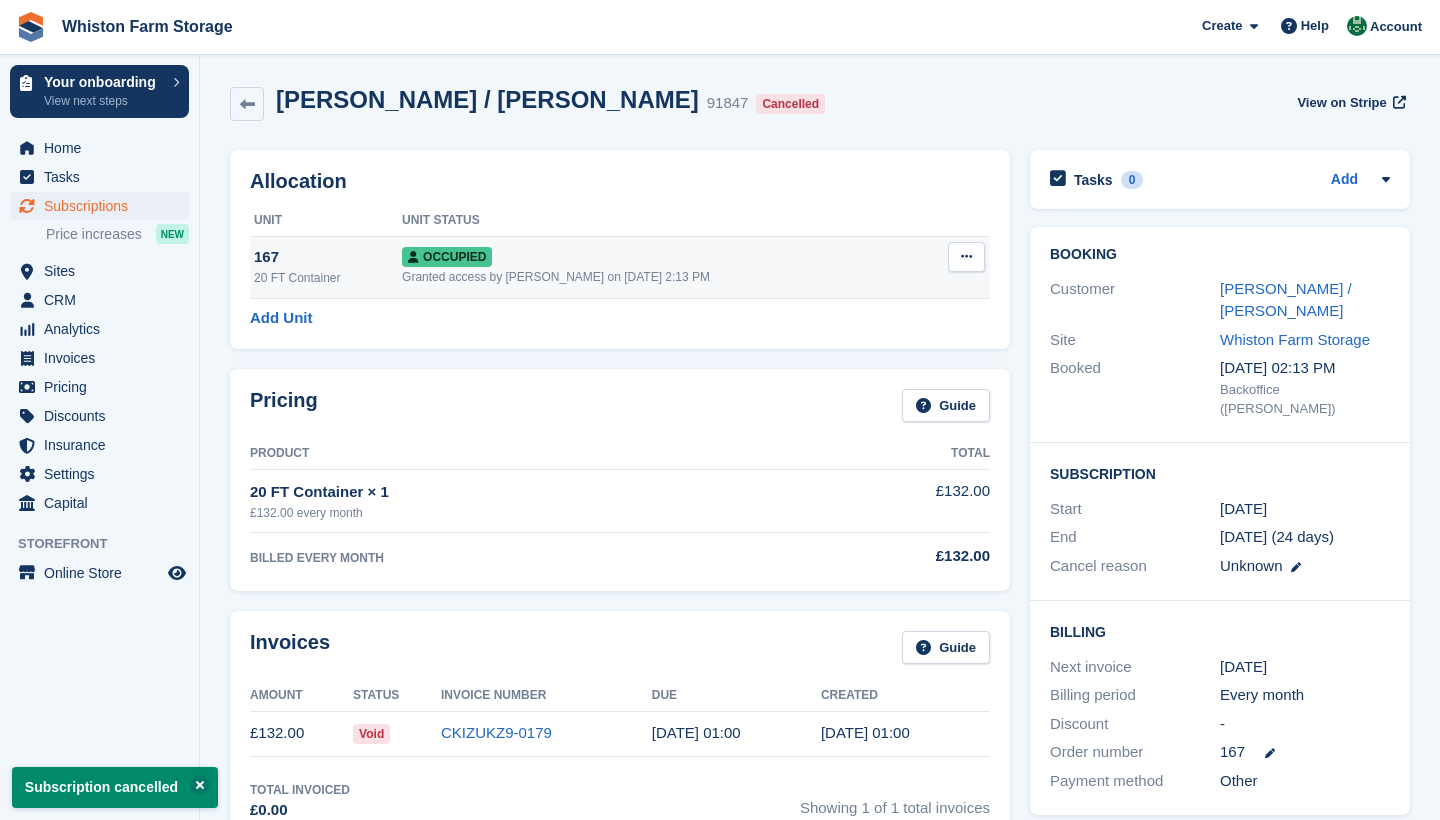 click at bounding box center (966, 257) 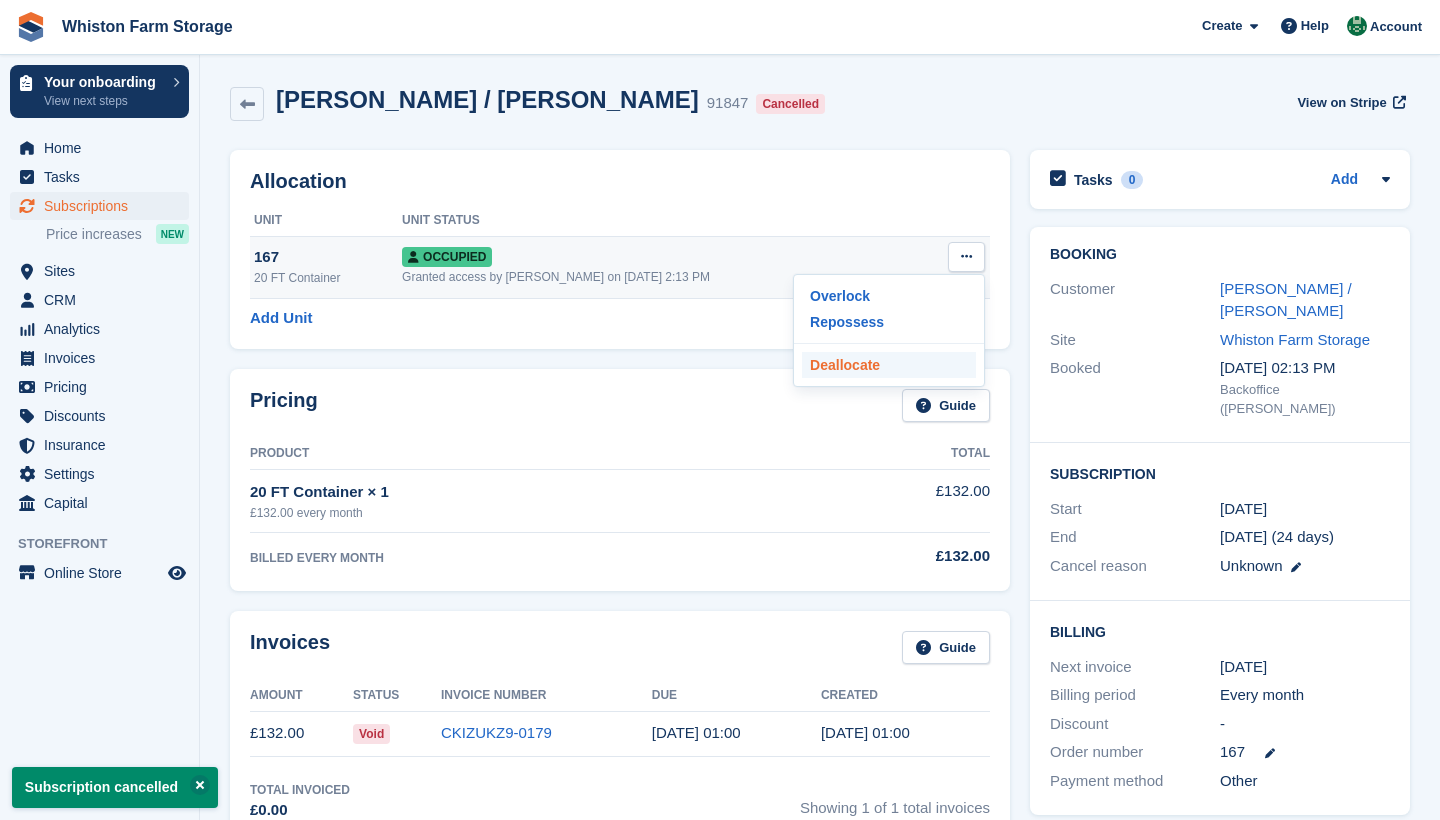 click on "Deallocate" at bounding box center [889, 365] 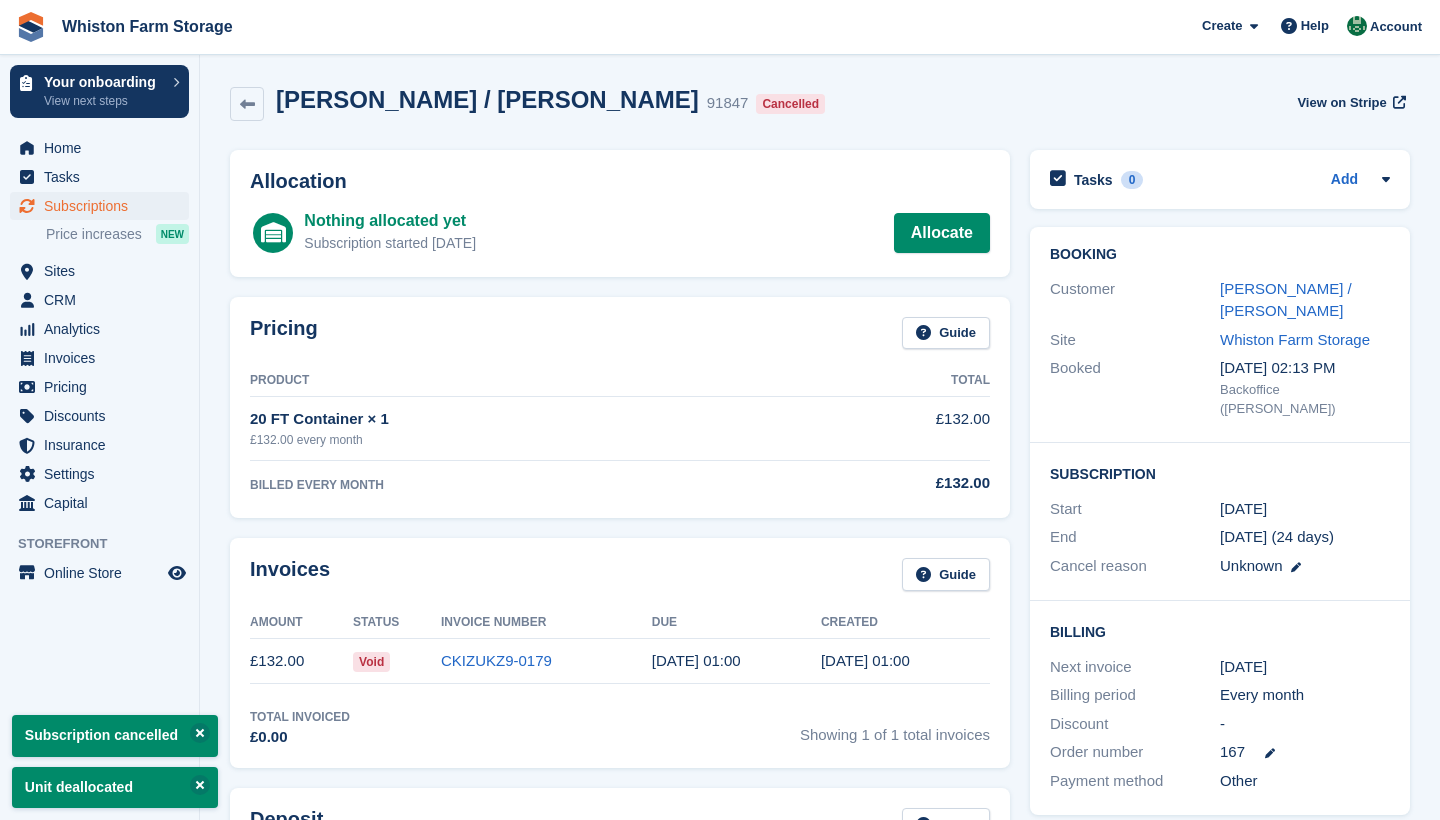click on "Subscriptions" at bounding box center [104, 206] 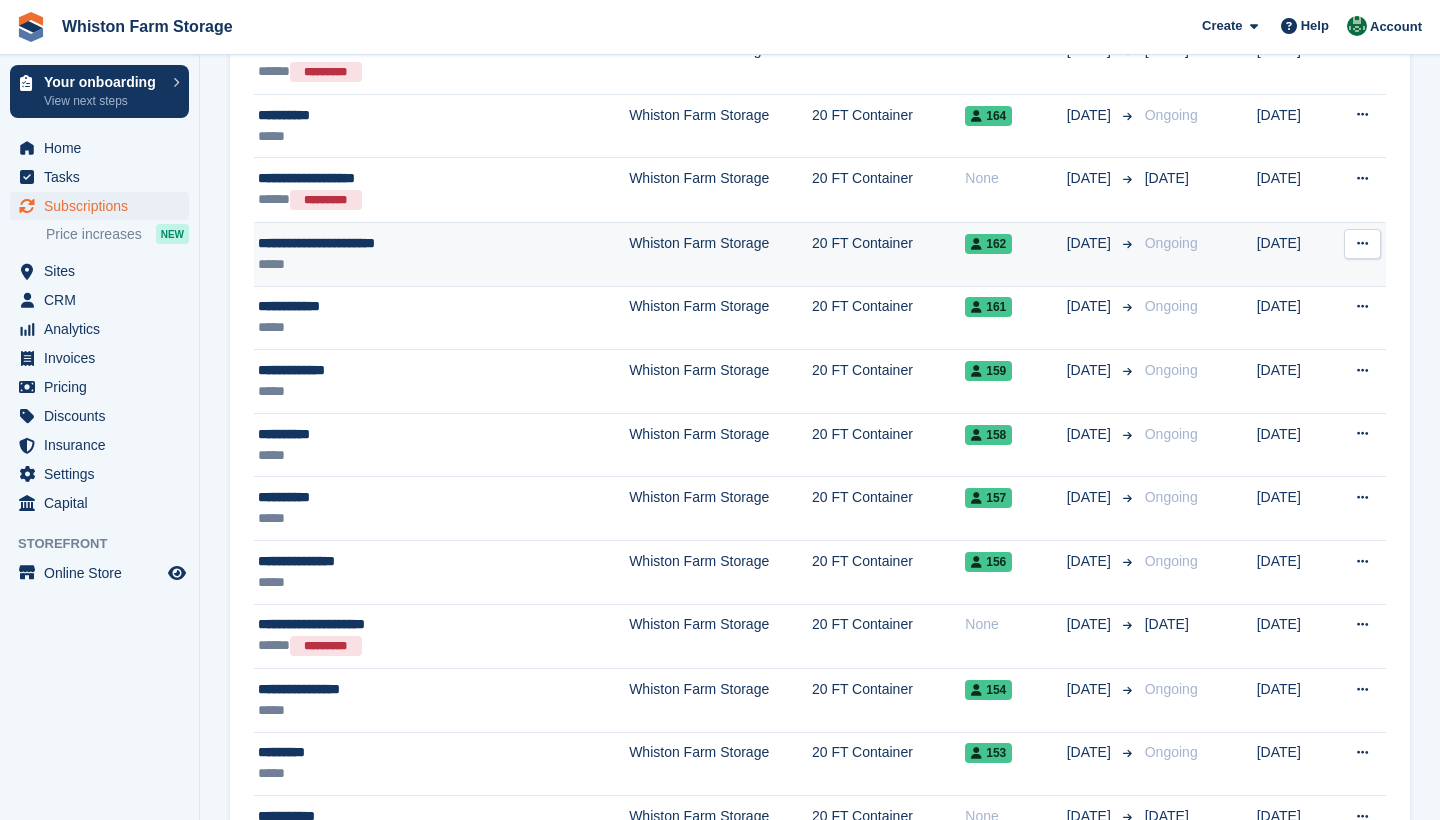 scroll, scrollTop: 1667, scrollLeft: 0, axis: vertical 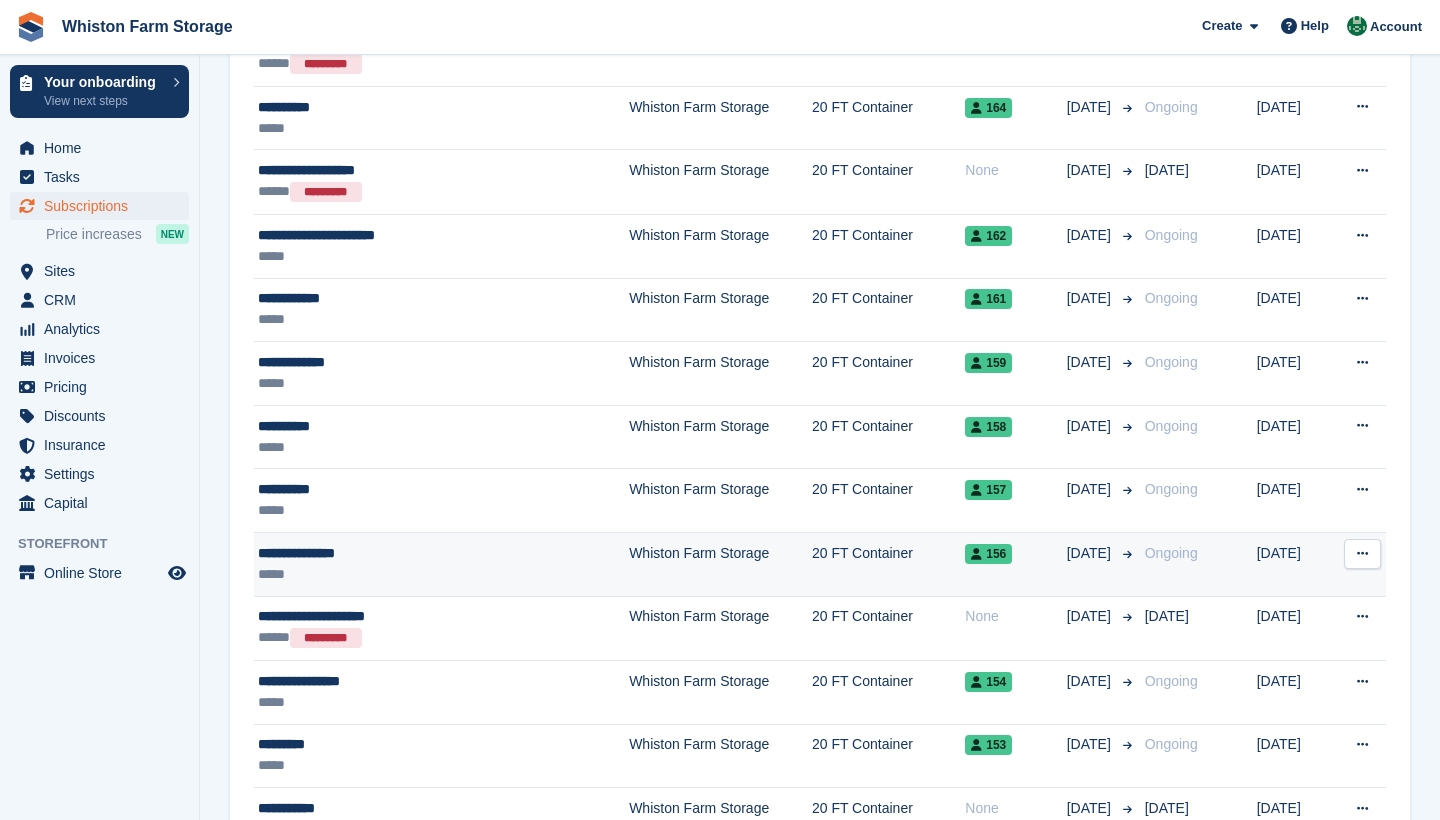 click on "**********" at bounding box center [399, 553] 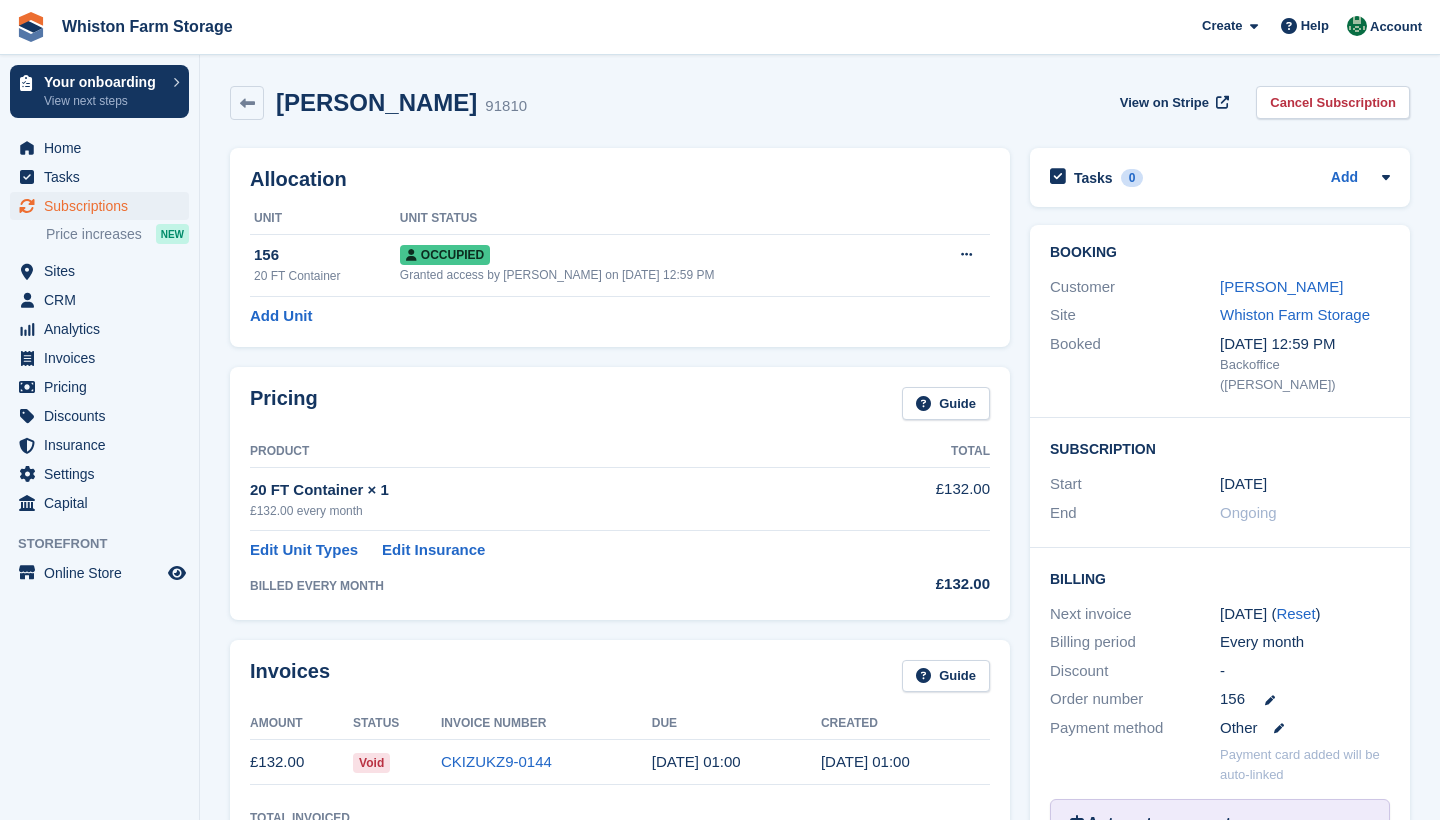 scroll, scrollTop: 0, scrollLeft: 0, axis: both 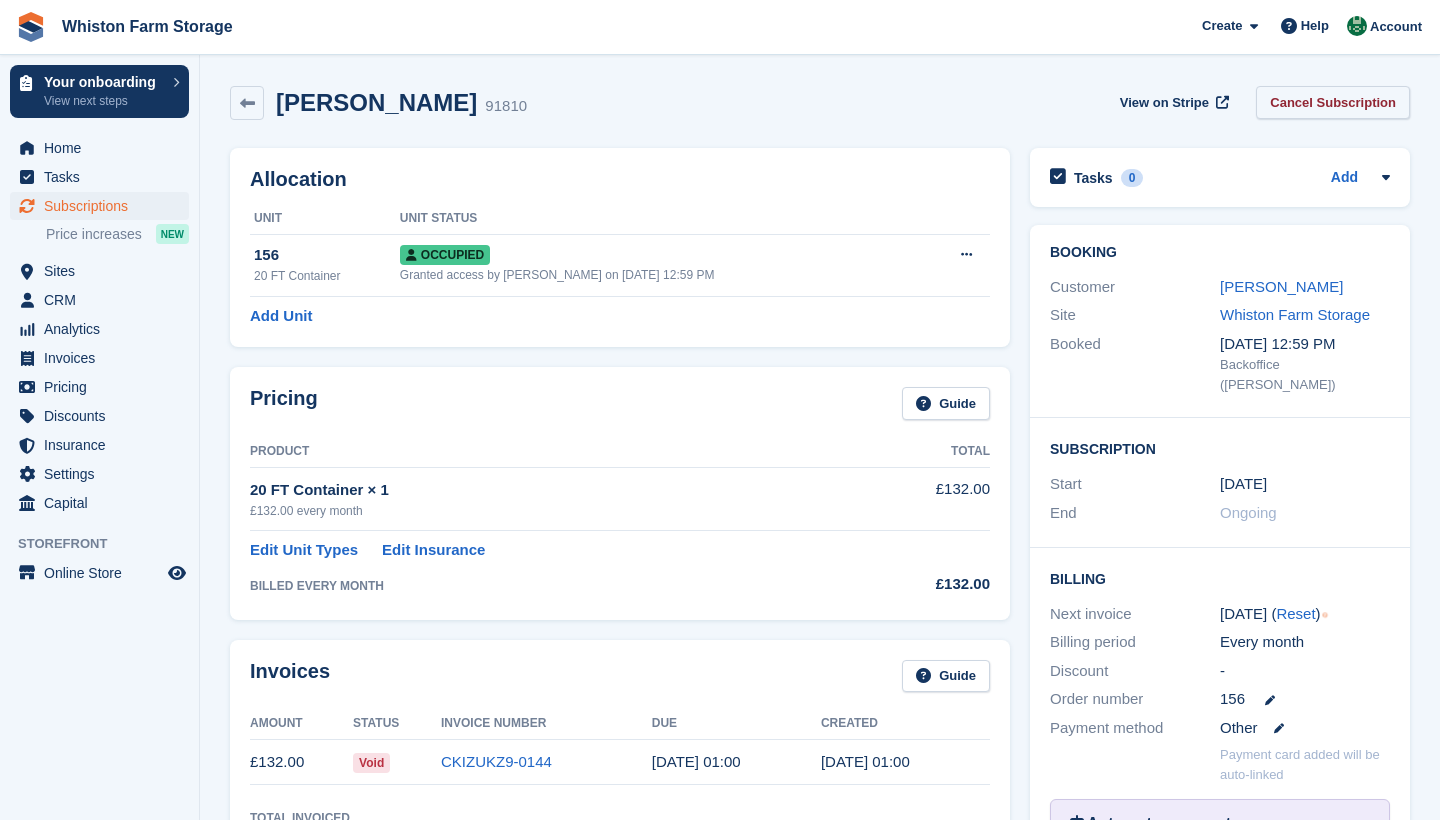 click on "Cancel Subscription" at bounding box center (1333, 102) 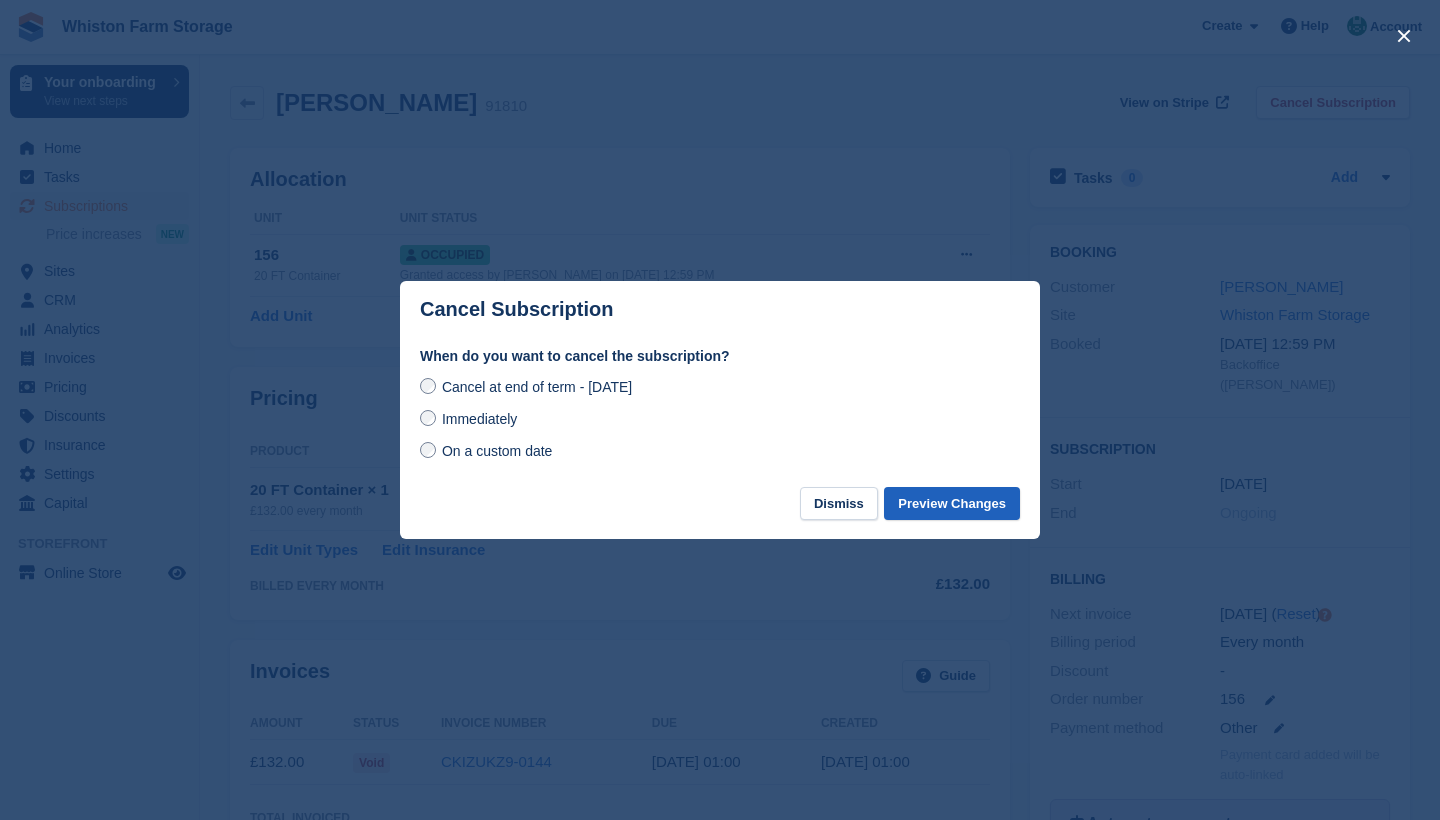 click on "Preview Changes" at bounding box center [952, 503] 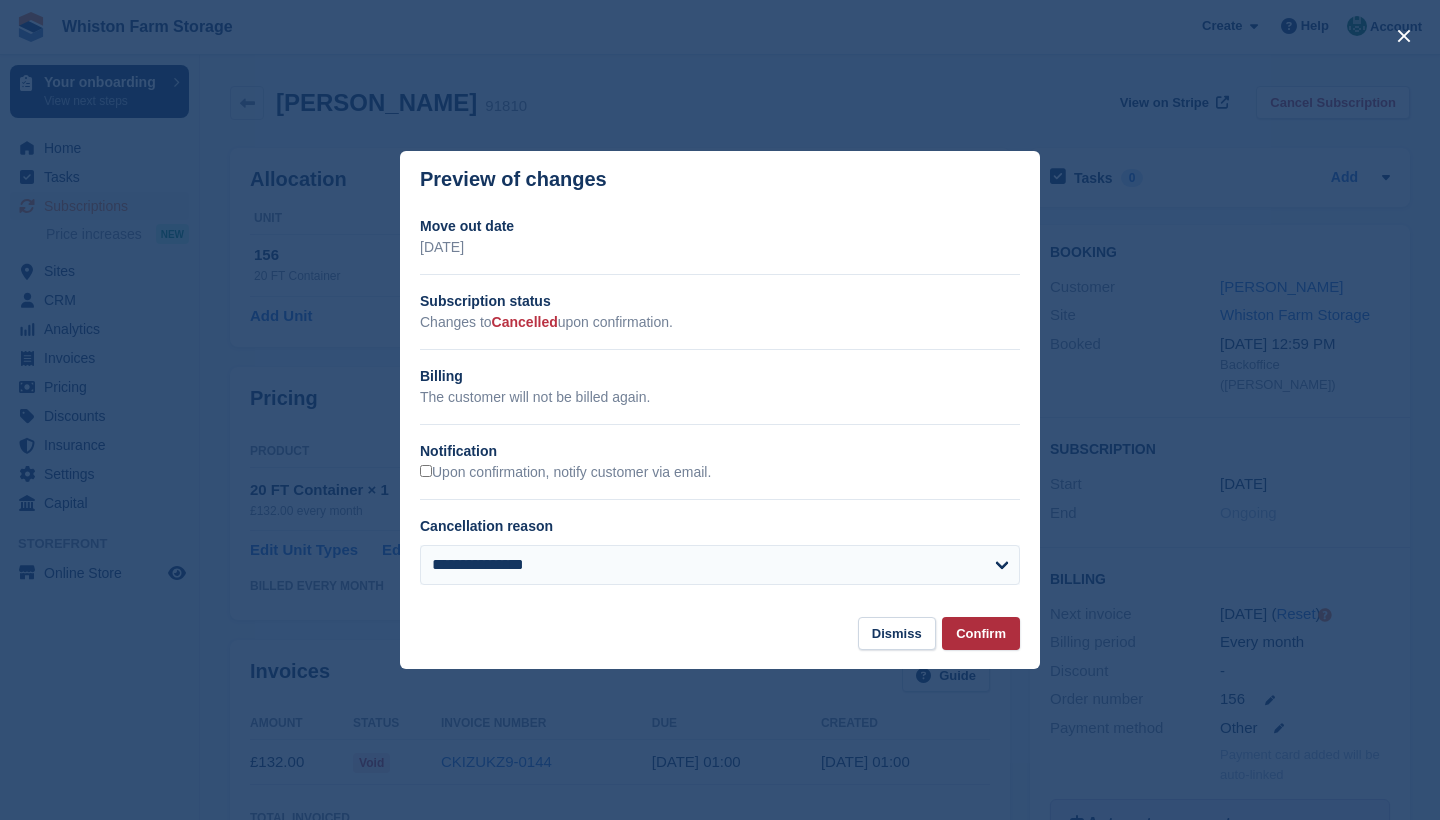 click on "Confirm" at bounding box center (981, 633) 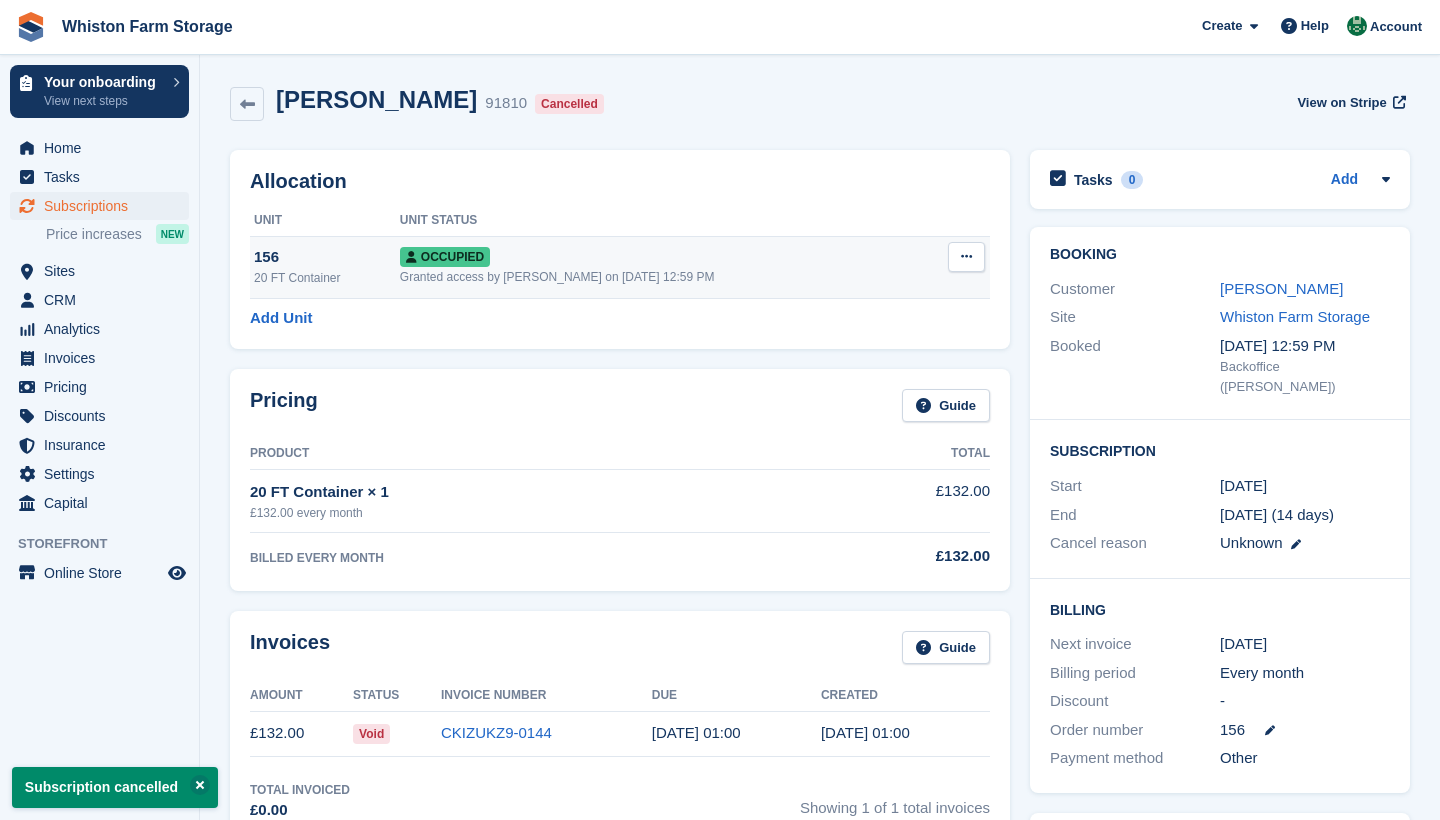 click at bounding box center [966, 257] 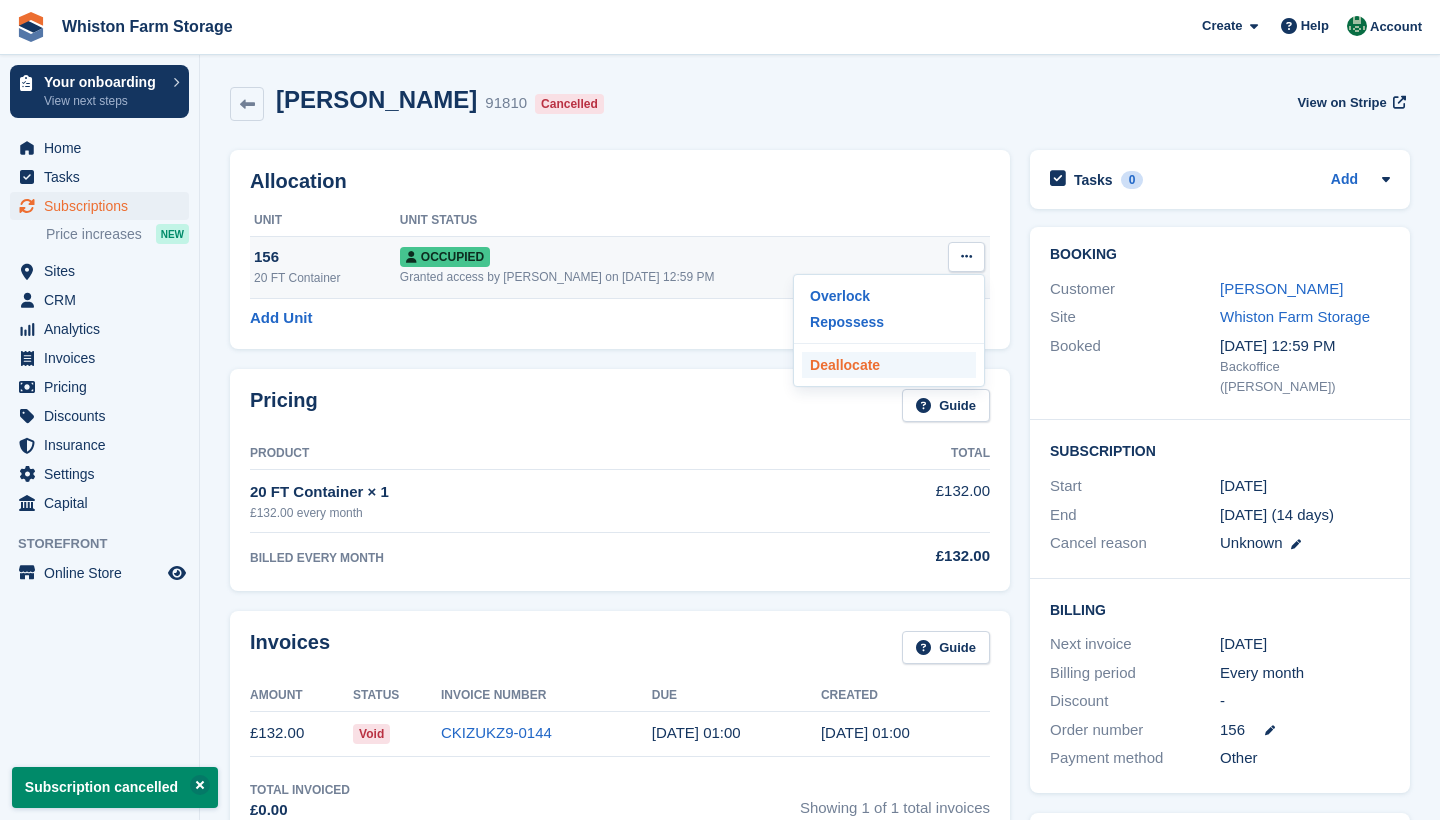click on "Deallocate" at bounding box center (889, 365) 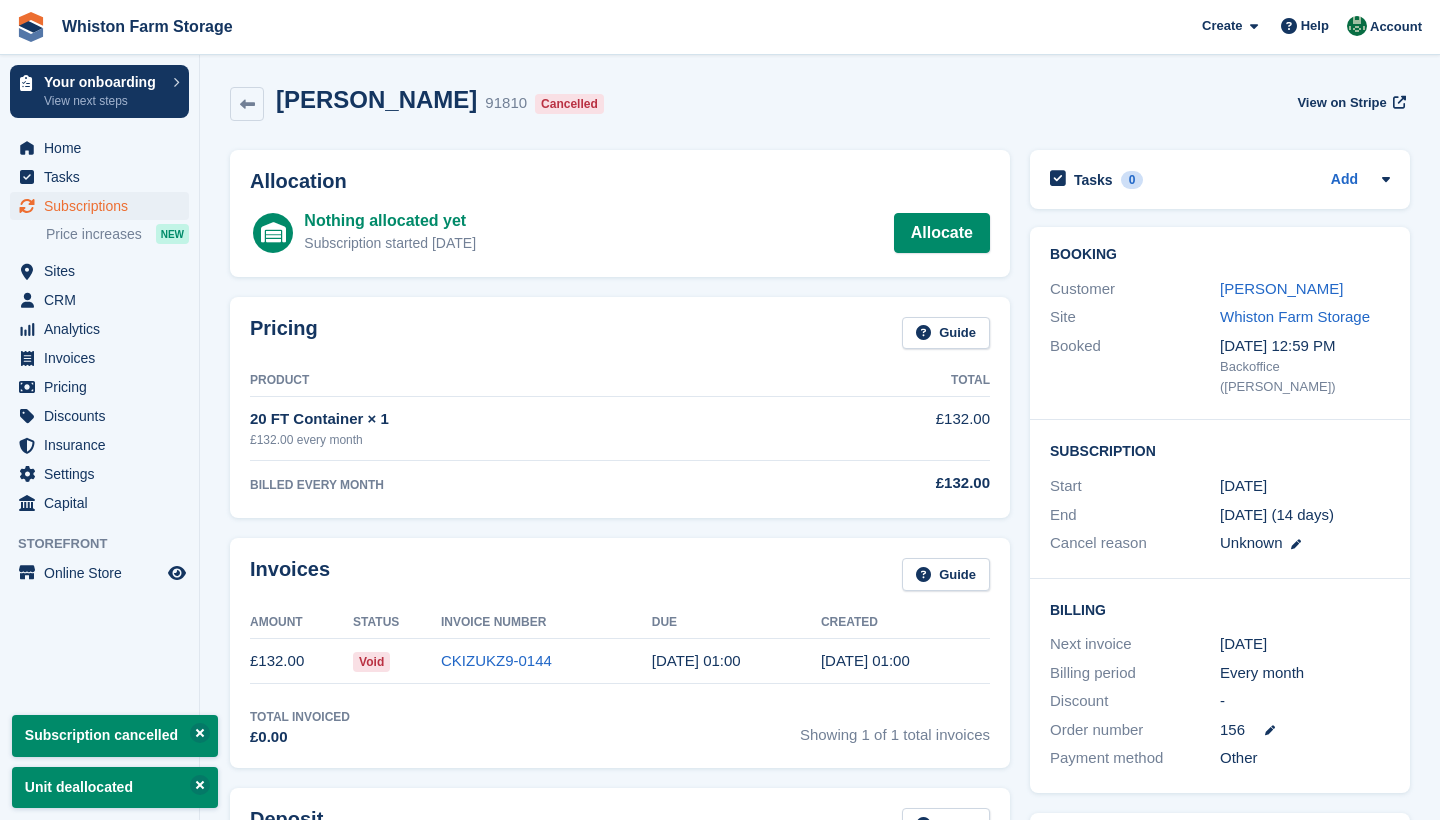 click on "Subscriptions" at bounding box center [104, 206] 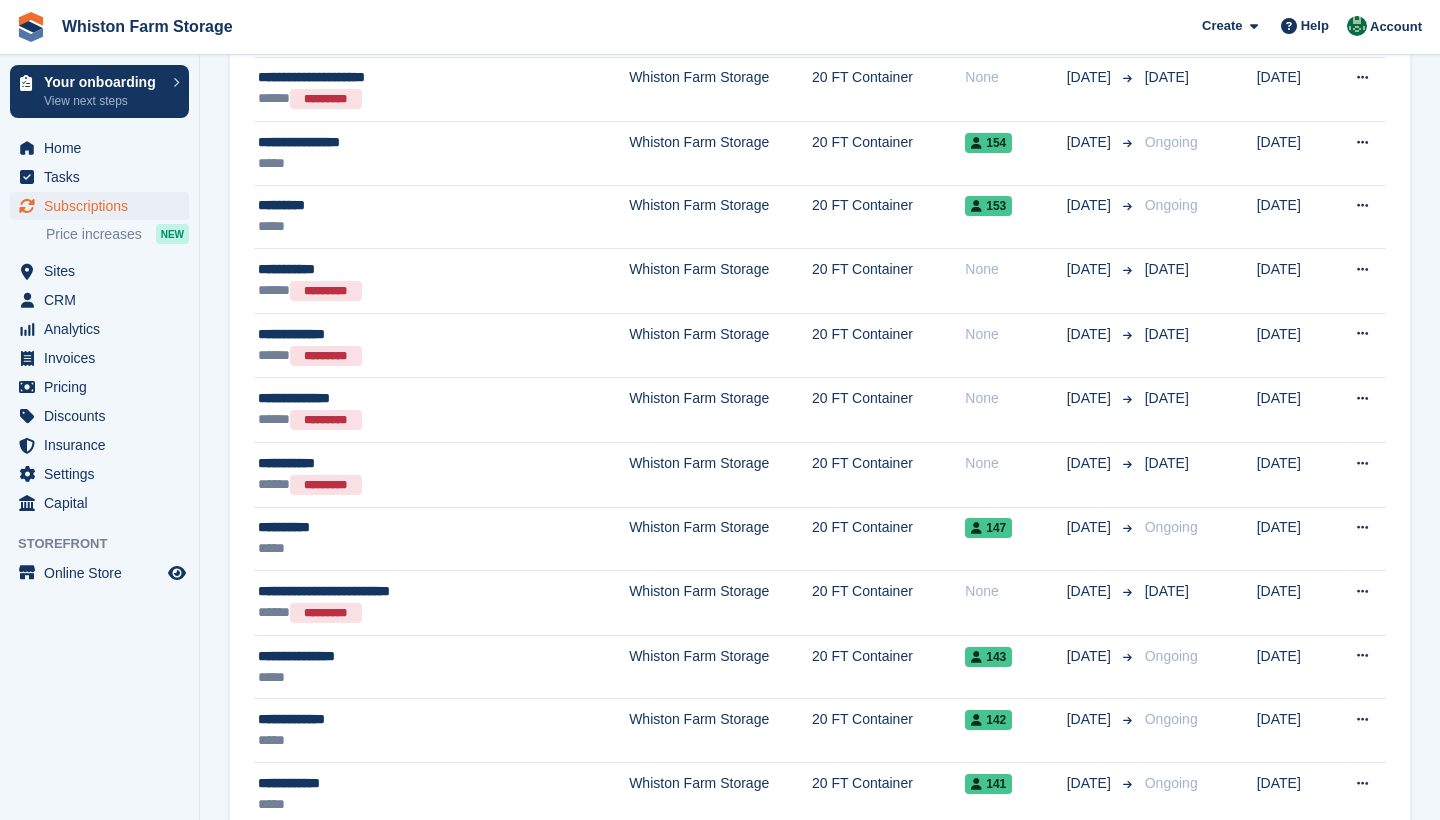 scroll, scrollTop: 2225, scrollLeft: 0, axis: vertical 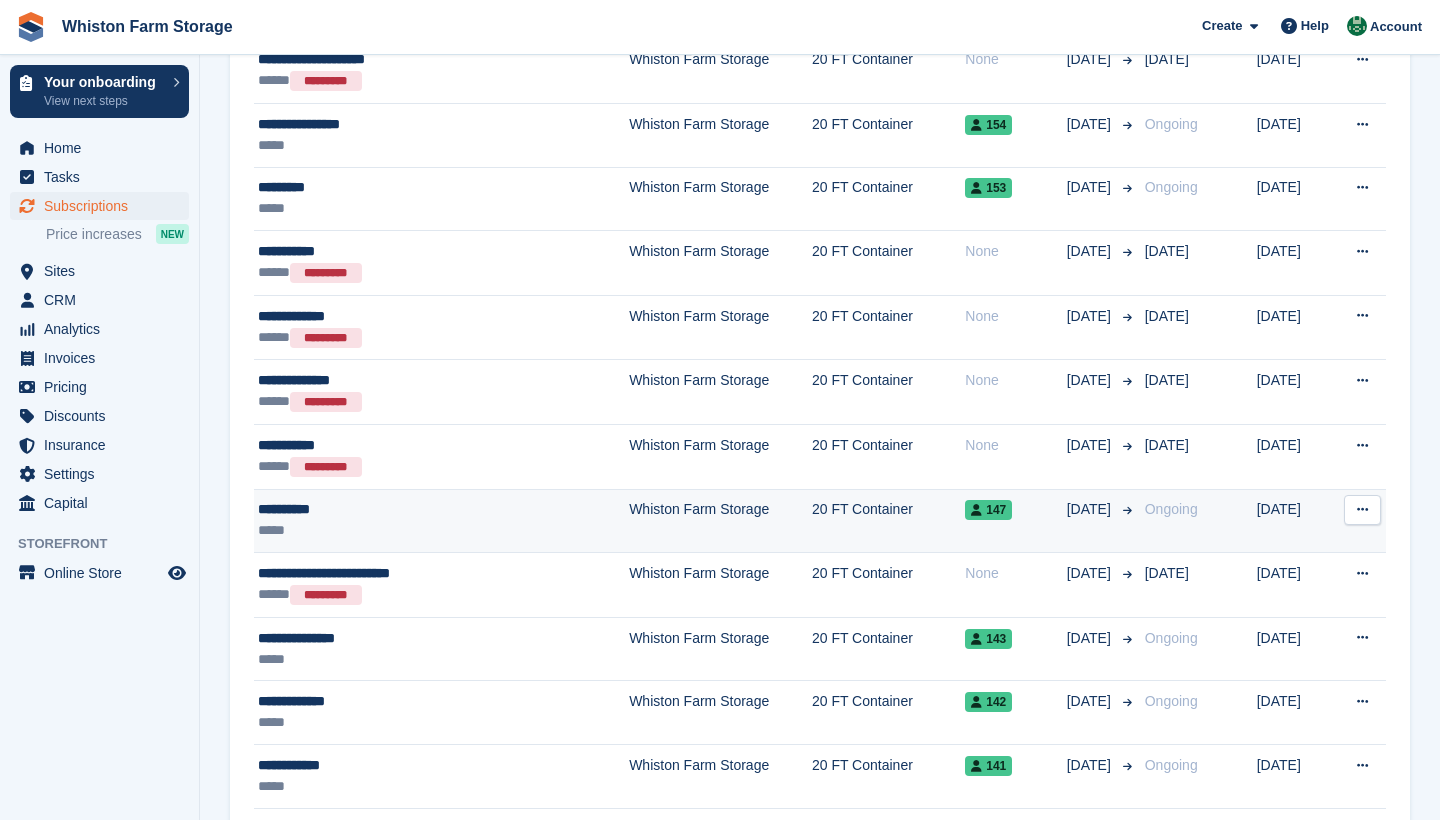 click on "Whiston Farm Storage" at bounding box center [720, 521] 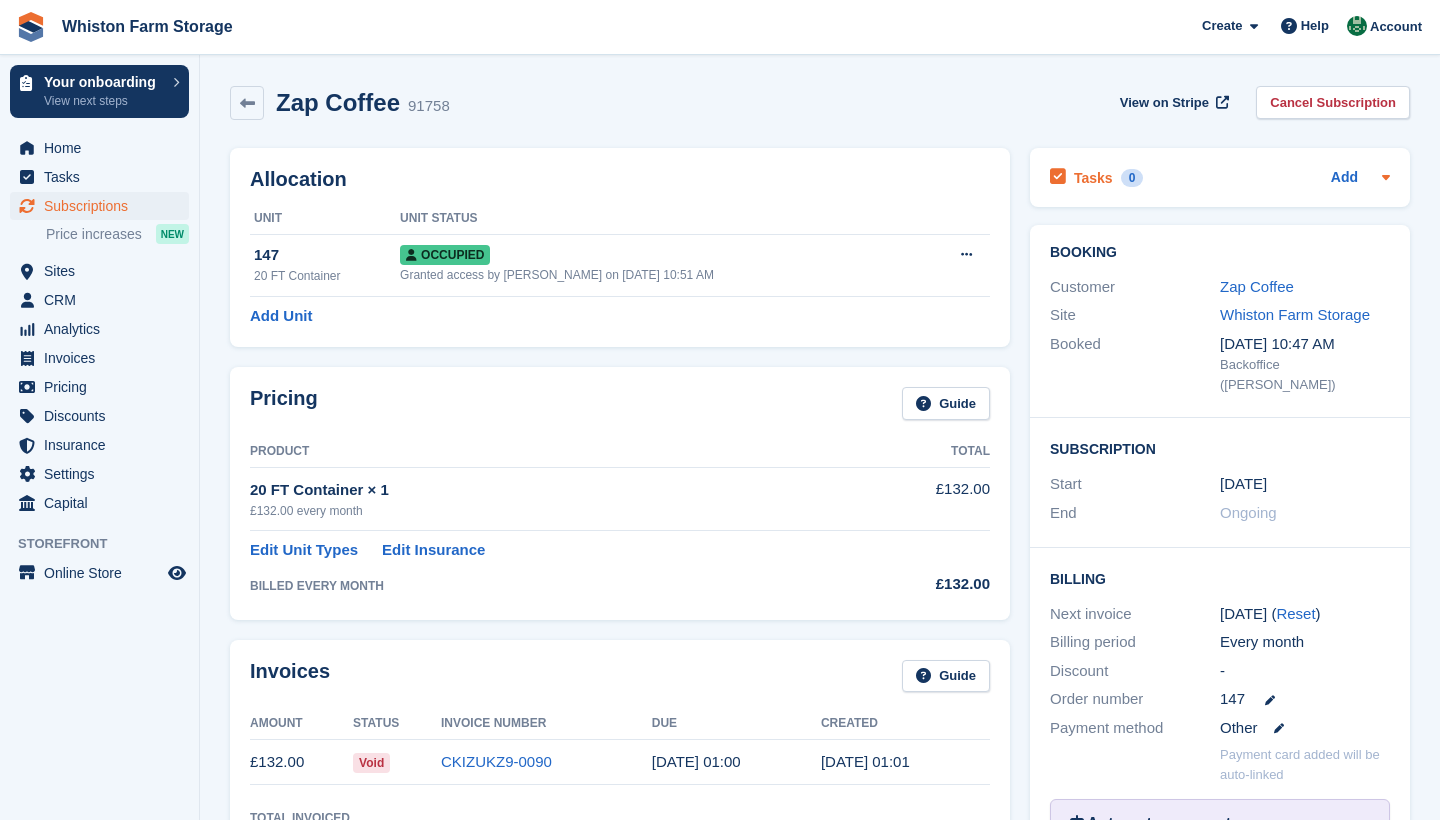 scroll, scrollTop: 0, scrollLeft: 0, axis: both 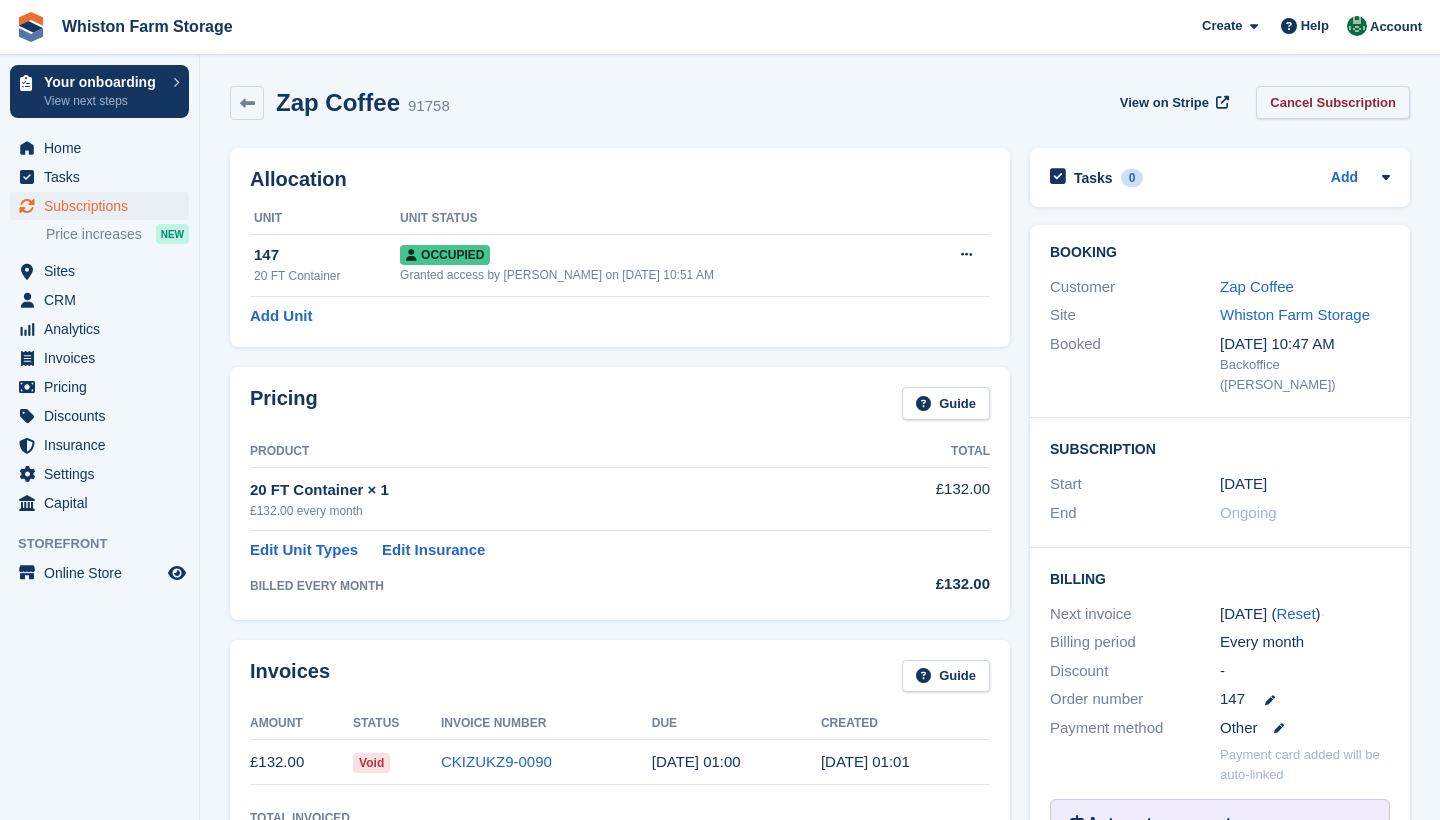 click on "Cancel Subscription" at bounding box center [1333, 102] 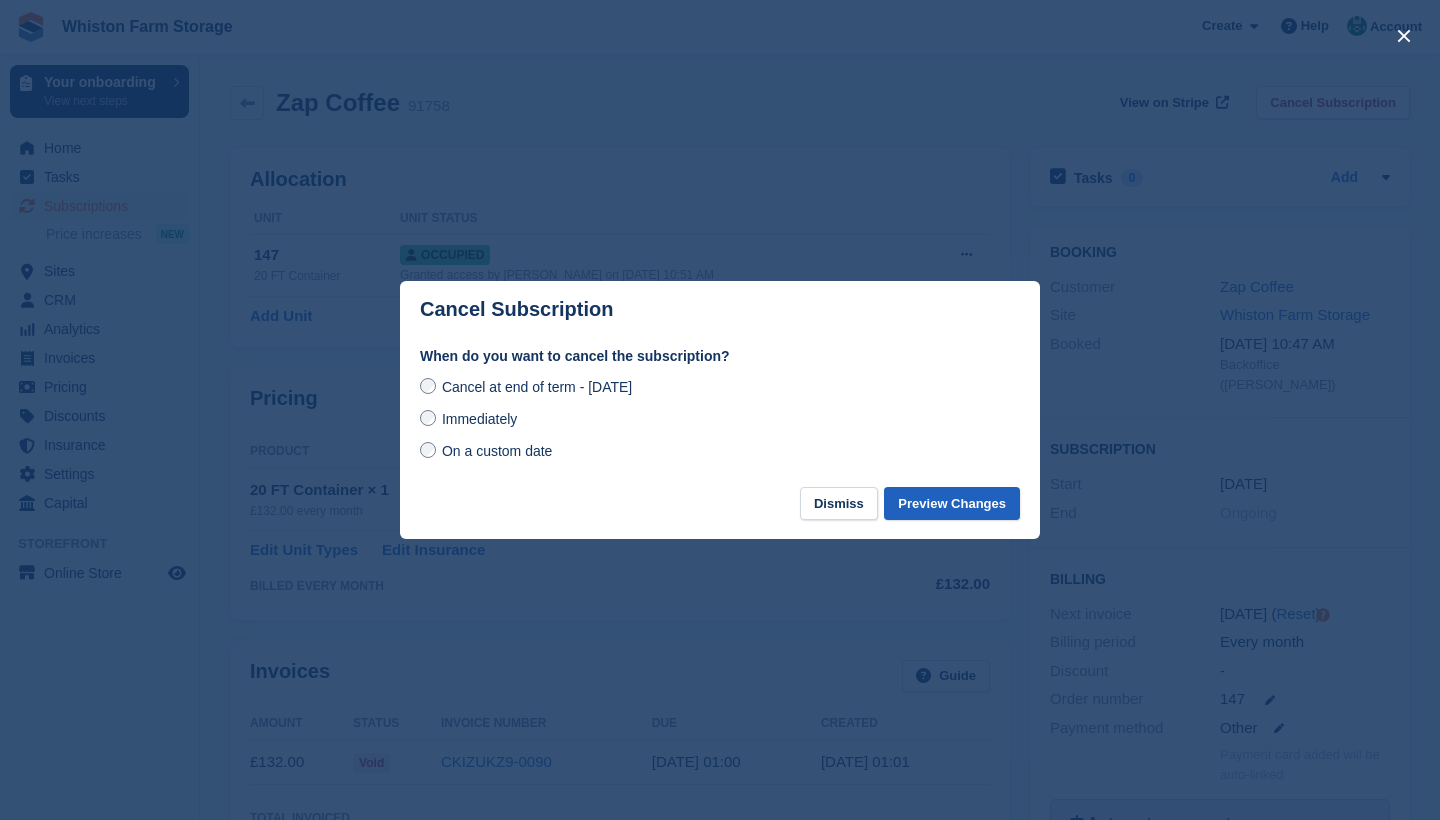 click on "Preview Changes" at bounding box center [952, 503] 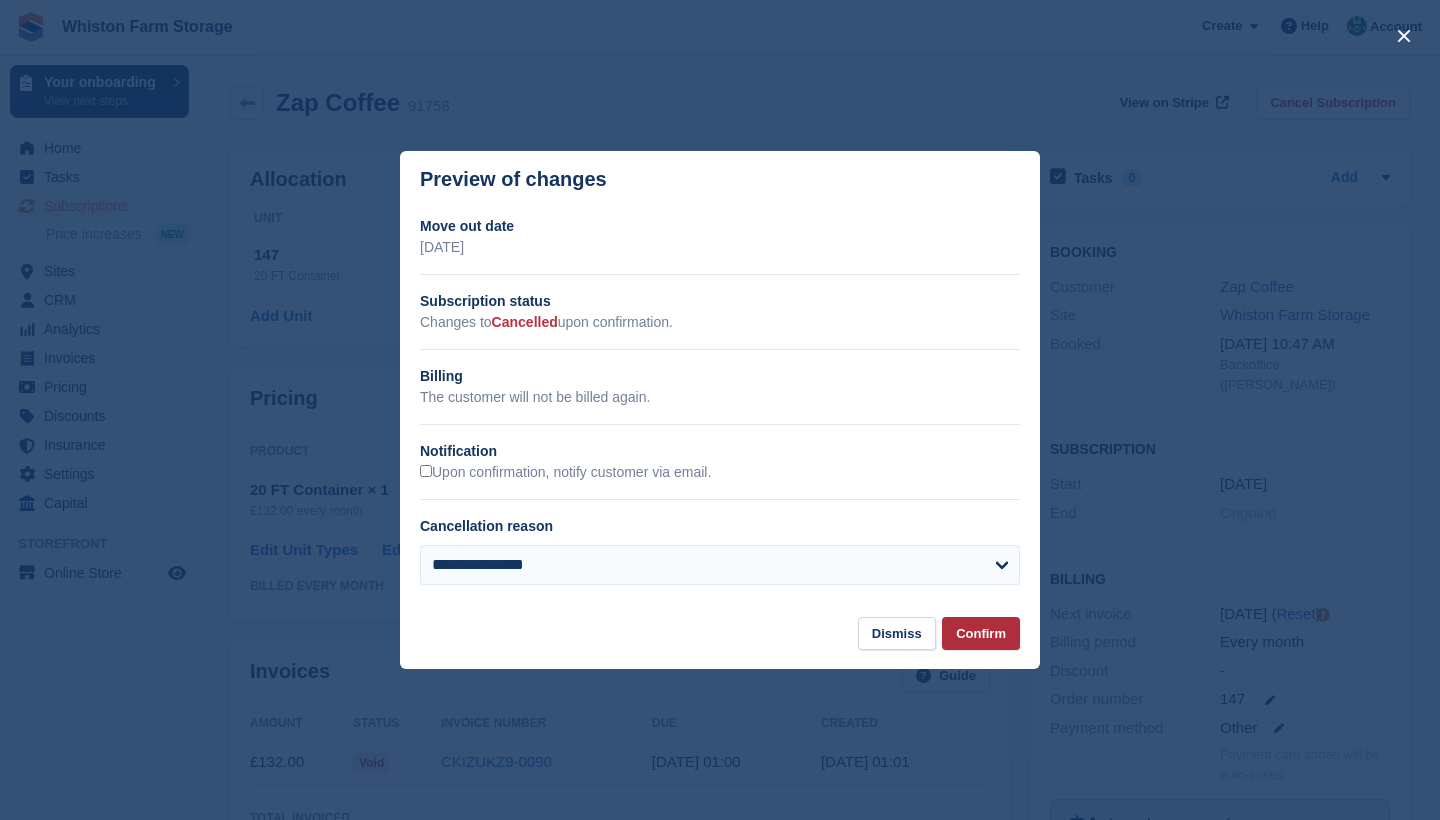 click on "Confirm" at bounding box center (981, 633) 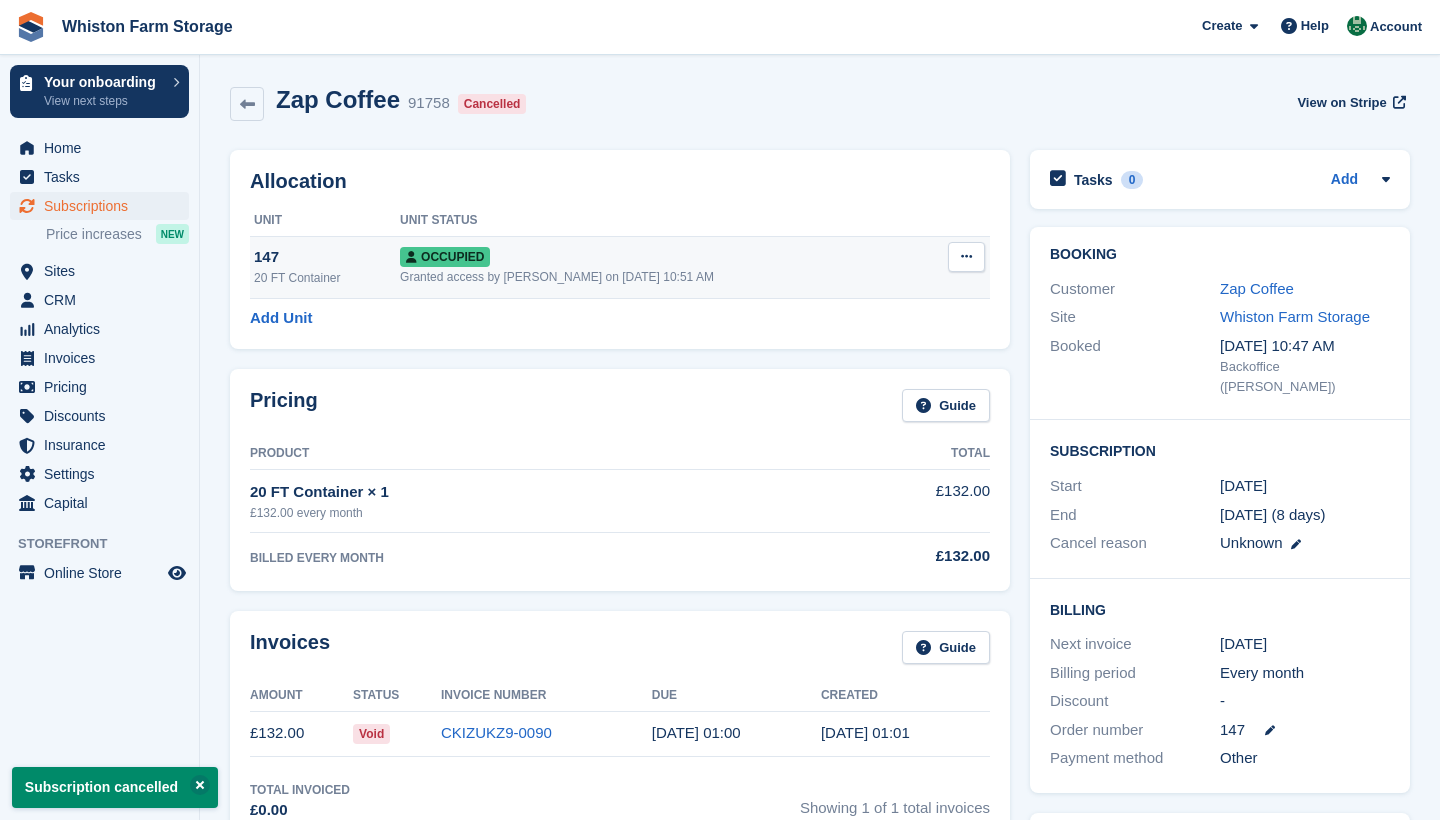 click at bounding box center [966, 256] 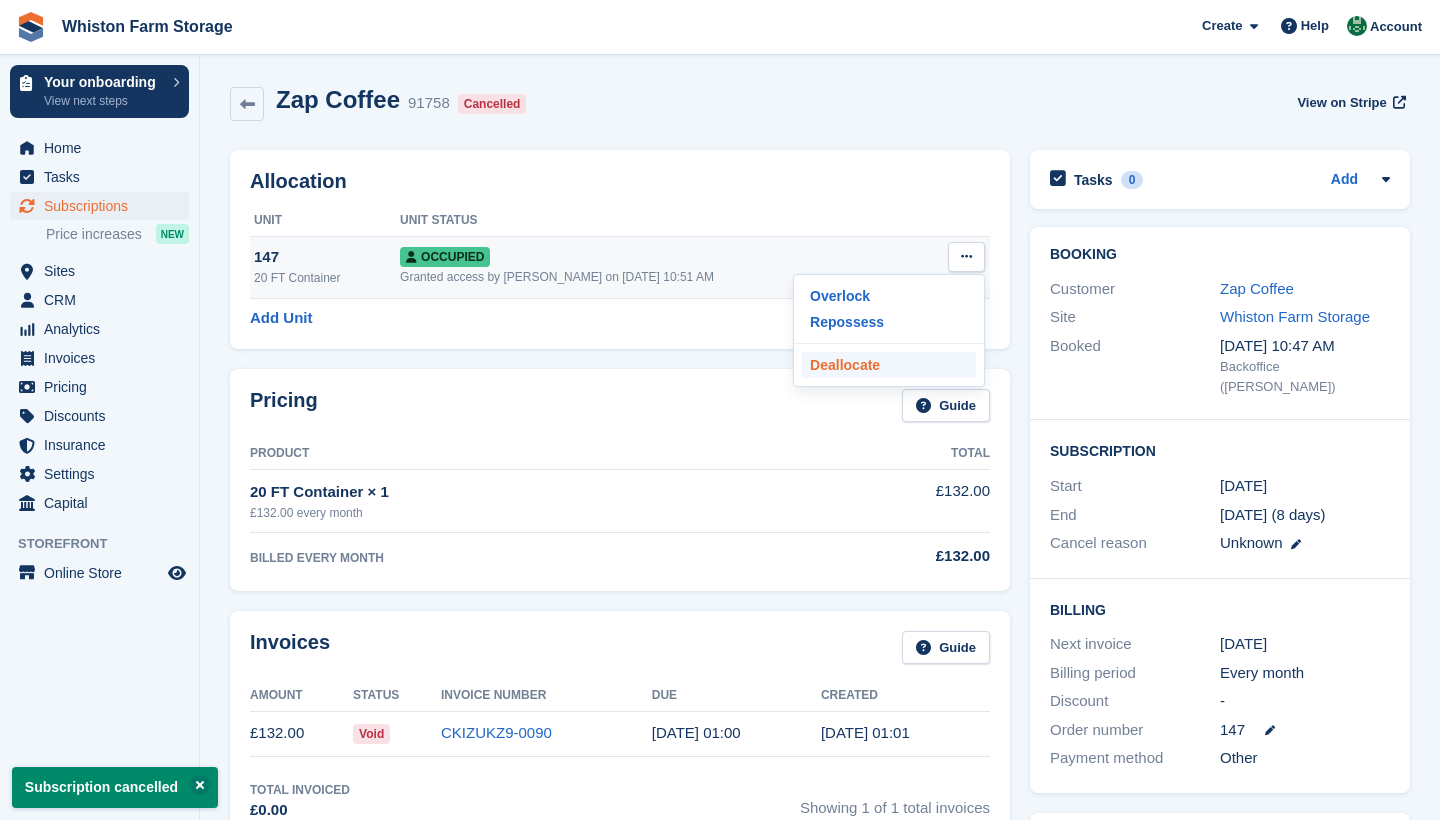 click on "Deallocate" at bounding box center [889, 365] 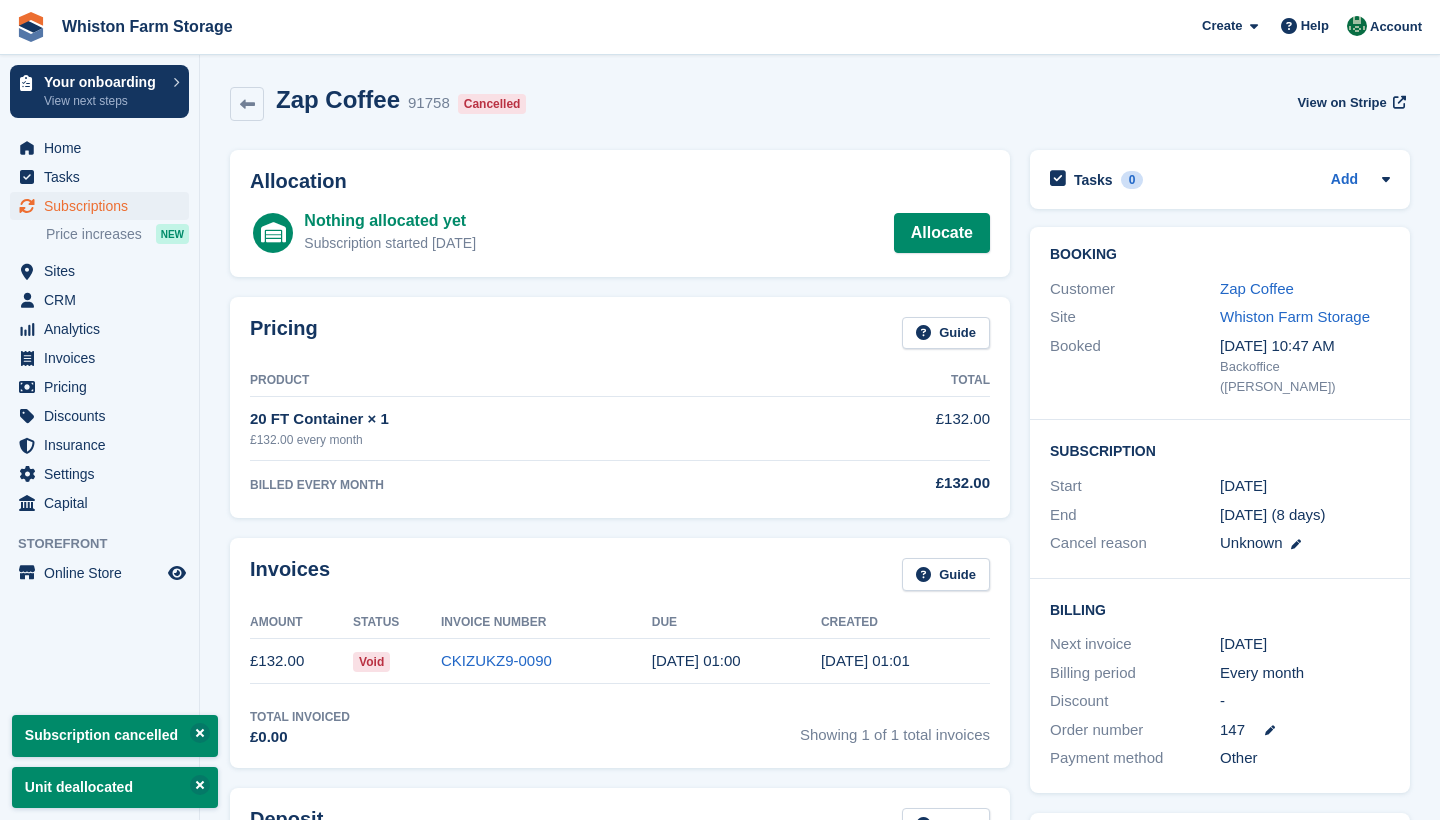 click on "Subscriptions" at bounding box center (104, 206) 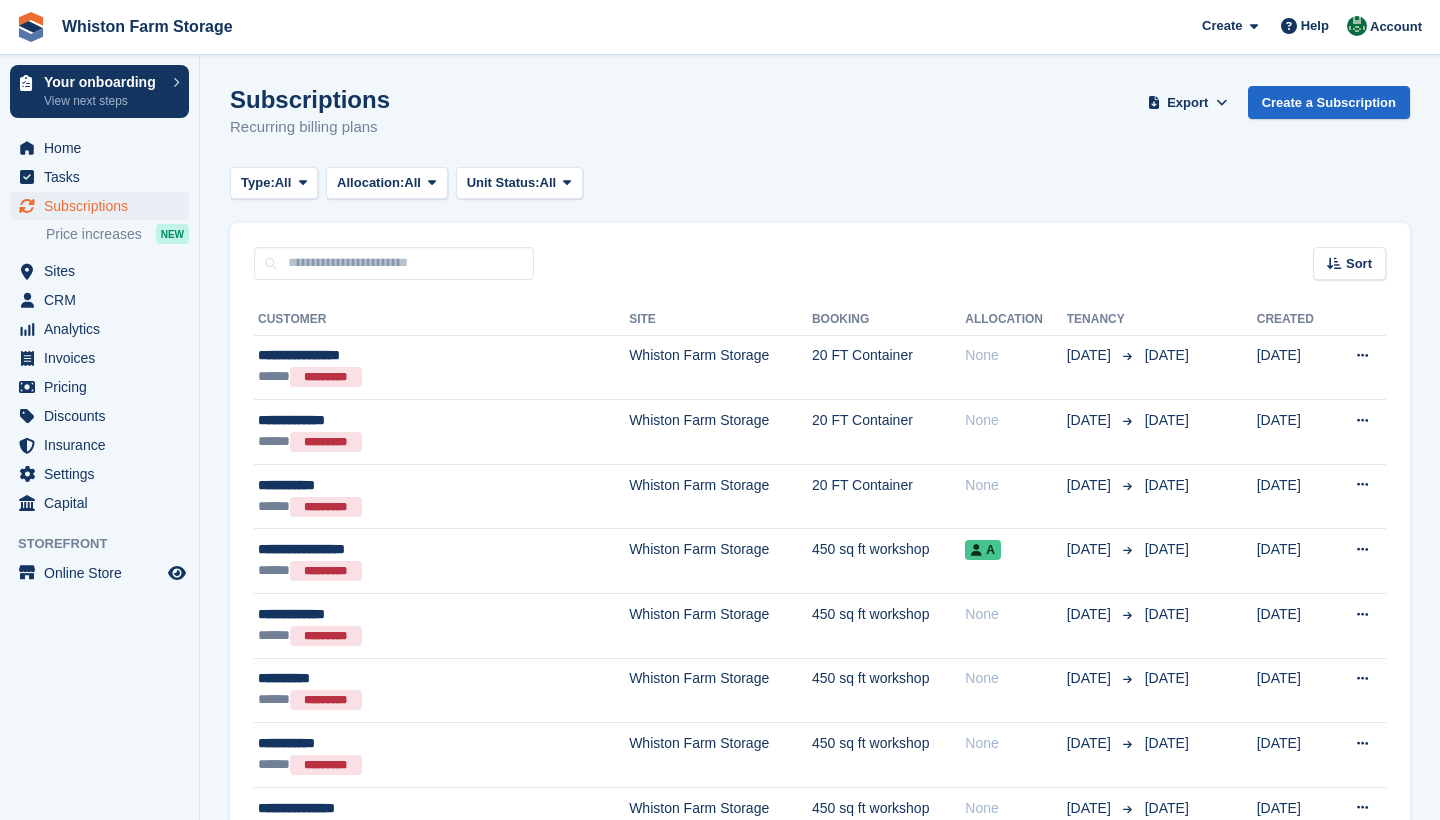 scroll, scrollTop: 0, scrollLeft: 0, axis: both 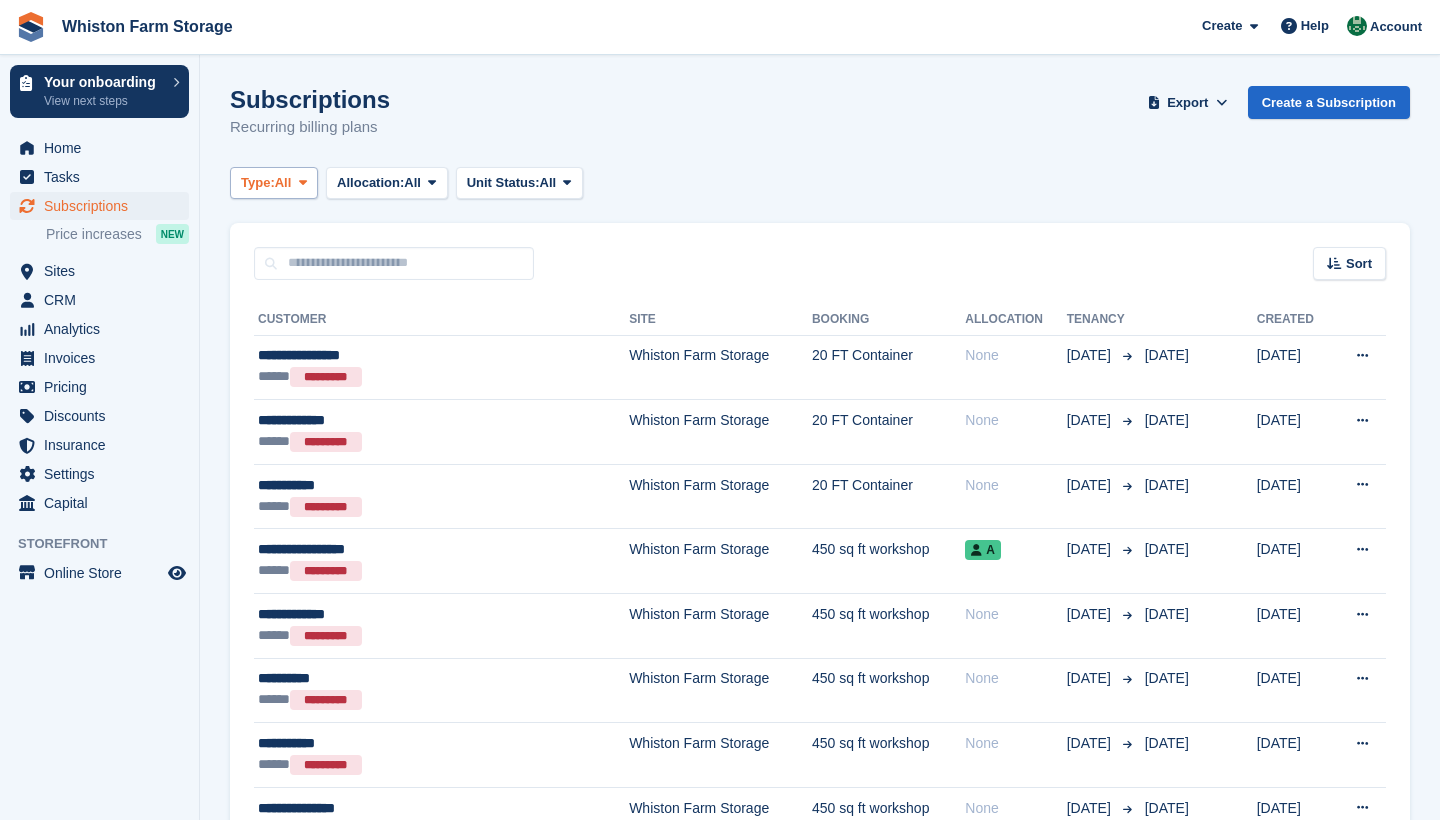 click on "All" at bounding box center [283, 183] 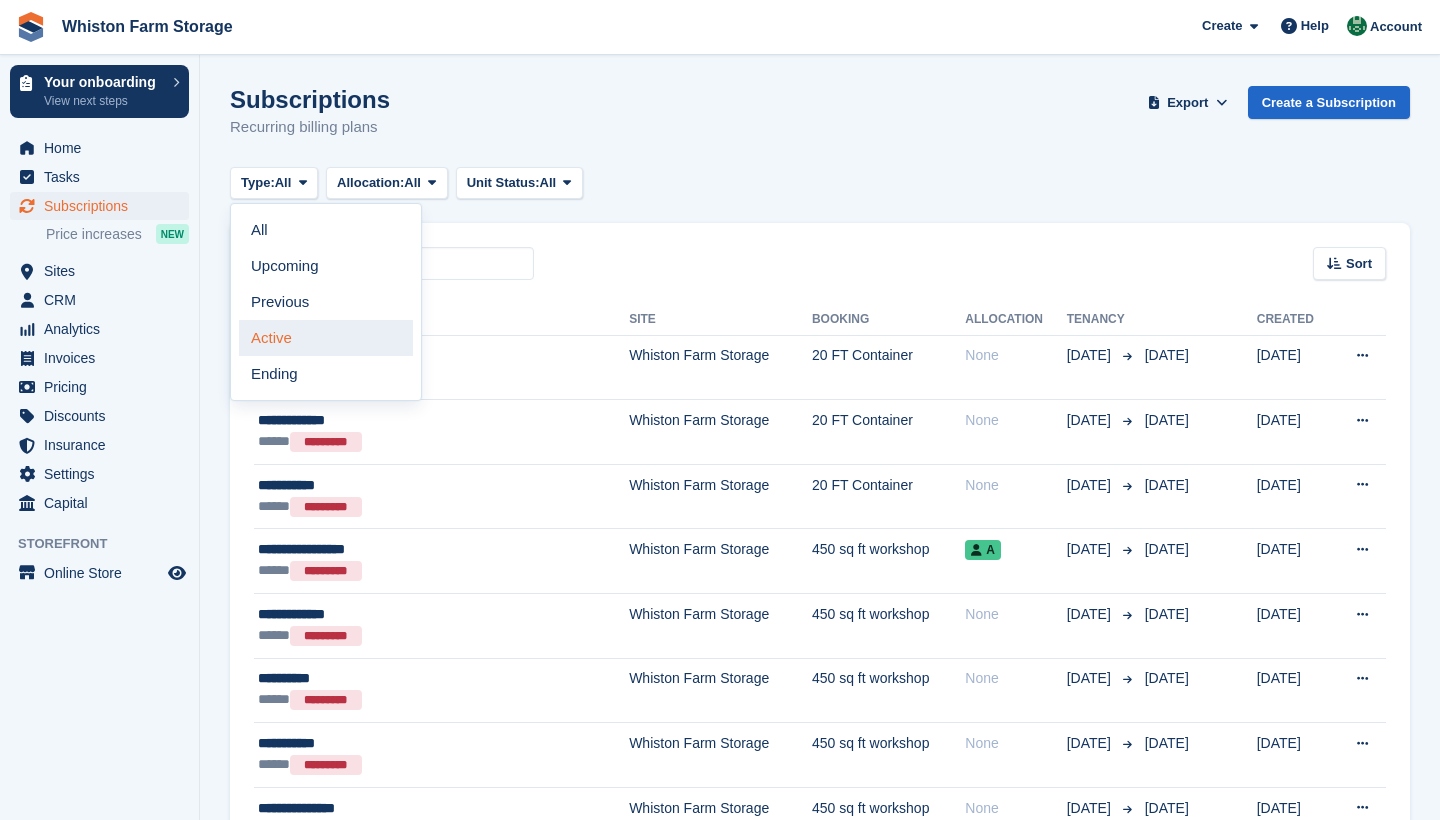 click on "Active" at bounding box center (326, 338) 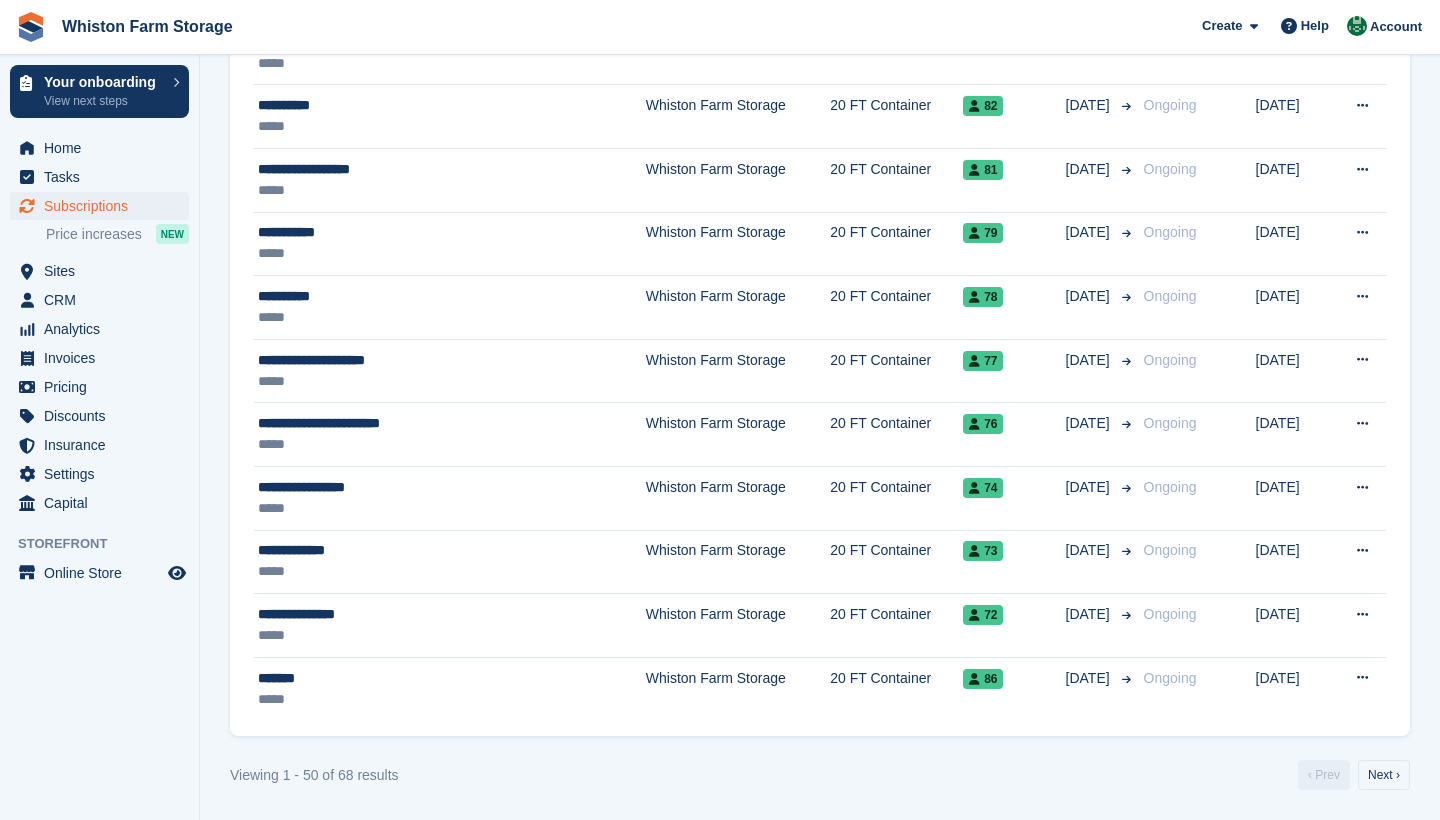 scroll, scrollTop: 2795, scrollLeft: 0, axis: vertical 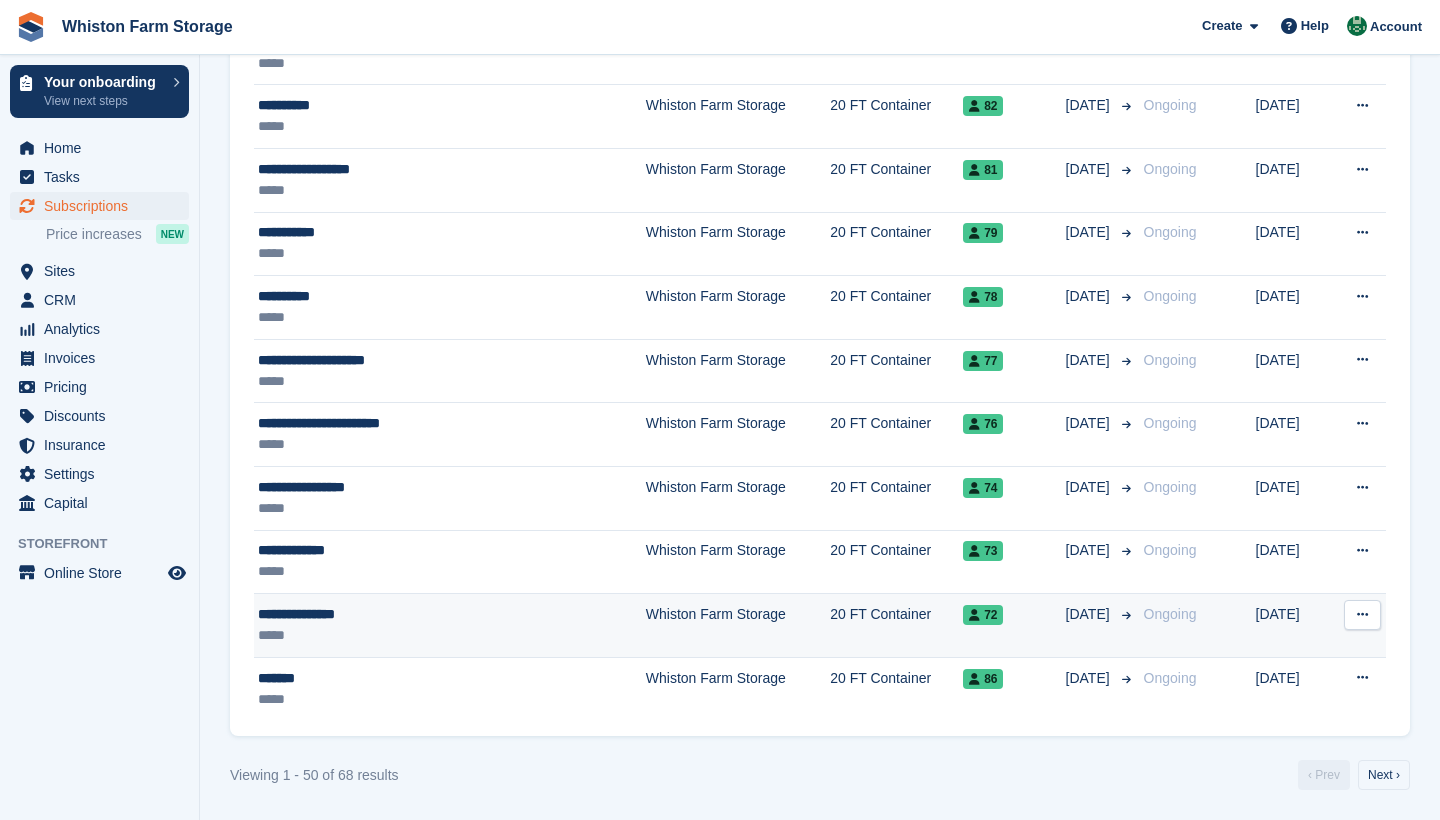click on "*****" at bounding box center [404, 635] 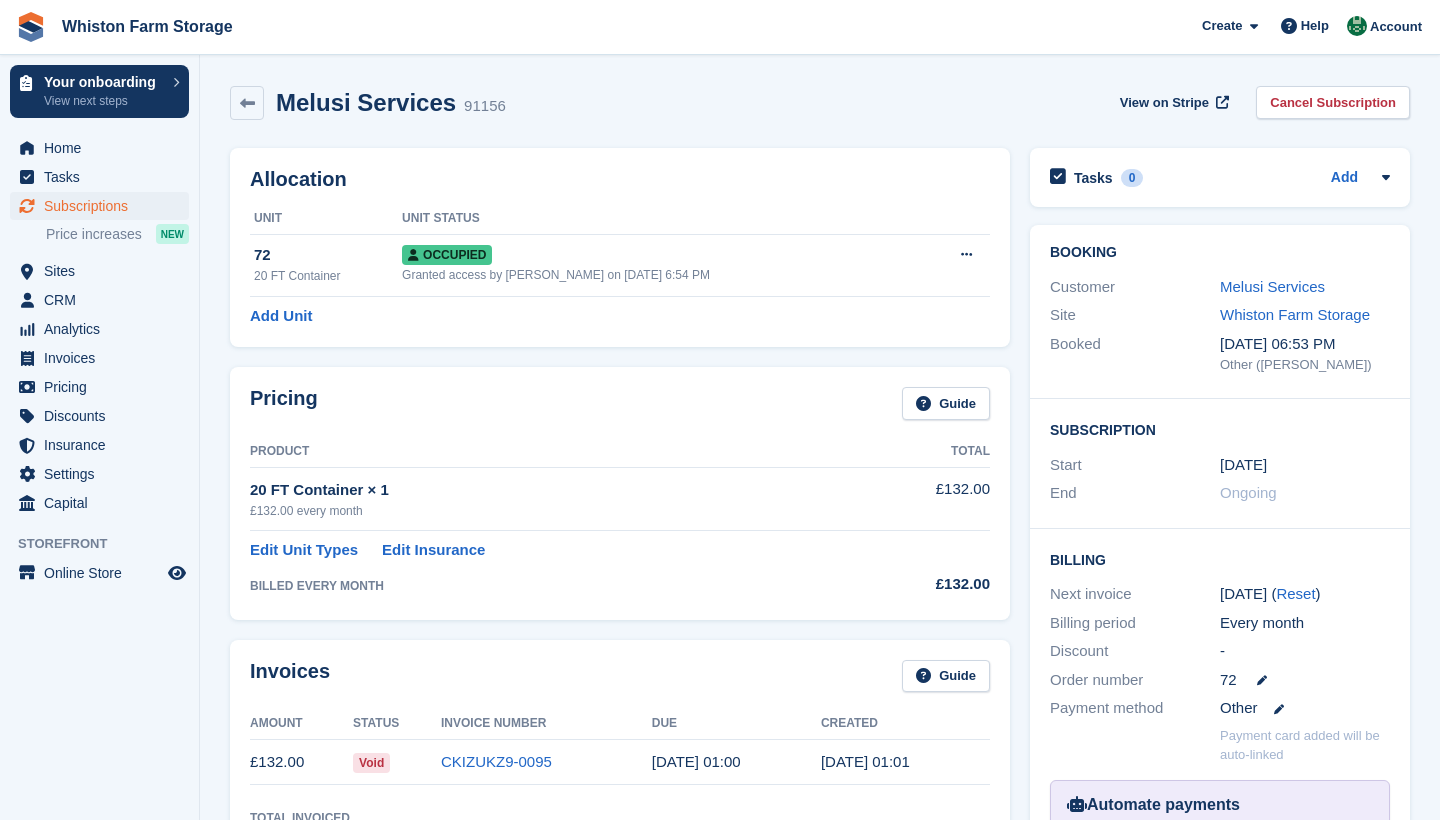 scroll, scrollTop: 0, scrollLeft: 0, axis: both 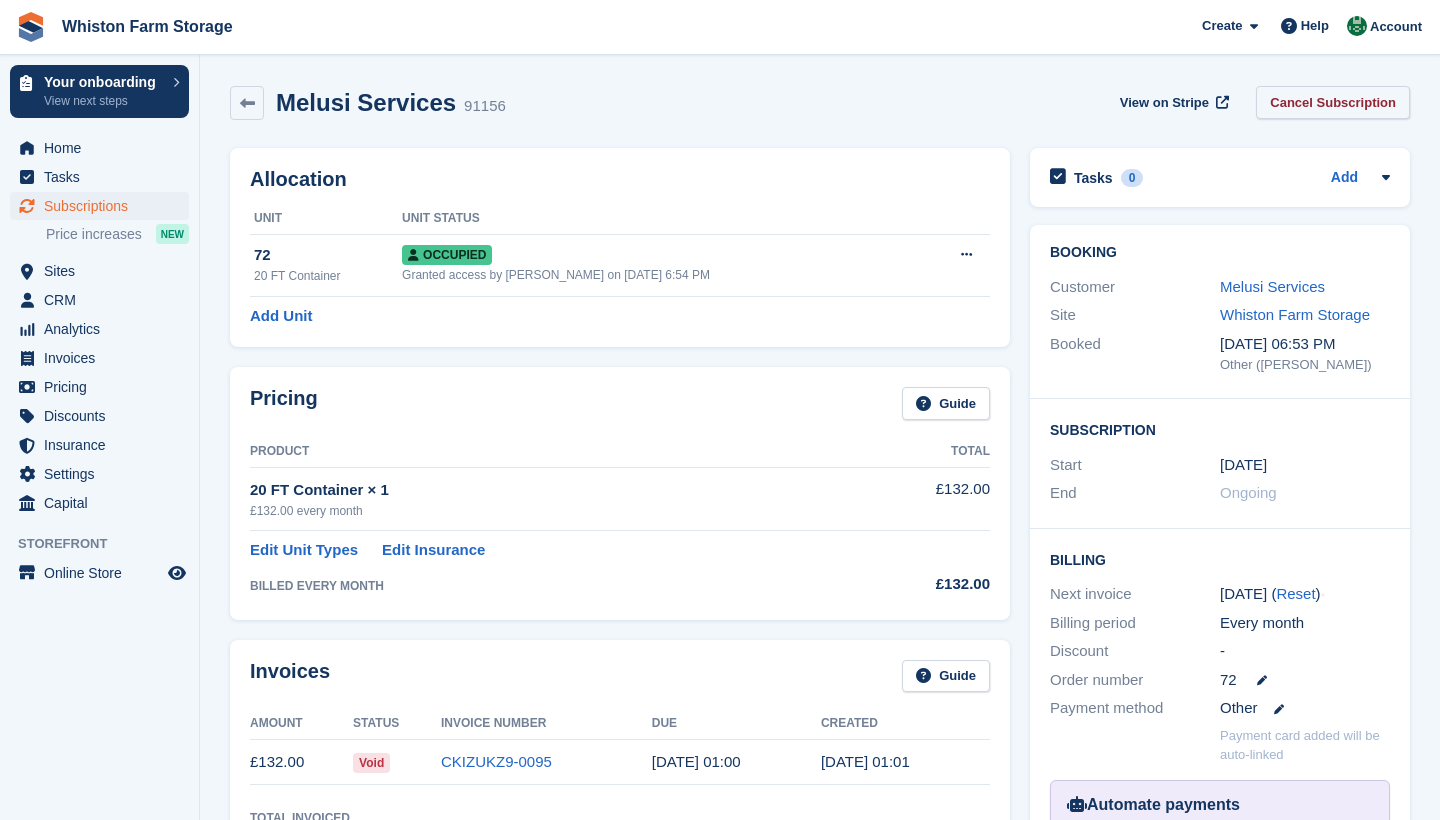 click on "Cancel Subscription" at bounding box center [1333, 102] 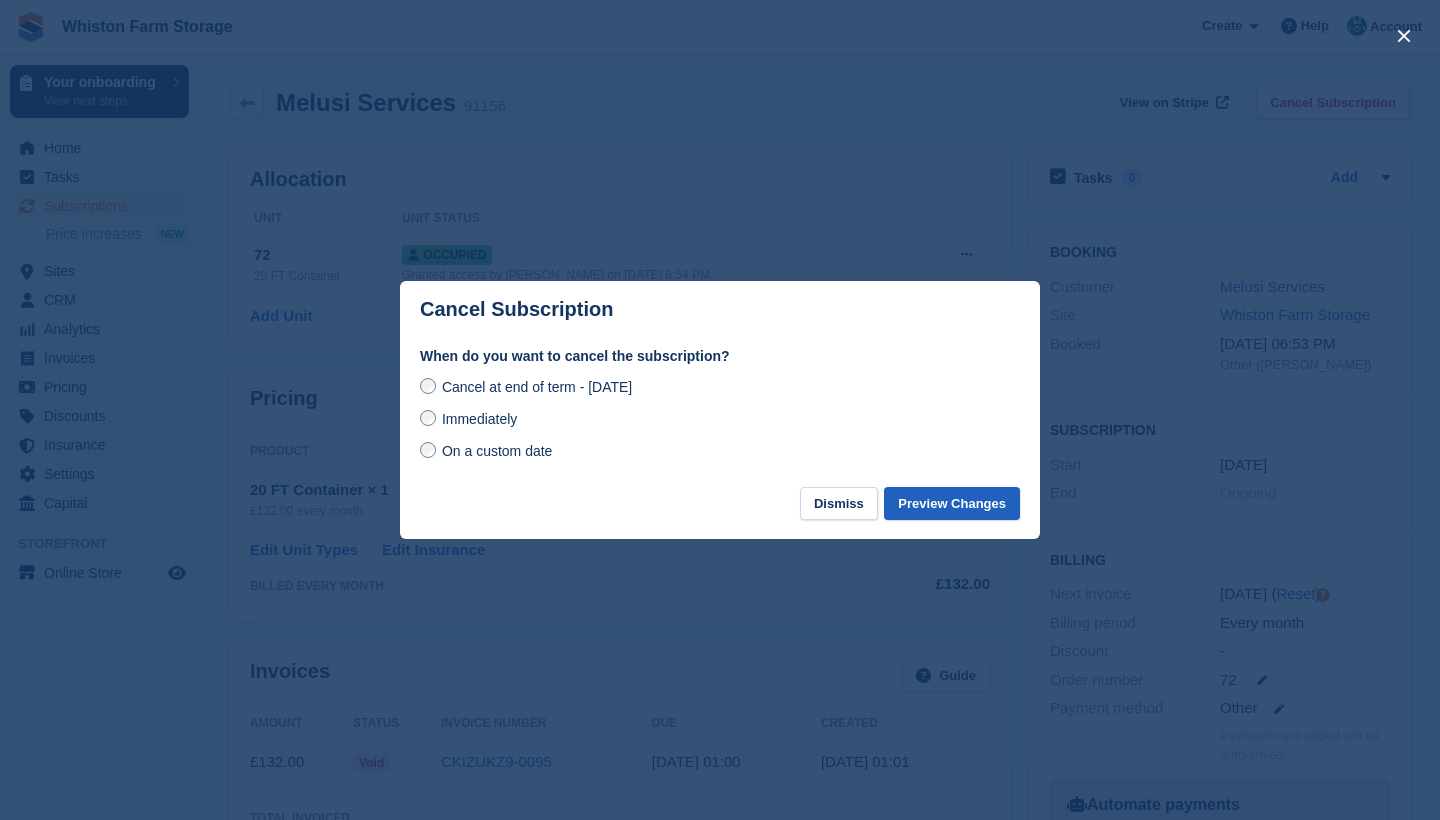 click on "Preview Changes" at bounding box center (952, 503) 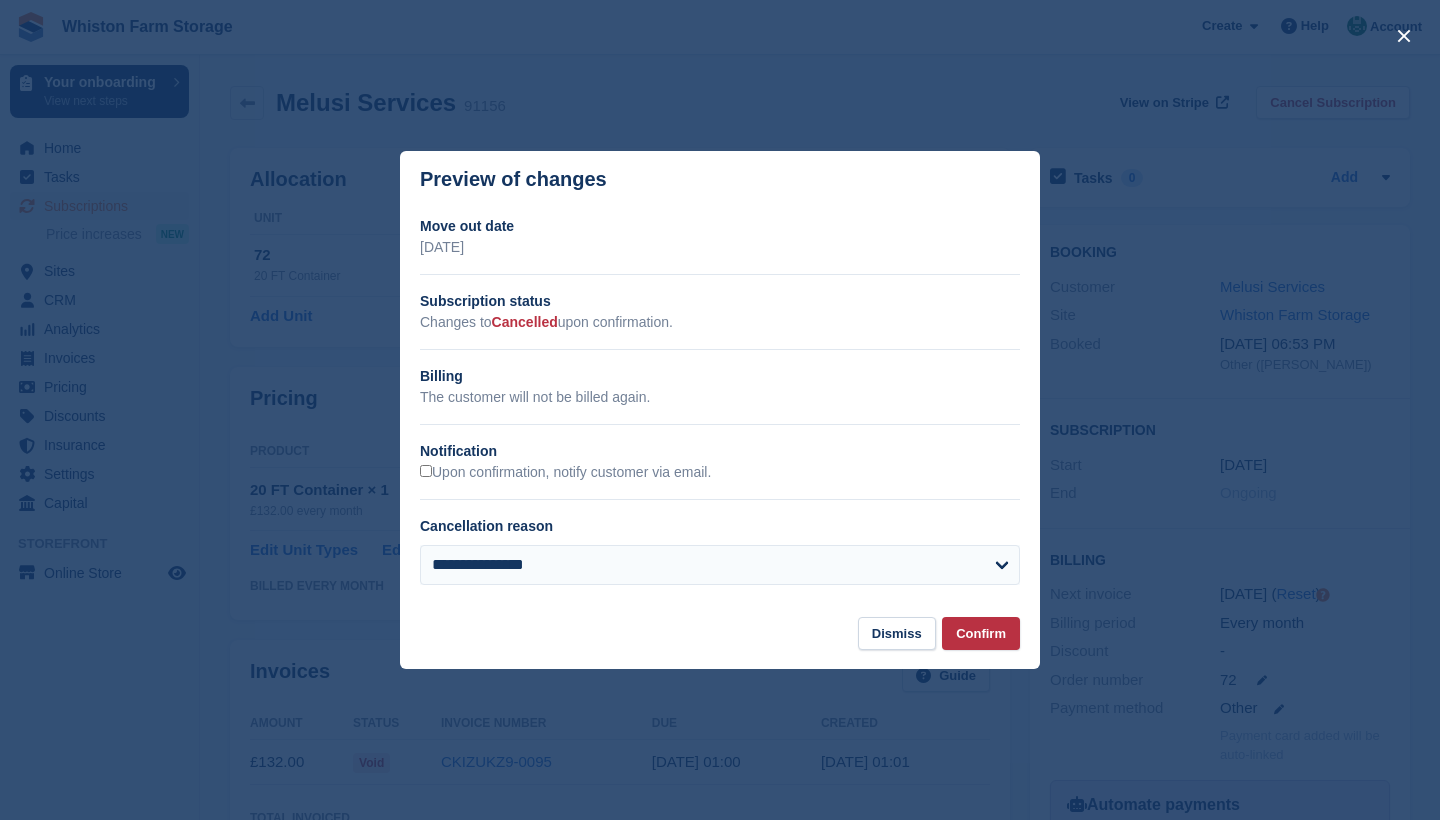 click on "Confirm" at bounding box center [981, 633] 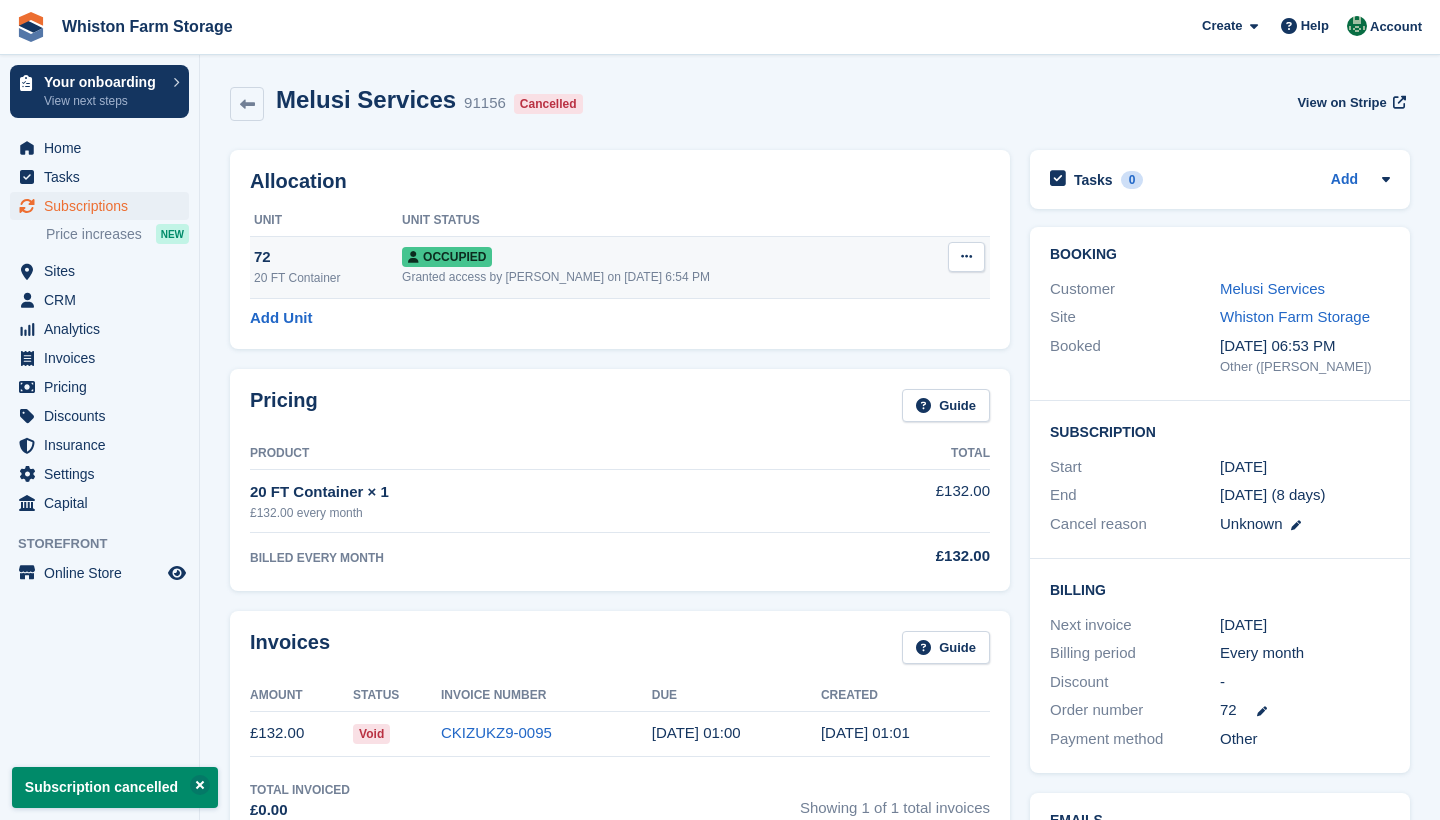 click at bounding box center [966, 257] 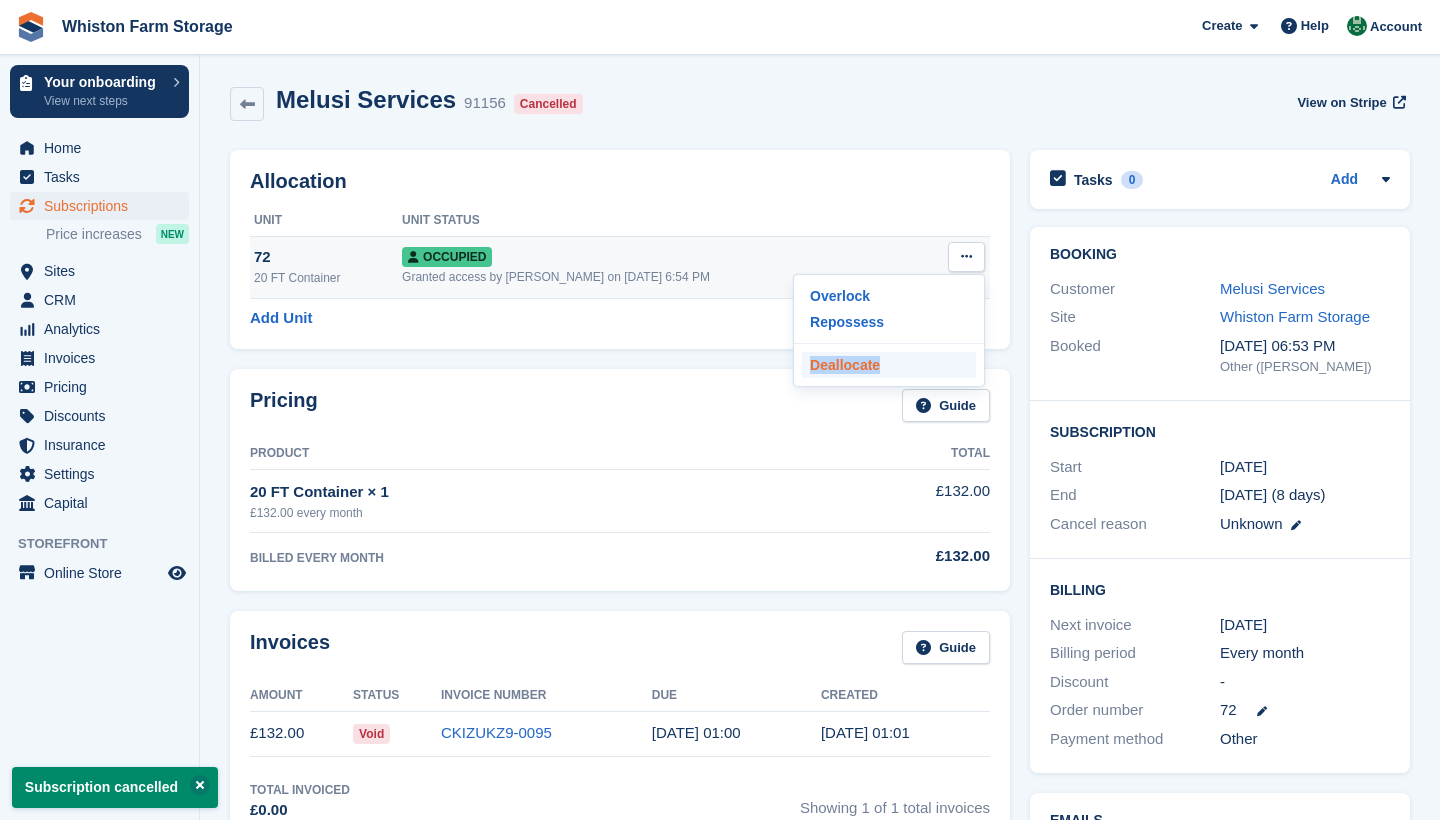 click on "Deallocate" at bounding box center (889, 365) 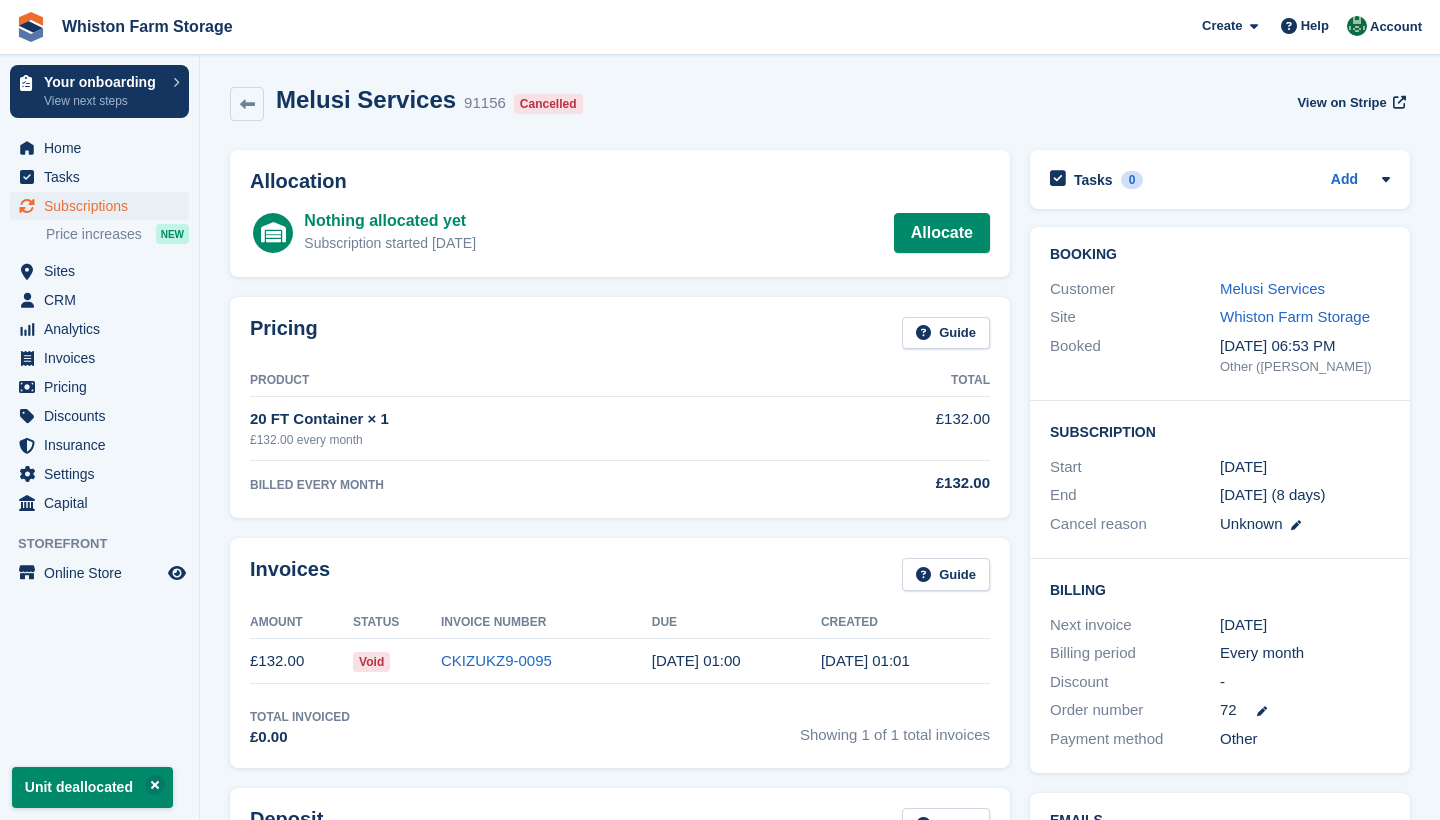 click on "Subscriptions" at bounding box center (104, 206) 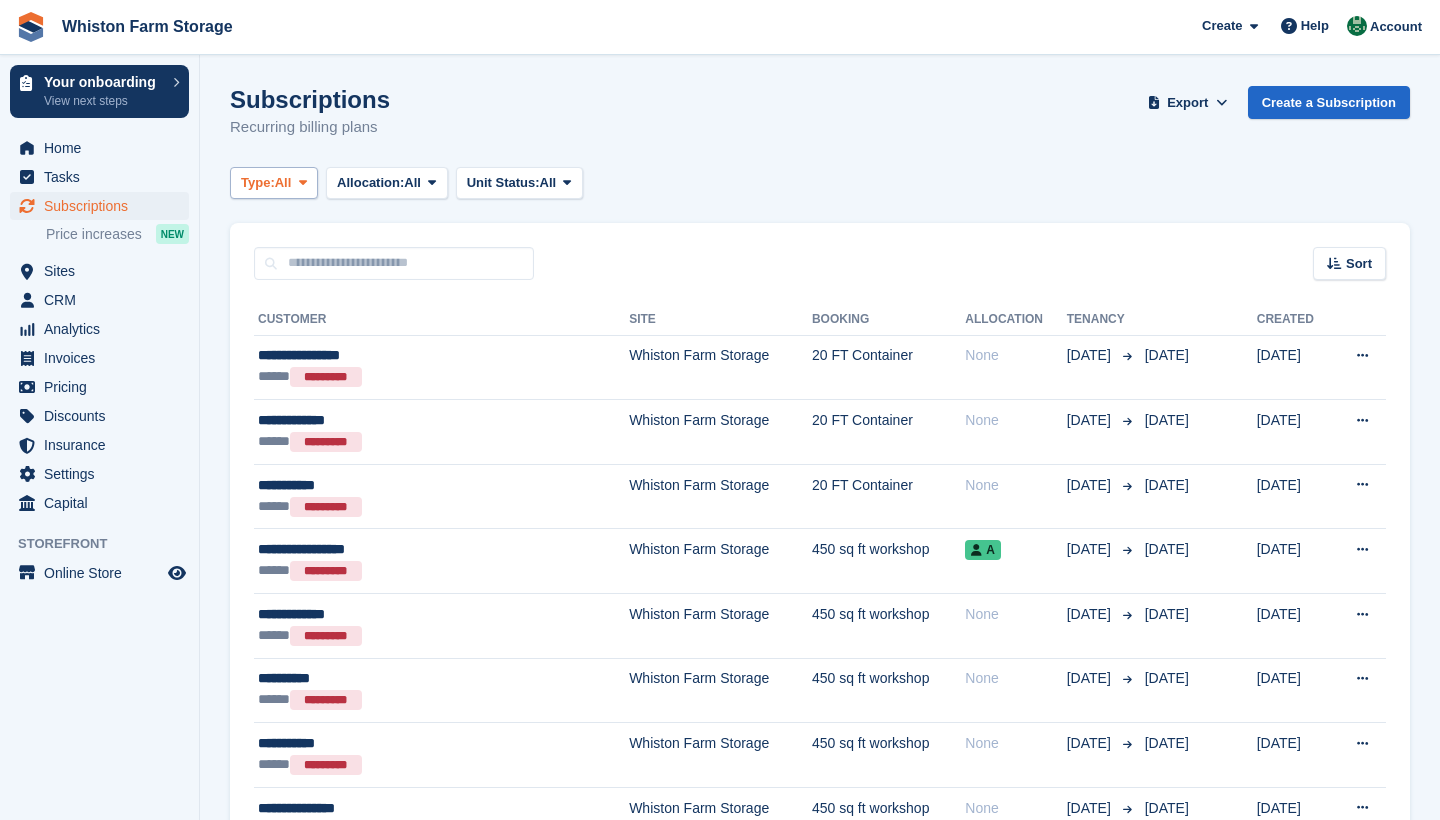 click on "Type:" at bounding box center (258, 183) 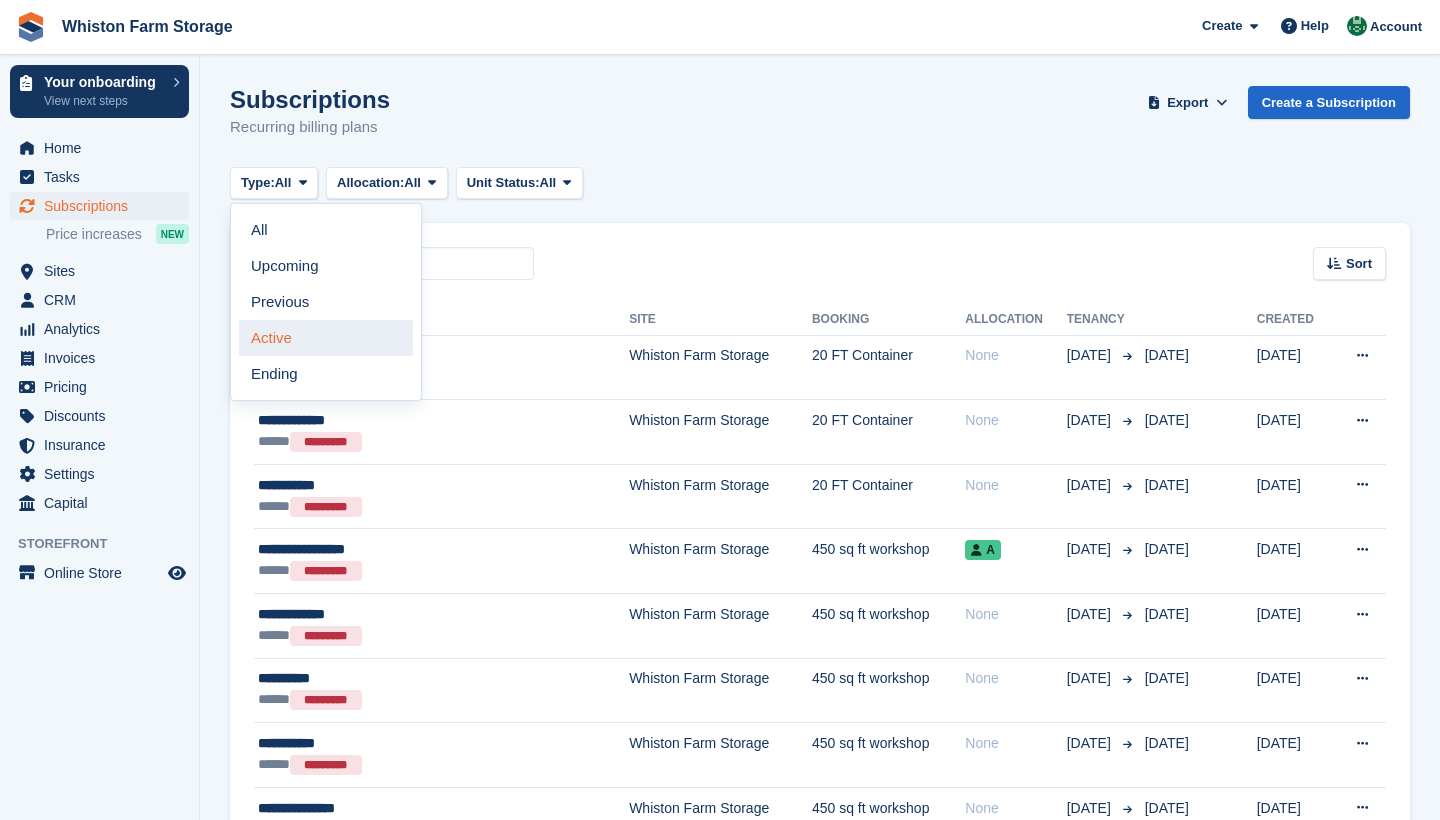 click on "Active" at bounding box center [326, 338] 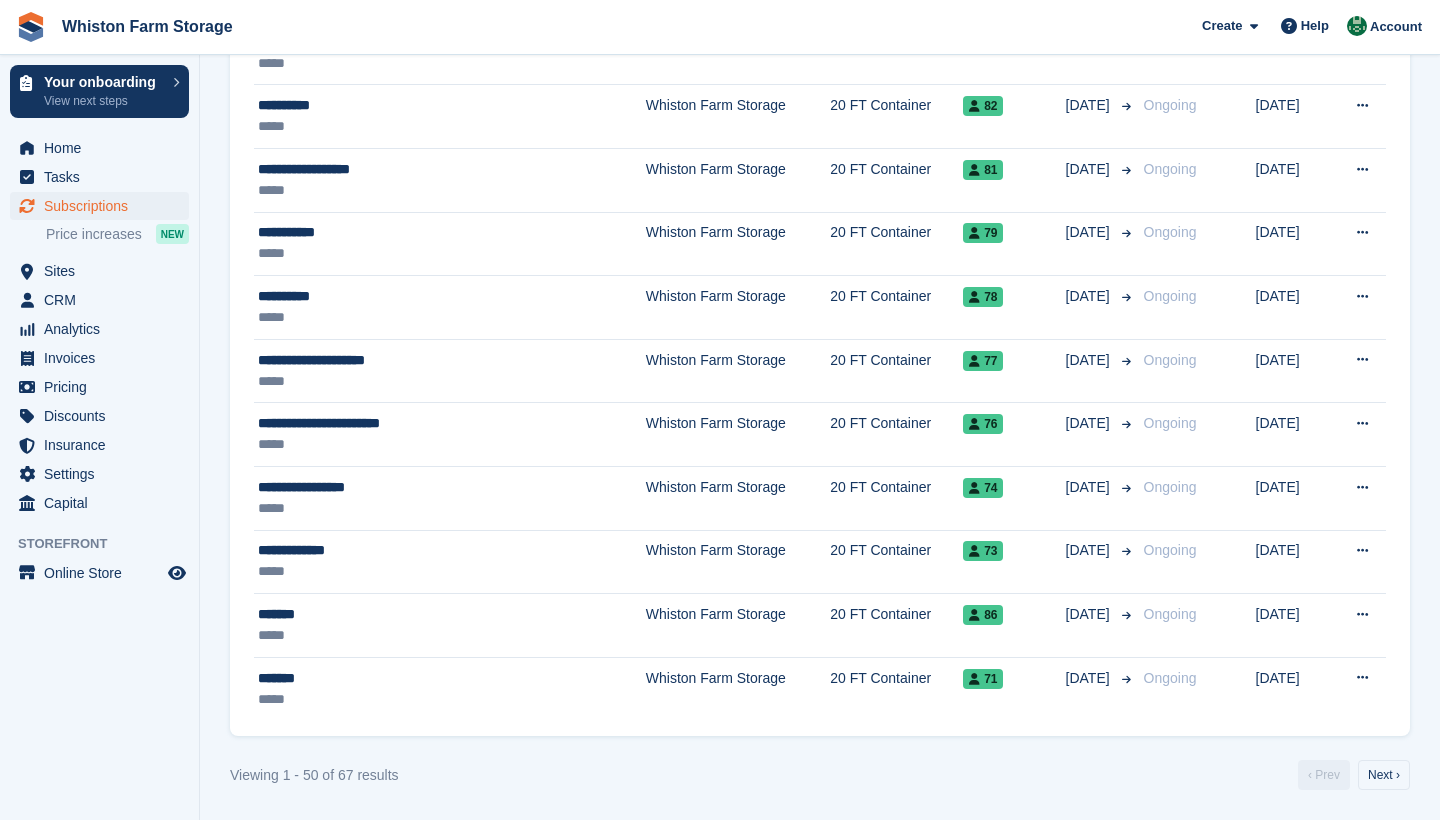 scroll, scrollTop: 2795, scrollLeft: 0, axis: vertical 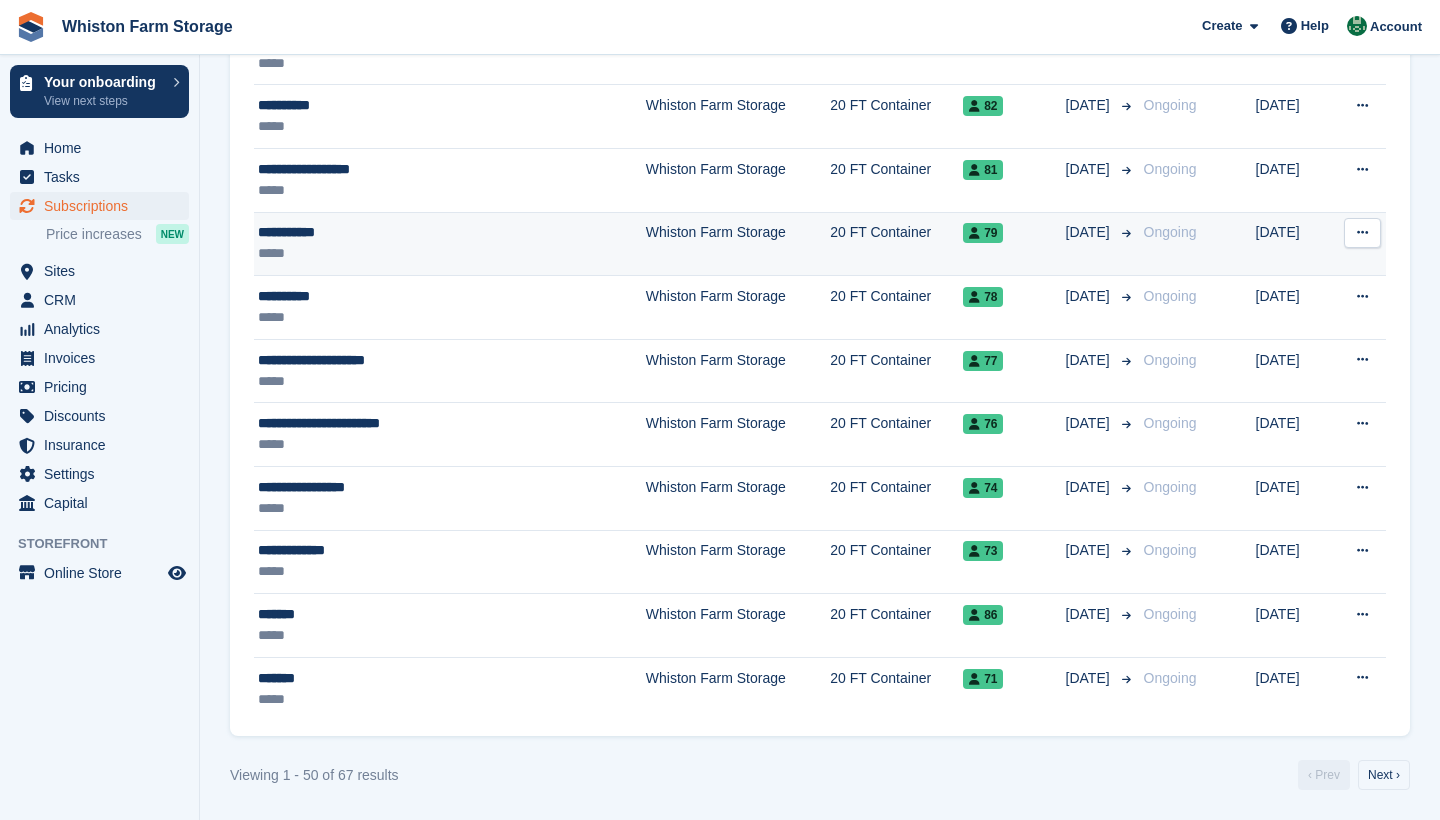 click on "*****" at bounding box center [404, 253] 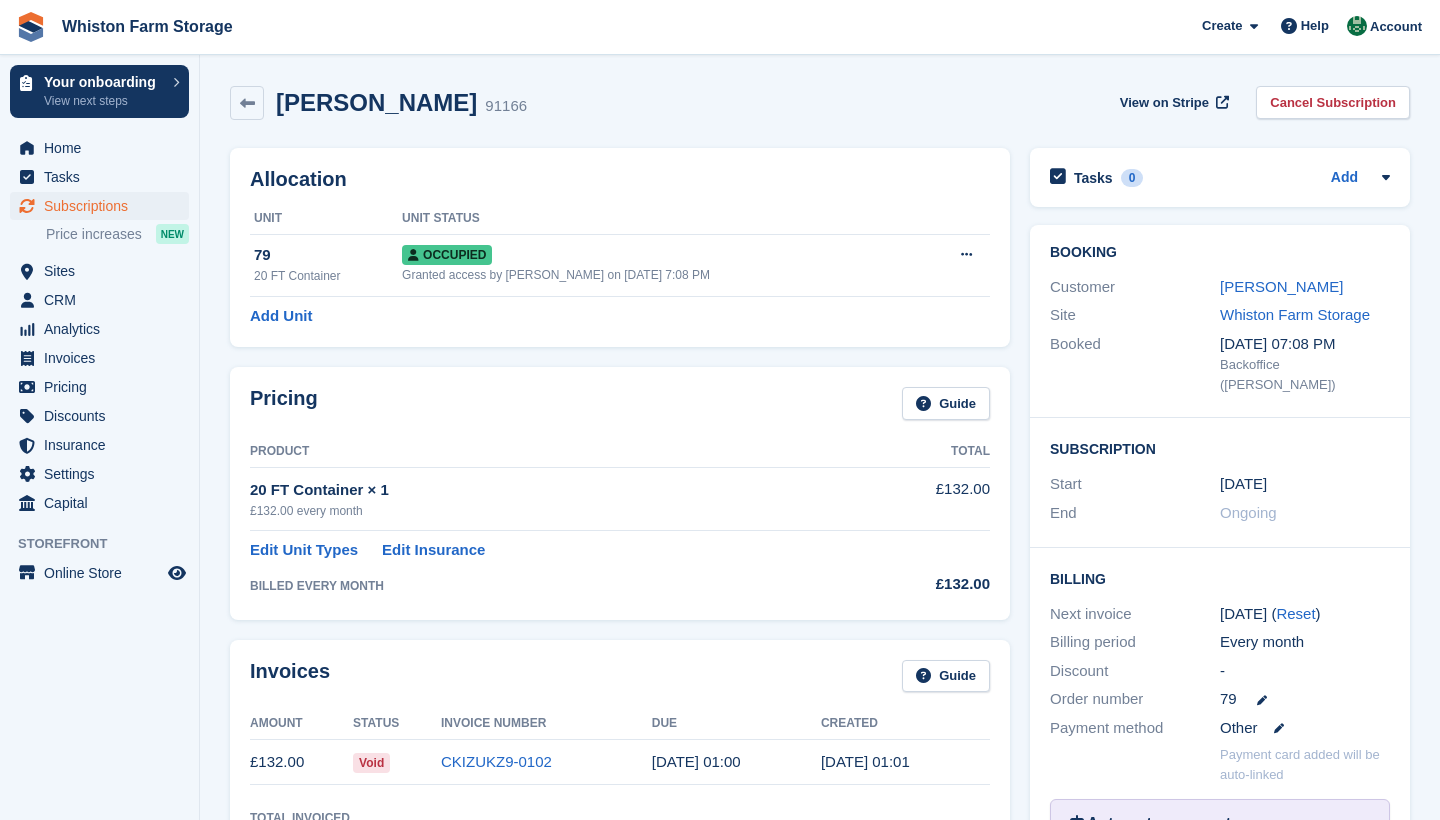 scroll, scrollTop: 0, scrollLeft: 0, axis: both 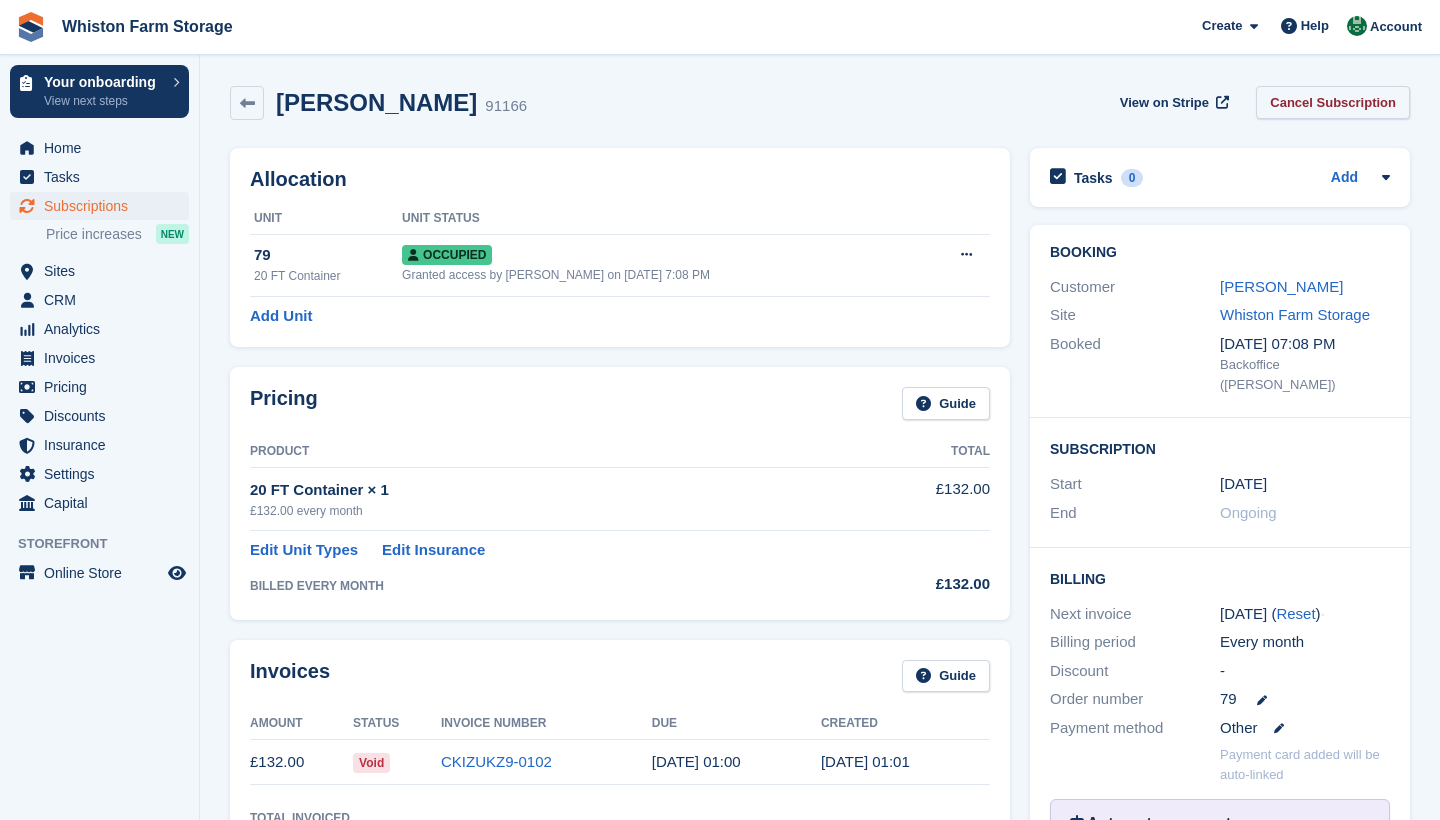 click on "Cancel Subscription" at bounding box center [1333, 102] 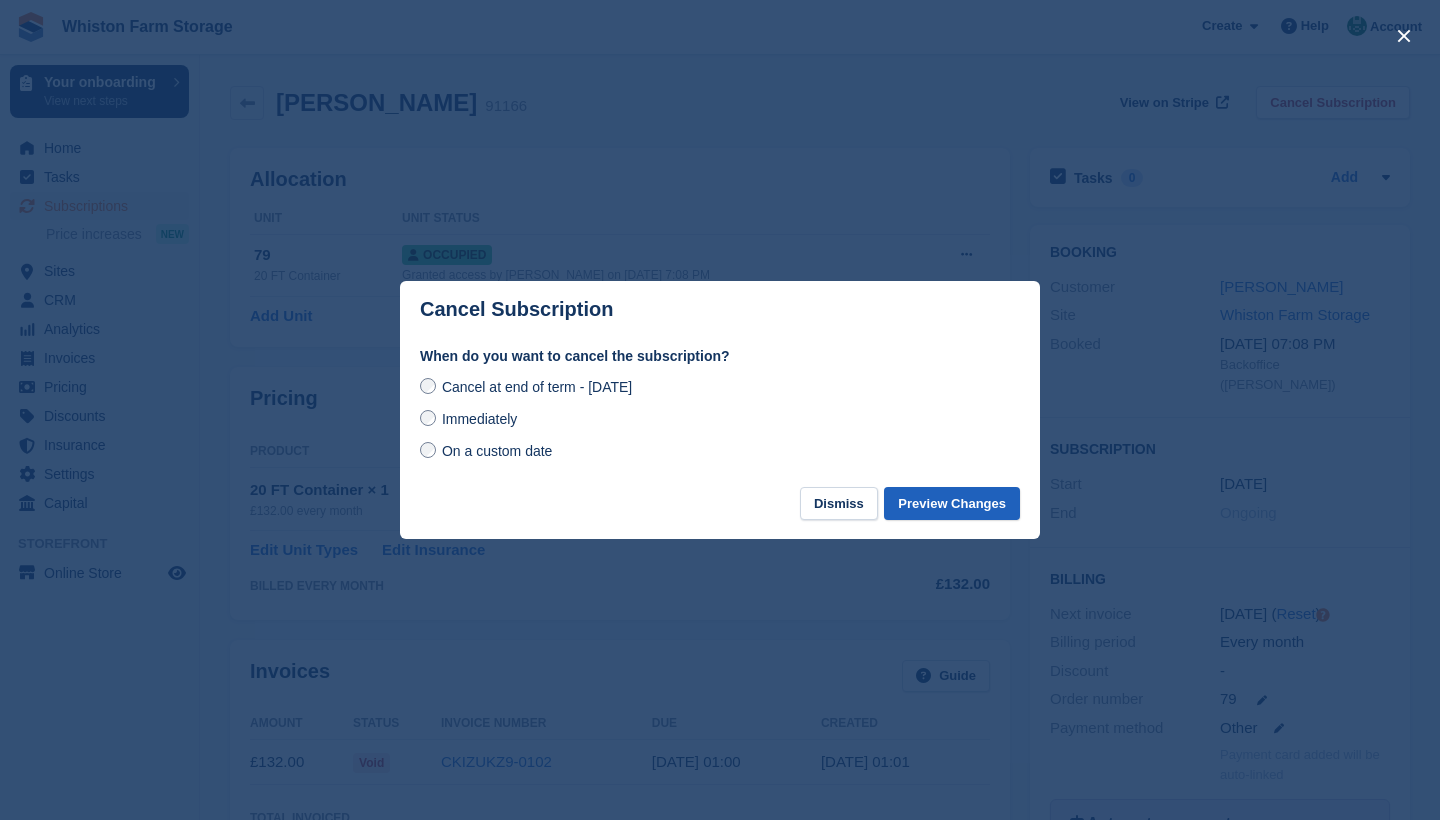 click on "Preview Changes" at bounding box center (952, 503) 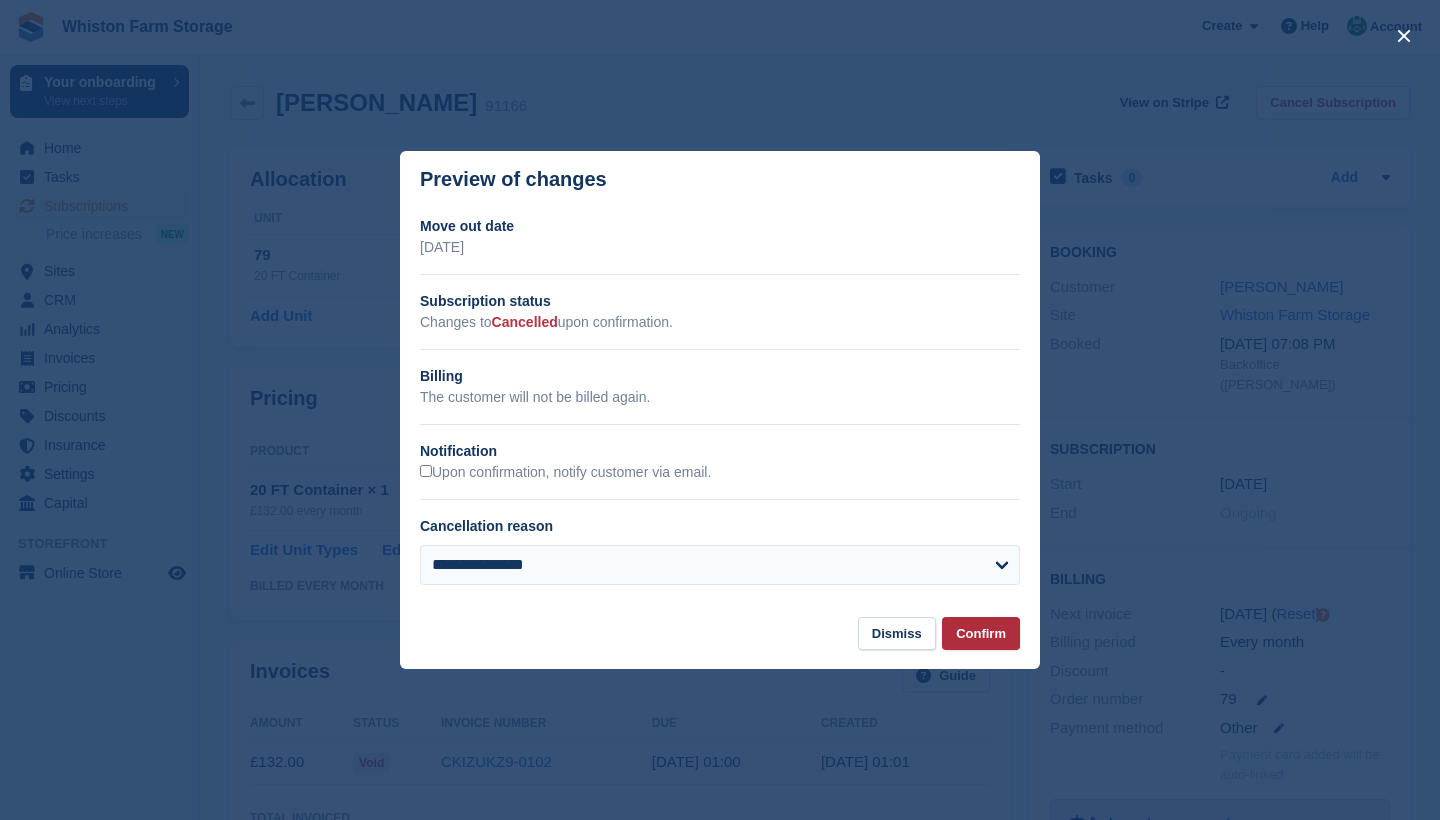 click on "Confirm" at bounding box center (981, 633) 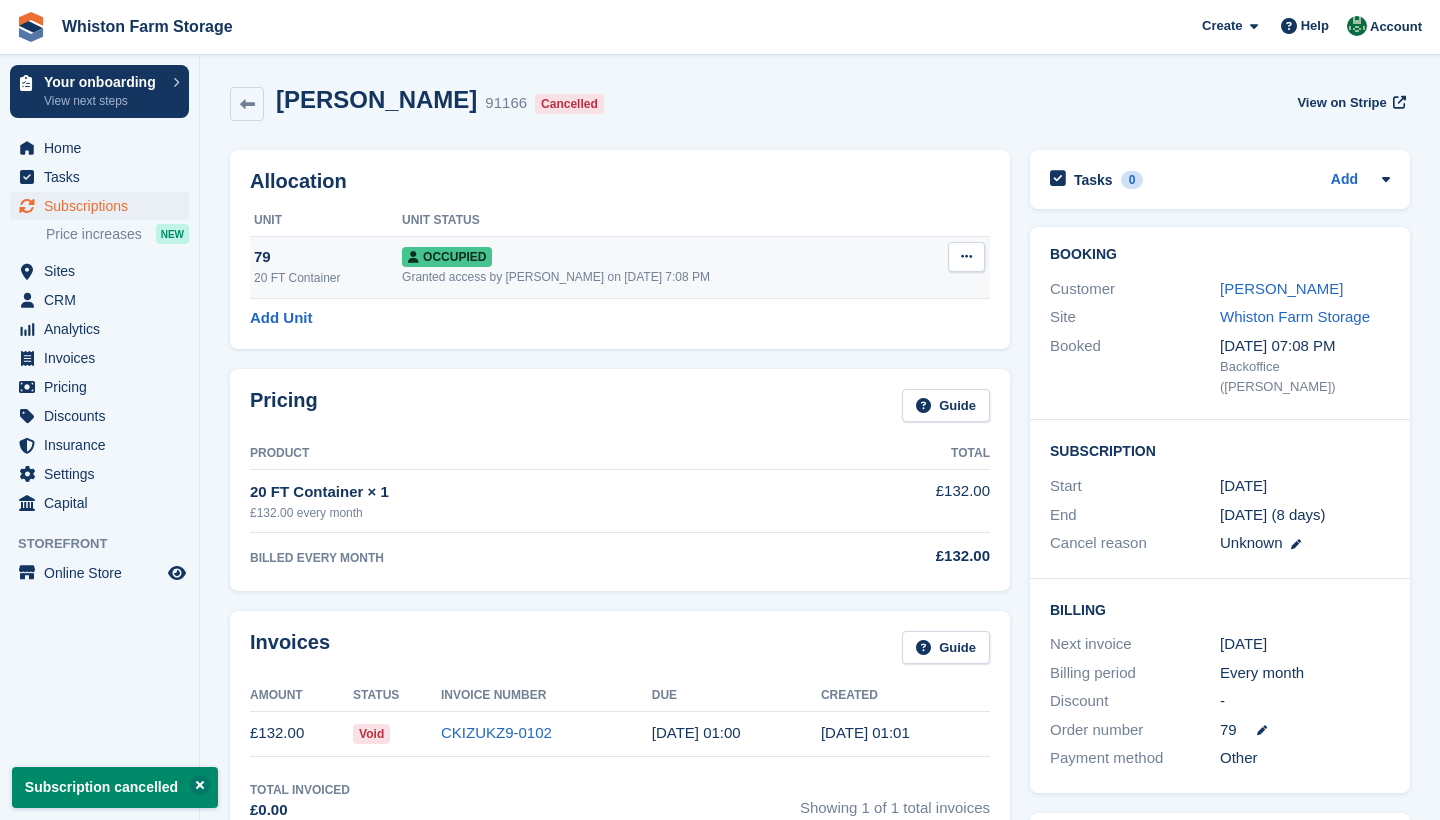 click at bounding box center [966, 257] 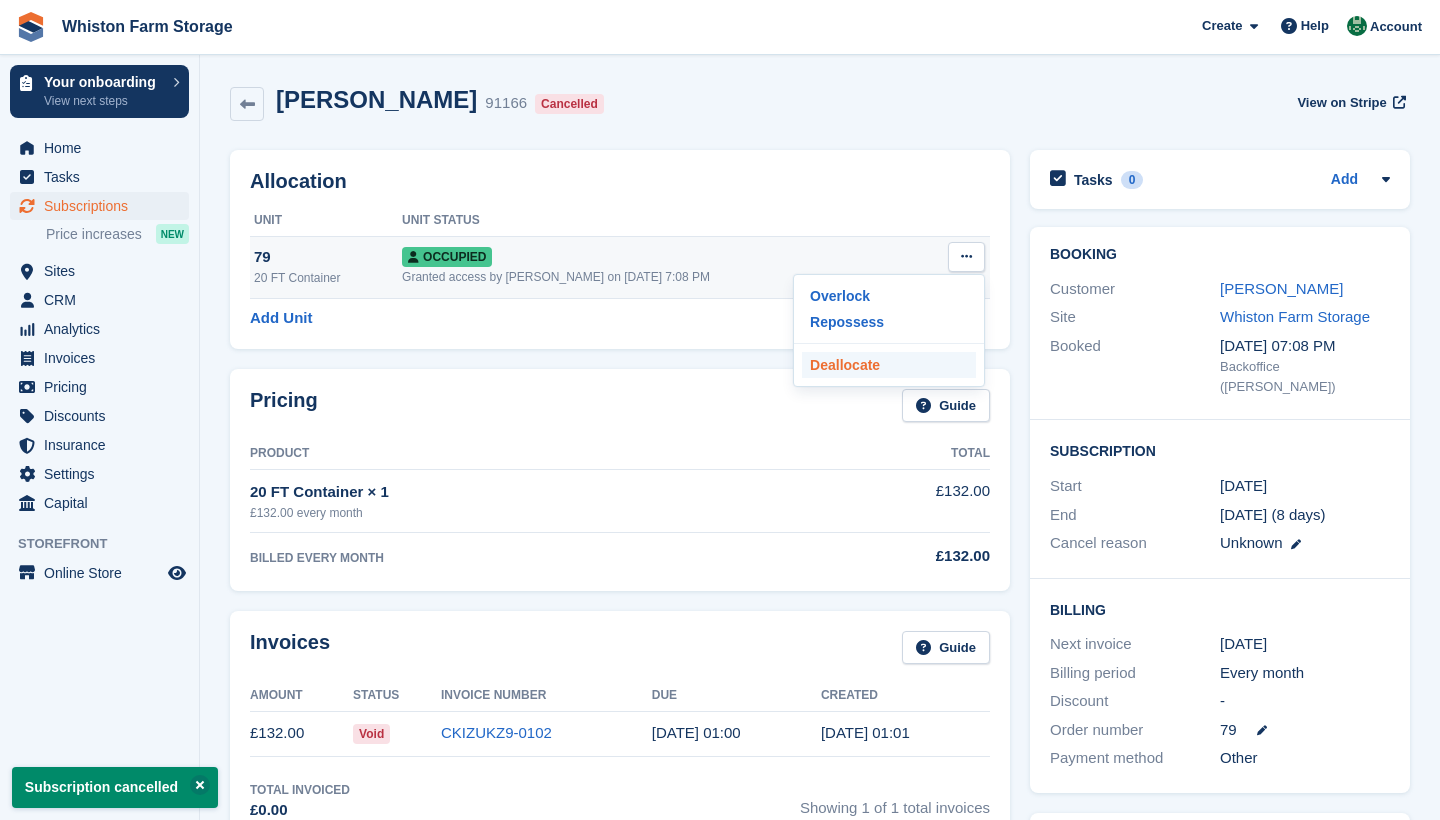 click on "Deallocate" at bounding box center [889, 365] 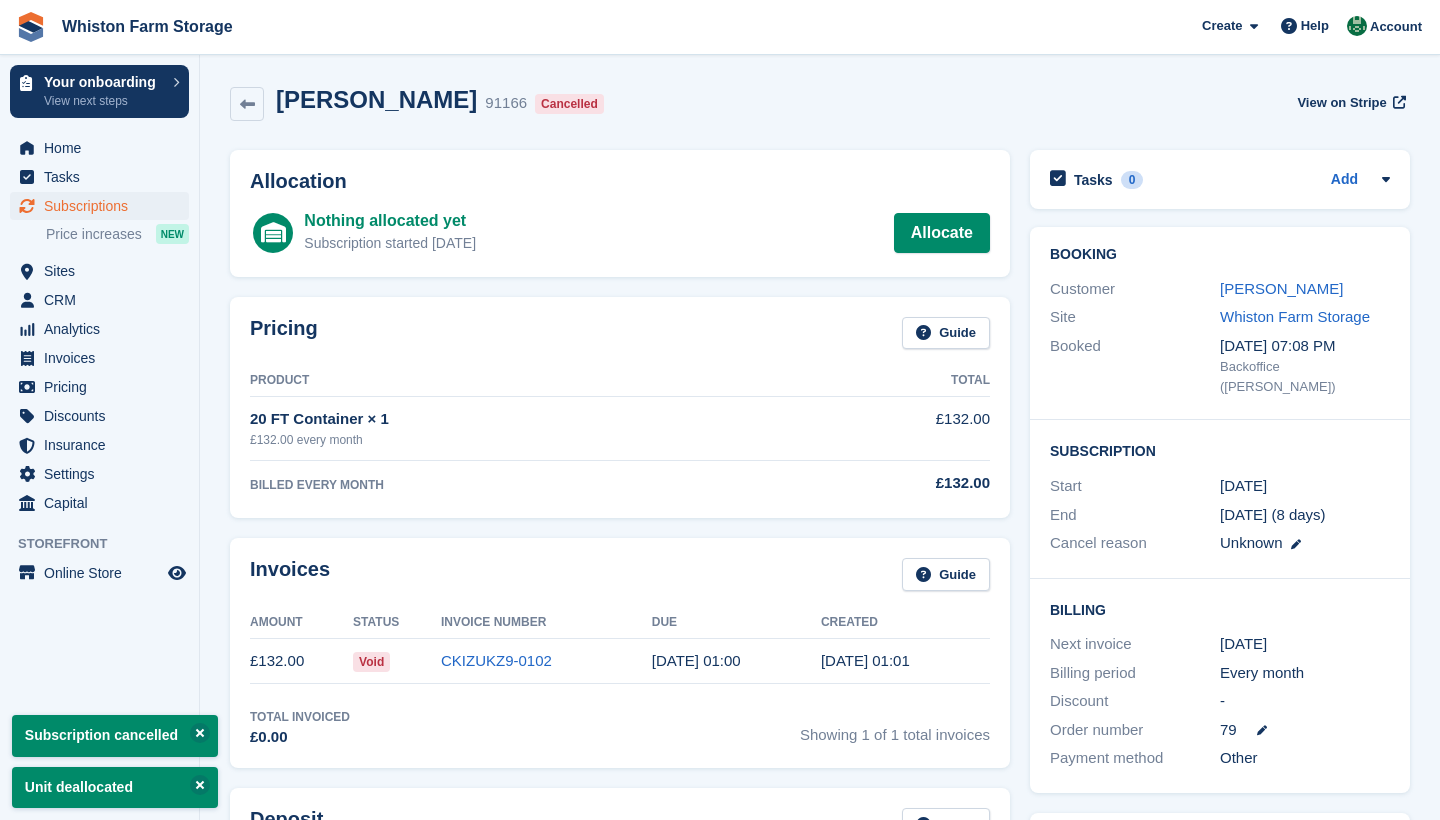 click on "Subscriptions" at bounding box center [104, 206] 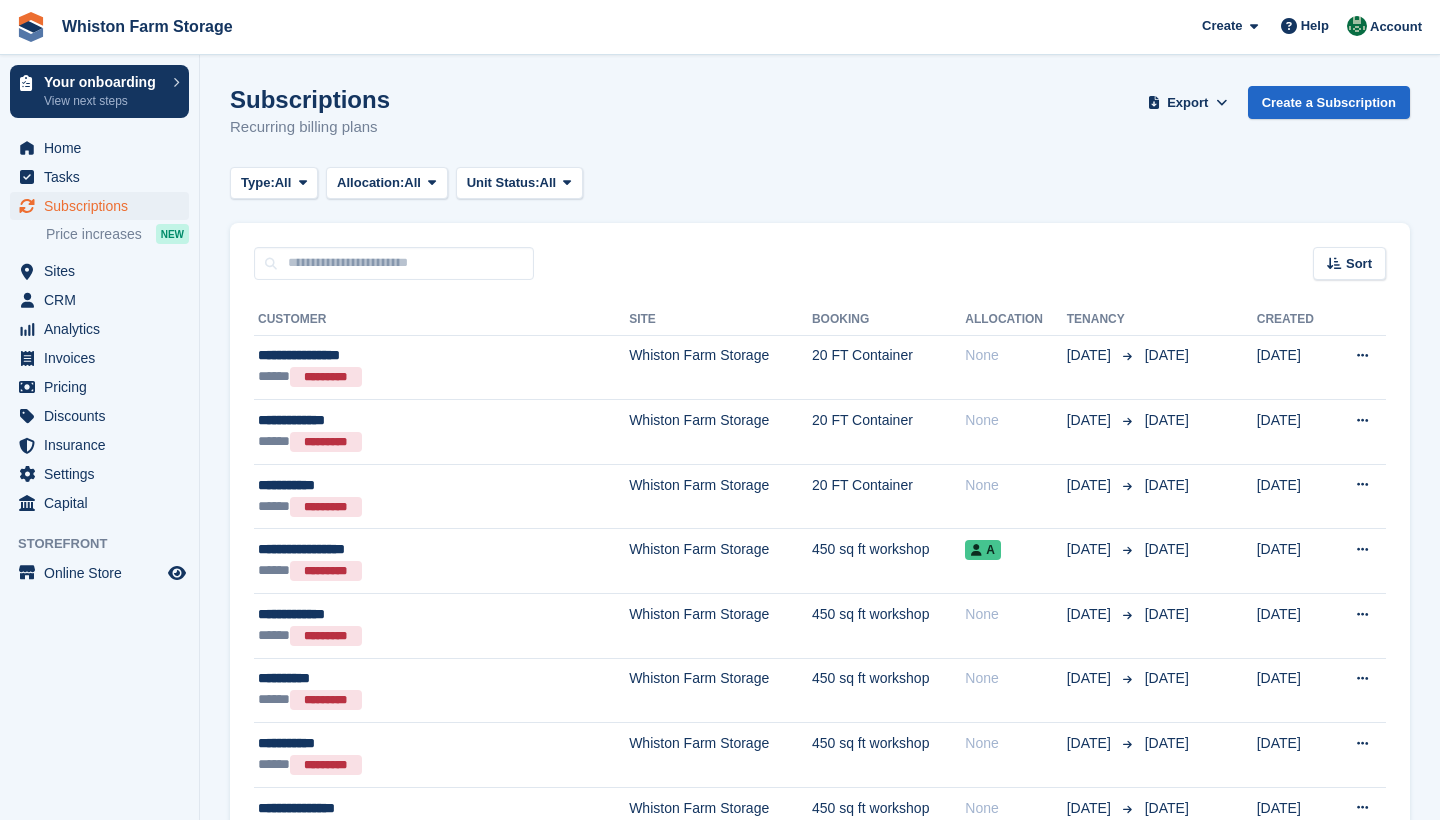 scroll, scrollTop: 0, scrollLeft: 0, axis: both 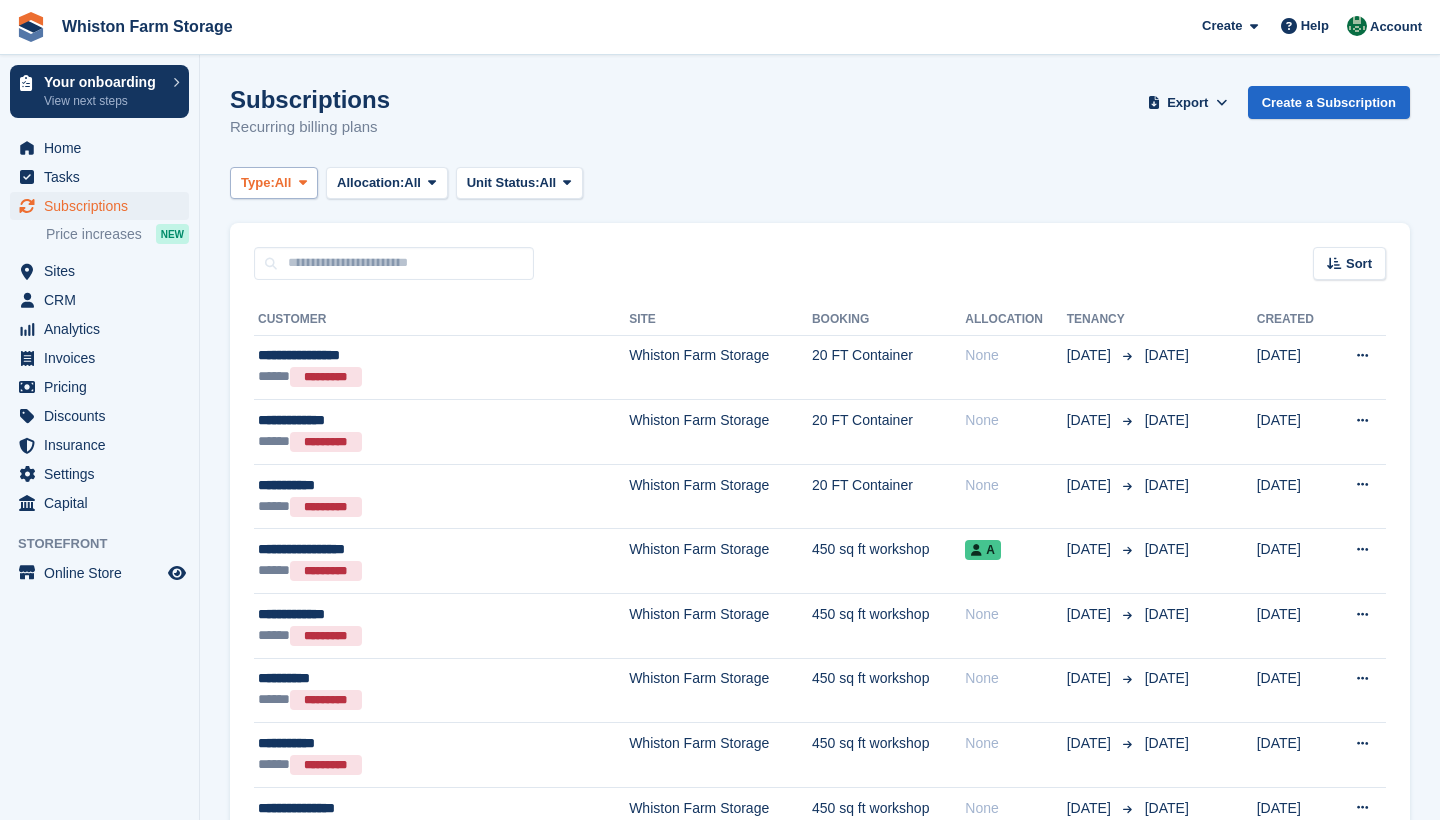 click on "All" at bounding box center [283, 183] 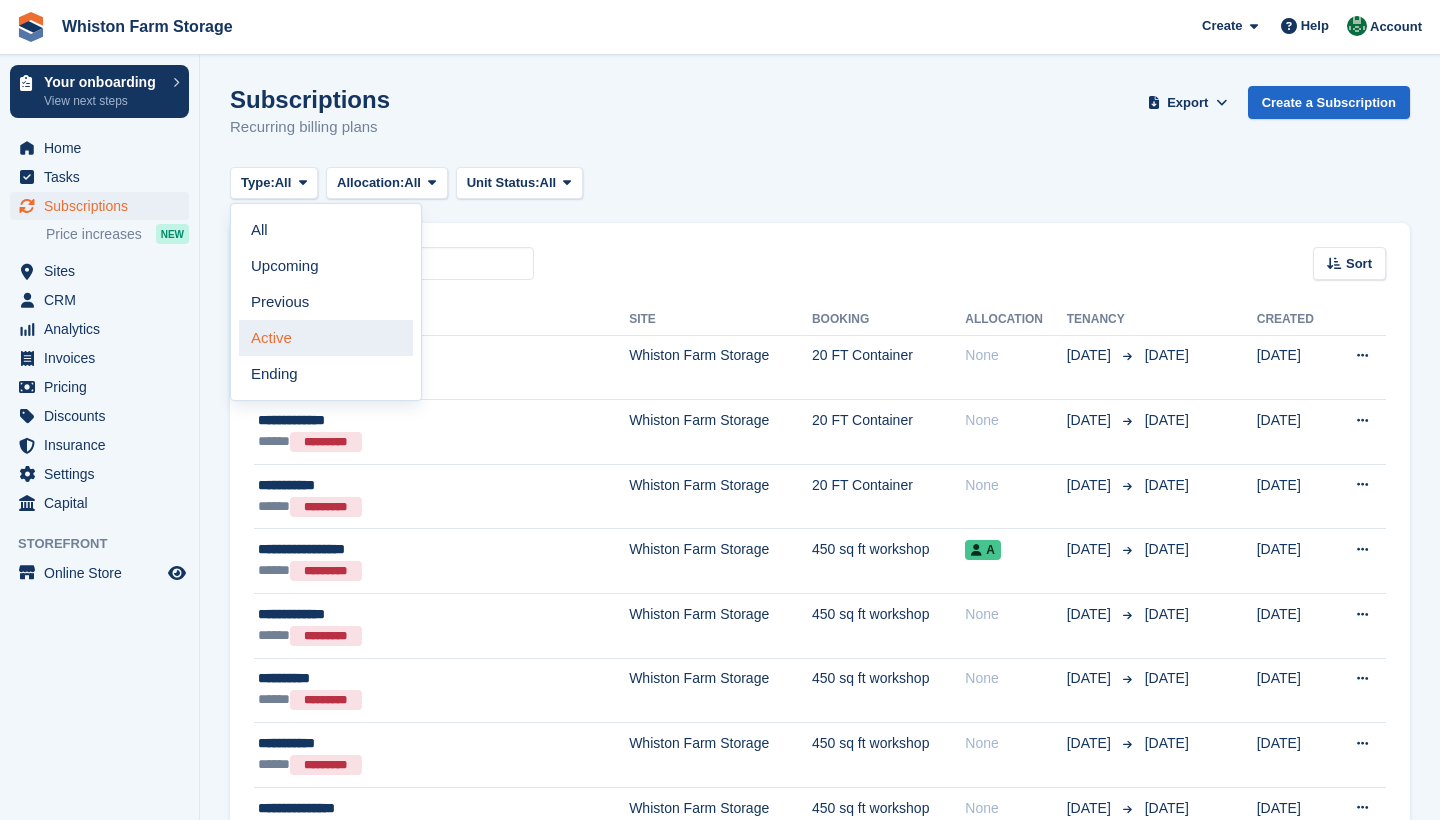 click on "Active" at bounding box center (326, 338) 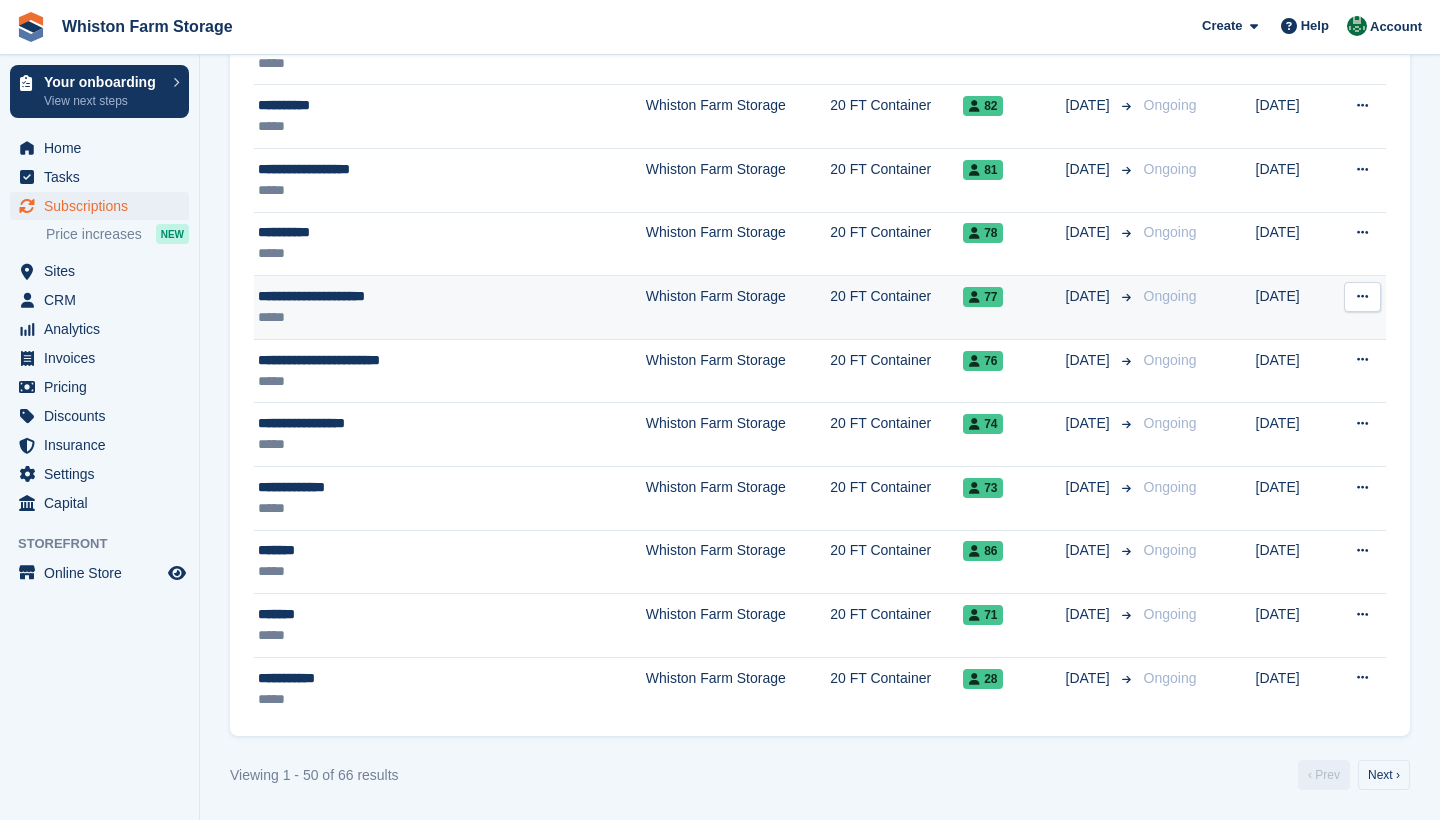 scroll, scrollTop: 2795, scrollLeft: 0, axis: vertical 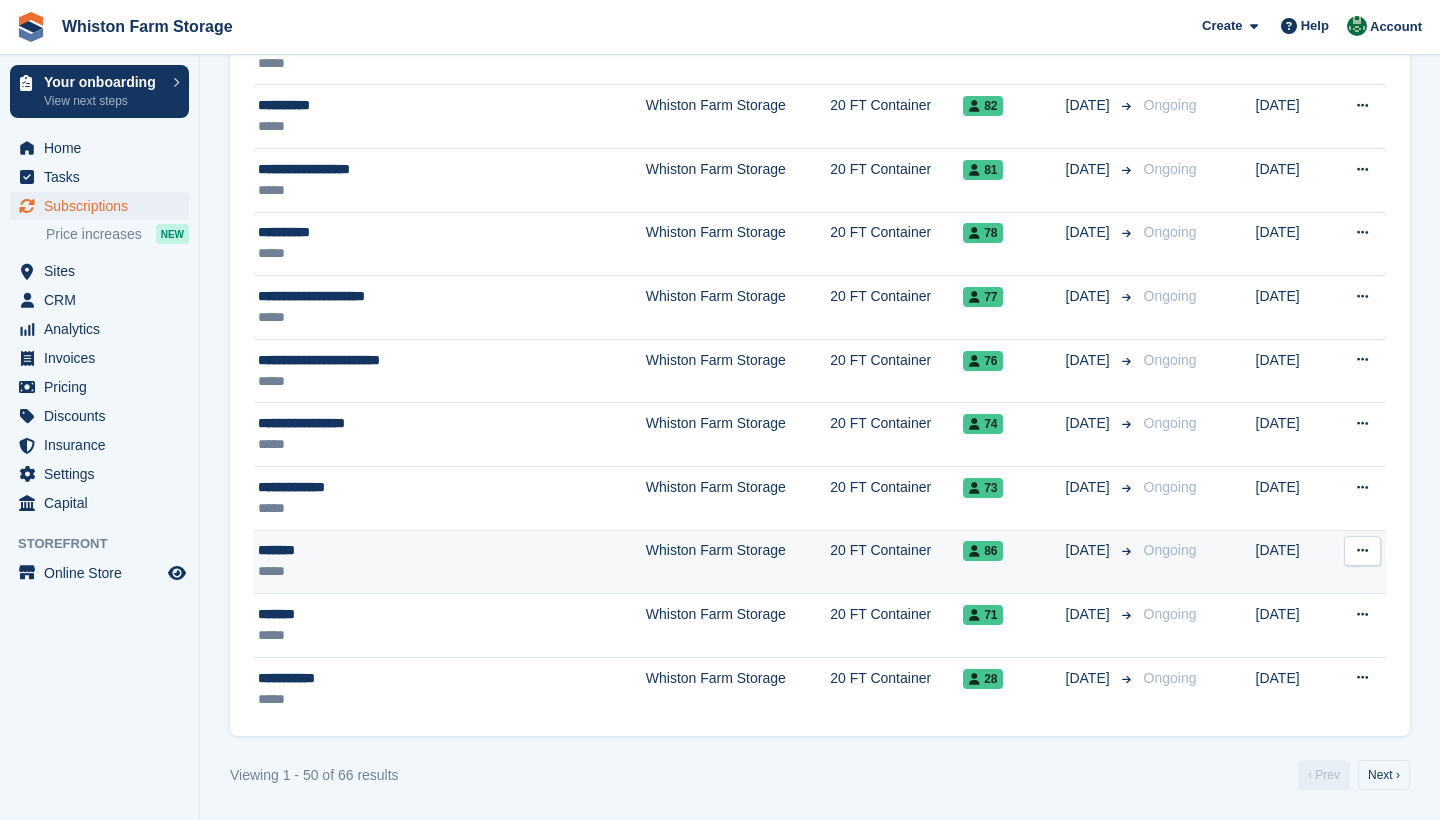 click on "*****" at bounding box center (404, 571) 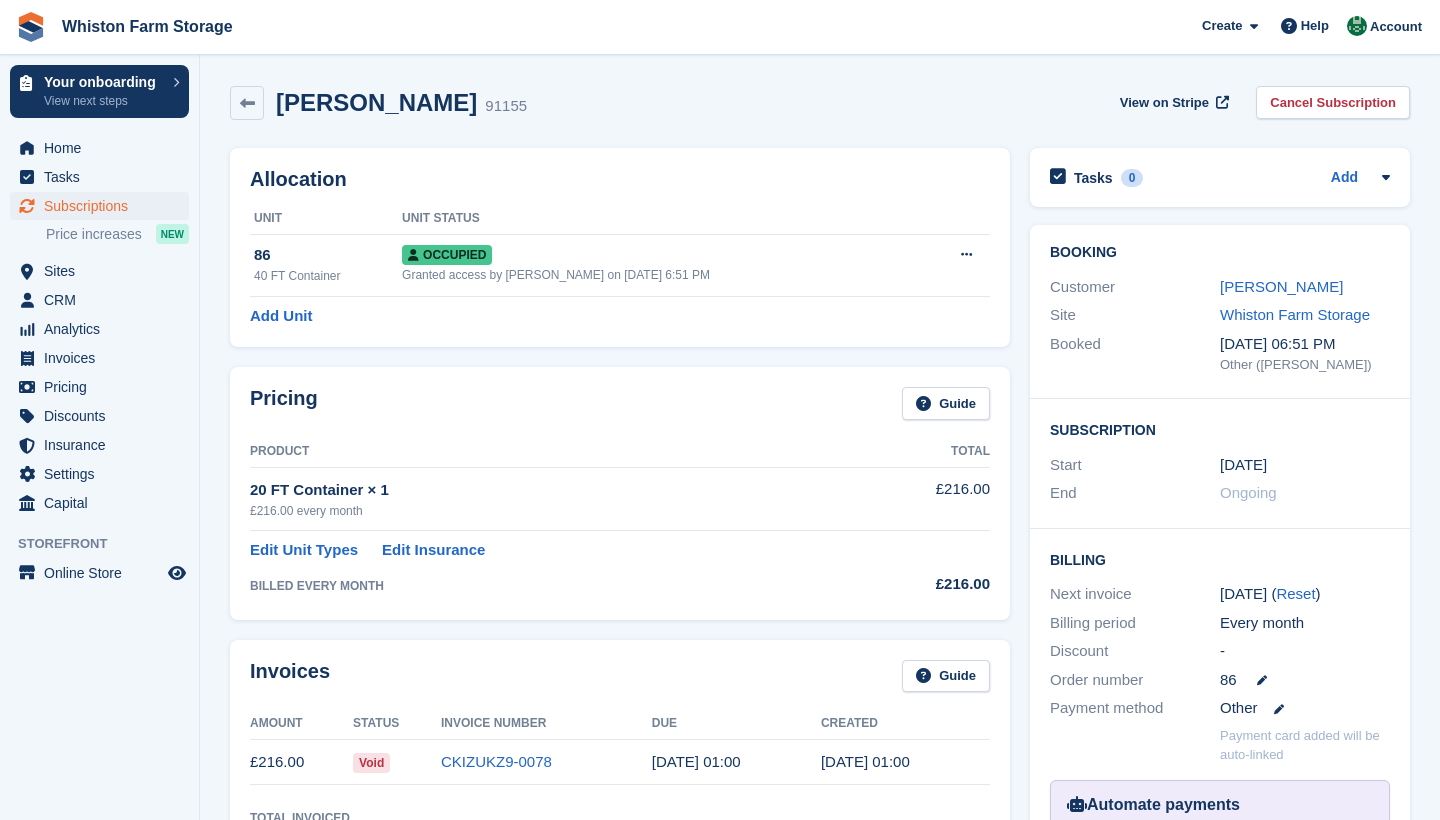 scroll, scrollTop: 0, scrollLeft: 0, axis: both 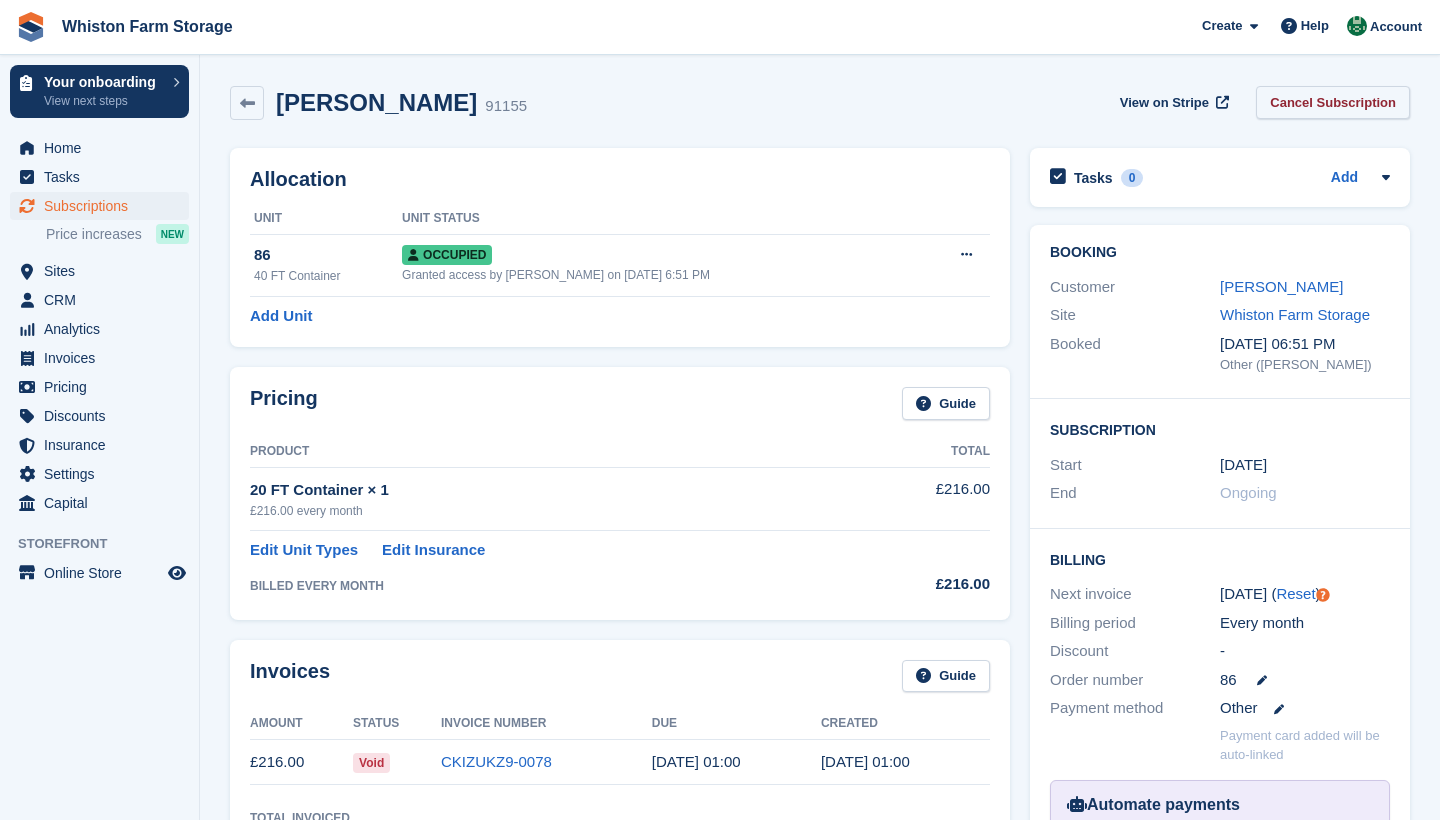click on "Cancel Subscription" at bounding box center [1333, 102] 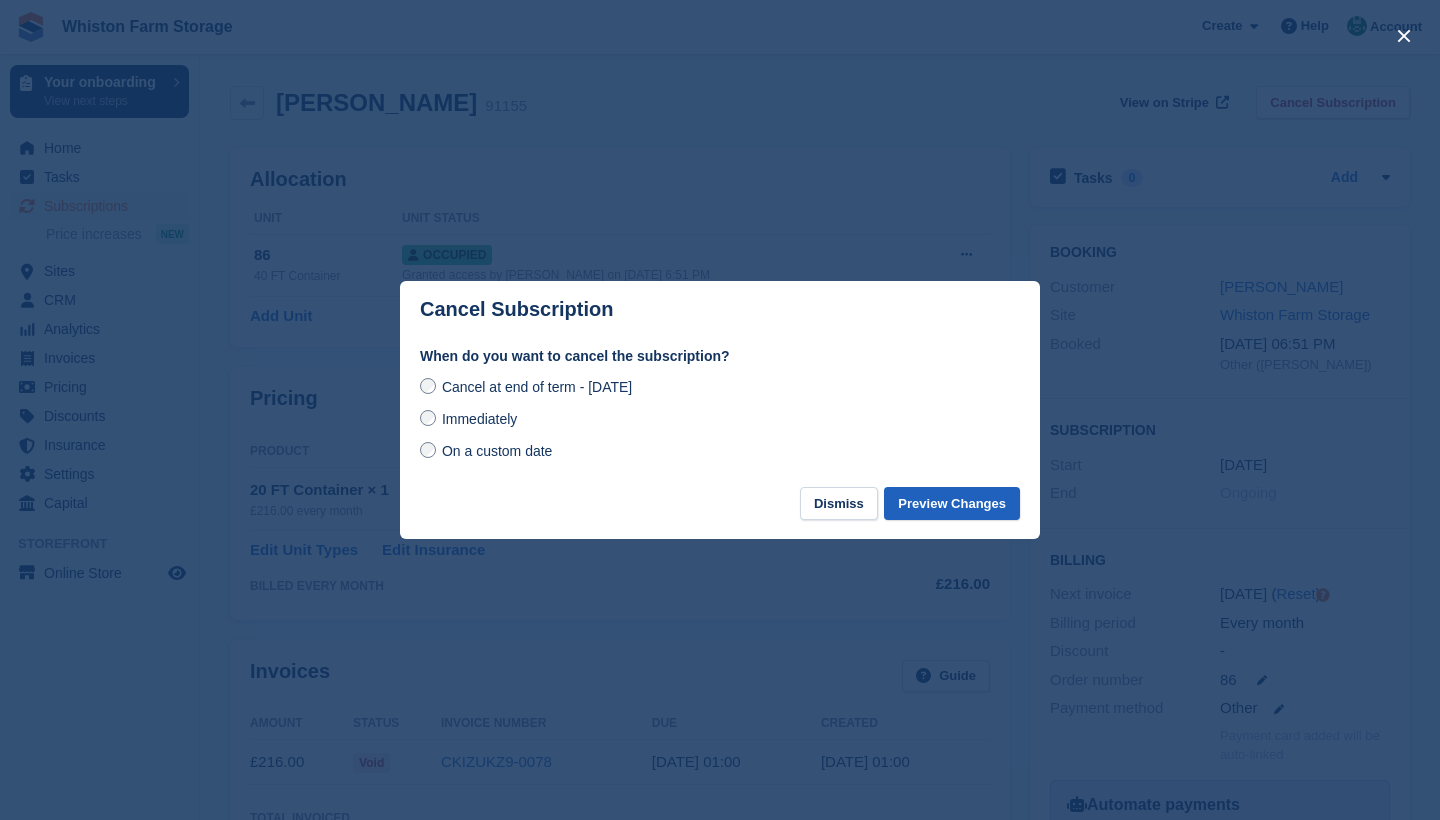 click on "Preview Changes" at bounding box center [952, 503] 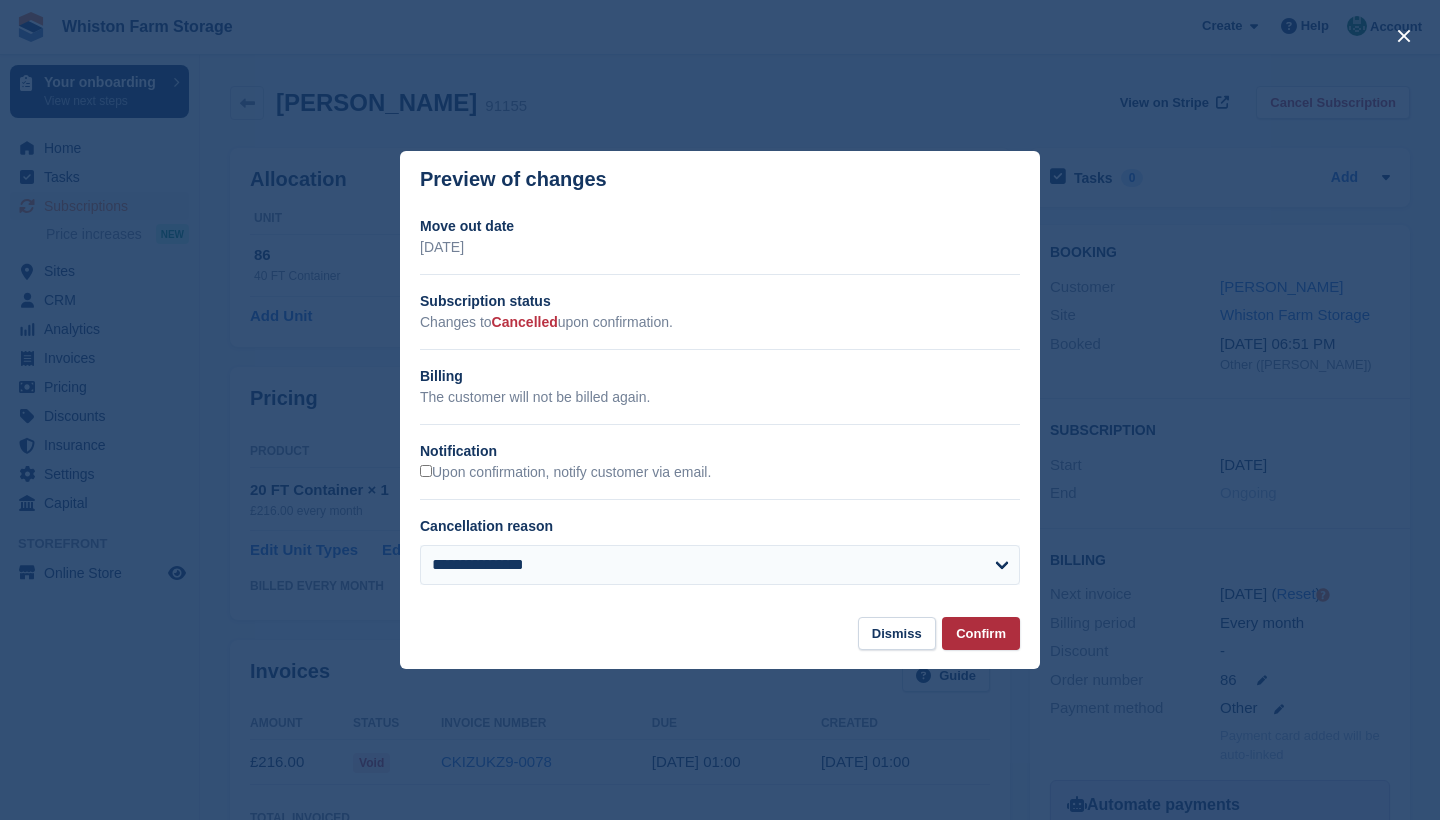click on "Confirm" at bounding box center [981, 633] 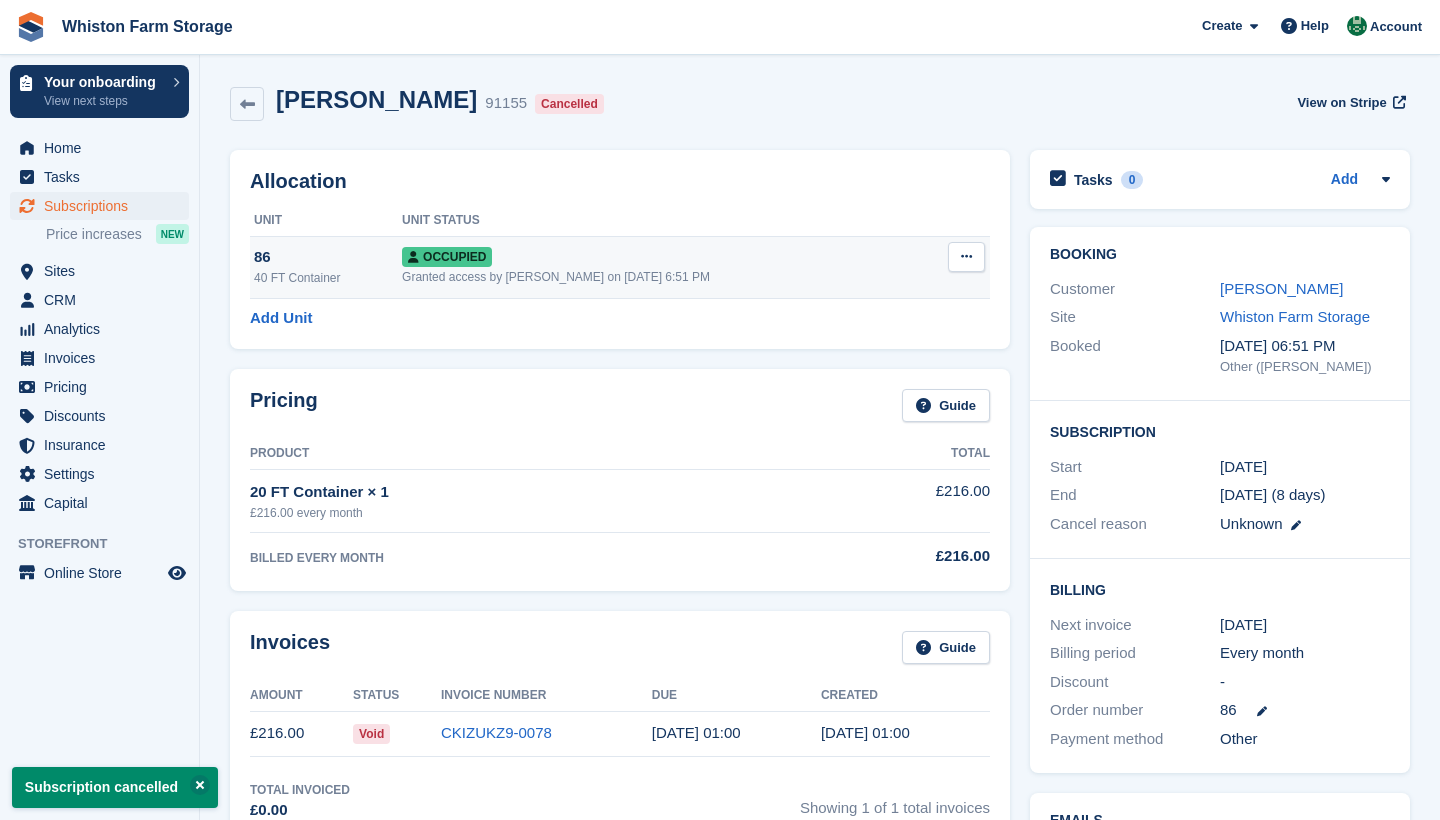 click at bounding box center [966, 256] 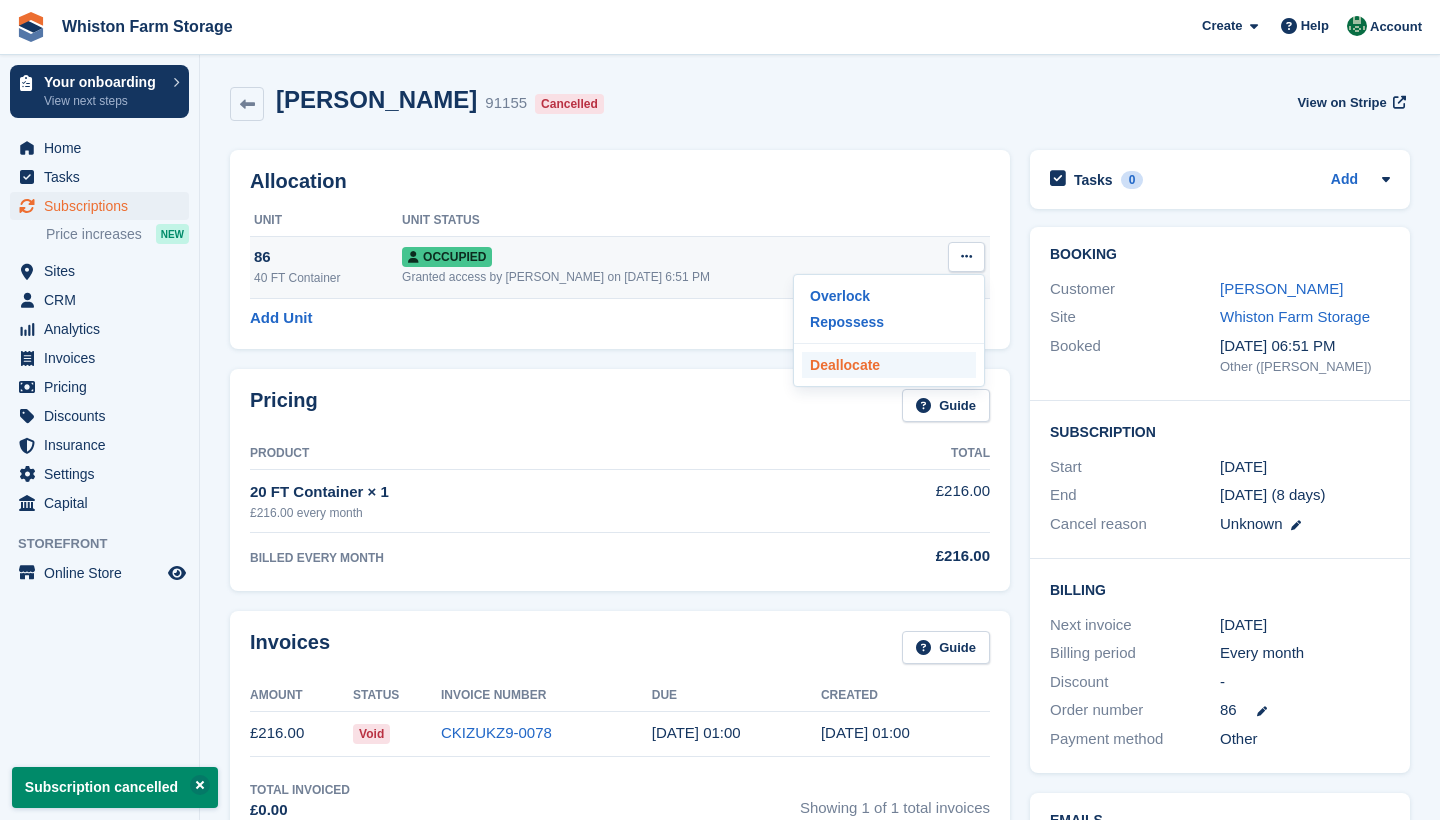 click on "Deallocate" at bounding box center (889, 365) 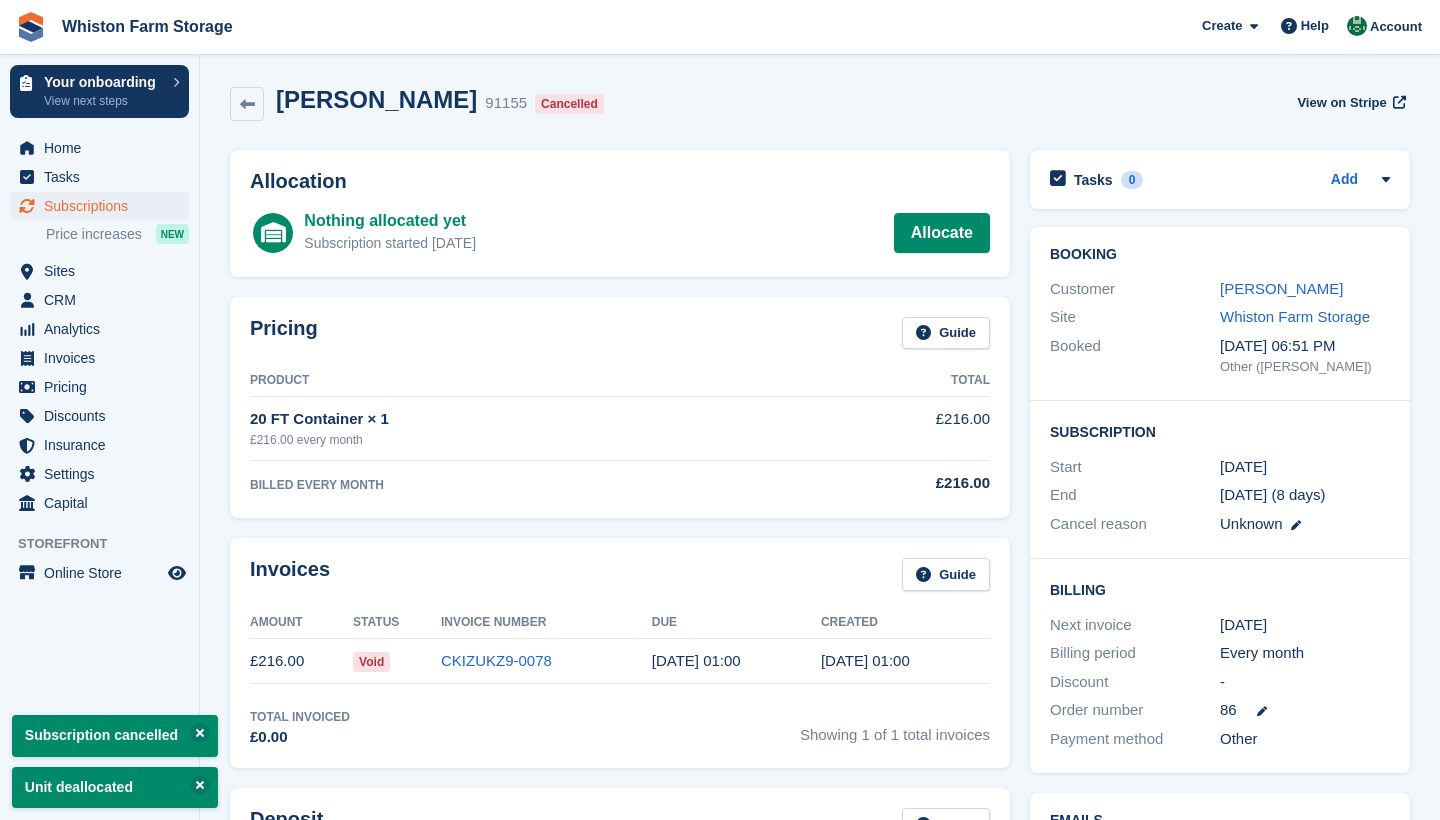 click on "Subscriptions" at bounding box center [104, 206] 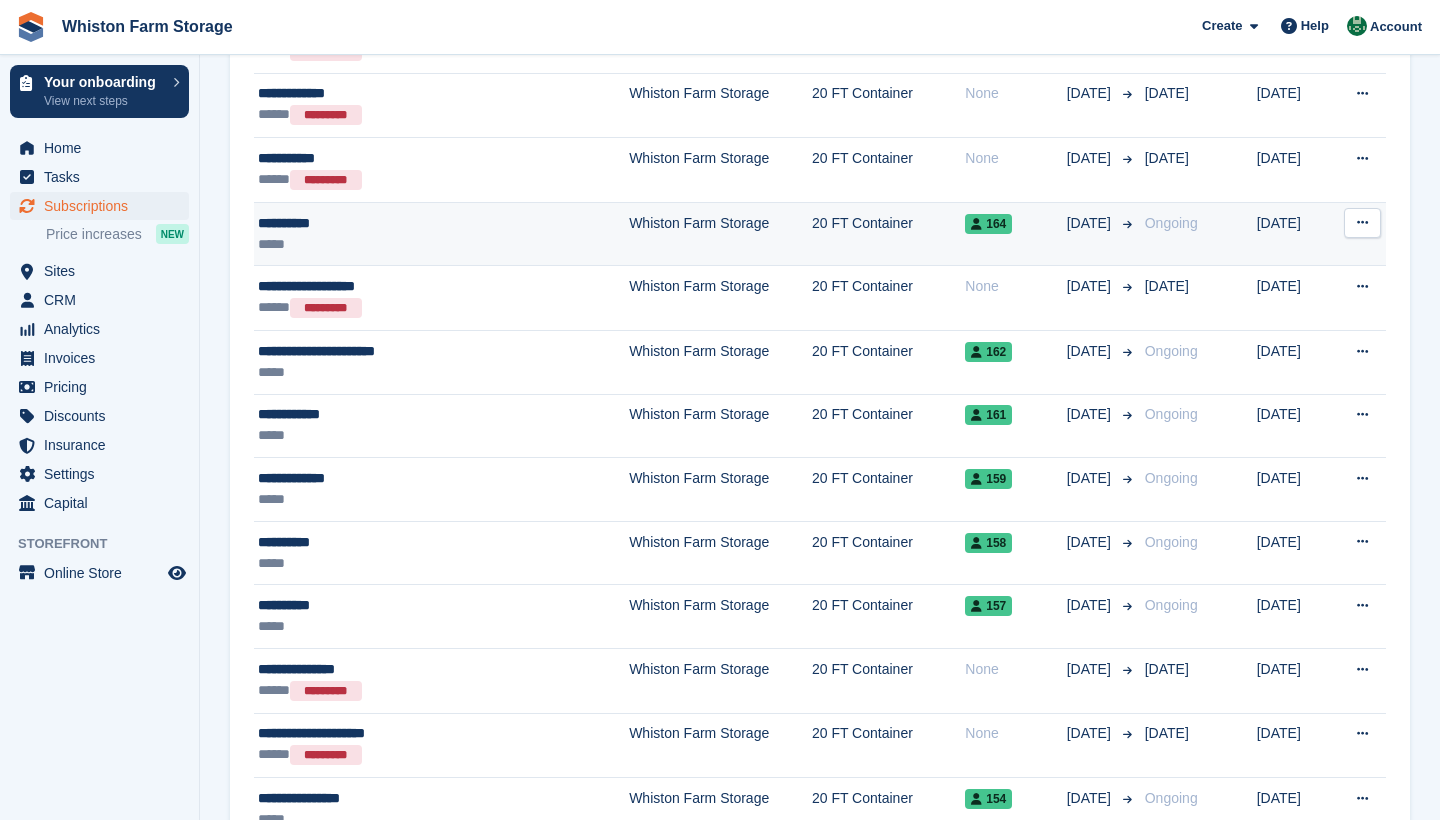 scroll, scrollTop: 1591, scrollLeft: 0, axis: vertical 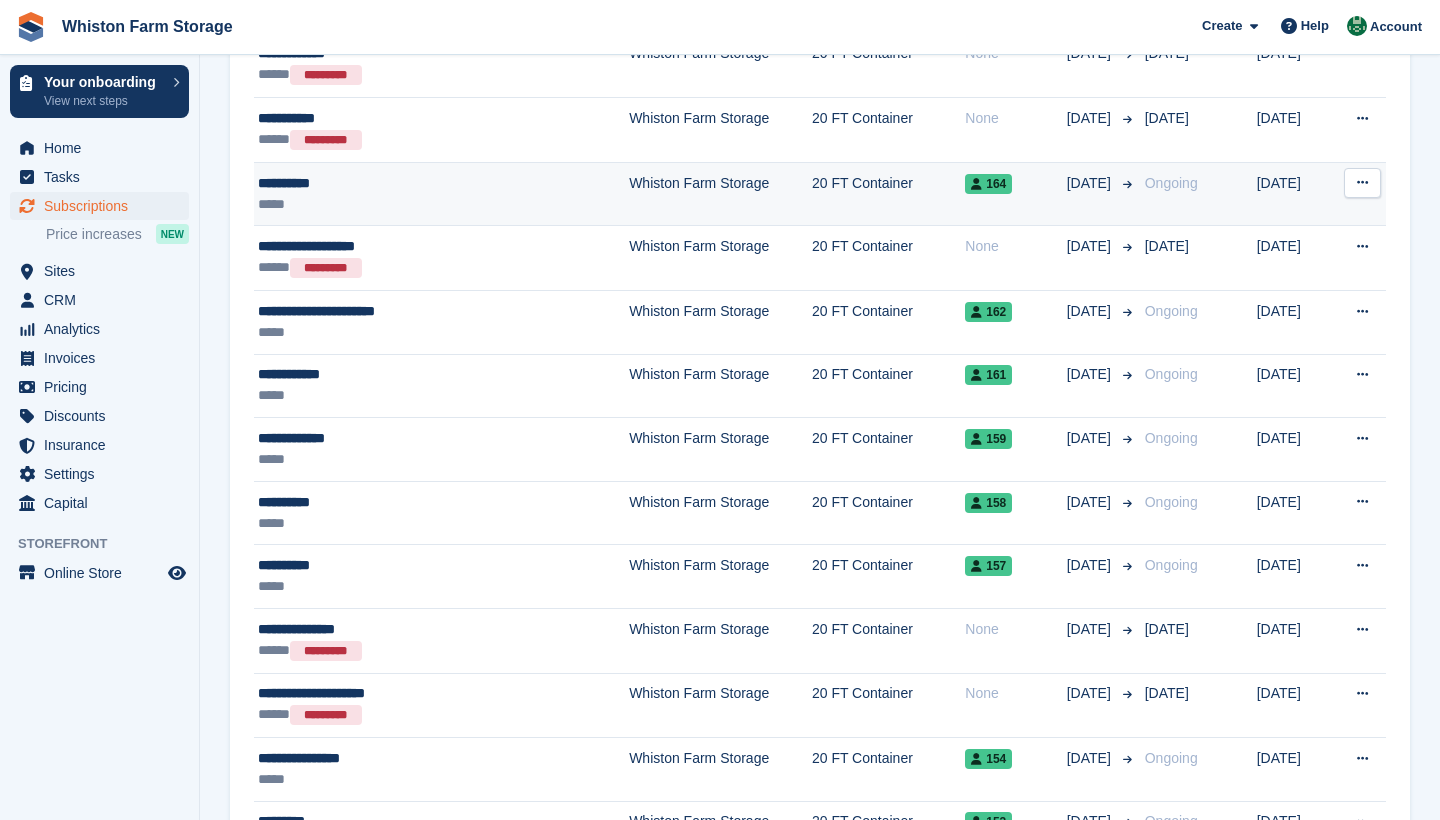 click on "**********" at bounding box center [399, 183] 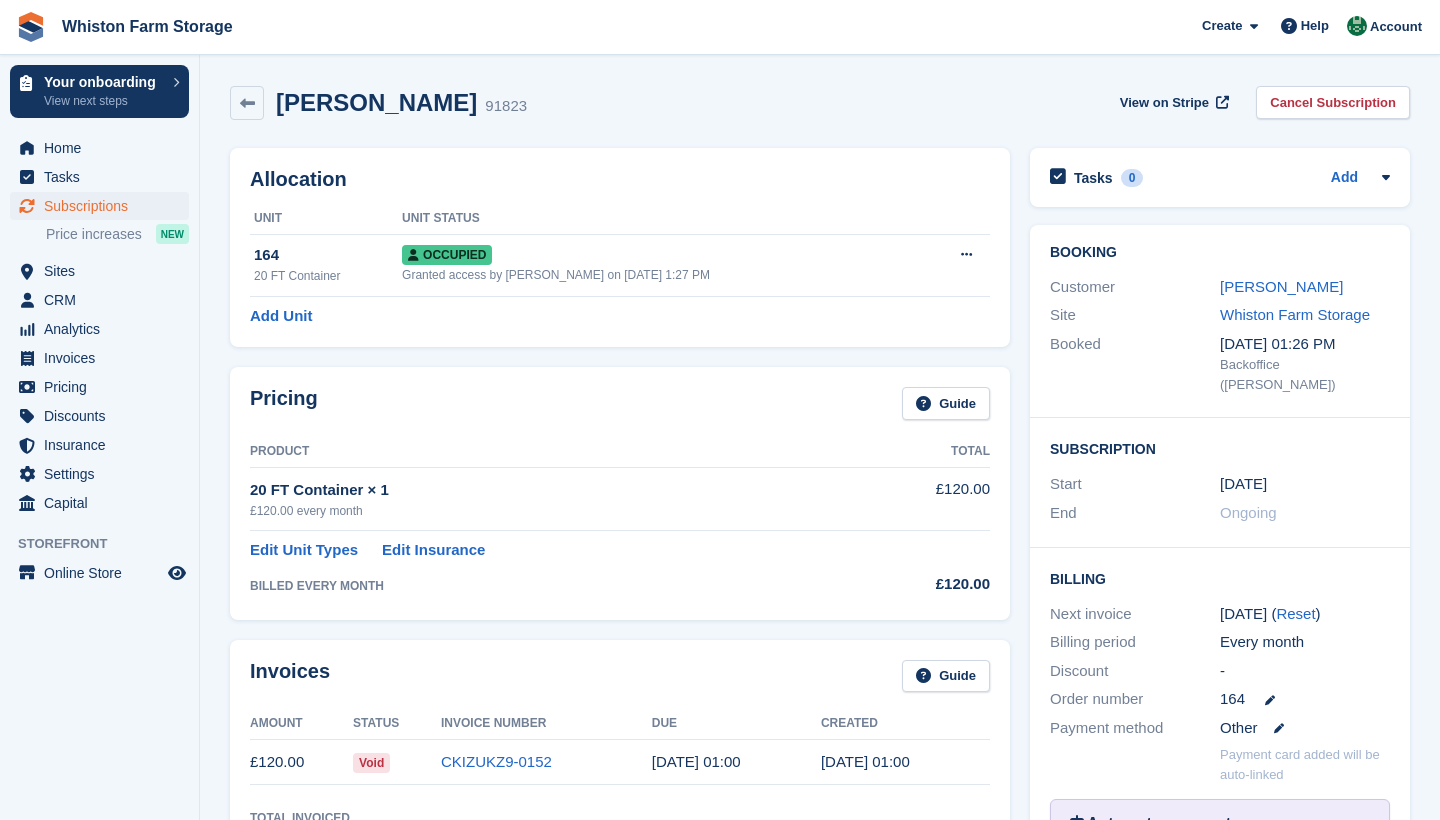 scroll, scrollTop: 0, scrollLeft: 0, axis: both 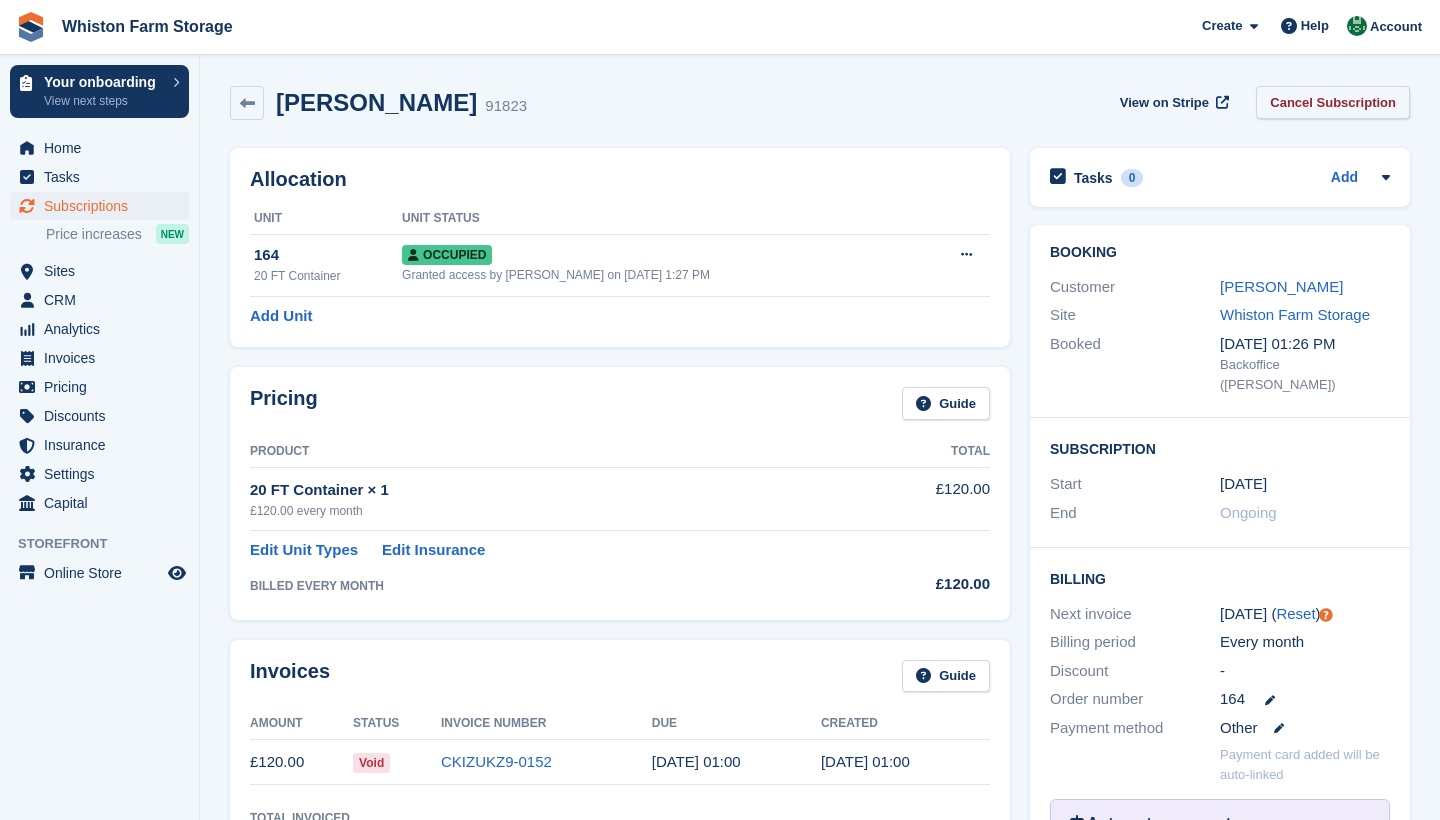 click on "Cancel Subscription" at bounding box center [1333, 102] 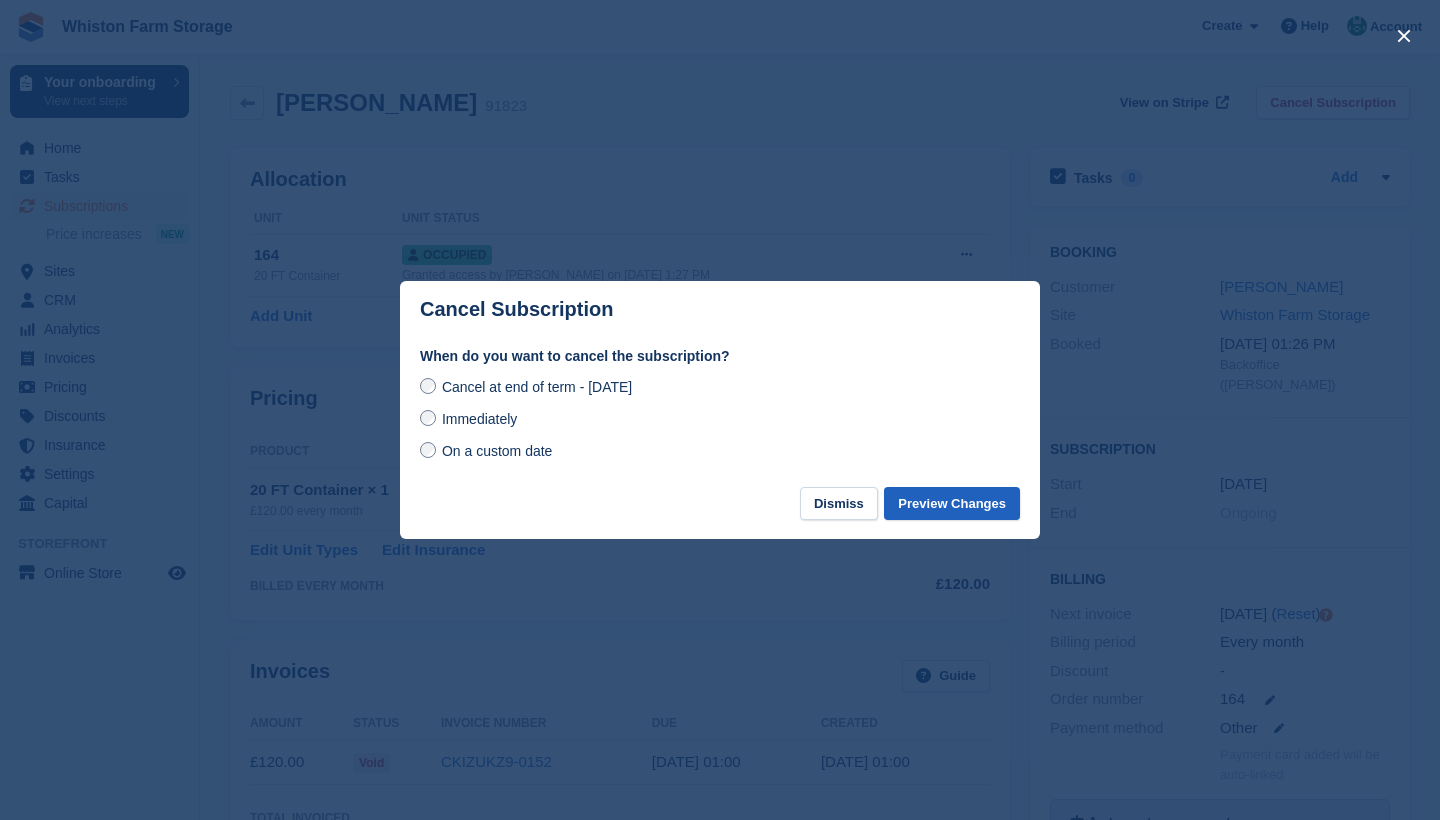 click on "Preview Changes" at bounding box center (952, 503) 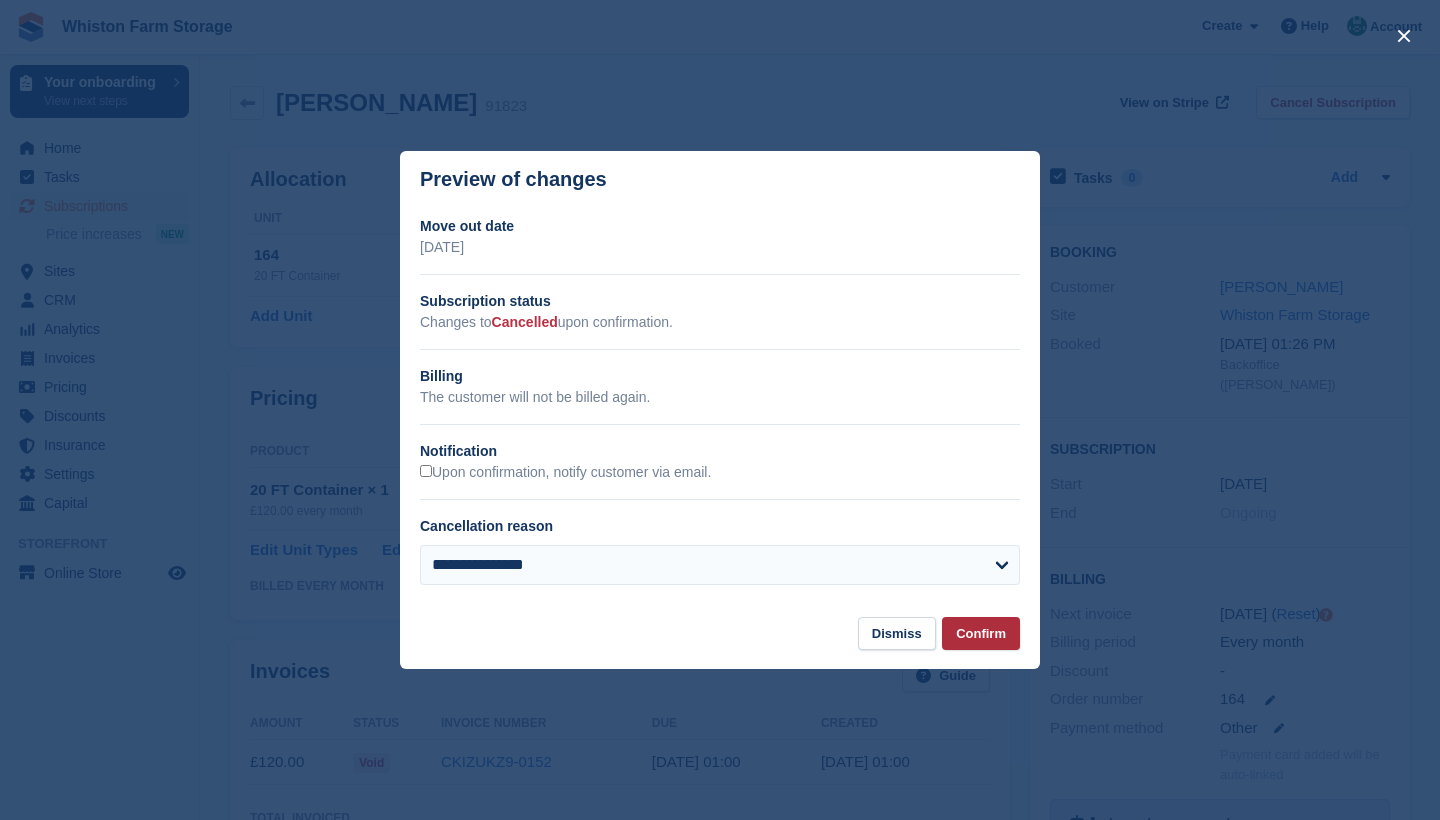 click on "Confirm" at bounding box center [981, 633] 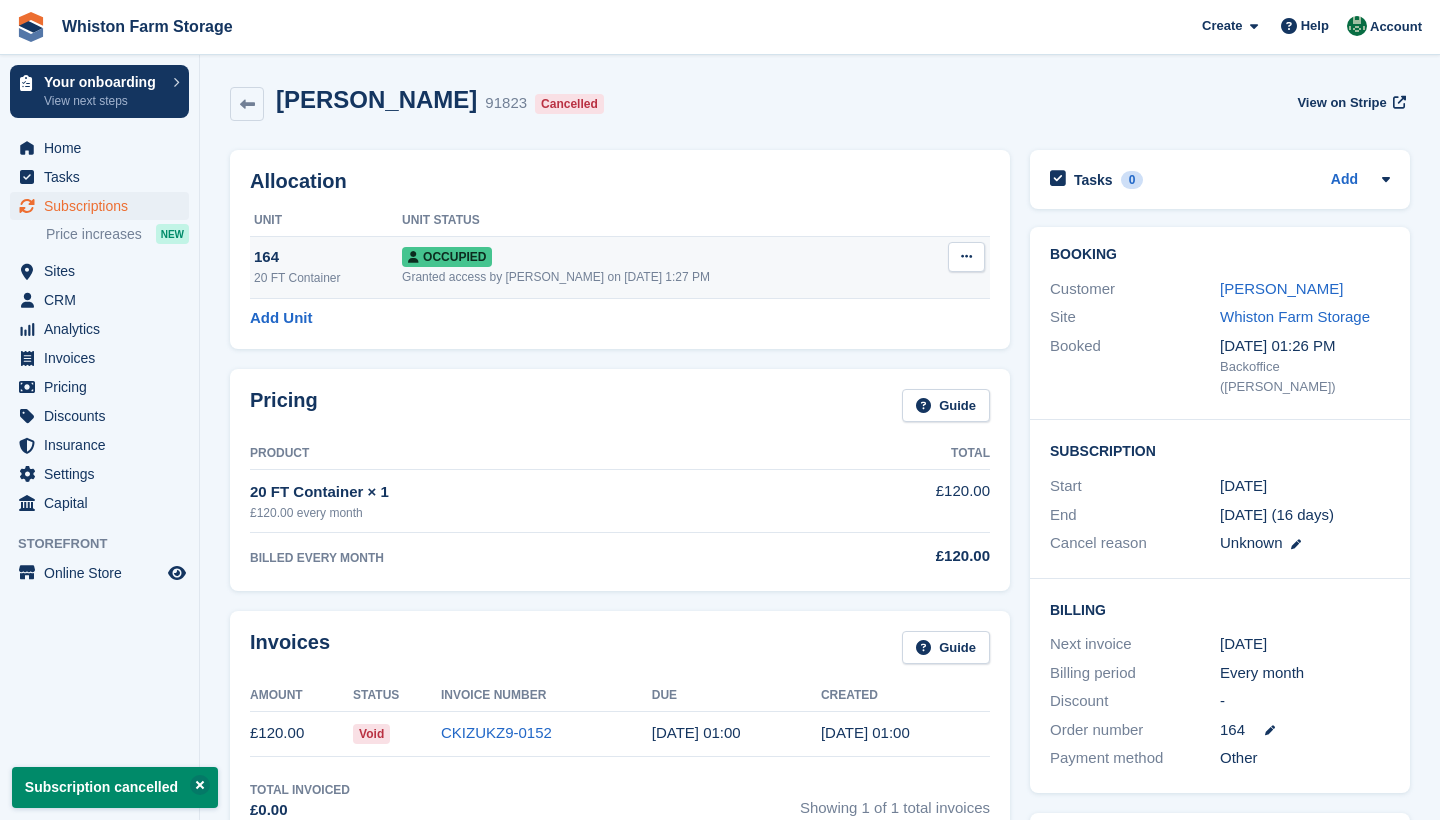 click on "Overlock
Repossess
Deallocate" at bounding box center [955, 267] 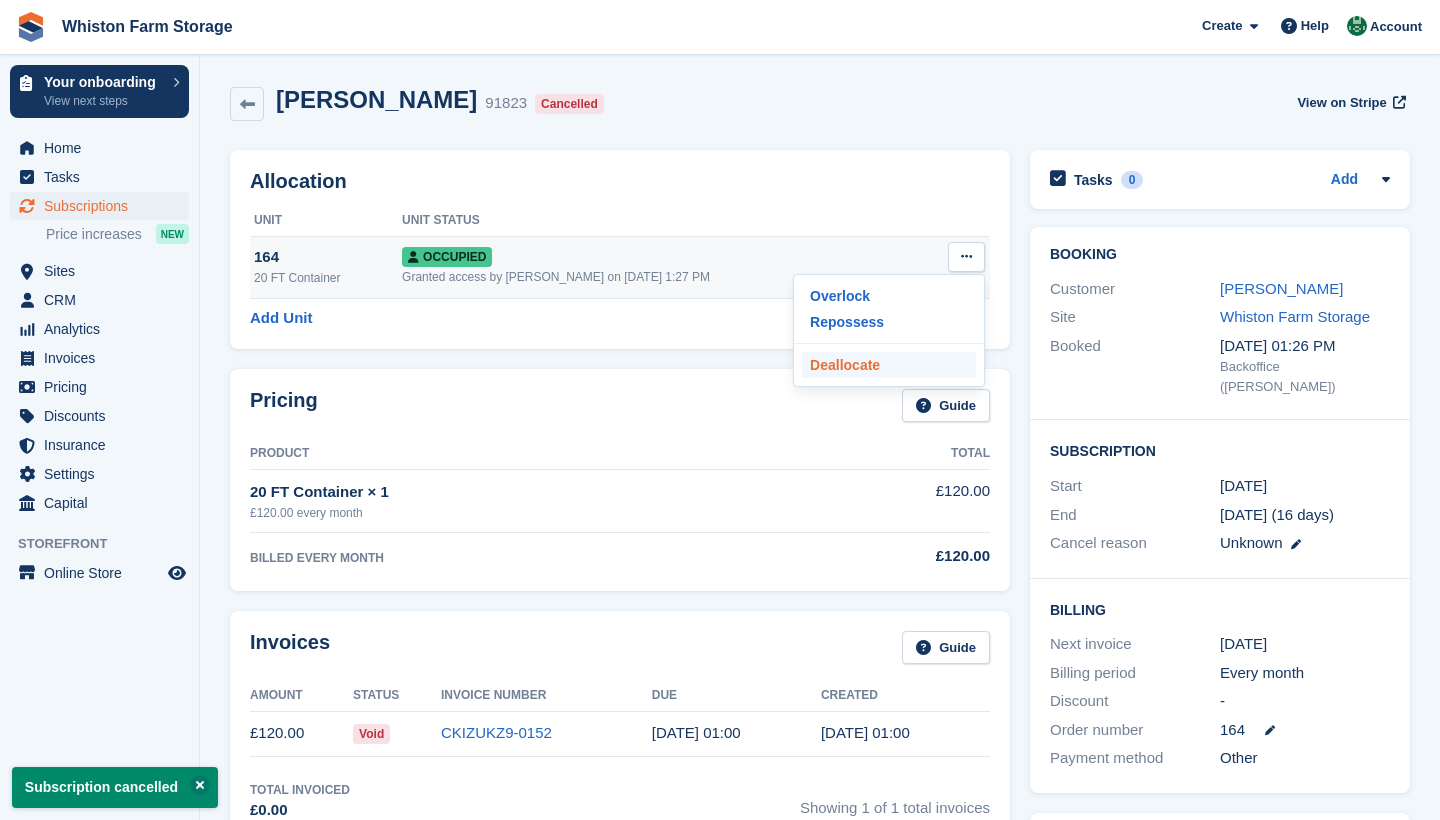 click on "Deallocate" at bounding box center [889, 365] 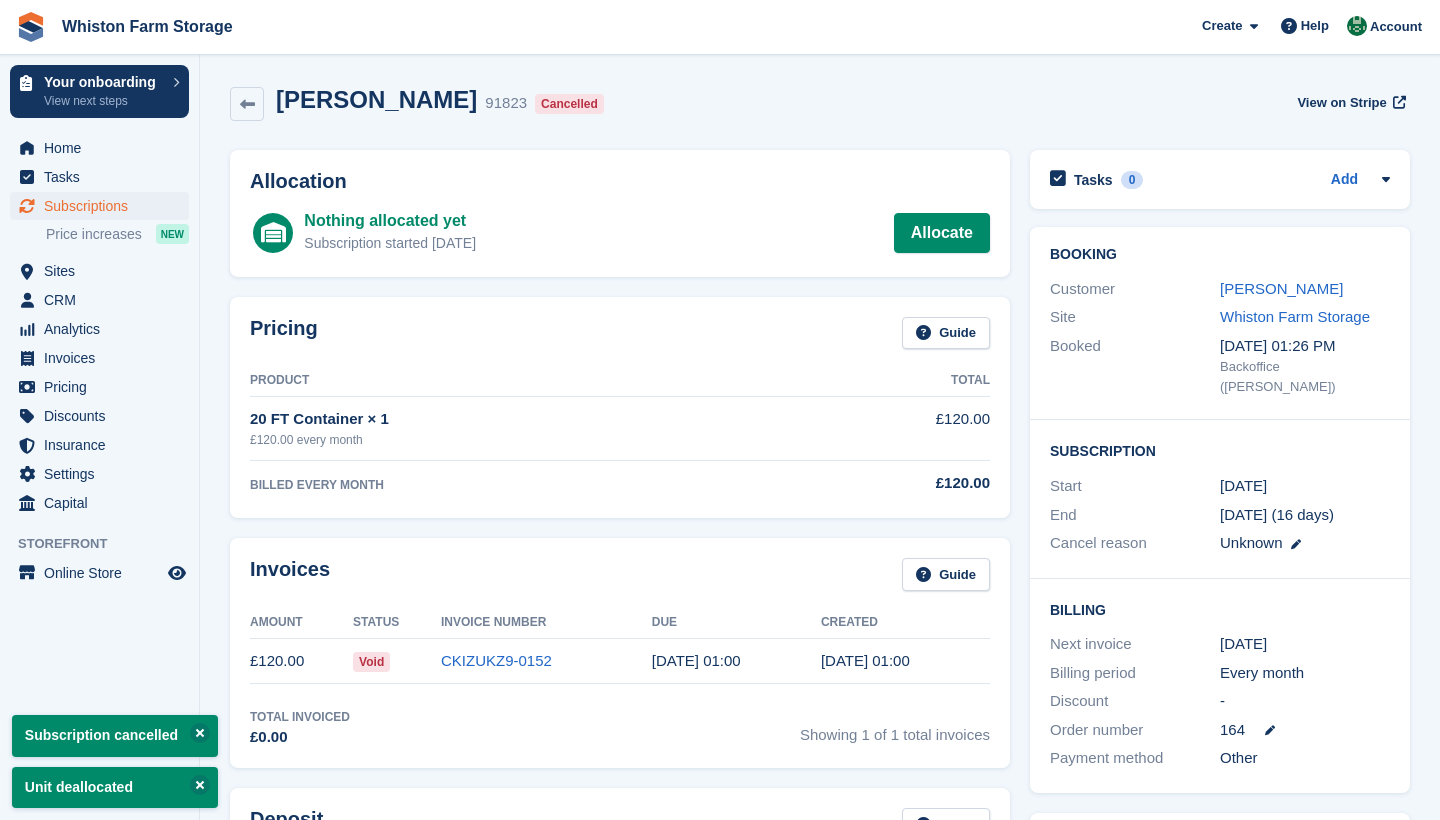 click on "Subscriptions" at bounding box center (104, 206) 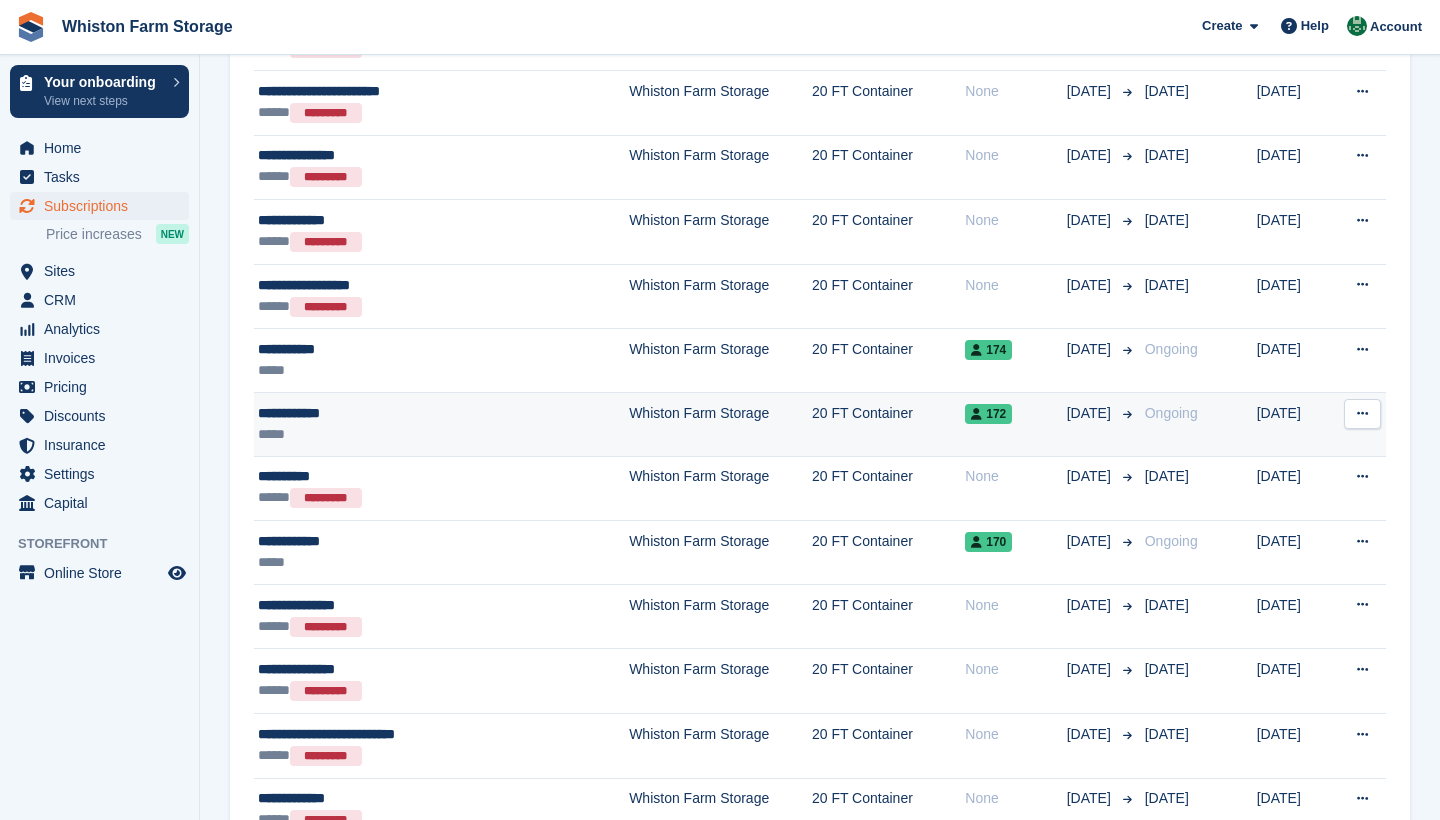 scroll, scrollTop: 847, scrollLeft: 0, axis: vertical 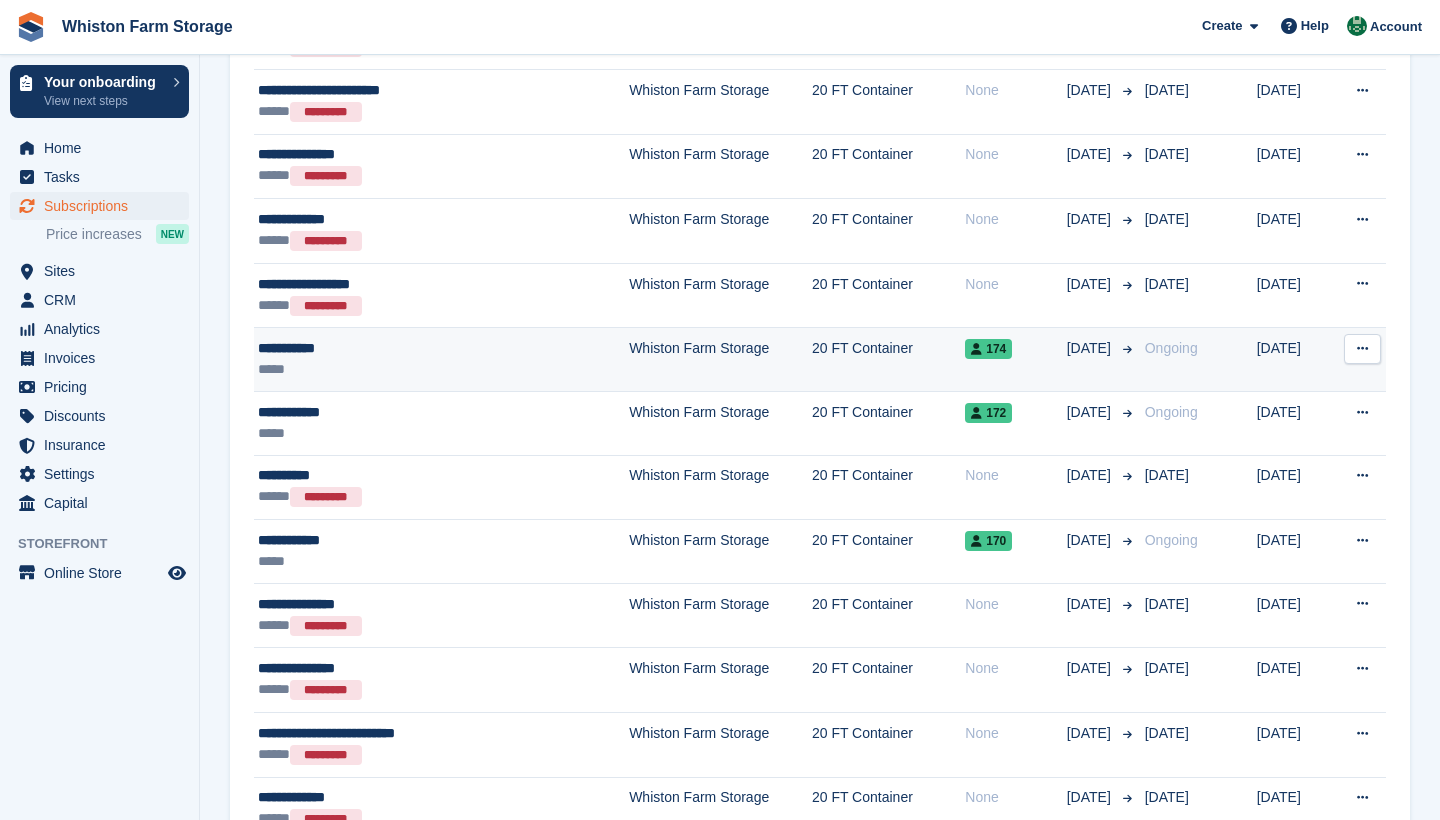click on "**********" at bounding box center (399, 348) 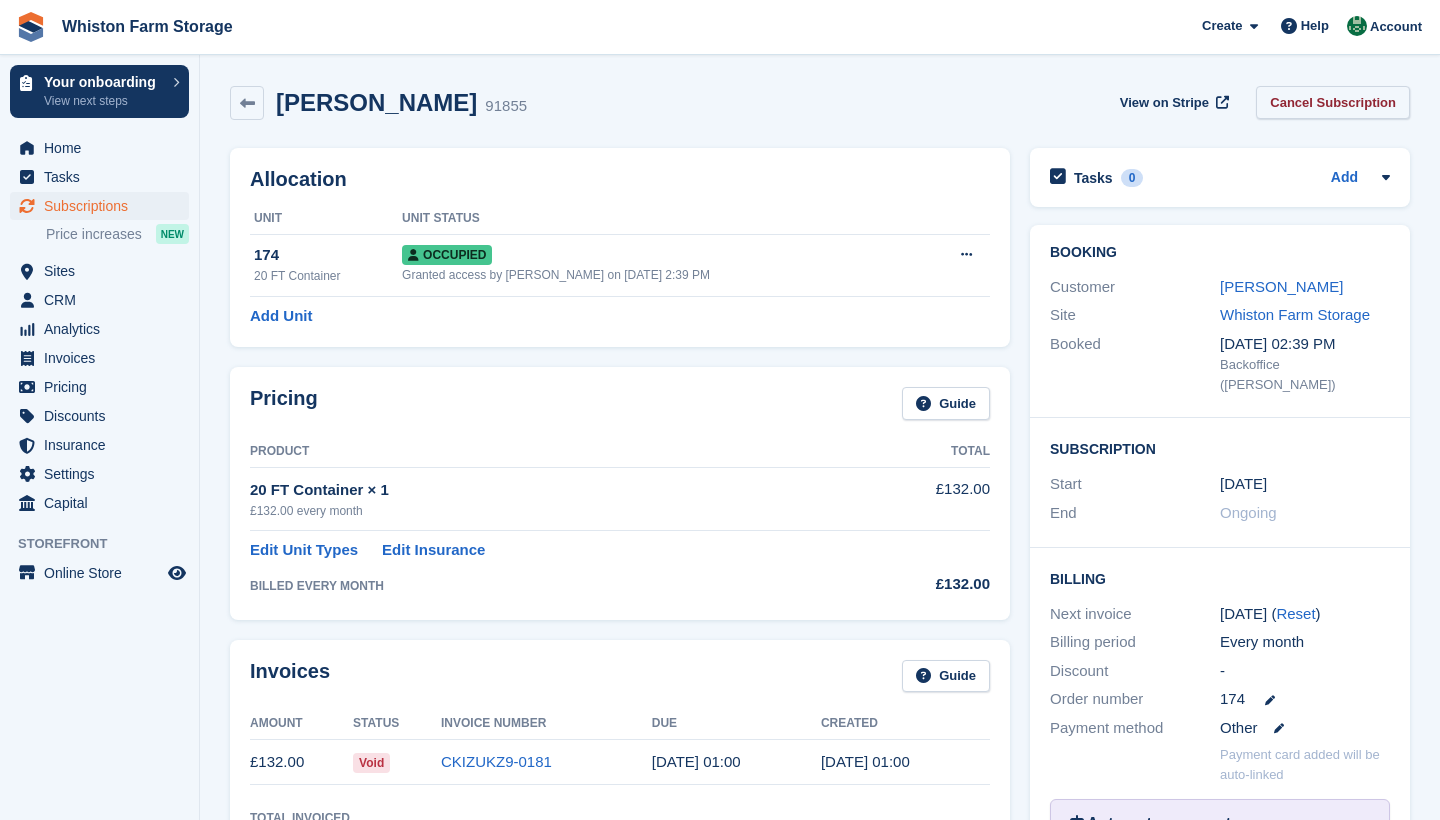 scroll, scrollTop: 0, scrollLeft: 0, axis: both 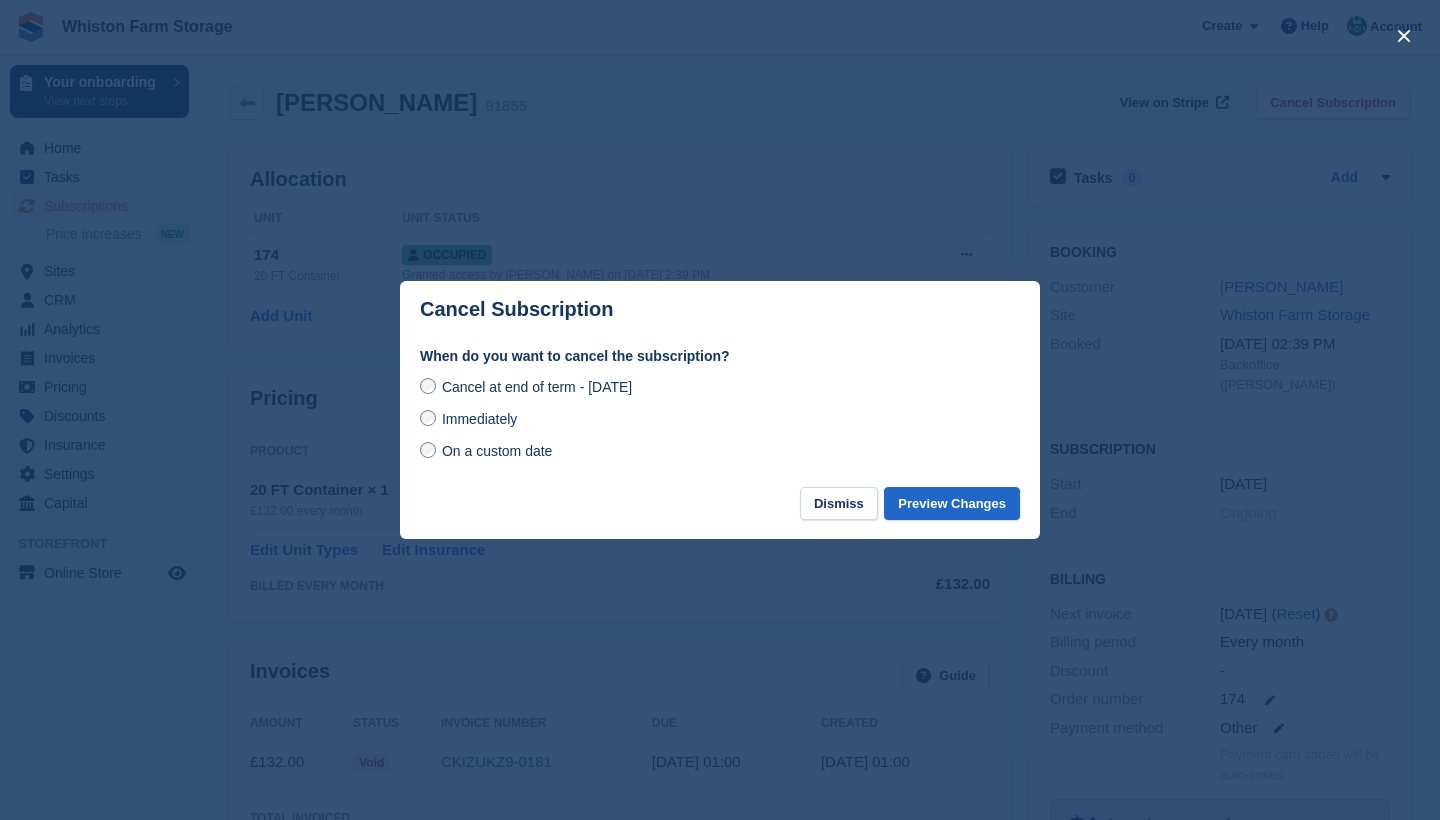 click on "Dismiss
Preview Changes" at bounding box center (720, 513) 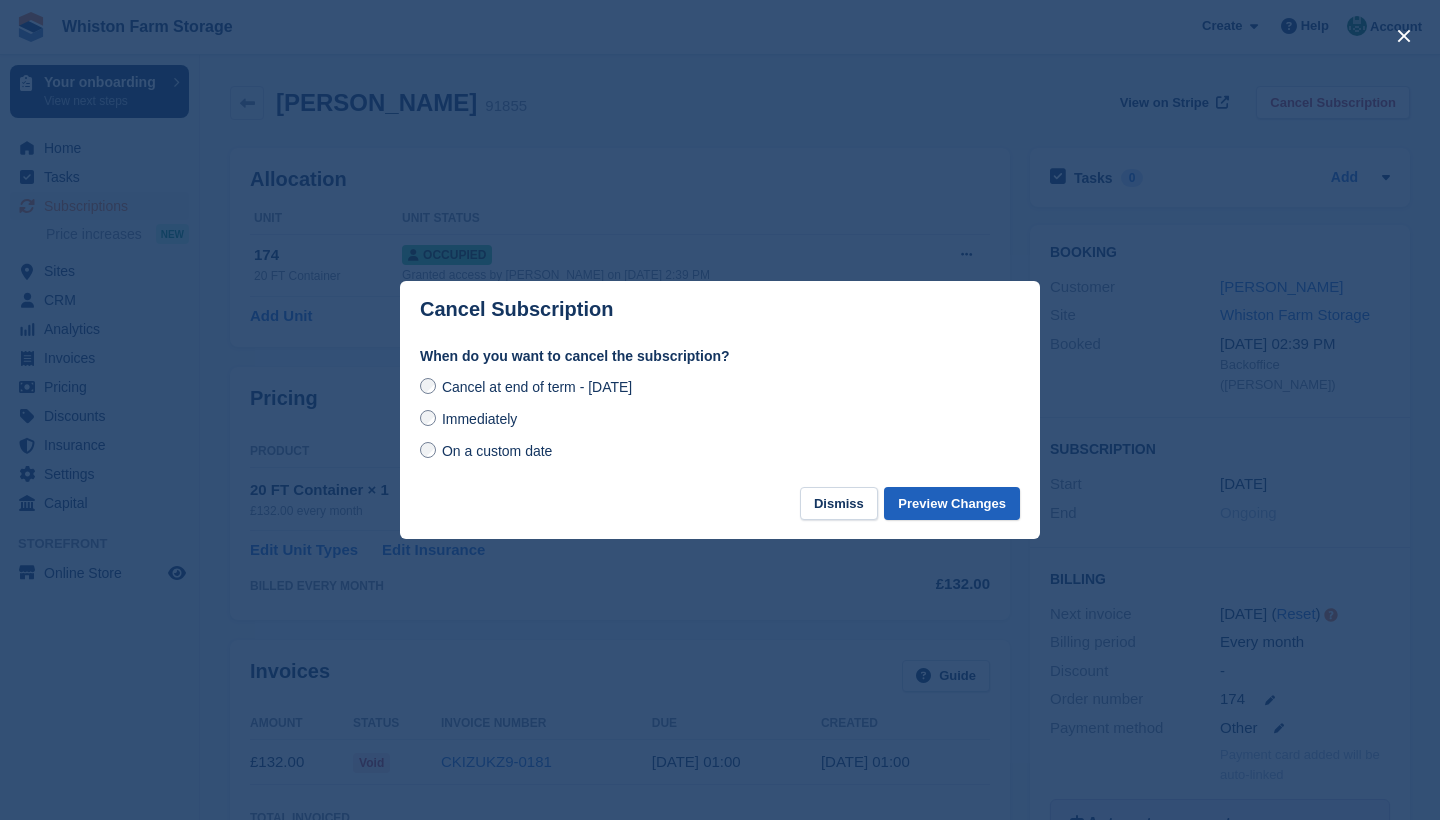 click on "Dismiss
Preview Changes" at bounding box center [720, 513] 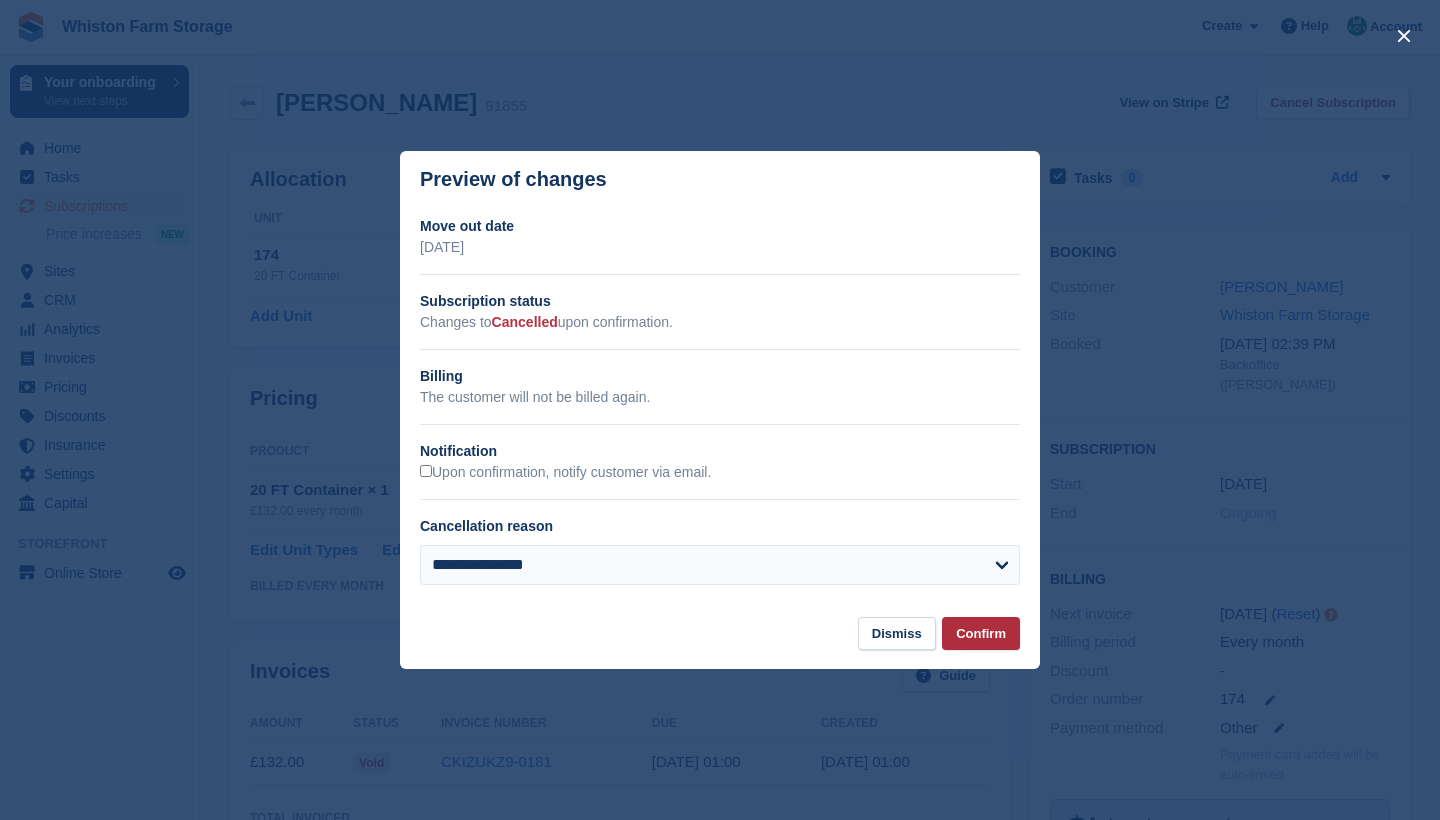 click on "Confirm" at bounding box center [981, 633] 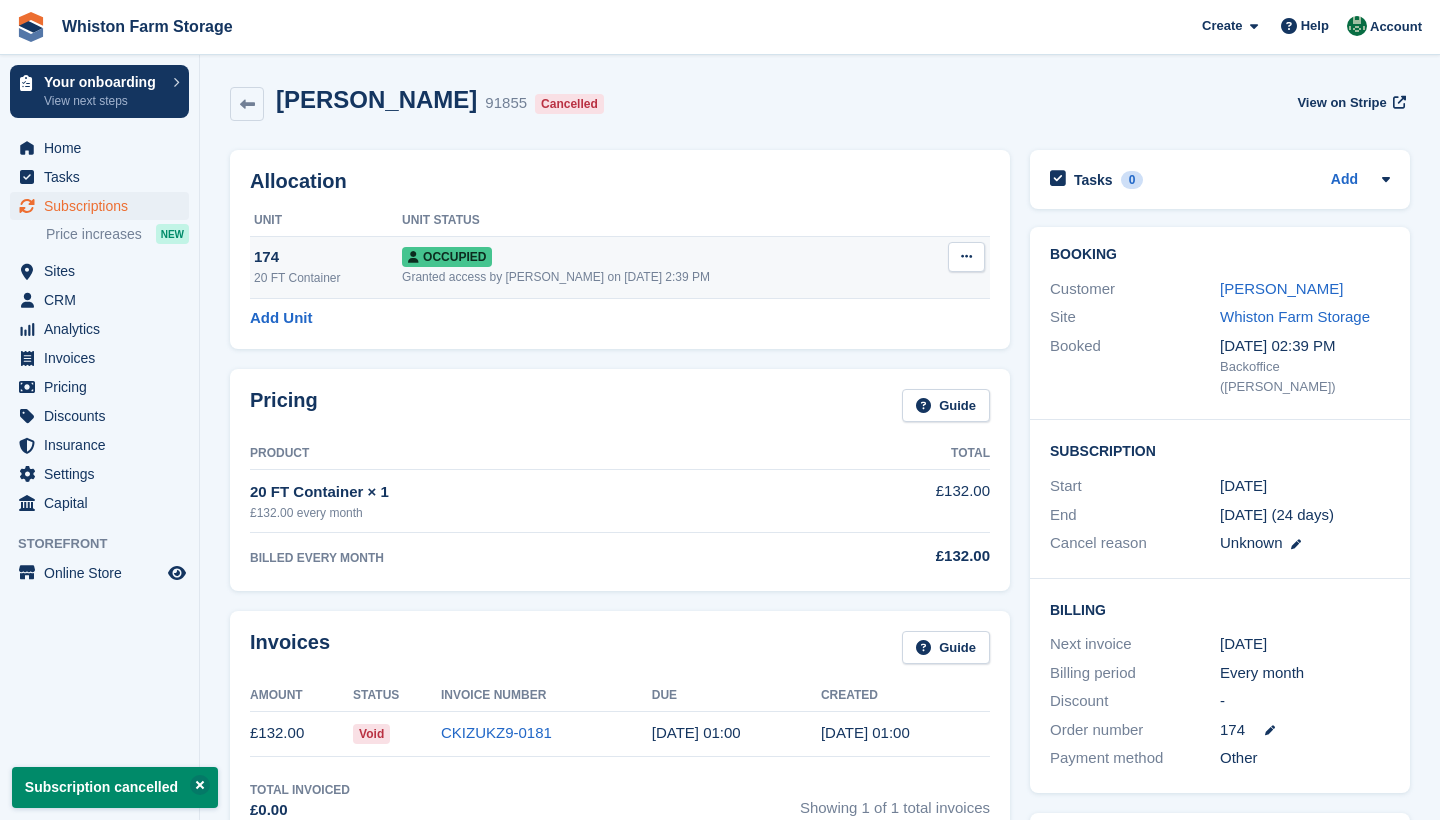 click at bounding box center [966, 256] 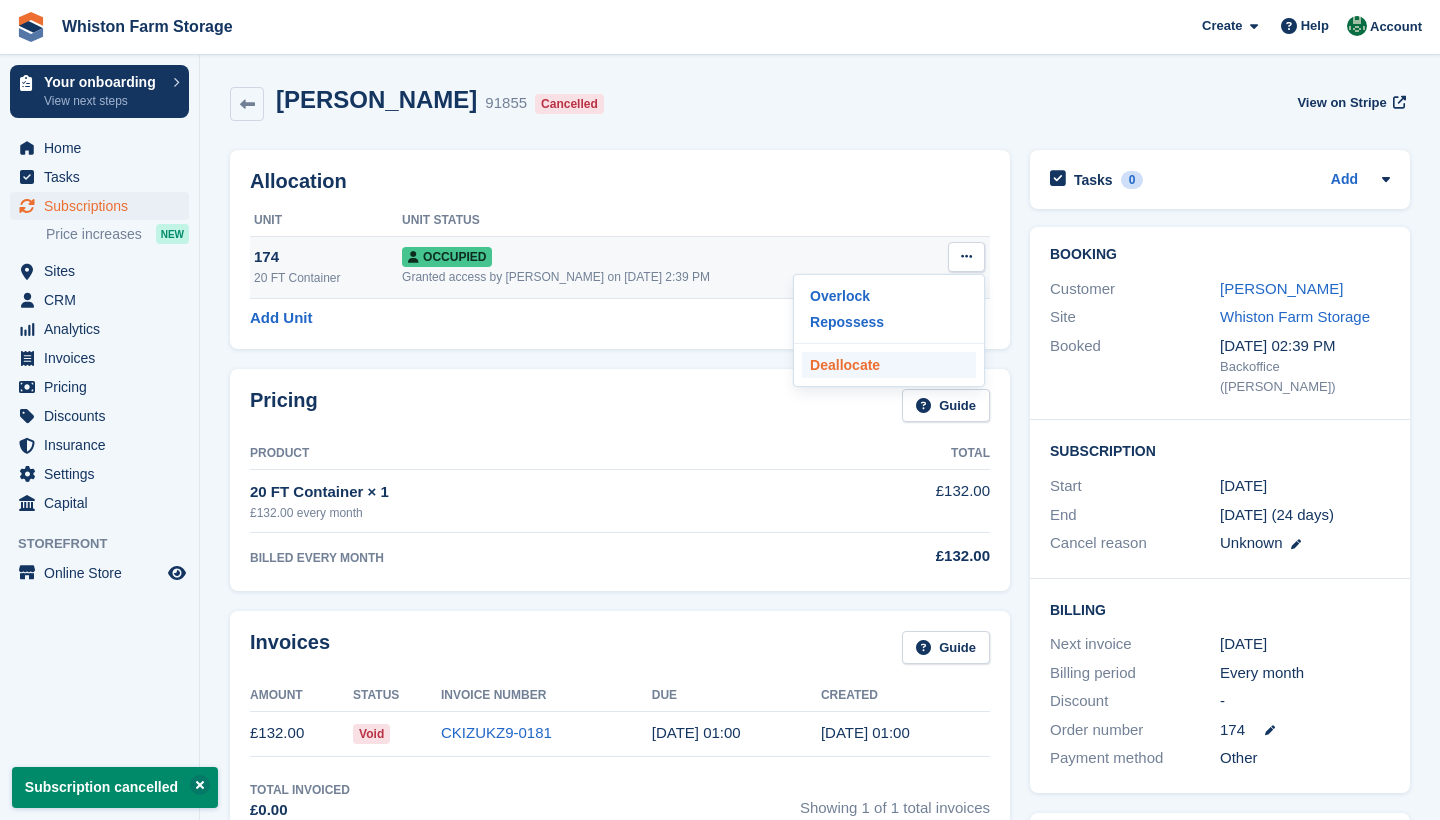 click on "Deallocate" at bounding box center [889, 365] 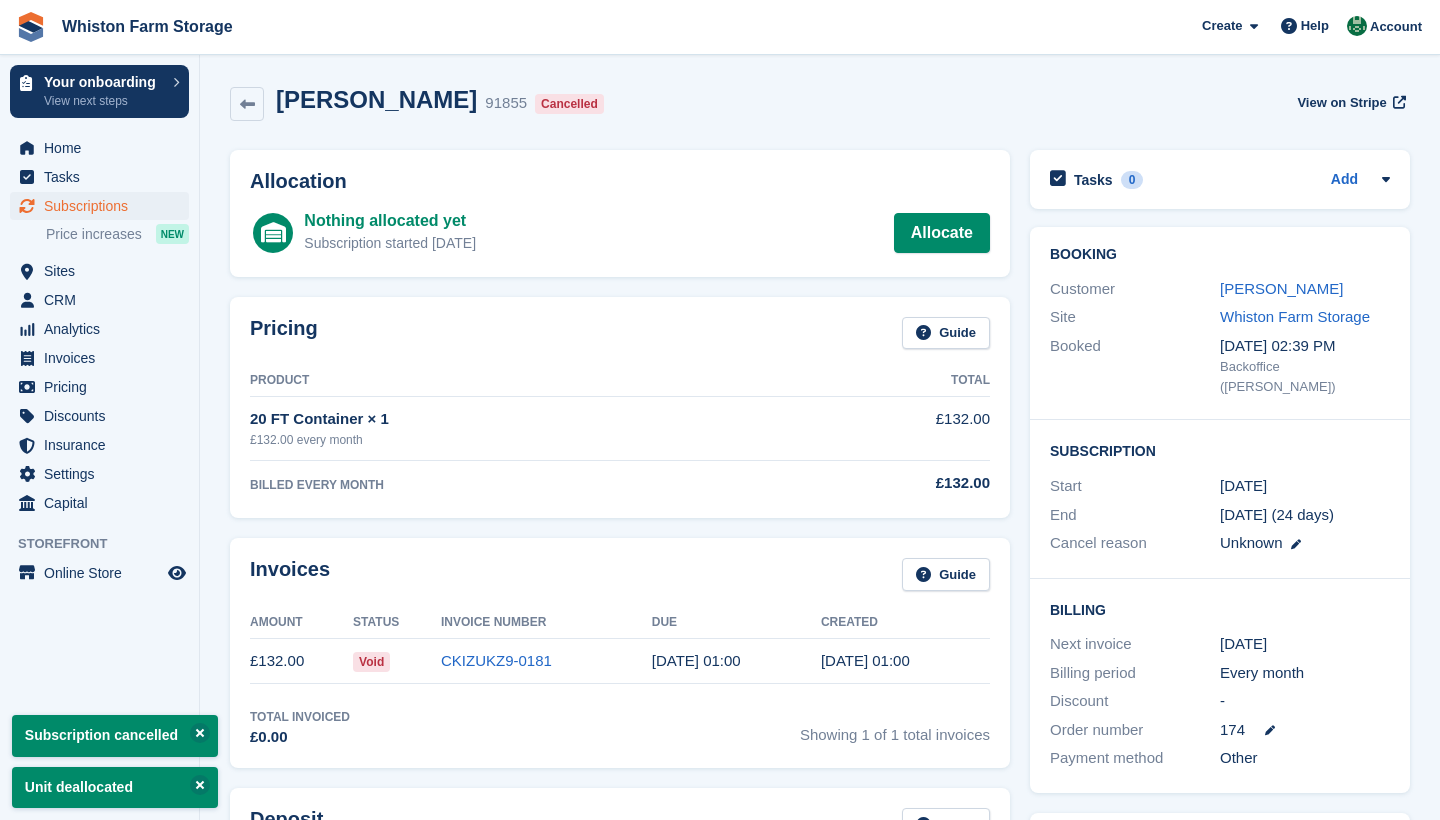 click on "Subscriptions" at bounding box center [104, 206] 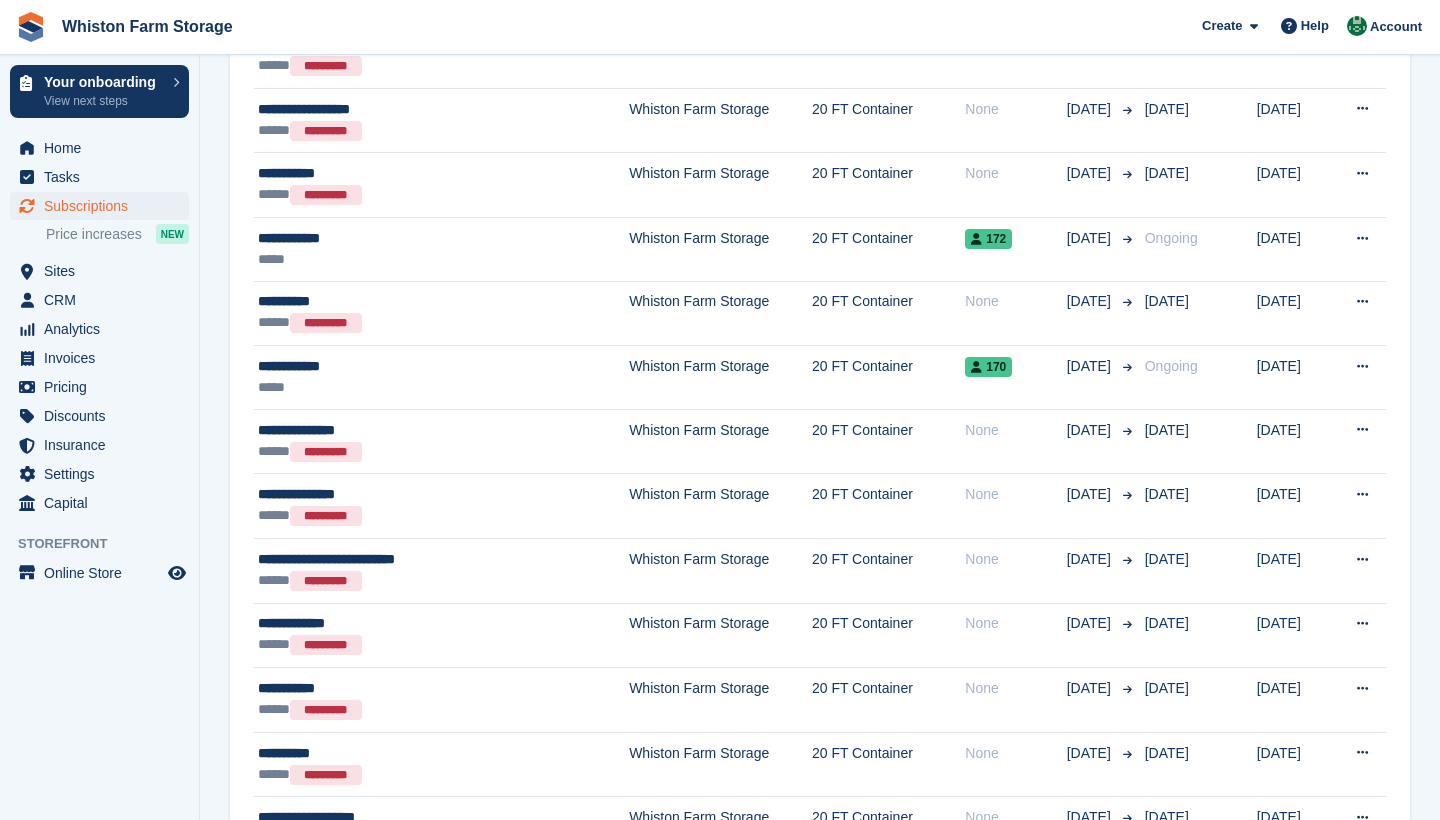 scroll, scrollTop: 1147, scrollLeft: 0, axis: vertical 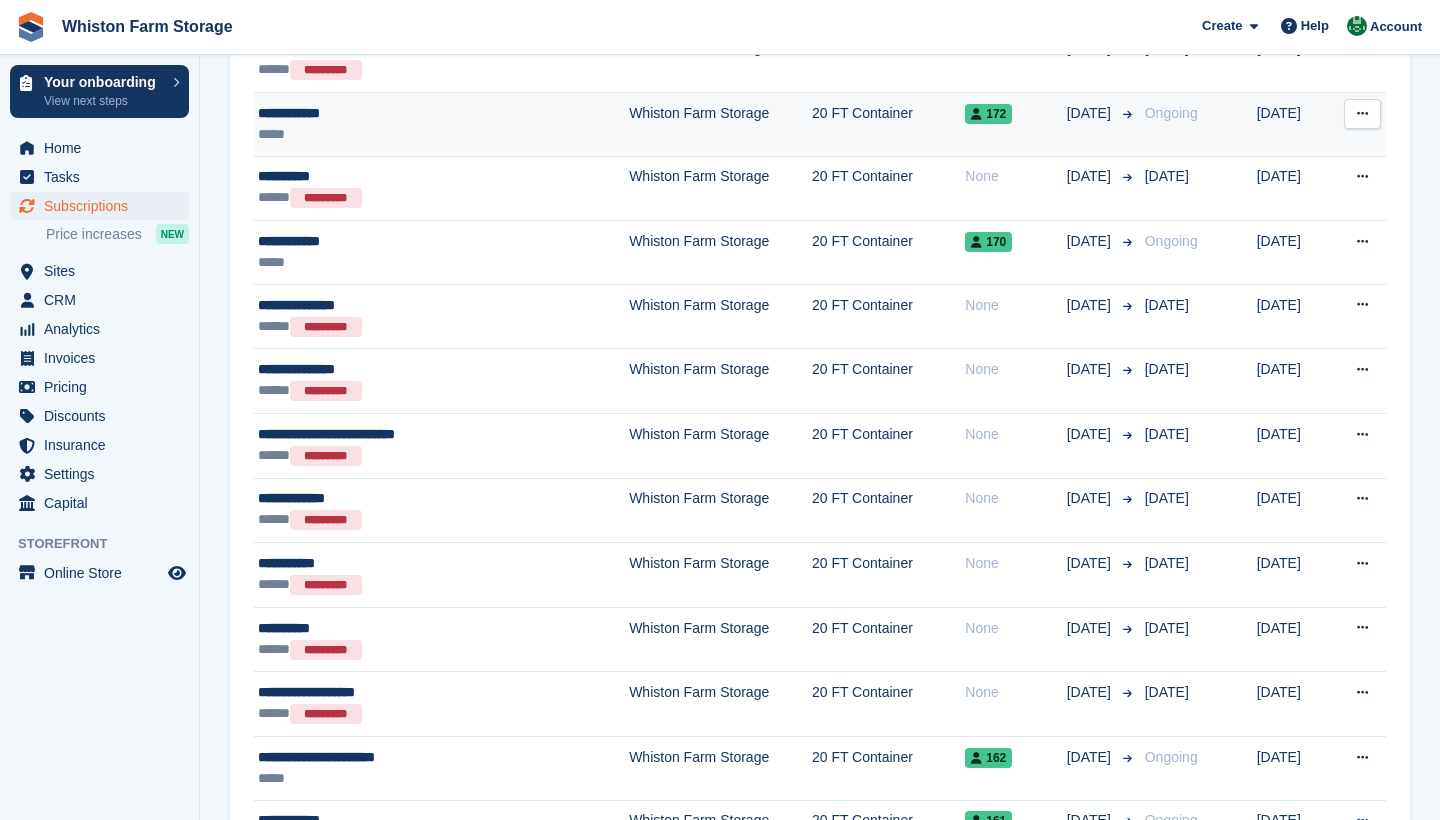 click on "**********" at bounding box center (399, 113) 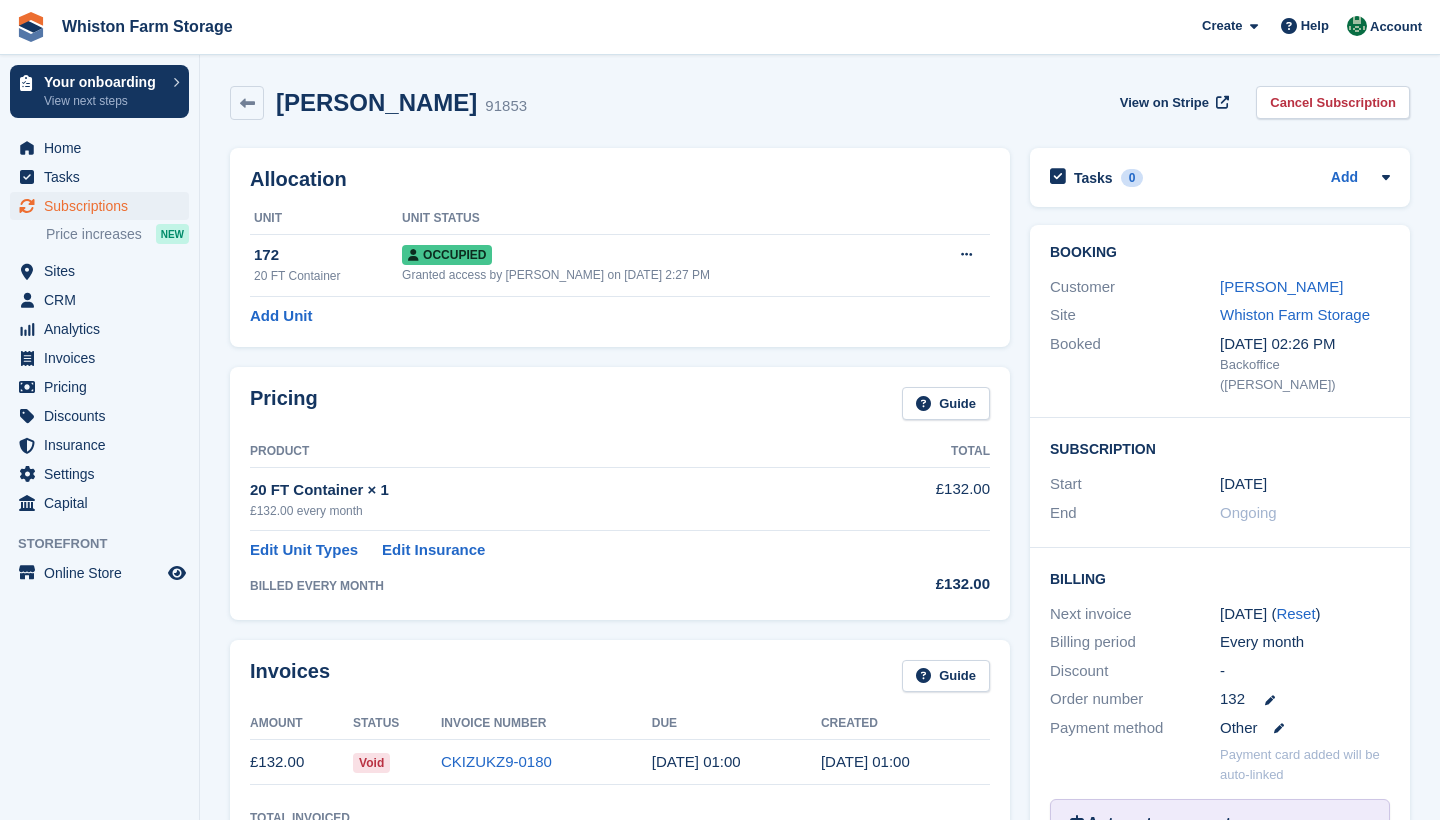 scroll, scrollTop: 0, scrollLeft: 0, axis: both 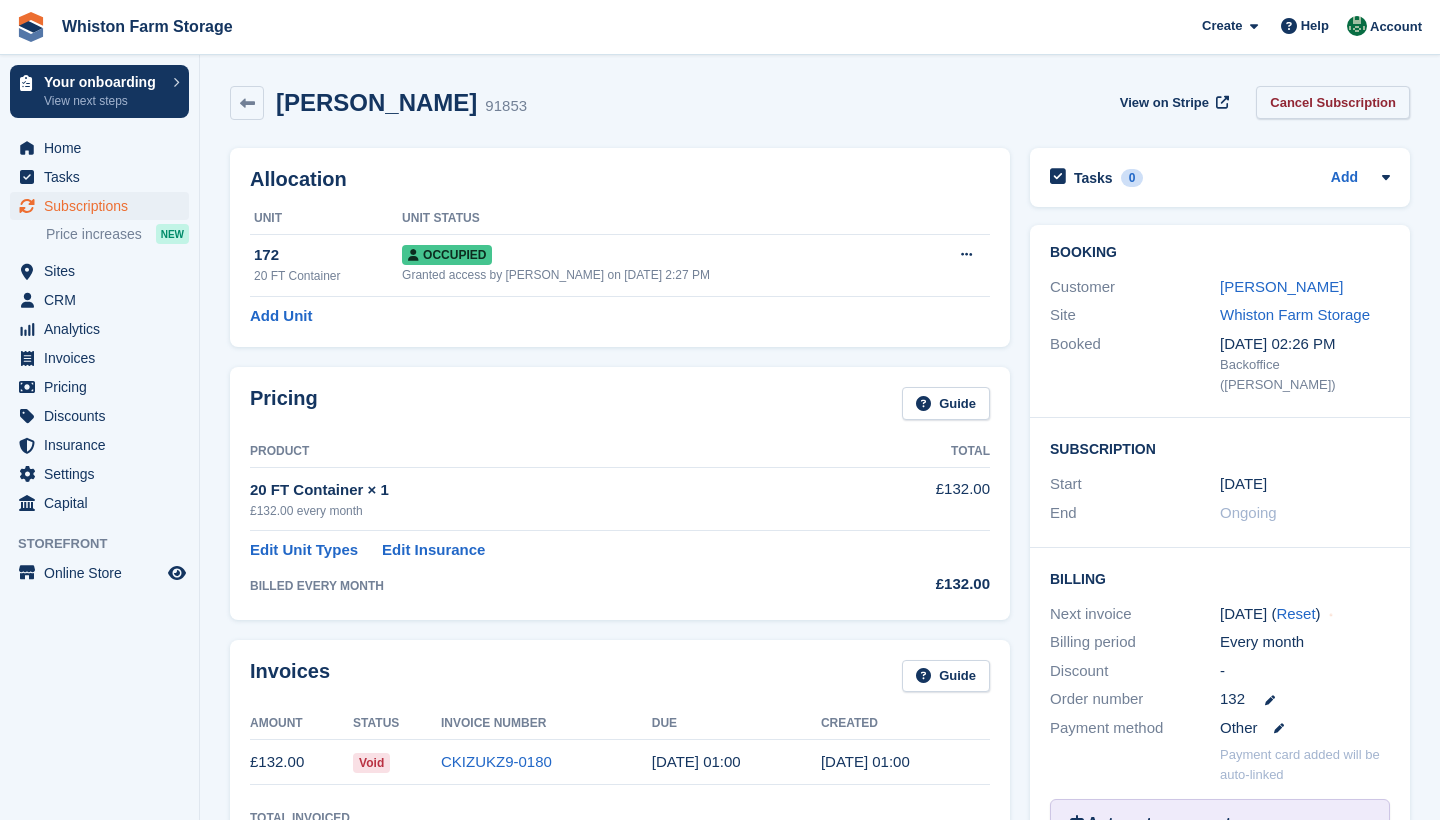 click on "Cancel Subscription" at bounding box center (1333, 102) 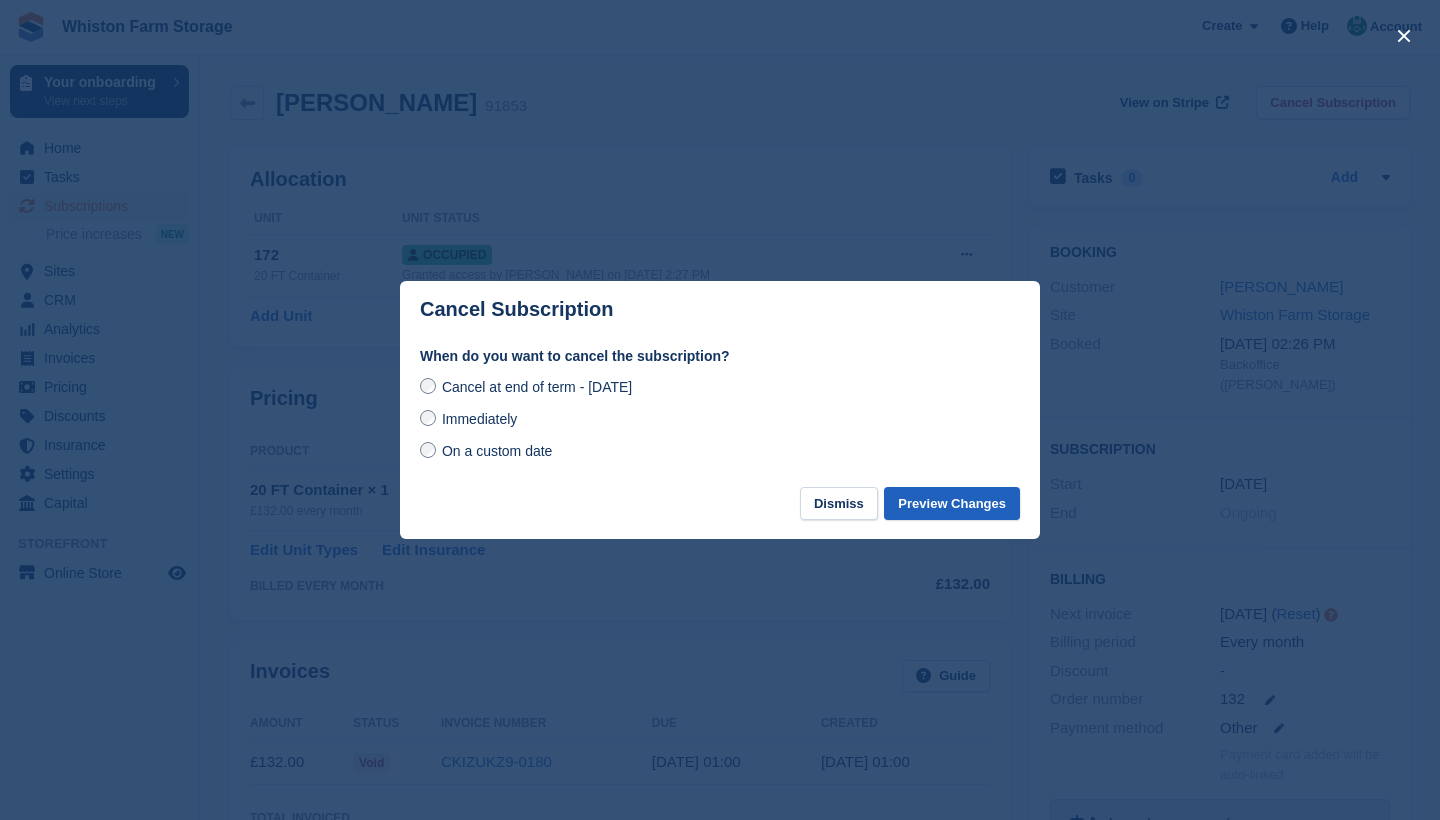 click on "Preview Changes" at bounding box center (952, 503) 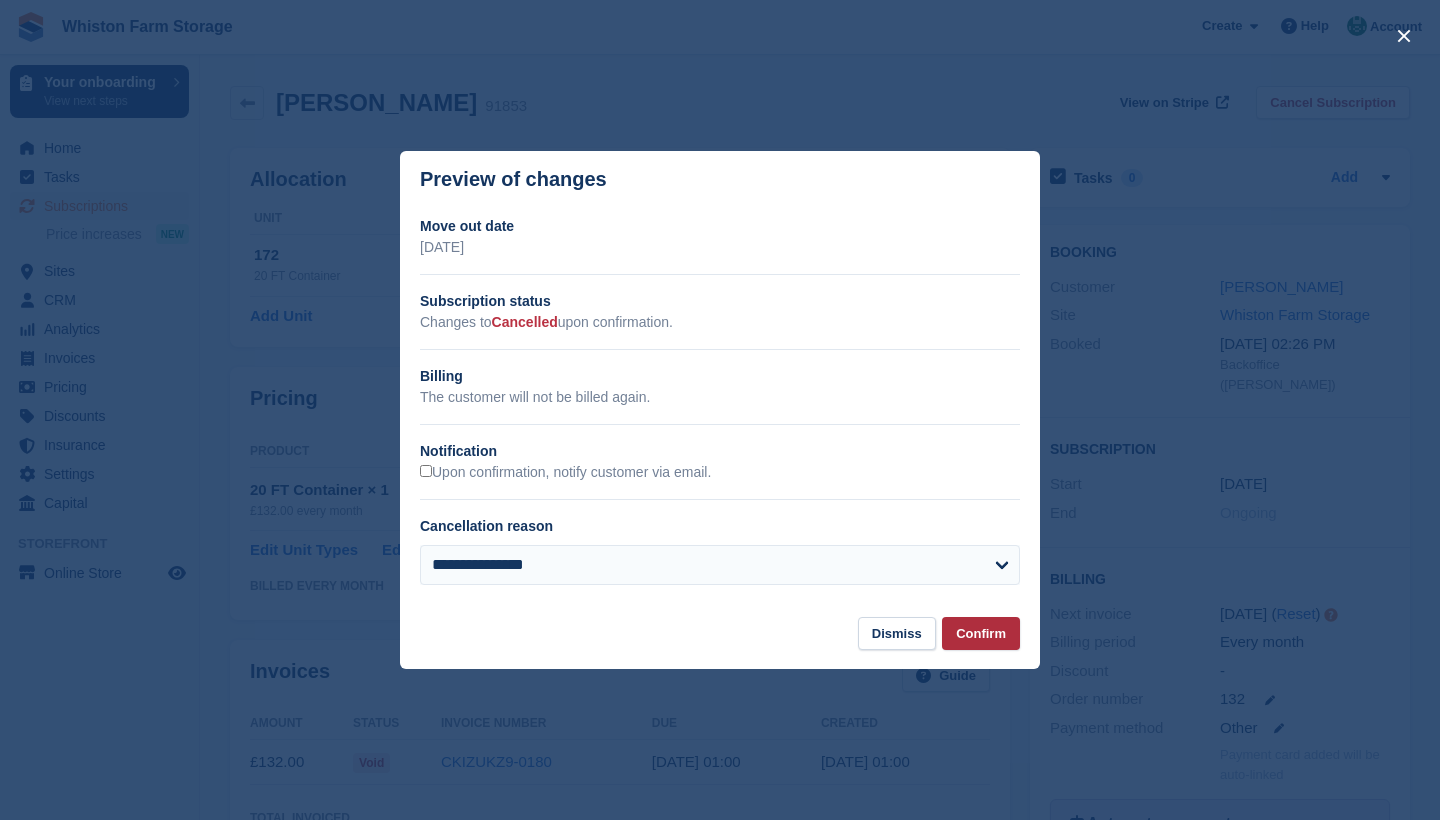 click on "Confirm" at bounding box center (981, 633) 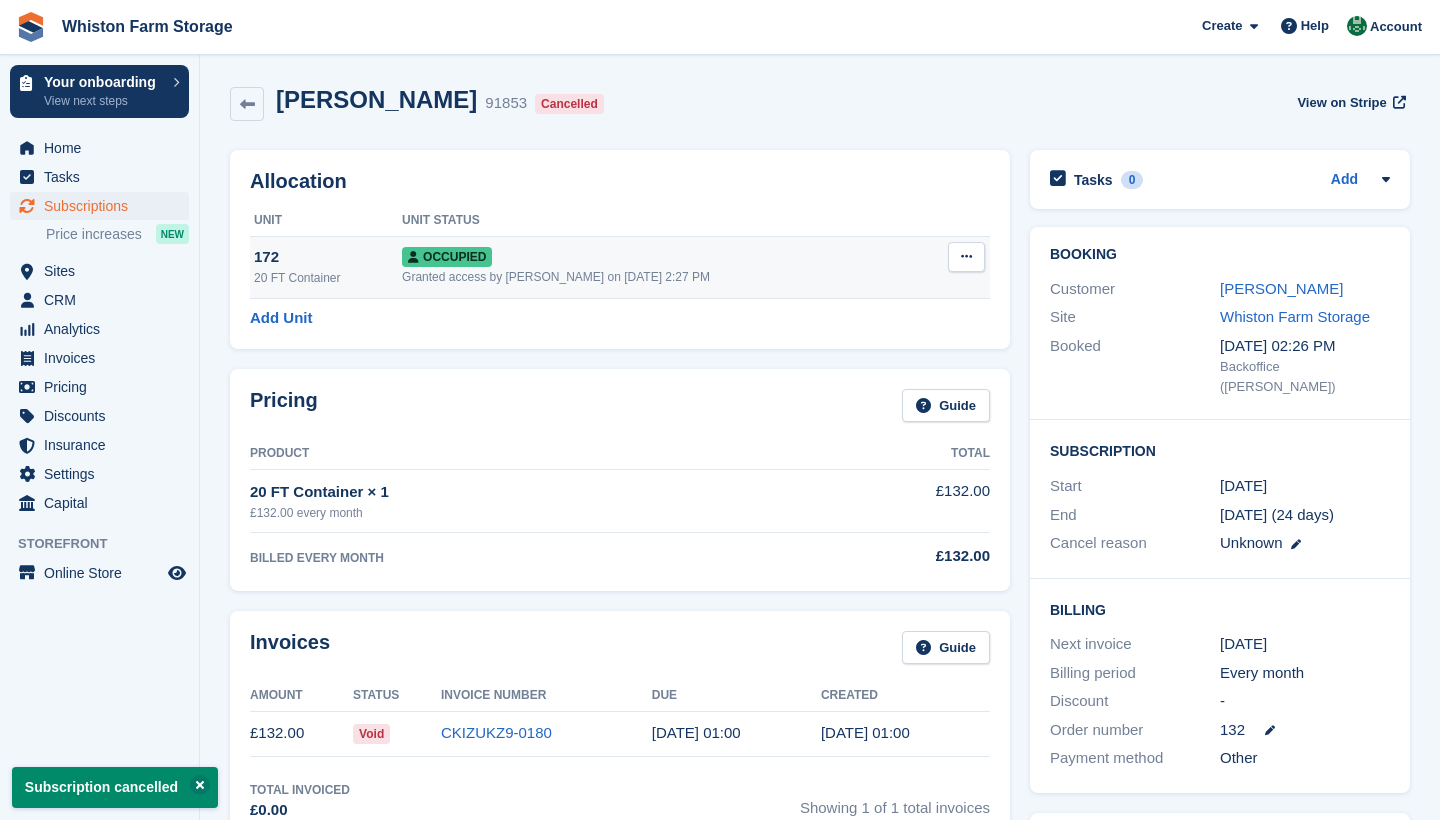 click at bounding box center (966, 256) 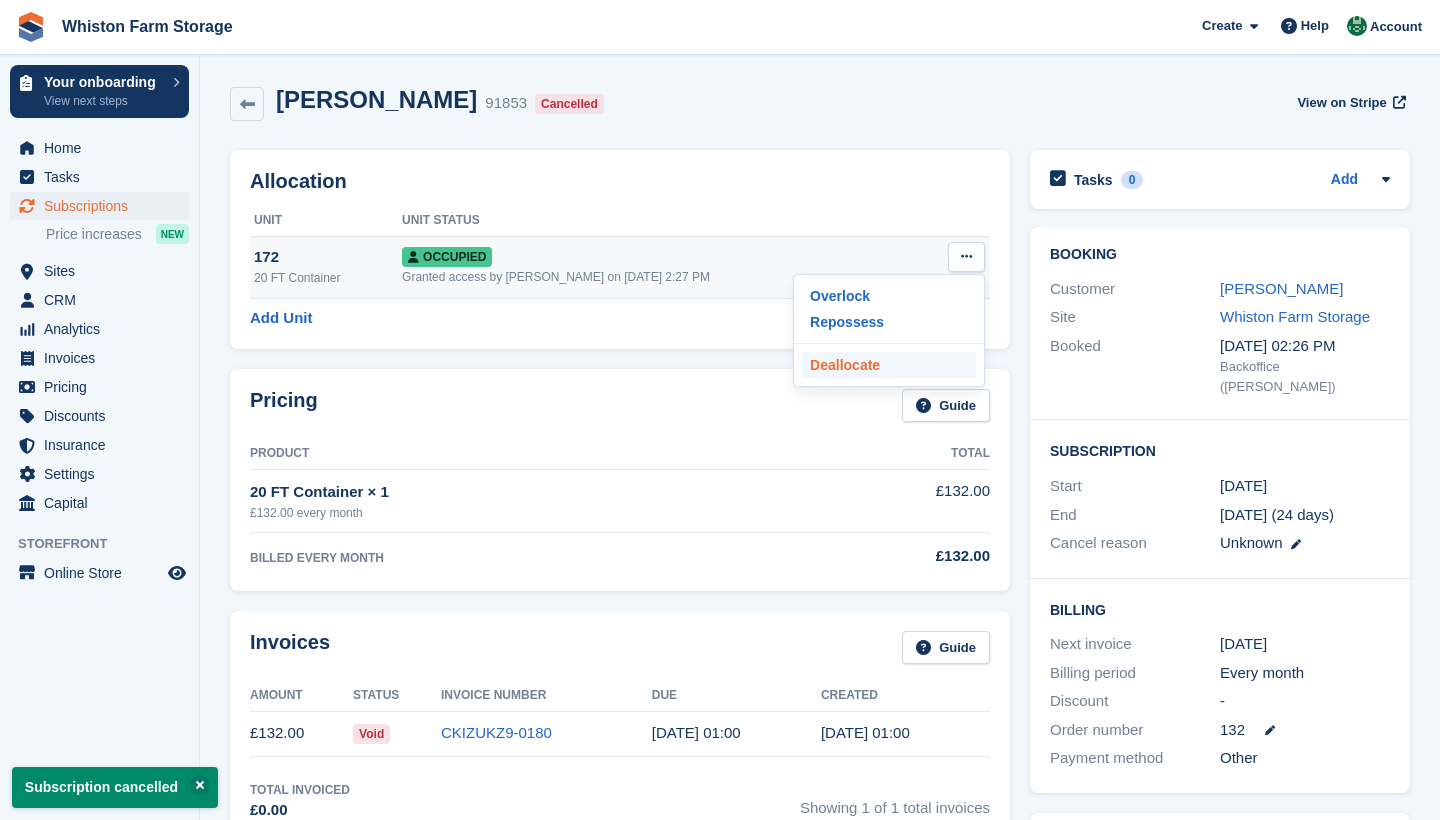 click on "Deallocate" at bounding box center [889, 365] 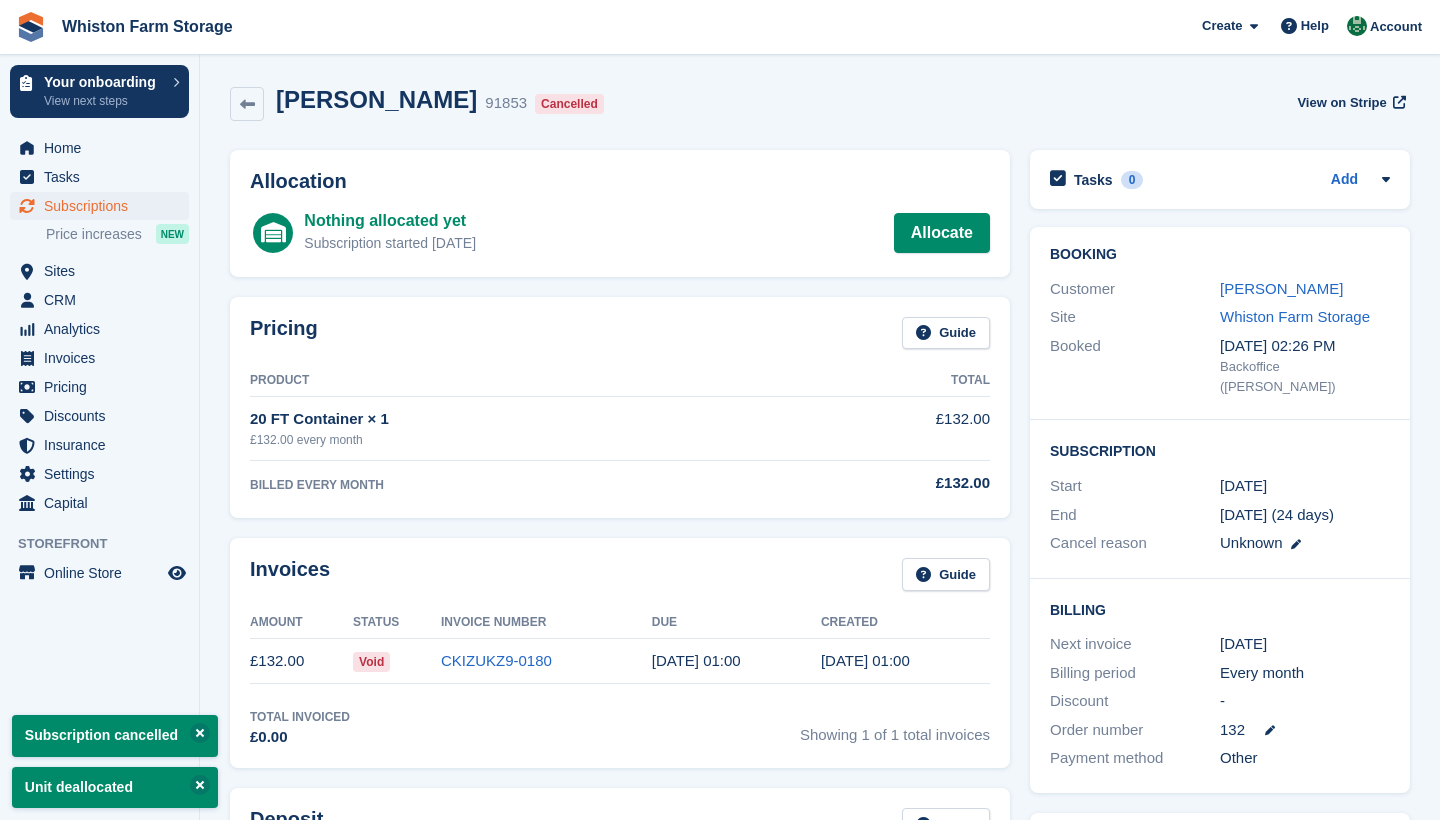 click on "Subscriptions" at bounding box center [104, 206] 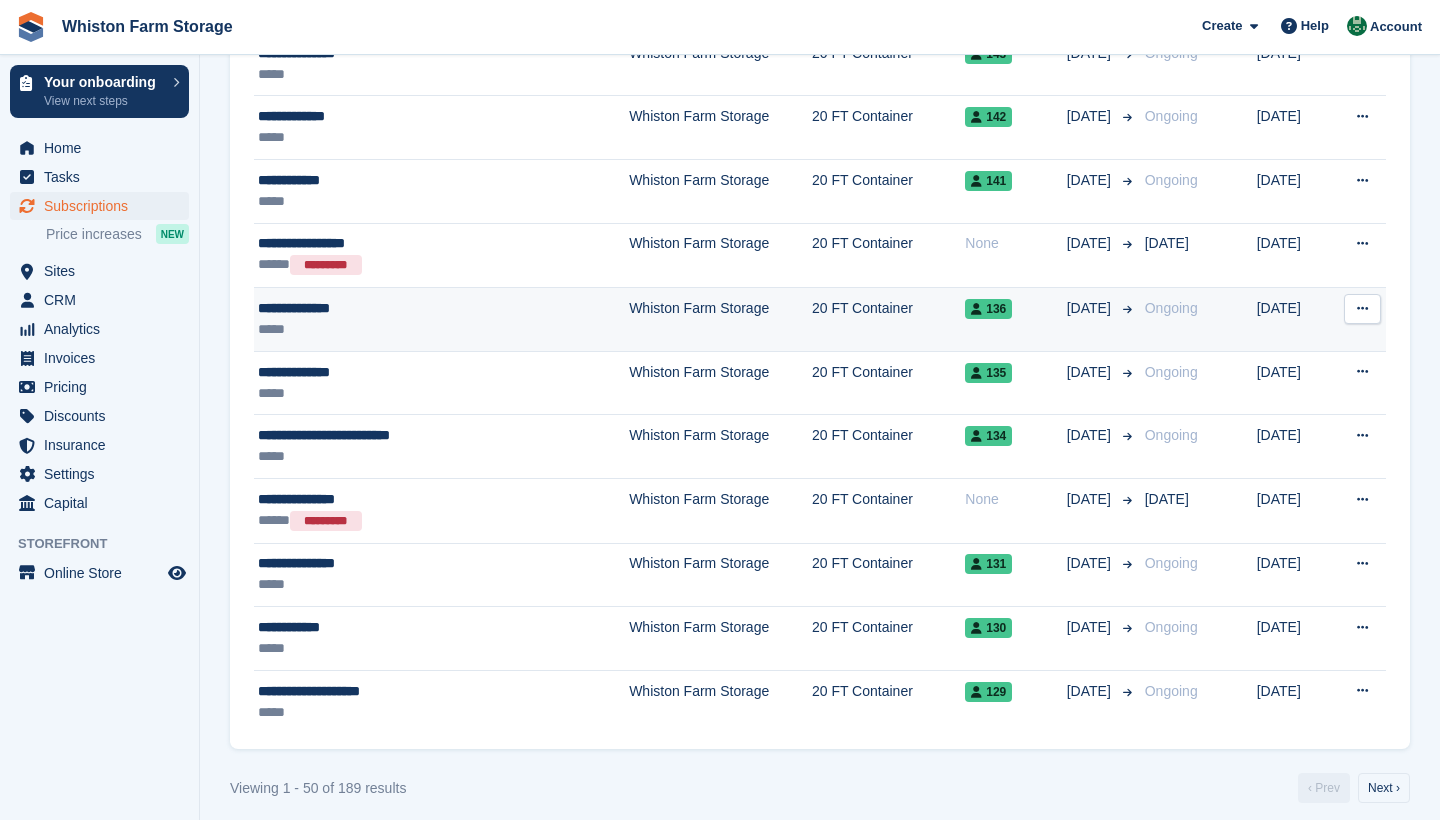 scroll, scrollTop: 2820, scrollLeft: 0, axis: vertical 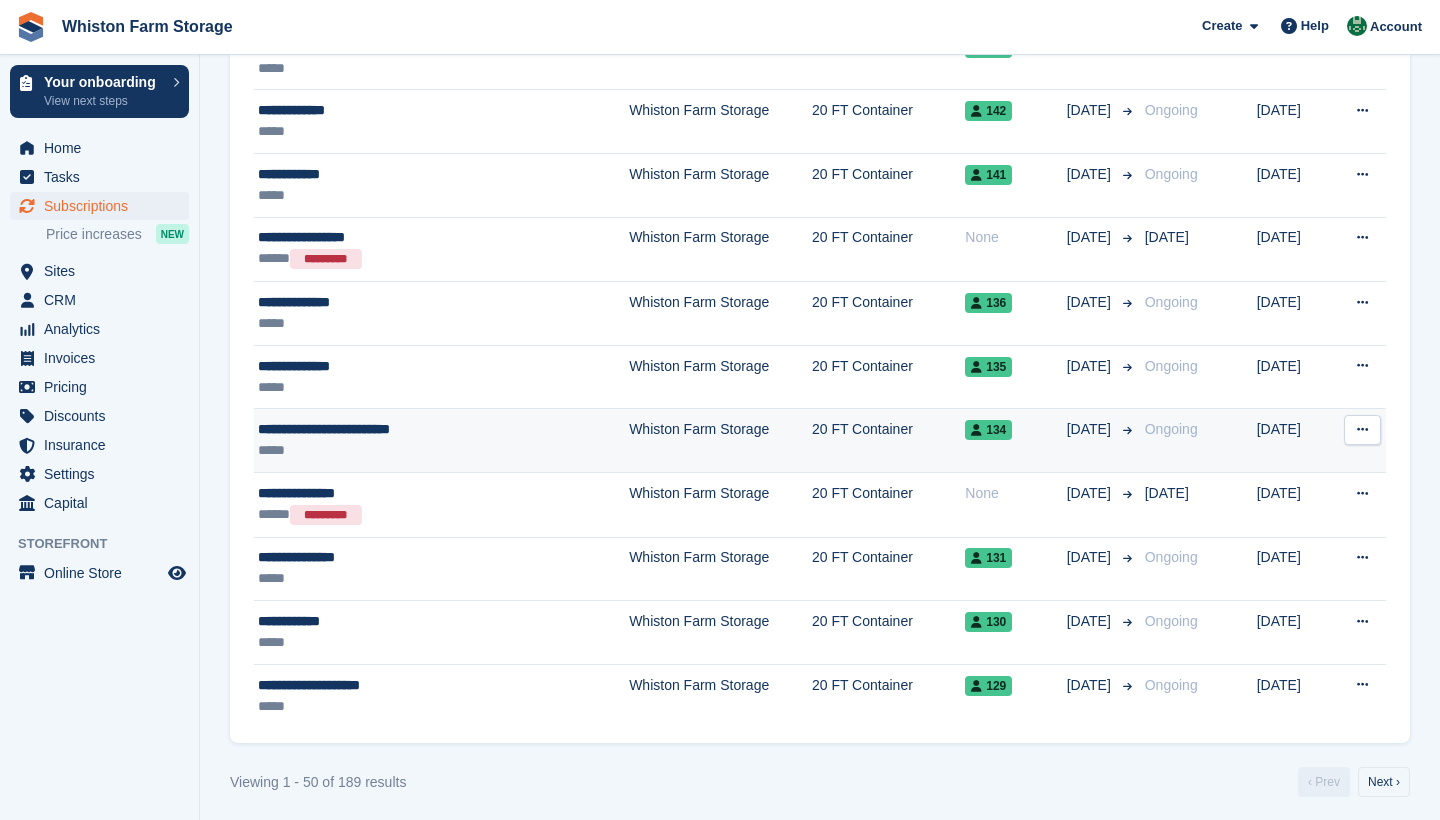 click on "**********" at bounding box center [441, 441] 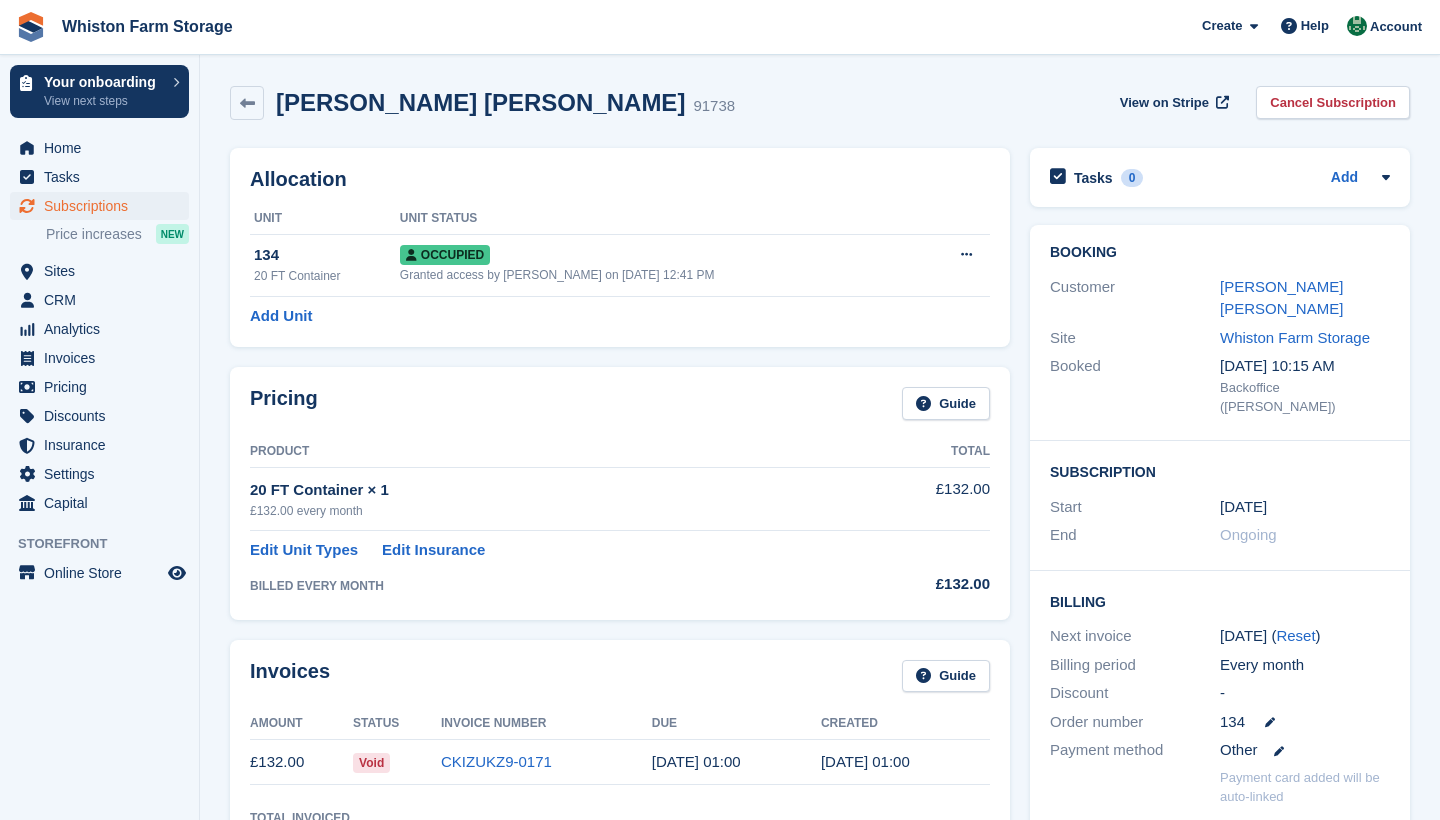 scroll, scrollTop: 0, scrollLeft: 0, axis: both 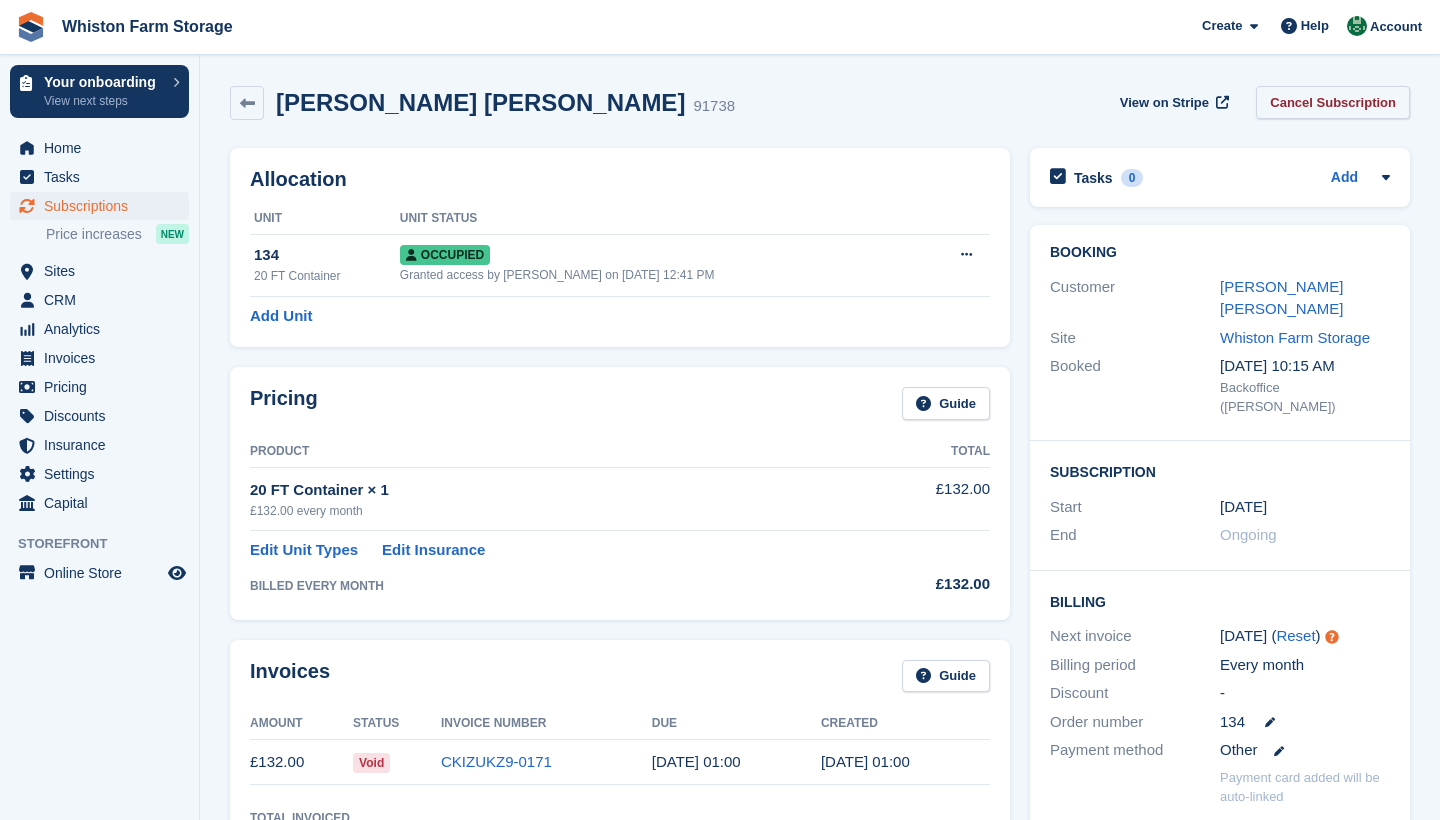 click on "Cancel Subscription" at bounding box center [1333, 102] 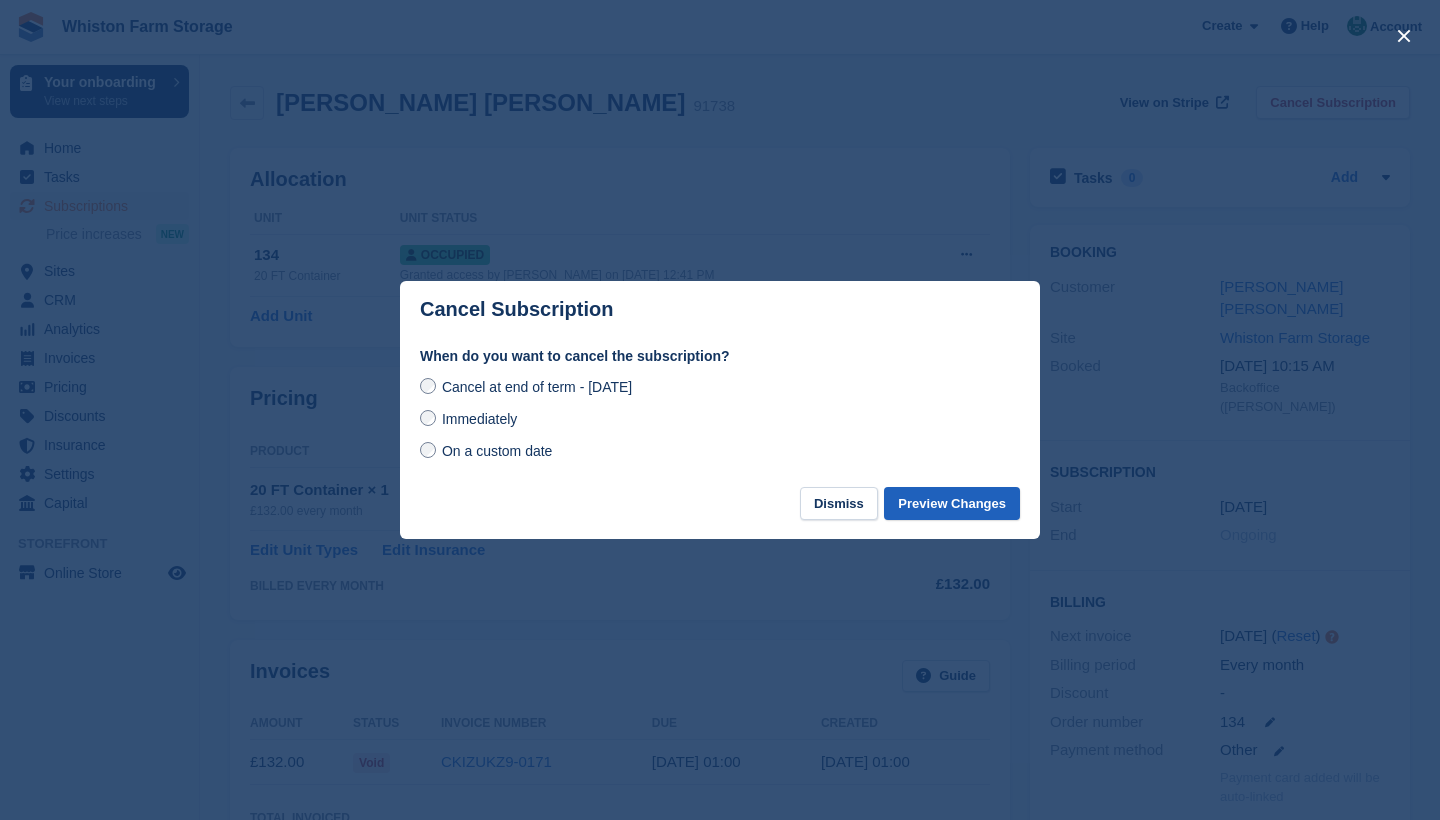 click on "Preview Changes" at bounding box center [952, 503] 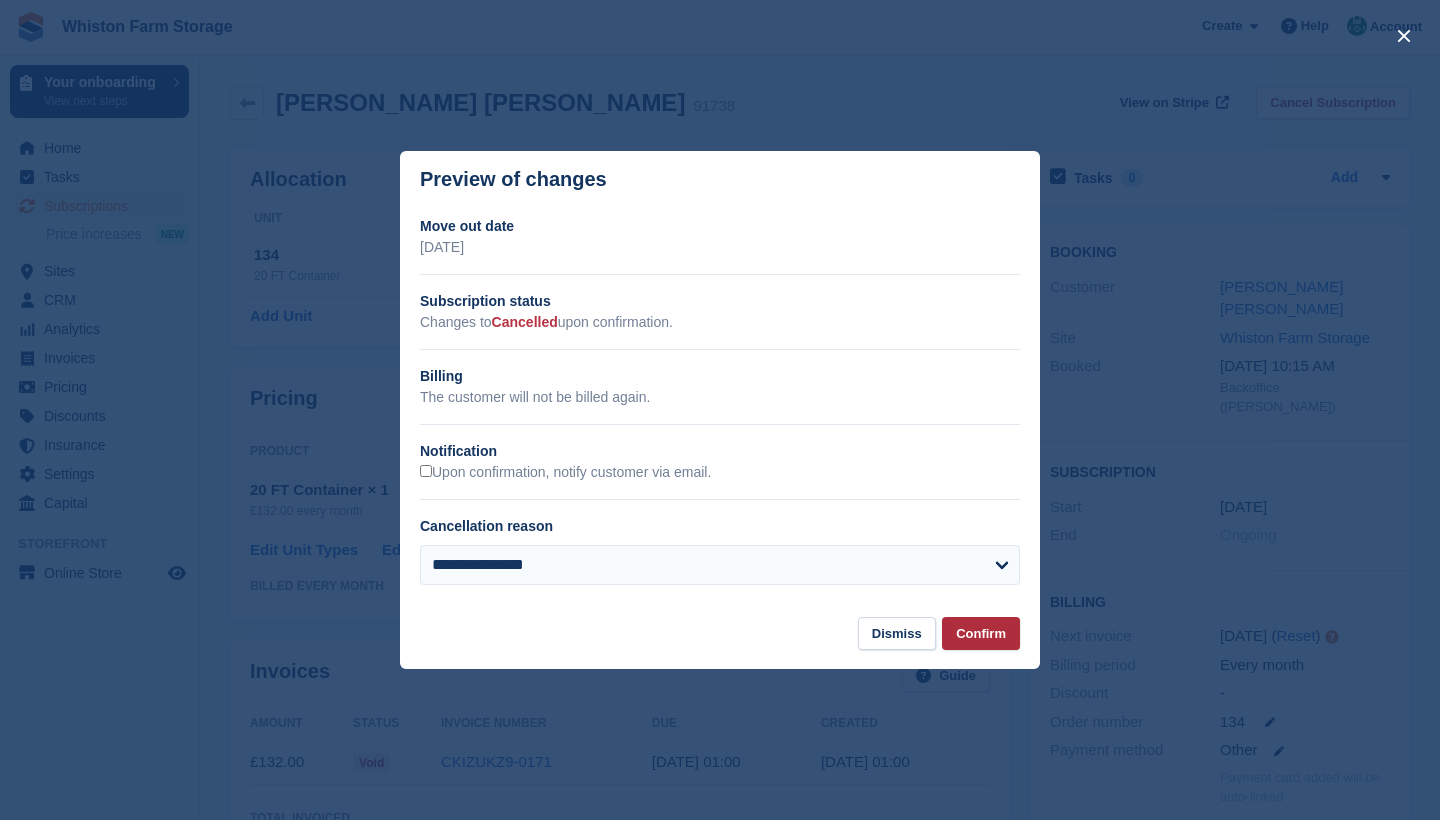 click on "Confirm" at bounding box center [981, 633] 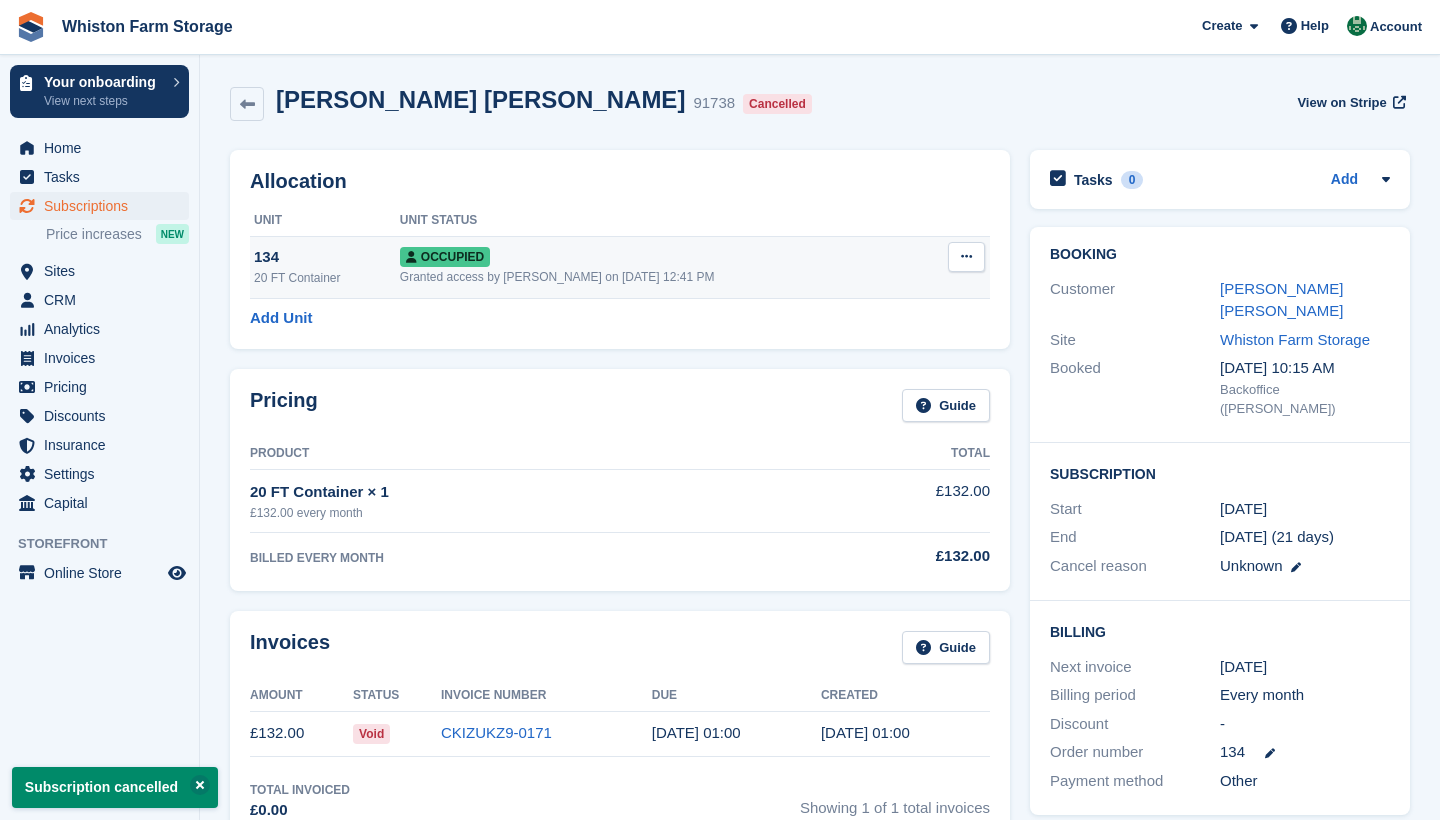 click at bounding box center (966, 256) 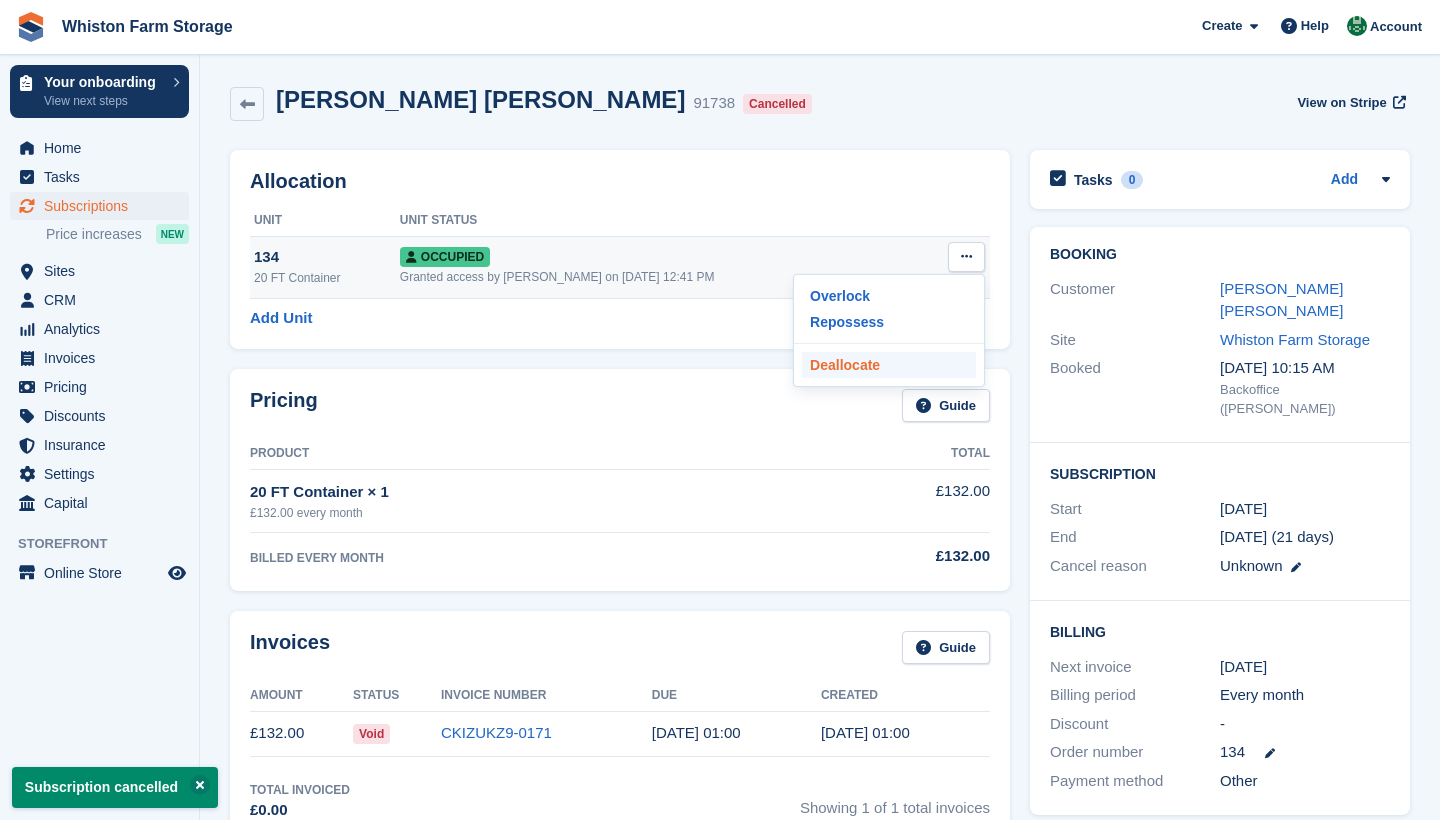click on "Deallocate" at bounding box center (889, 365) 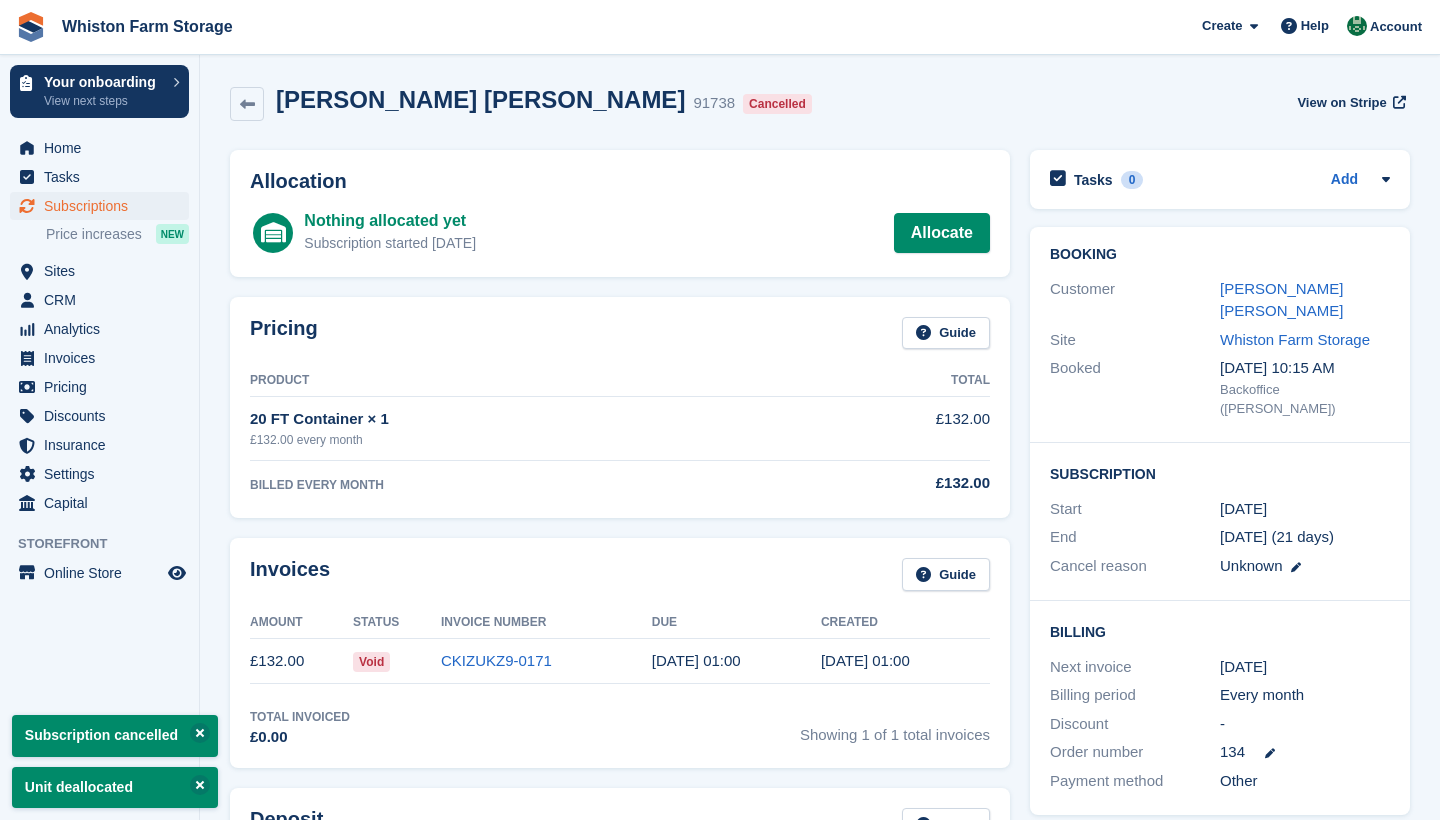 click on "Subscriptions" at bounding box center [104, 206] 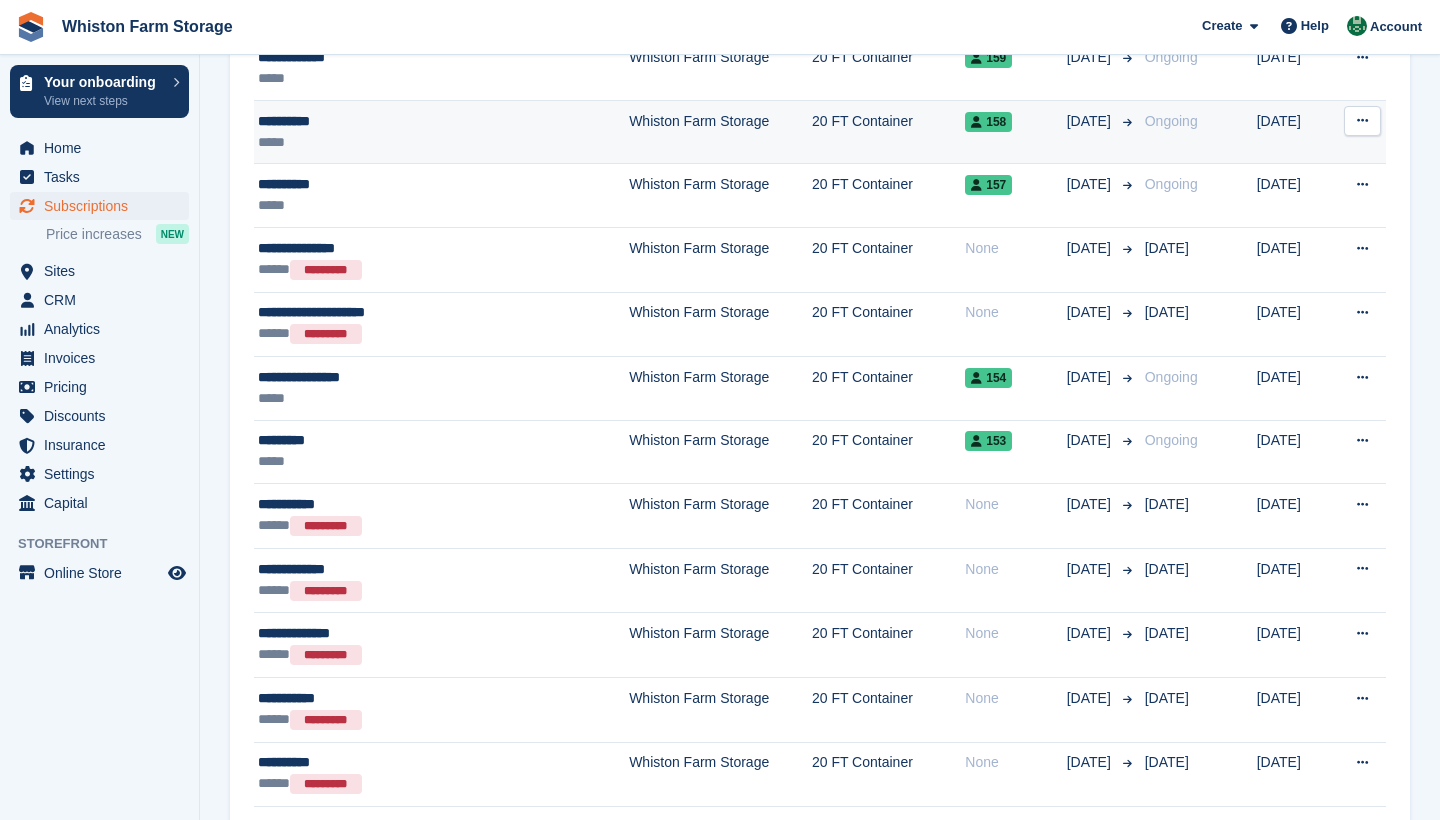 scroll, scrollTop: 1991, scrollLeft: 0, axis: vertical 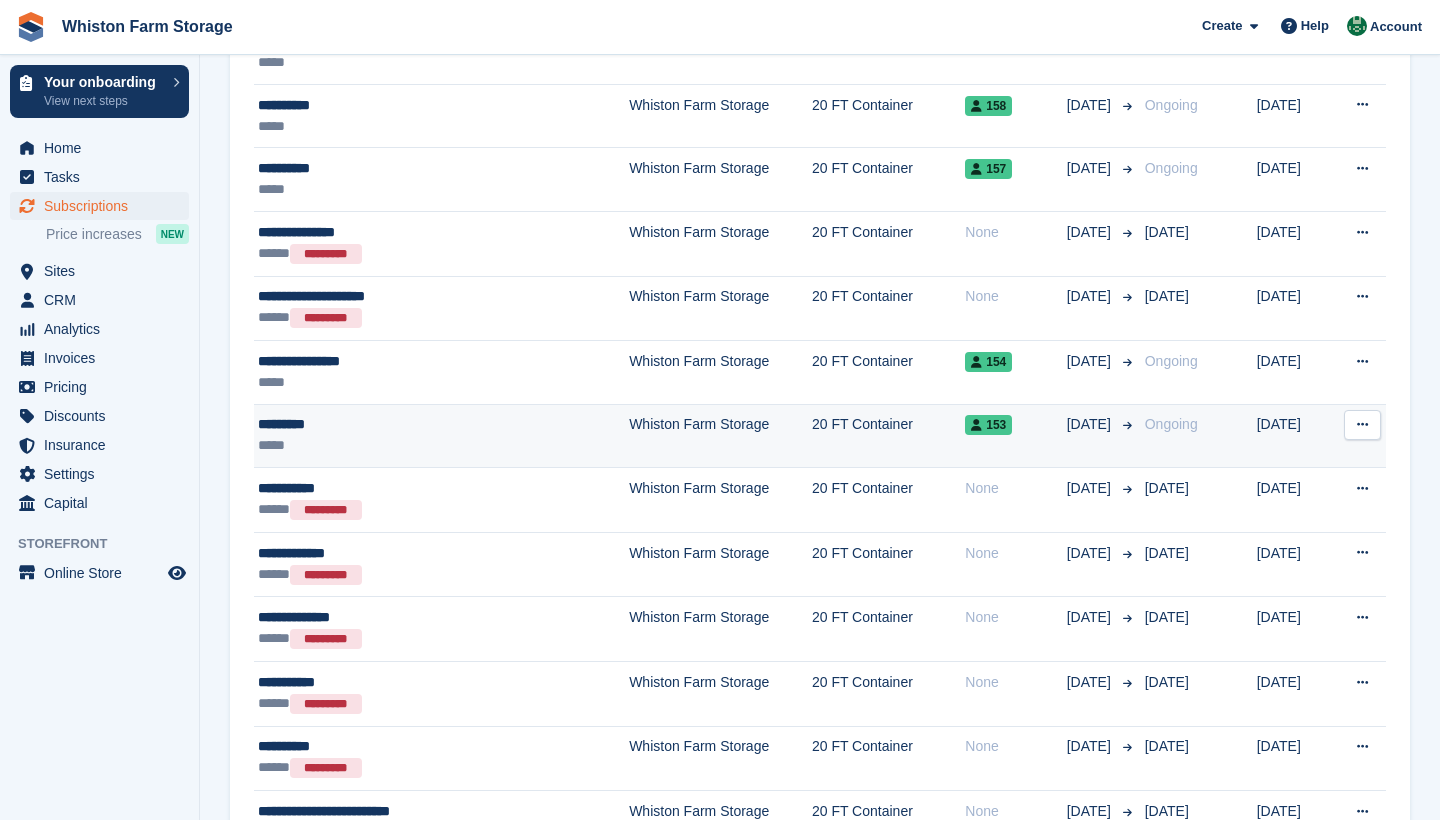 click on "*********" at bounding box center [399, 424] 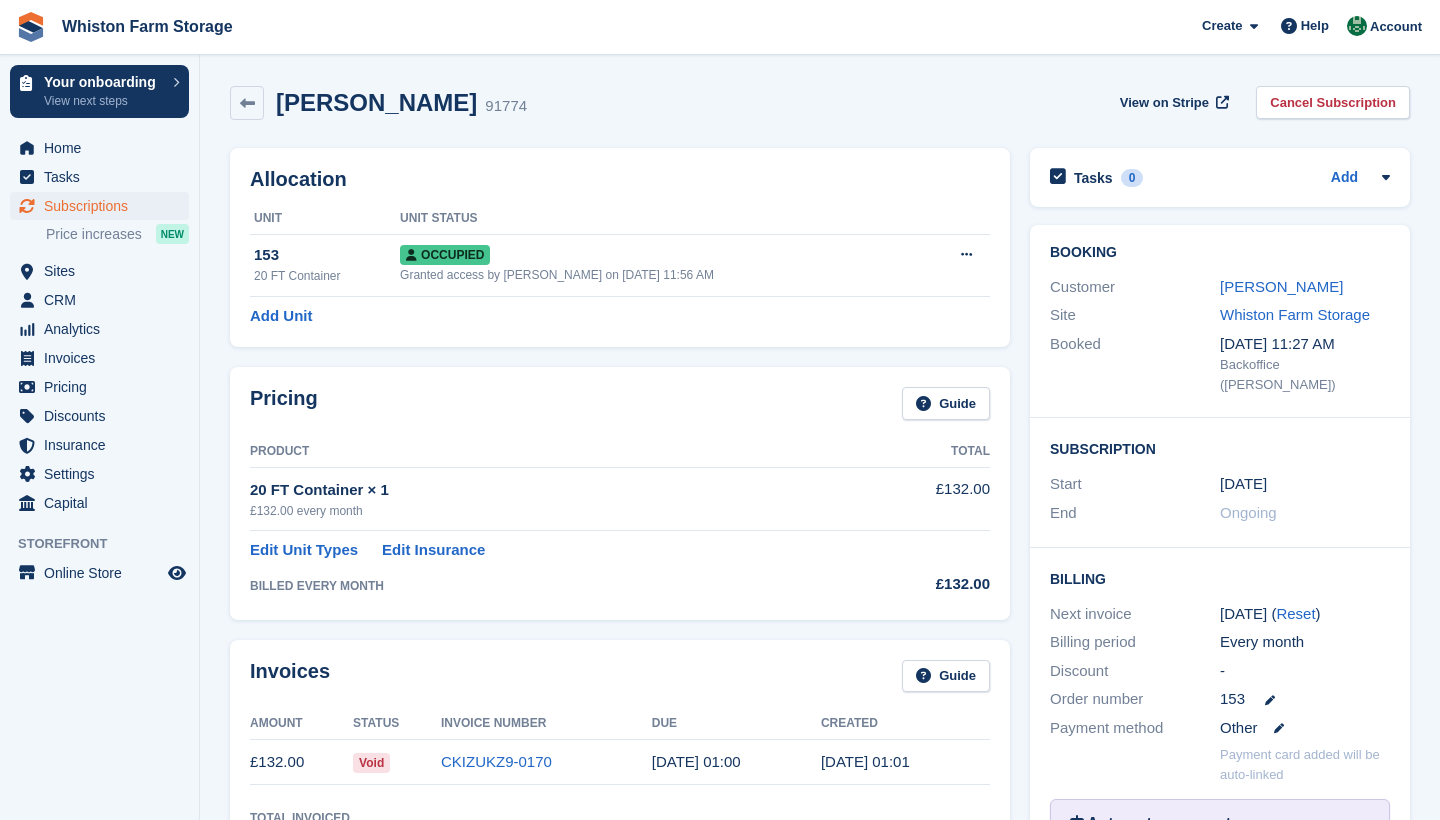 scroll, scrollTop: 0, scrollLeft: 0, axis: both 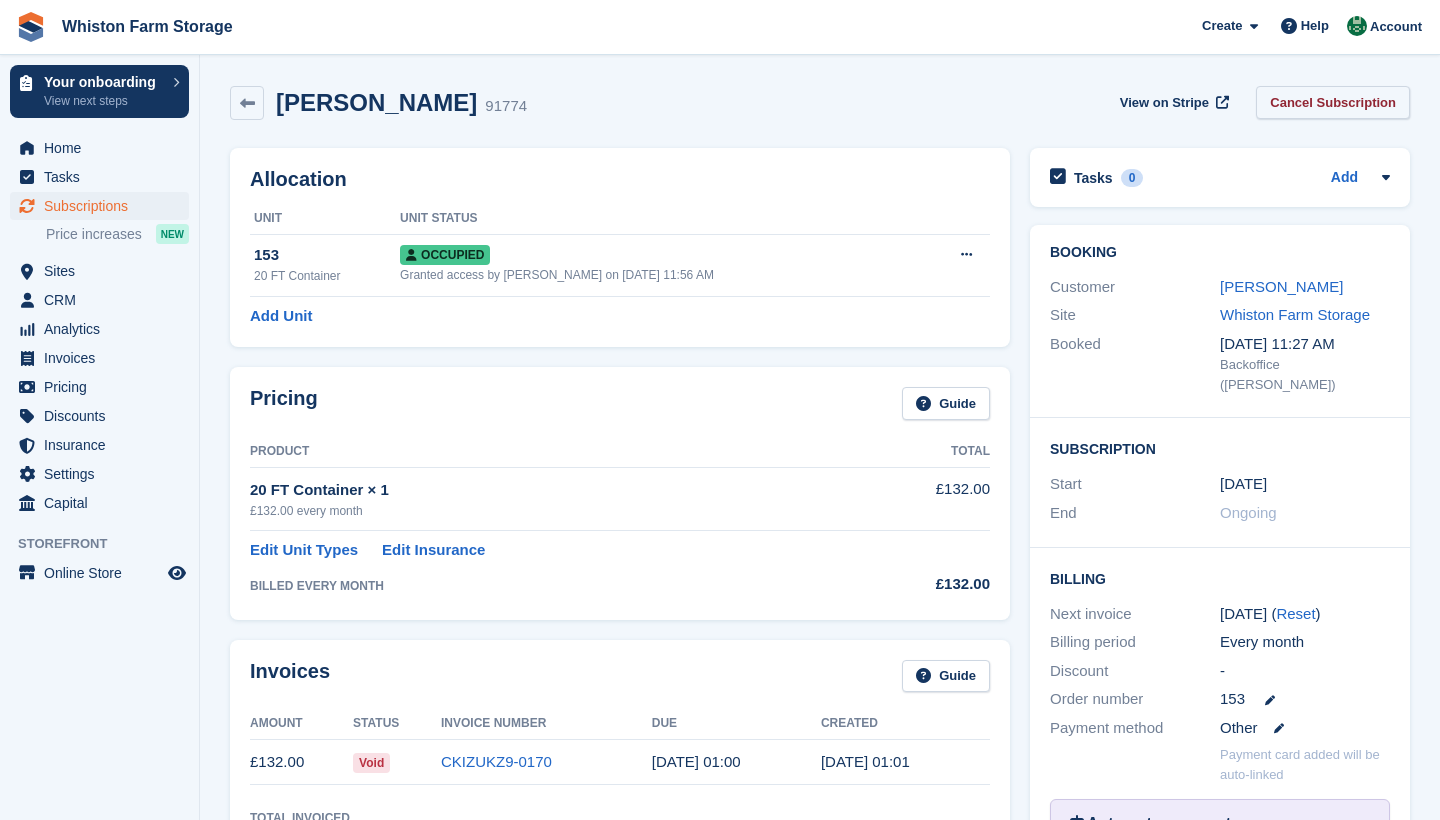 click on "Cancel Subscription" at bounding box center (1333, 102) 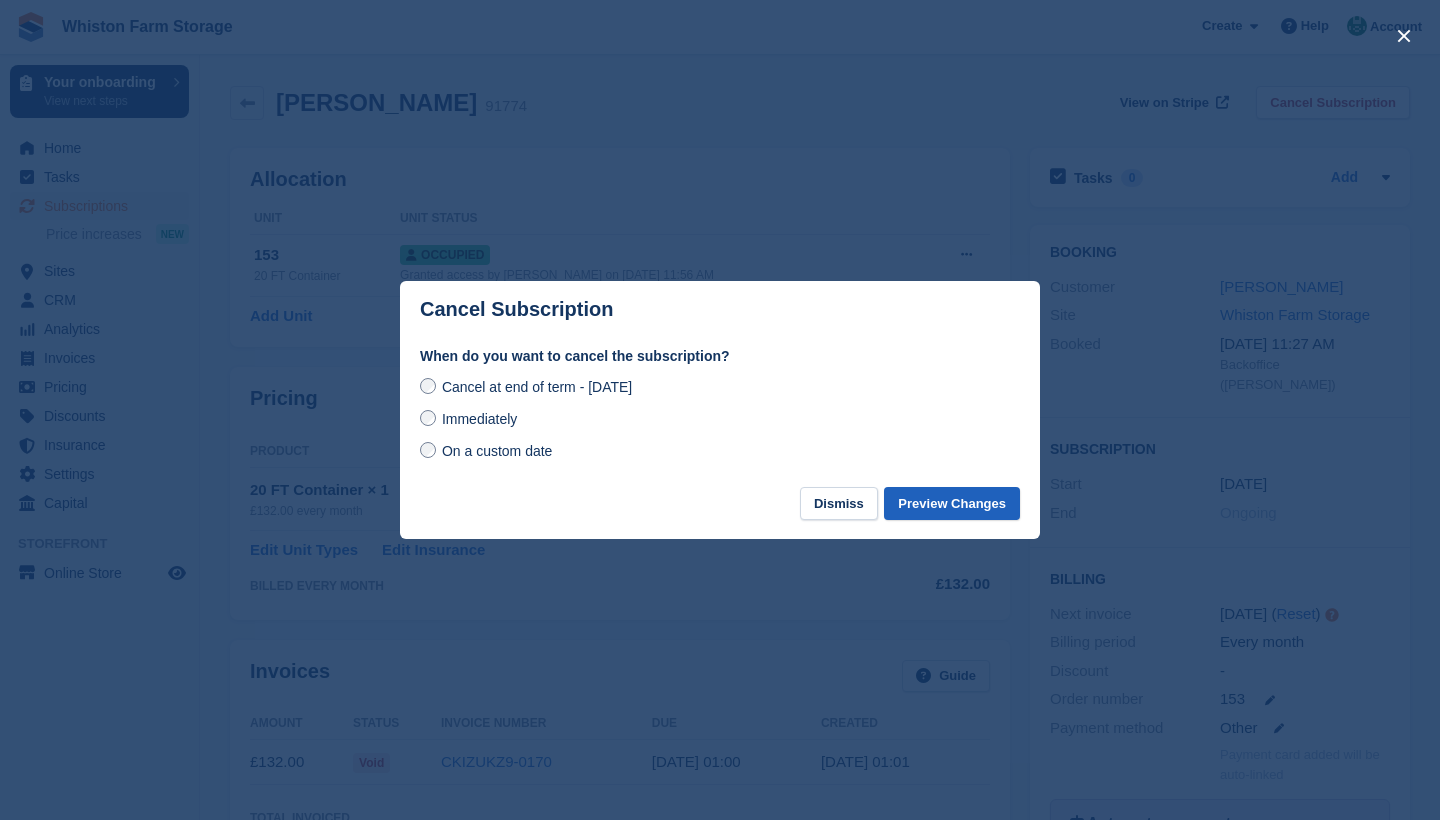 click on "Preview Changes" at bounding box center (952, 503) 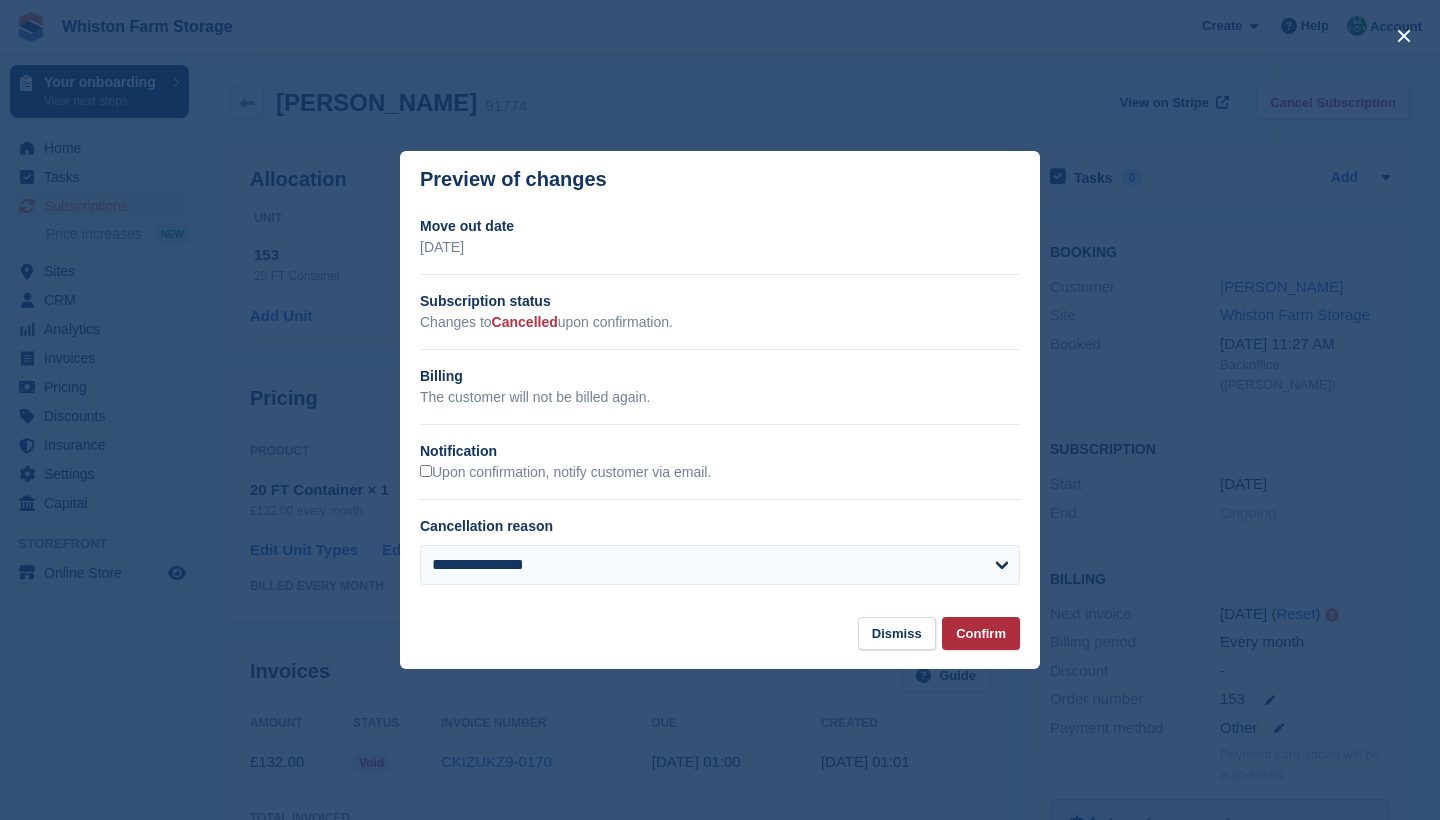 click on "Confirm" at bounding box center [981, 633] 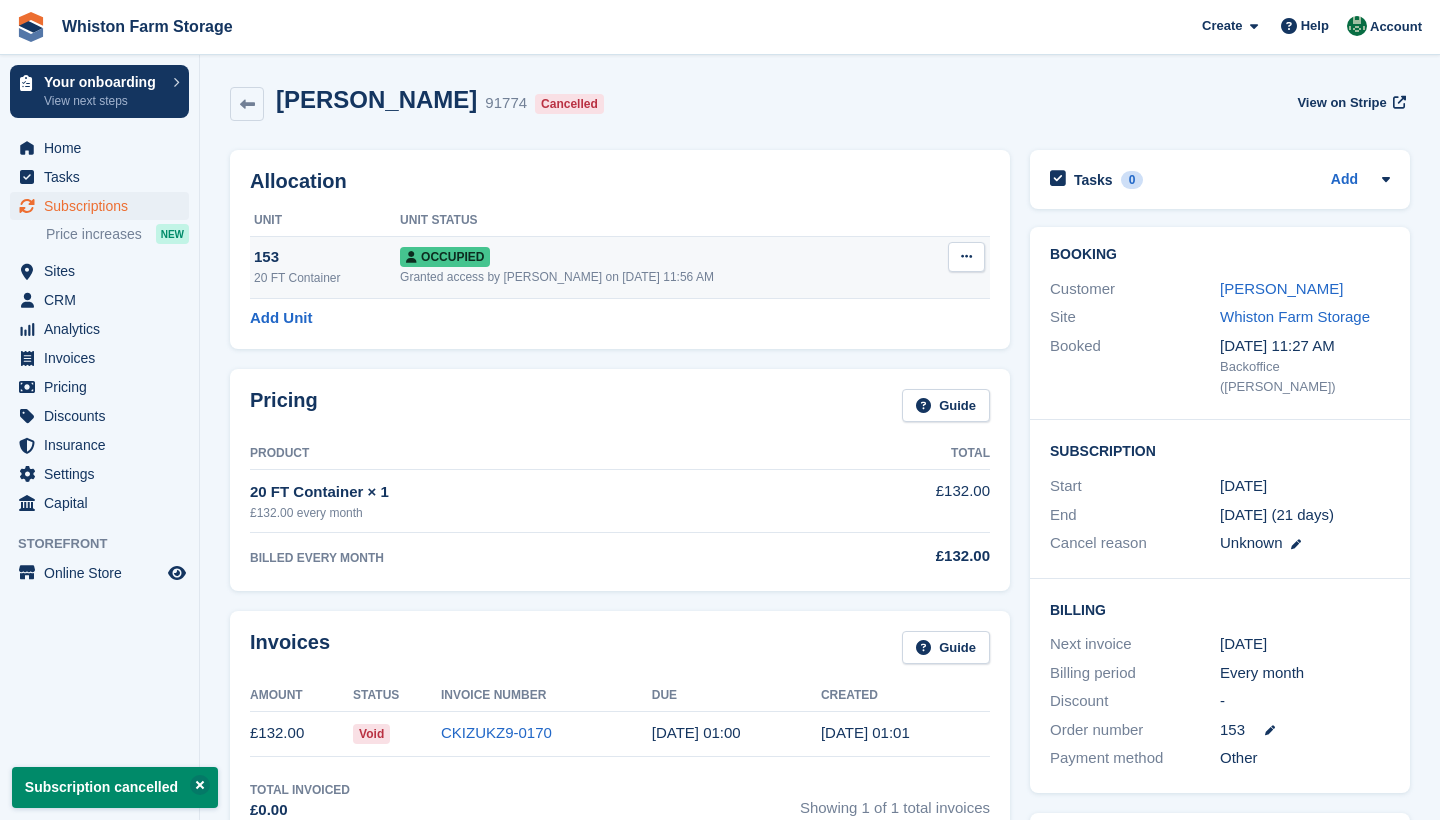 click at bounding box center (966, 256) 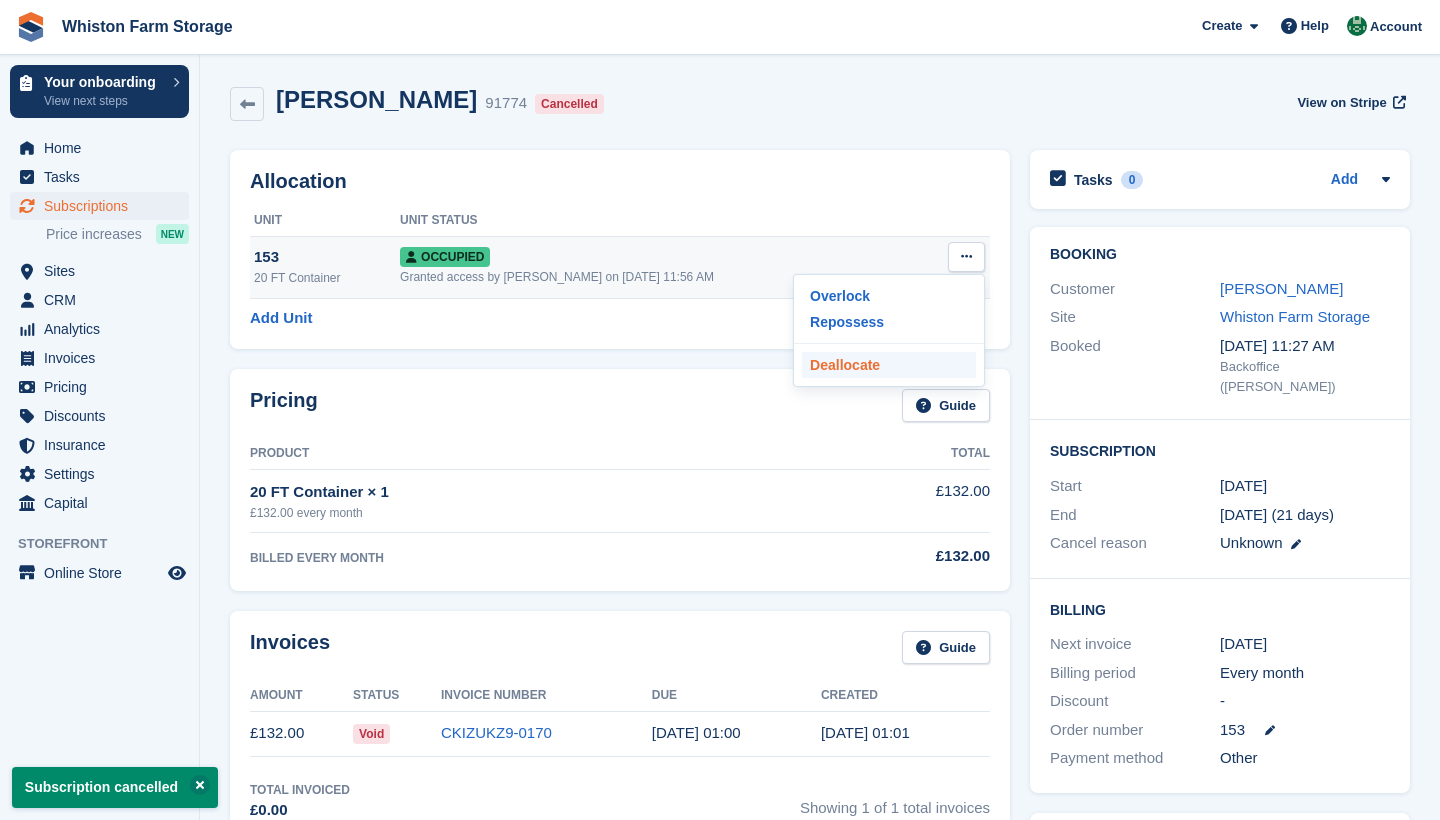 click on "Deallocate" at bounding box center [889, 365] 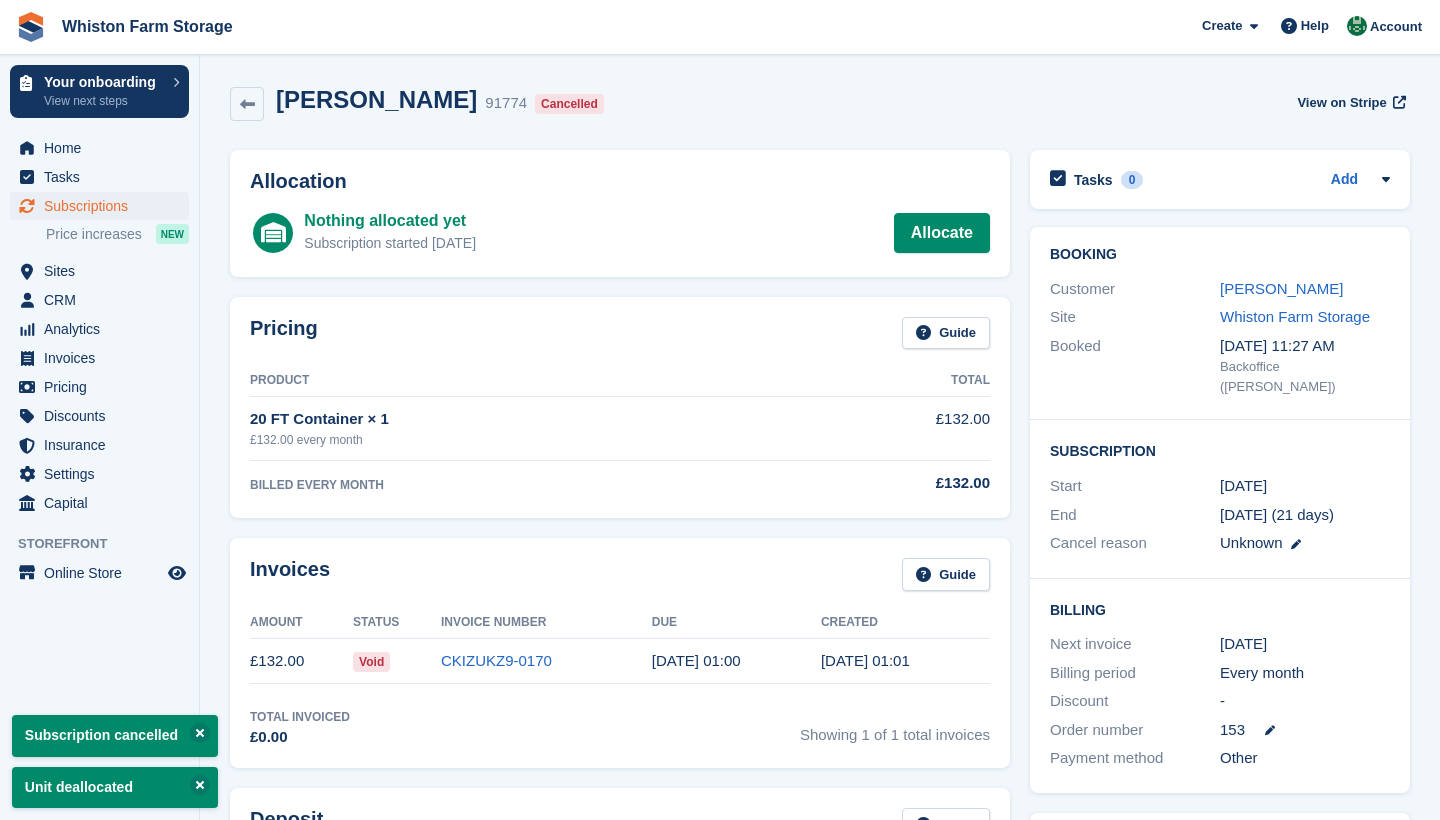 click on "Subscriptions" at bounding box center (104, 206) 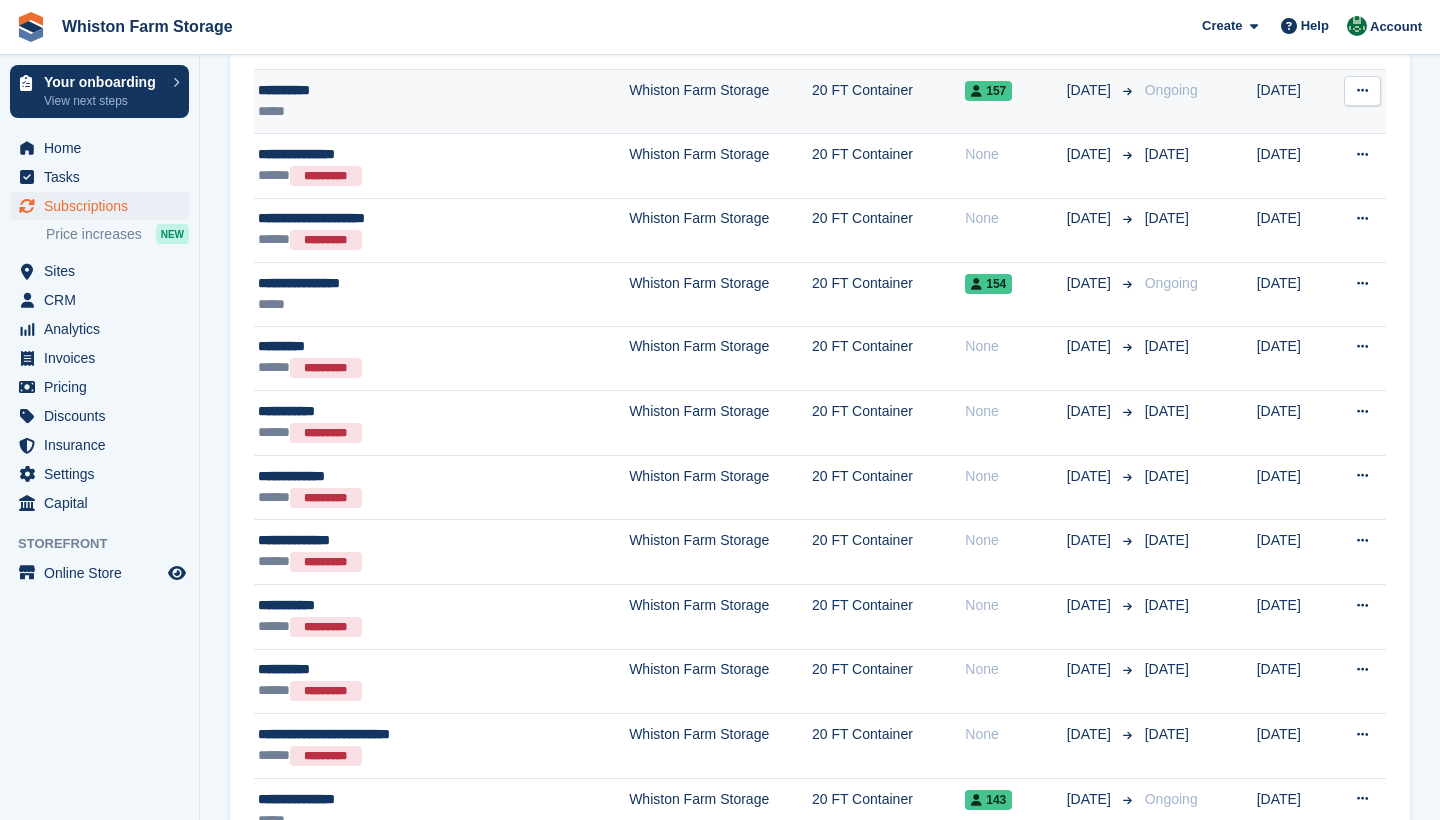 scroll, scrollTop: 2073, scrollLeft: 0, axis: vertical 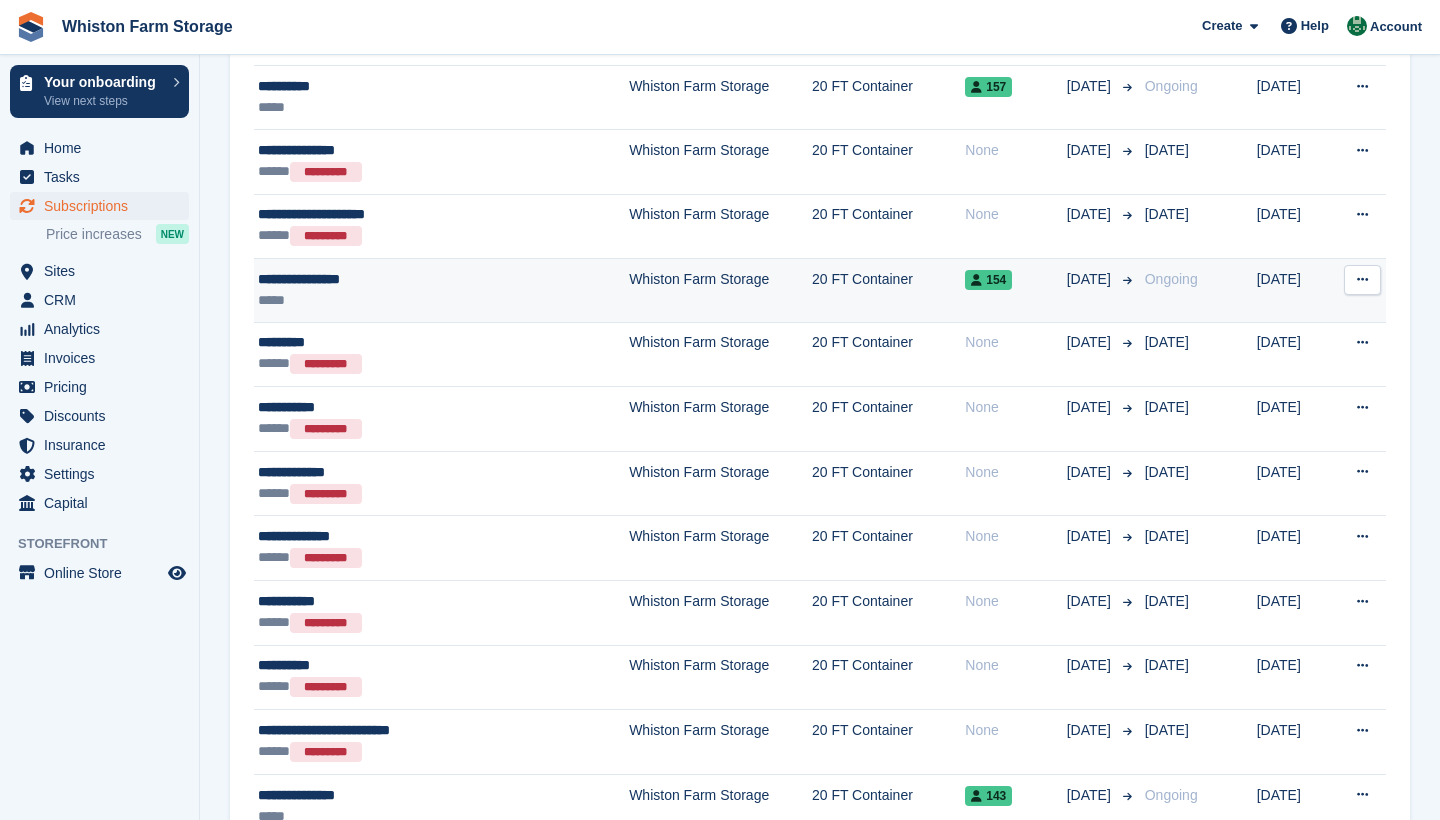 click on "**********" at bounding box center (441, 291) 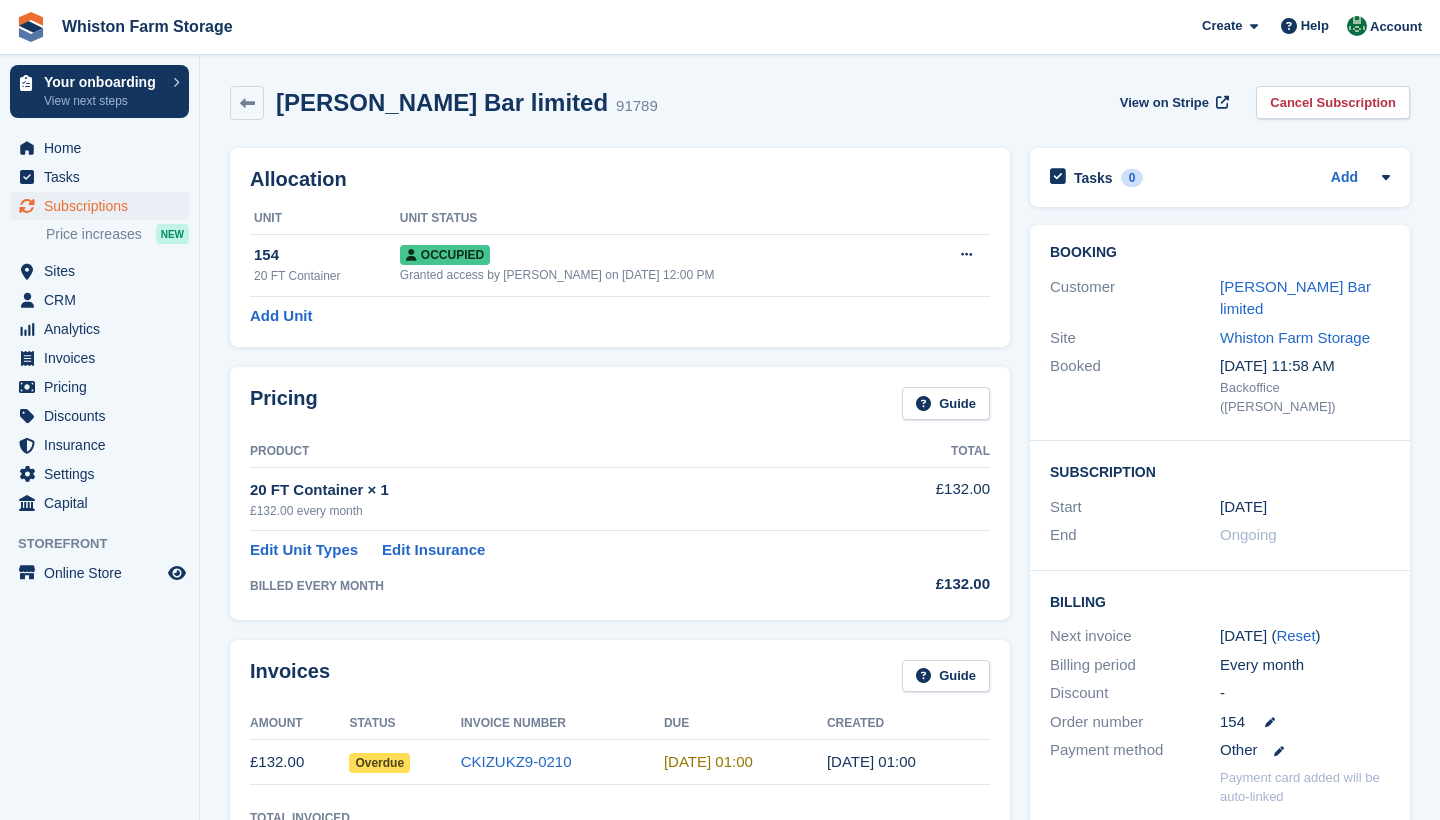 scroll, scrollTop: 0, scrollLeft: 0, axis: both 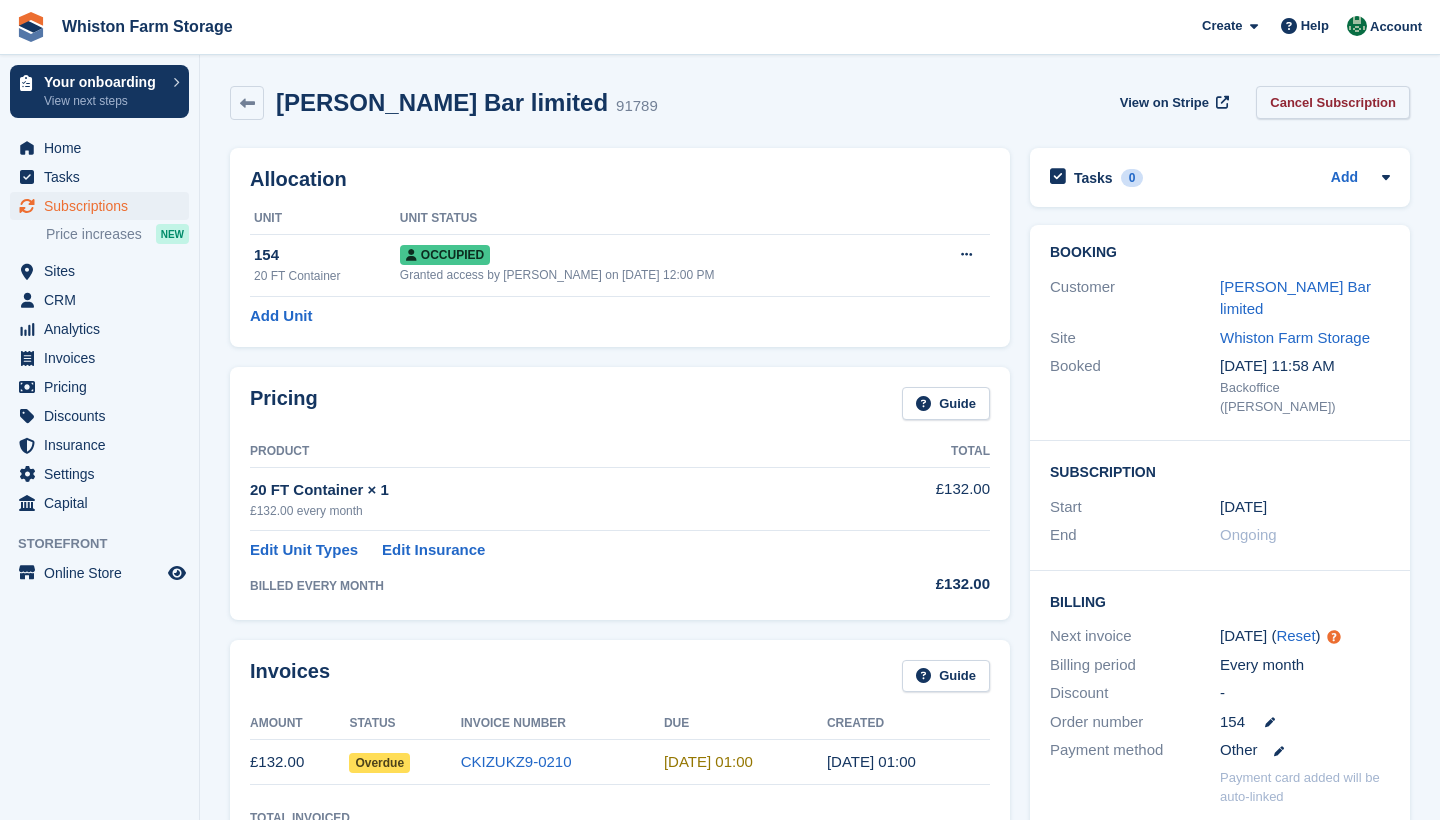 click on "Cancel Subscription" at bounding box center (1333, 102) 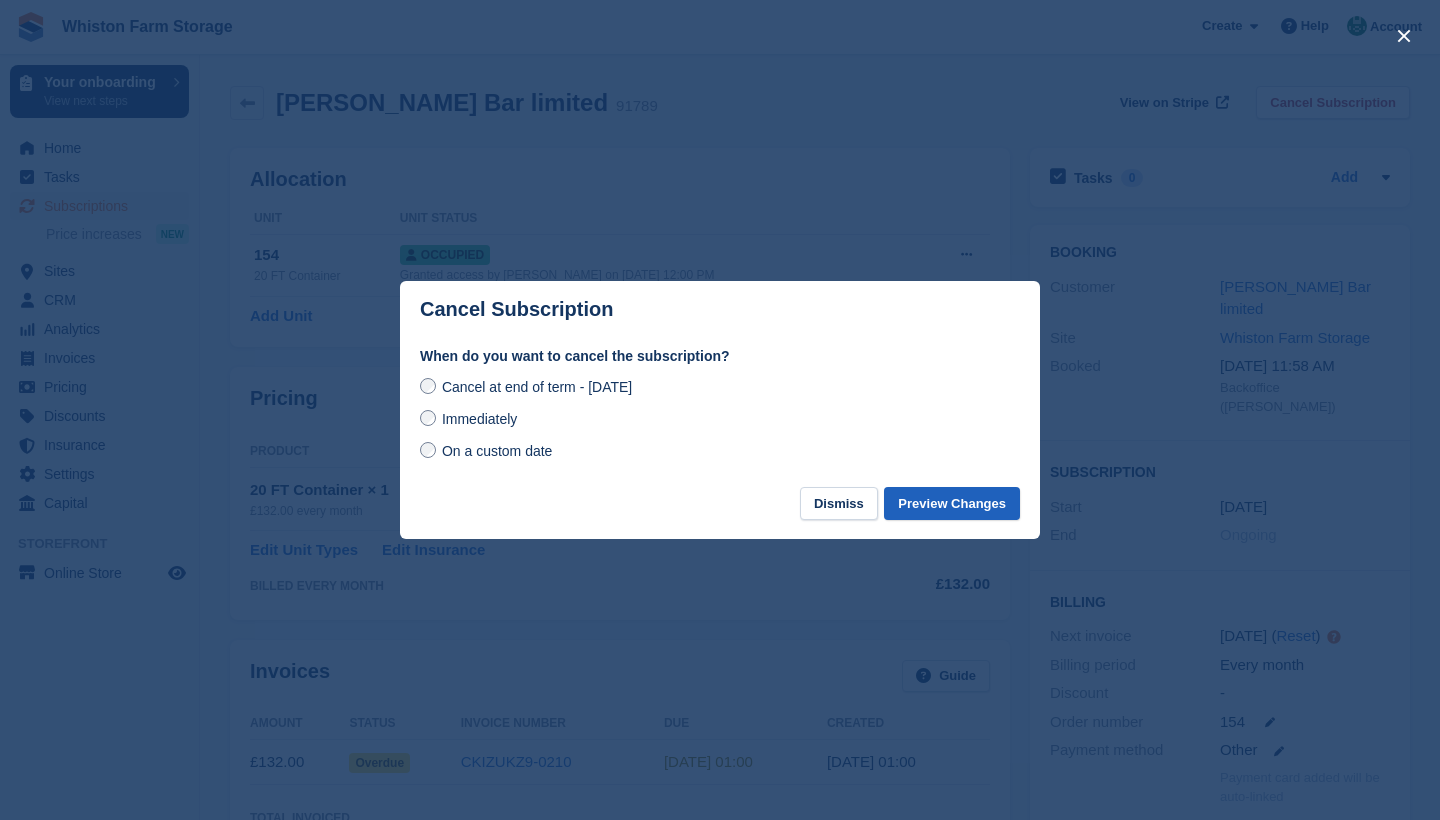 click on "Preview Changes" at bounding box center (952, 503) 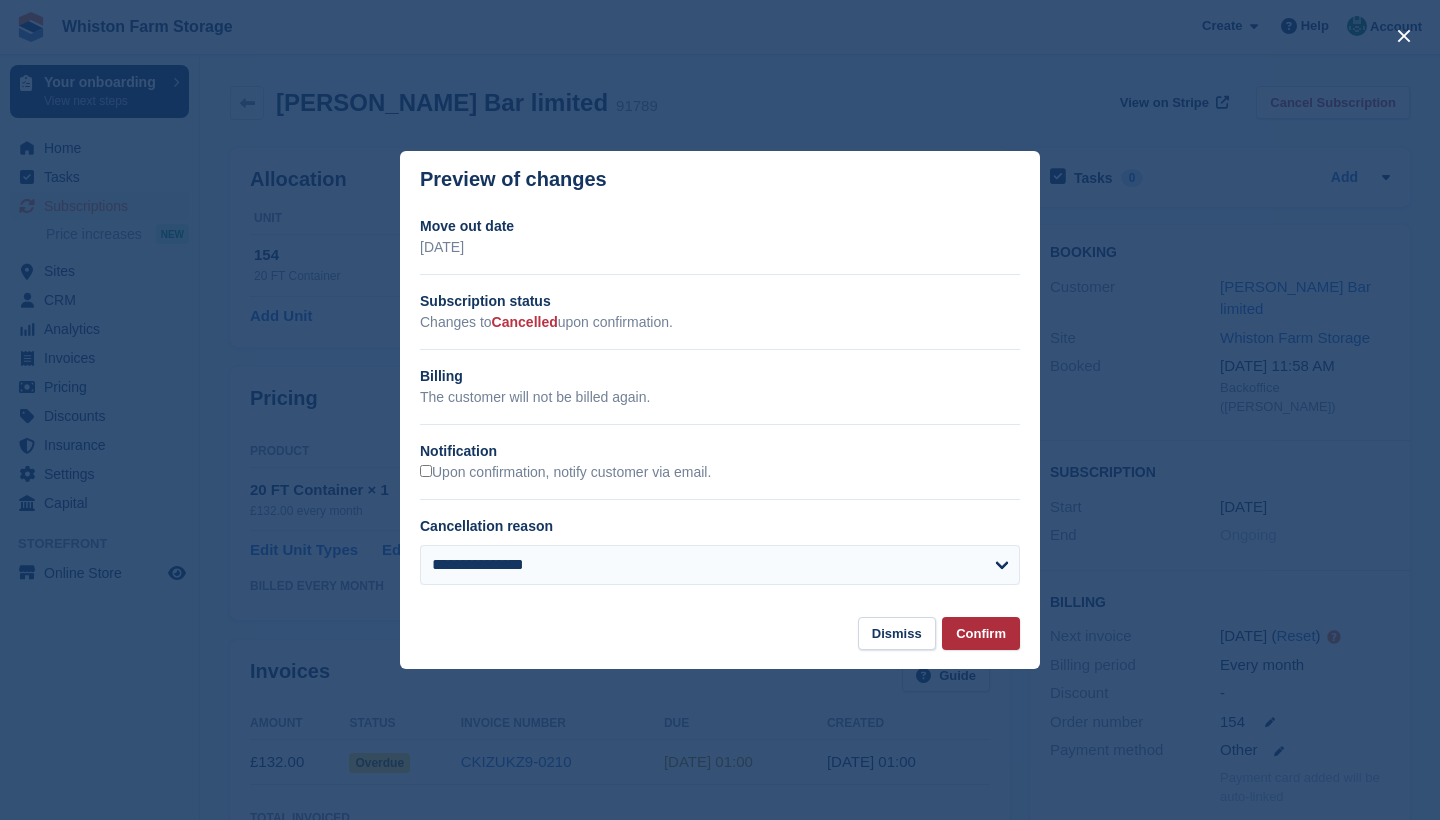 click on "Confirm" at bounding box center [981, 633] 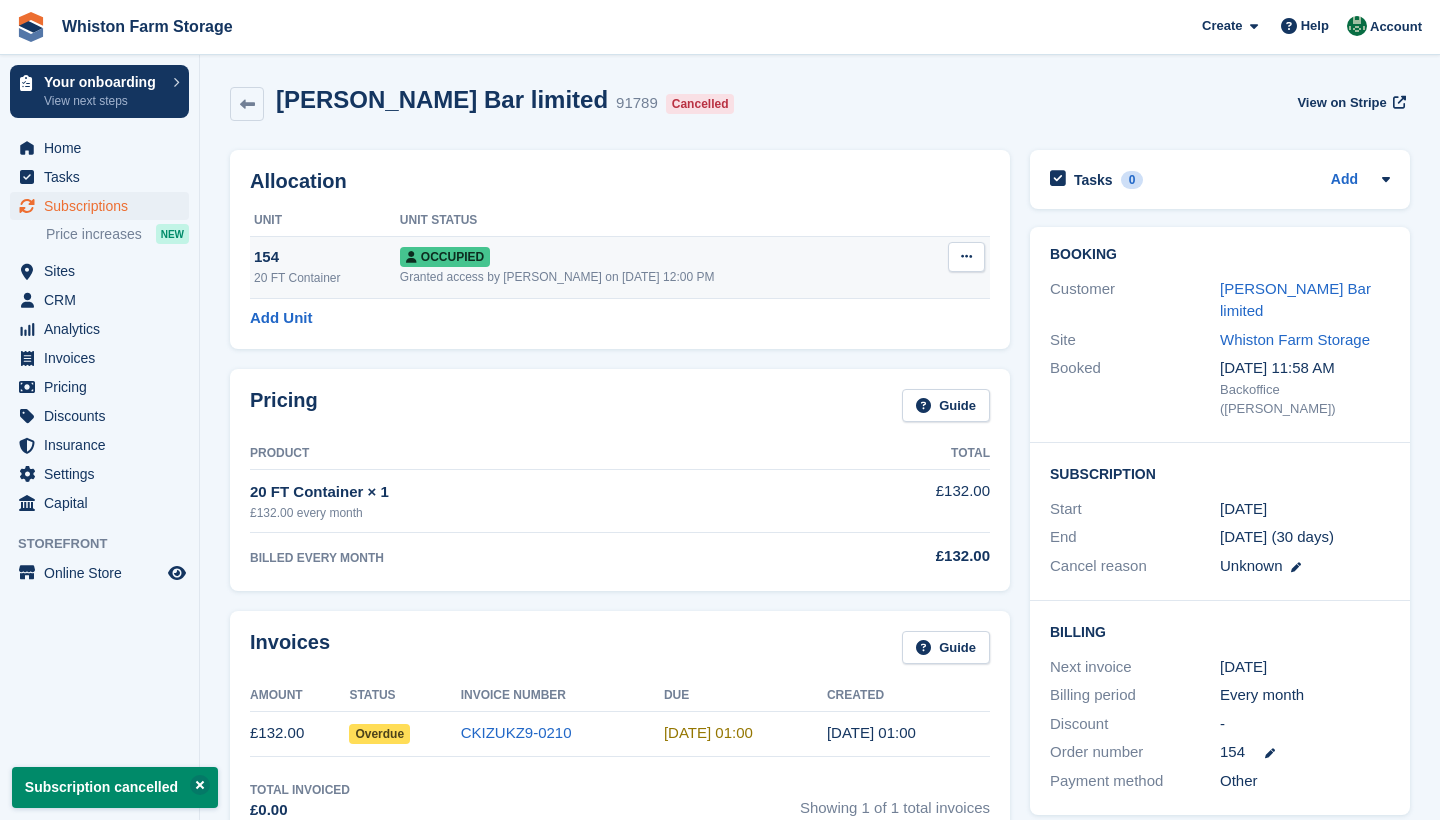 click at bounding box center (966, 257) 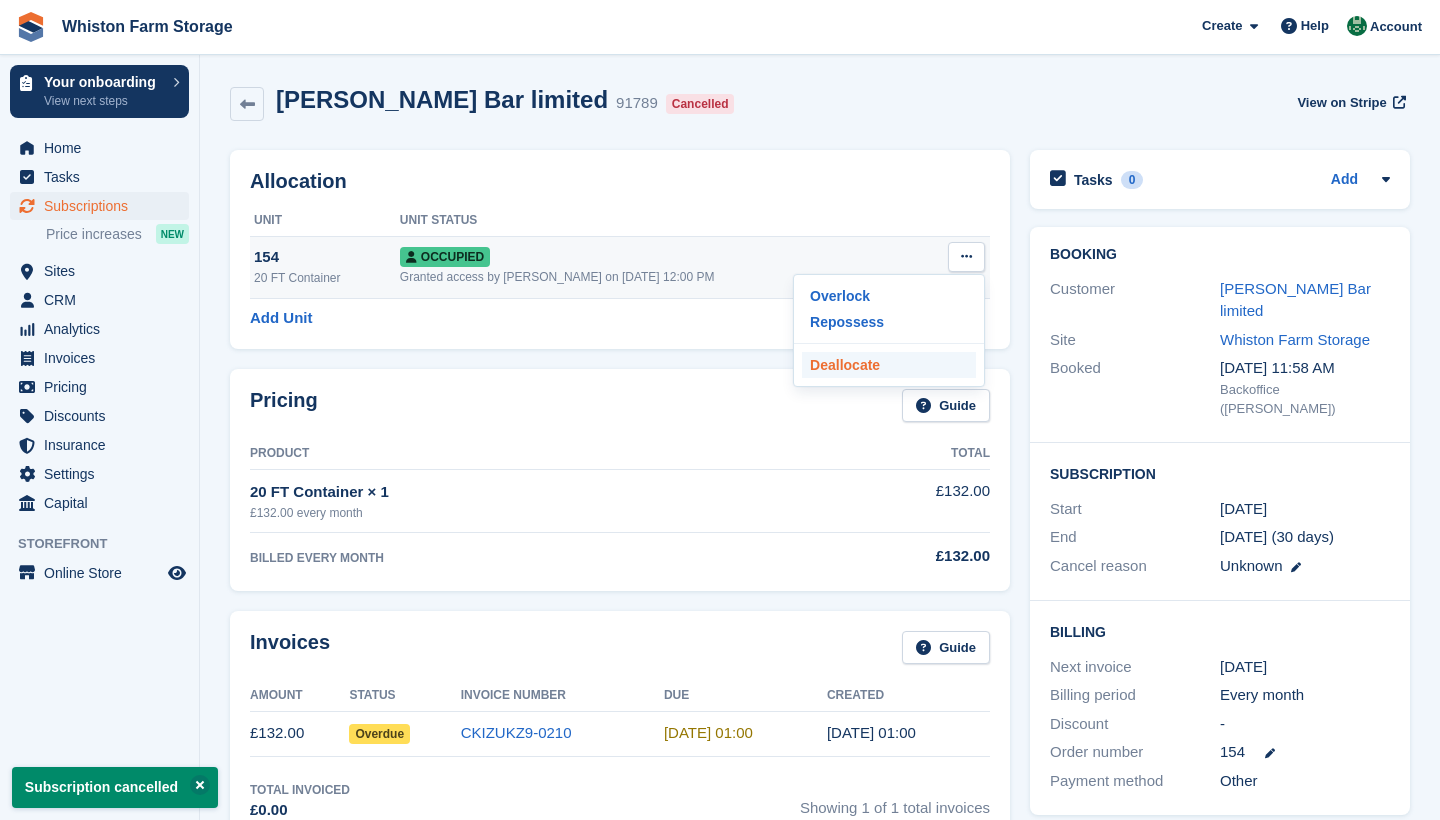 click on "Deallocate" at bounding box center (889, 365) 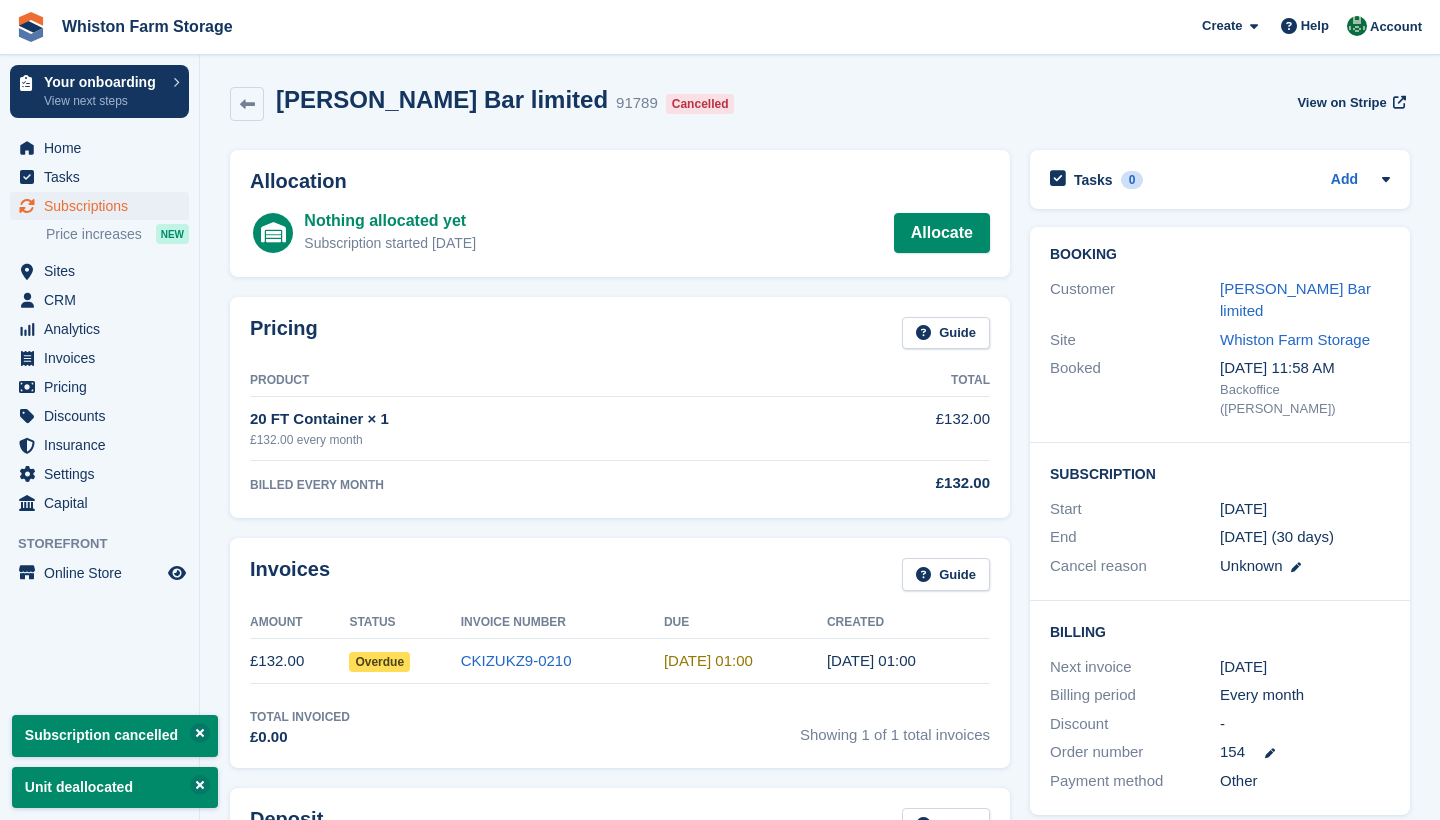 click on "Subscriptions" at bounding box center (104, 206) 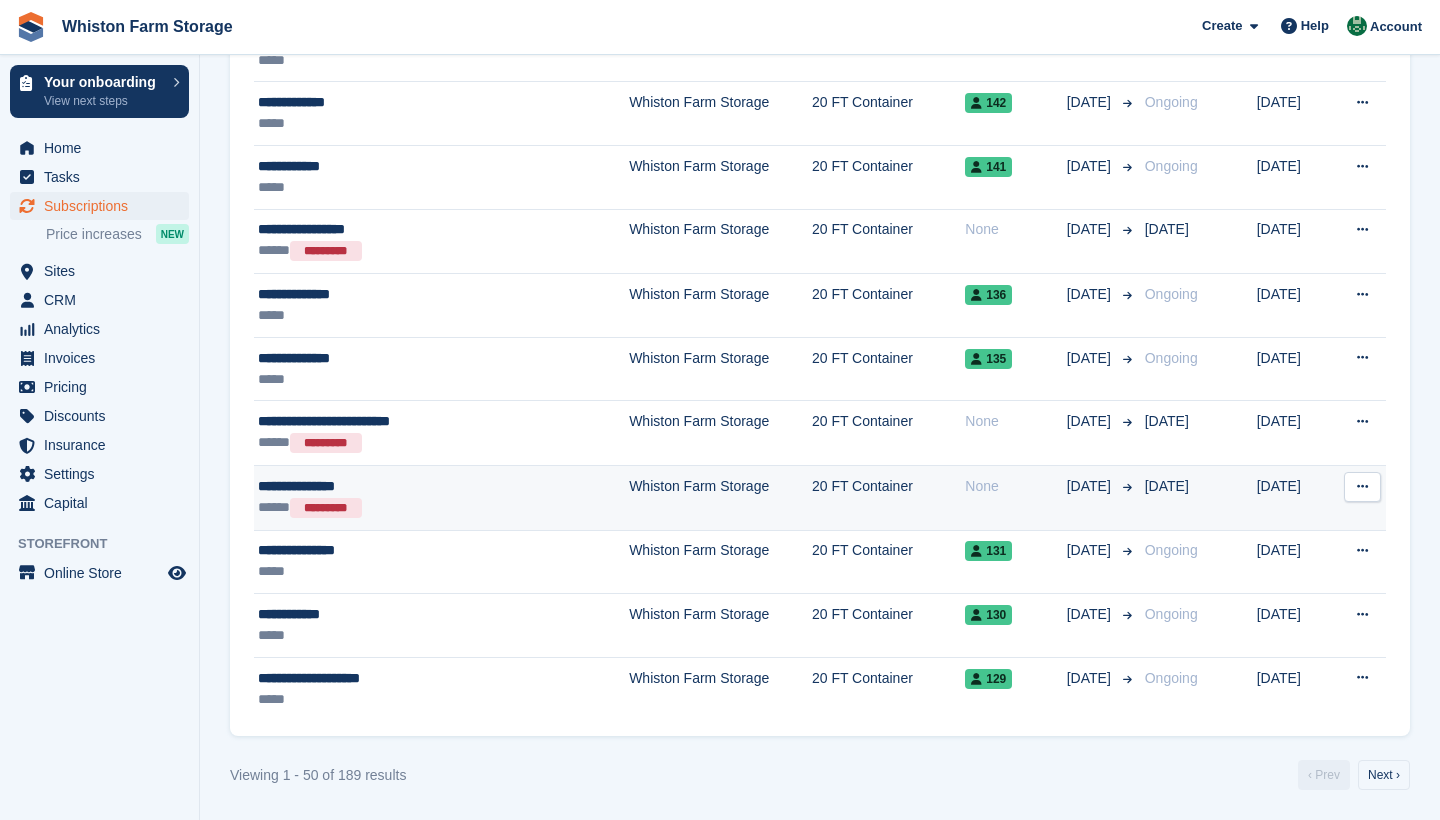 scroll, scrollTop: 2831, scrollLeft: 0, axis: vertical 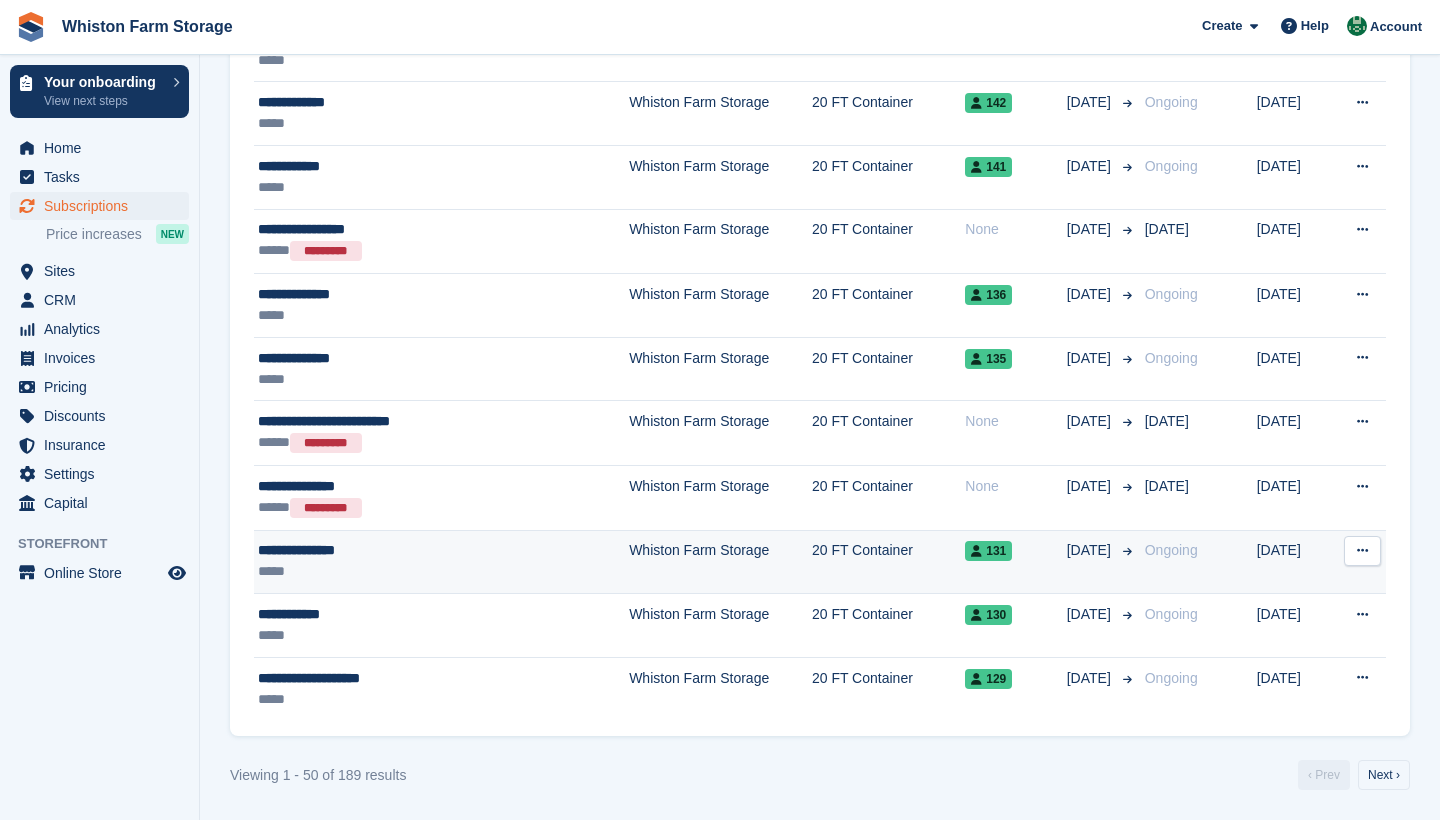 click on "*****" at bounding box center [399, 571] 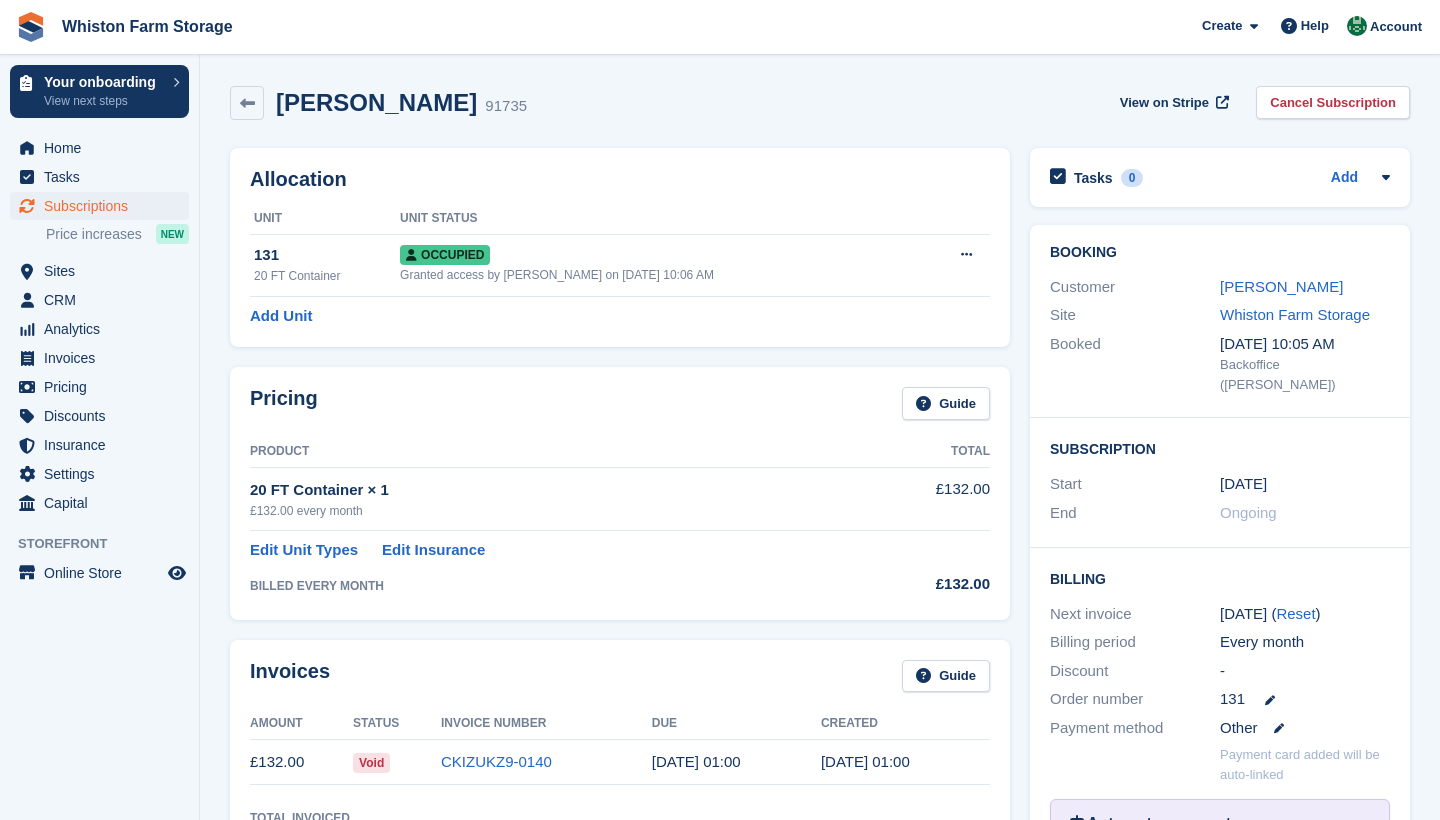scroll, scrollTop: 0, scrollLeft: 0, axis: both 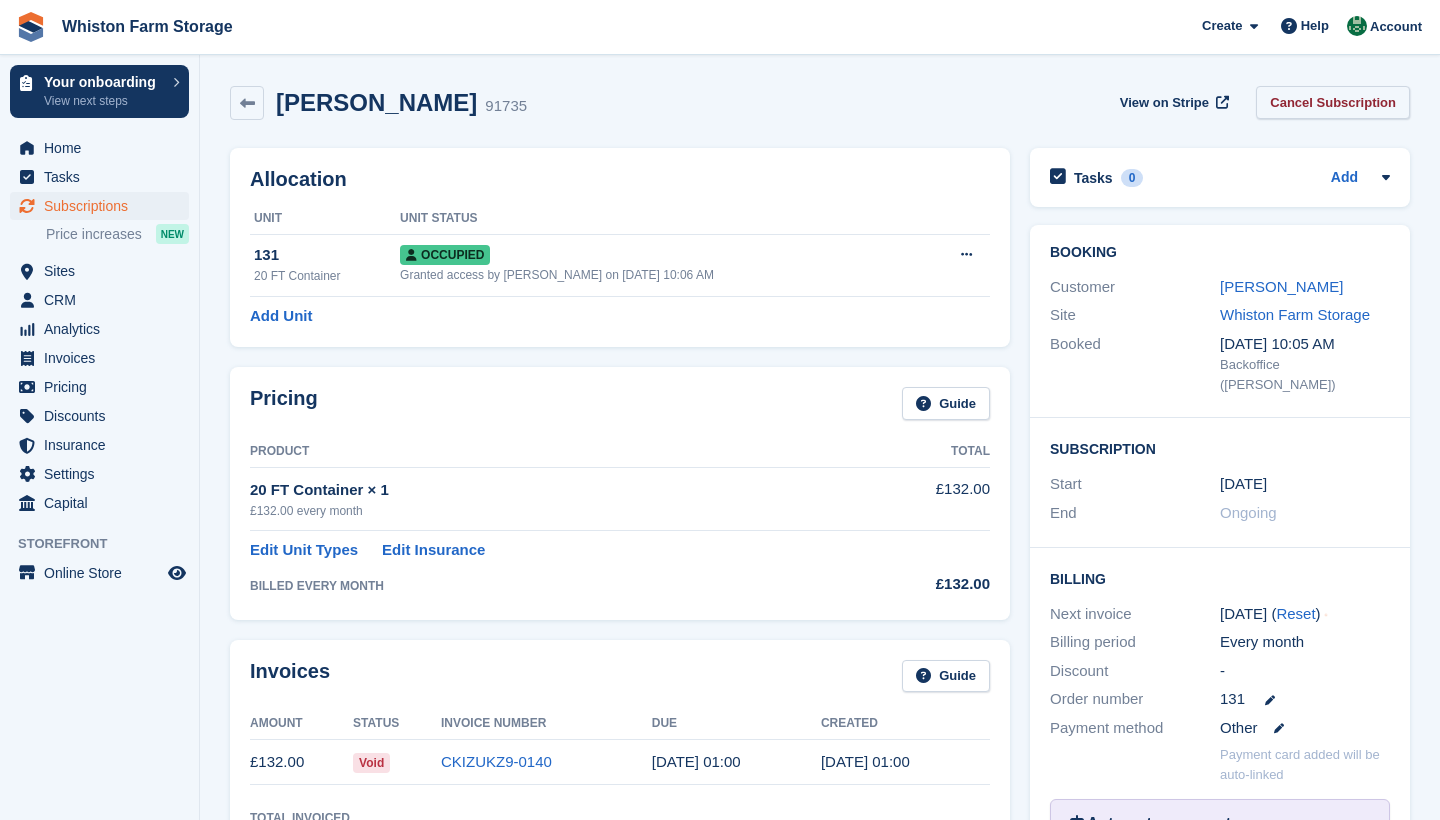 click on "Cancel Subscription" at bounding box center (1333, 102) 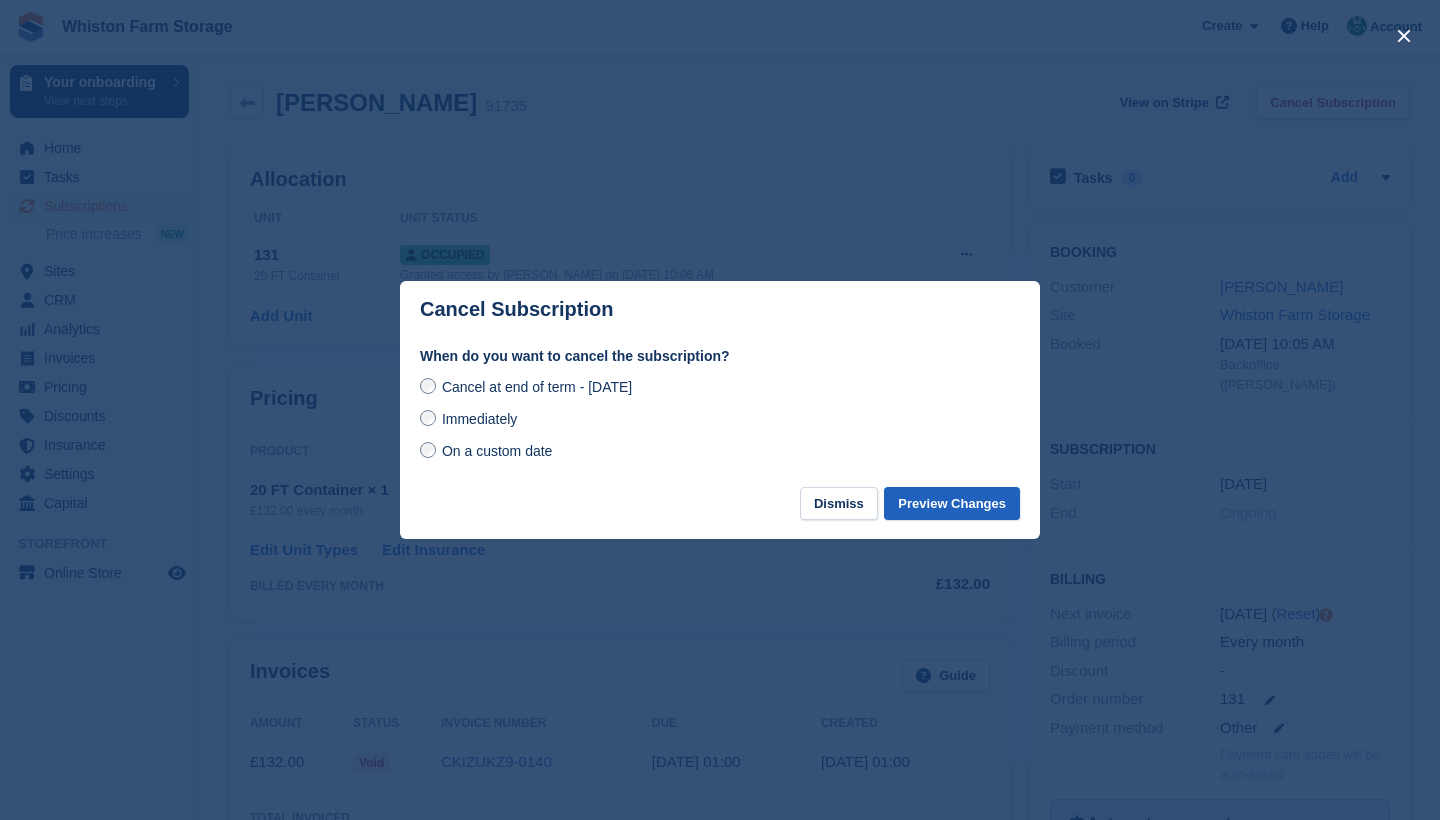 click on "Preview Changes" at bounding box center [952, 503] 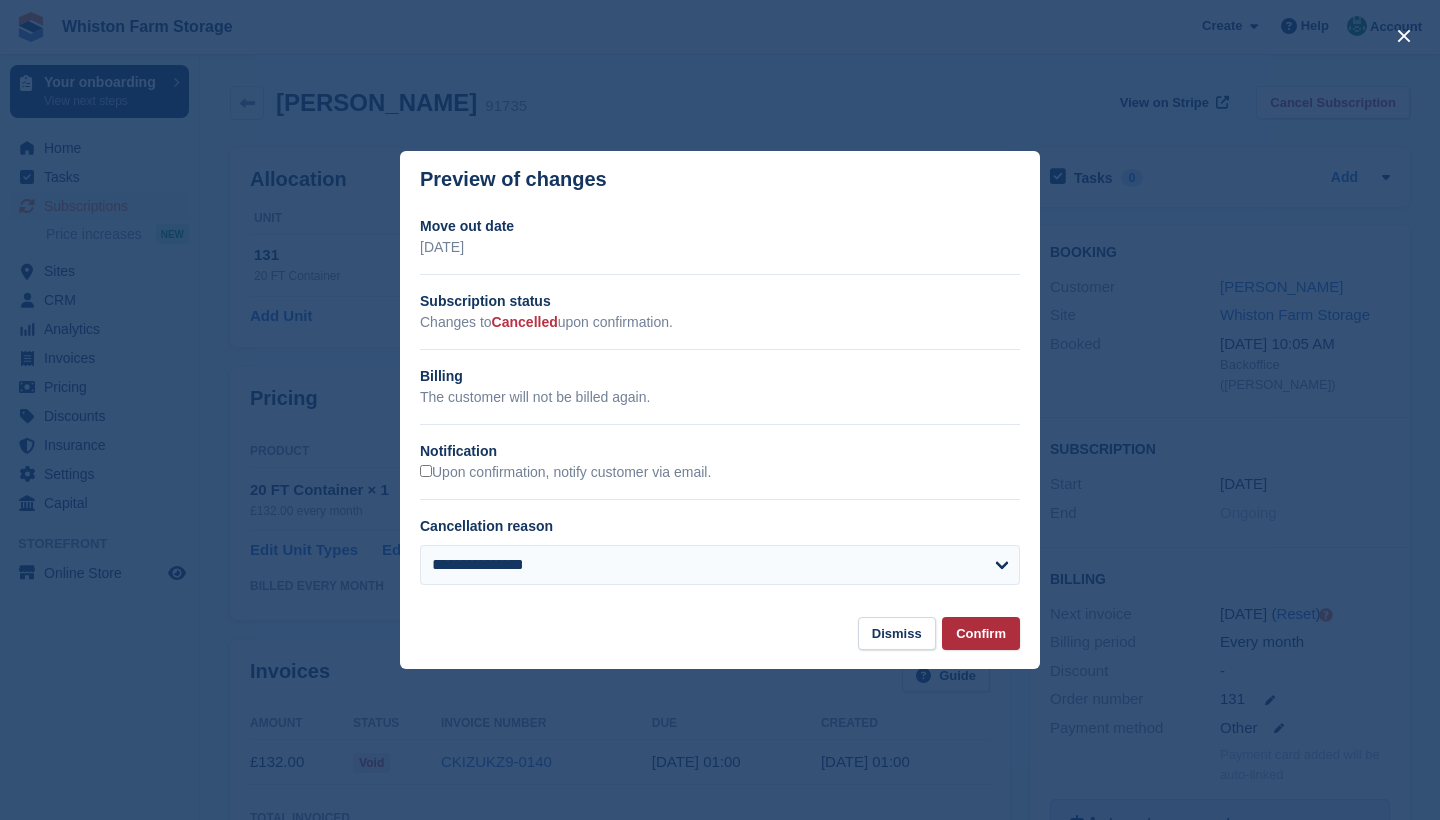 click on "Confirm" at bounding box center (981, 633) 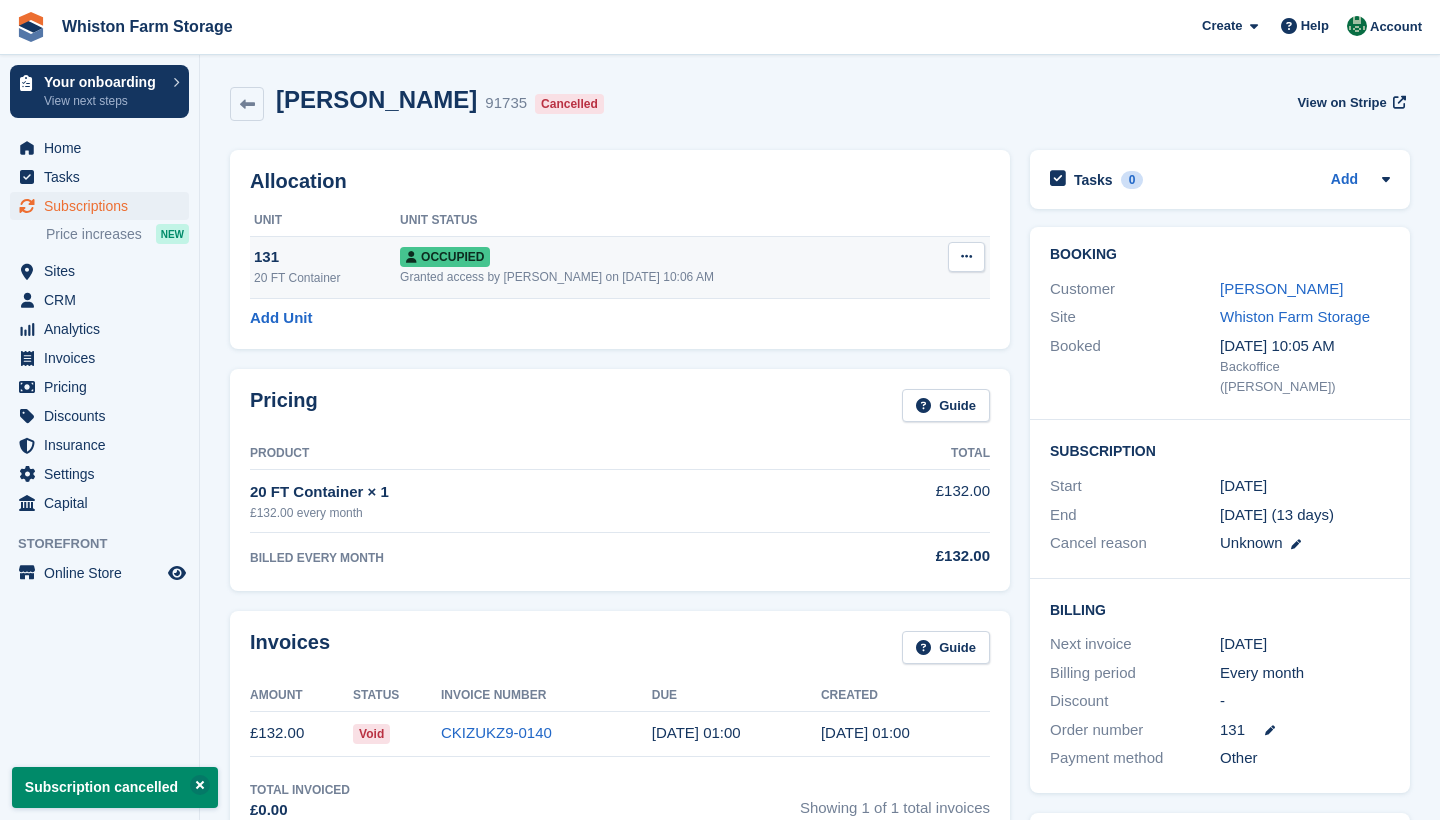 click at bounding box center (966, 256) 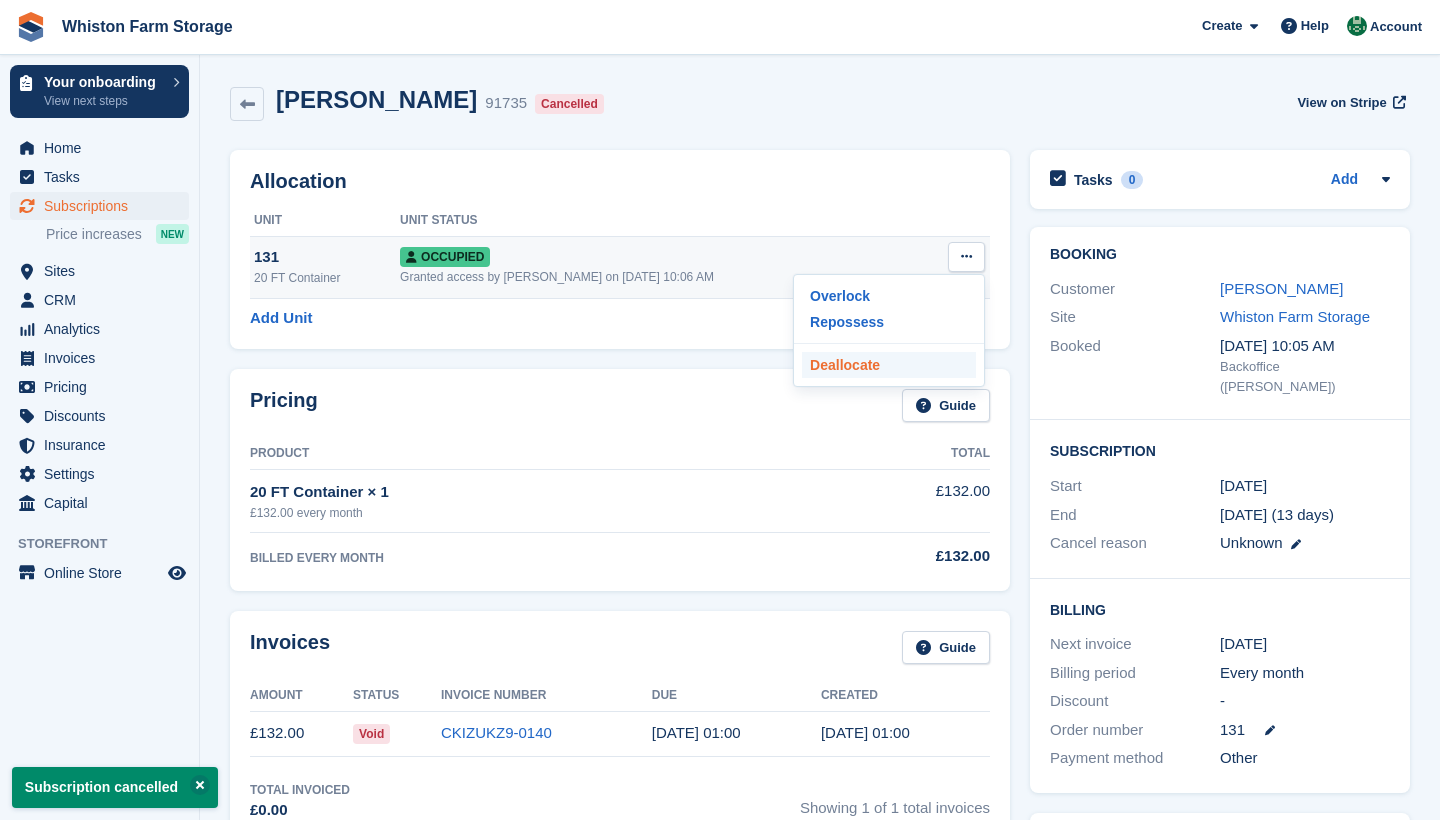 click on "Deallocate" at bounding box center [889, 365] 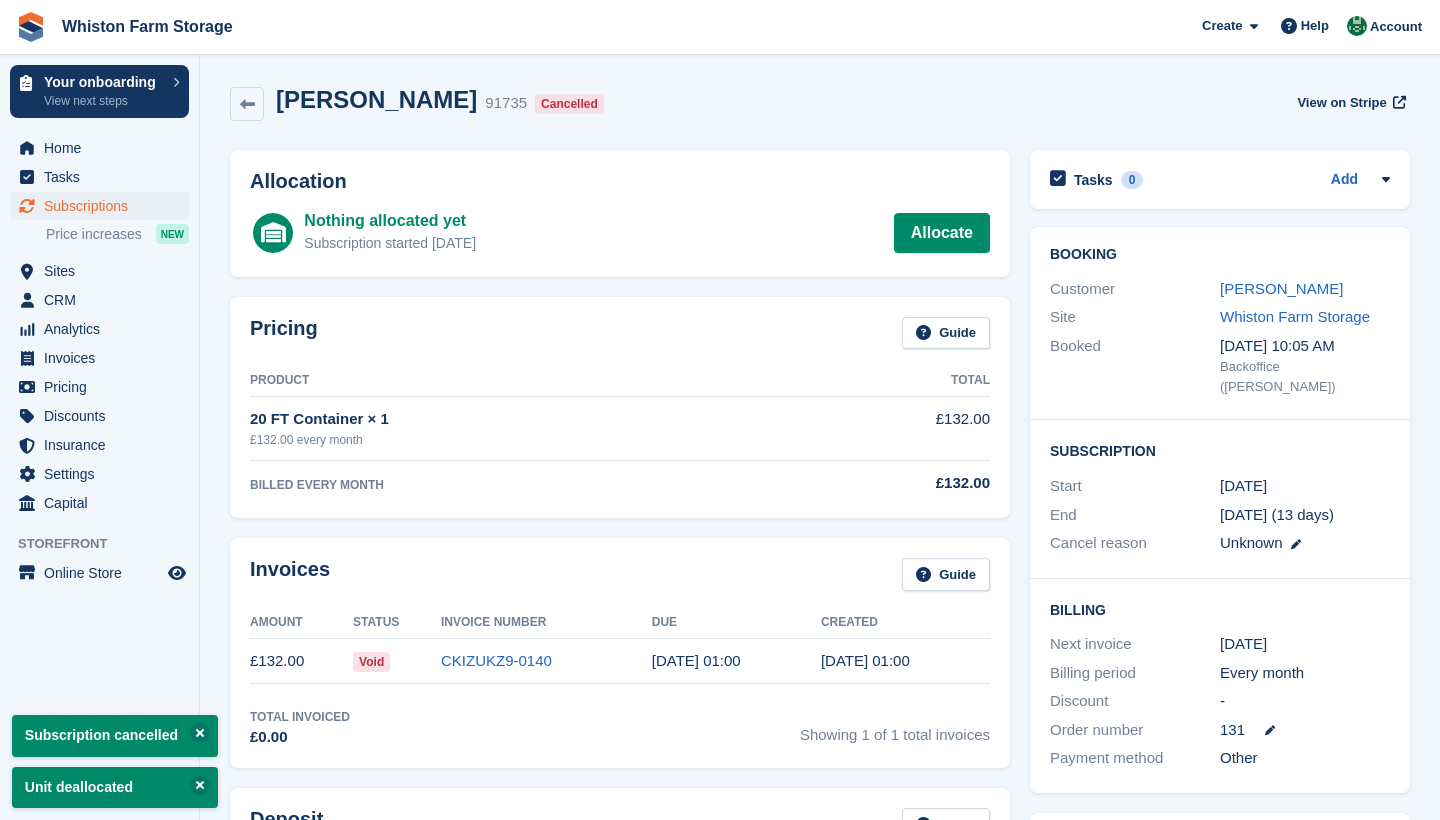 click on "Subscriptions" at bounding box center (104, 206) 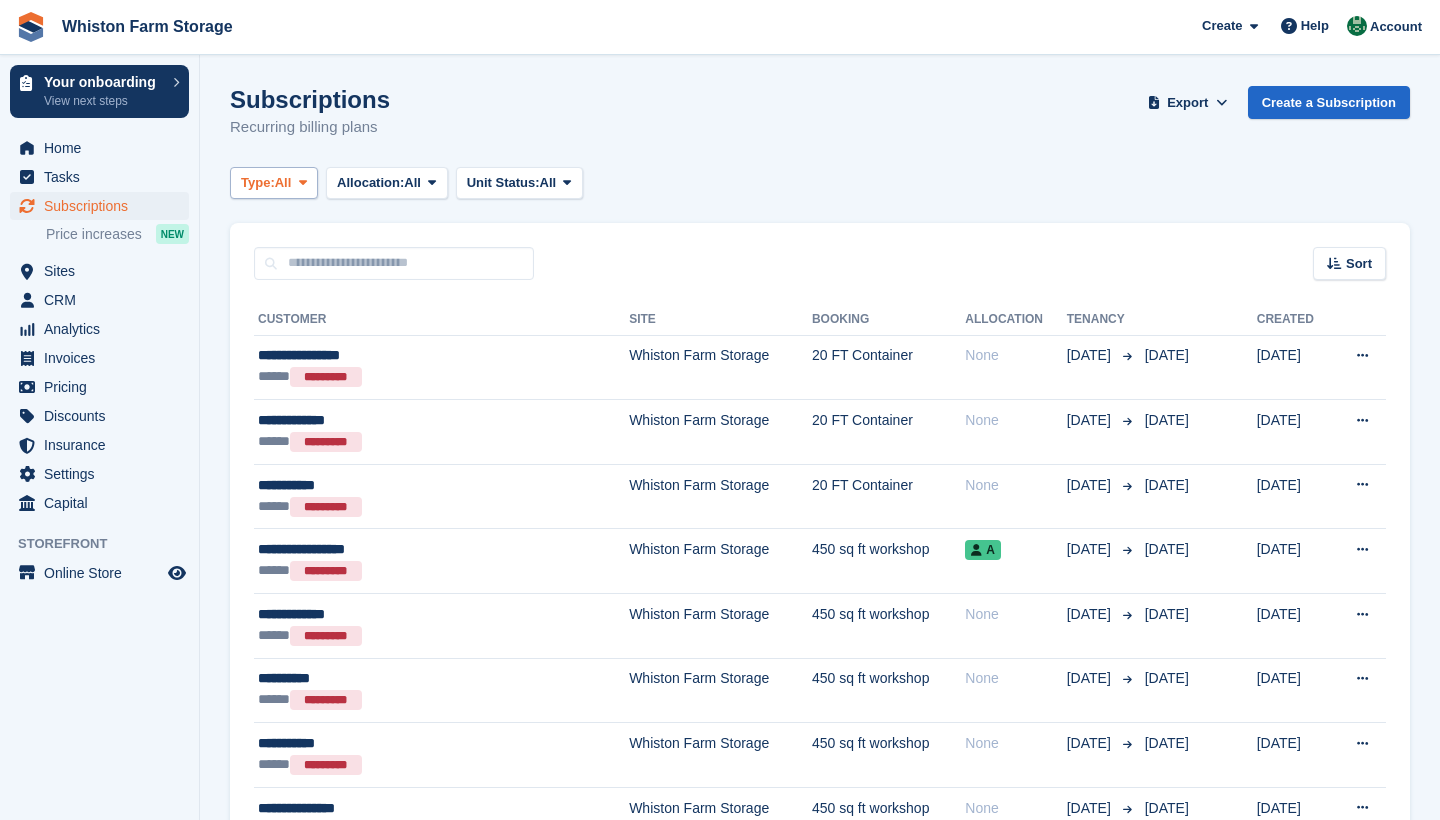 click on "All" at bounding box center (283, 183) 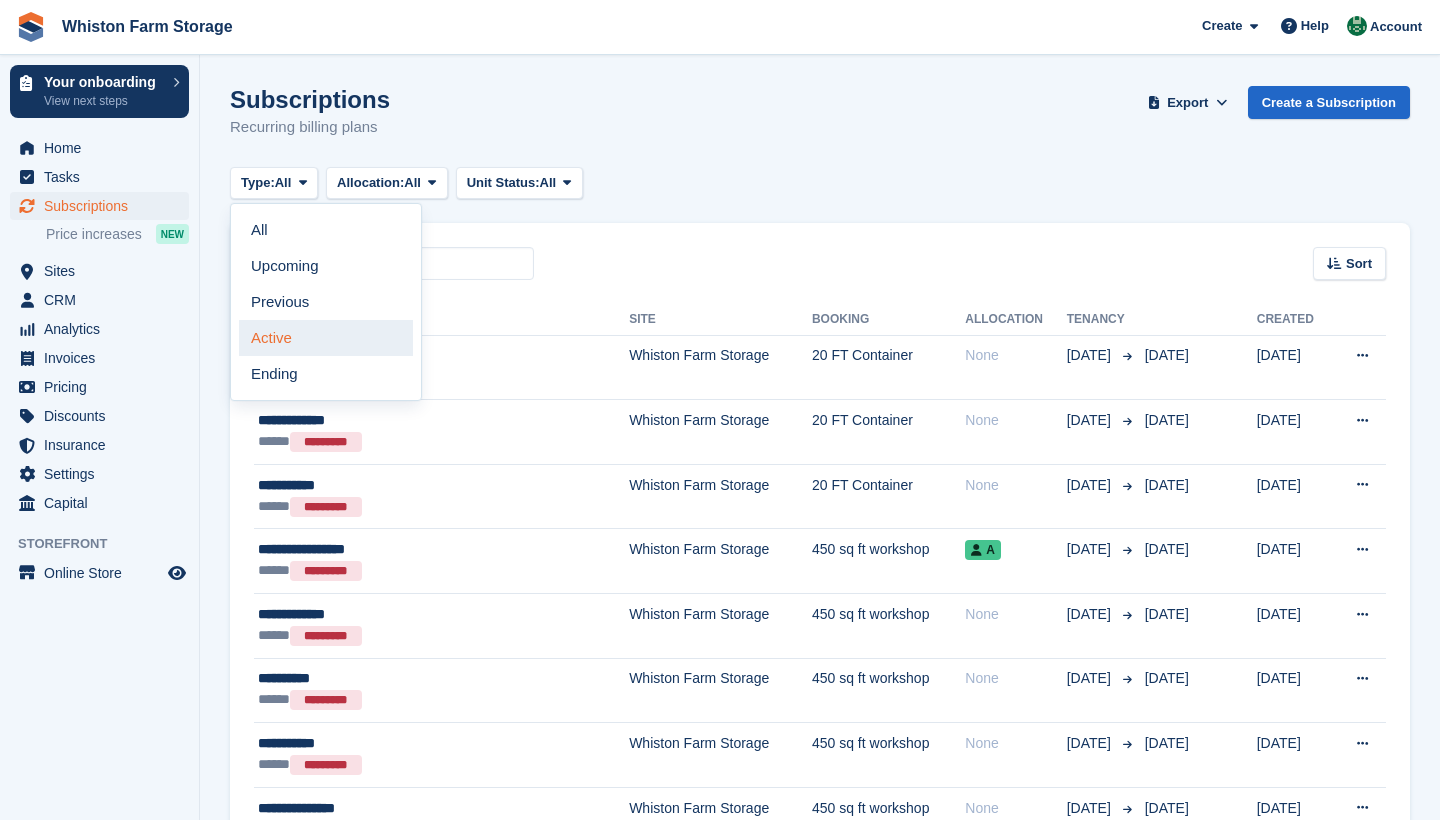 click on "Active" at bounding box center (326, 338) 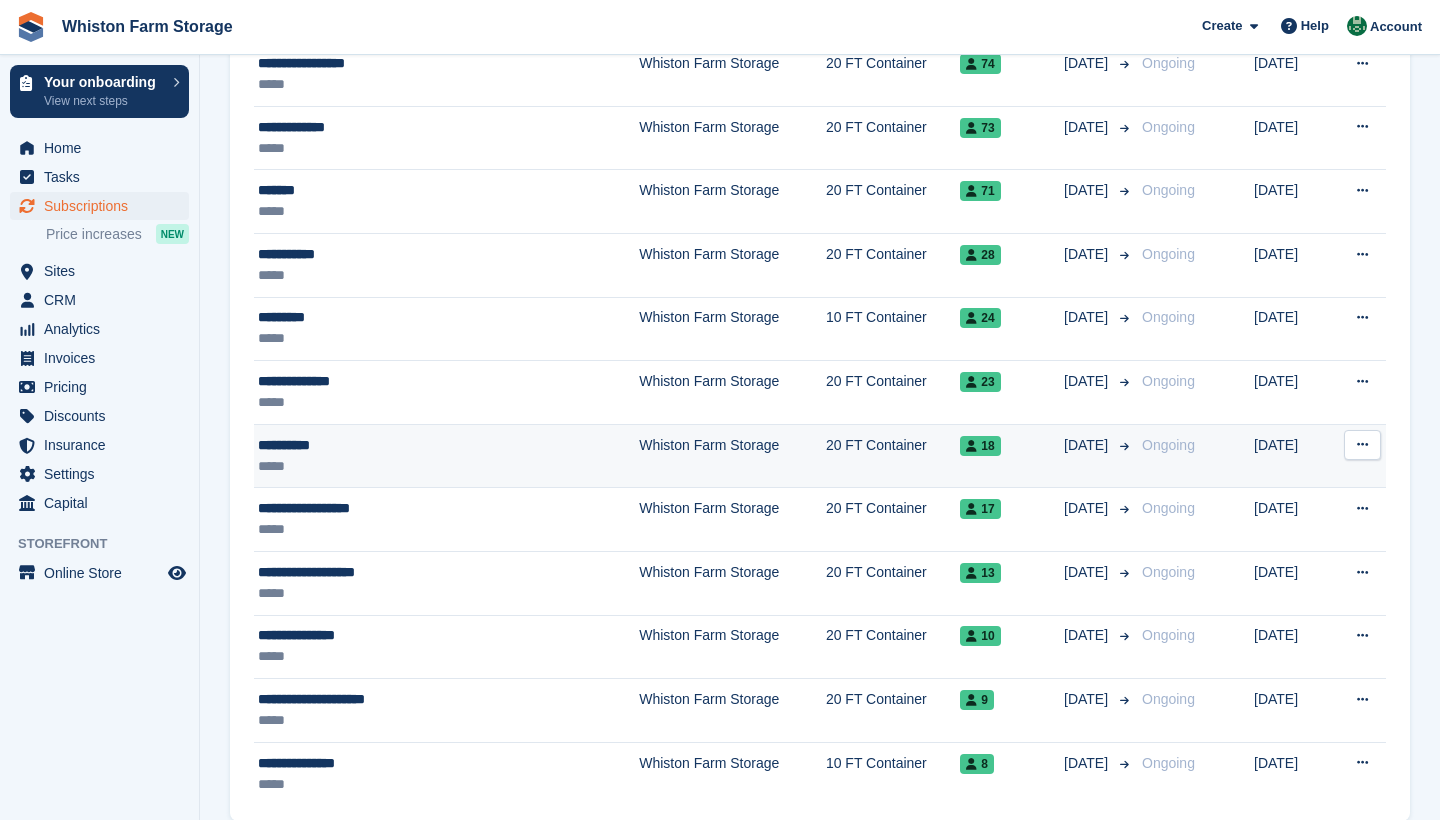 scroll, scrollTop: 2704, scrollLeft: 0, axis: vertical 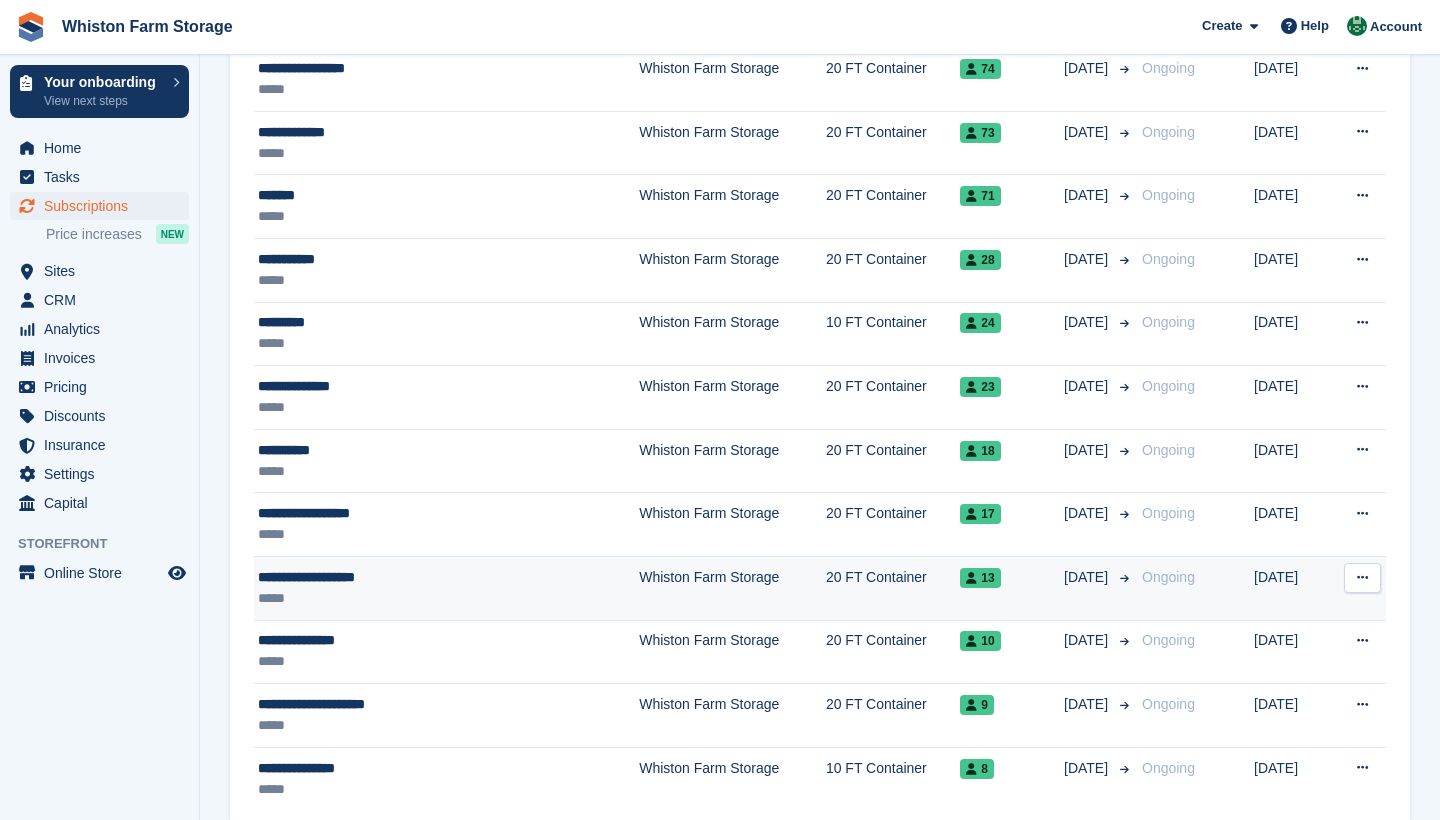 click on "*****" at bounding box center (400, 598) 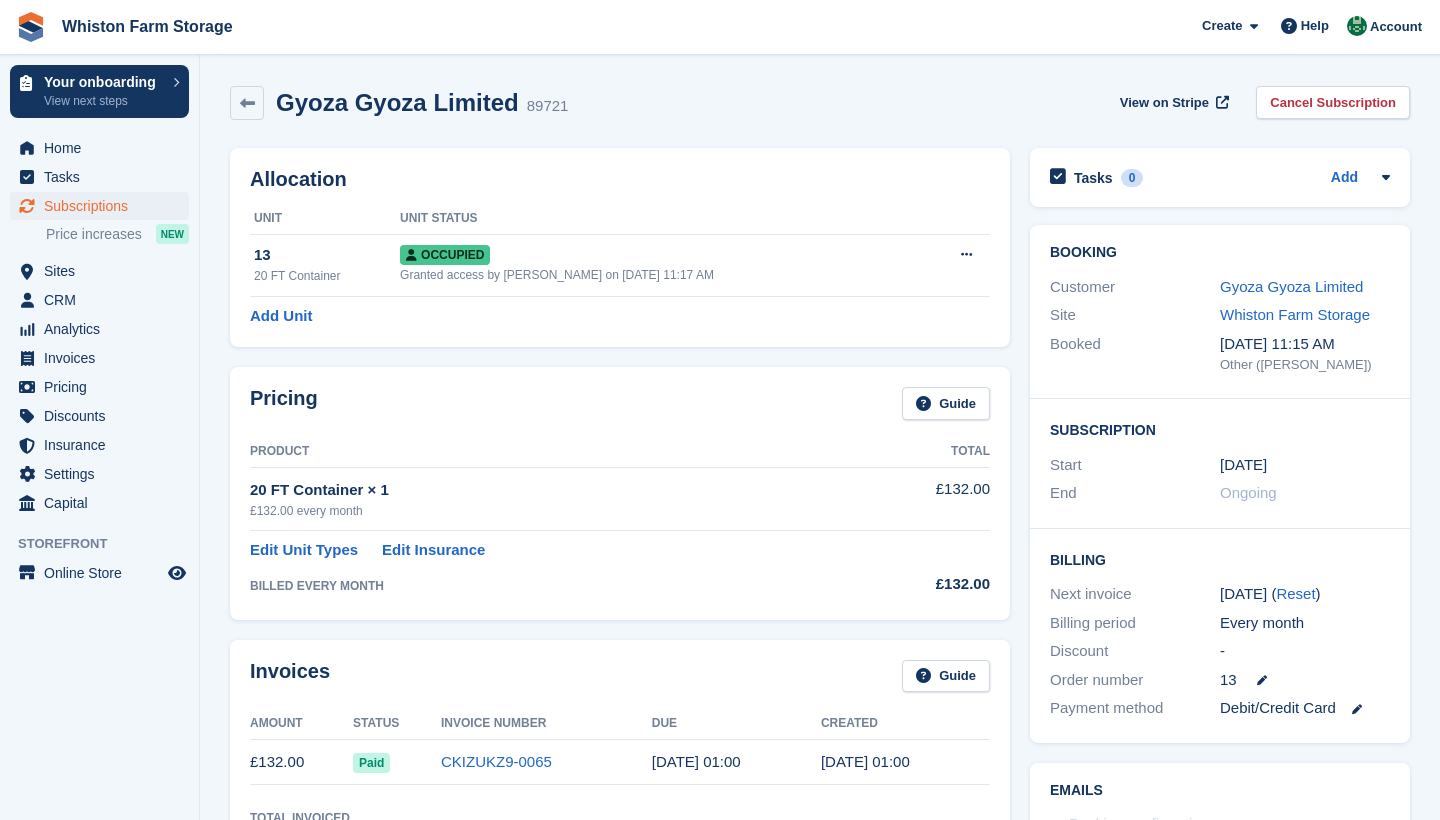 scroll, scrollTop: 0, scrollLeft: 0, axis: both 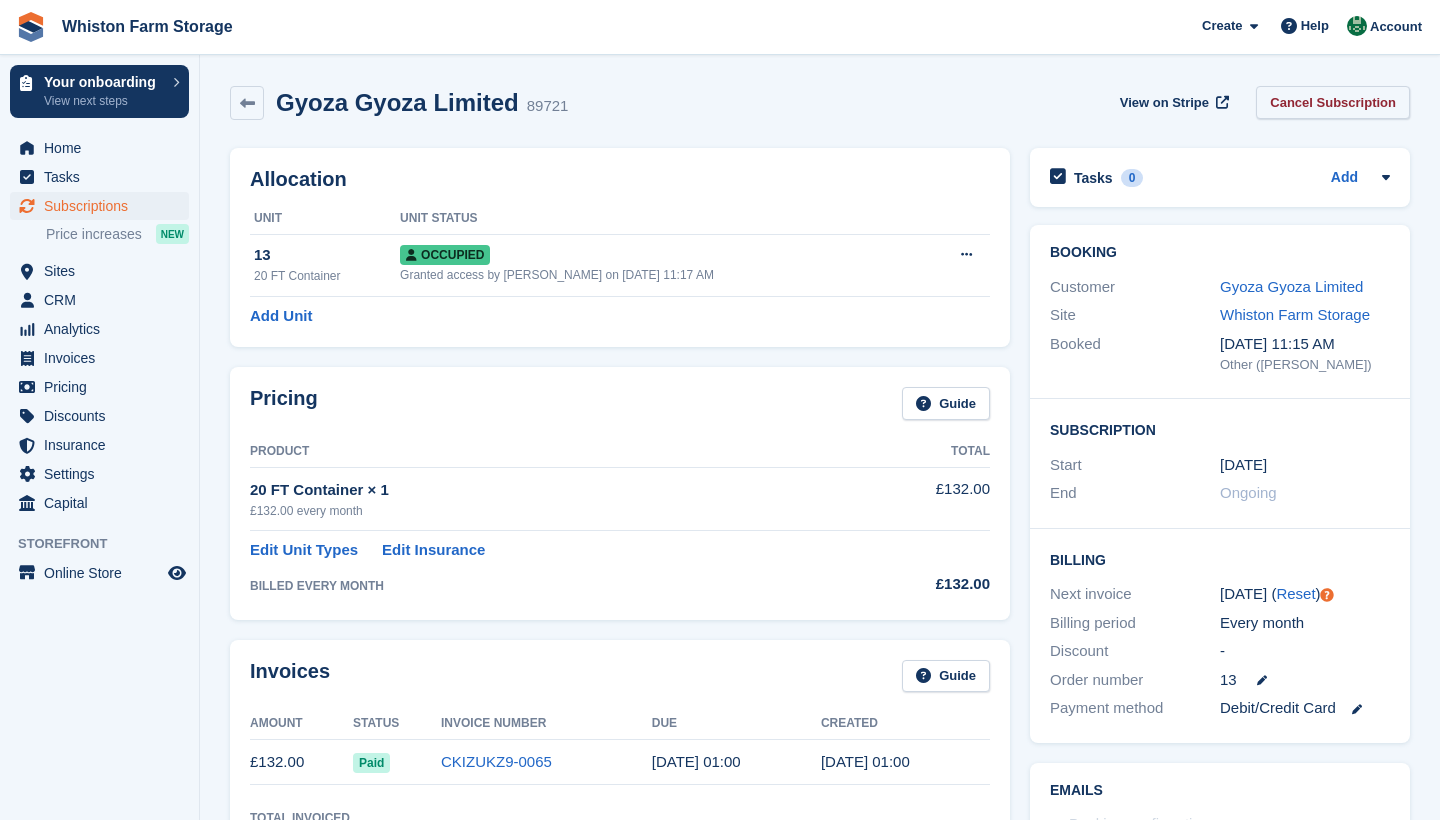 click on "Cancel Subscription" at bounding box center [1333, 102] 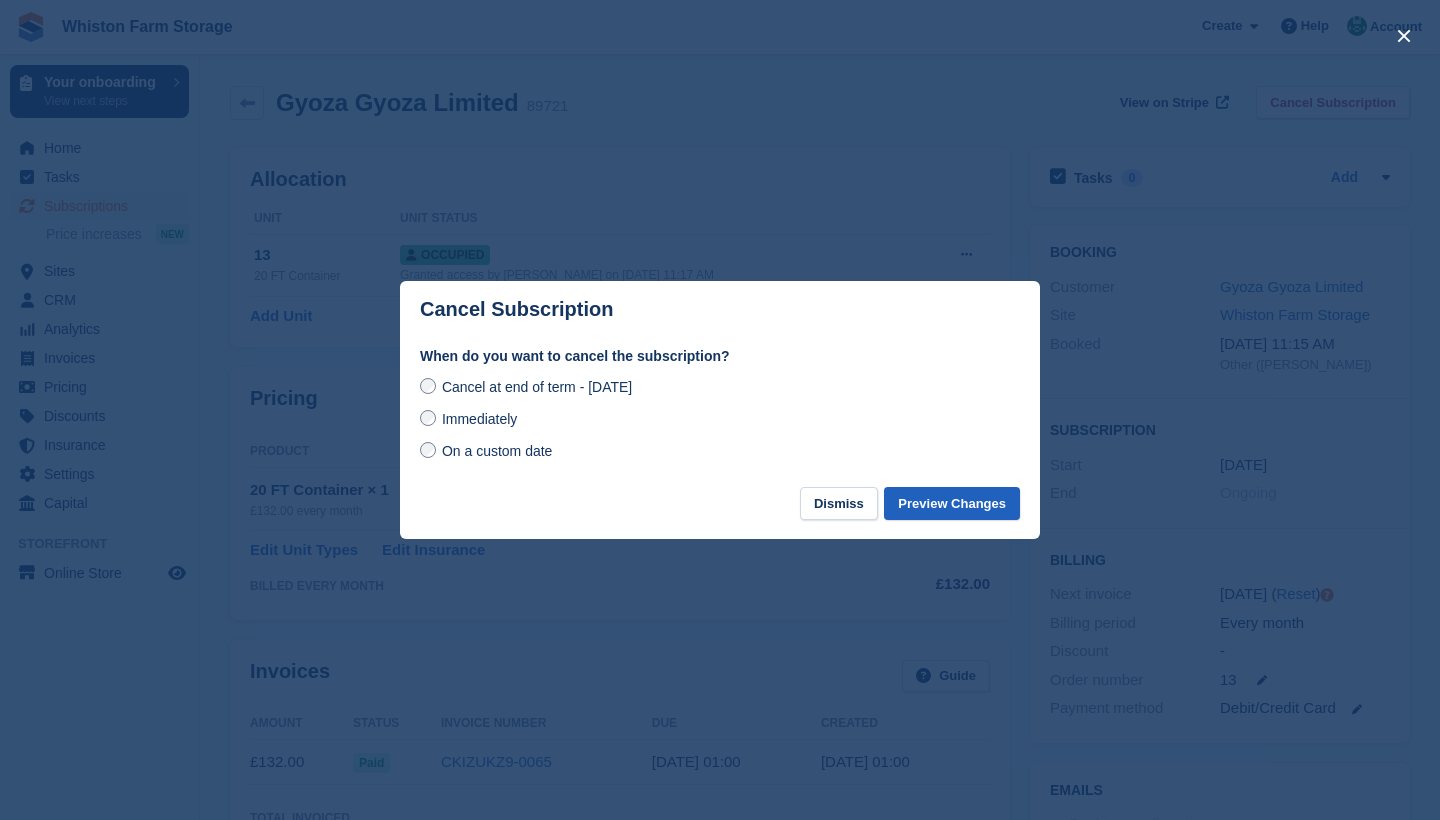 click on "Preview Changes" at bounding box center [952, 503] 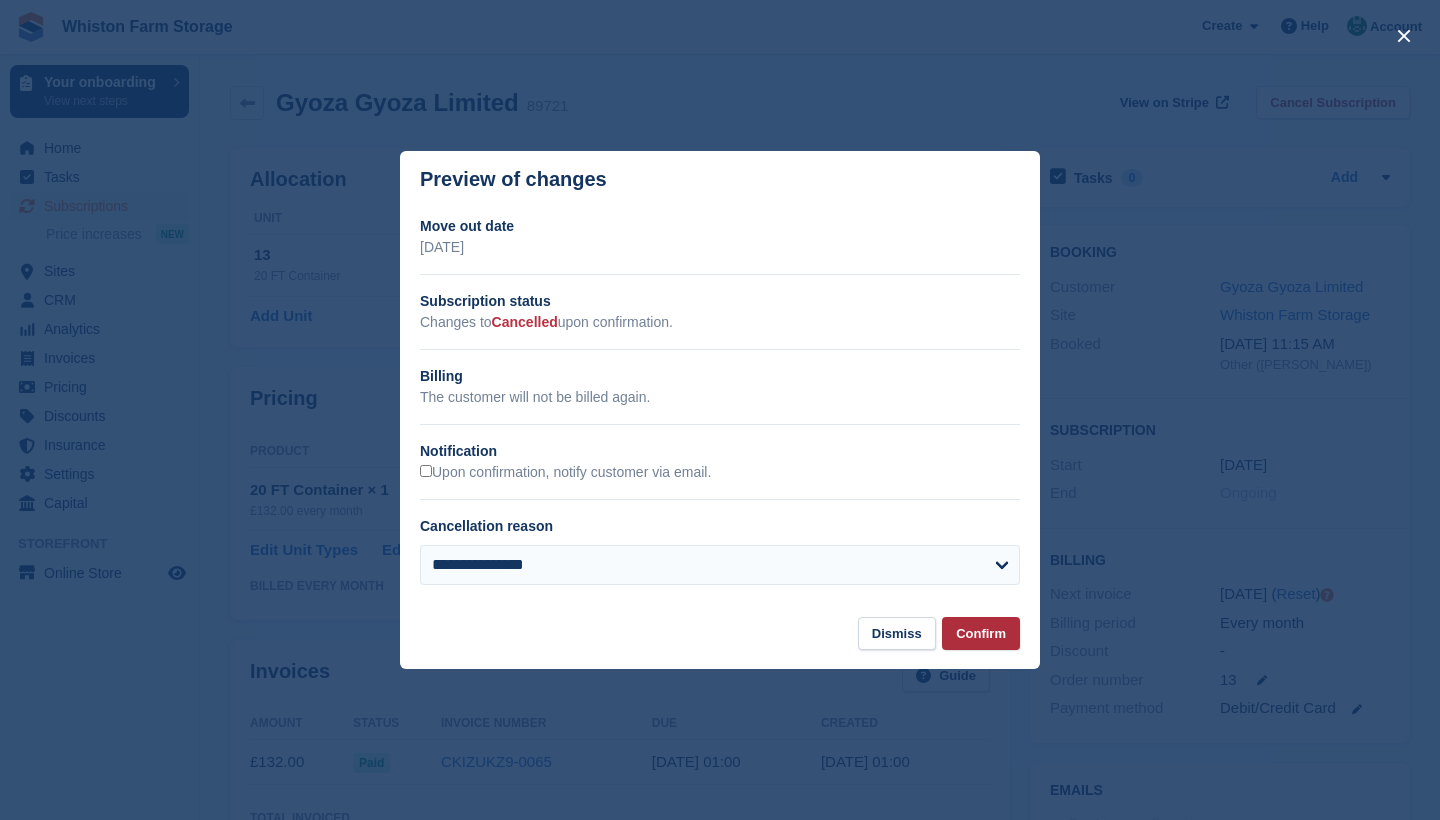 click on "Confirm" at bounding box center [981, 633] 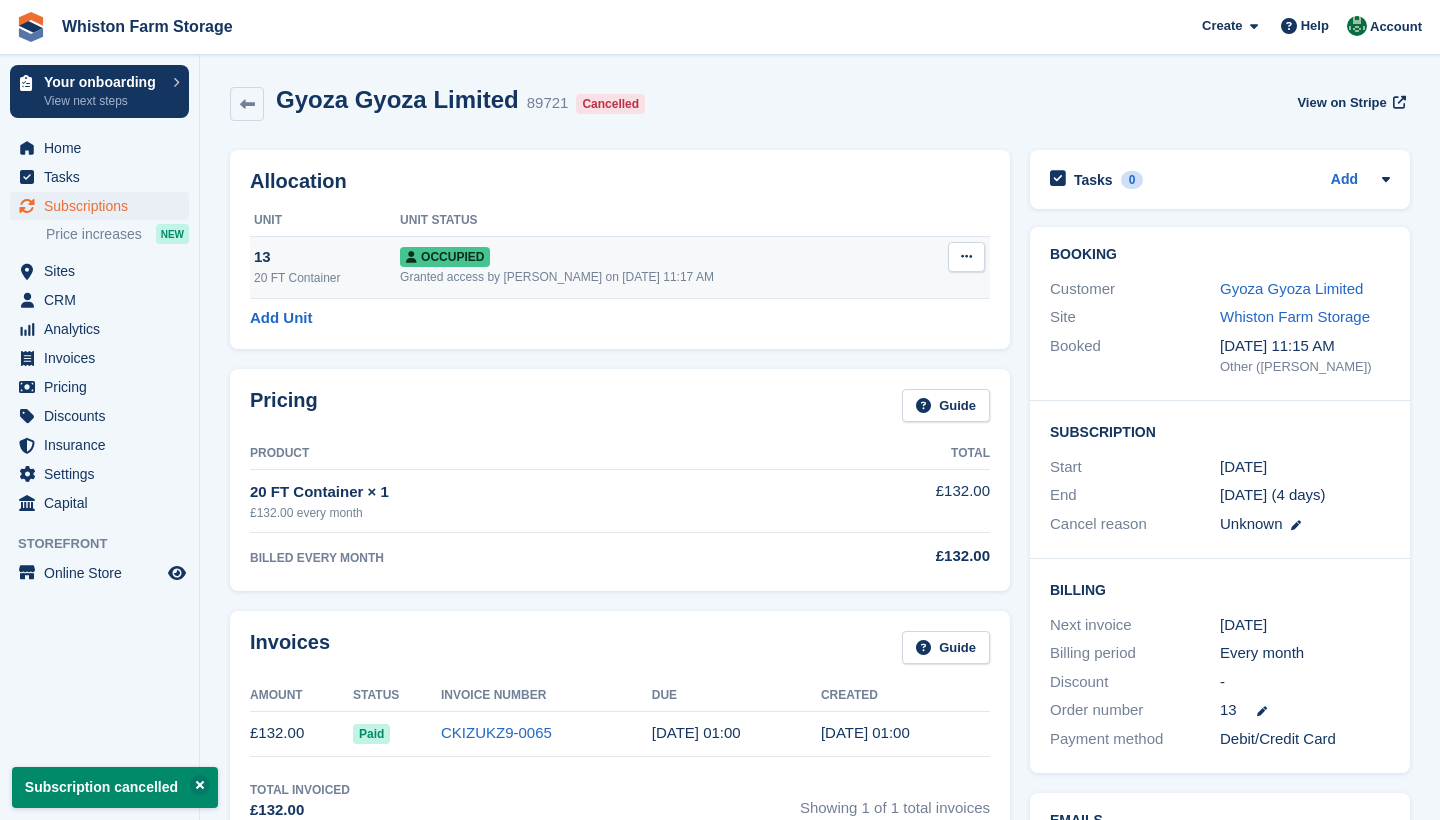 click at bounding box center (966, 257) 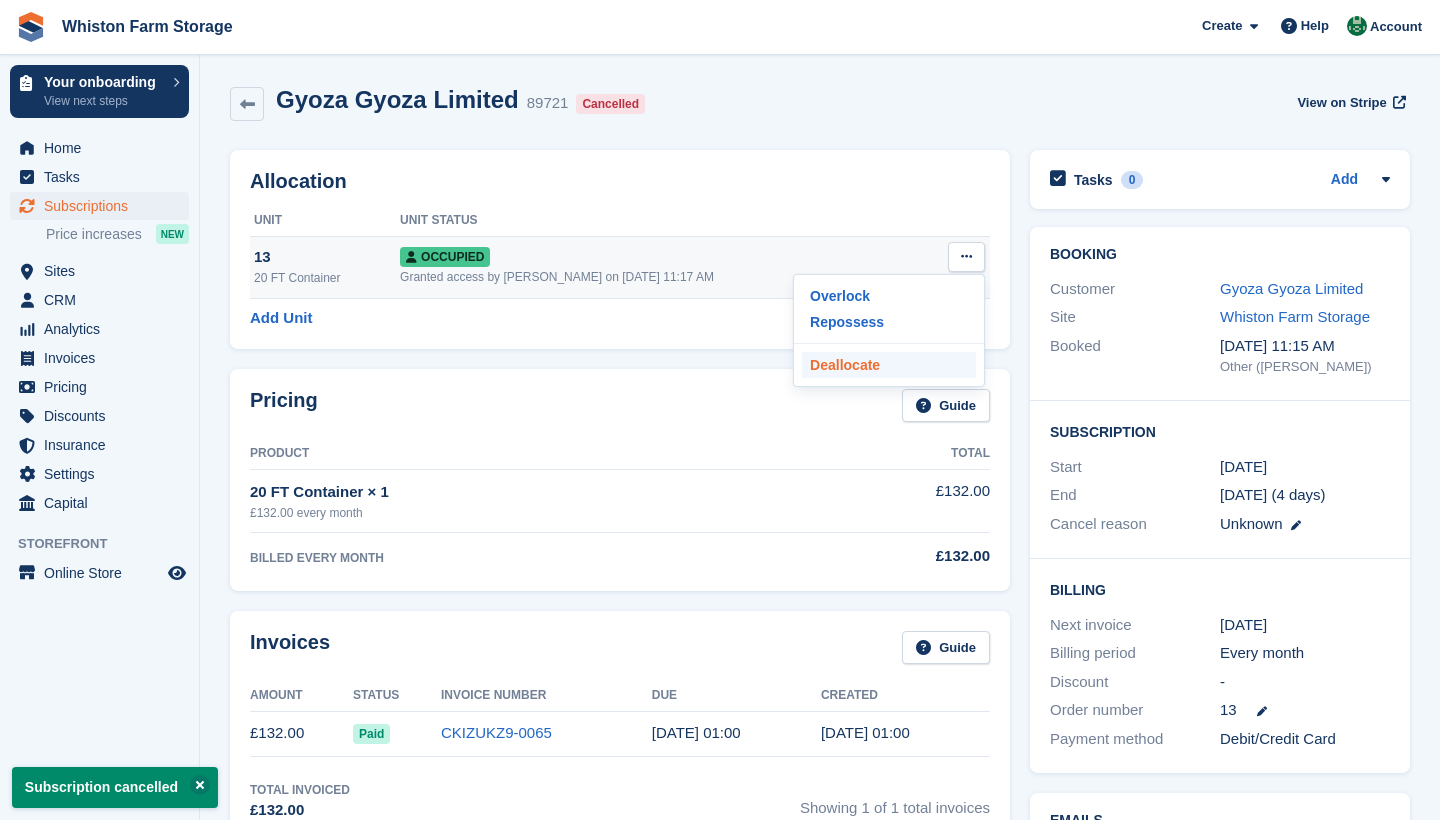 click on "Deallocate" at bounding box center (889, 365) 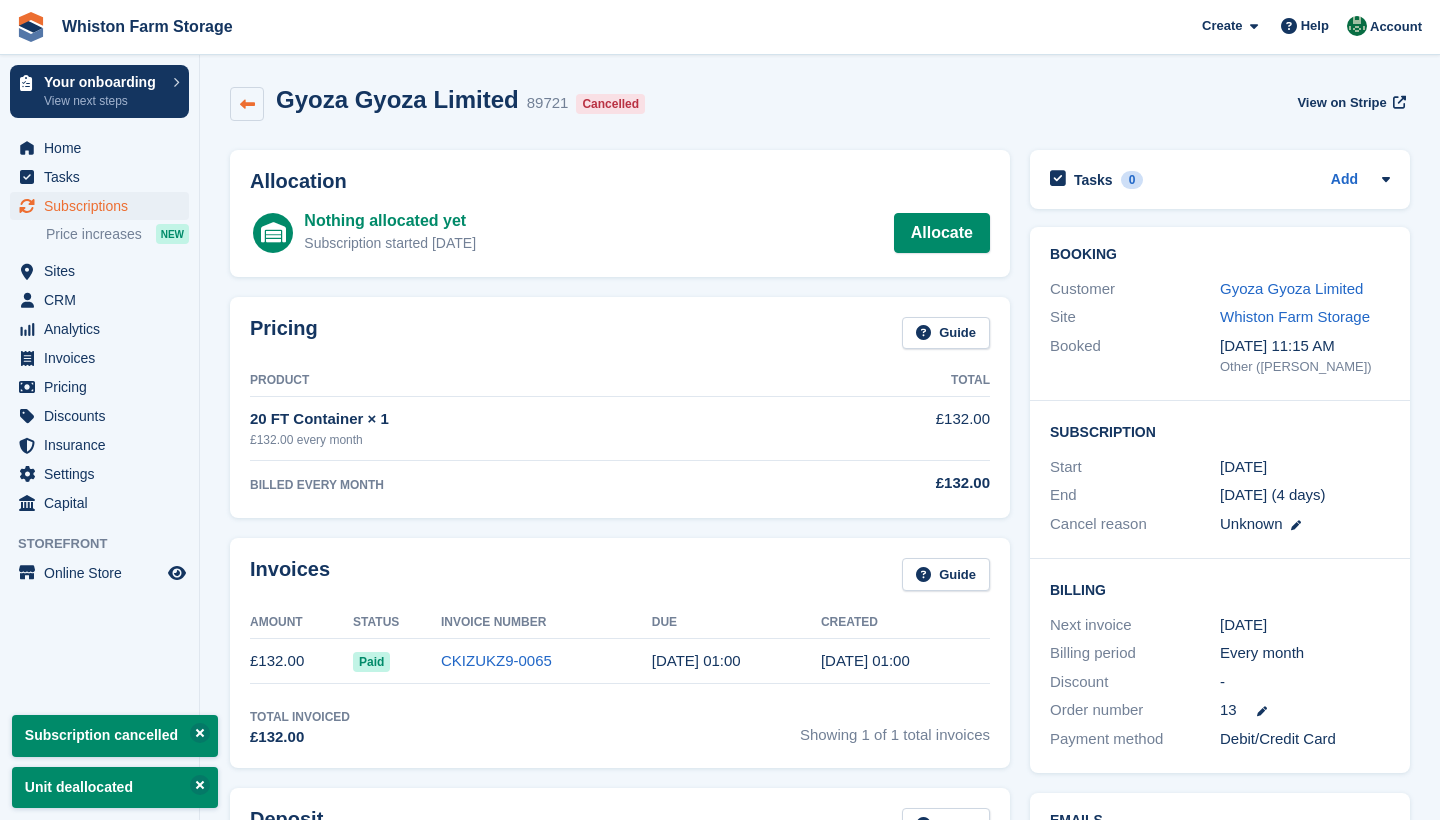 click at bounding box center (247, 104) 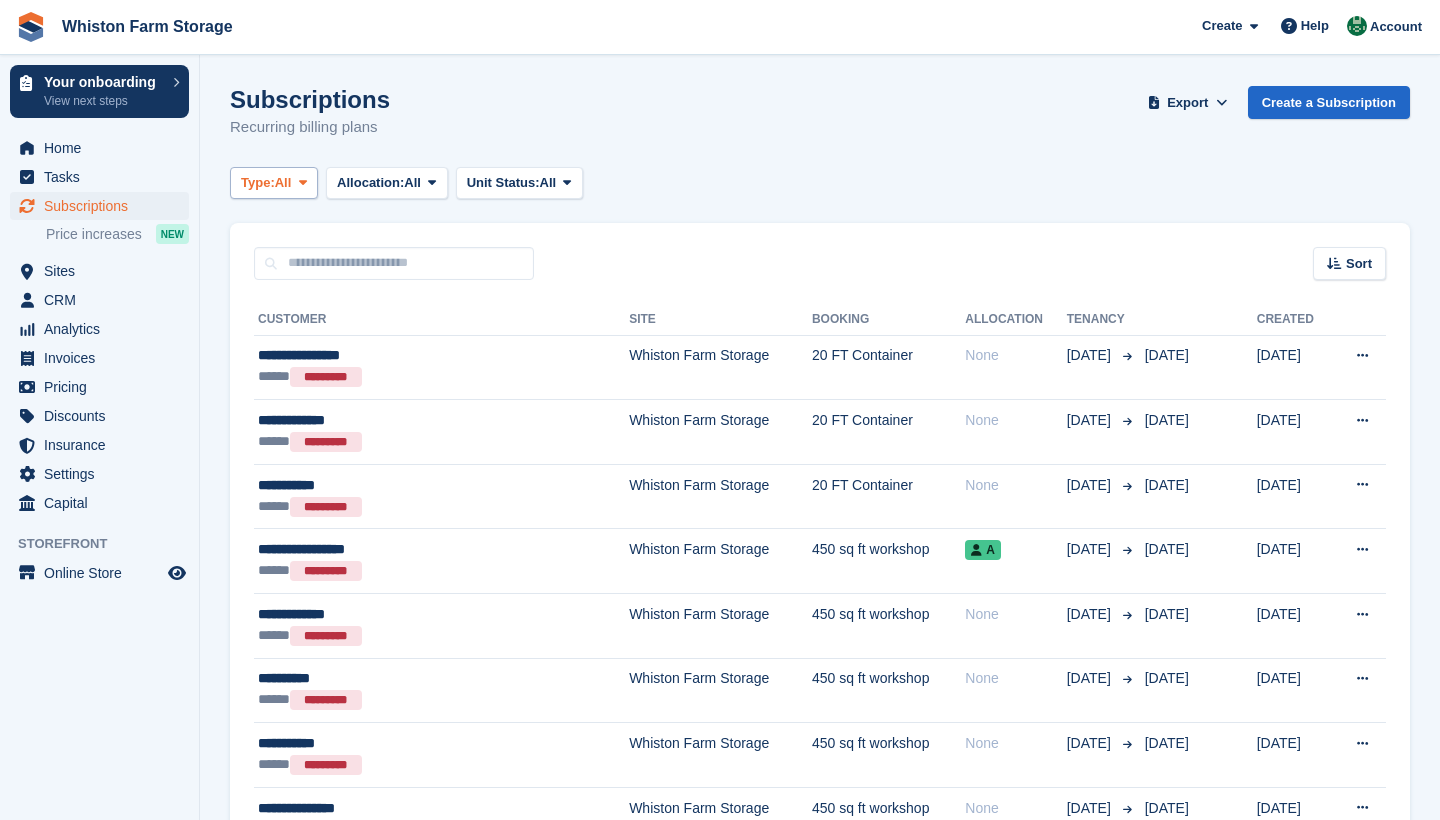 click on "All" at bounding box center (283, 183) 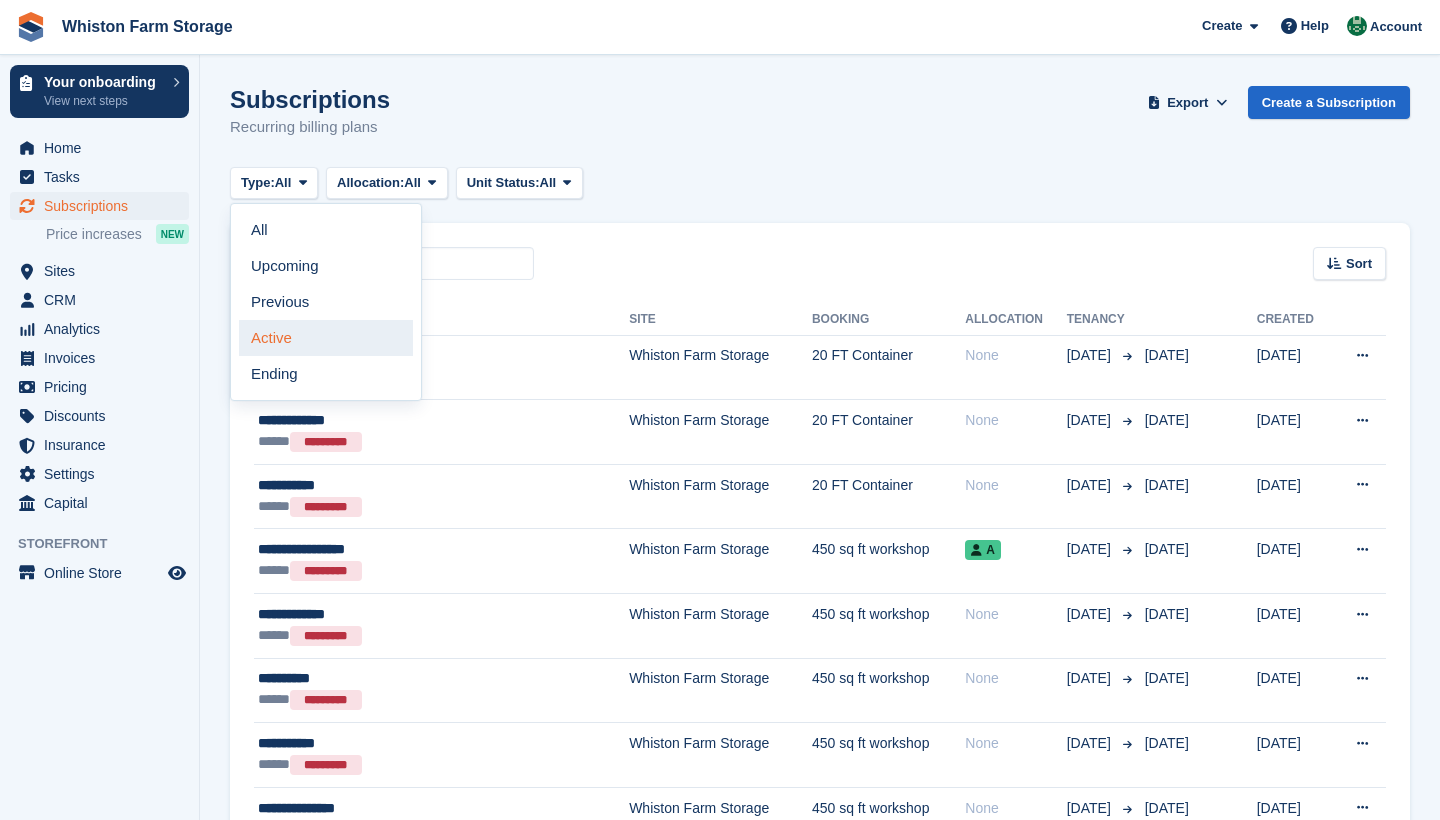 click on "Active" at bounding box center [326, 338] 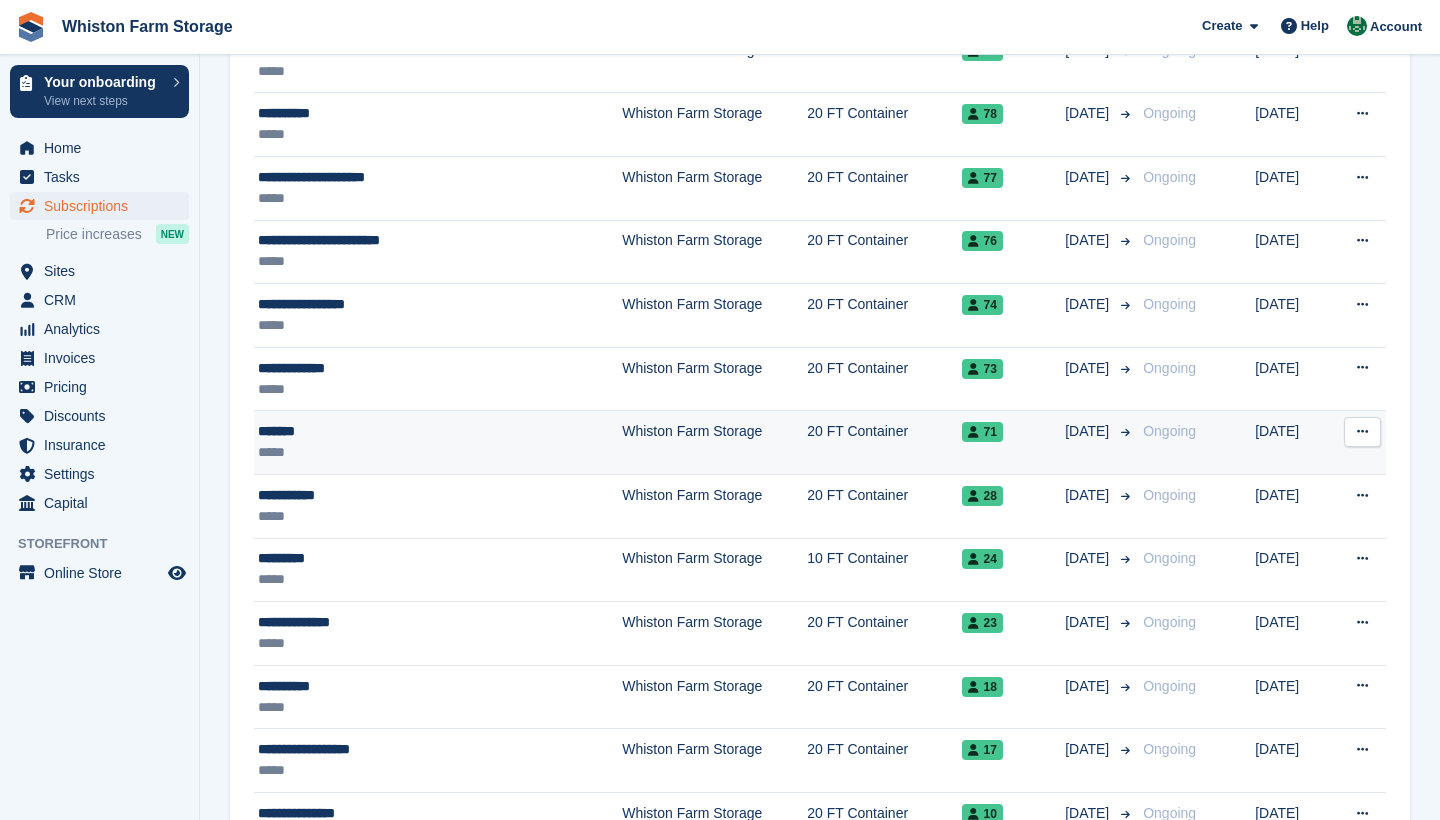 scroll, scrollTop: 2467, scrollLeft: 0, axis: vertical 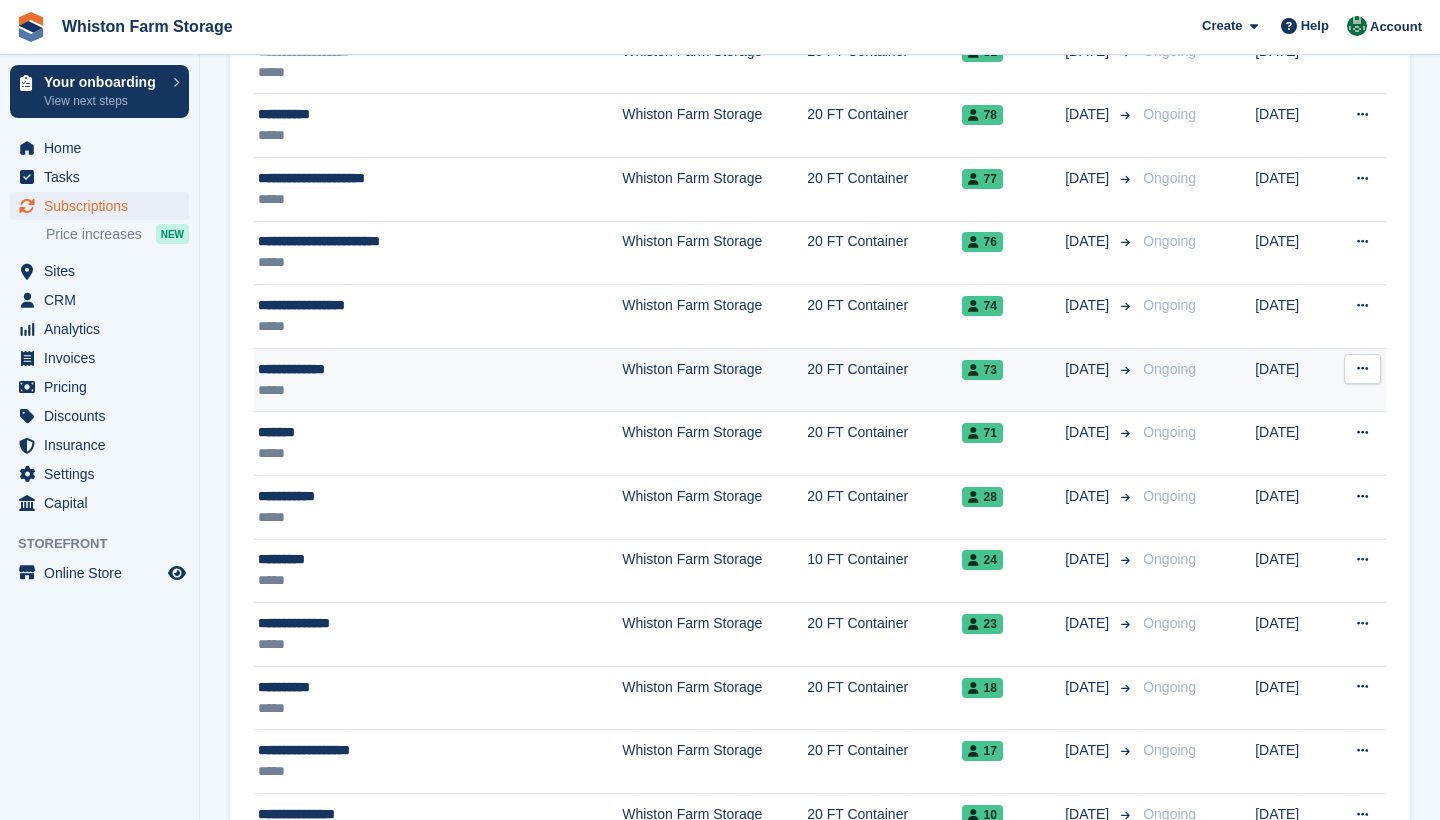 click on "**********" at bounding box center (395, 369) 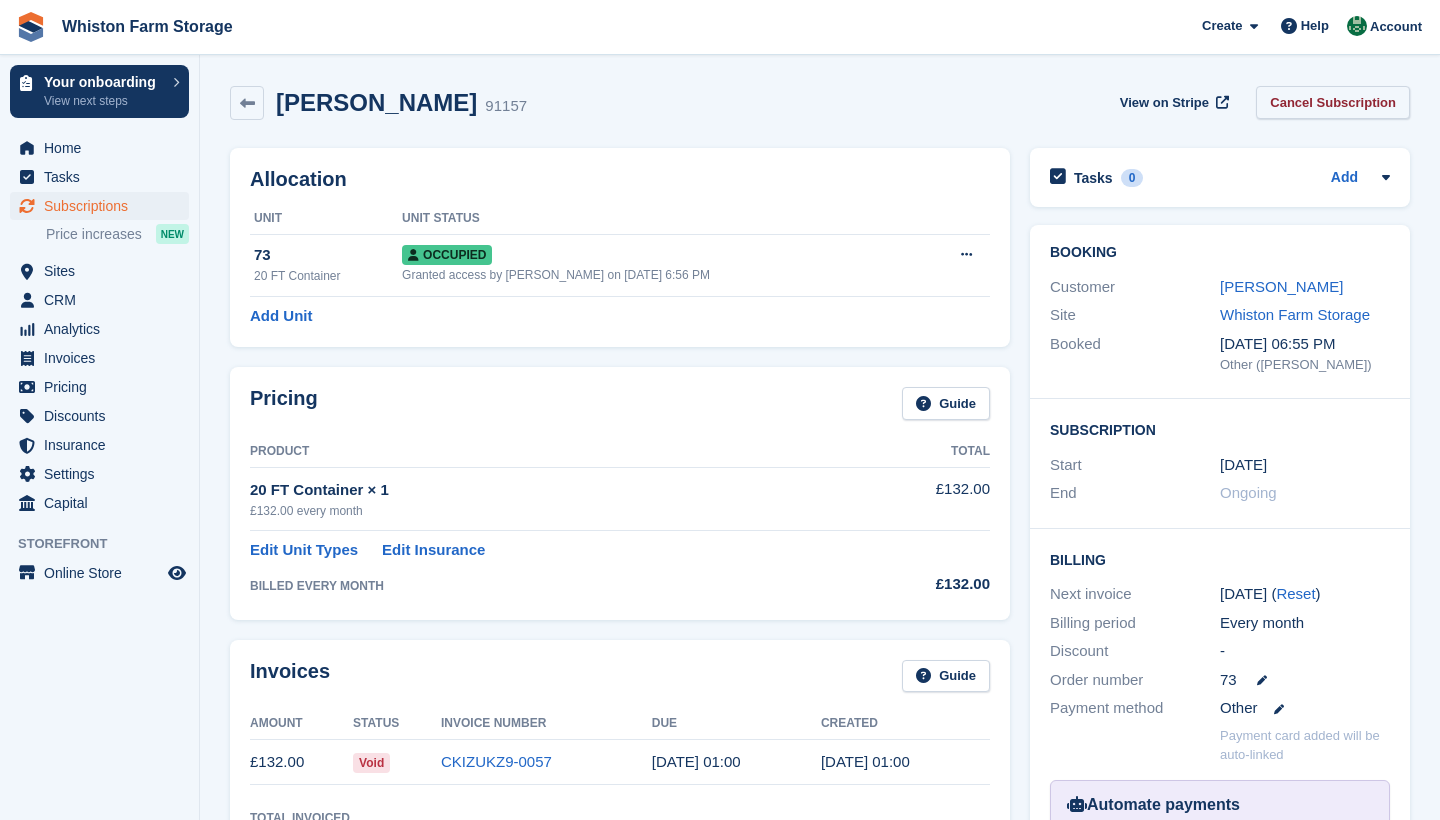 scroll, scrollTop: 0, scrollLeft: 0, axis: both 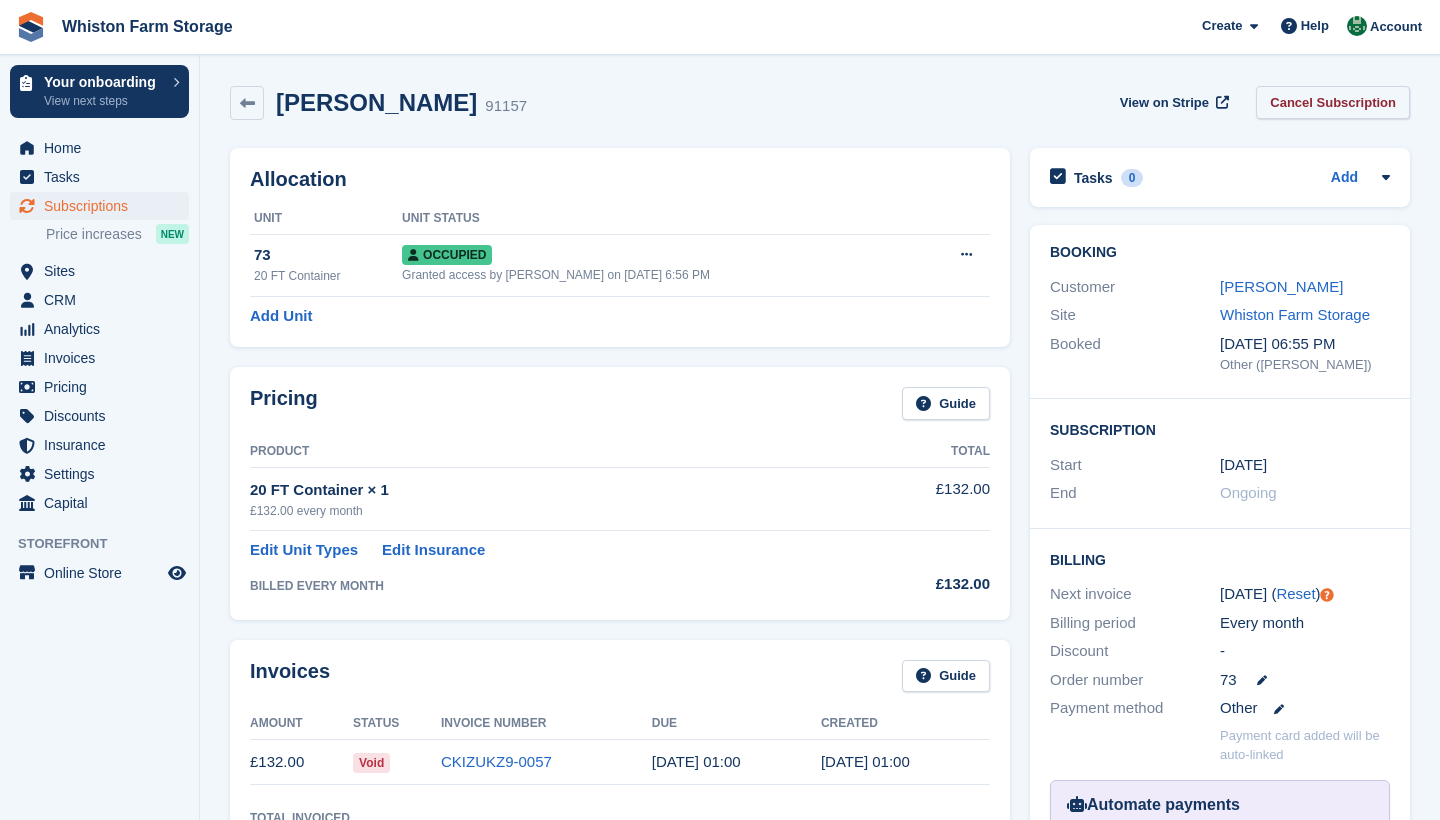 click on "Cancel Subscription" at bounding box center [1333, 102] 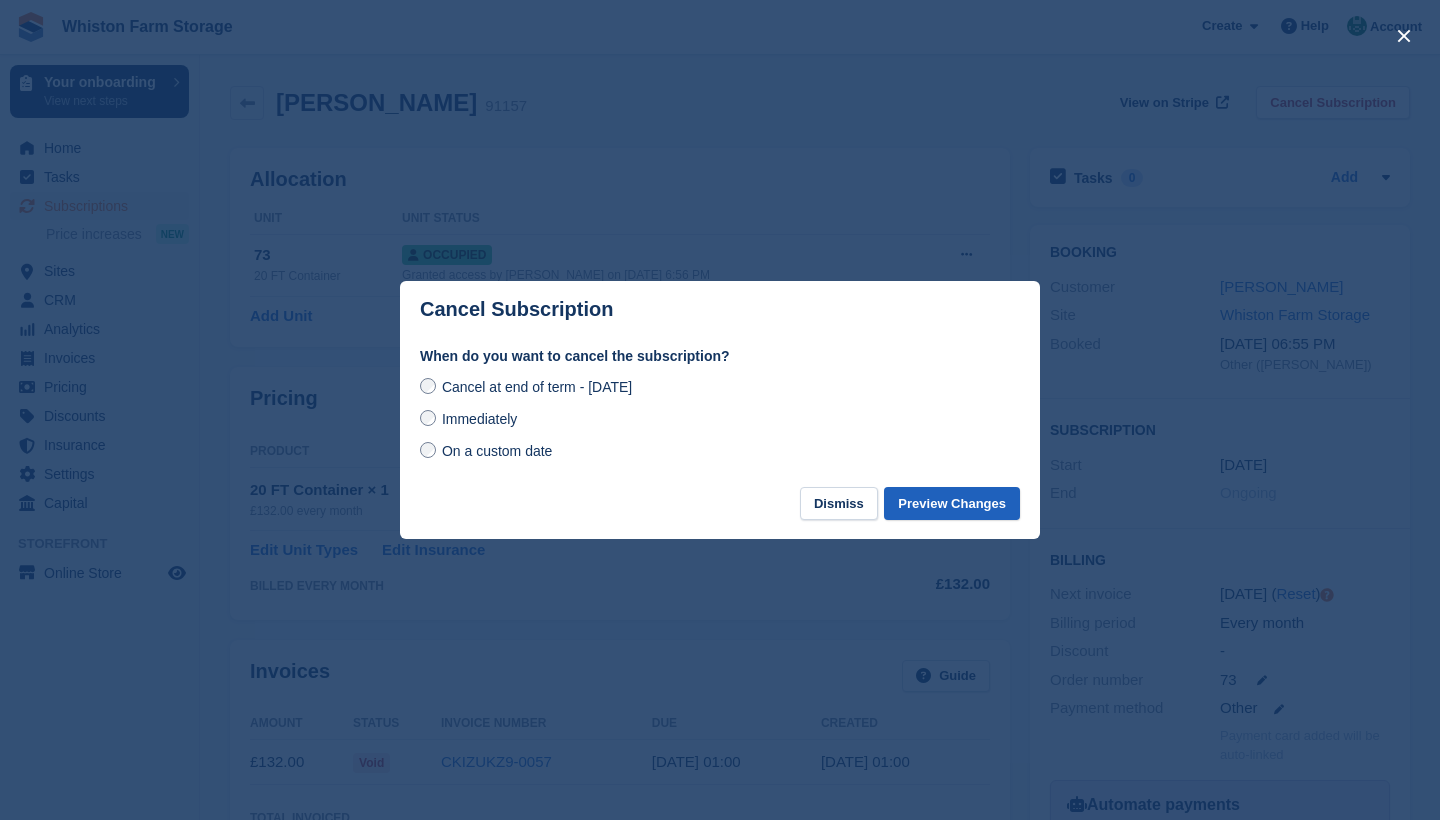 click on "Preview Changes" at bounding box center [952, 503] 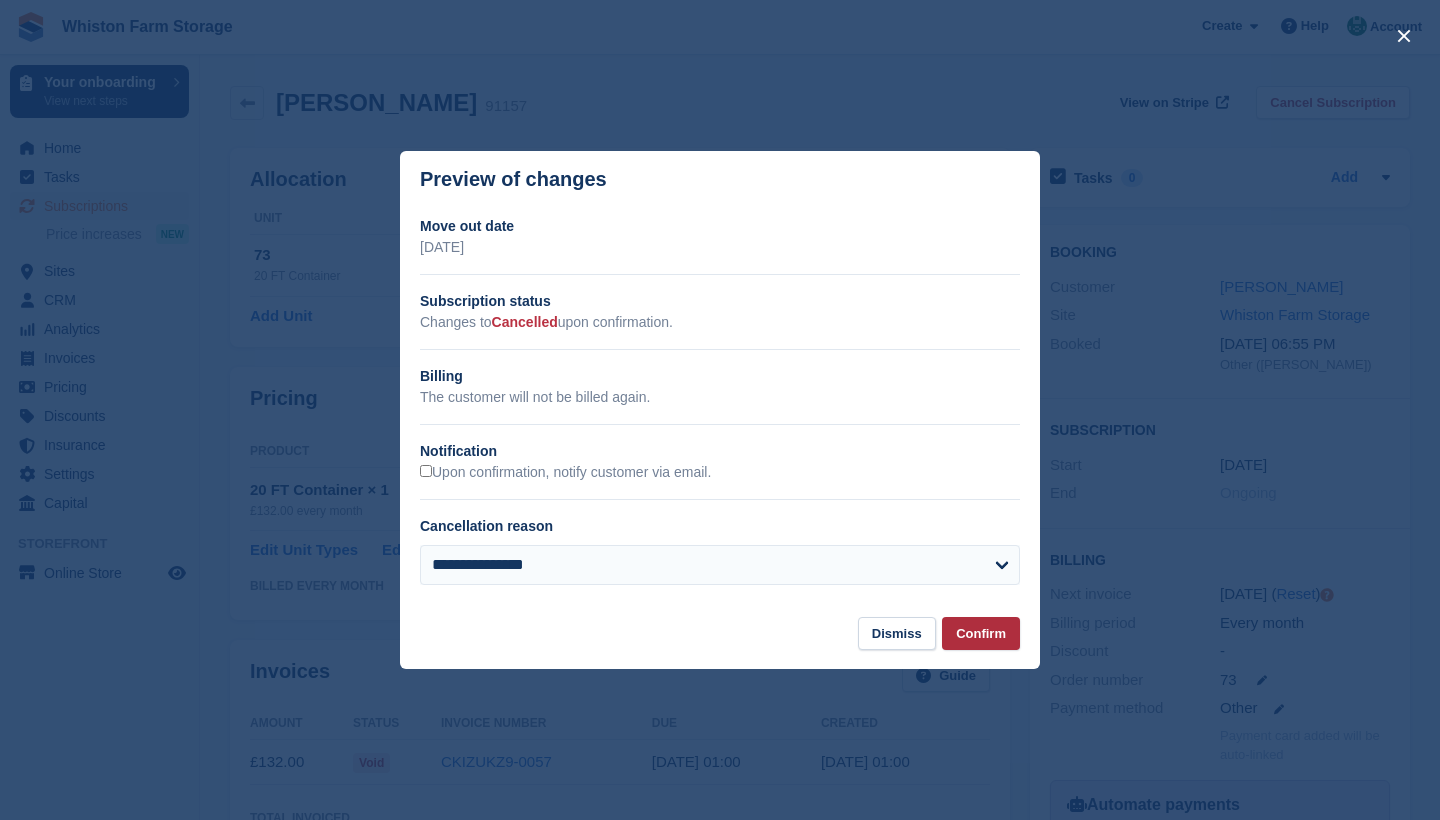 click on "Confirm" at bounding box center (981, 633) 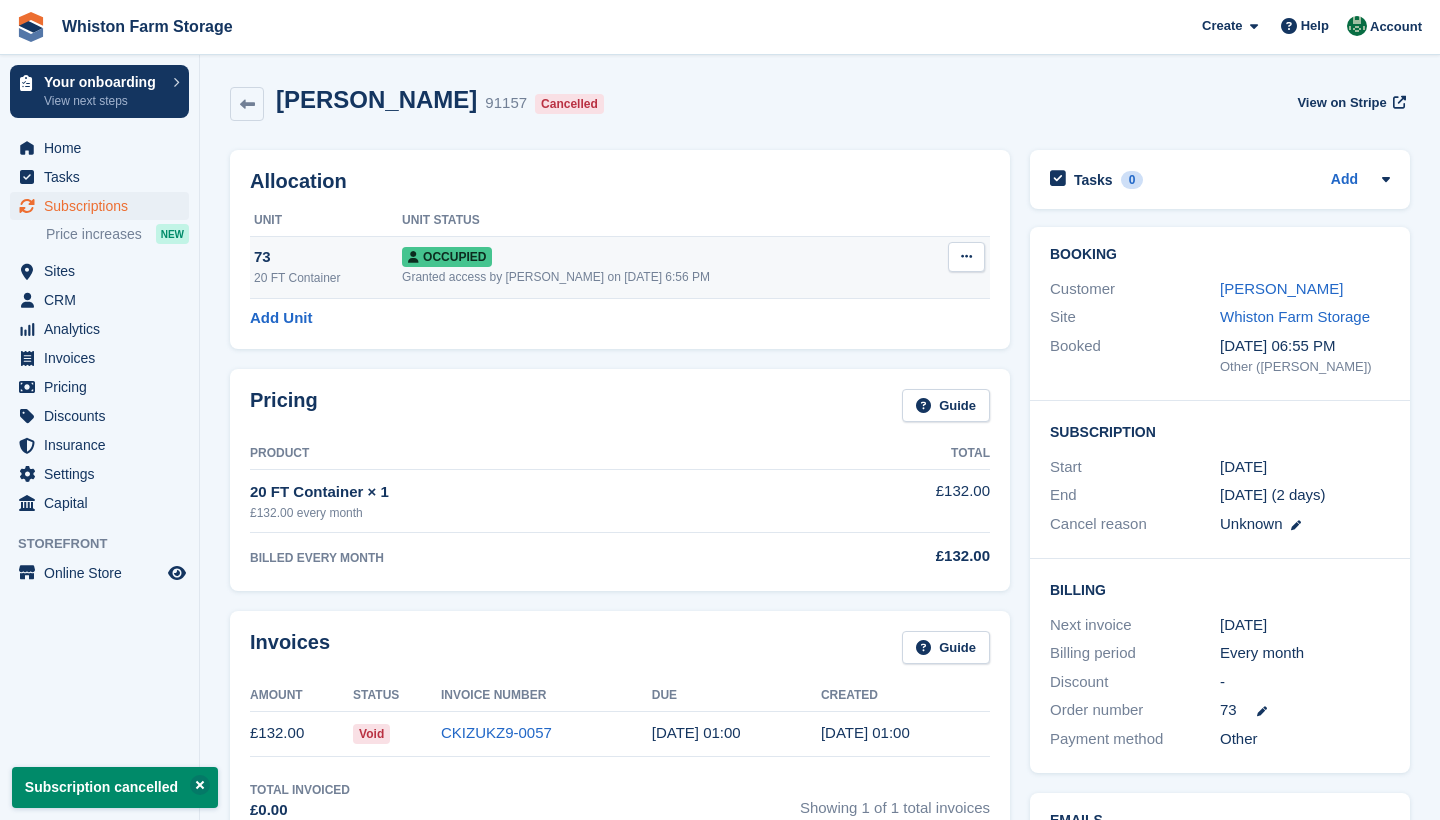 click at bounding box center [966, 256] 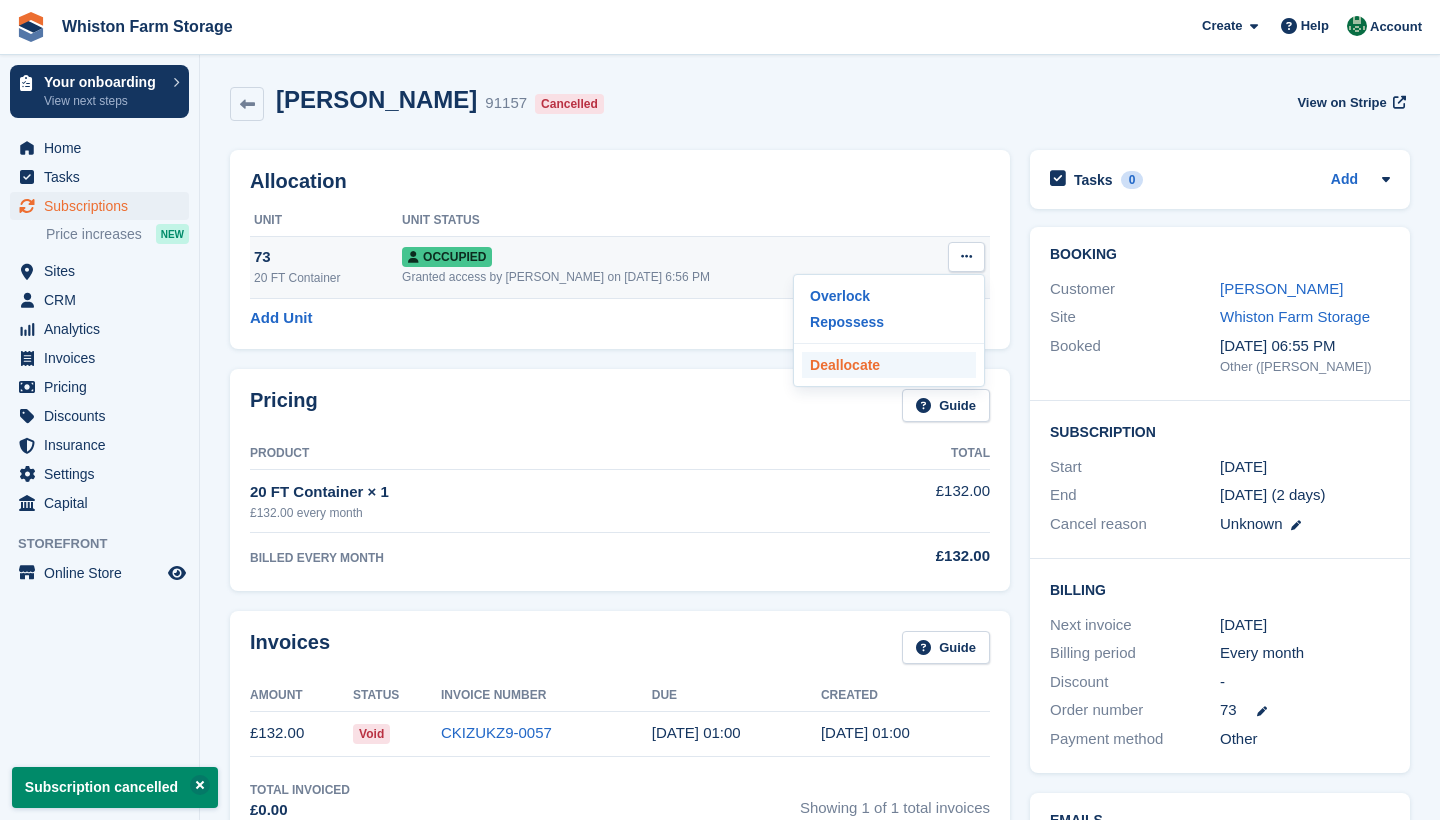 click on "Deallocate" at bounding box center (889, 365) 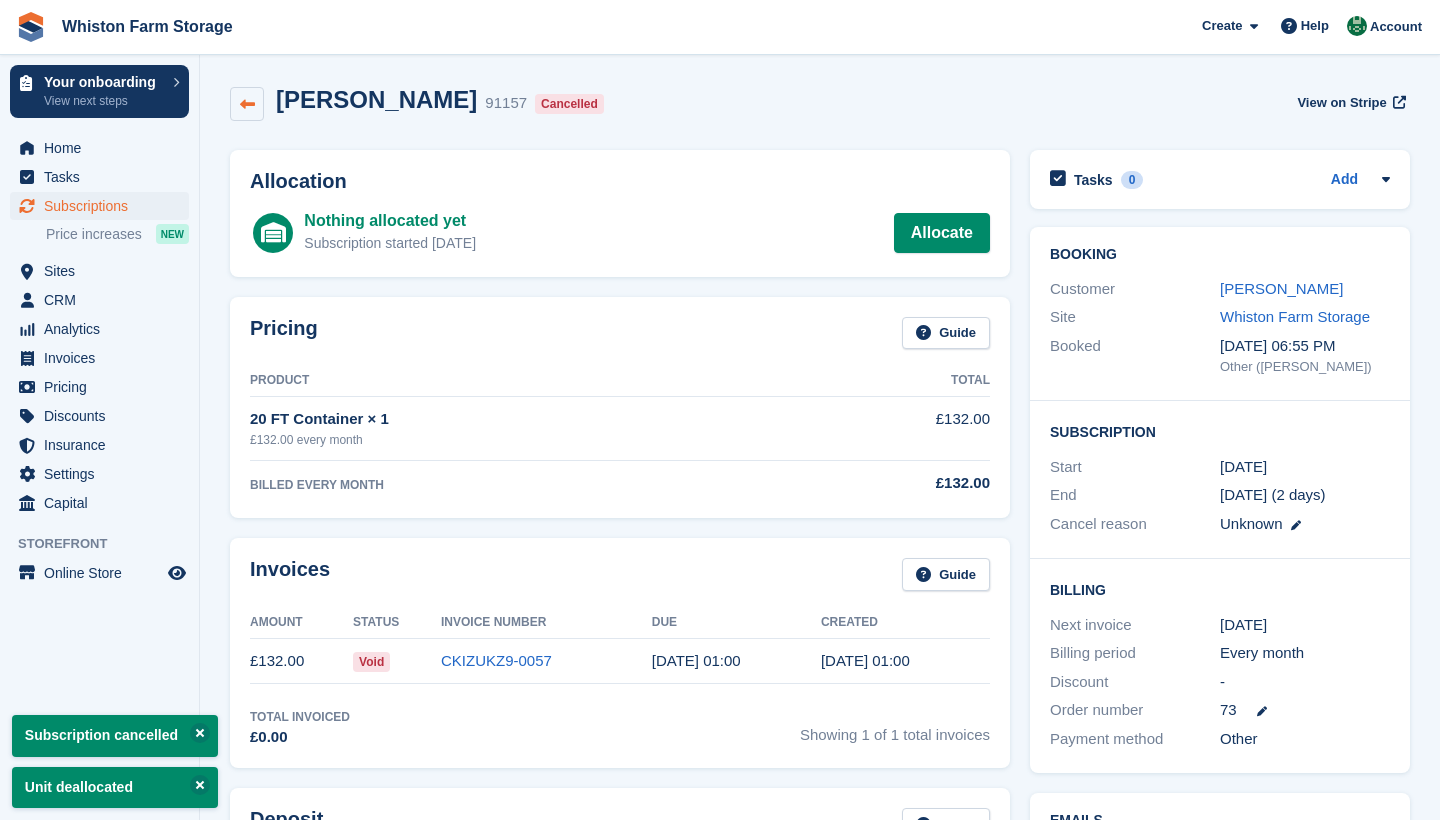 click at bounding box center (247, 104) 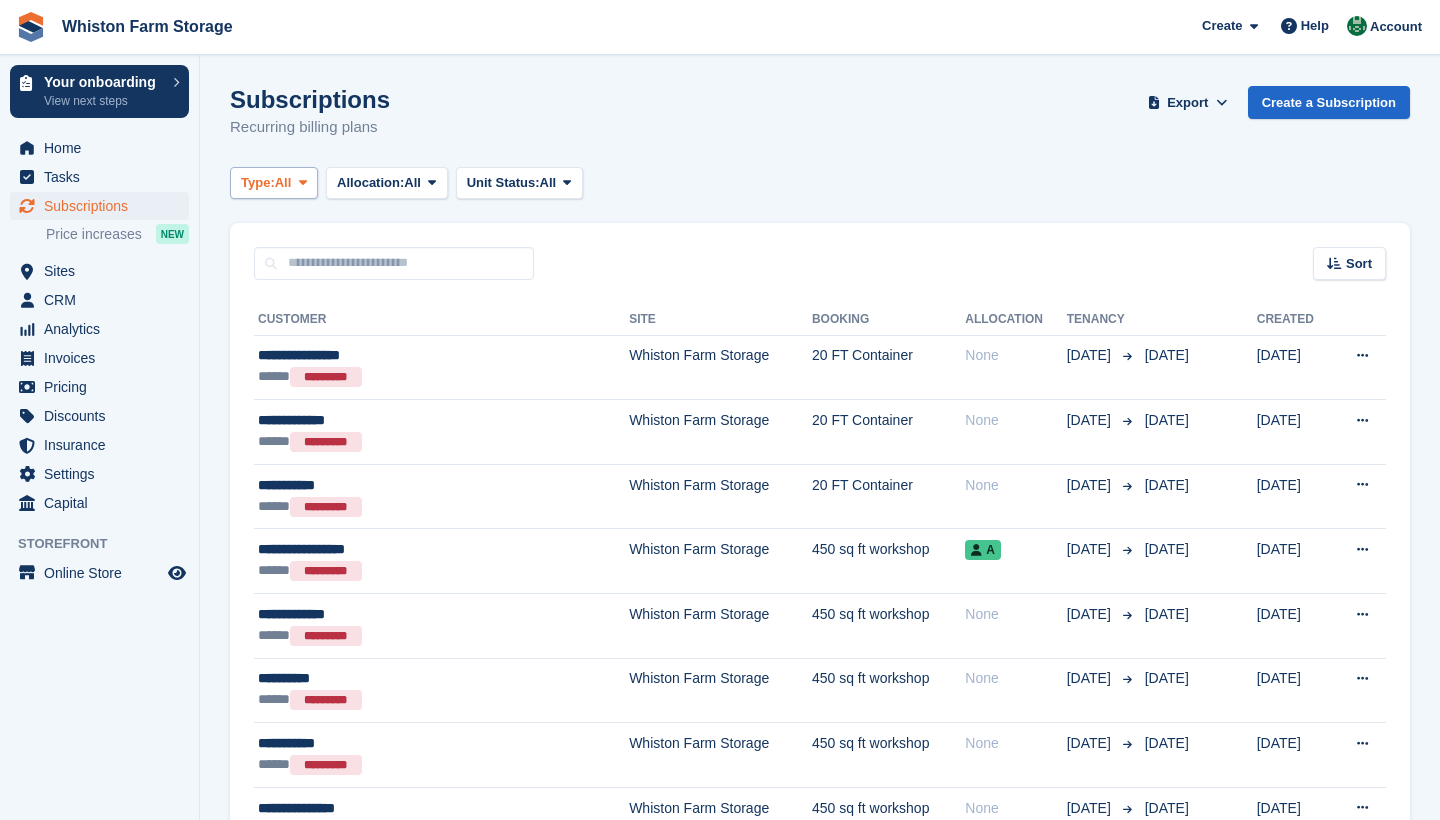 click on "Type:" at bounding box center [258, 183] 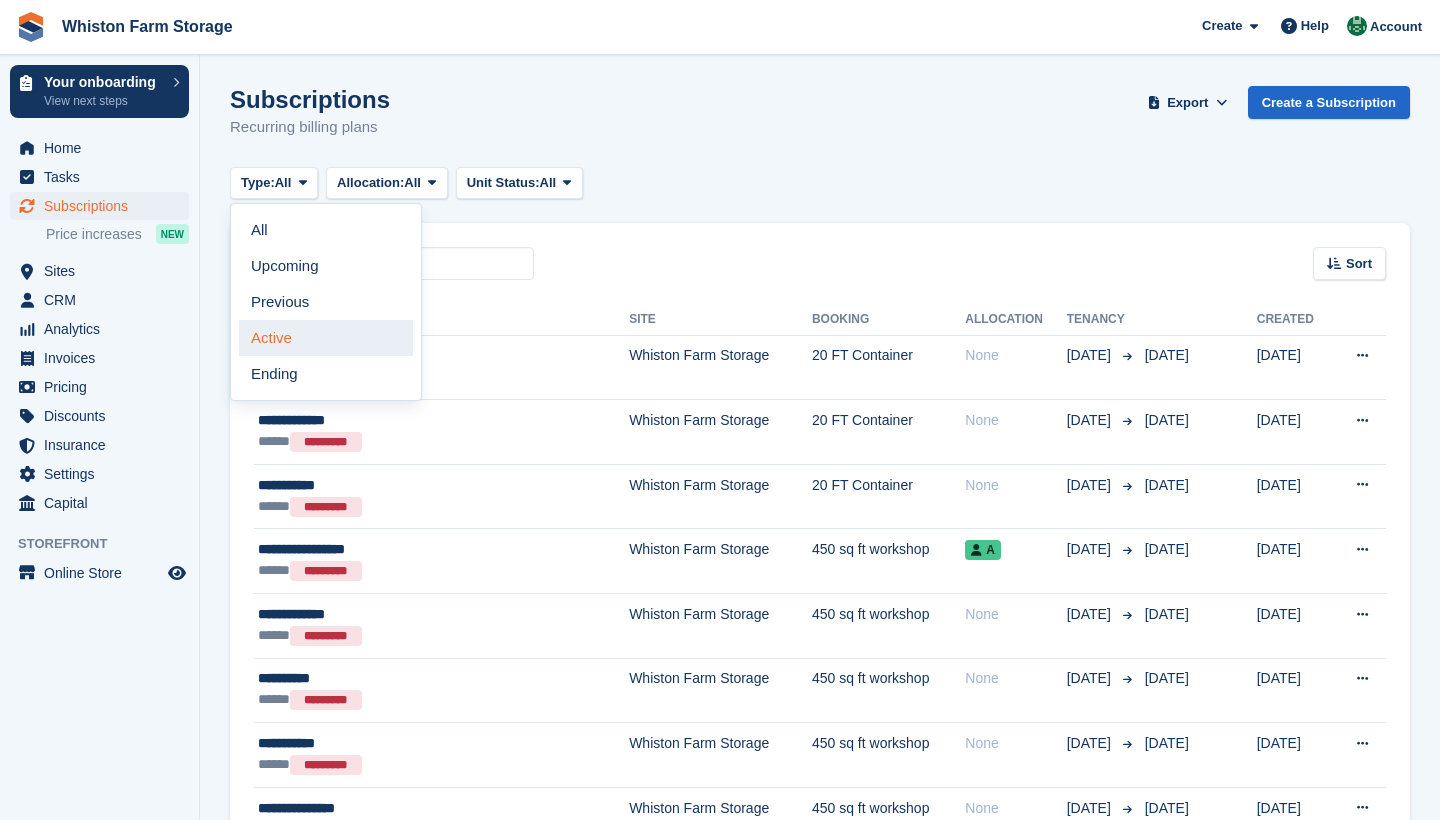 click on "Active" at bounding box center (326, 338) 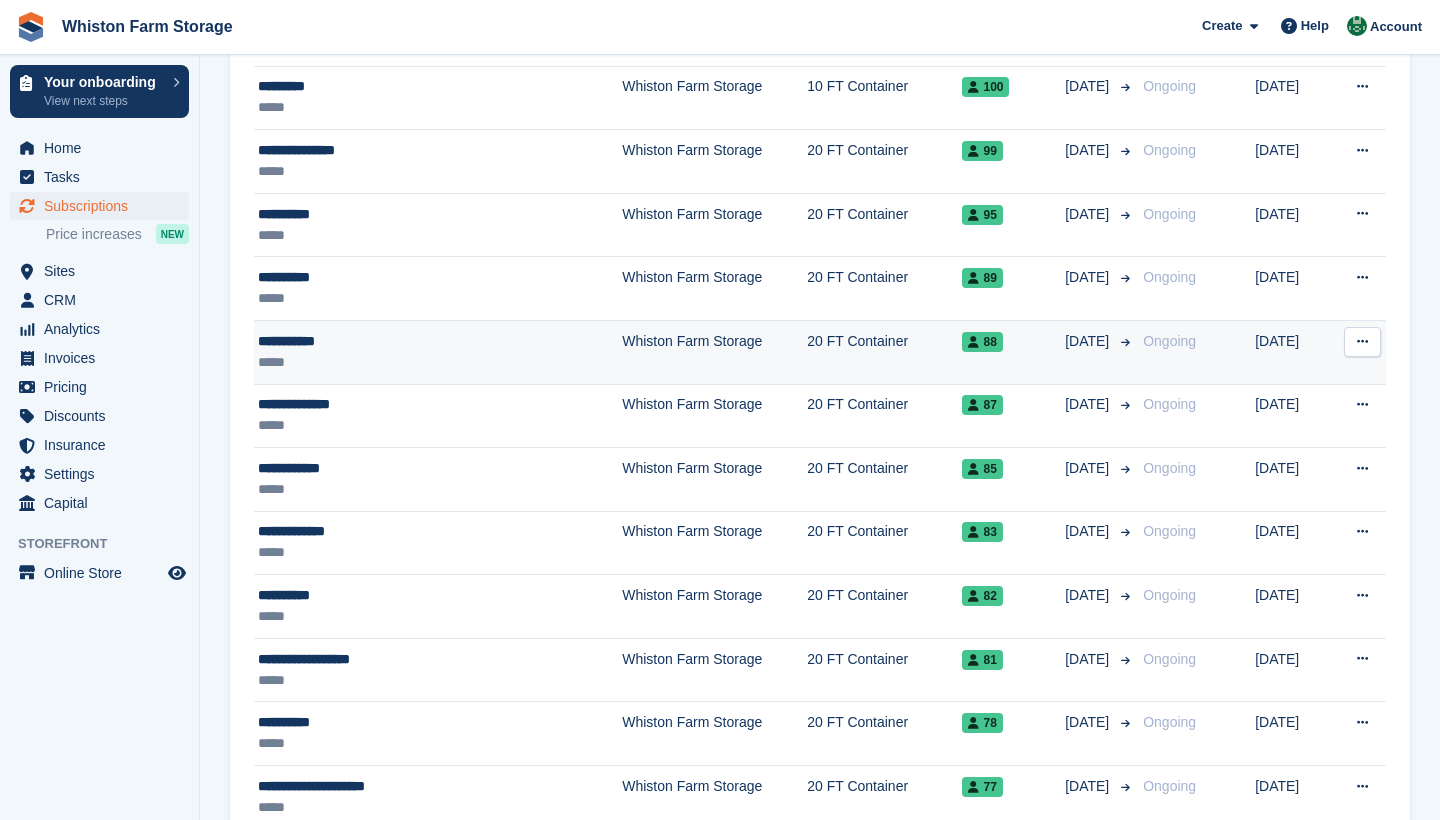 scroll, scrollTop: 1856, scrollLeft: 0, axis: vertical 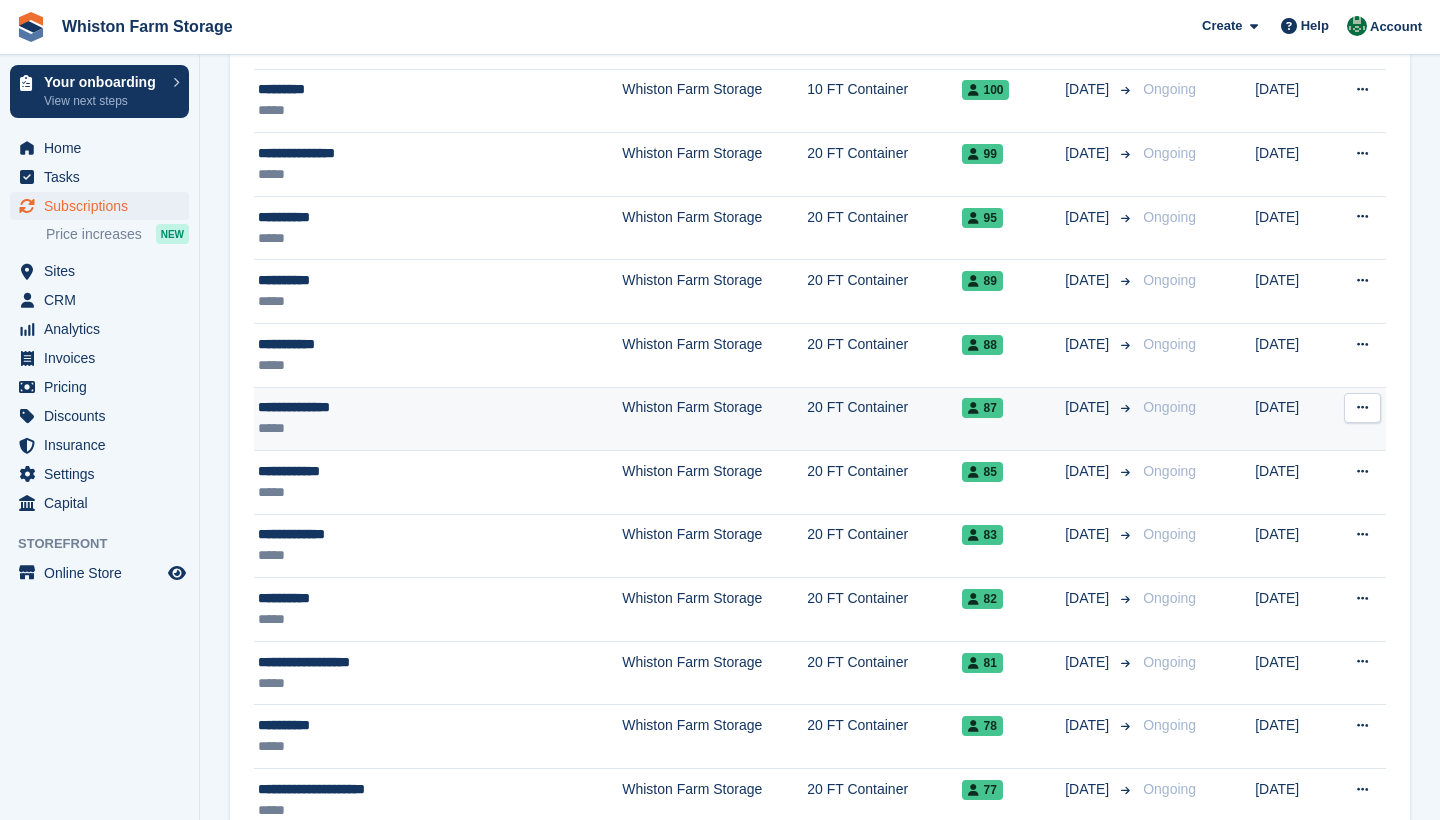click on "*****" at bounding box center [395, 428] 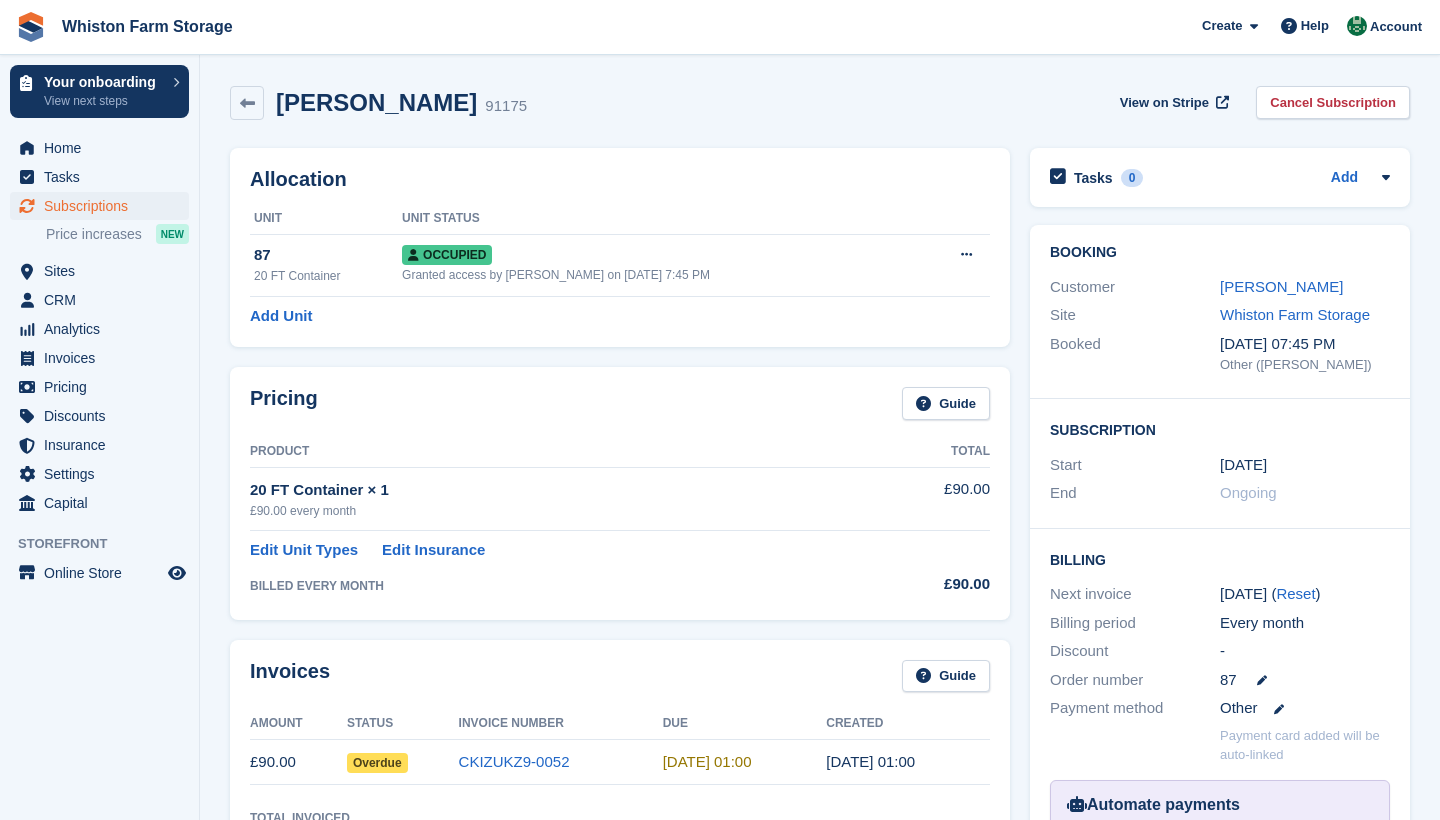 scroll, scrollTop: 0, scrollLeft: 0, axis: both 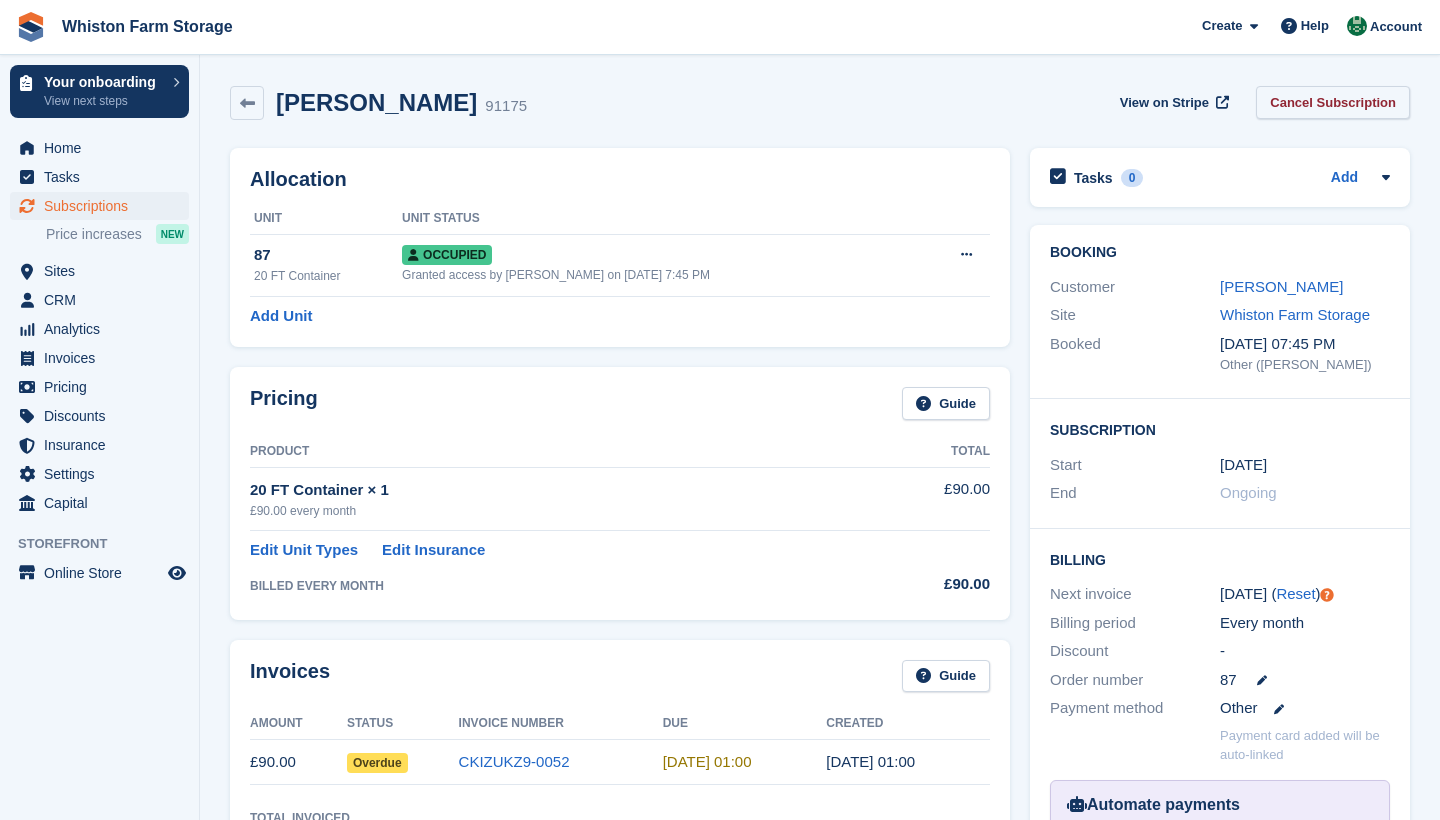 click on "Cancel Subscription" at bounding box center (1333, 102) 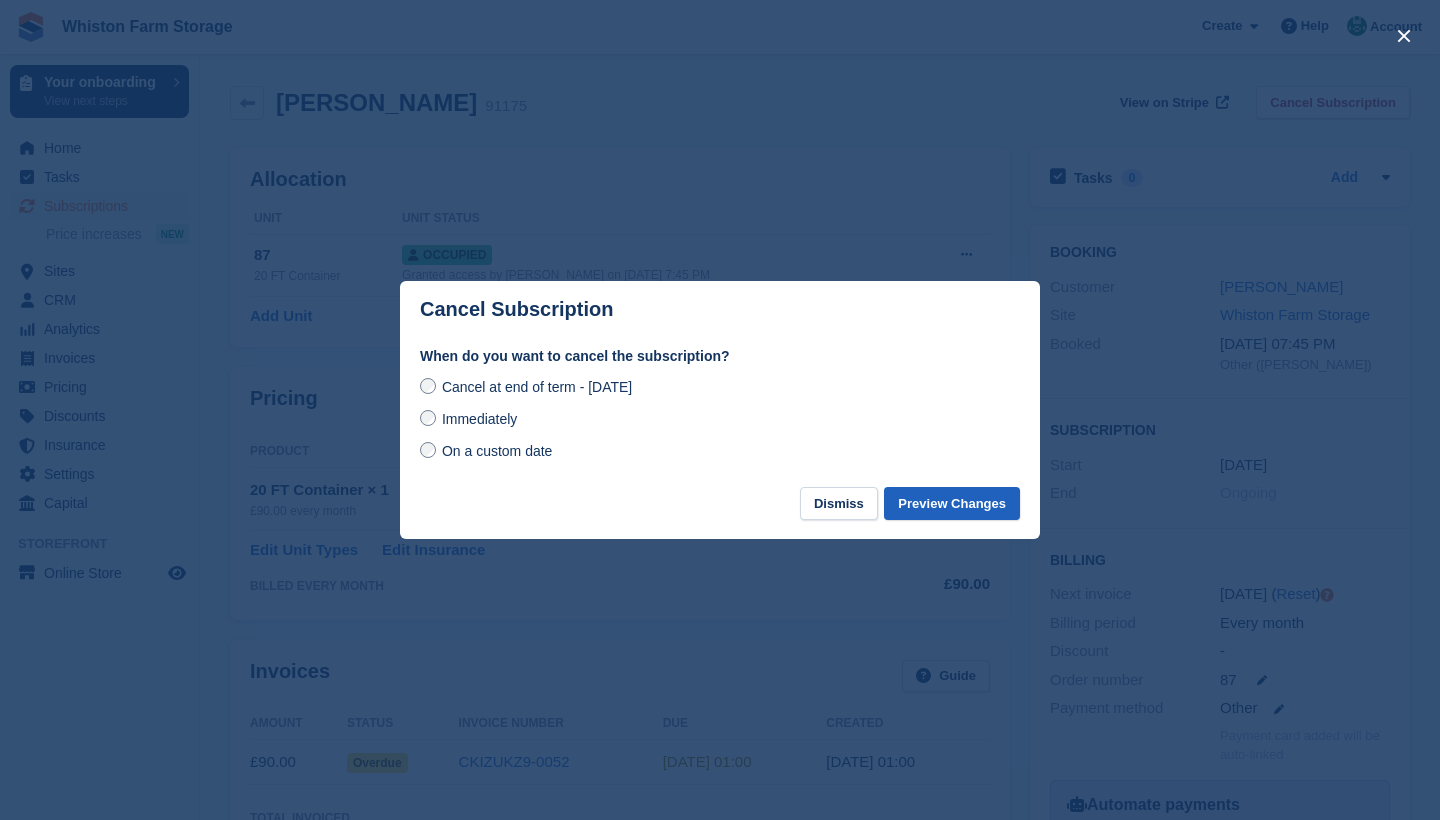 click on "Preview Changes" at bounding box center [952, 503] 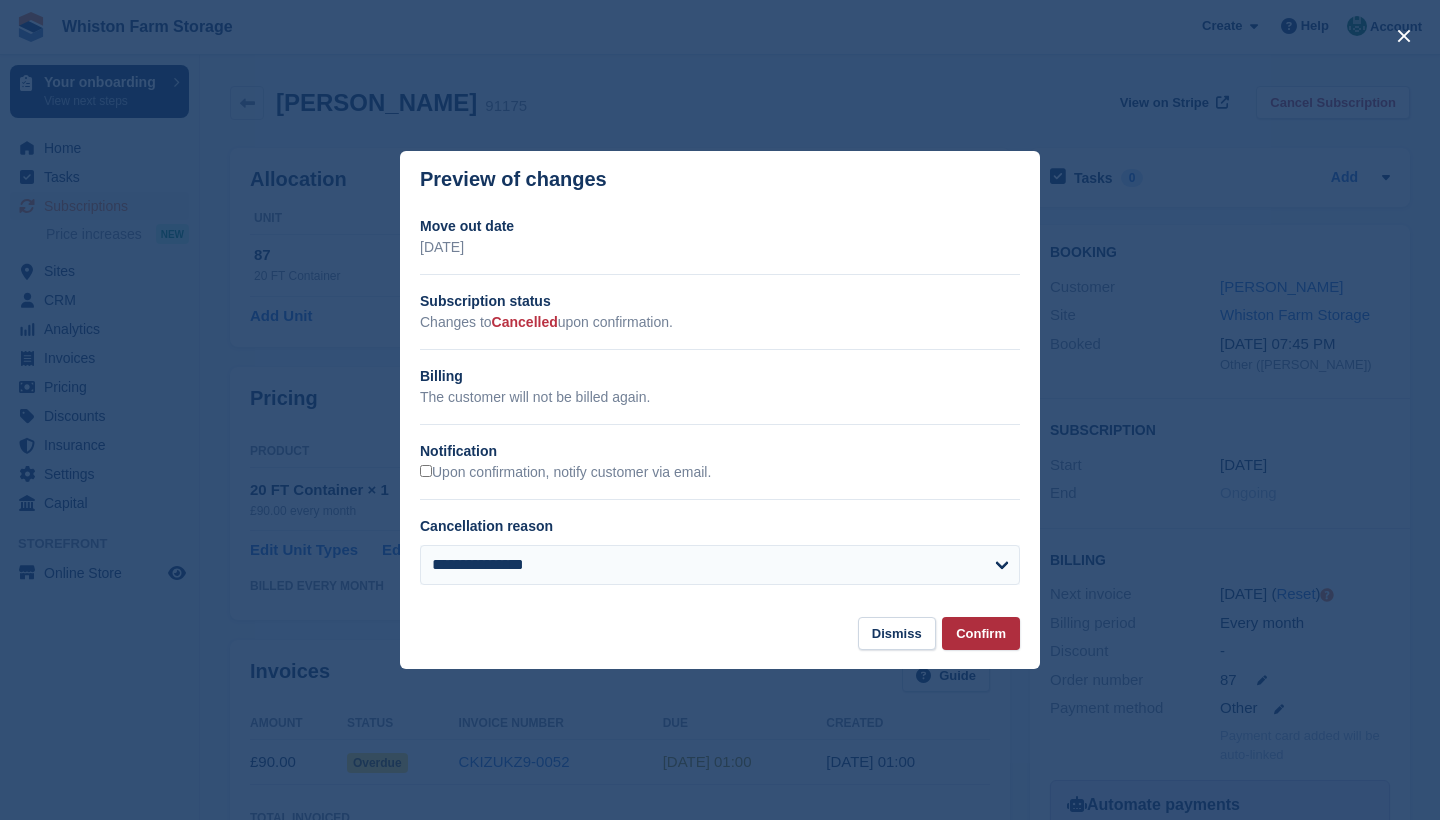 click on "Confirm" at bounding box center [981, 633] 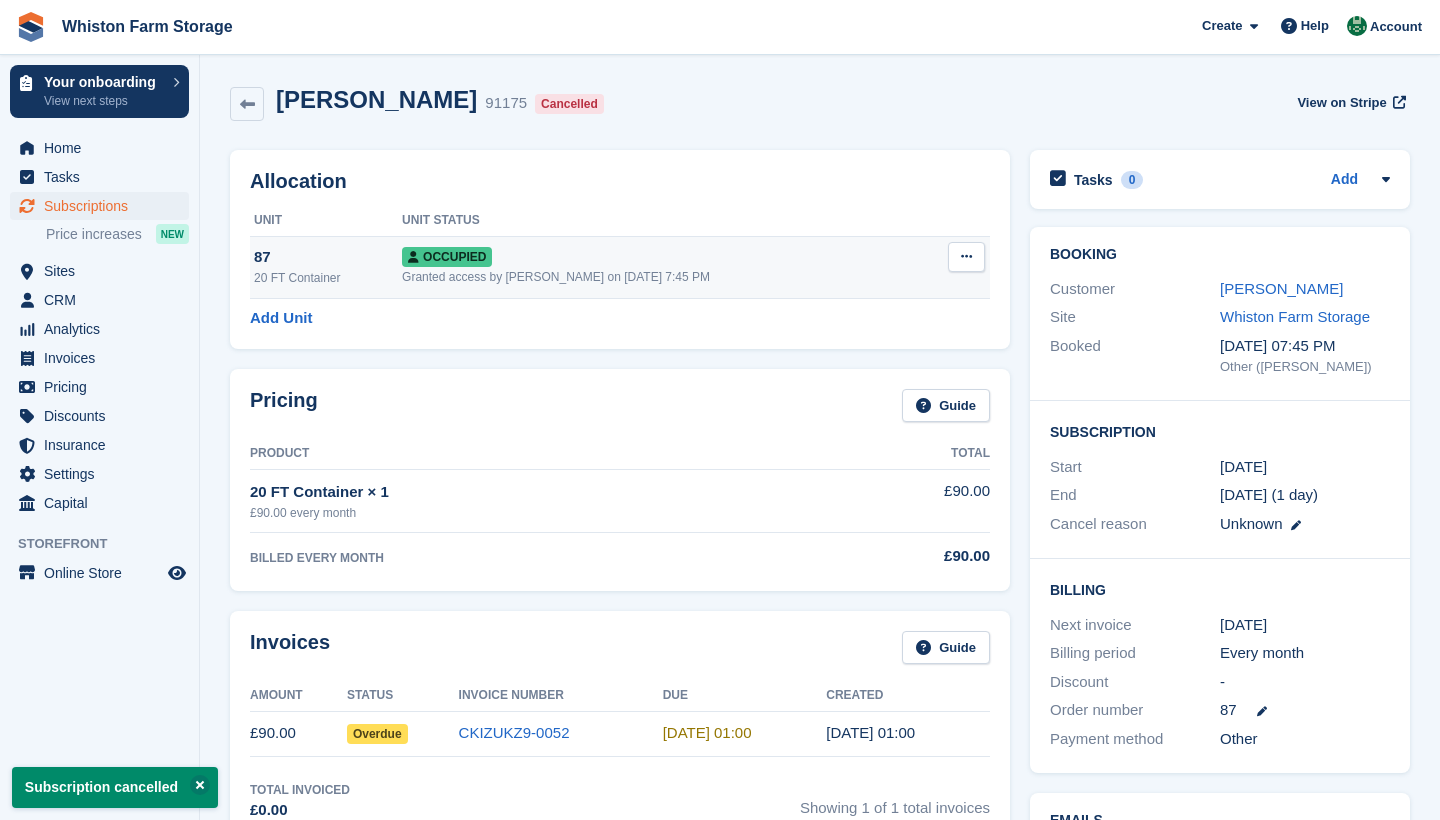 click at bounding box center (966, 256) 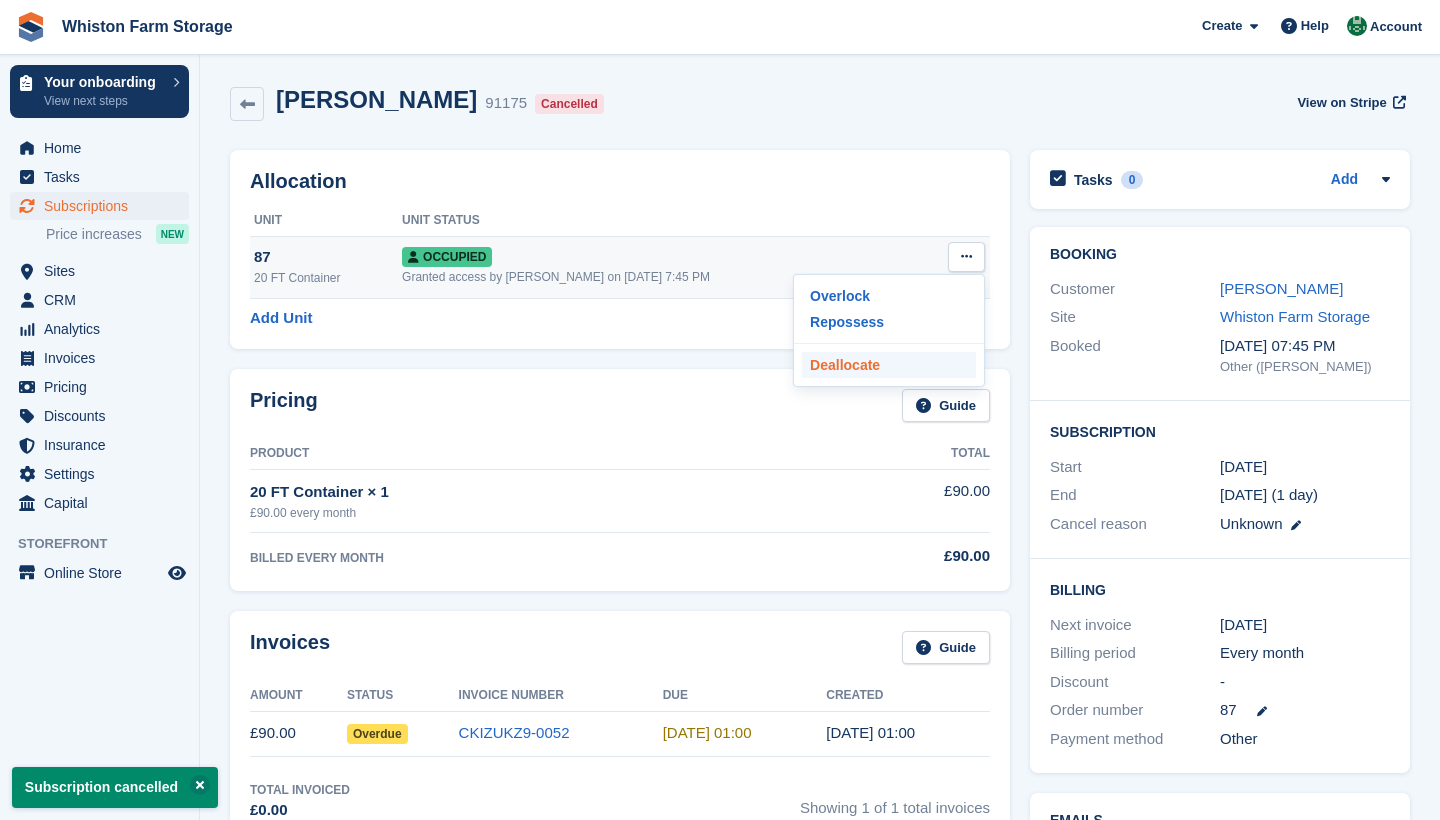 click on "Deallocate" at bounding box center (889, 365) 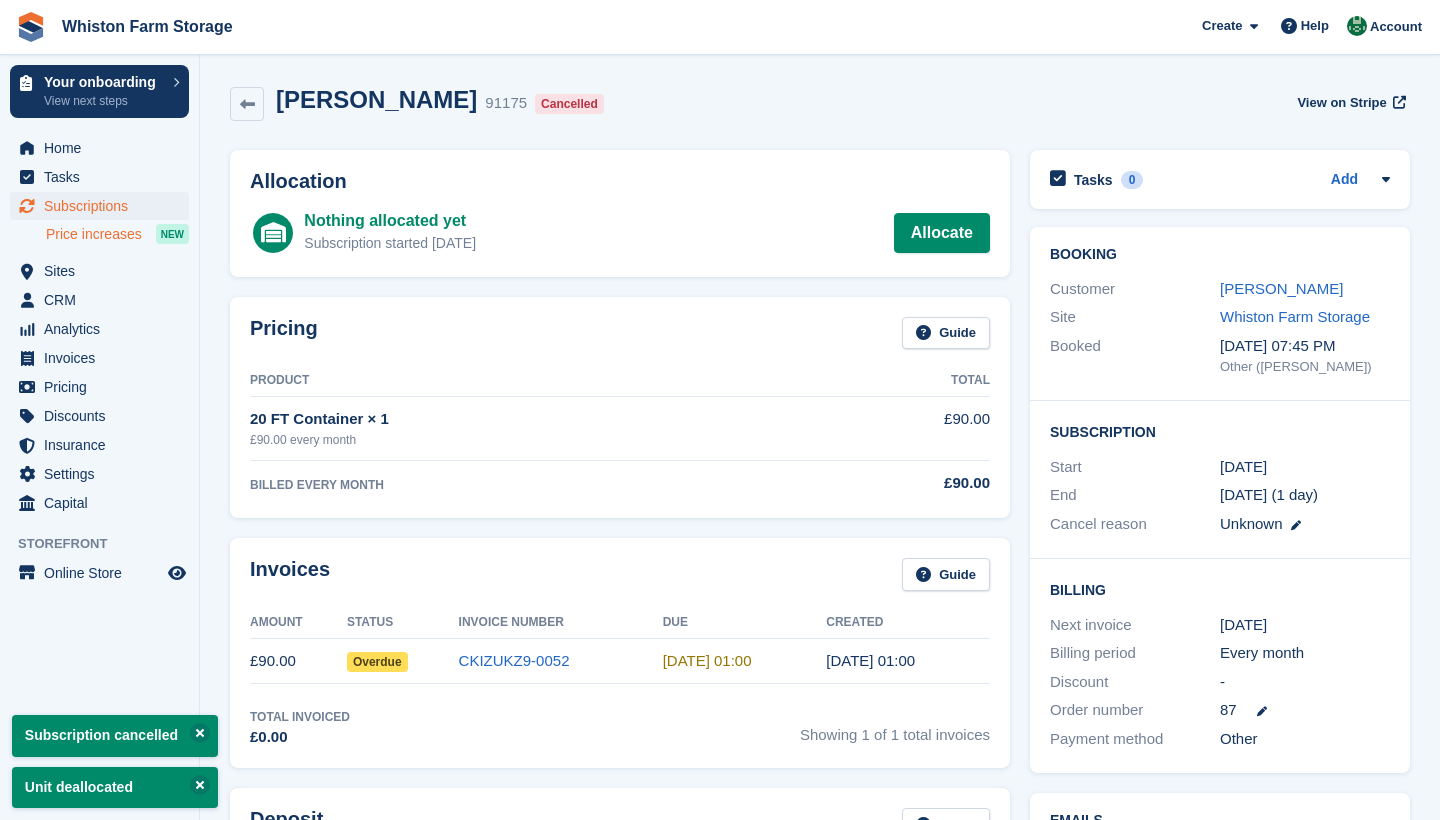 click on "Price increases" at bounding box center [94, 234] 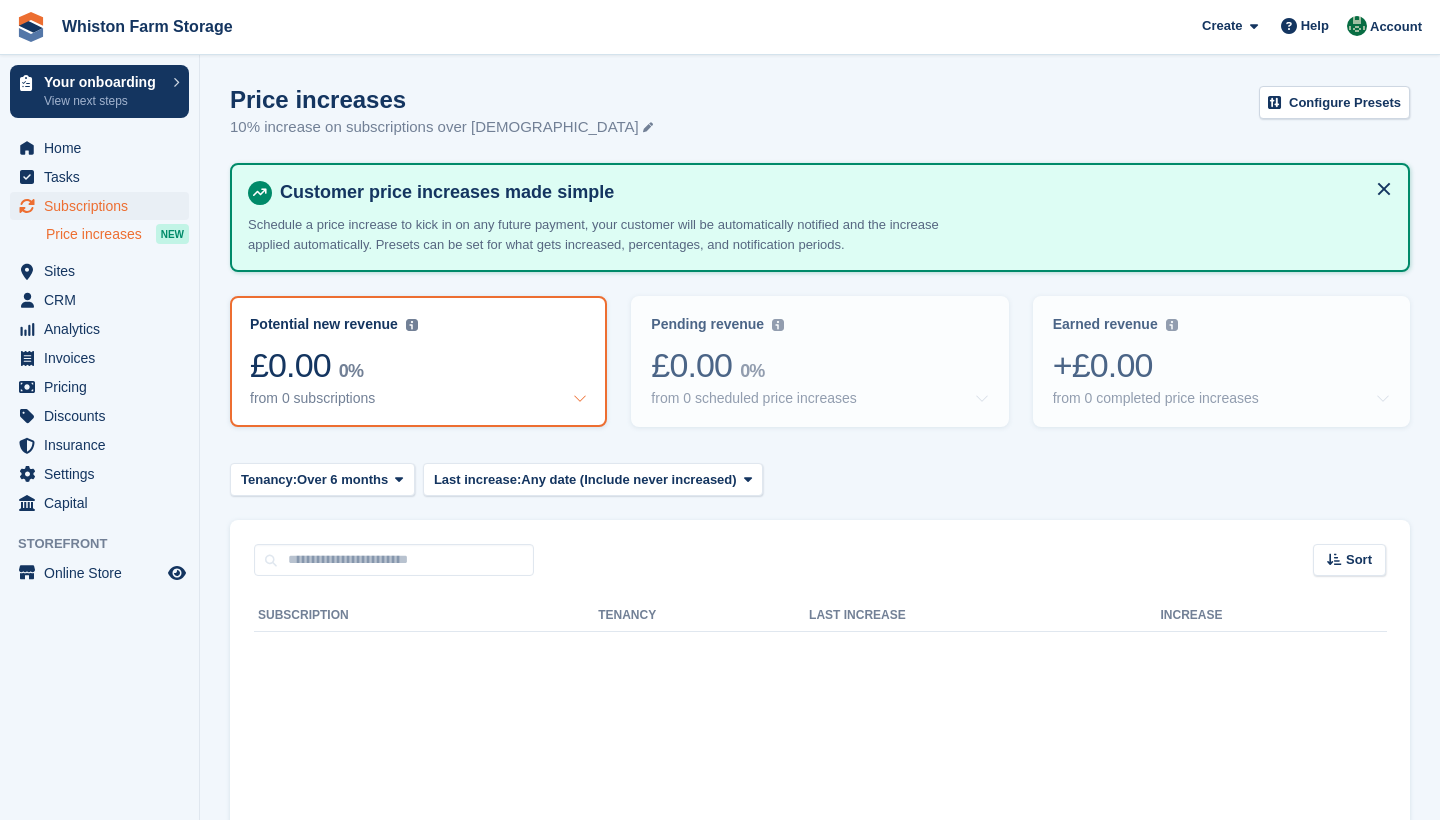 click on "Subscriptions" at bounding box center [104, 206] 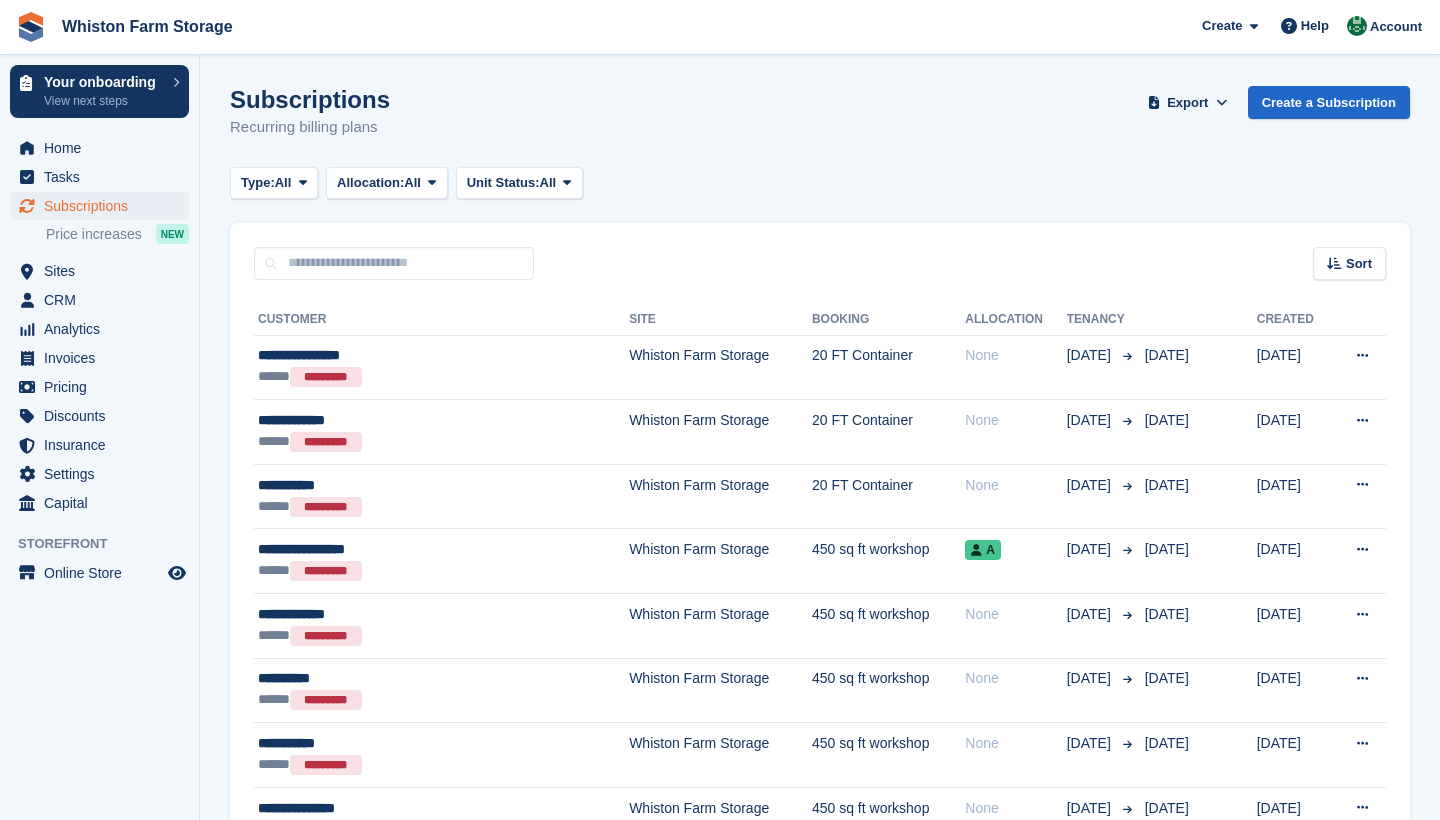 scroll, scrollTop: 0, scrollLeft: 0, axis: both 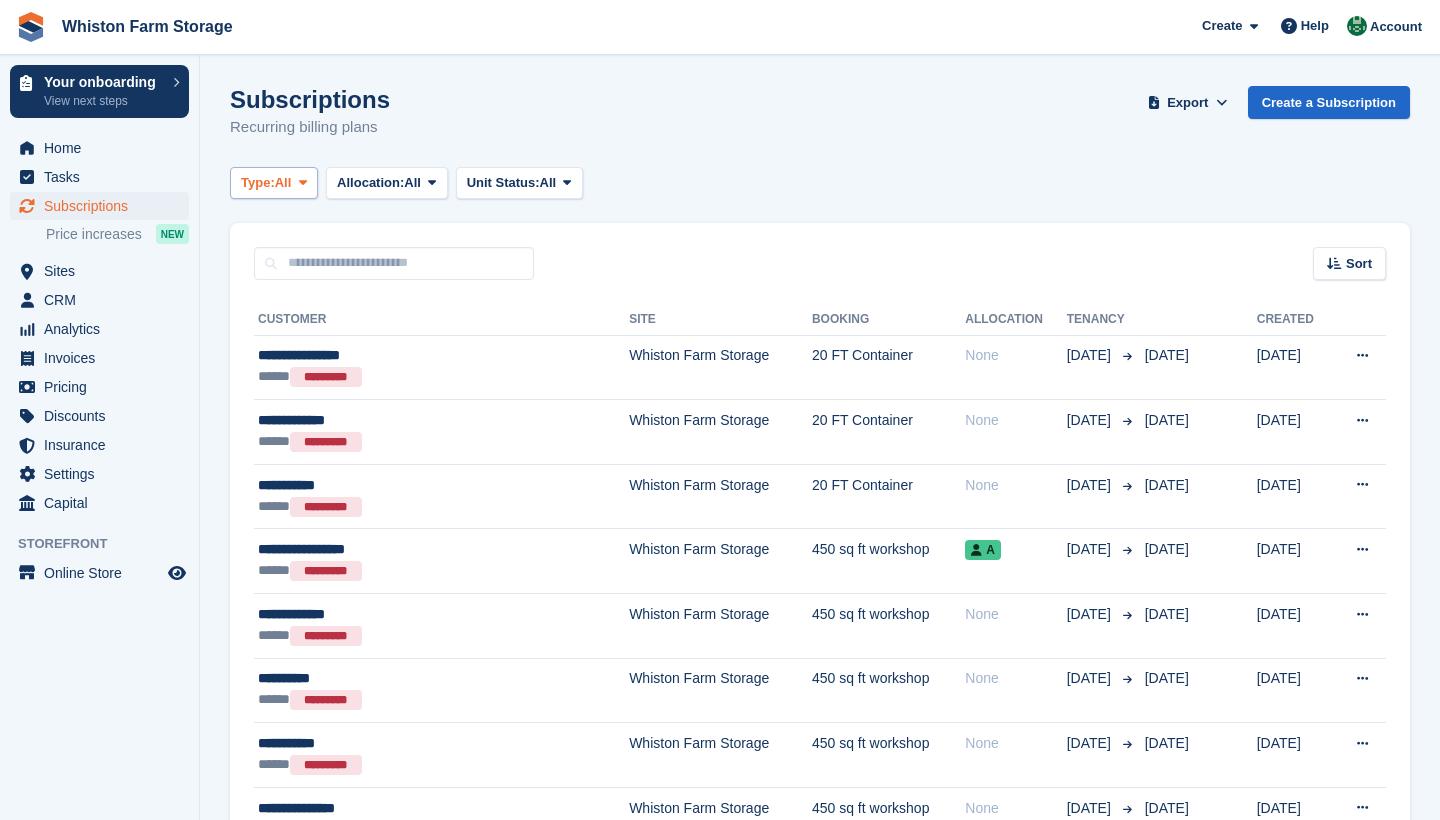 click on "All" at bounding box center [283, 183] 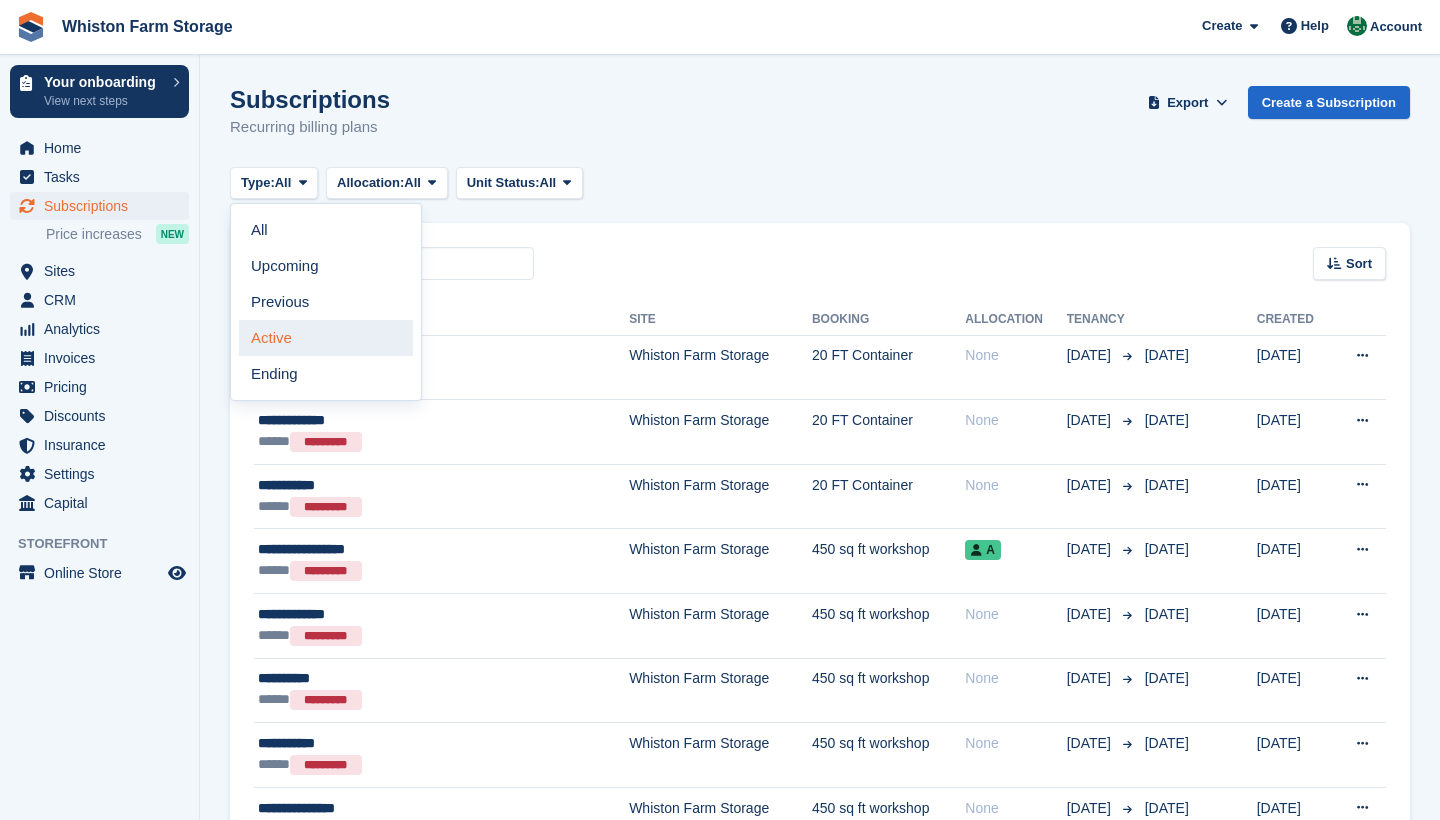 click on "Active" at bounding box center [326, 338] 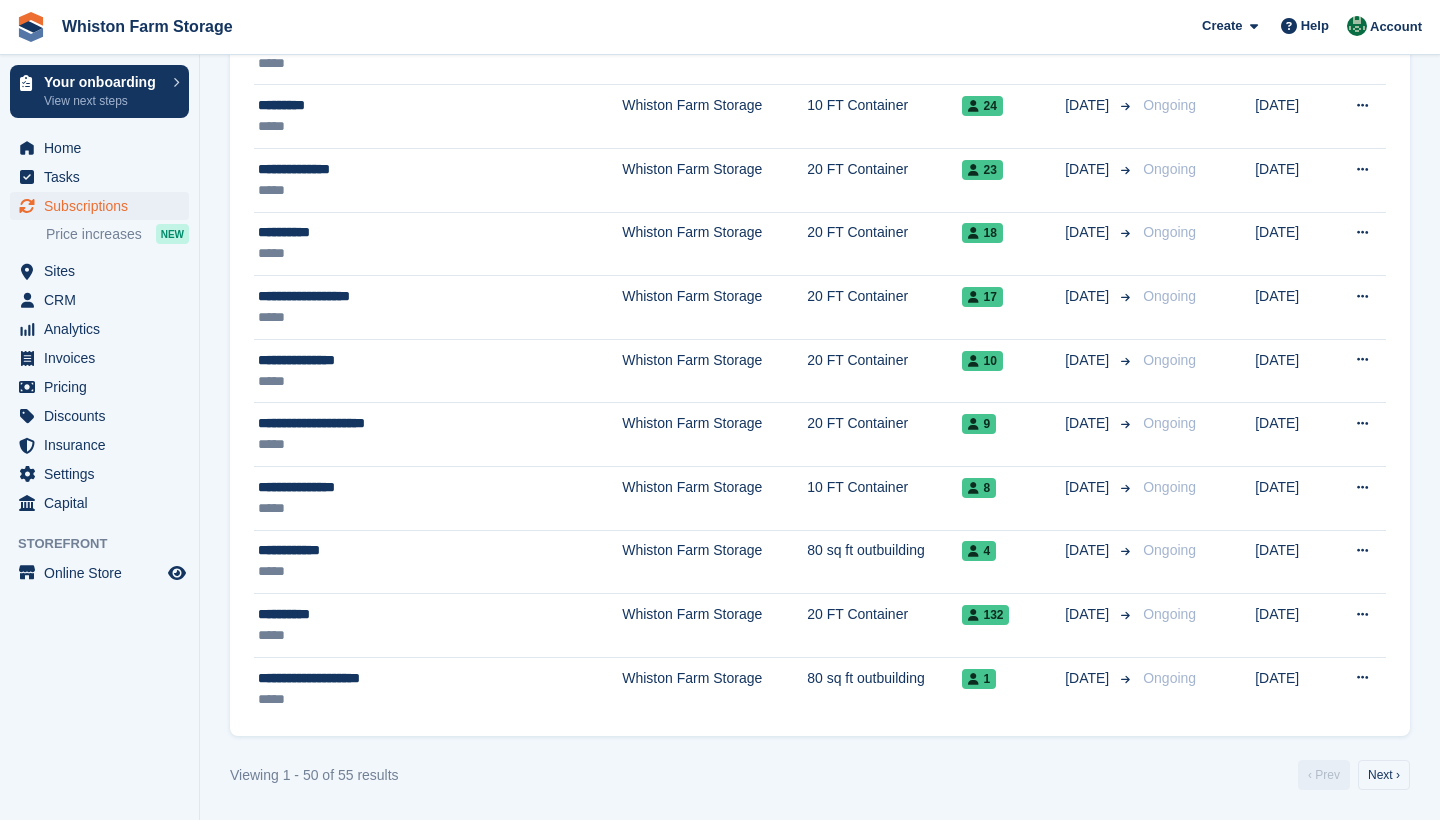 scroll, scrollTop: 2795, scrollLeft: 0, axis: vertical 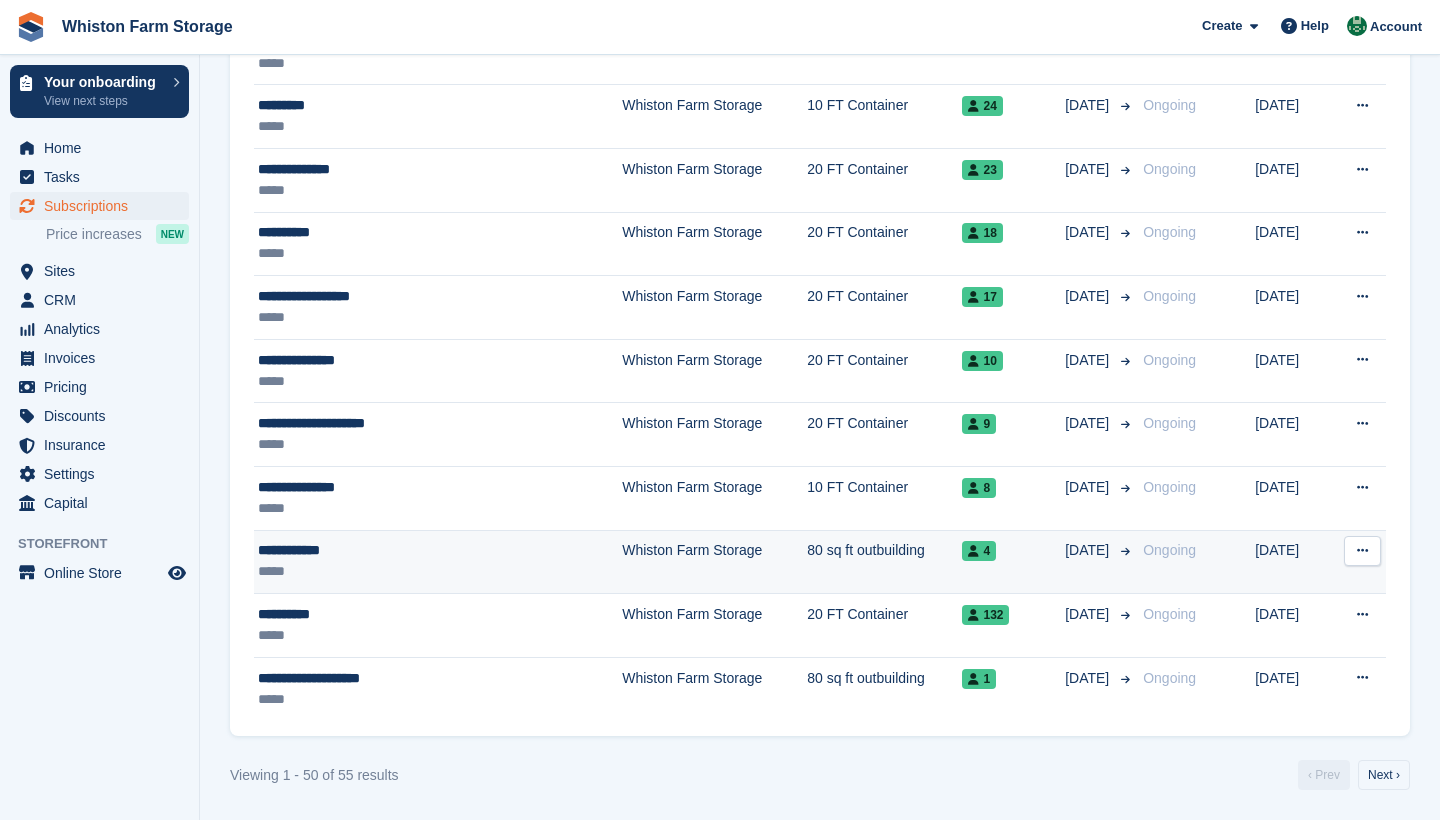 click on "*****" at bounding box center [395, 571] 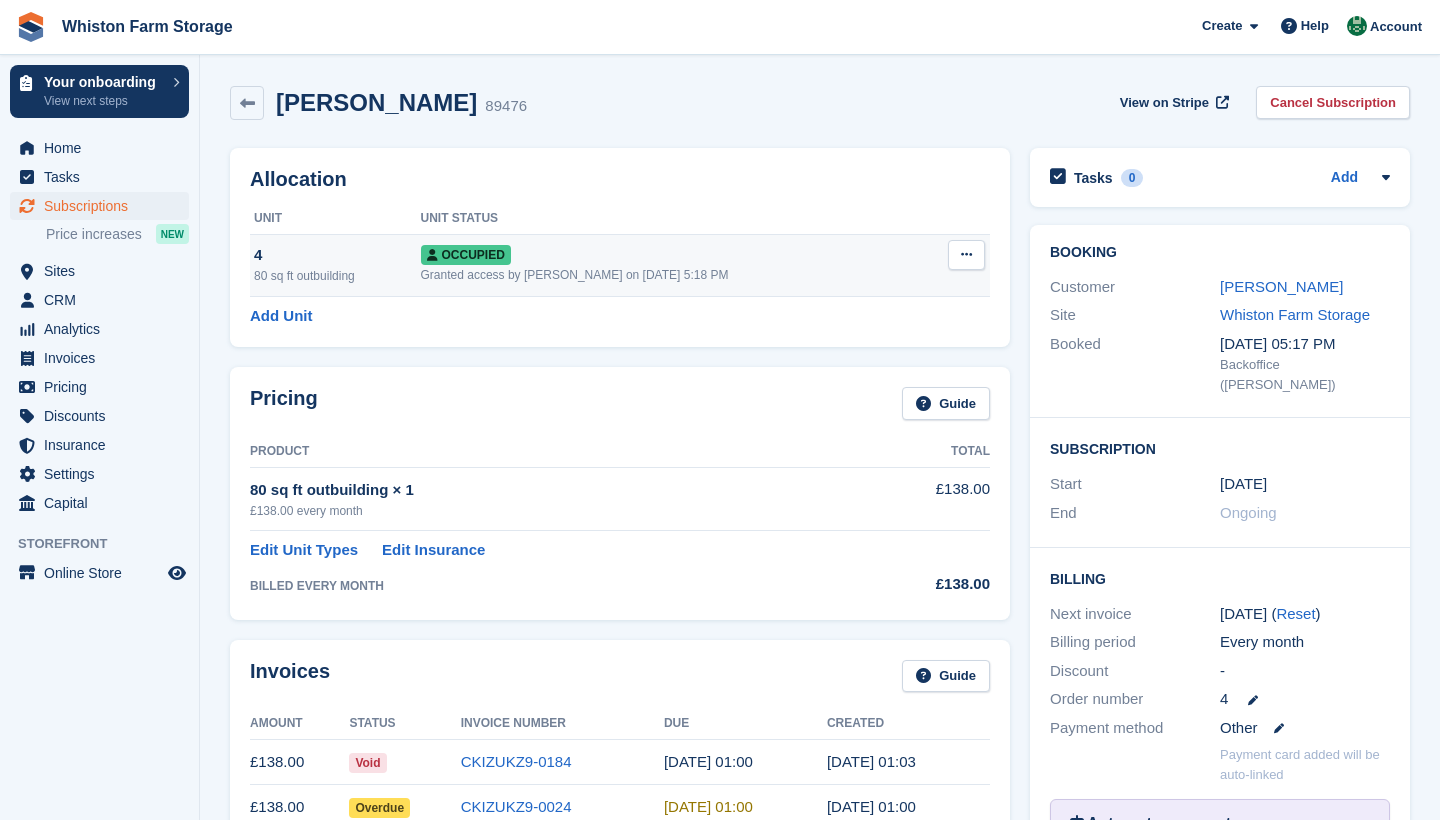 scroll, scrollTop: 0, scrollLeft: 0, axis: both 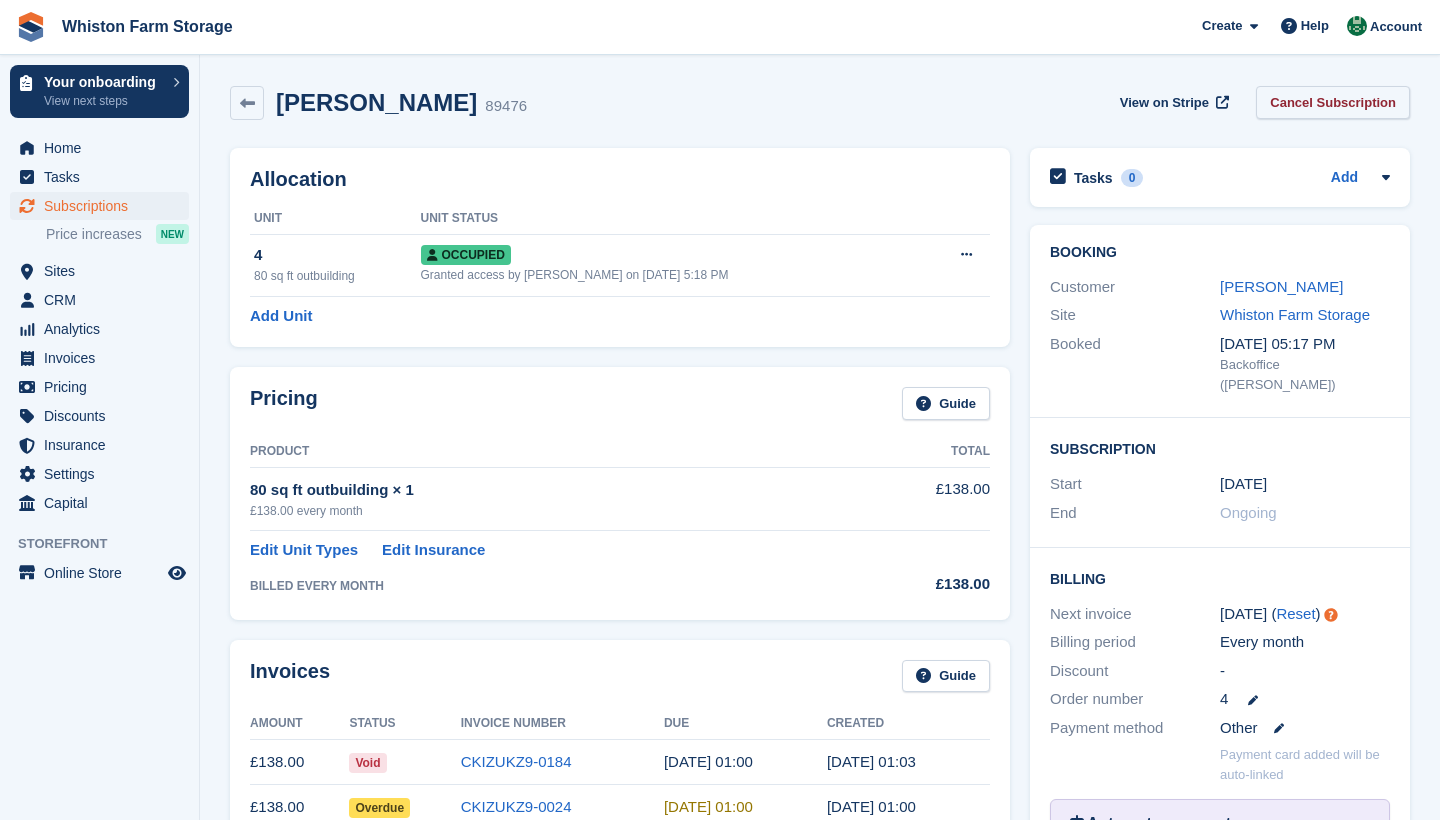 click on "Cancel Subscription" at bounding box center (1333, 102) 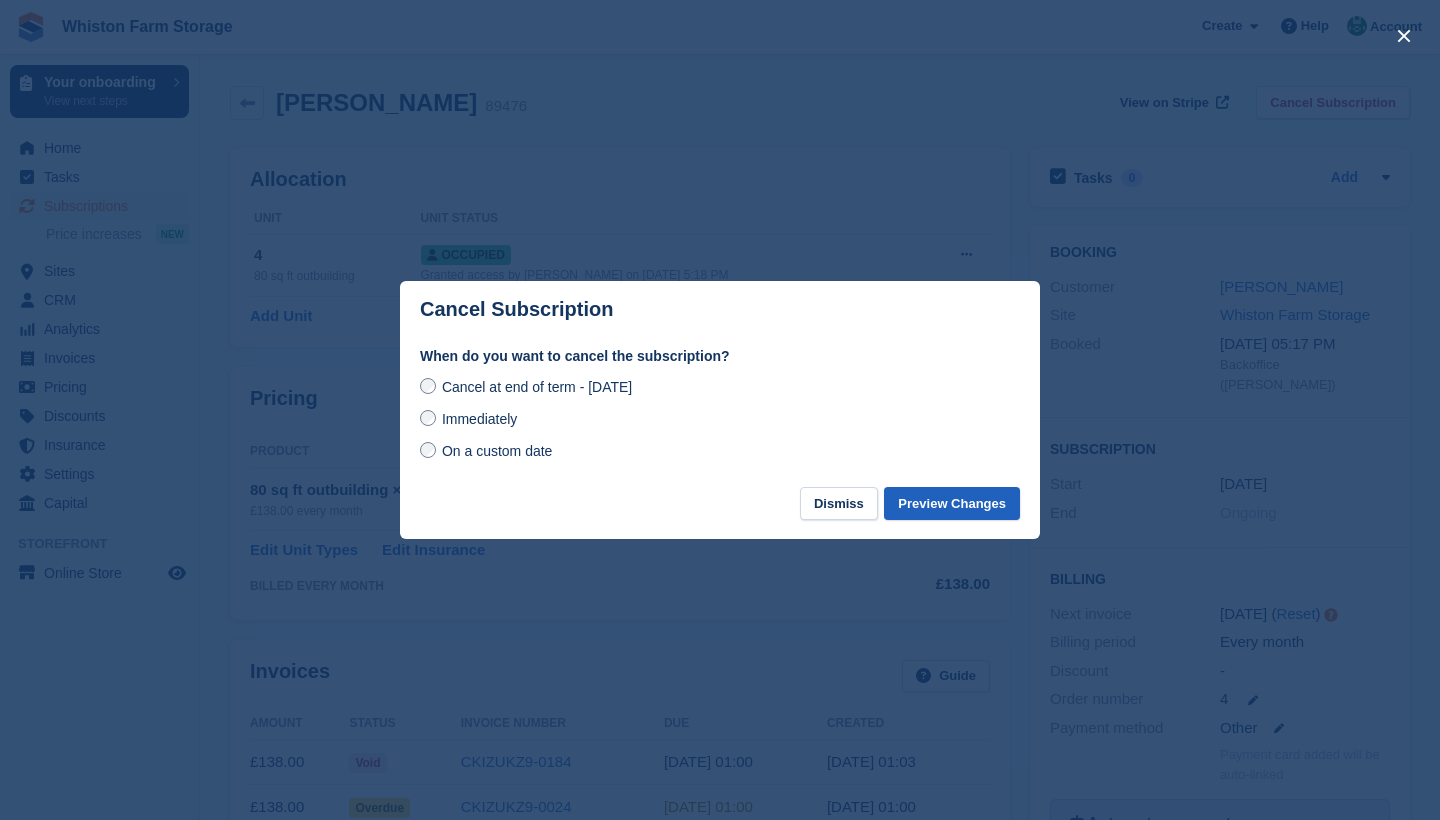 click on "Preview Changes" at bounding box center (952, 503) 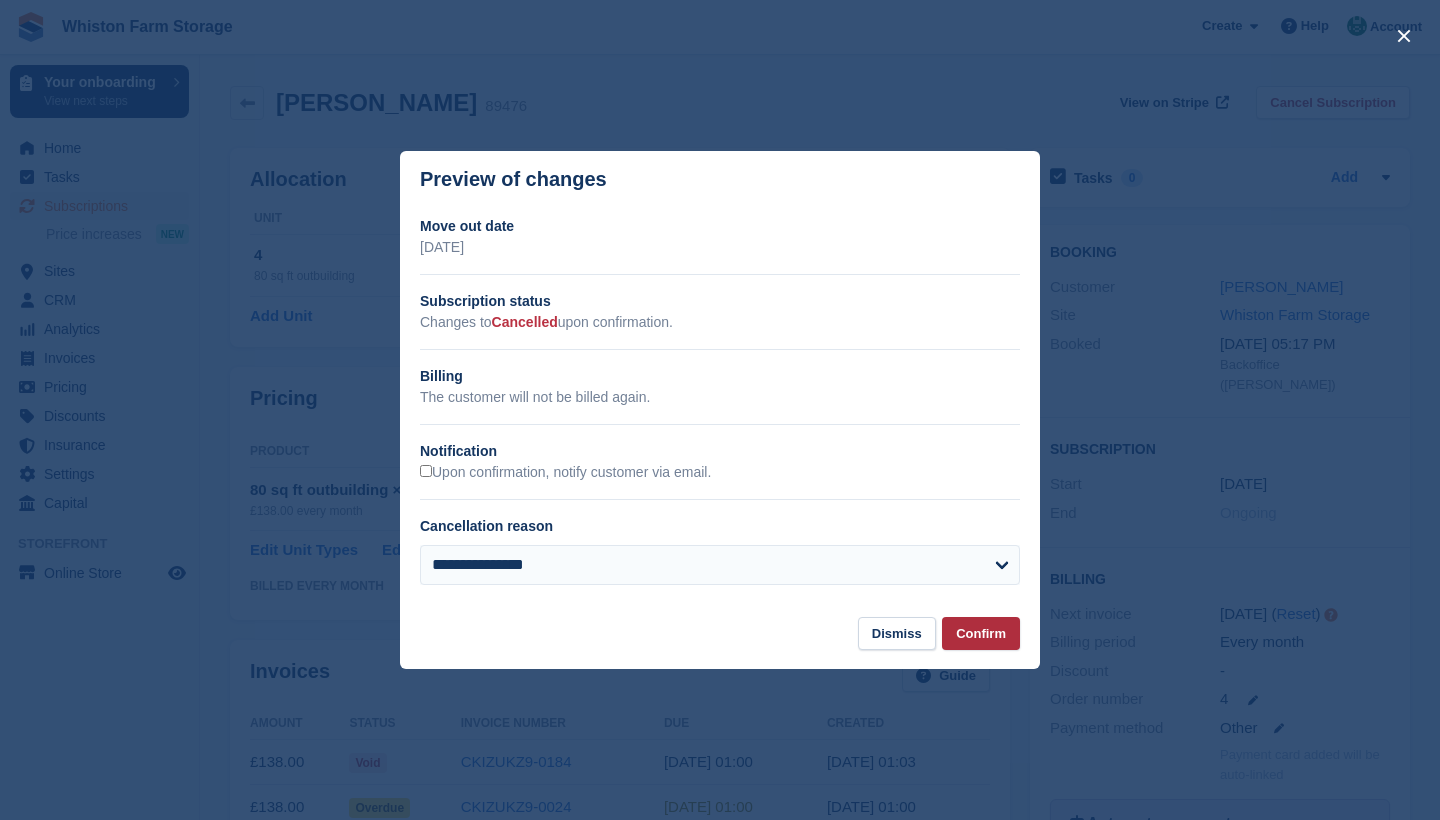 click on "Confirm" at bounding box center [981, 633] 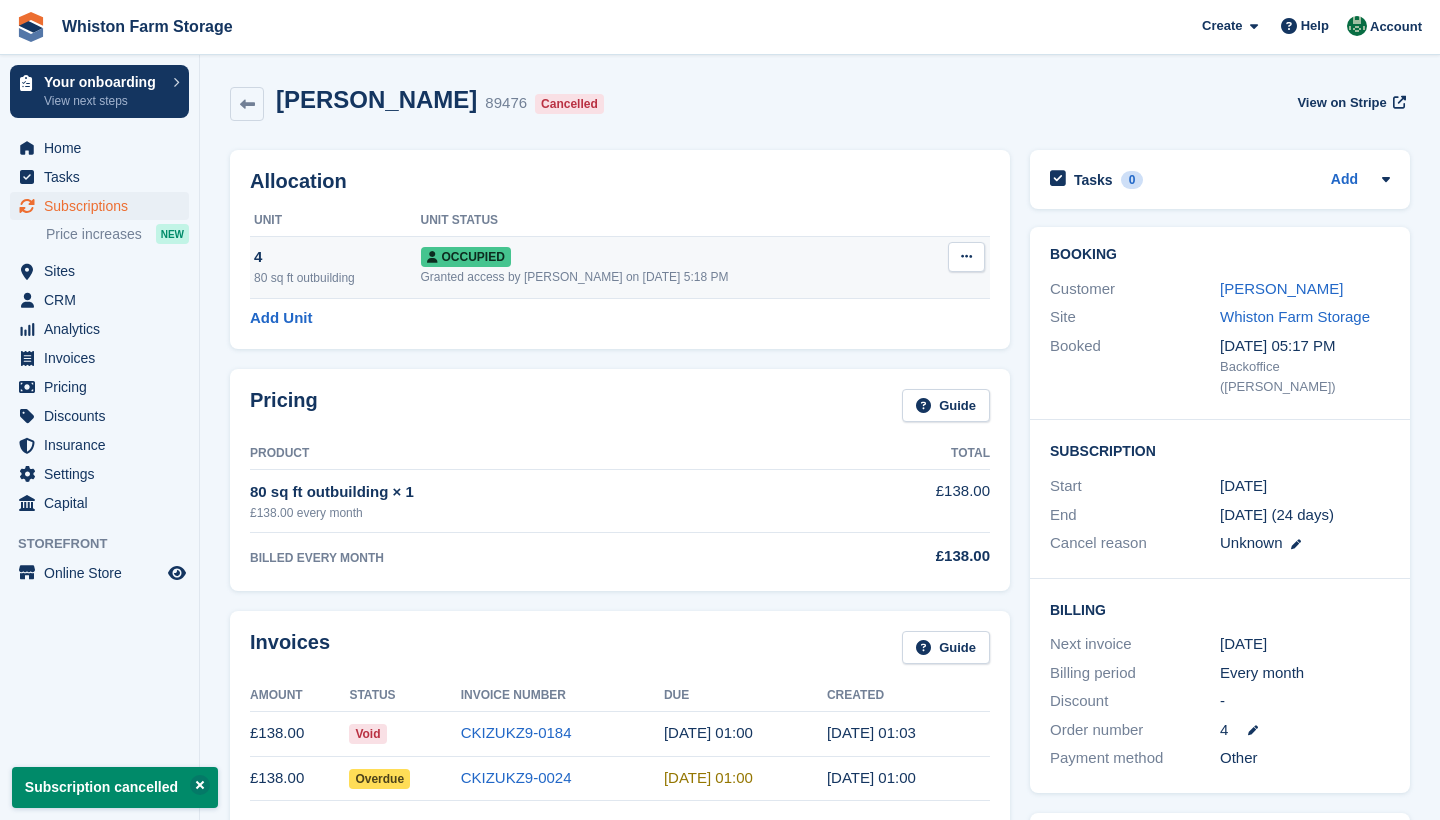click at bounding box center (966, 257) 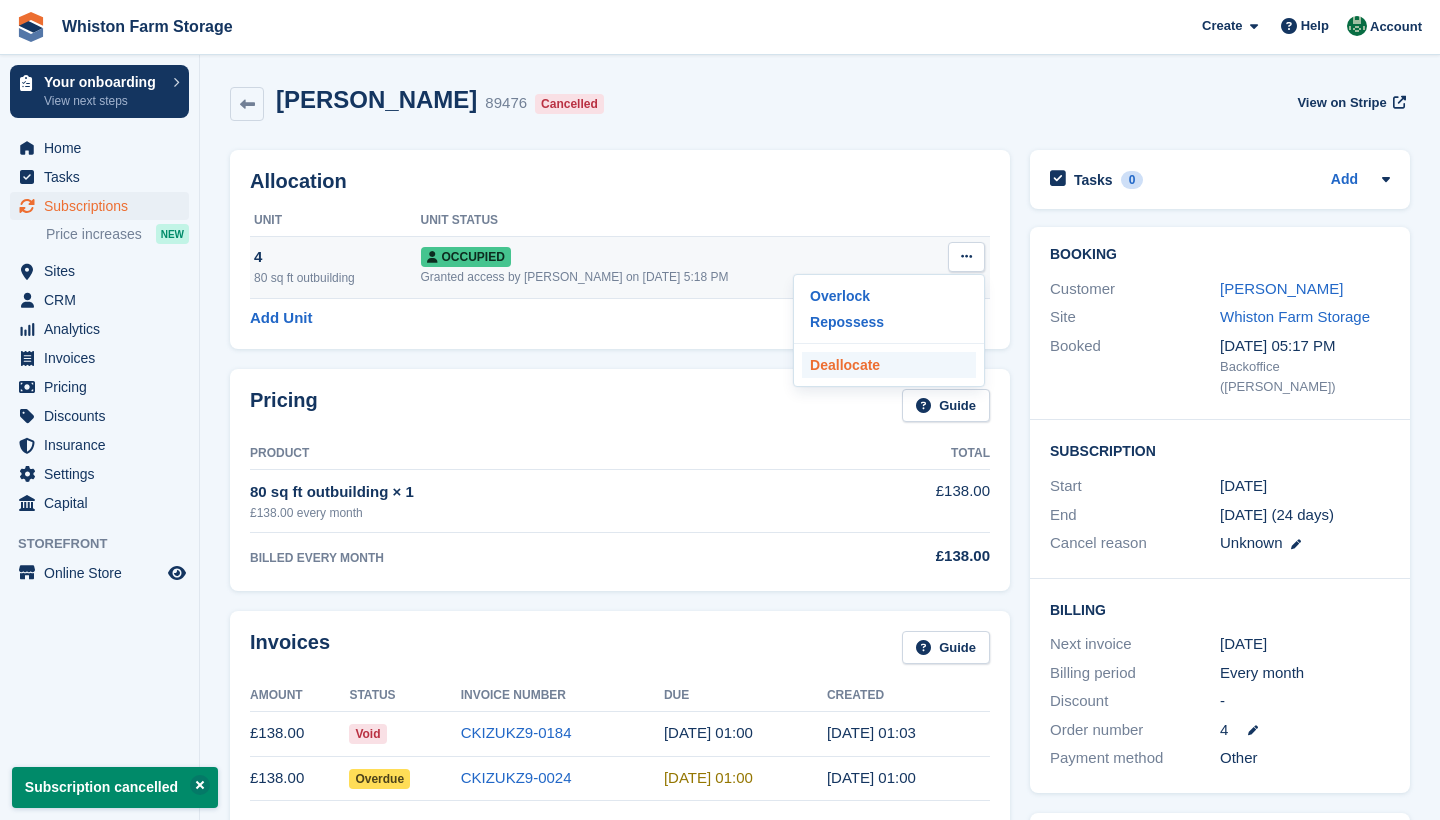 click on "Deallocate" at bounding box center [889, 365] 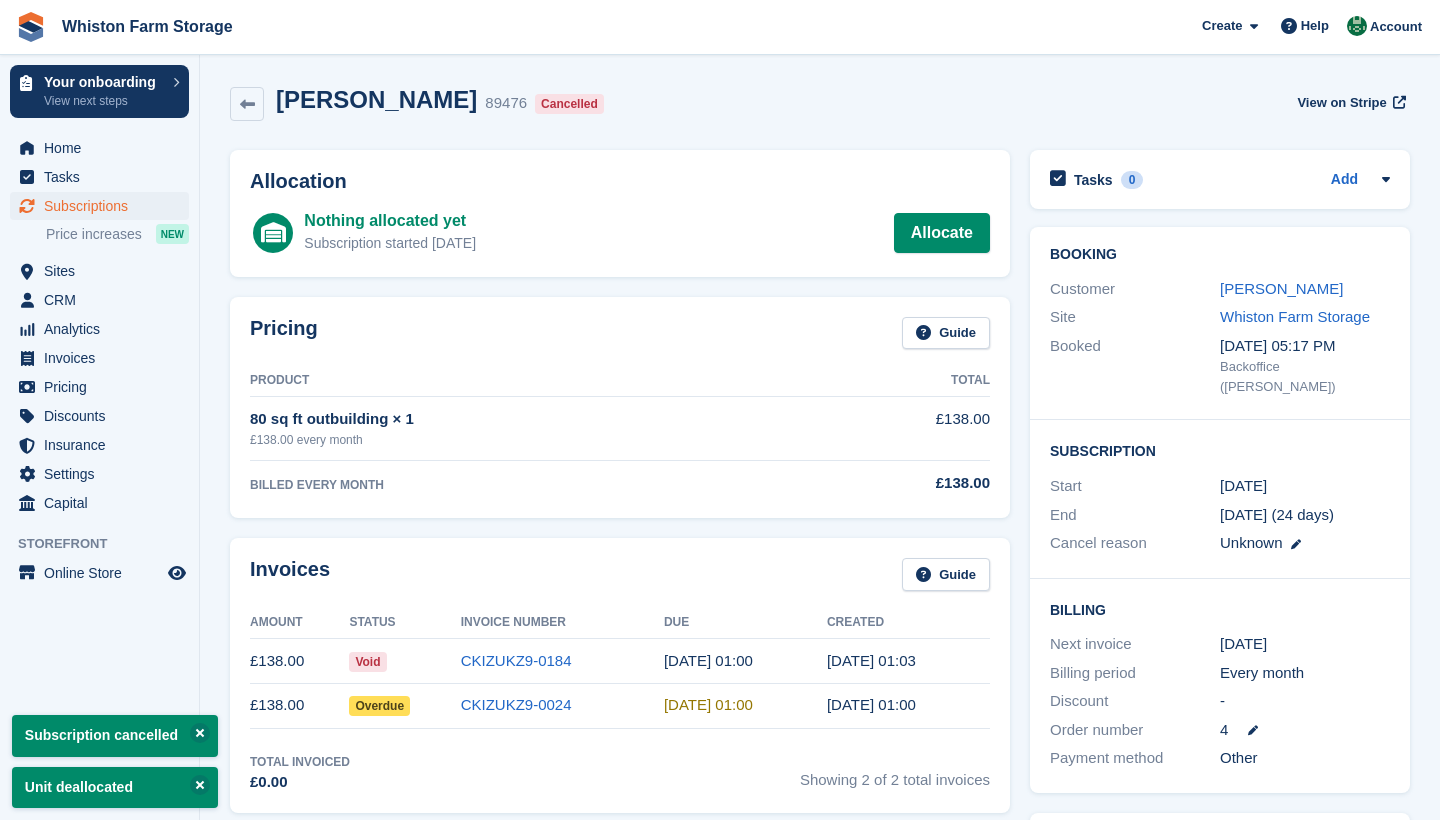 click on "Subscriptions" at bounding box center [104, 206] 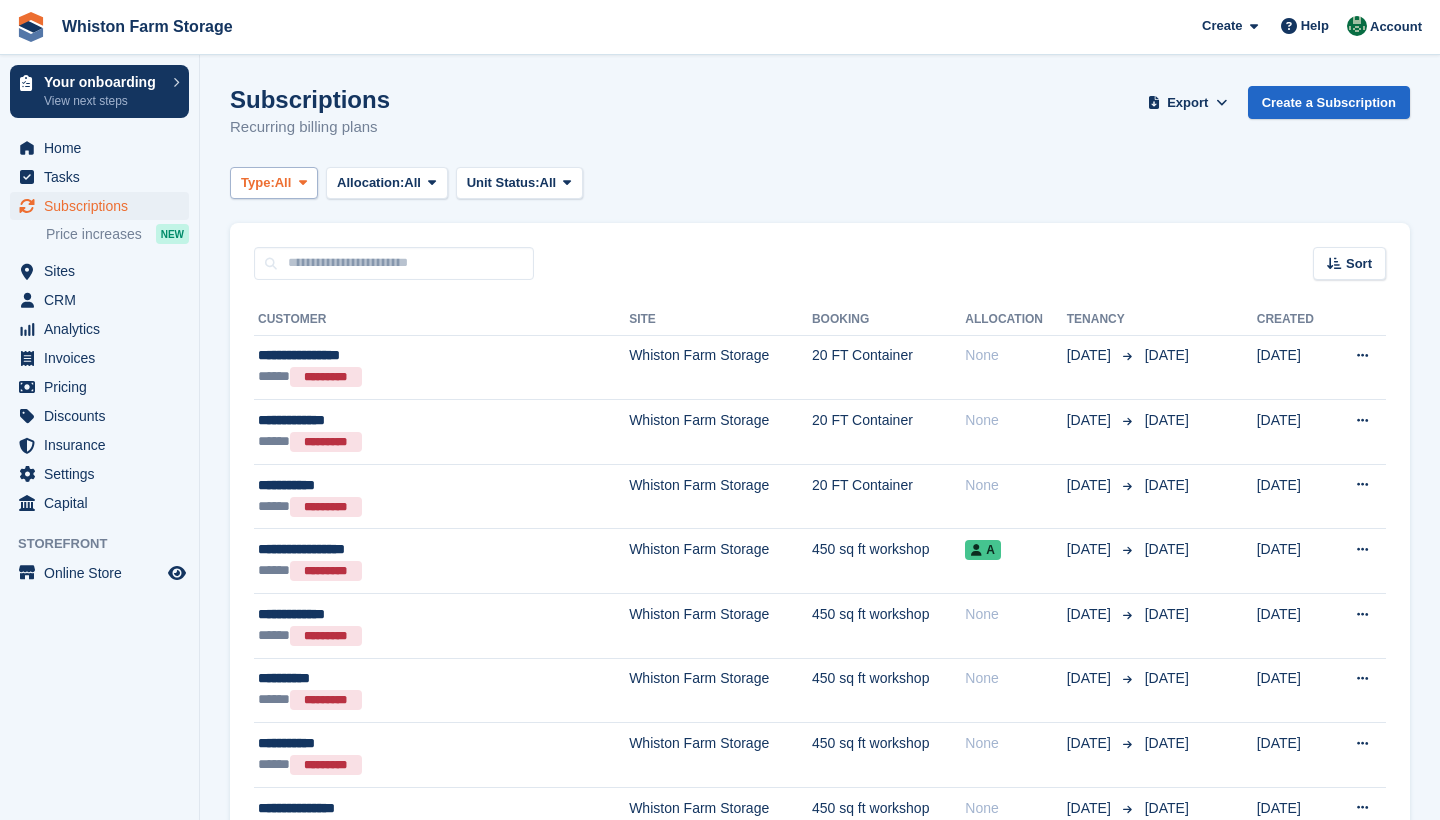 scroll, scrollTop: 0, scrollLeft: 0, axis: both 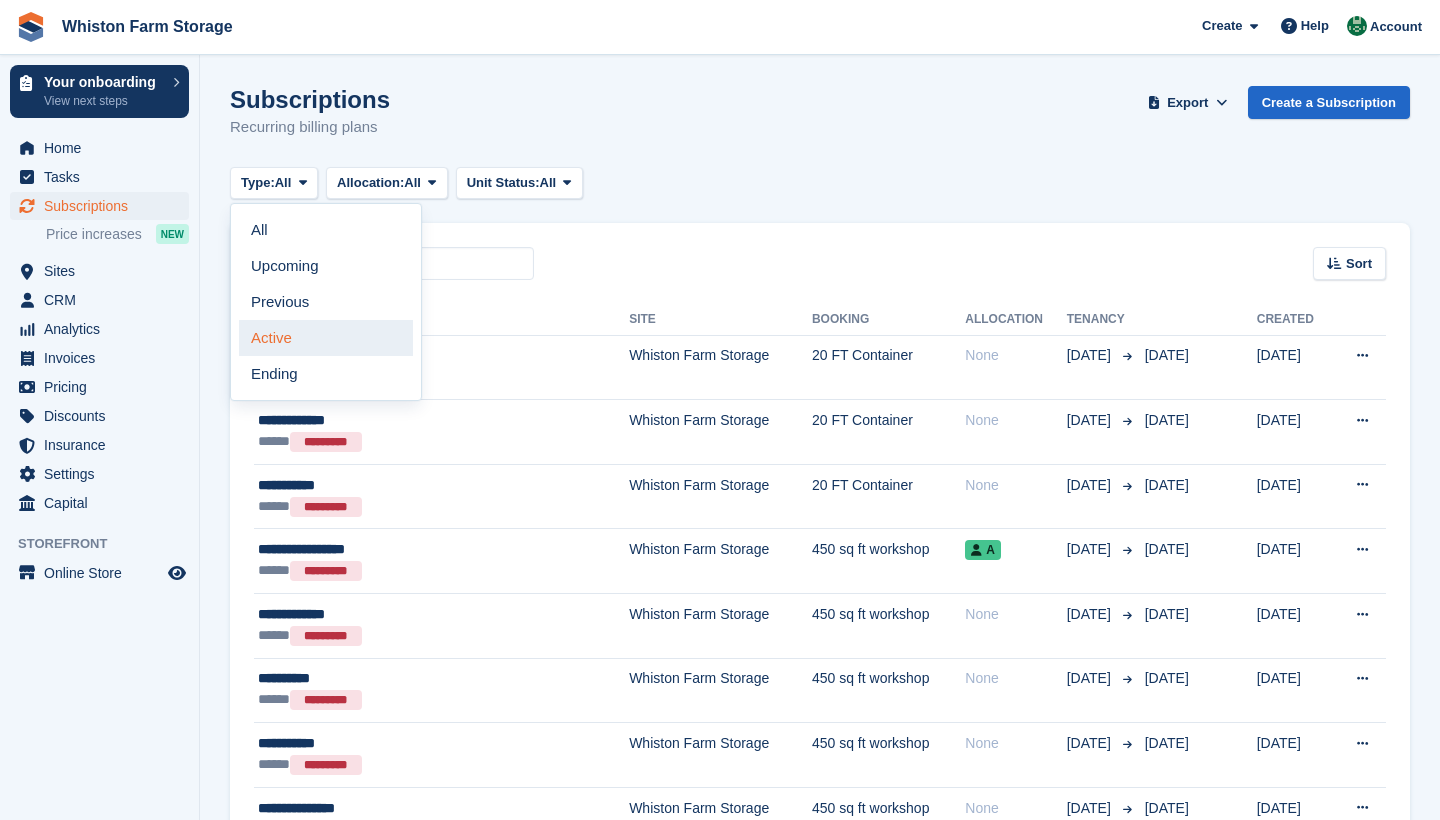 click on "Active" at bounding box center [326, 338] 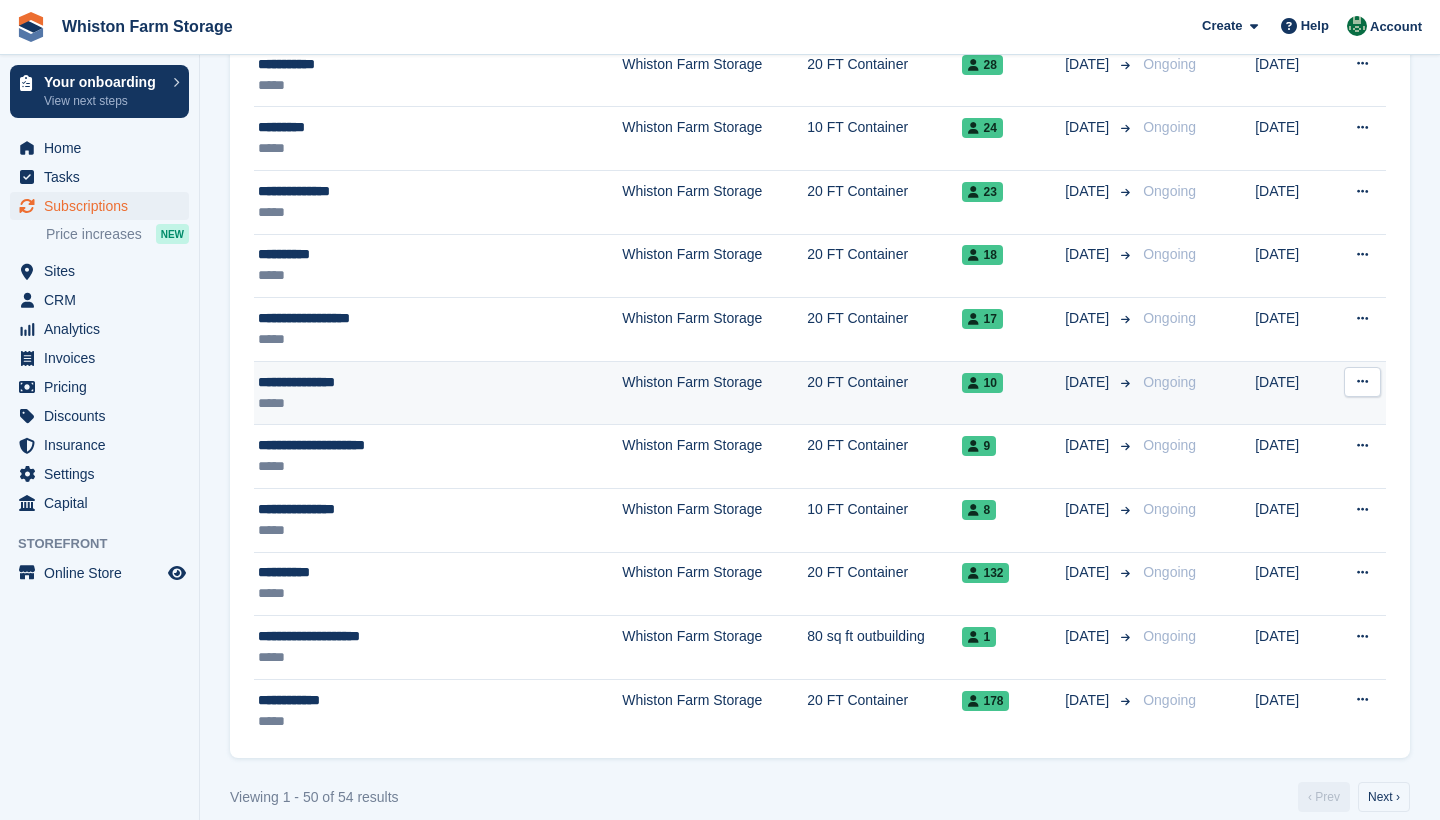 scroll, scrollTop: 2769, scrollLeft: 0, axis: vertical 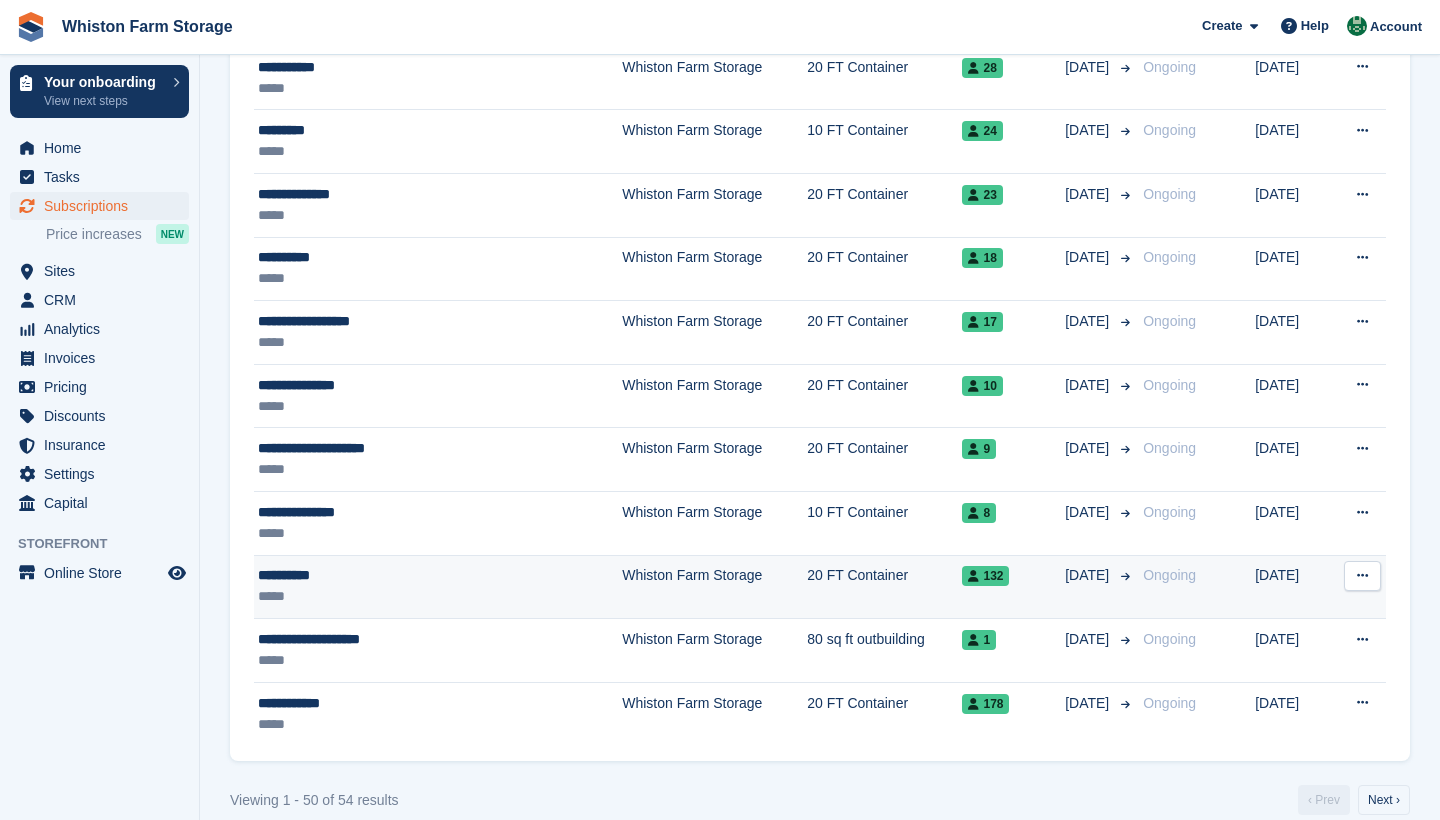 click on "**********" at bounding box center [438, 587] 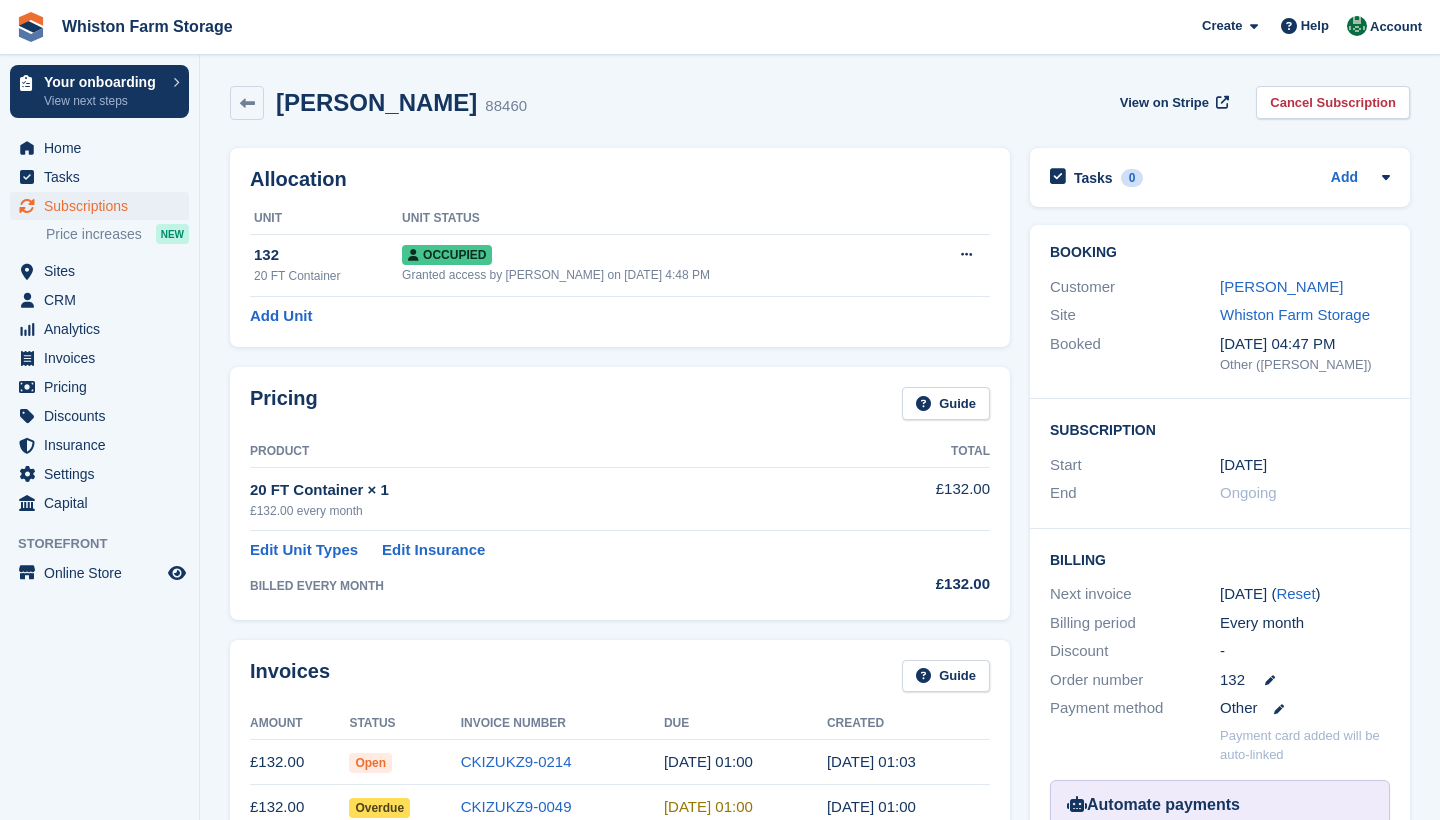 scroll, scrollTop: 0, scrollLeft: 0, axis: both 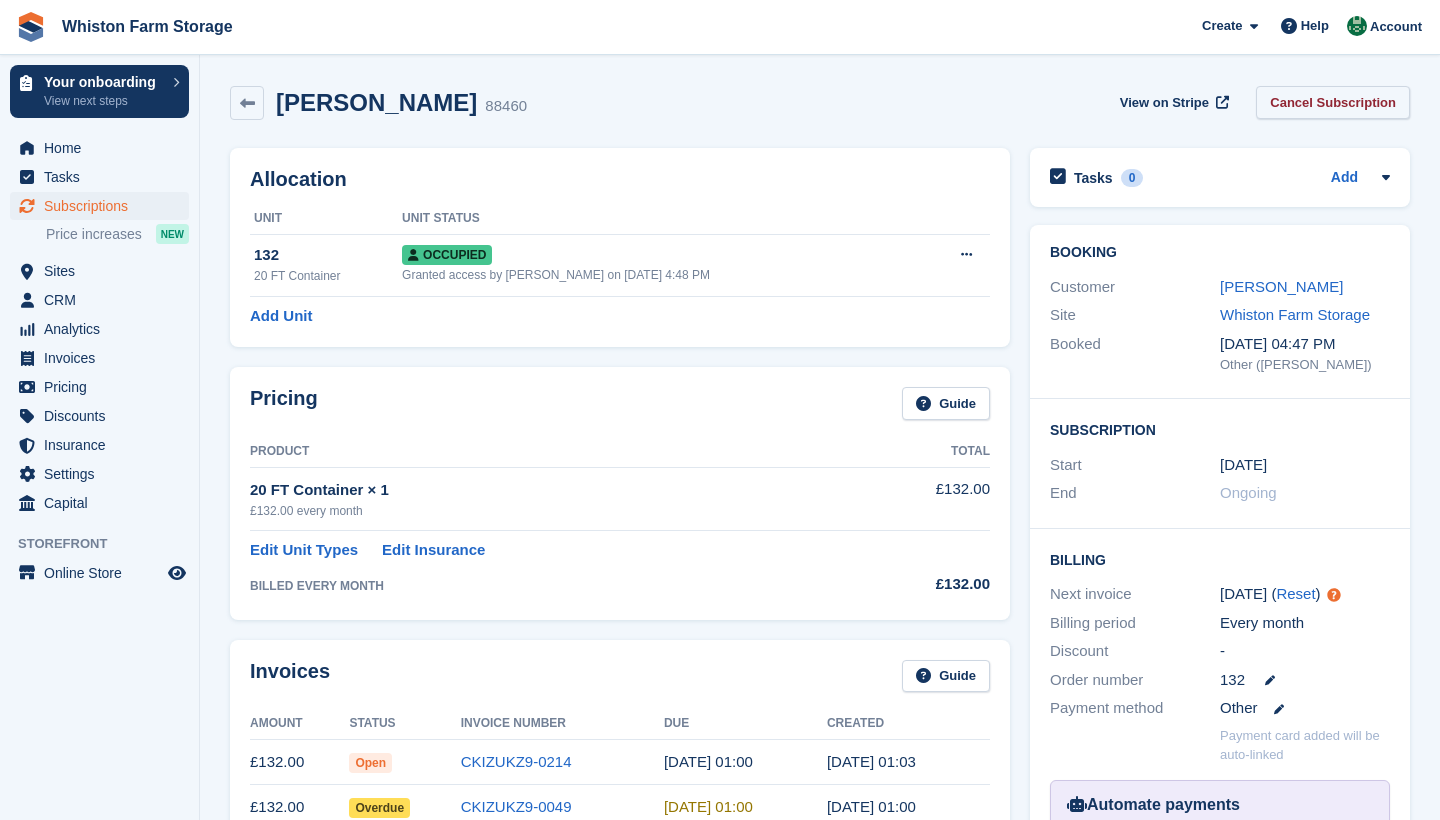 click on "Cancel Subscription" at bounding box center (1333, 102) 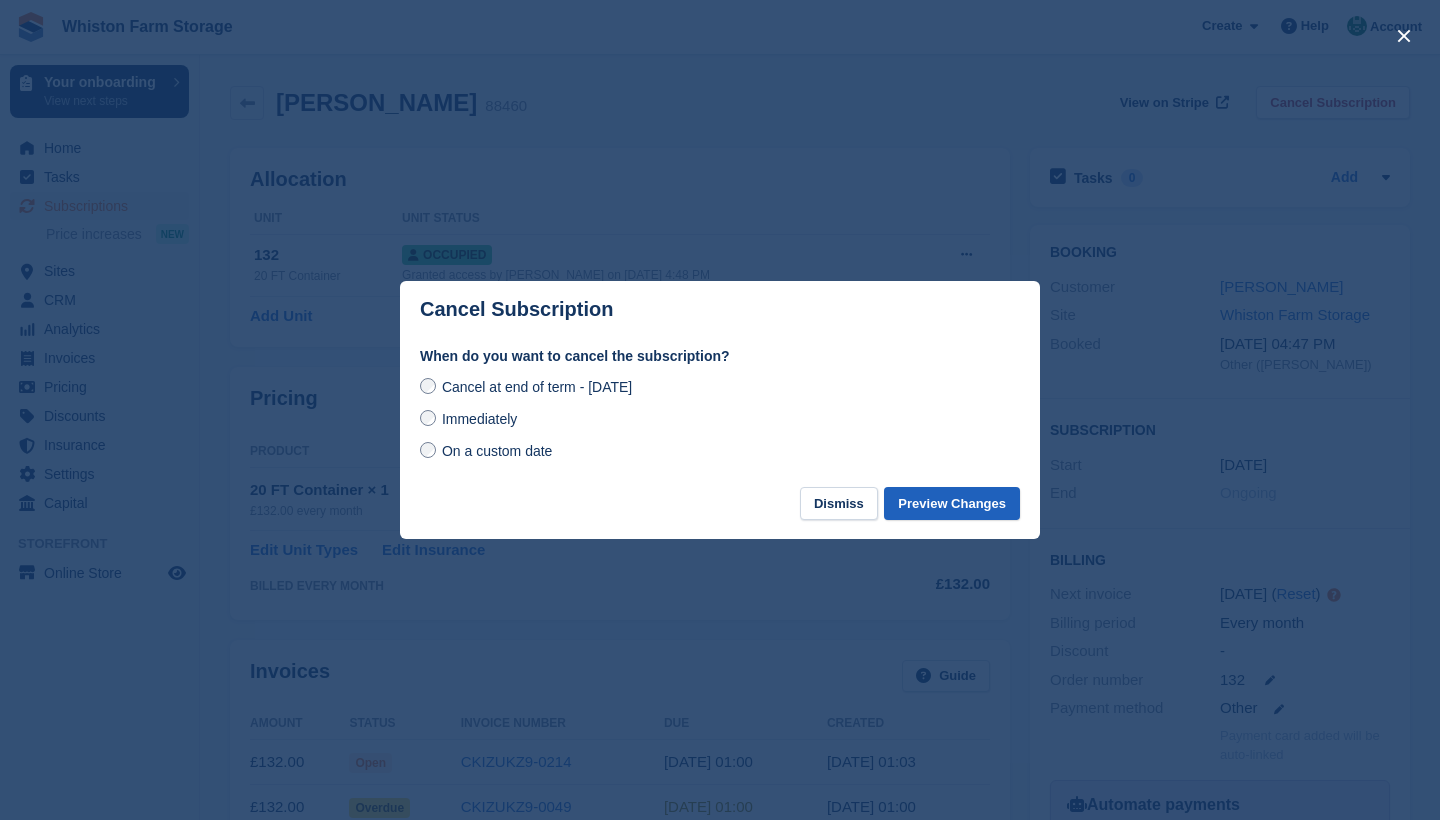 click on "Preview Changes" at bounding box center (952, 503) 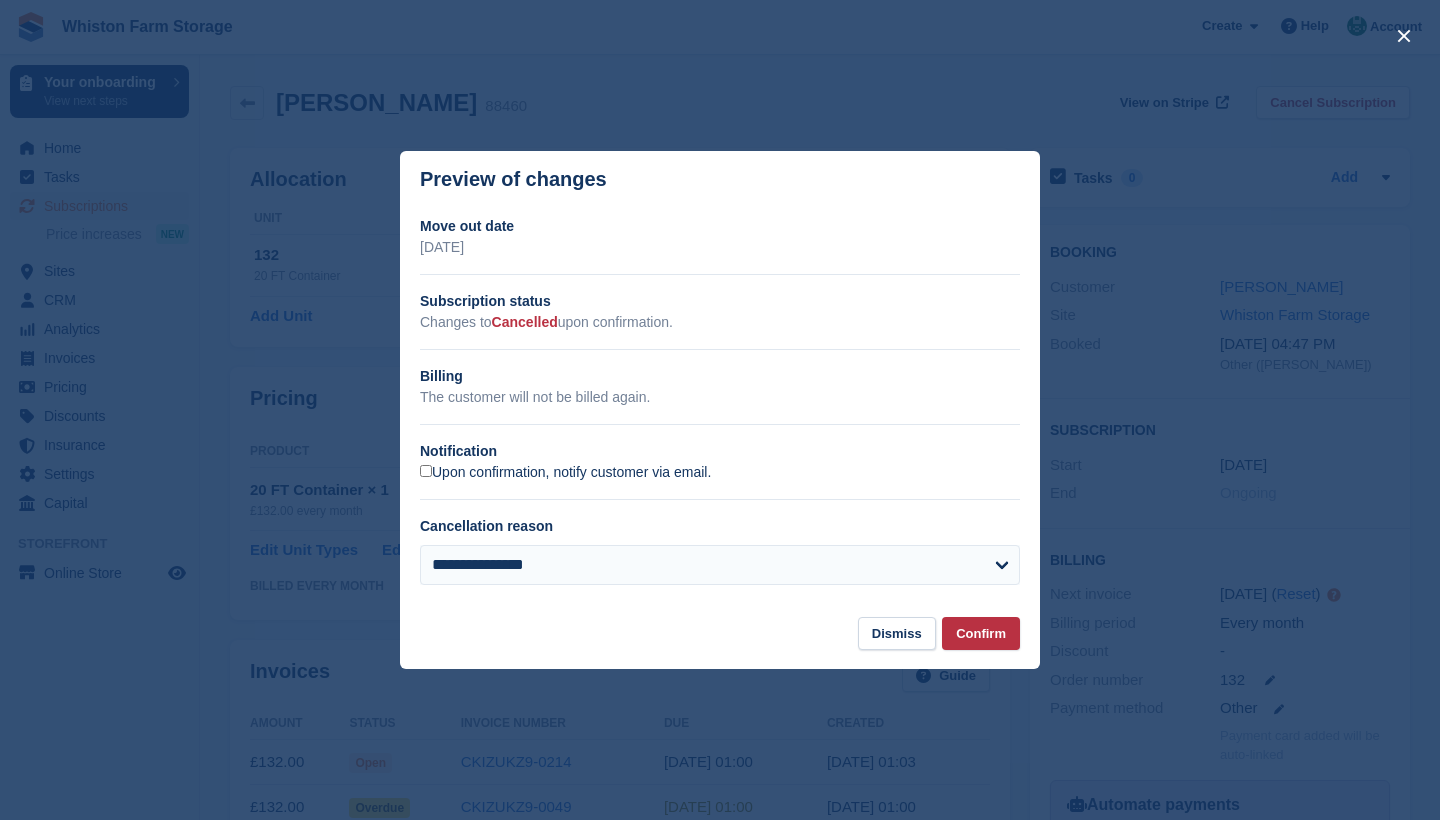 click on "Upon confirmation, notify customer via email." at bounding box center [565, 473] 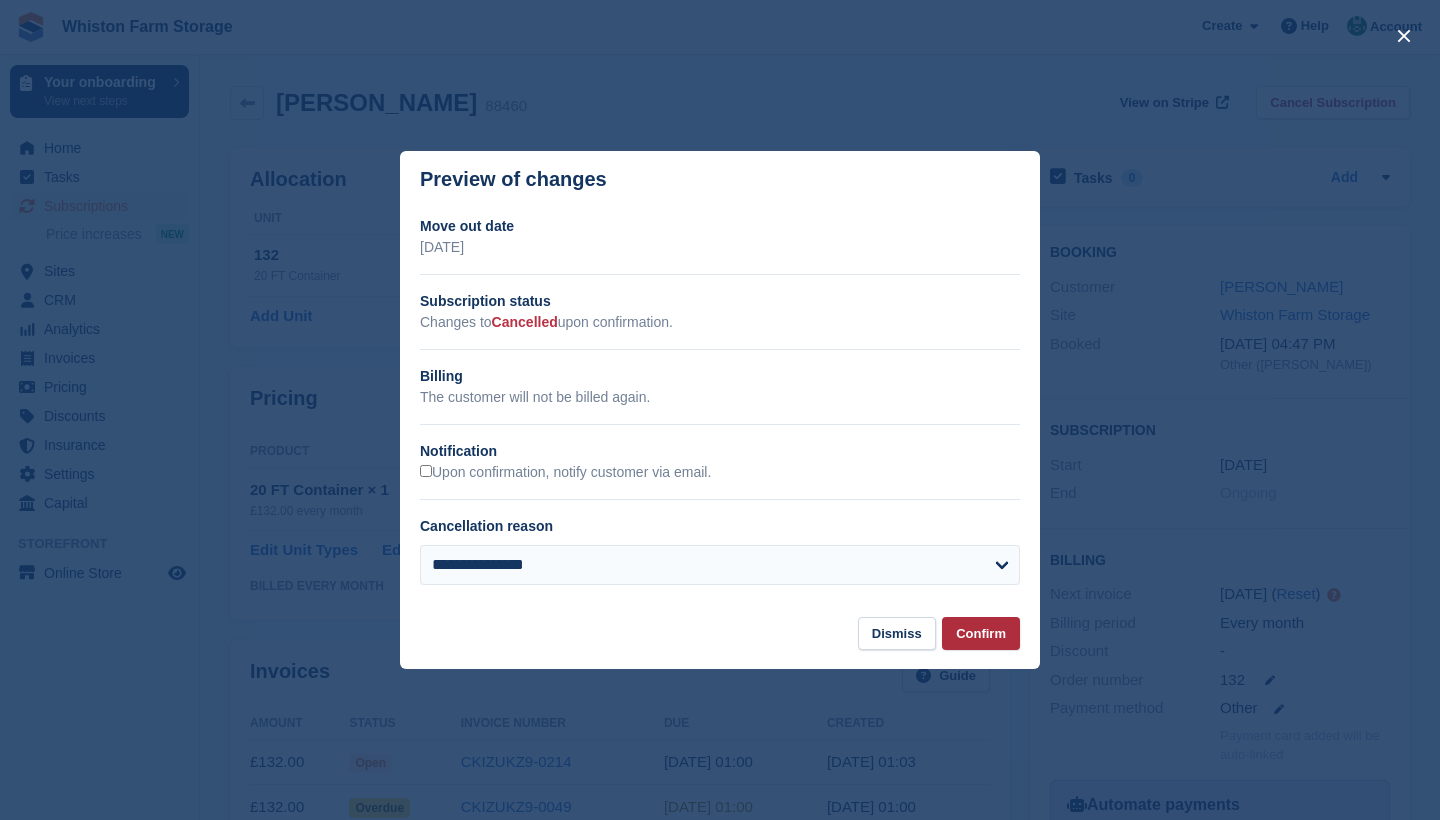 click on "Confirm" at bounding box center [981, 633] 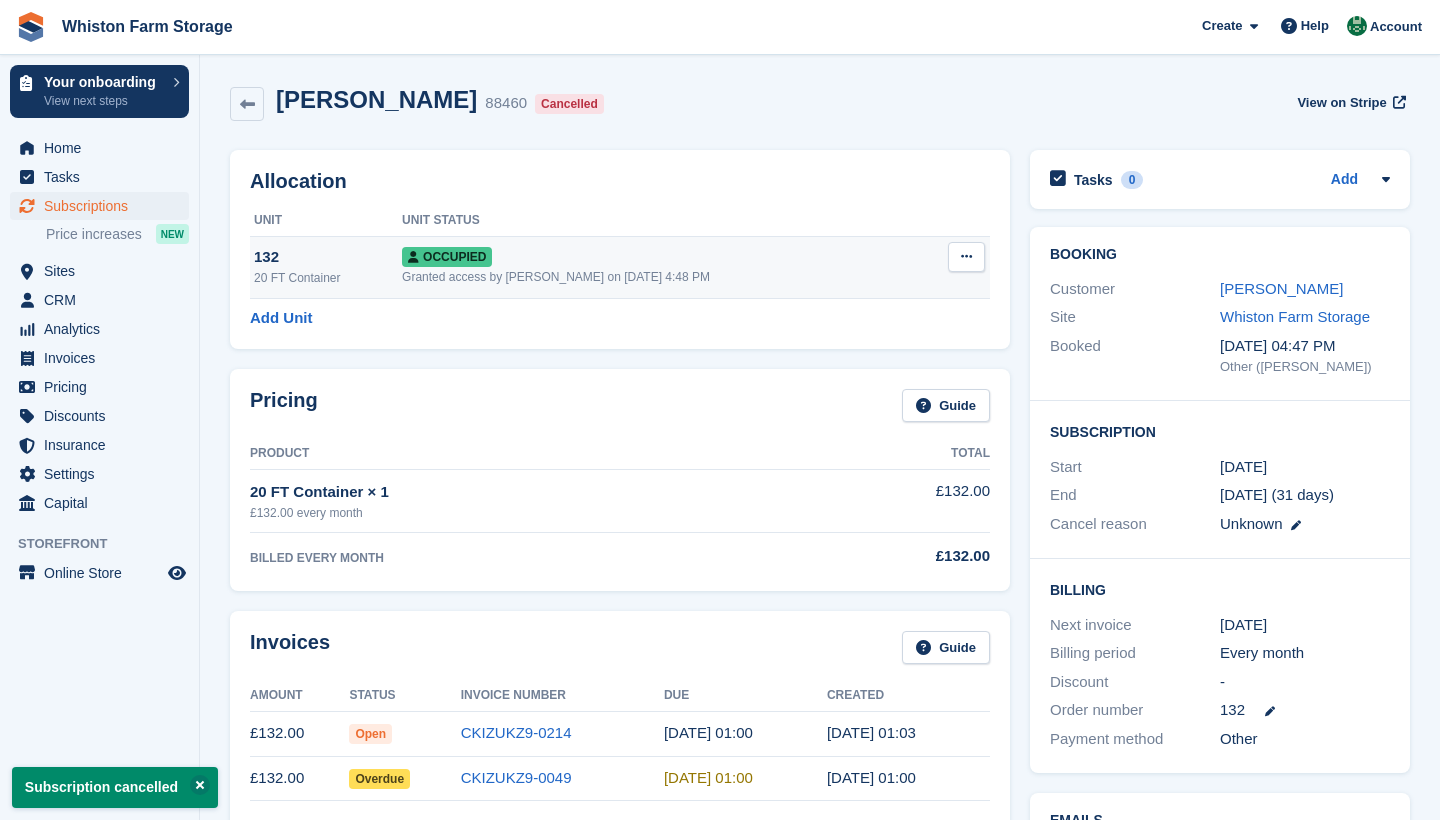click at bounding box center (966, 256) 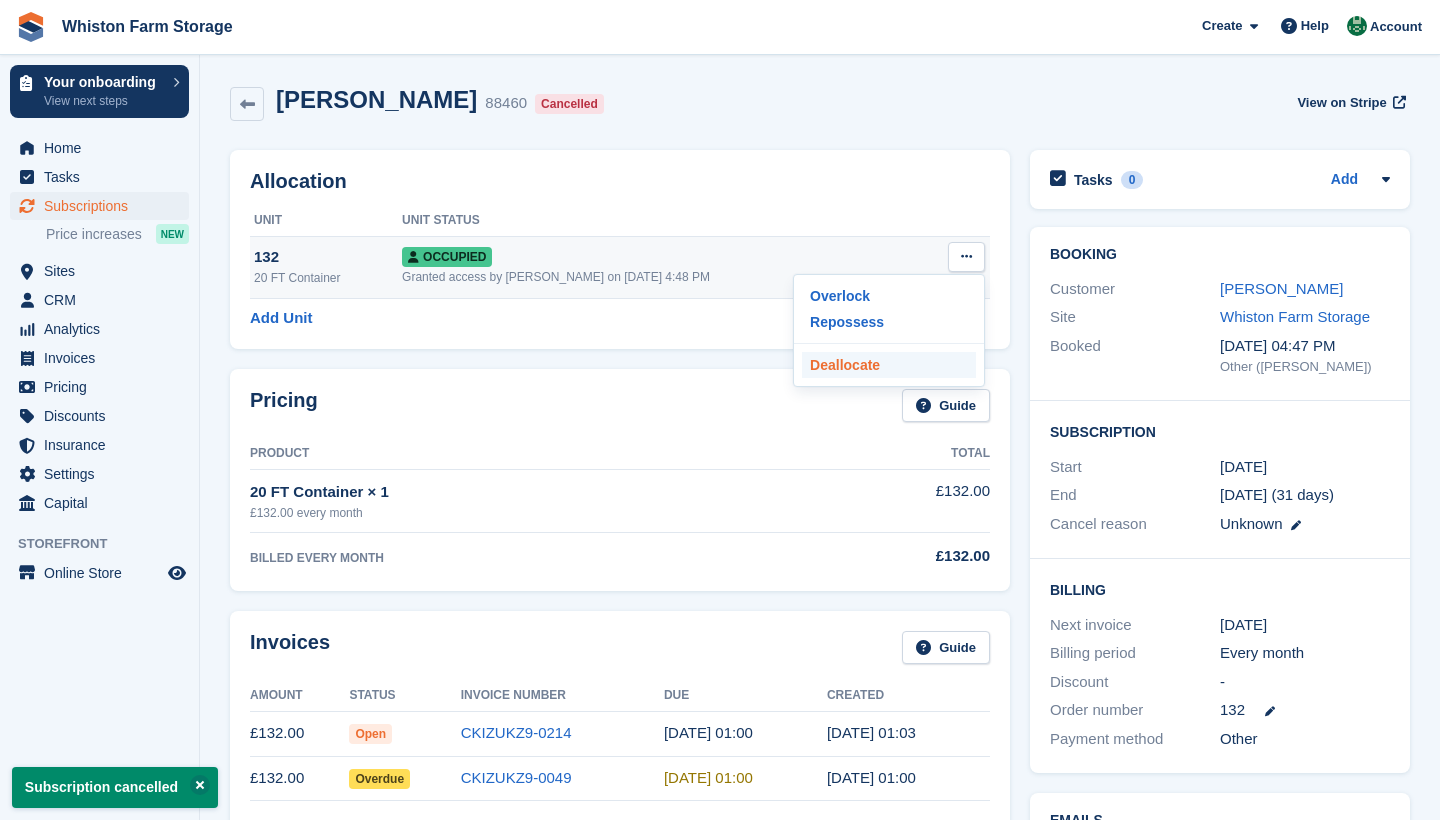 click on "Deallocate" at bounding box center (889, 365) 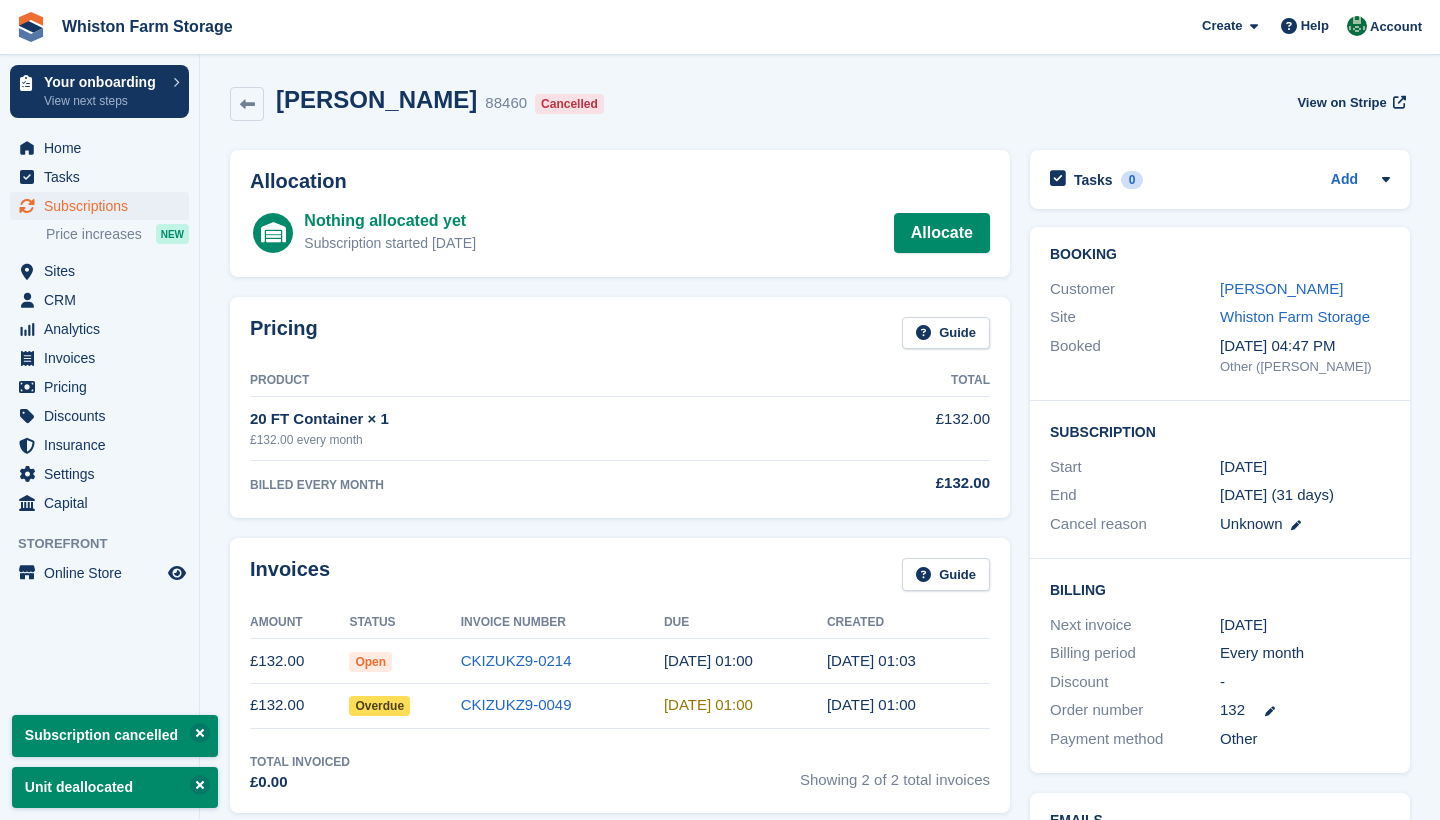click on "Subscriptions" at bounding box center (104, 206) 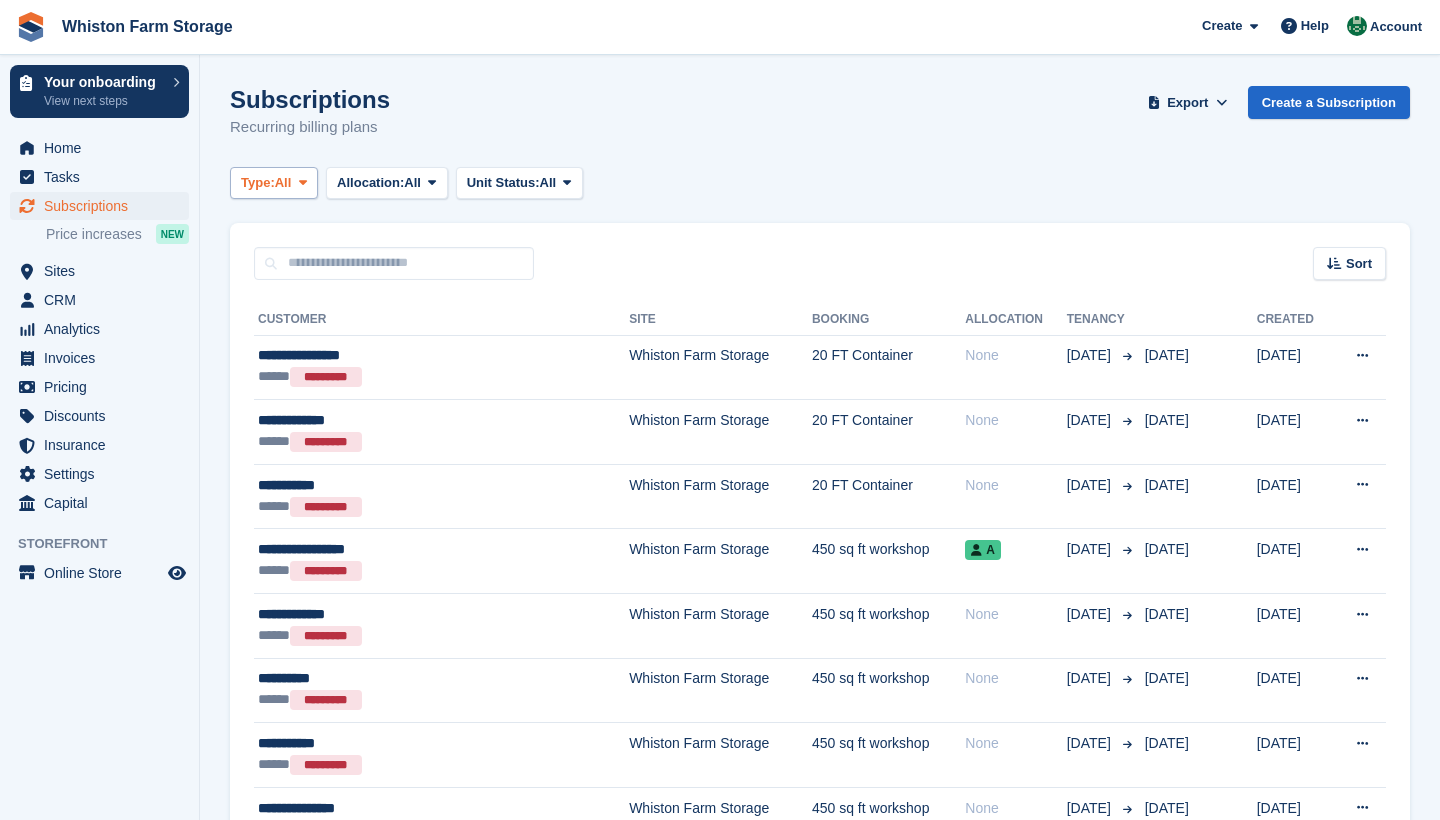 scroll, scrollTop: 0, scrollLeft: 0, axis: both 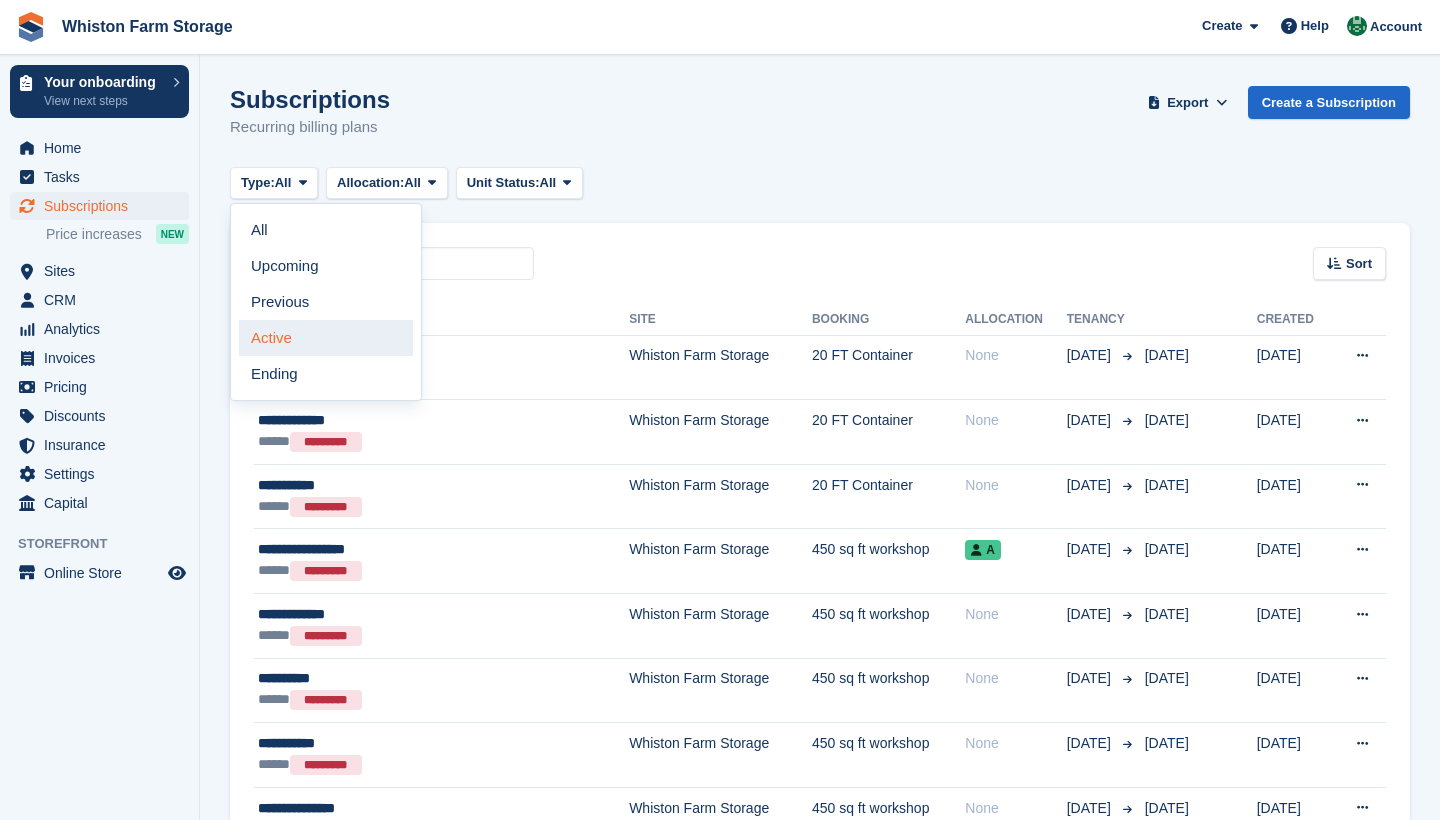 click on "Active" at bounding box center (326, 338) 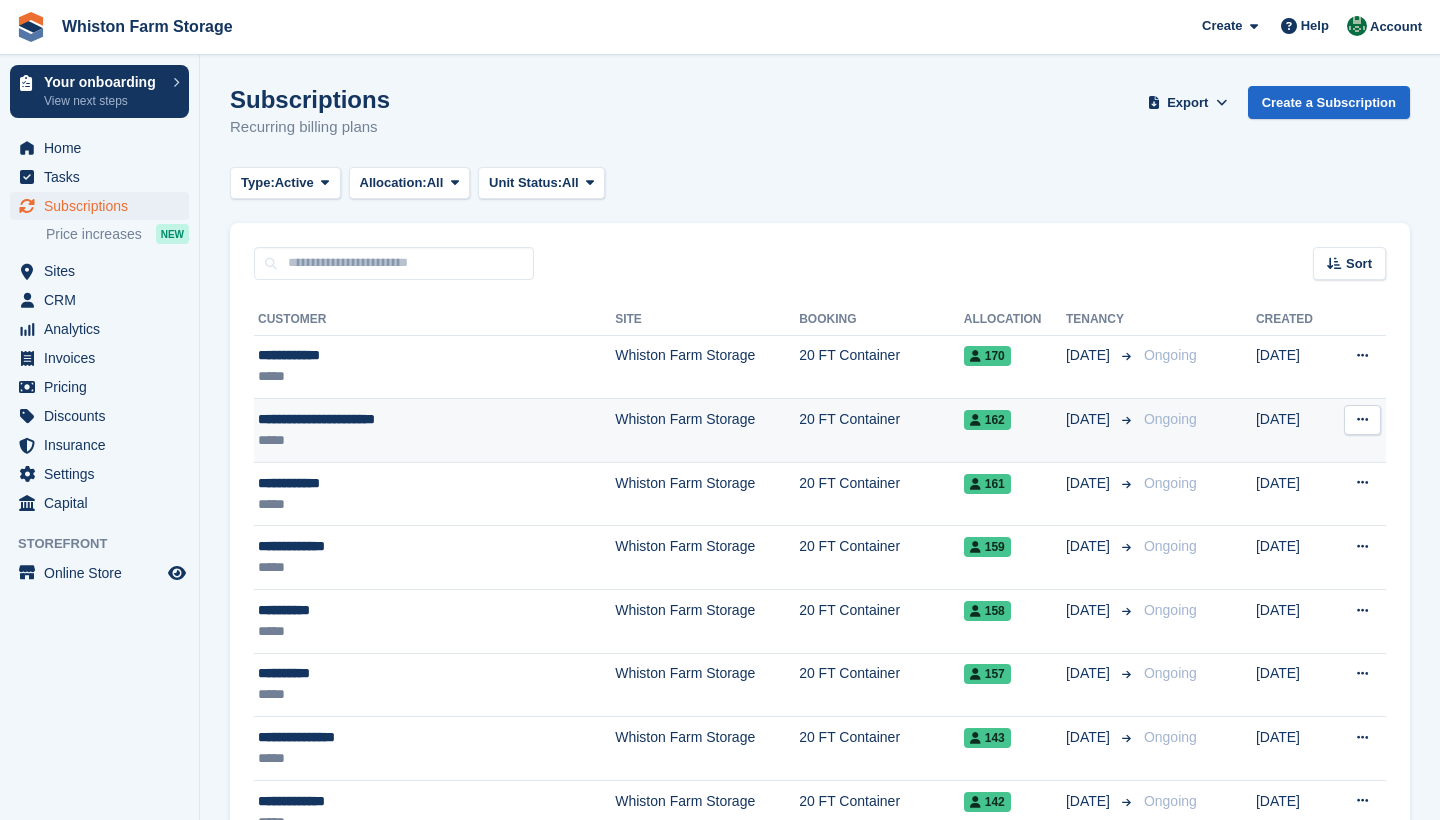 scroll, scrollTop: 0, scrollLeft: 0, axis: both 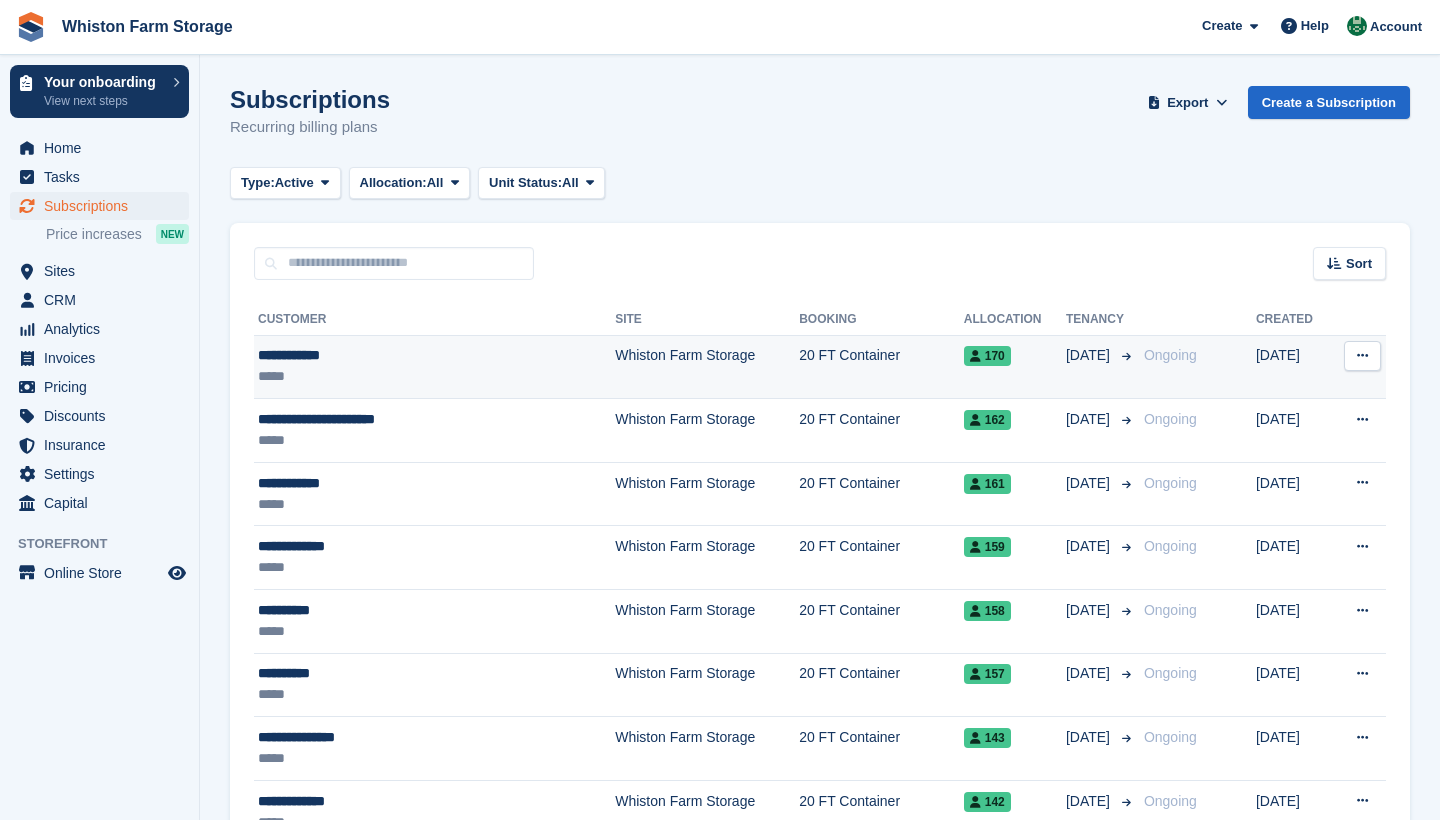 click on "**********" at bounding box center [393, 355] 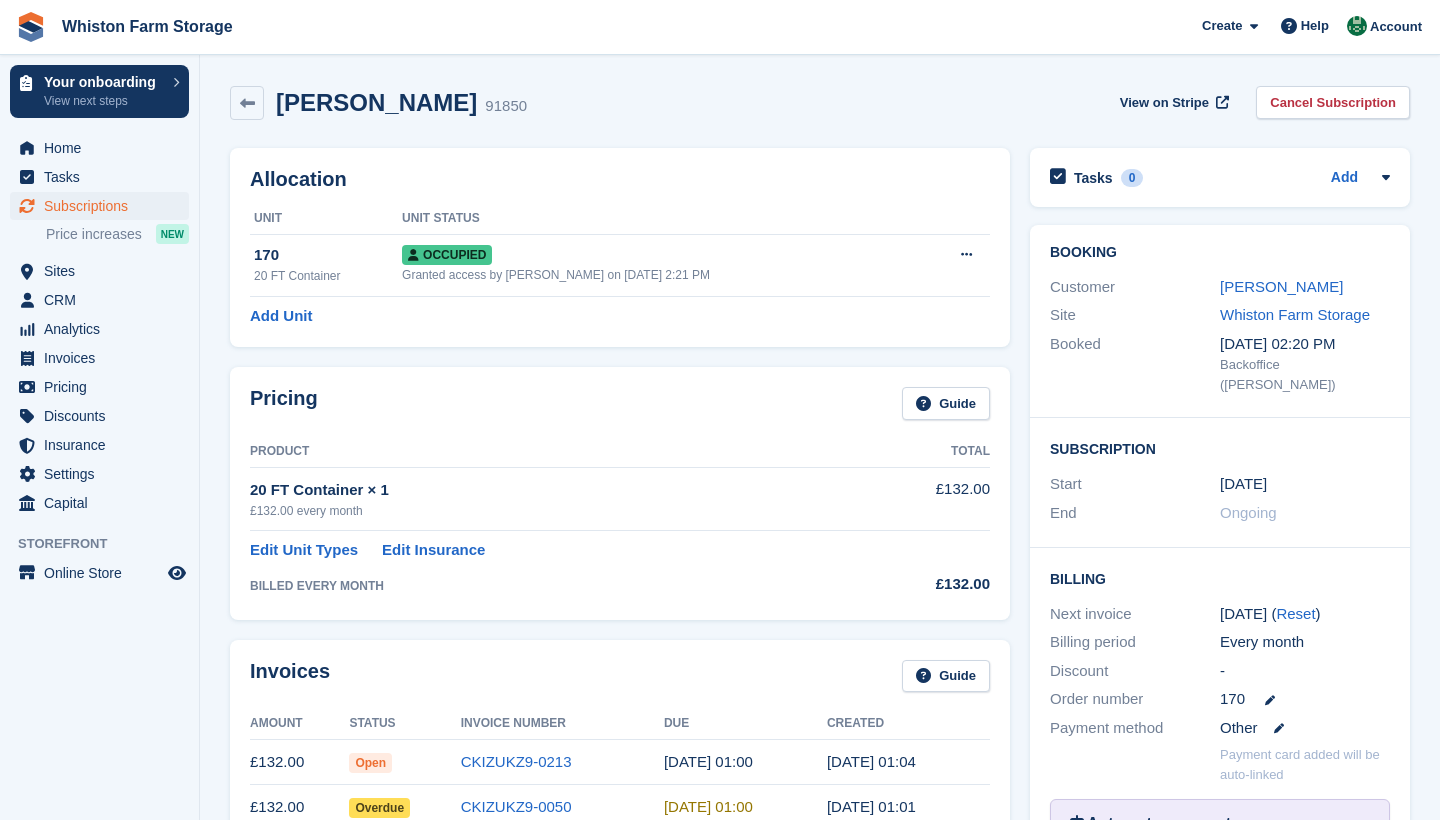 scroll, scrollTop: 0, scrollLeft: 0, axis: both 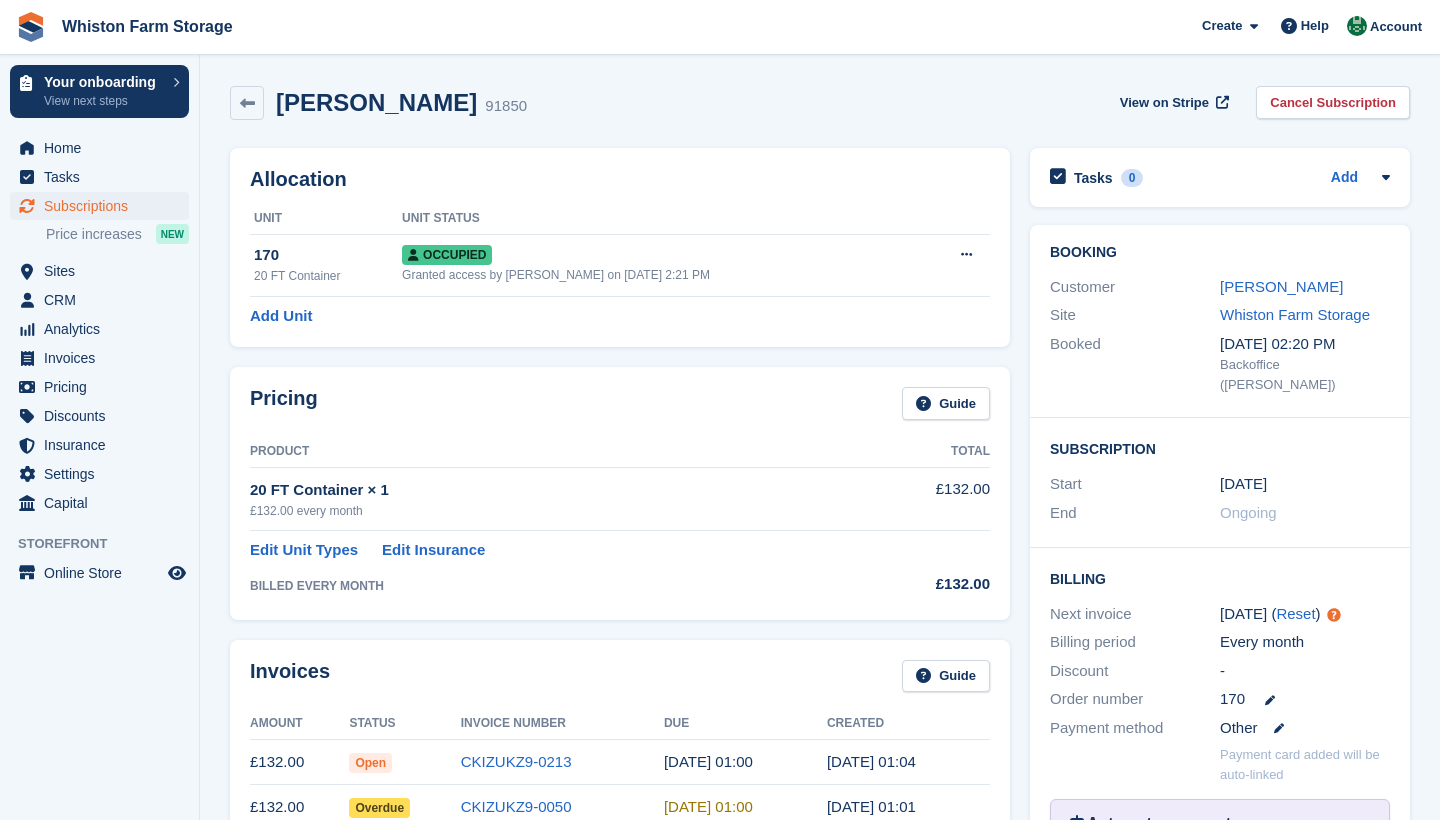 click on "View on Stripe
Cancel Subscription" at bounding box center [1261, 106] 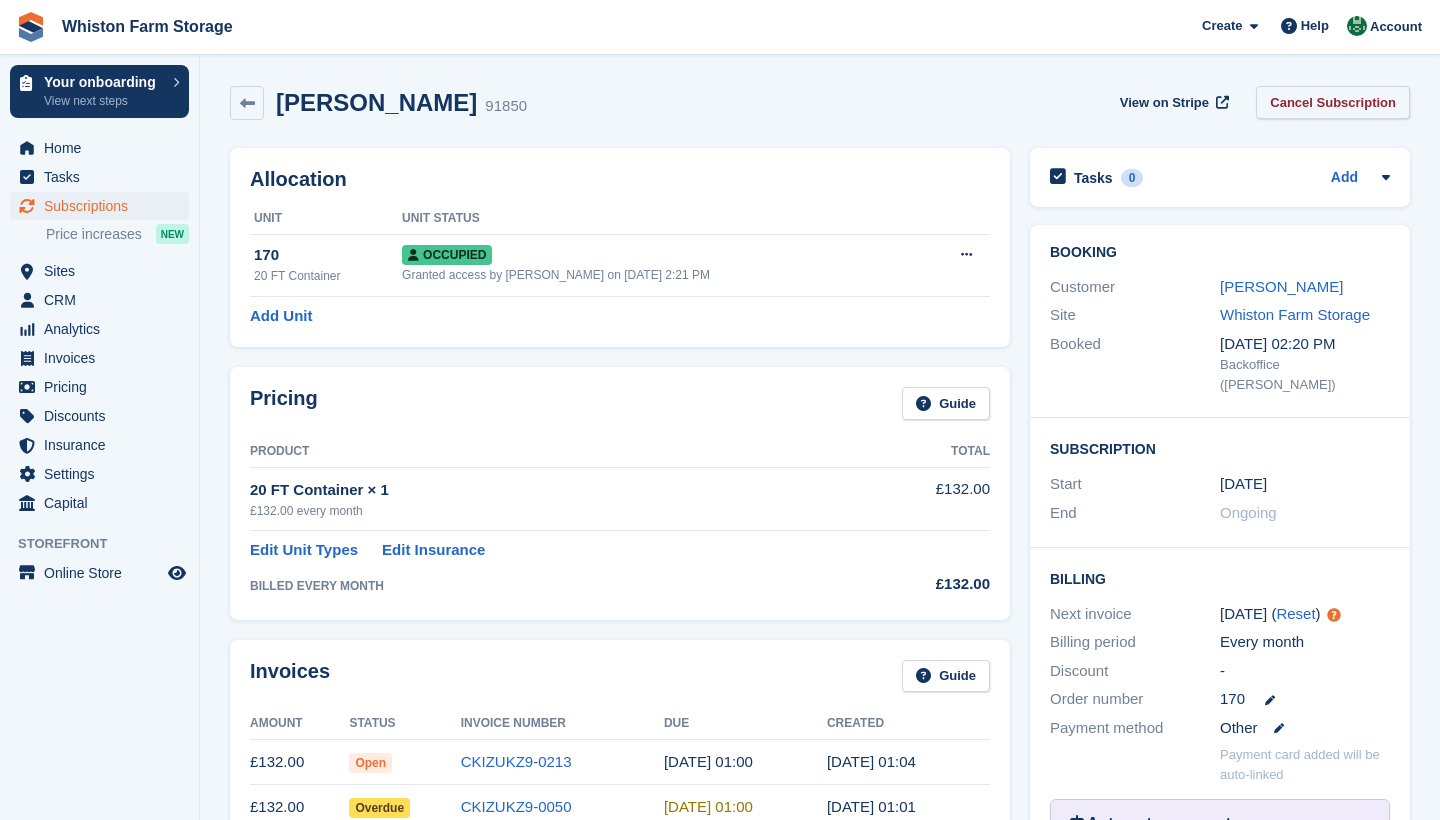 click on "Cancel Subscription" at bounding box center (1333, 102) 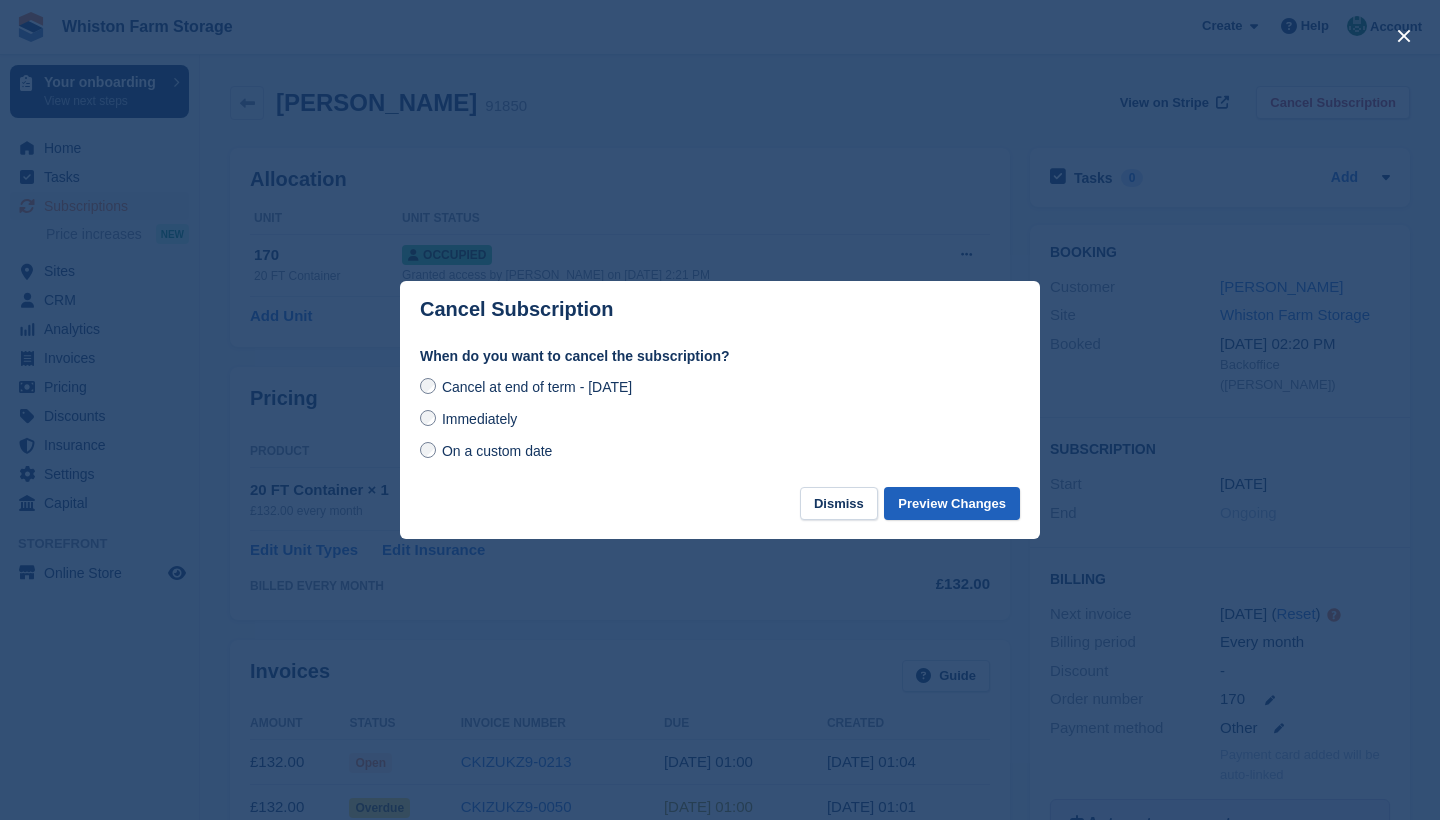 click on "Preview Changes" at bounding box center [952, 503] 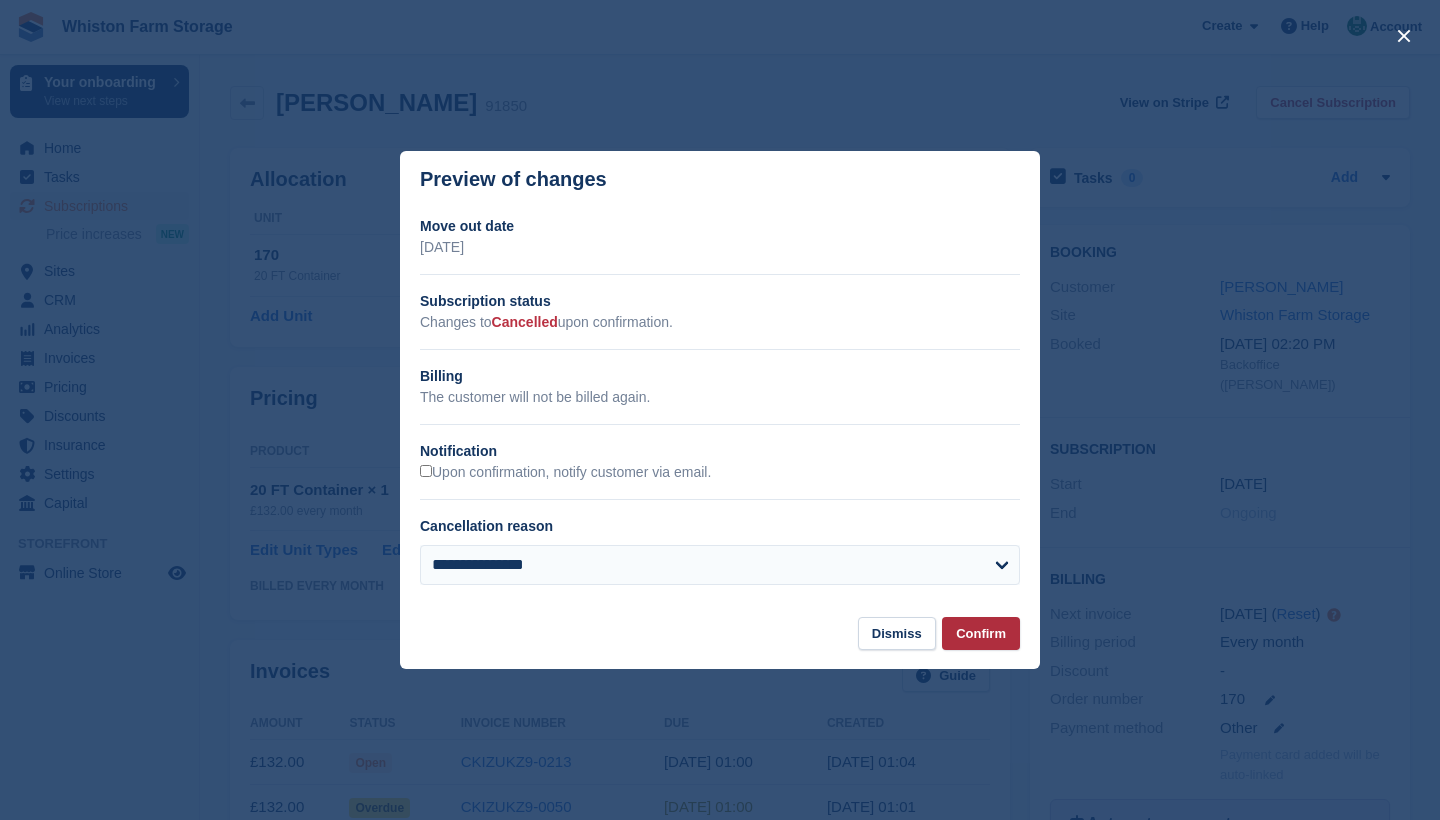 click on "Confirm" at bounding box center [981, 633] 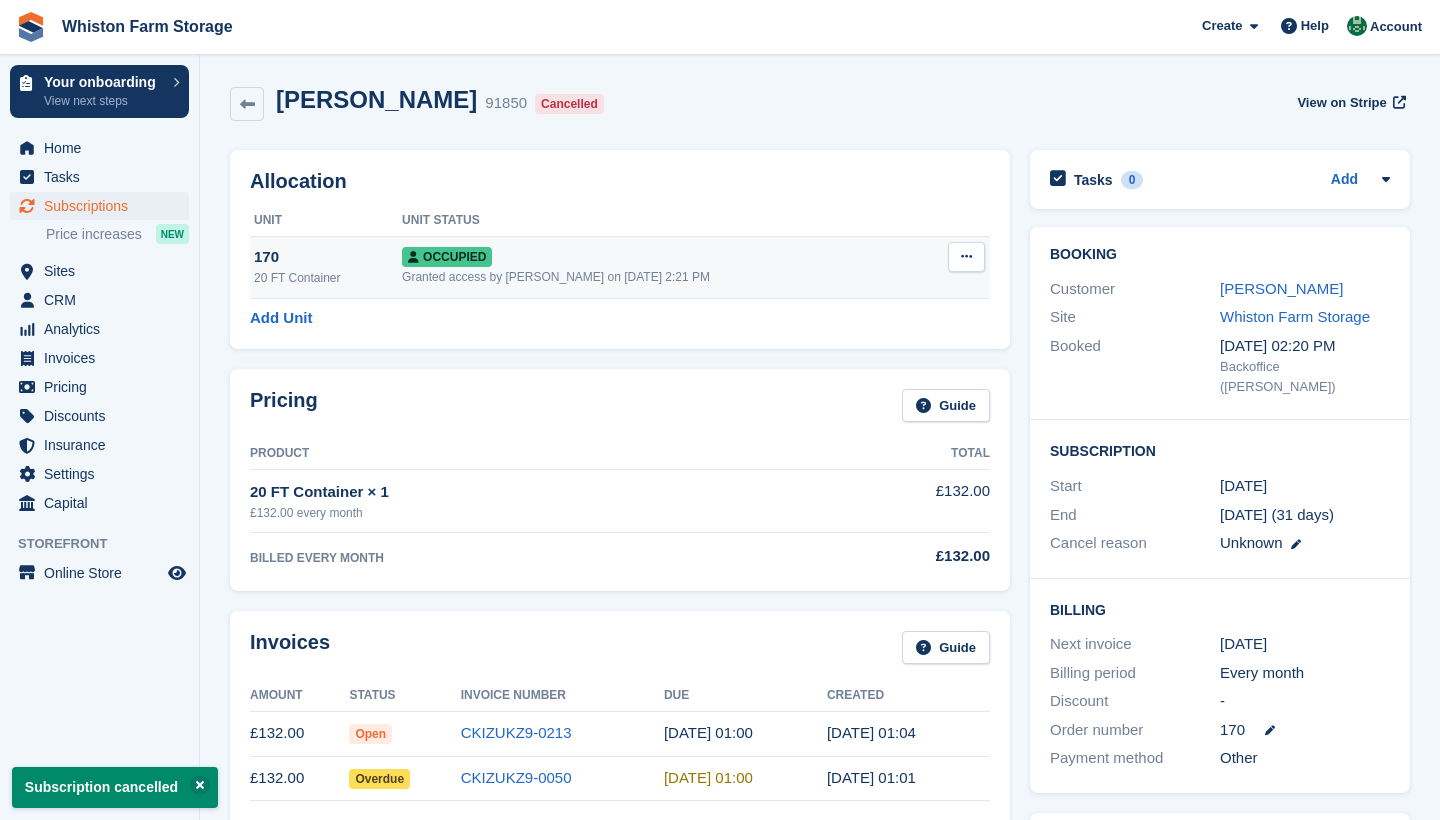 click at bounding box center (966, 256) 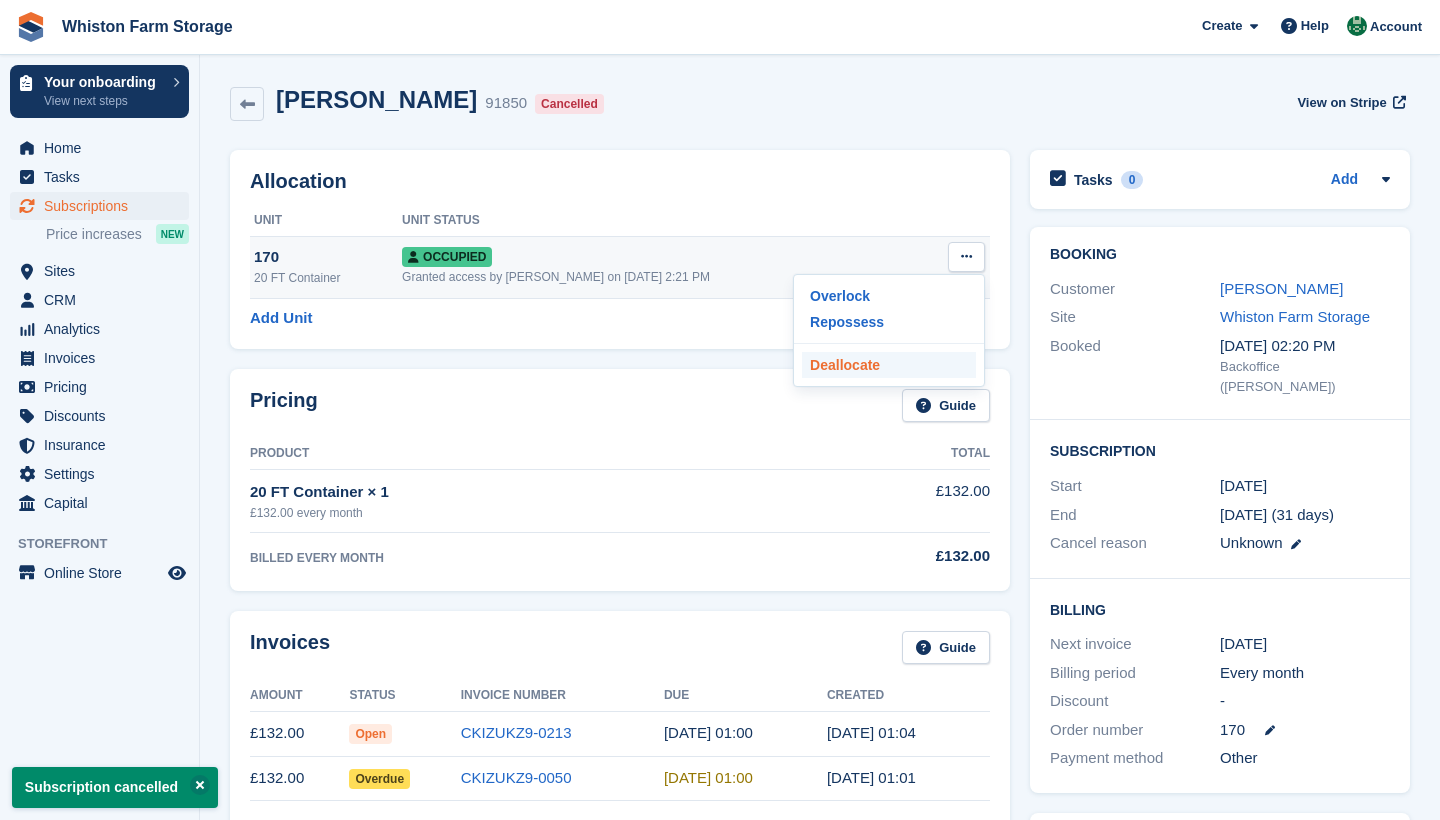 click on "Deallocate" at bounding box center [889, 365] 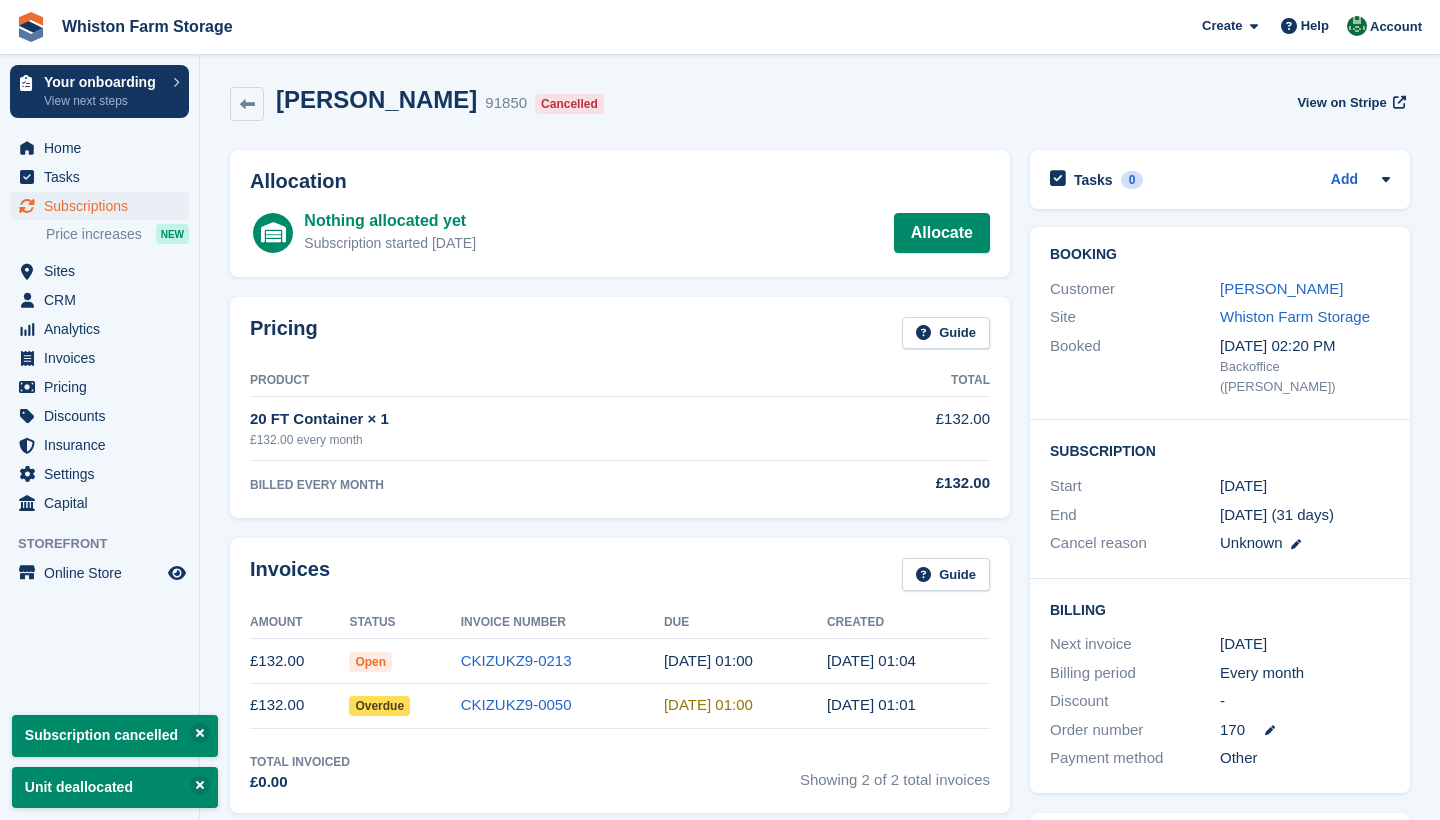 click on "Subscriptions" at bounding box center [104, 206] 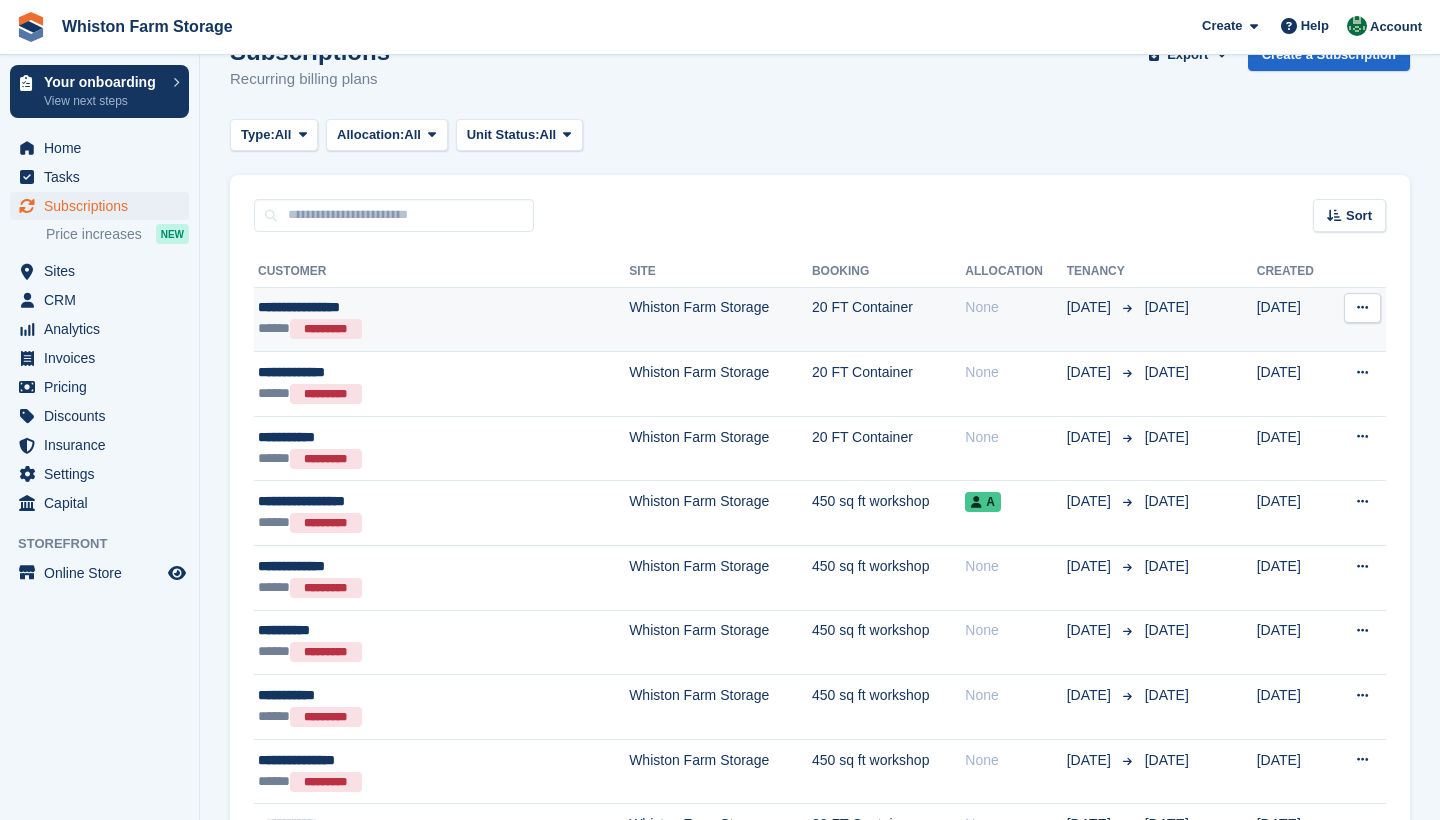 scroll, scrollTop: 54, scrollLeft: 0, axis: vertical 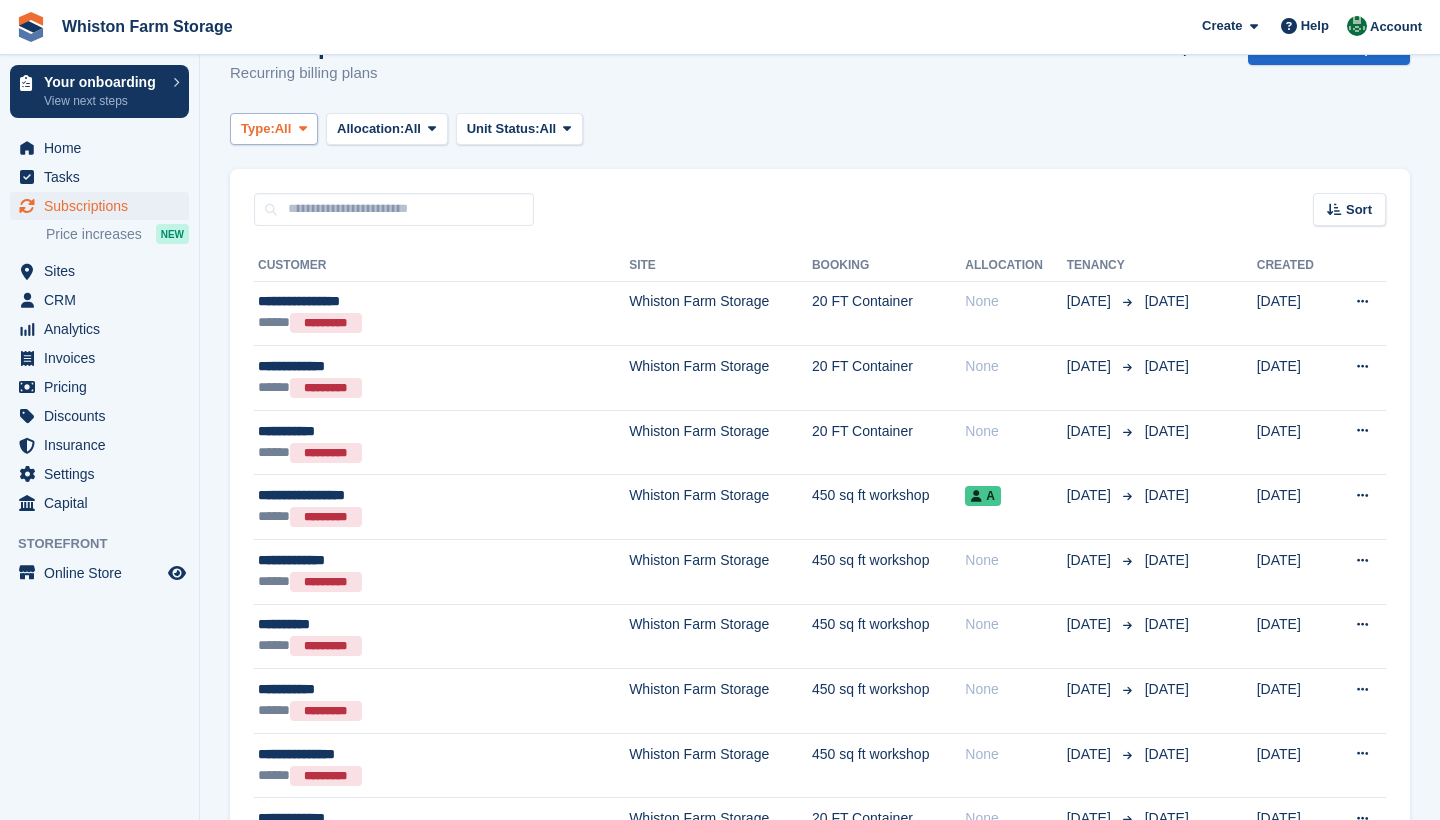 click on "Type:
All" at bounding box center [274, 129] 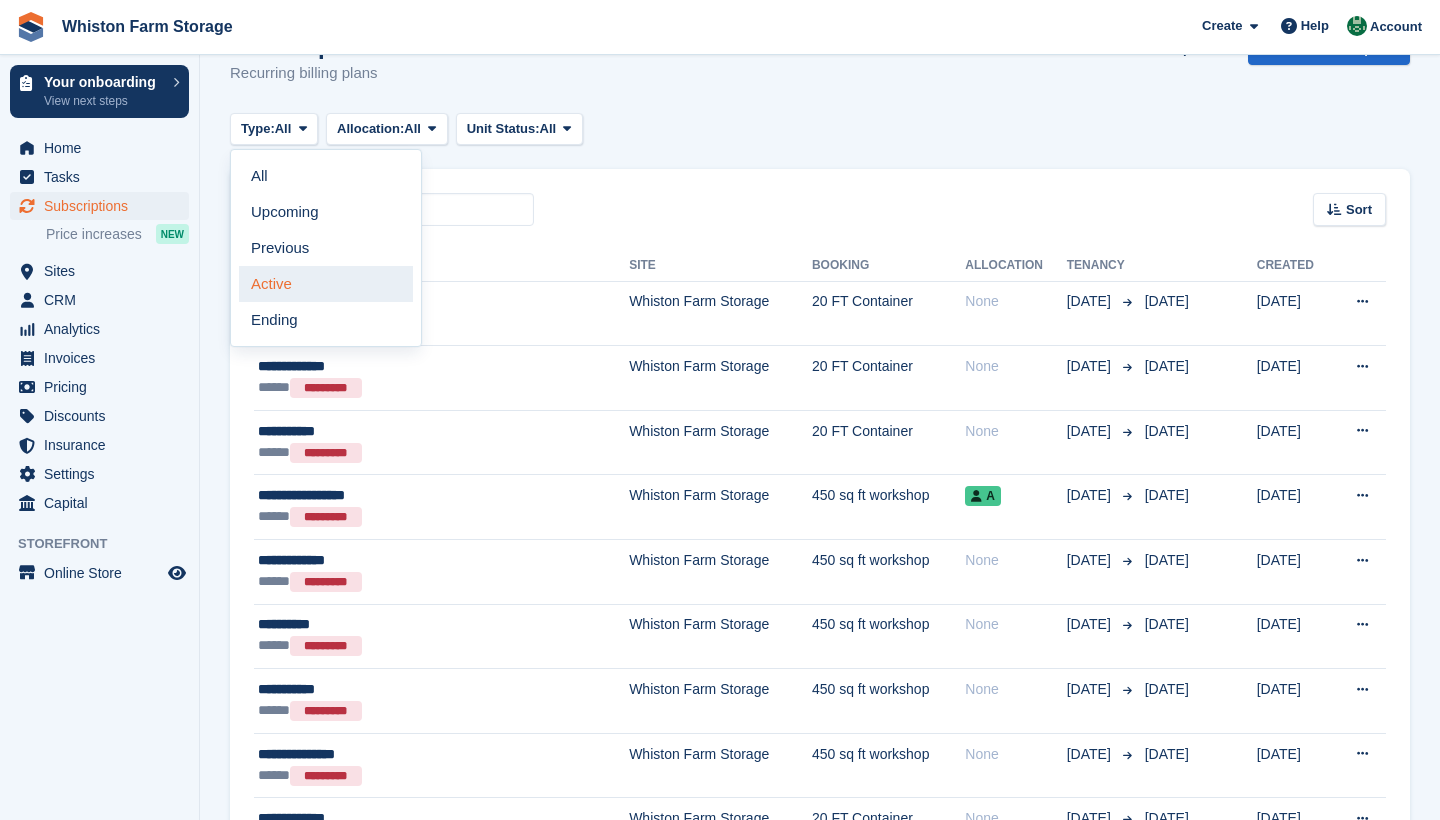 click on "Active" at bounding box center [326, 284] 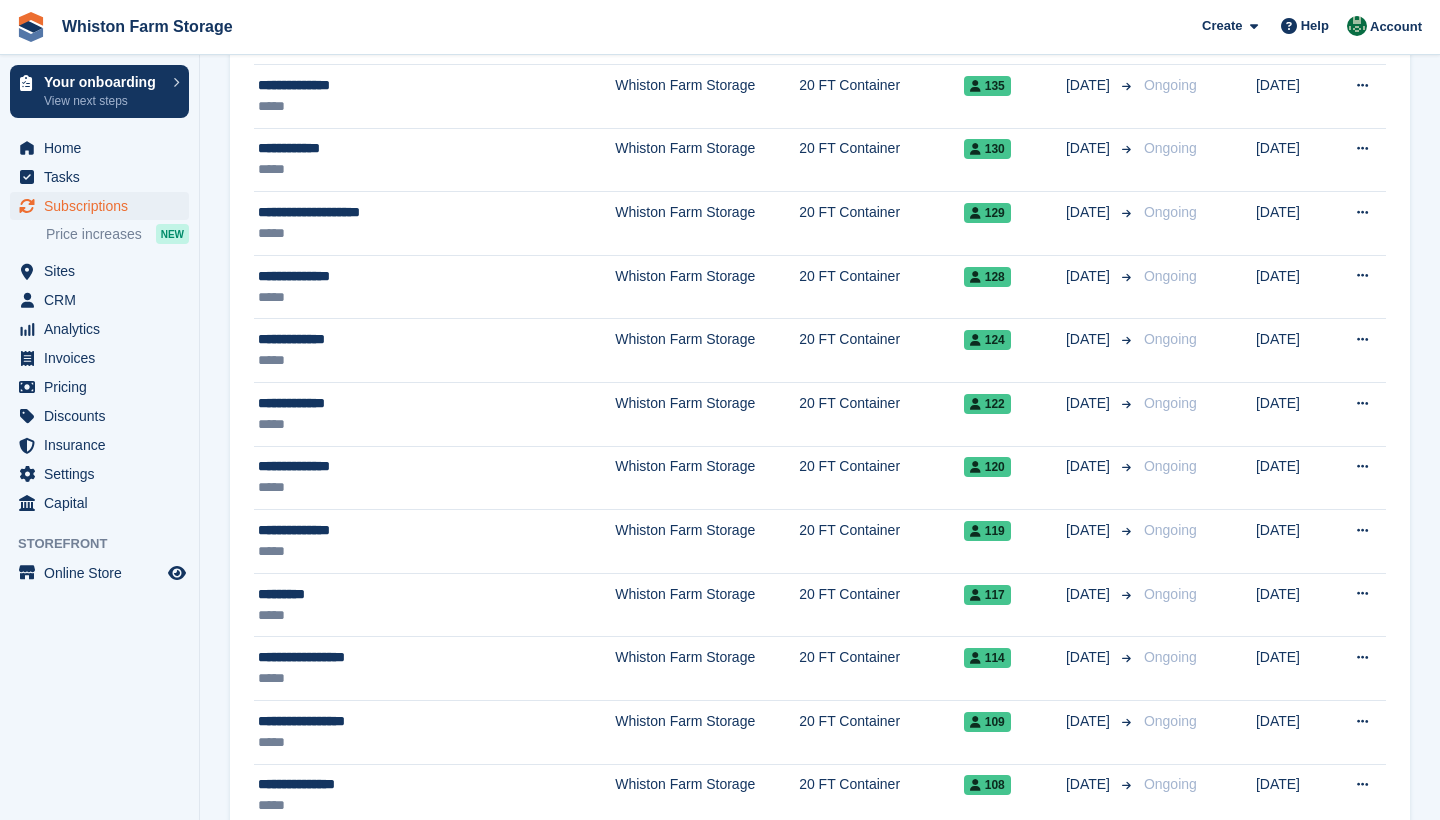 scroll, scrollTop: 846, scrollLeft: 0, axis: vertical 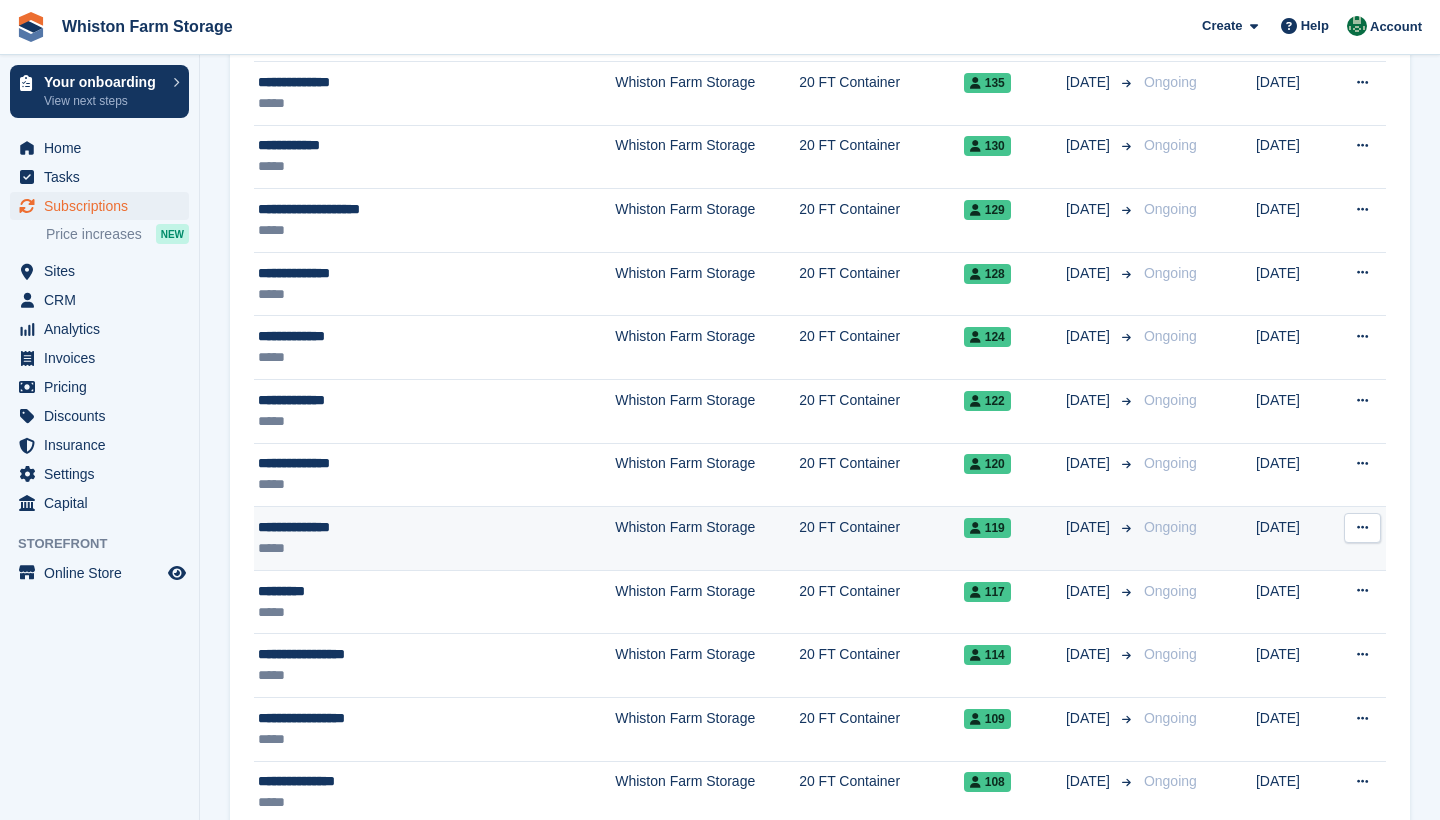 click on "*****" at bounding box center (393, 548) 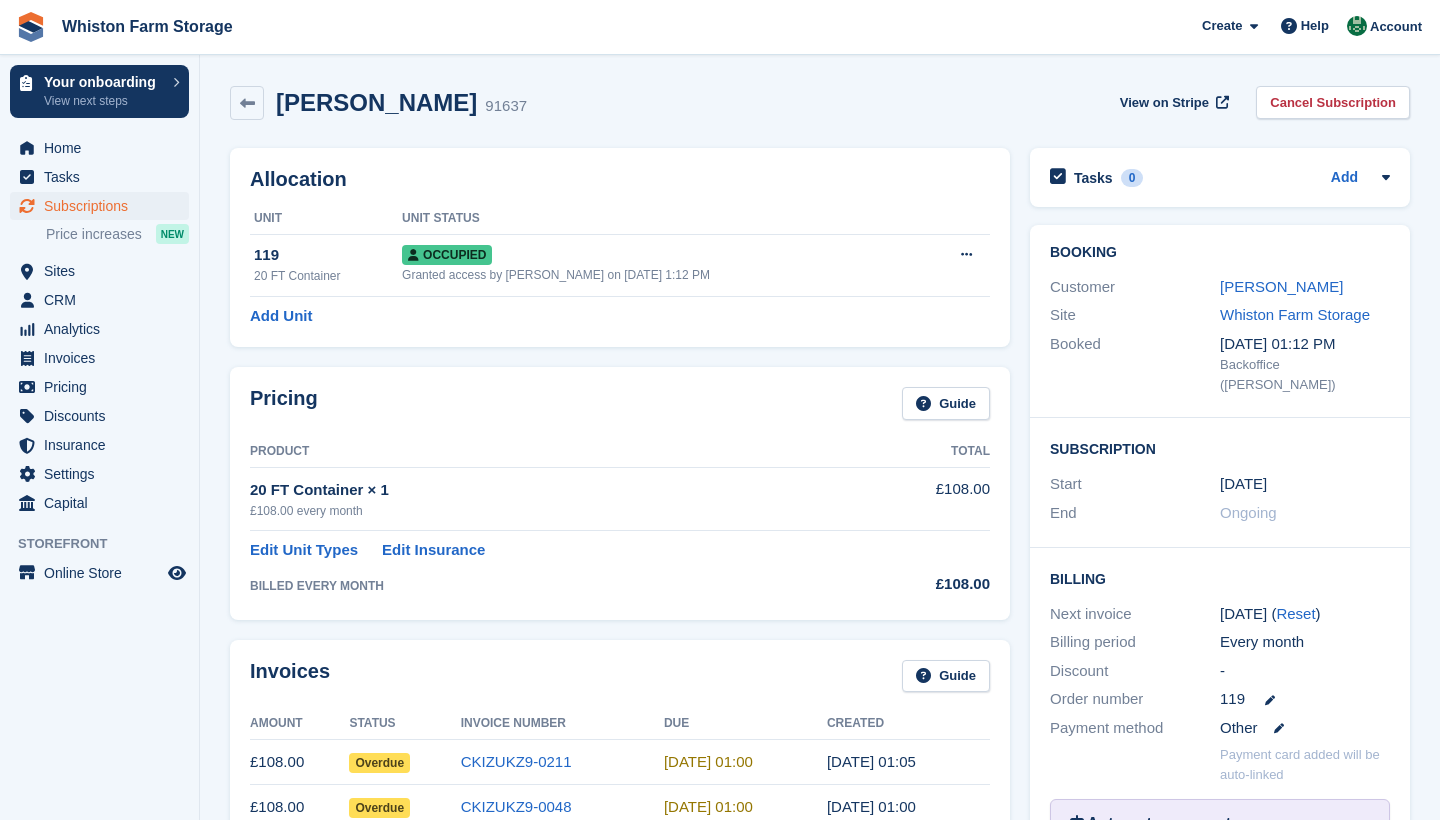 scroll, scrollTop: 0, scrollLeft: 0, axis: both 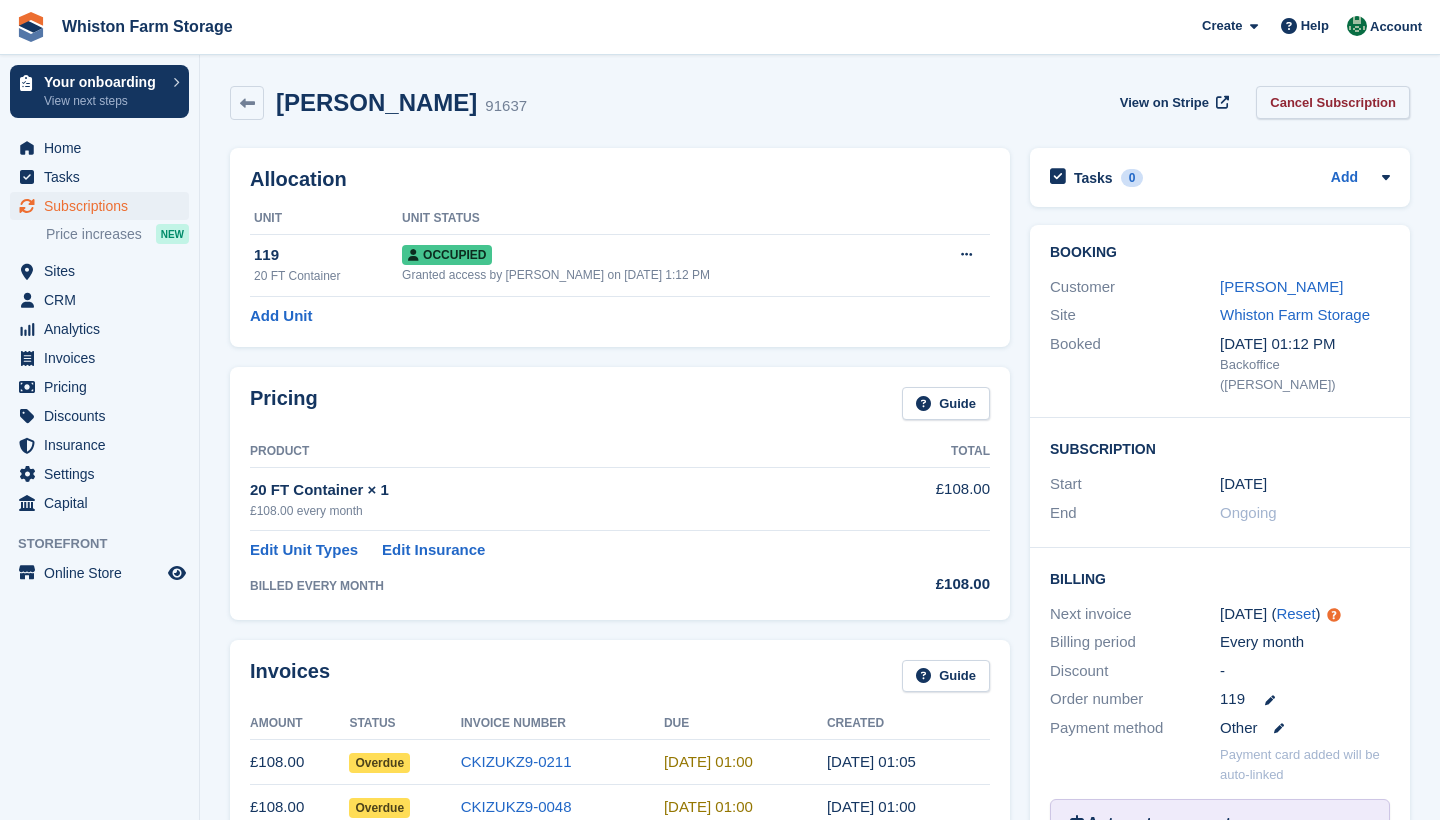 click on "Cancel Subscription" at bounding box center [1333, 102] 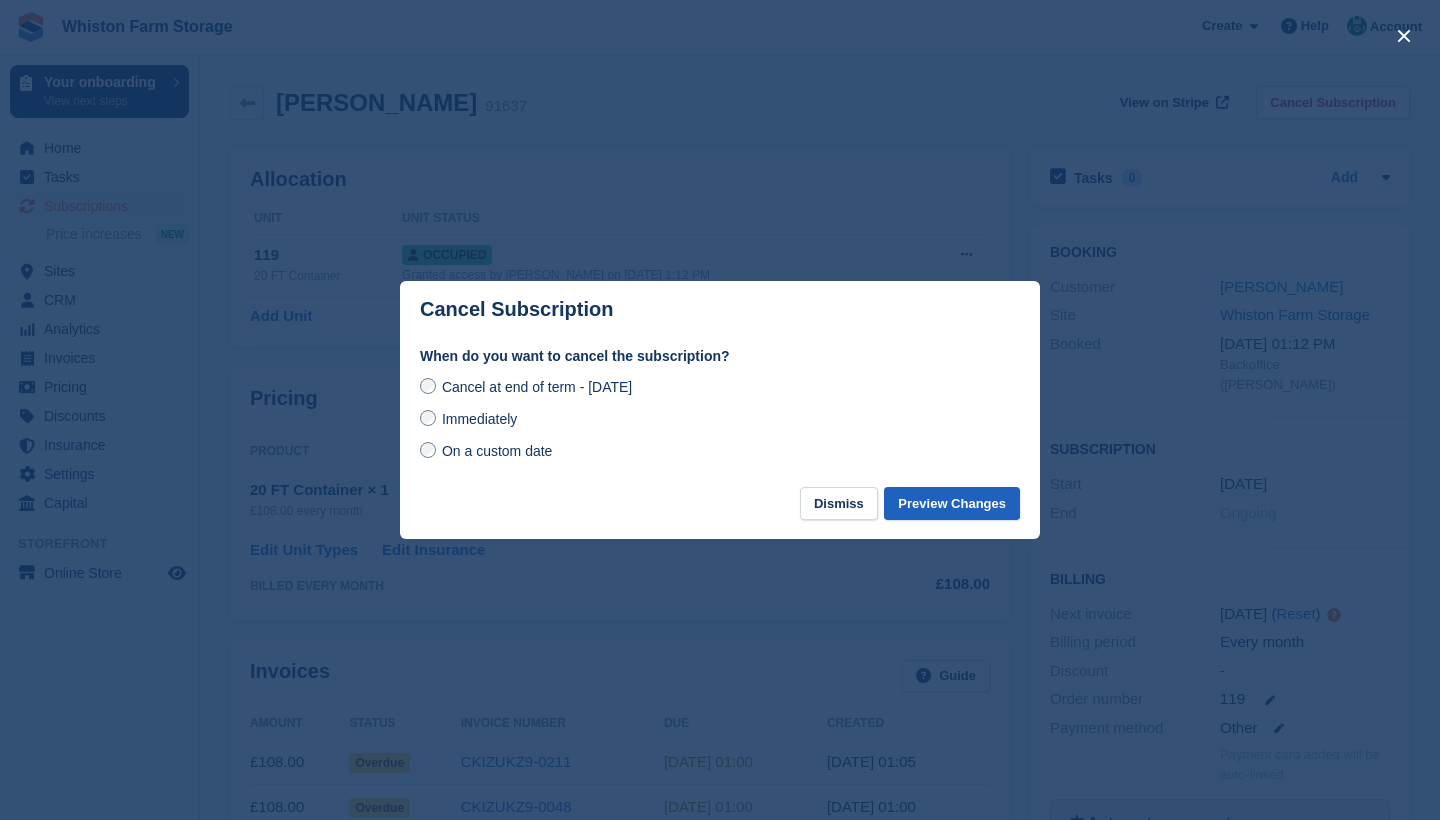 click on "Preview Changes" at bounding box center [952, 503] 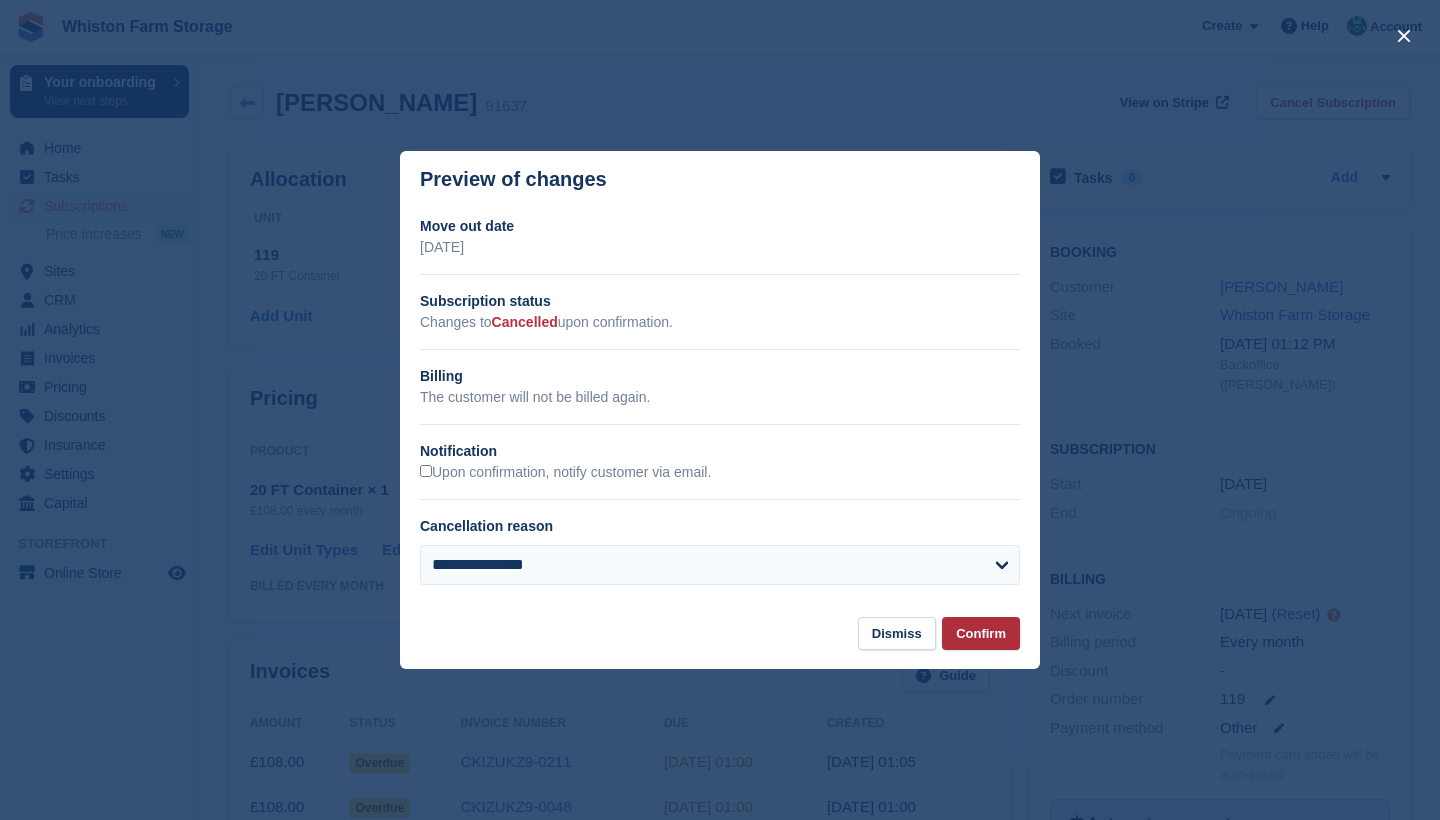 click on "Confirm" at bounding box center (981, 633) 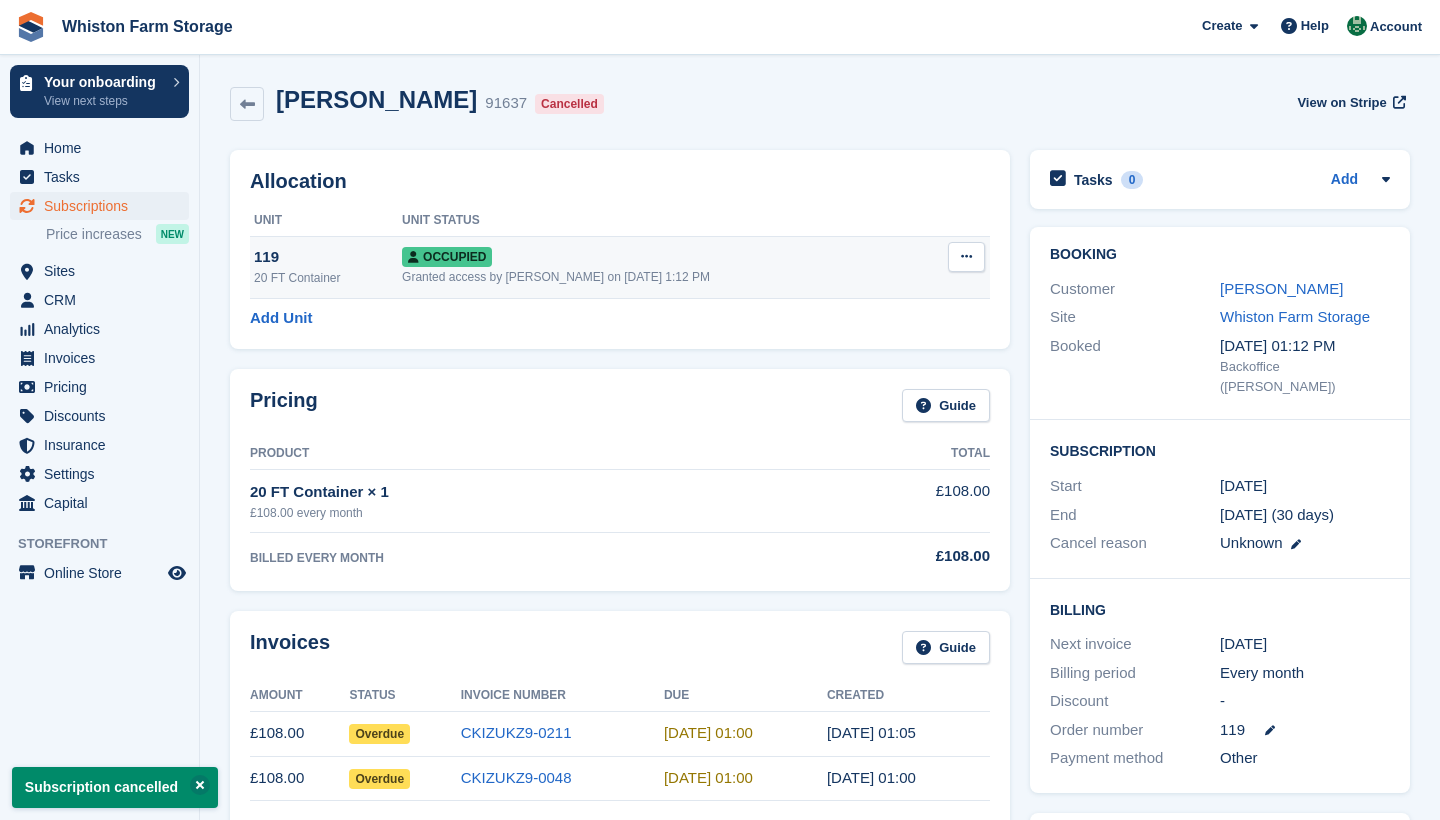 click at bounding box center (966, 256) 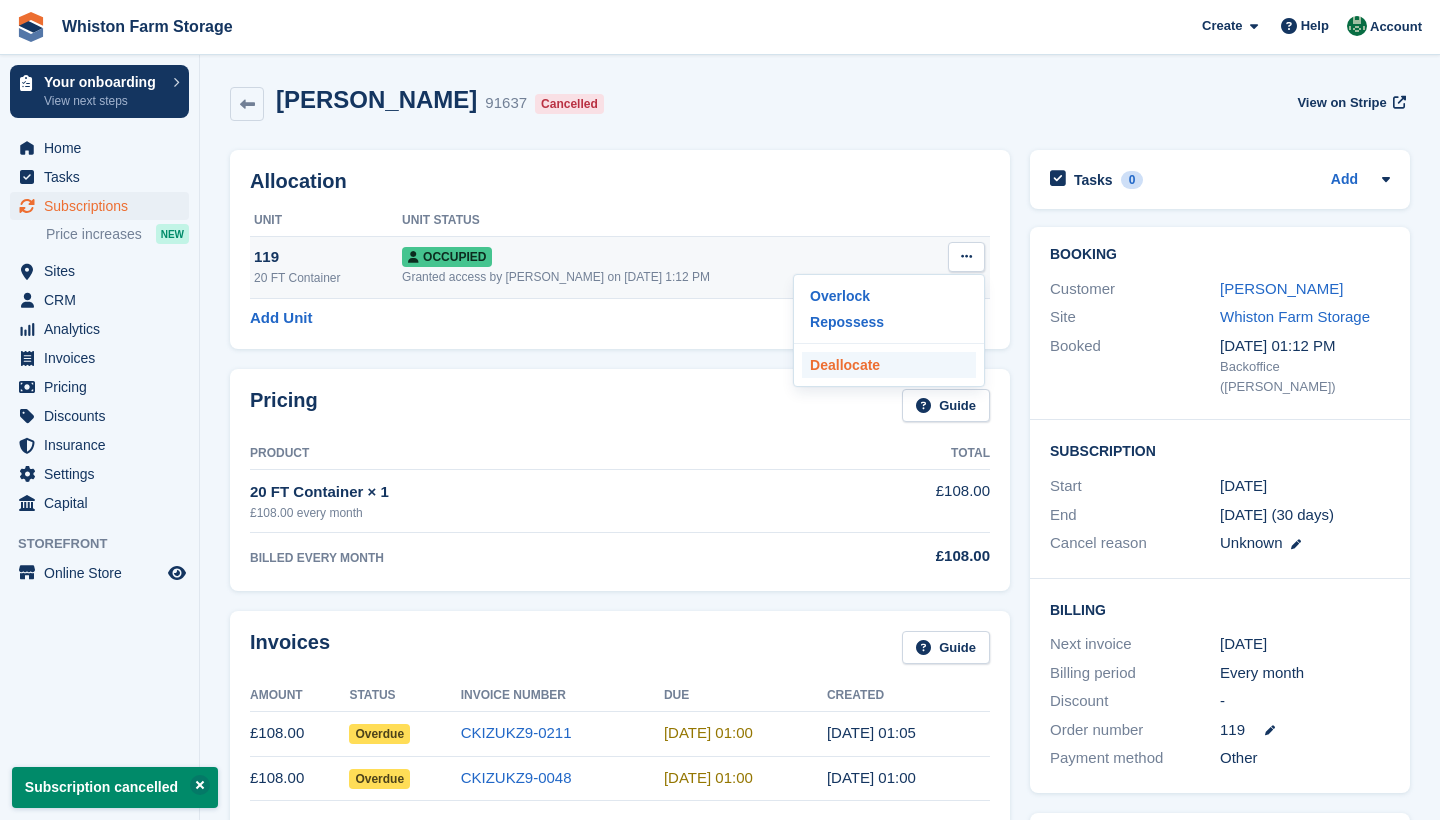 click on "Deallocate" at bounding box center (889, 365) 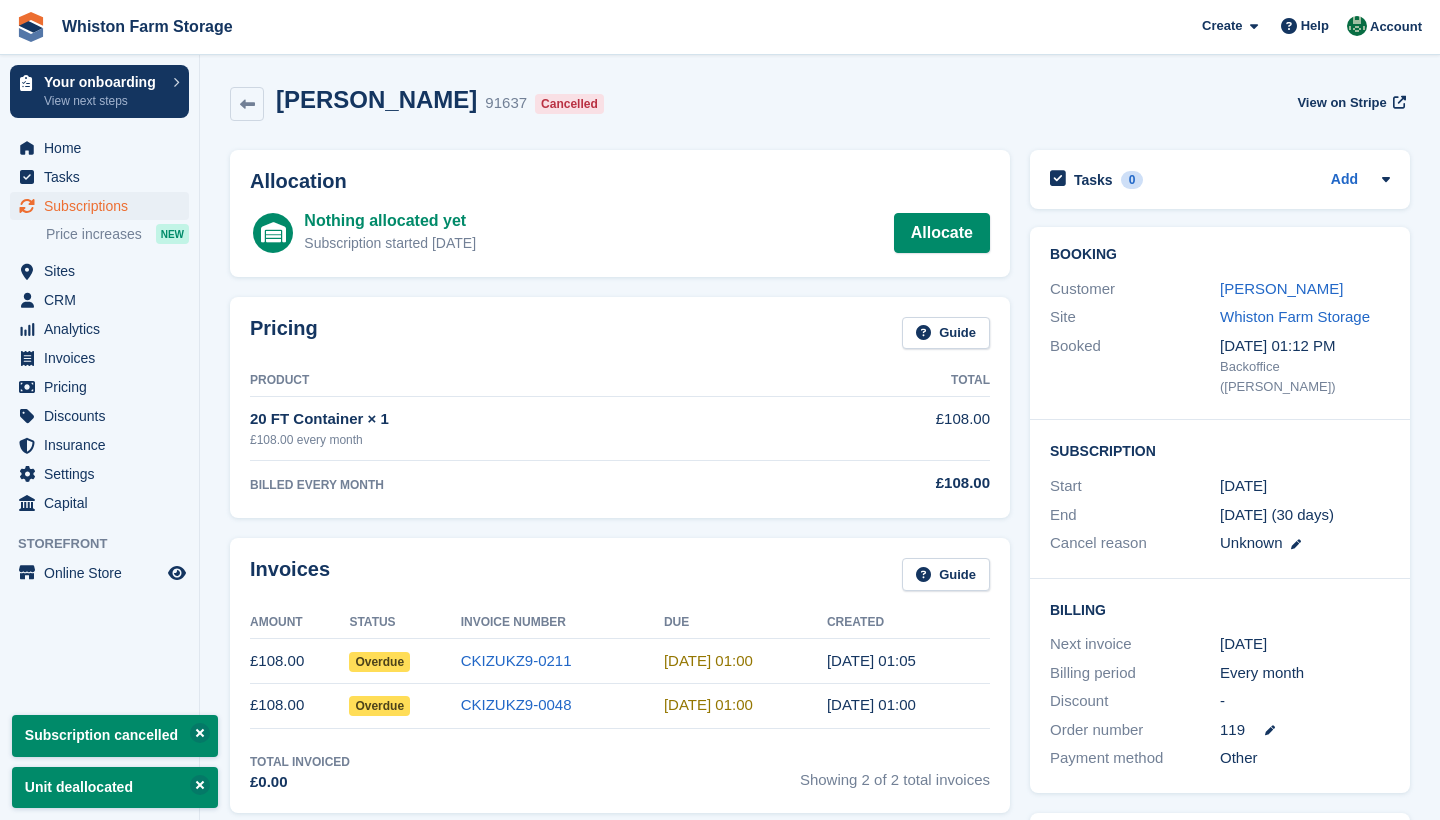 click on "Subscriptions" at bounding box center (104, 206) 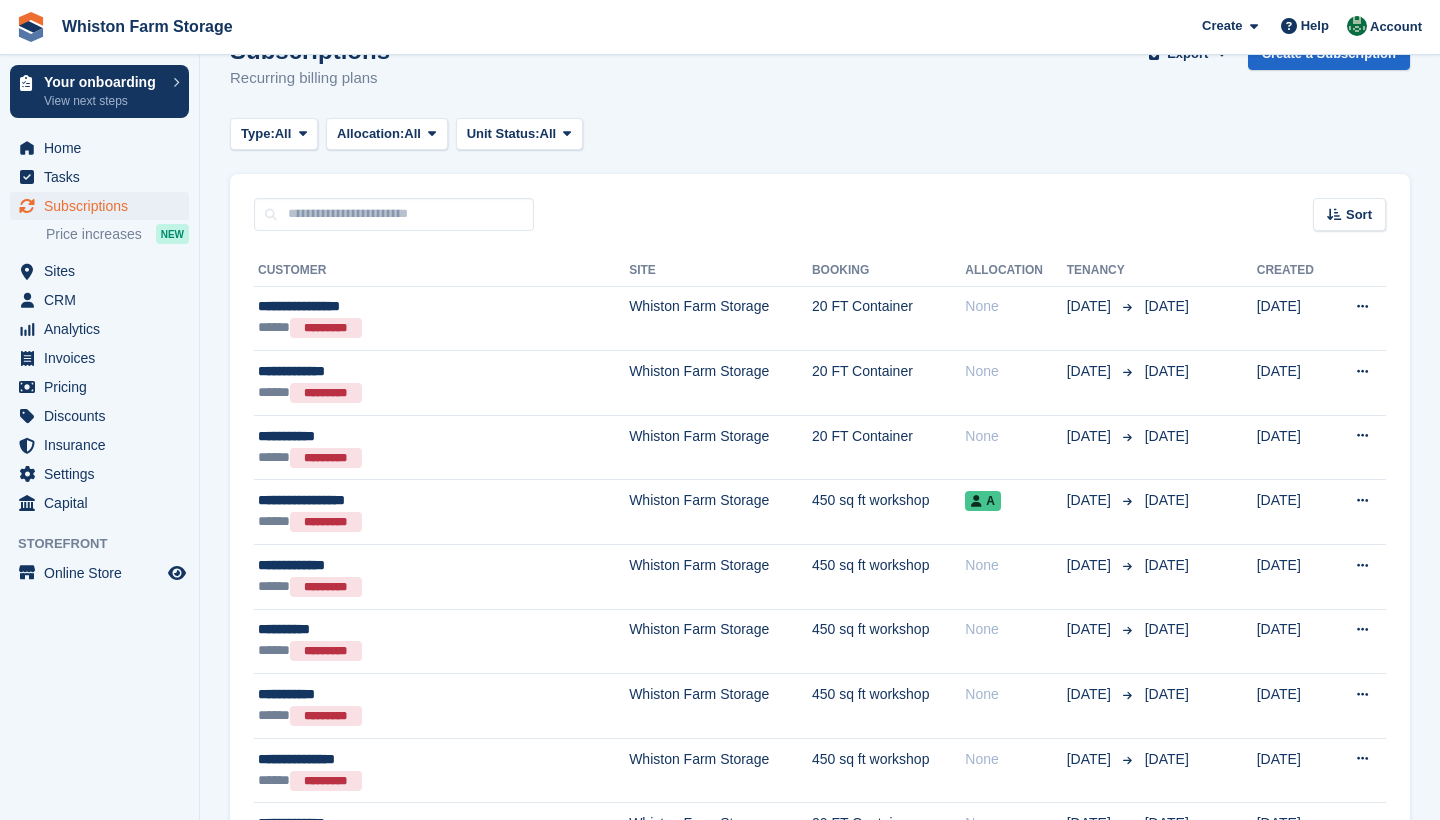 scroll, scrollTop: 55, scrollLeft: 0, axis: vertical 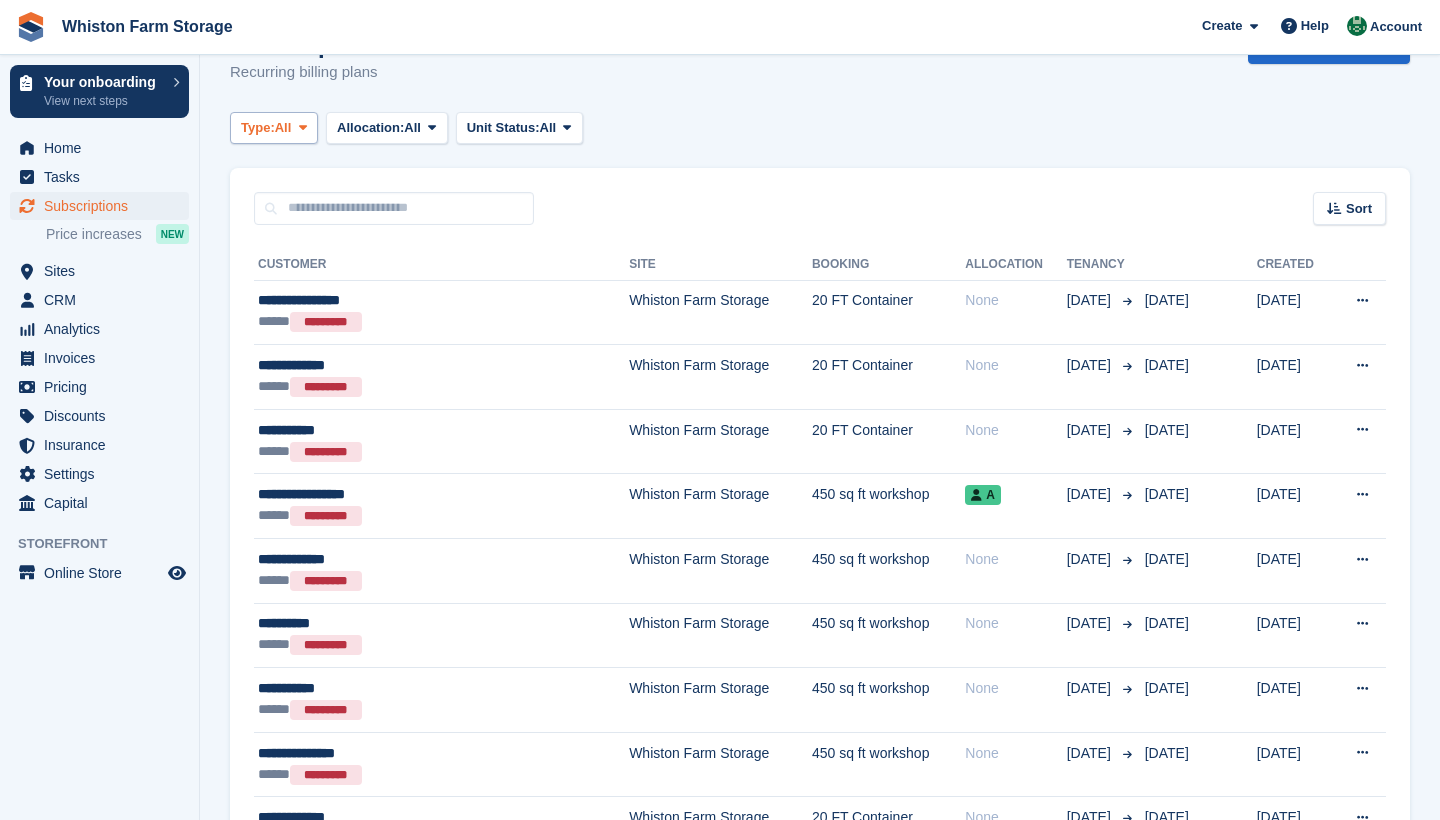 click on "Type:
All" at bounding box center (274, 128) 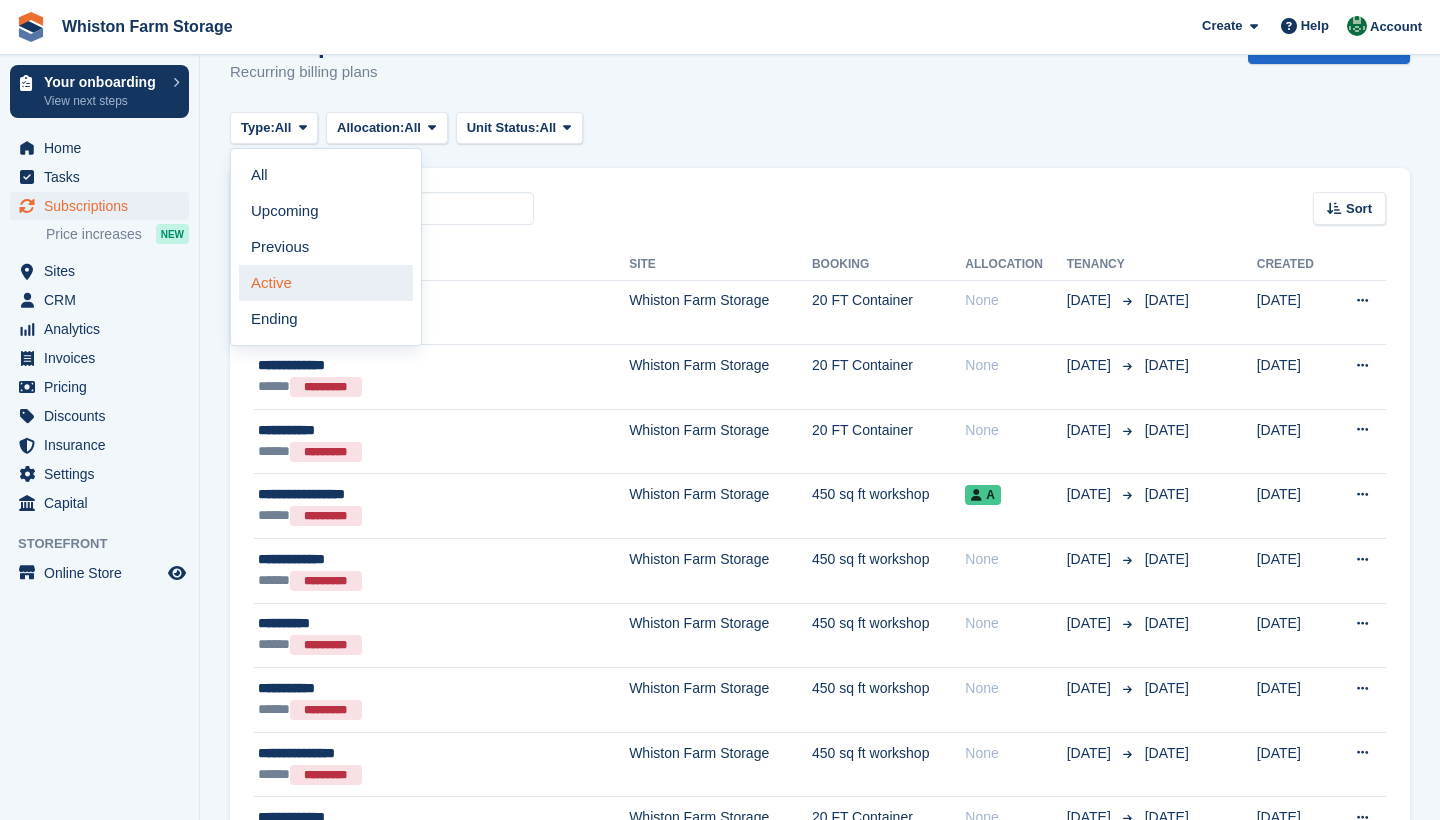 click on "Active" at bounding box center [326, 283] 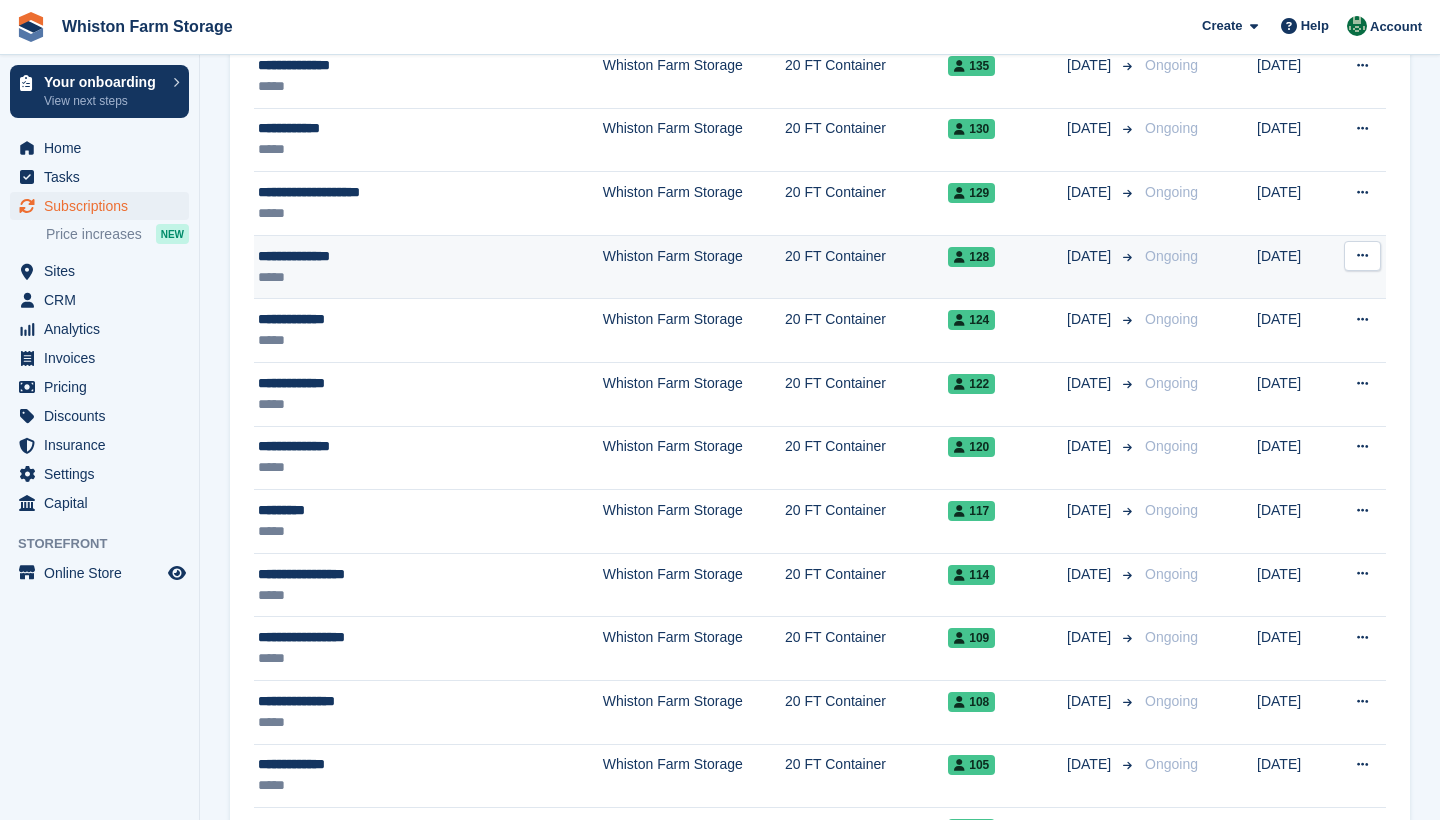 scroll, scrollTop: 866, scrollLeft: 0, axis: vertical 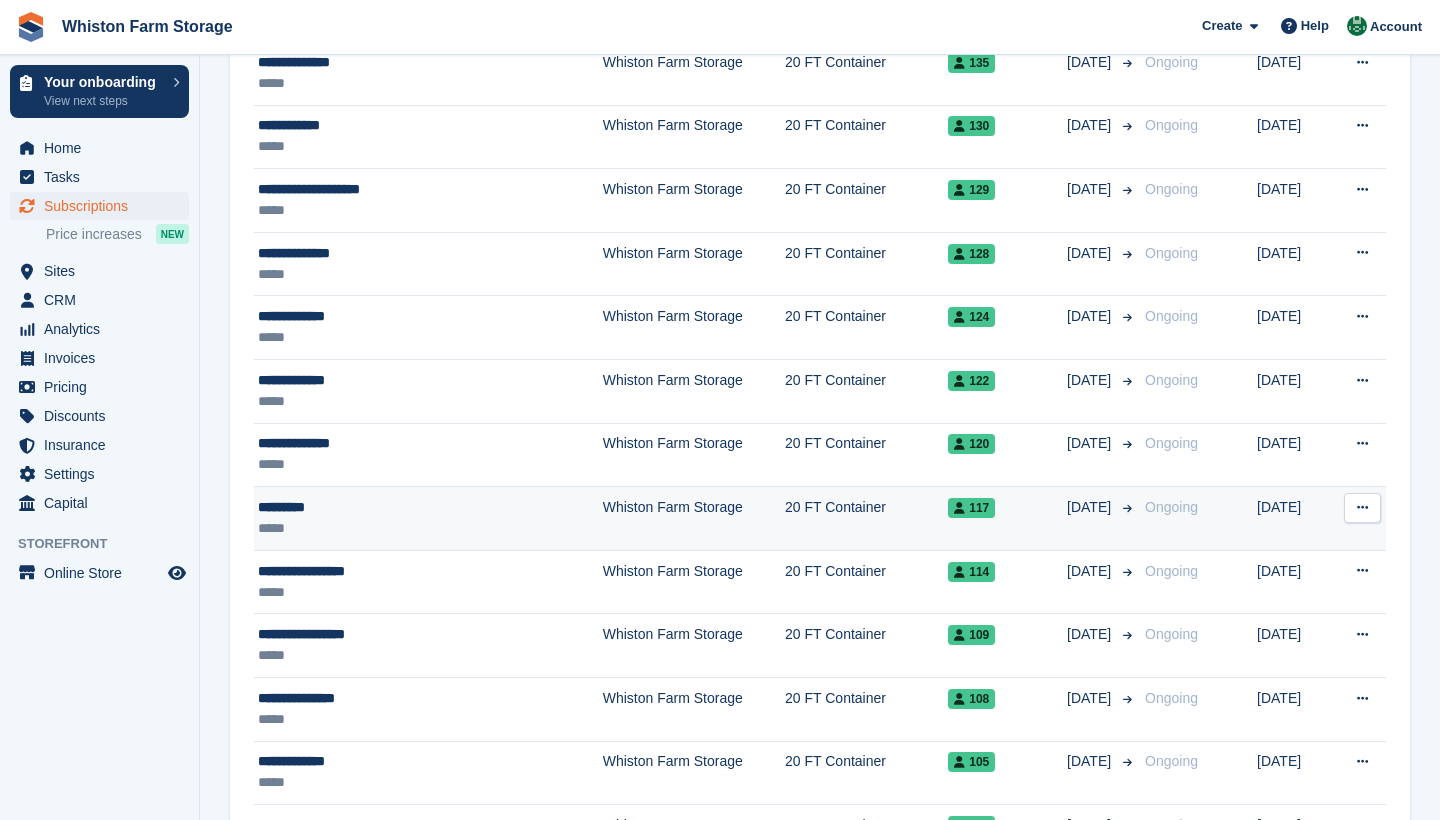 click on "*********" at bounding box center [390, 507] 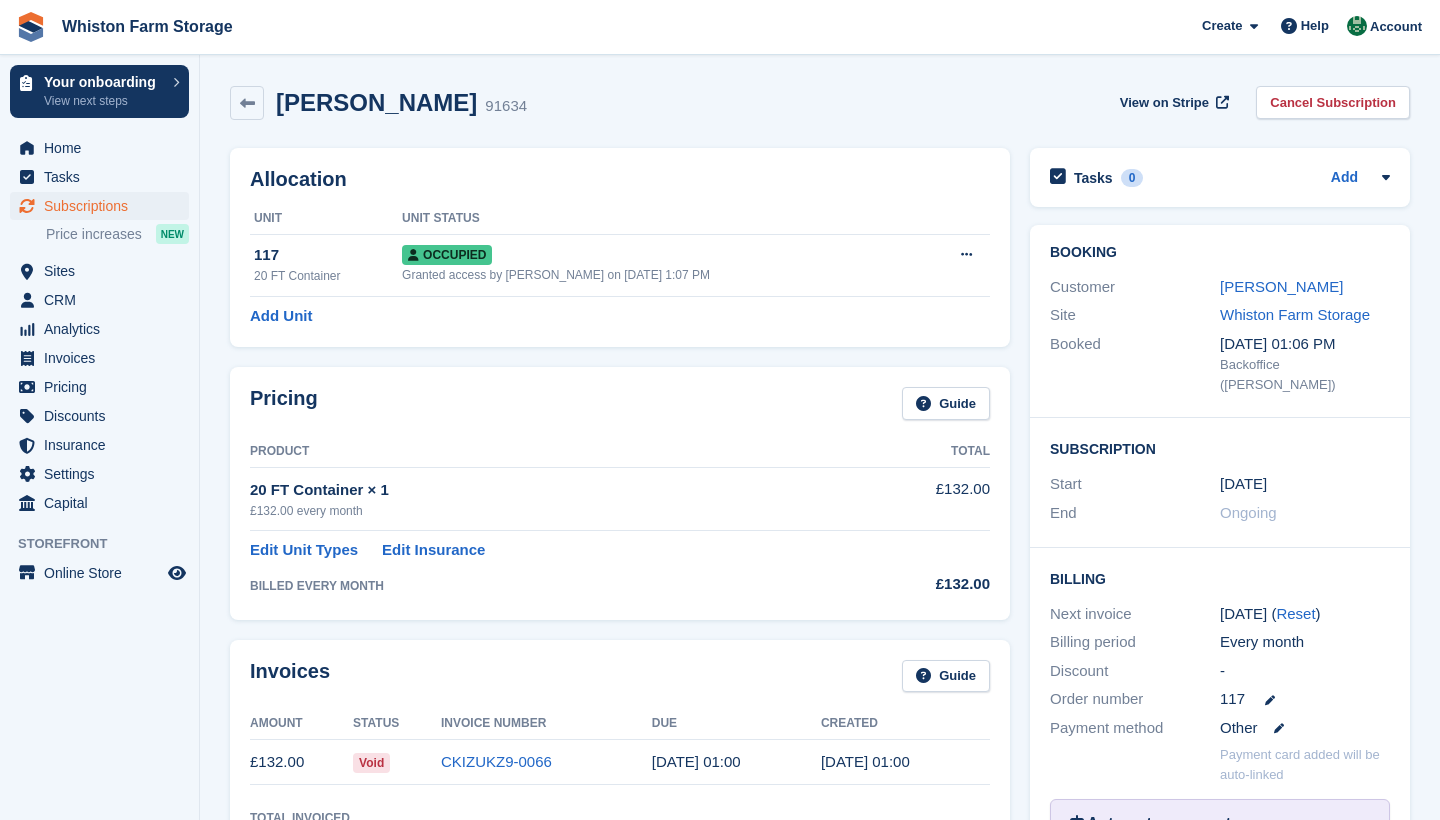 scroll, scrollTop: 0, scrollLeft: 0, axis: both 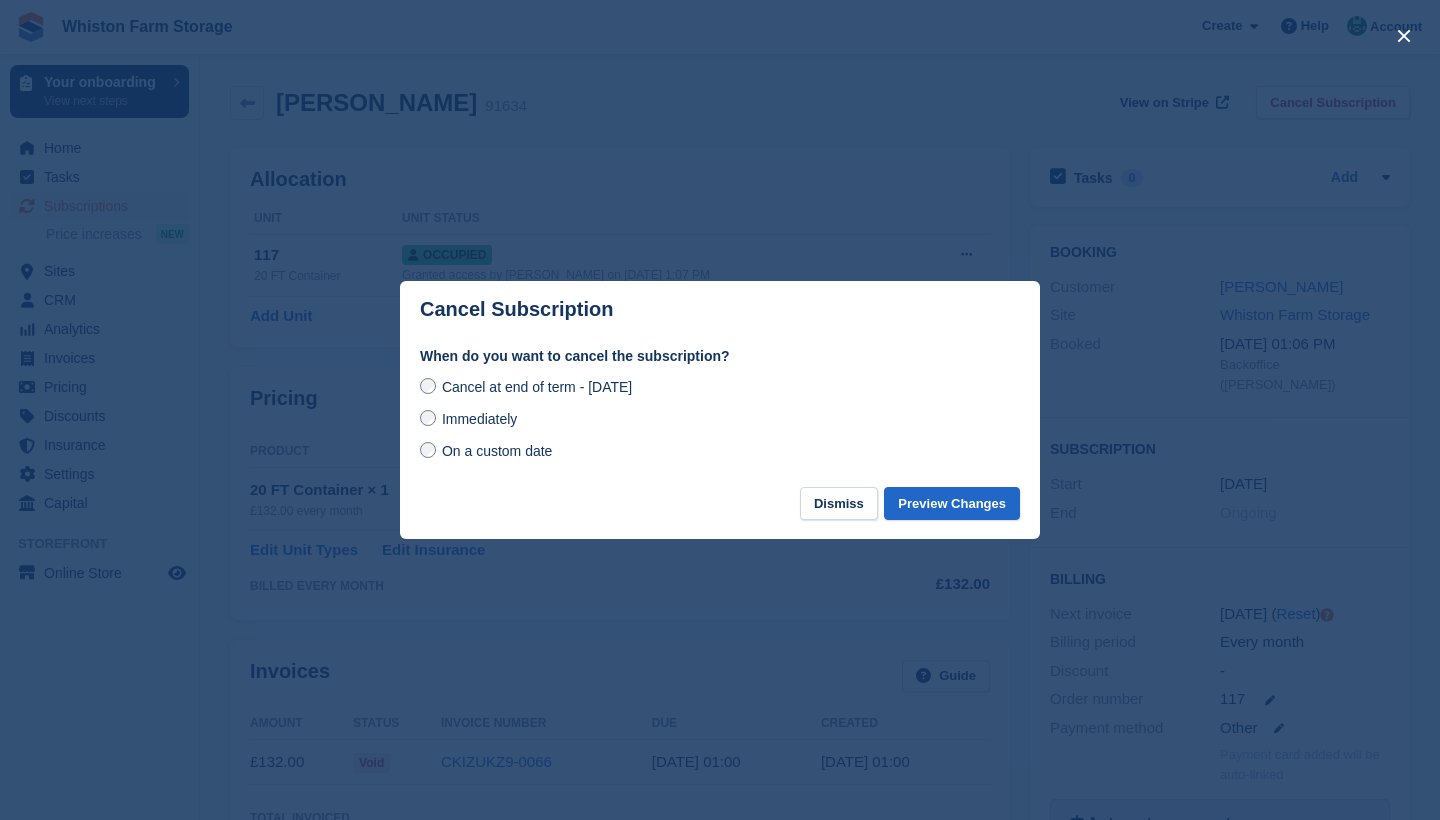 click on "Preview Changes" at bounding box center (952, 503) 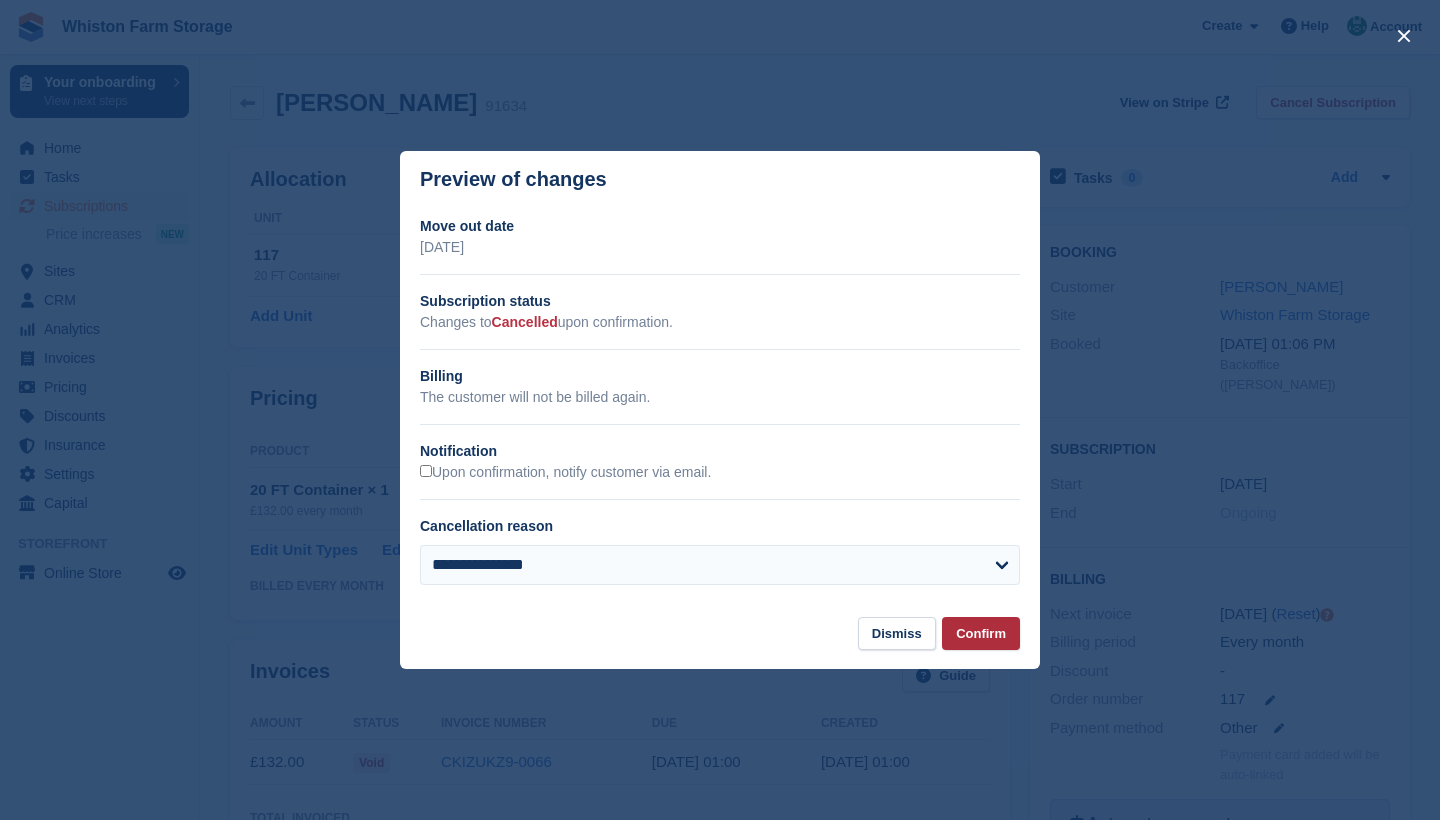 click on "Confirm" at bounding box center (981, 633) 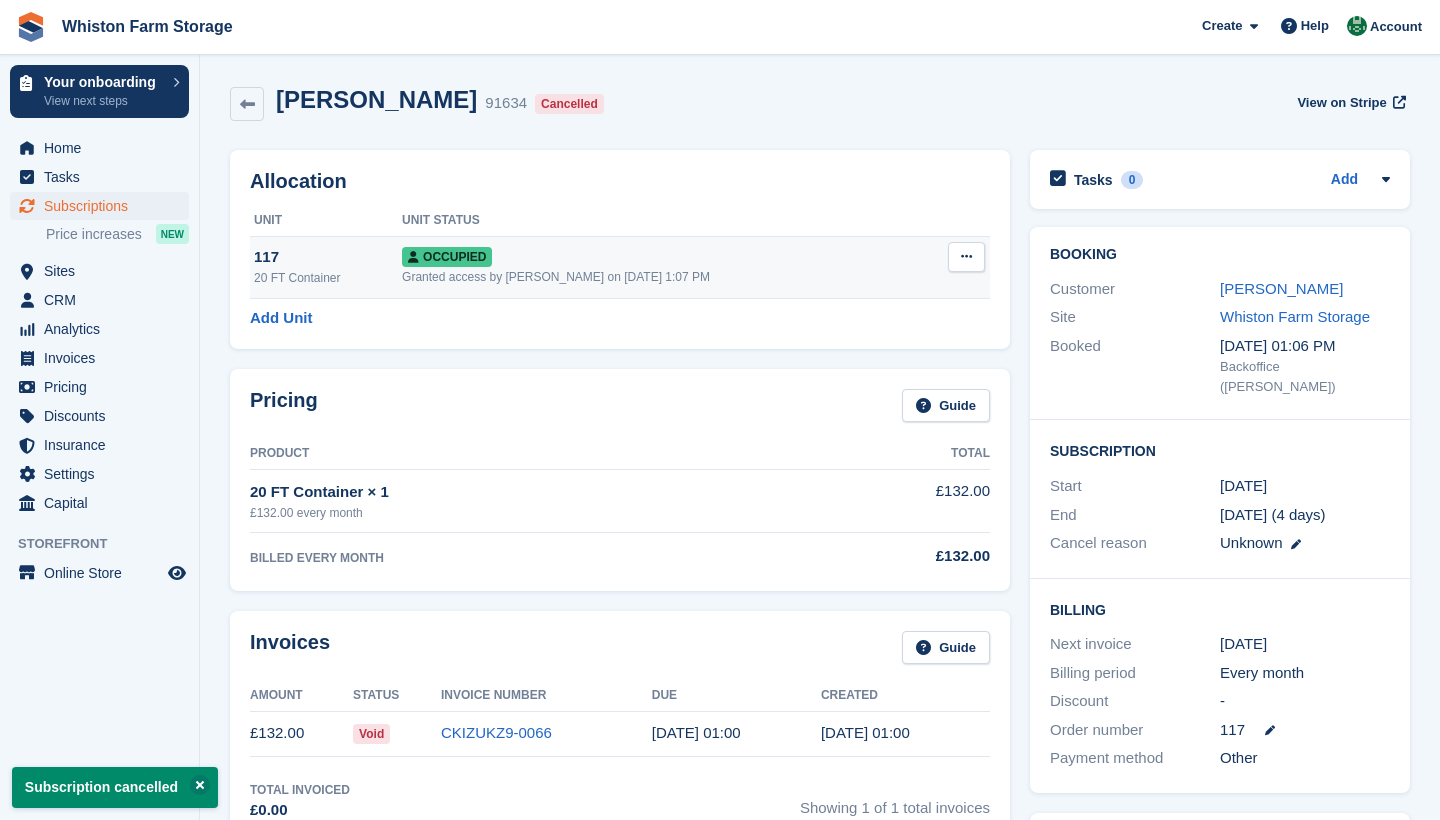 click at bounding box center (966, 257) 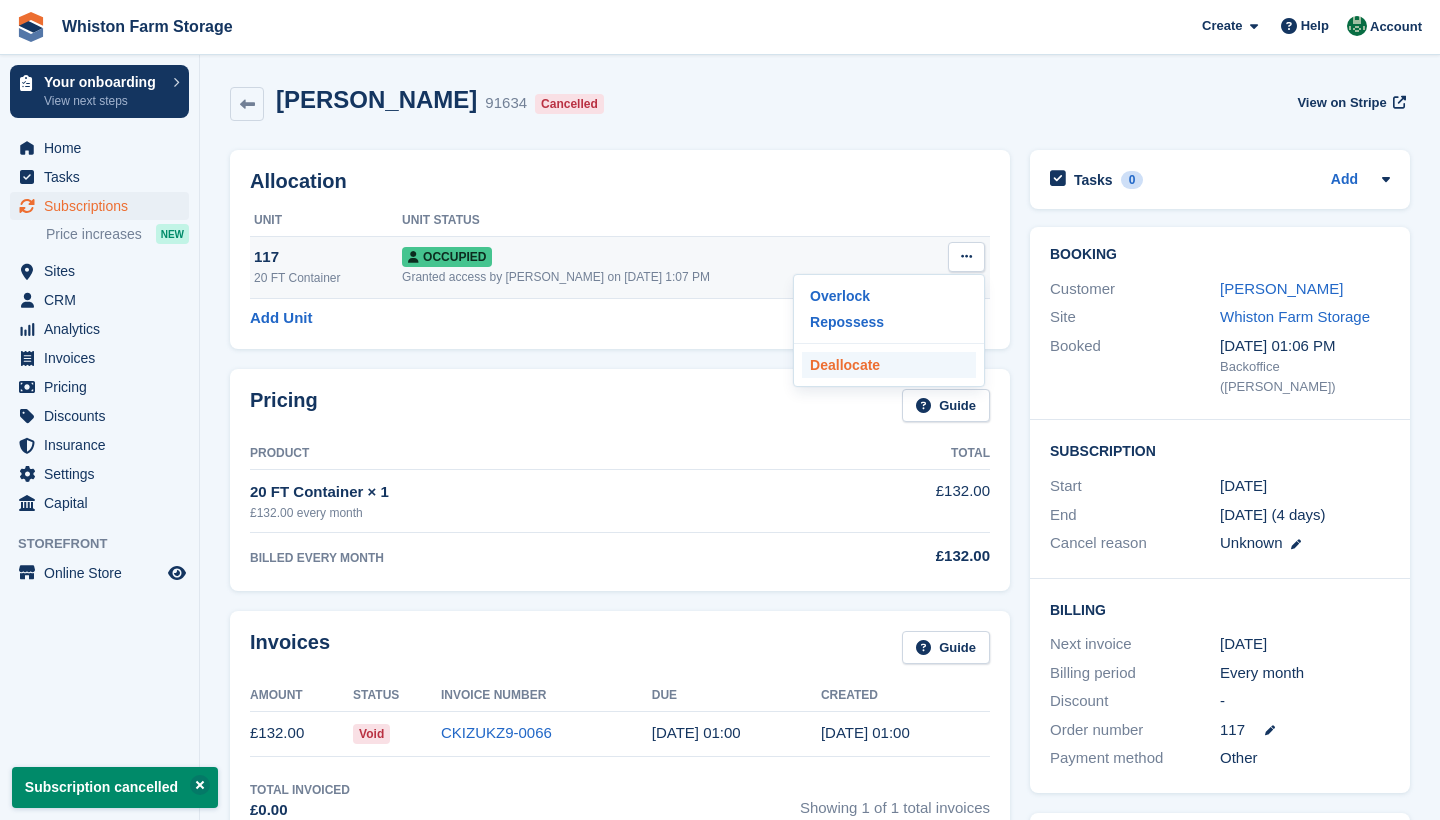 click on "Deallocate" at bounding box center [889, 365] 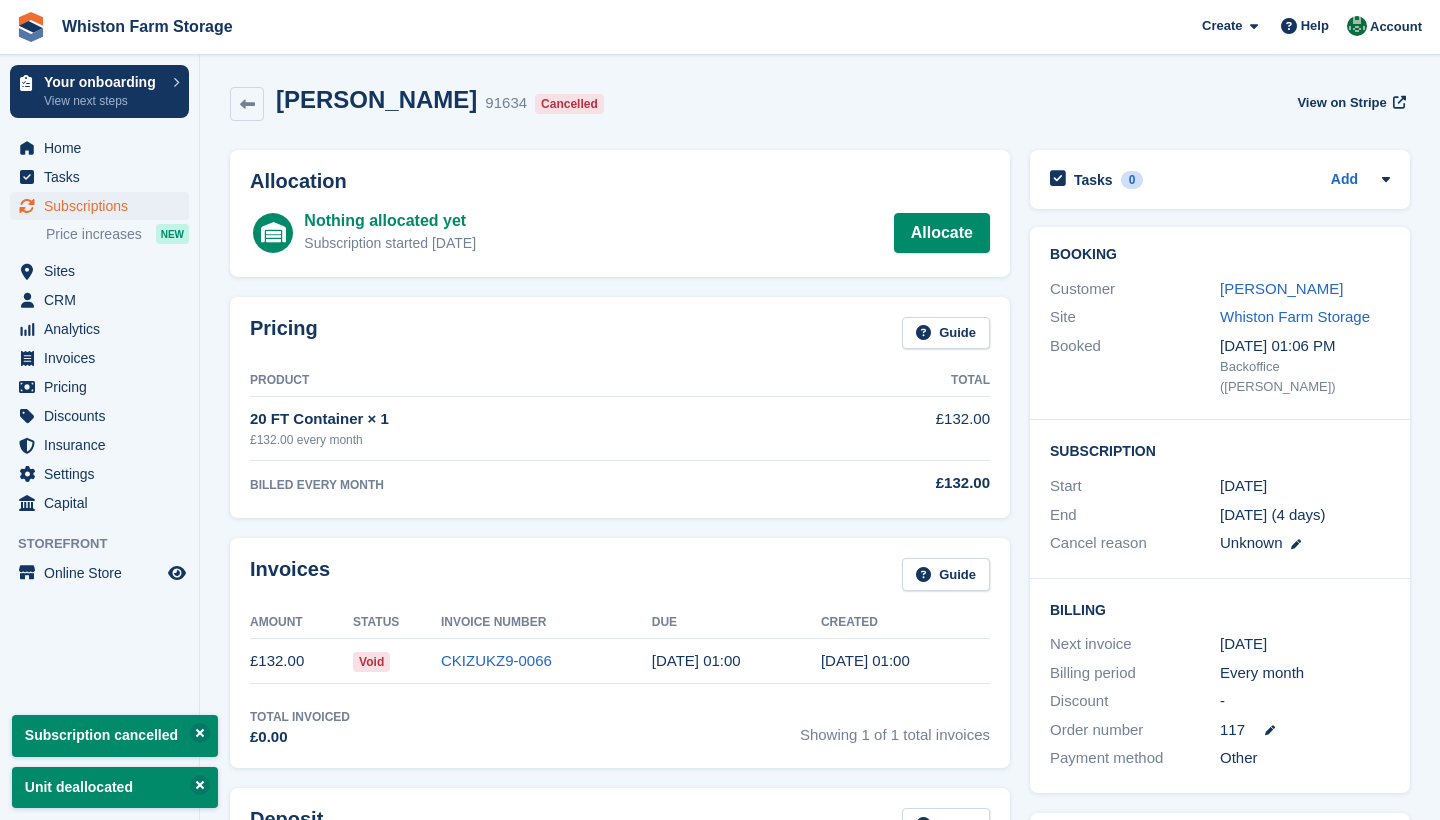 click on "Subscriptions" at bounding box center [104, 206] 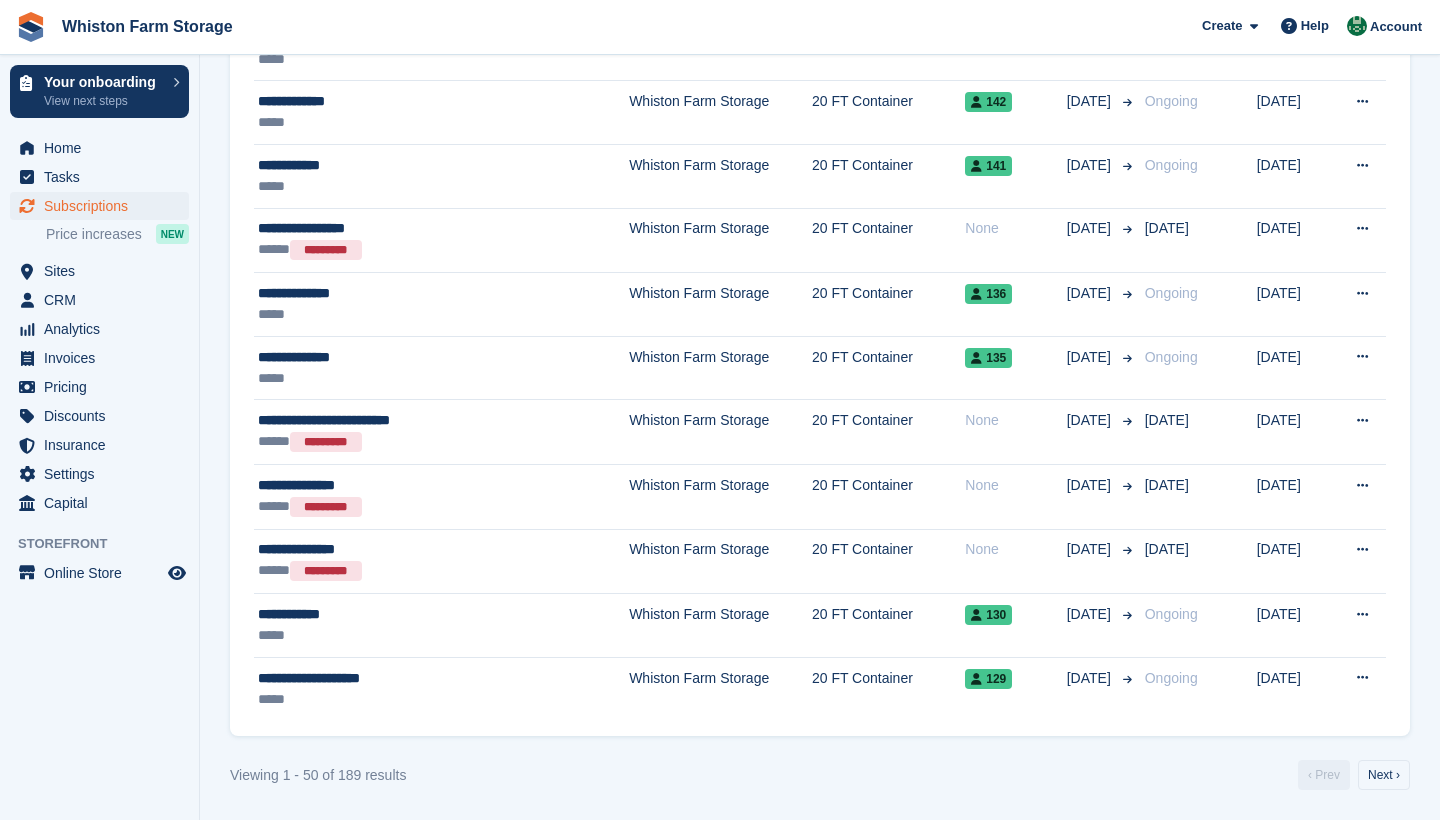 scroll, scrollTop: 2833, scrollLeft: 0, axis: vertical 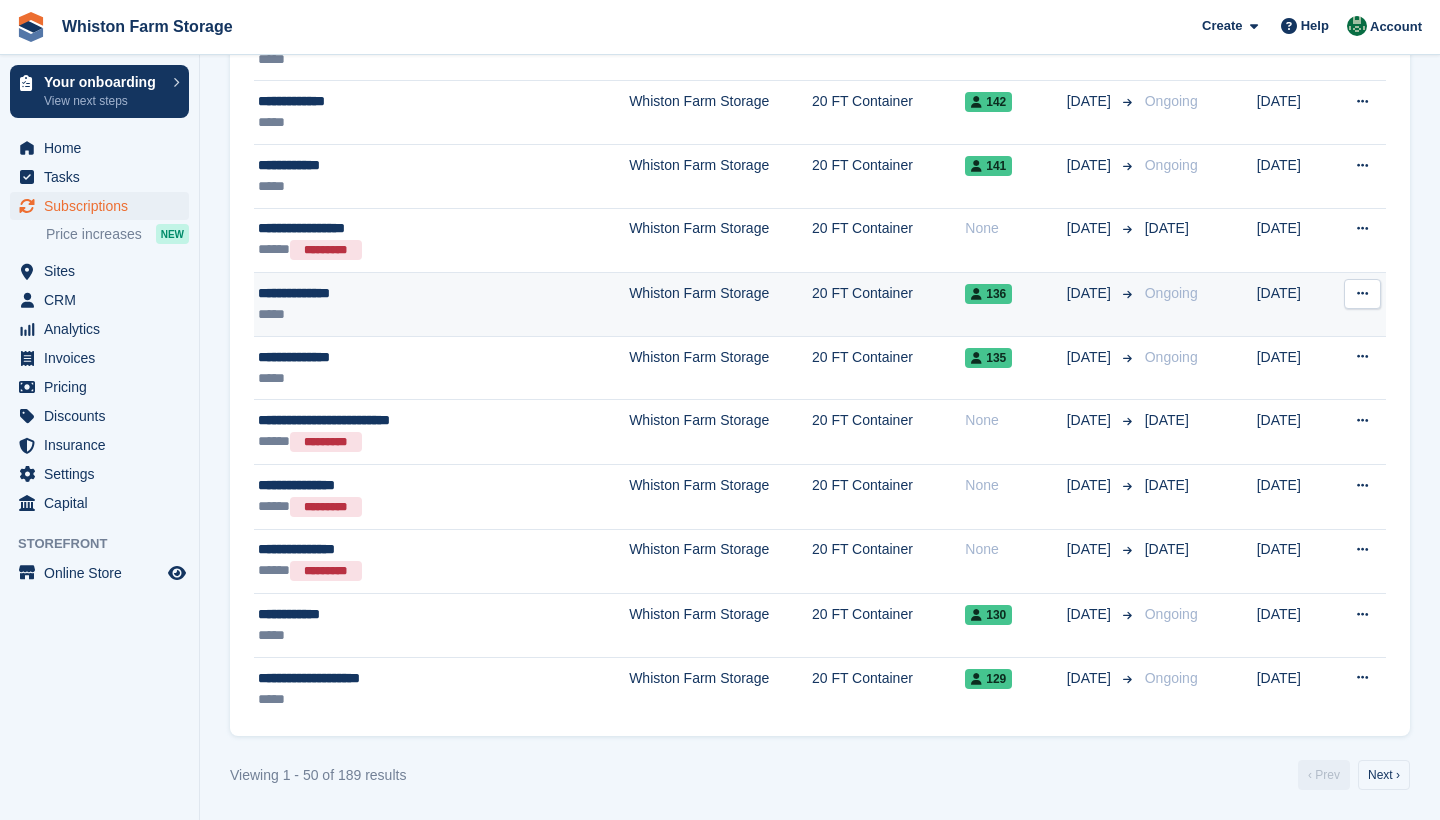 click on "Whiston Farm Storage" at bounding box center (720, 305) 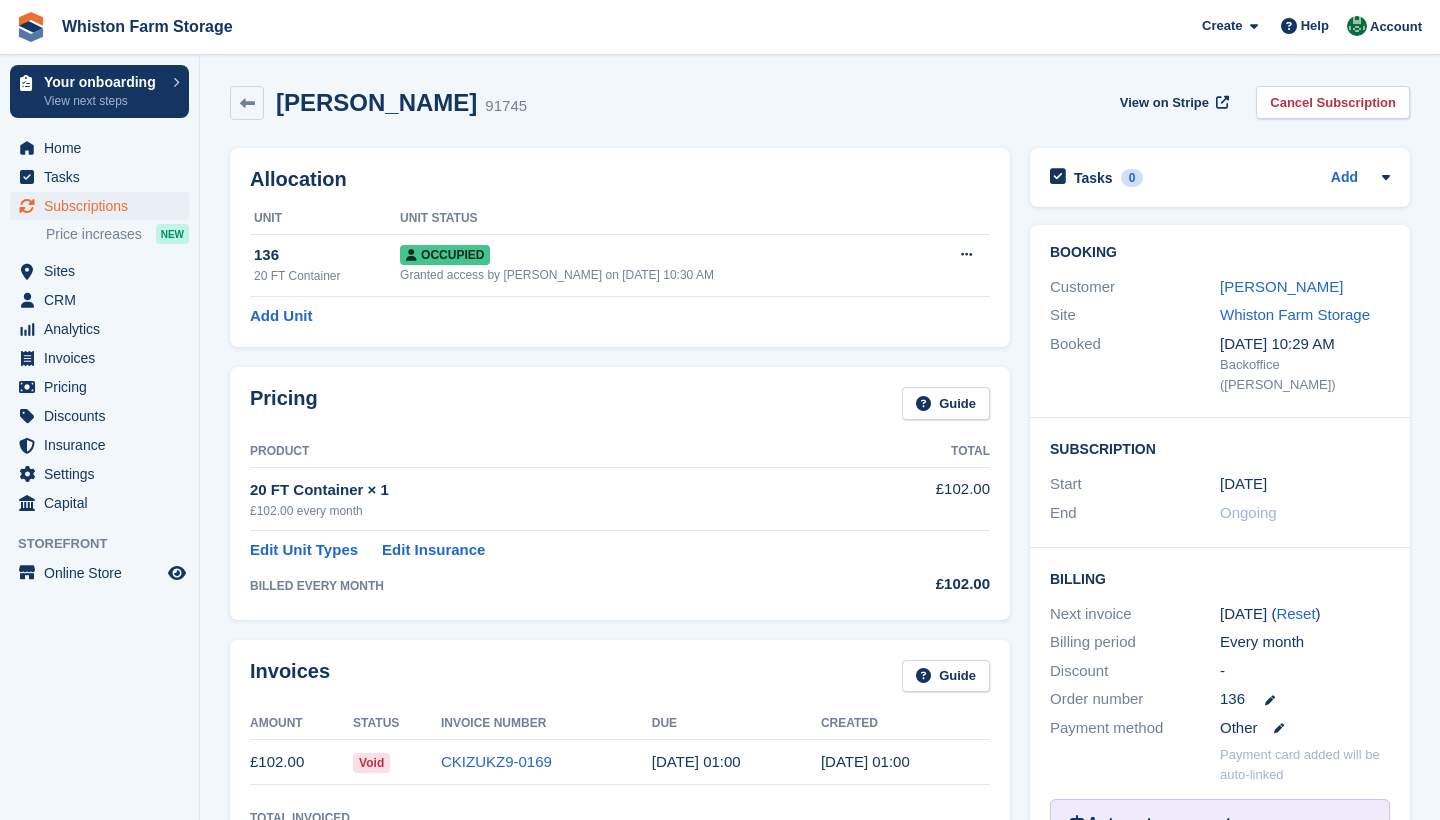 scroll, scrollTop: 0, scrollLeft: 0, axis: both 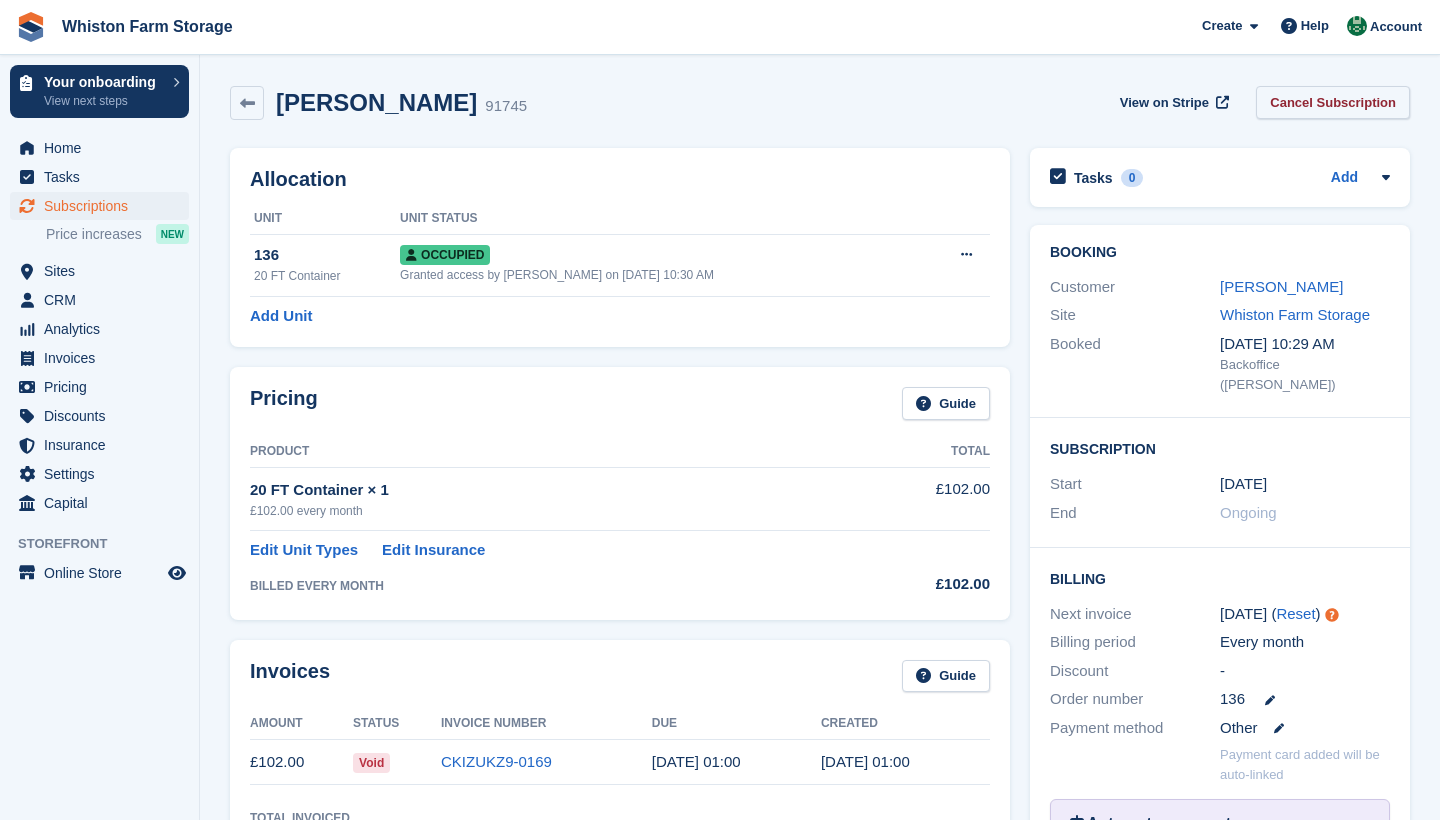 click on "Cancel Subscription" at bounding box center (1333, 102) 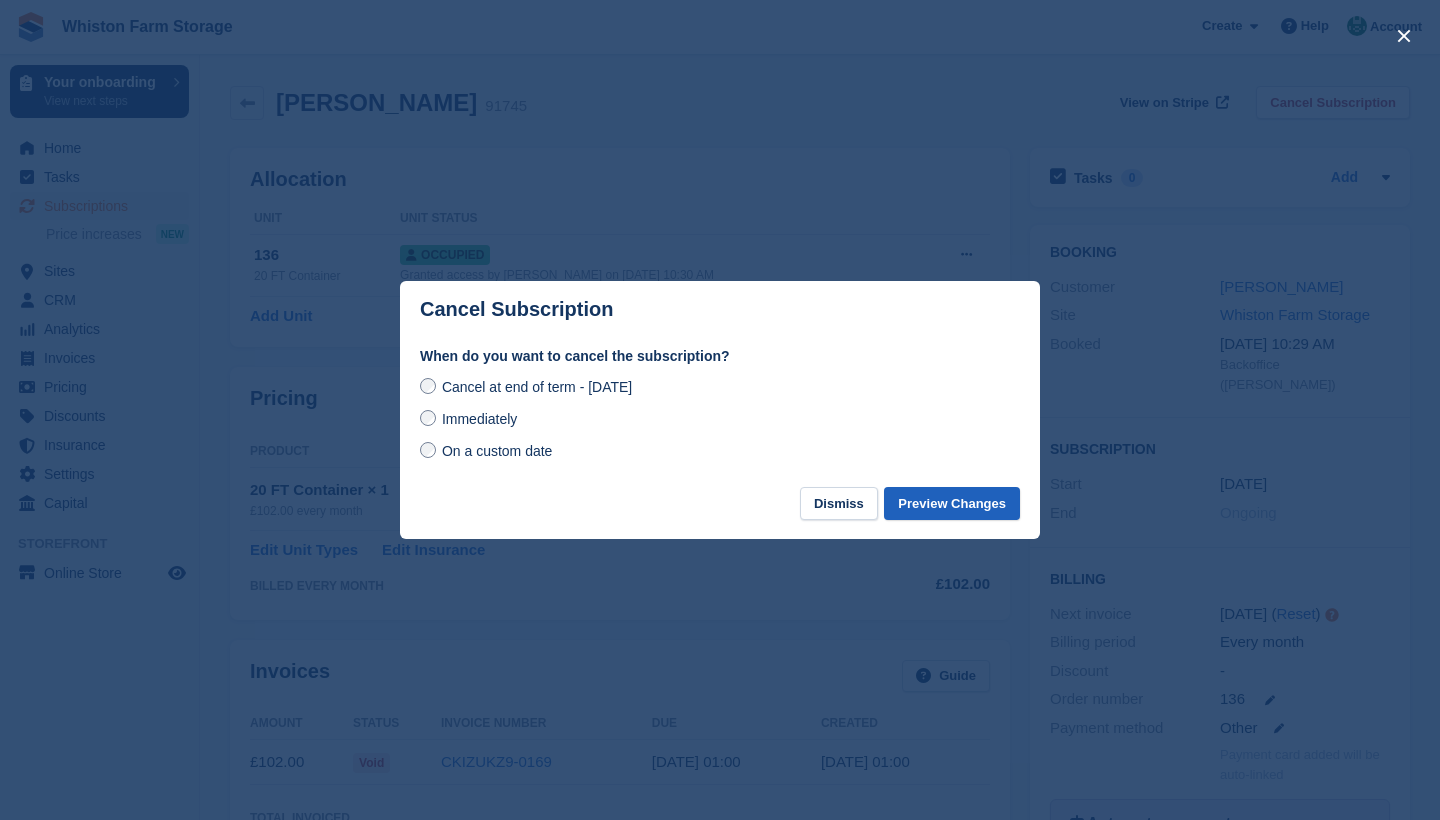 click on "Preview Changes" at bounding box center (952, 503) 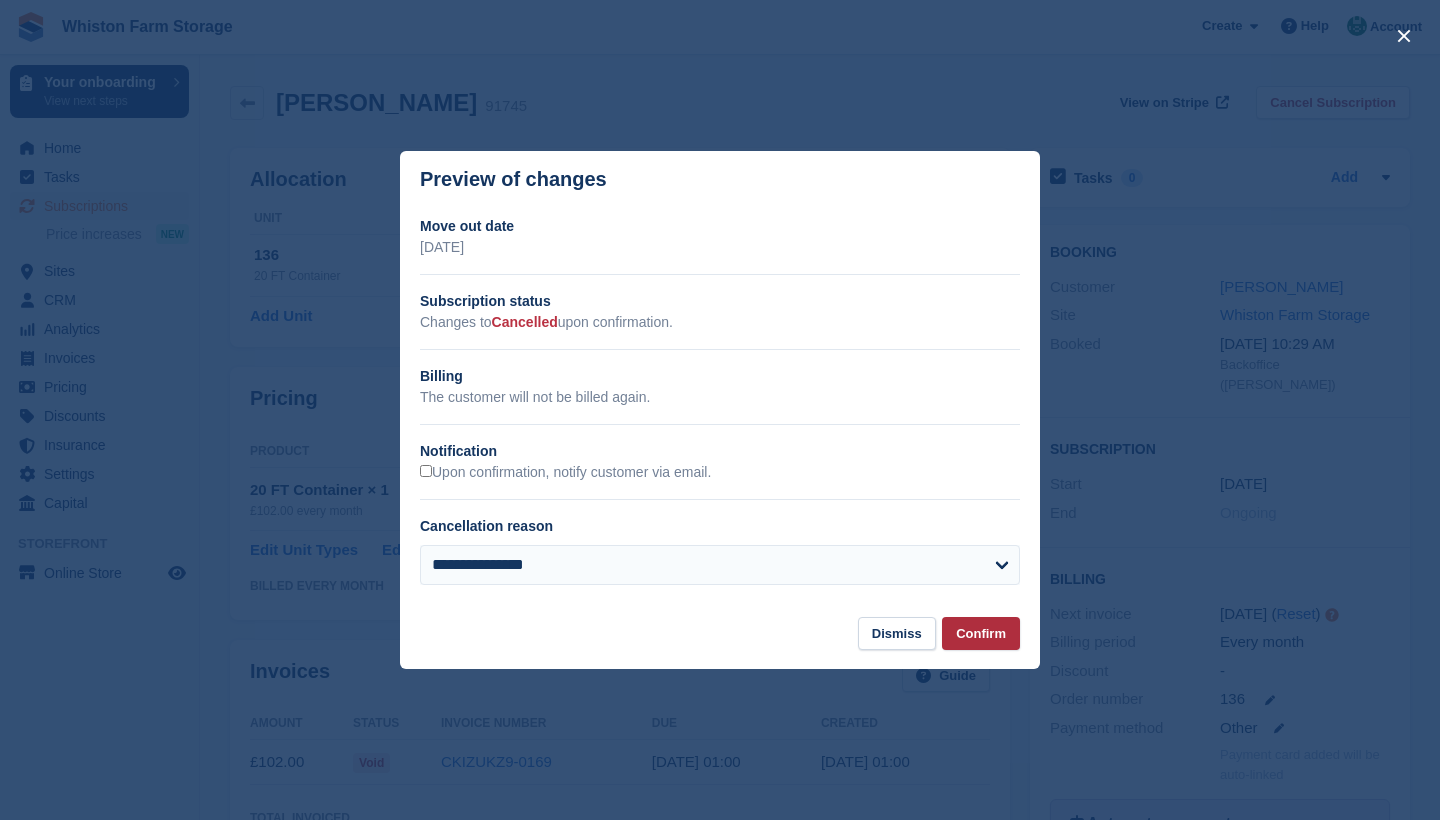 click on "Confirm" at bounding box center (981, 633) 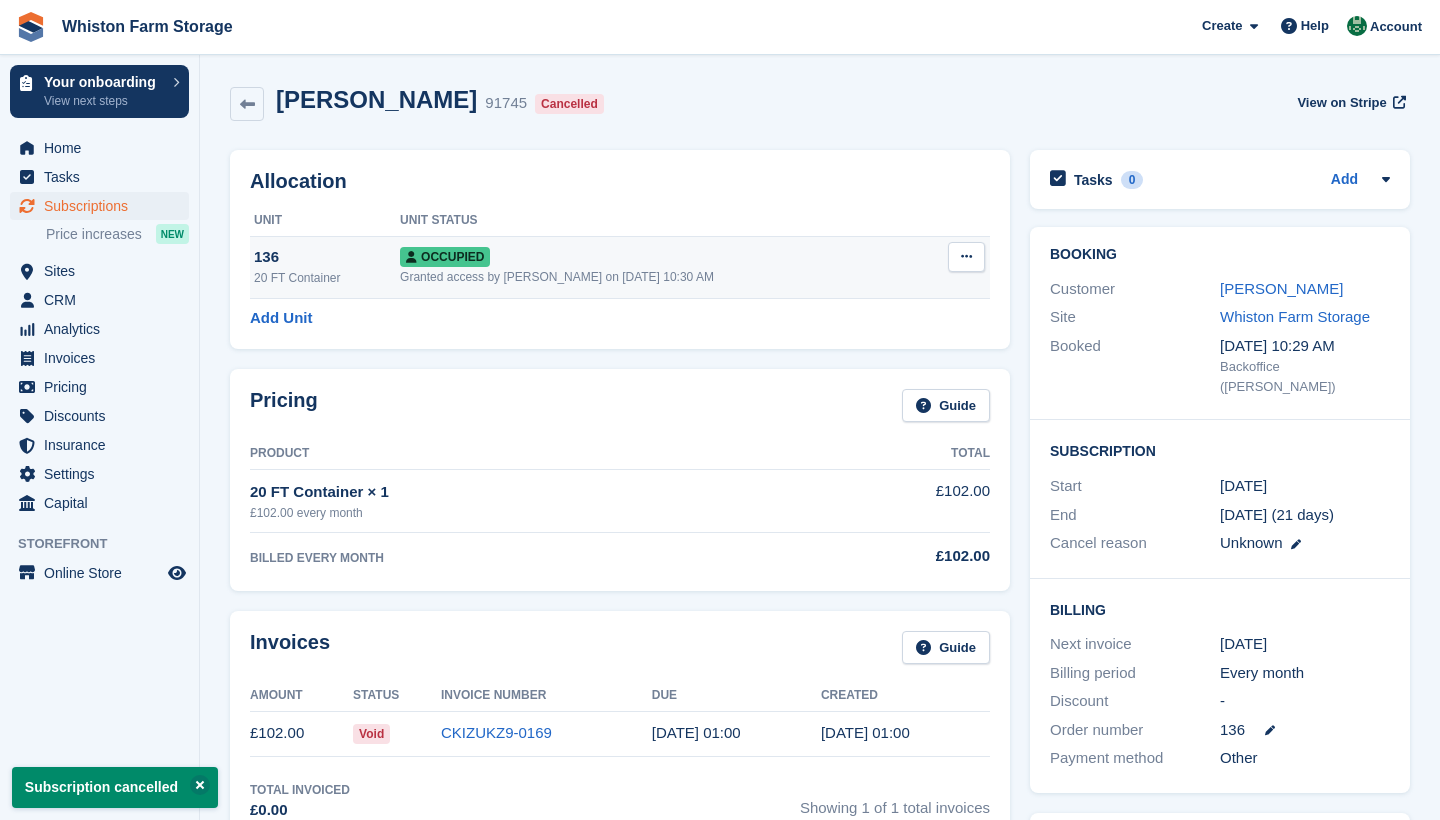 click at bounding box center (966, 257) 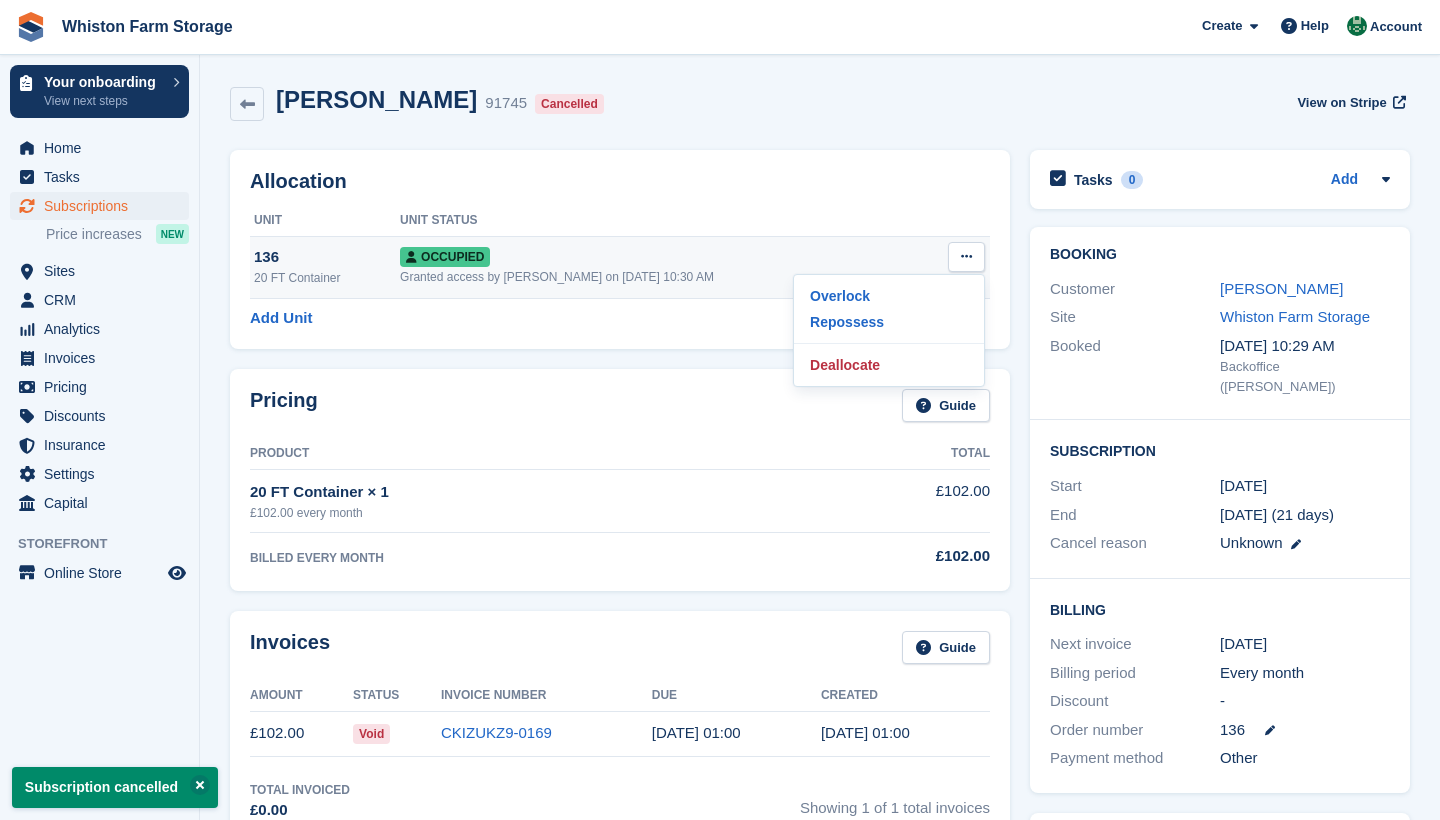 click on "Overlock
Repossess
Deallocate" at bounding box center [889, 330] 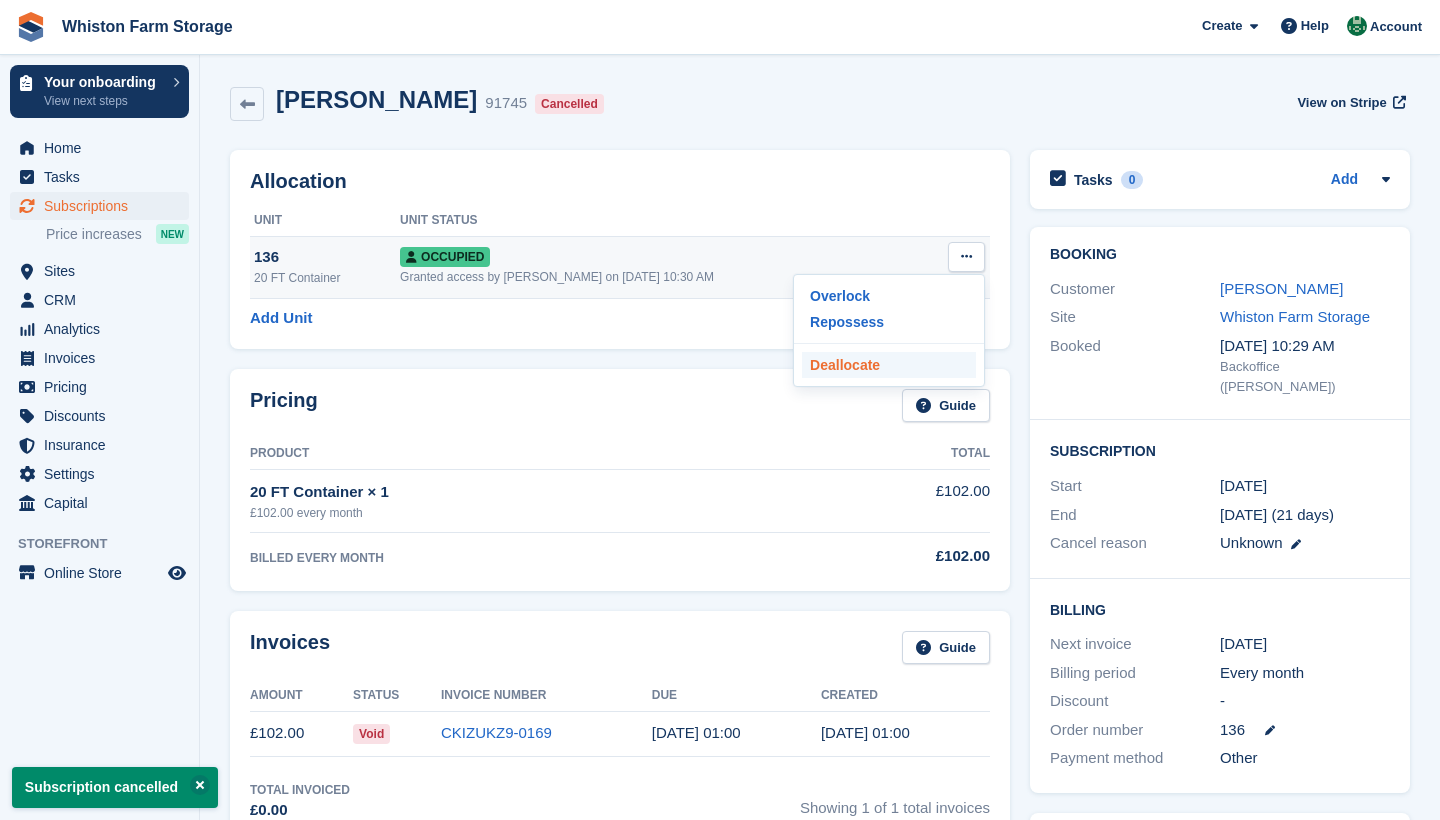 click on "Deallocate" at bounding box center [889, 365] 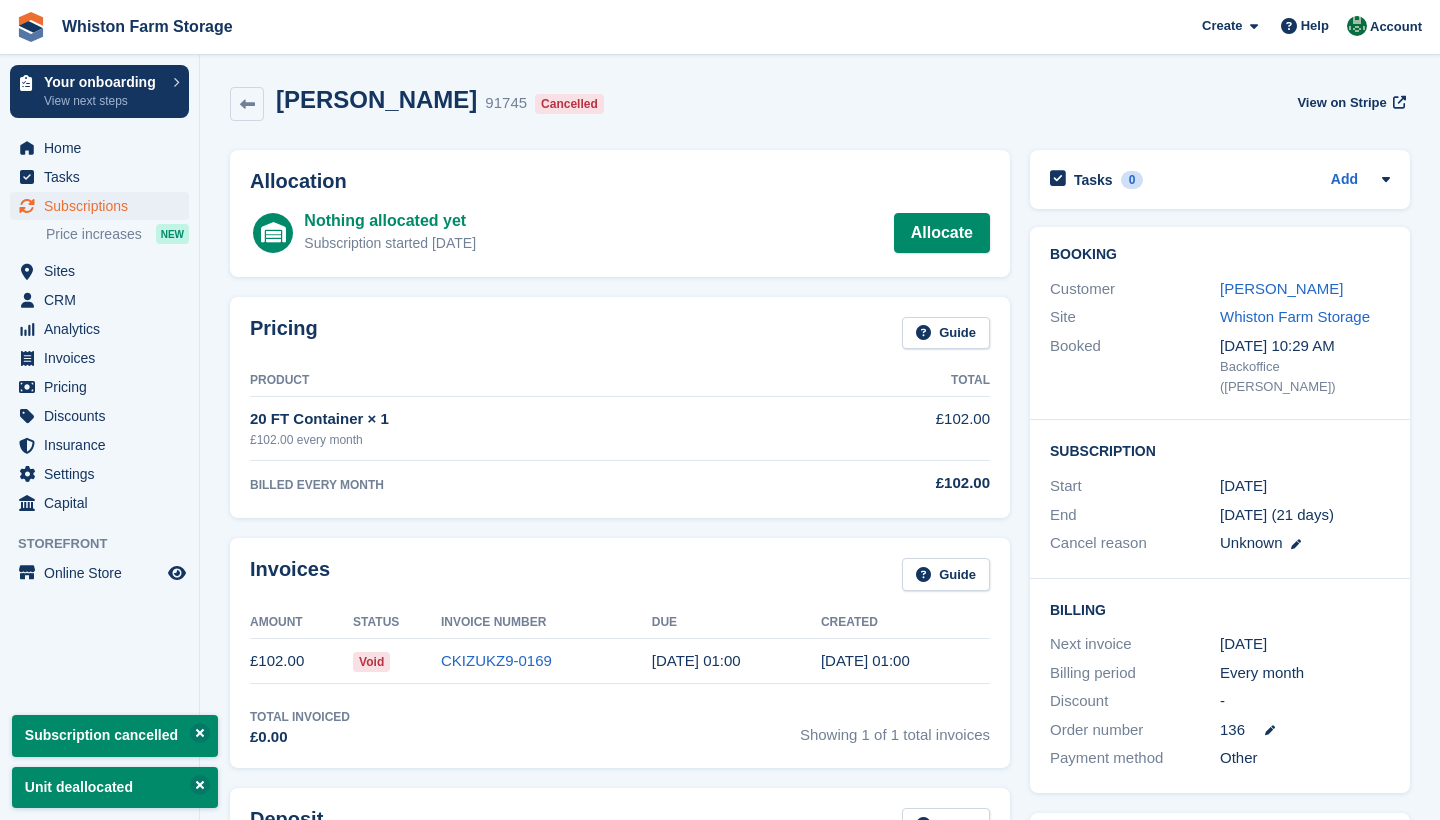 click on "Subscriptions" at bounding box center [104, 206] 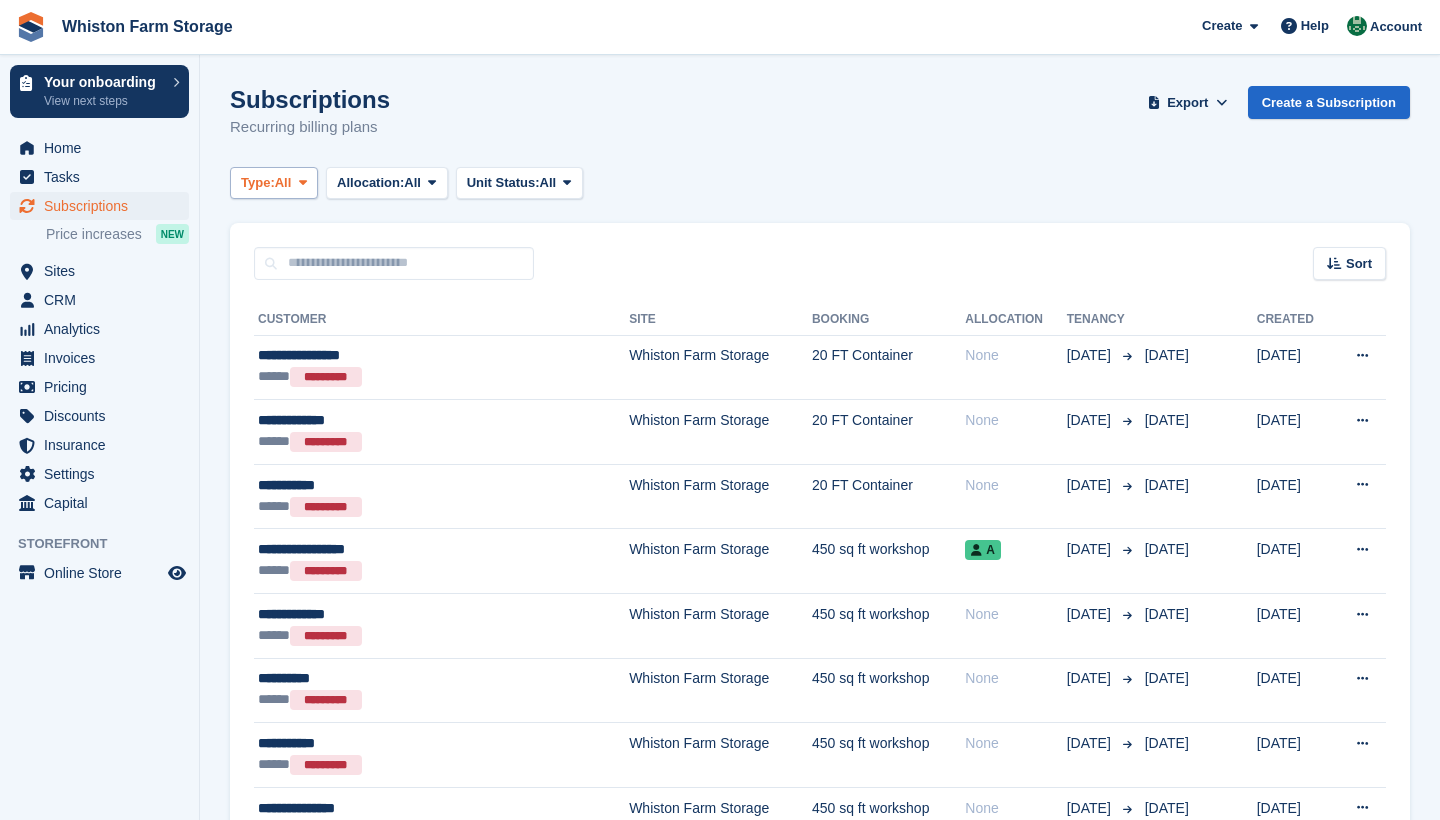 scroll, scrollTop: 0, scrollLeft: 0, axis: both 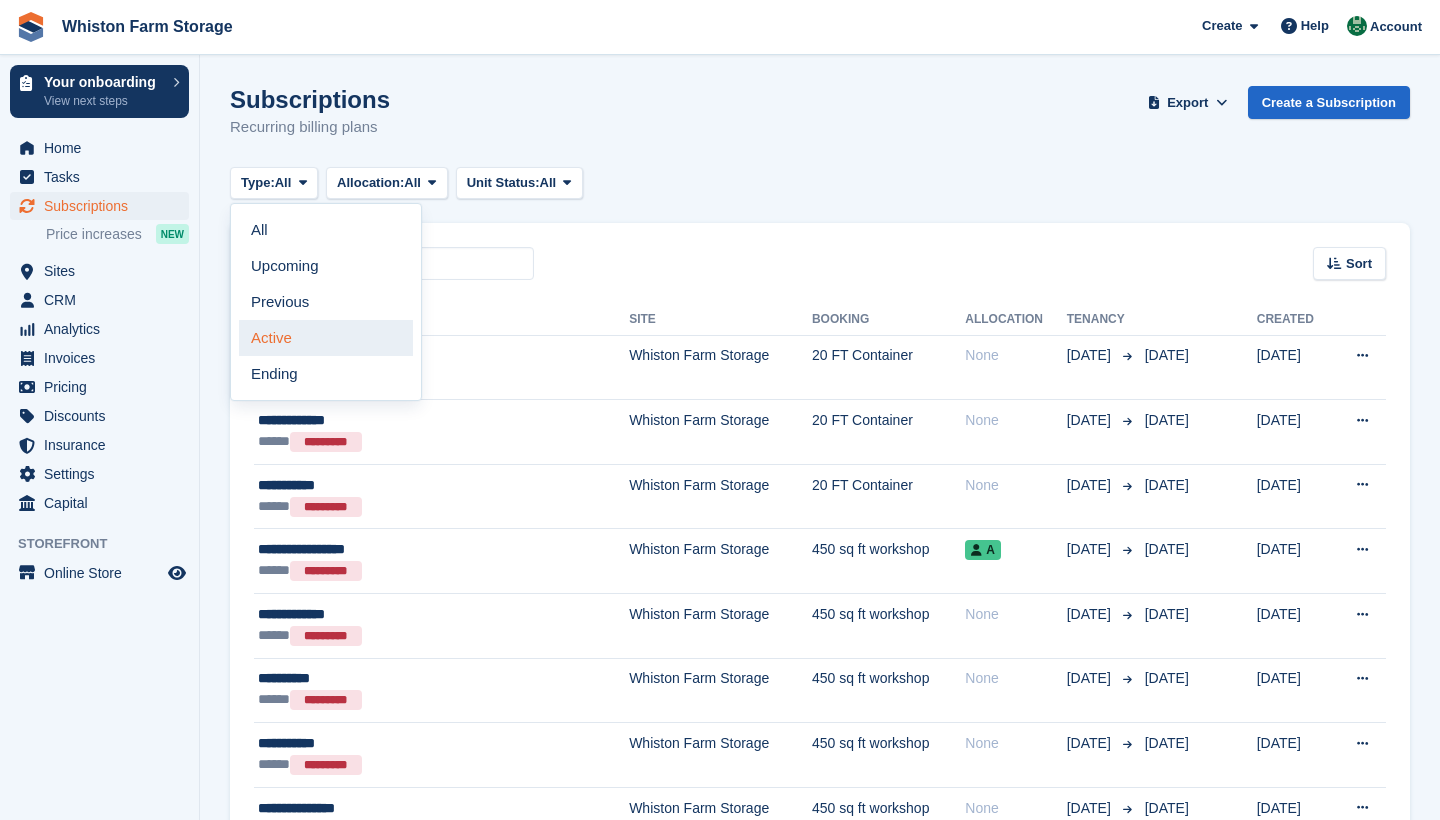 click on "Active" at bounding box center (326, 338) 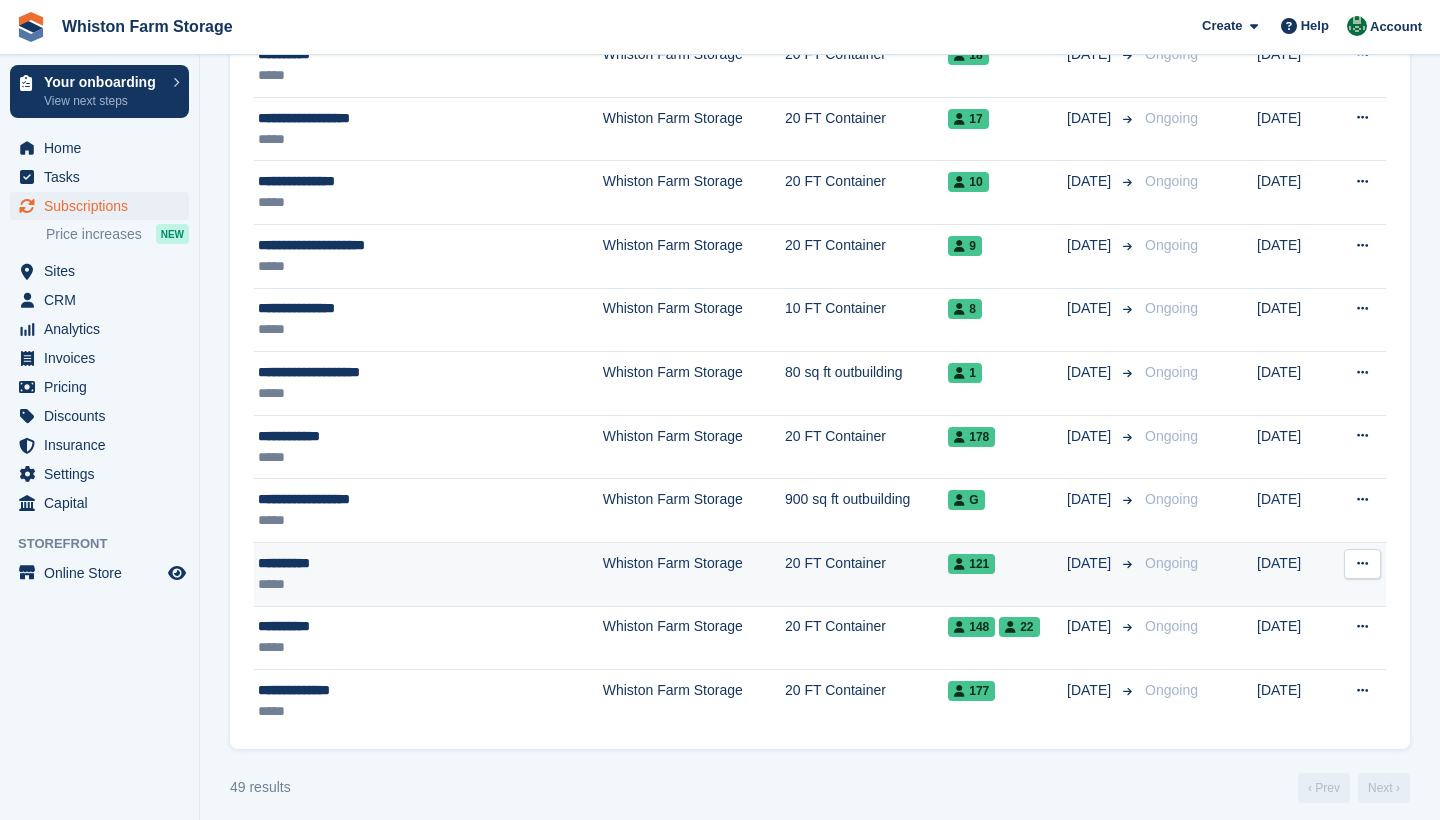scroll, scrollTop: 2723, scrollLeft: 0, axis: vertical 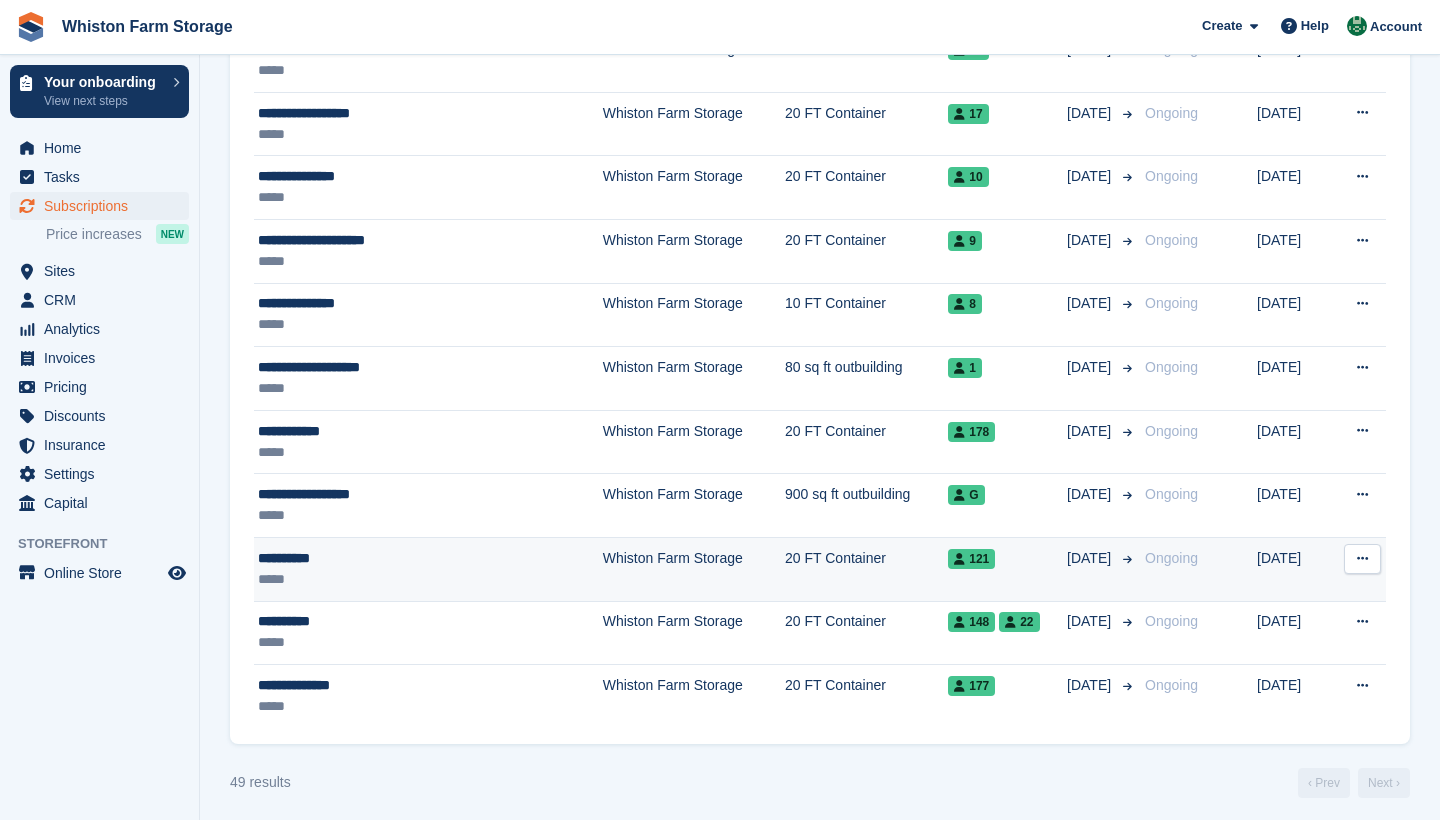 click on "20 FT Container" at bounding box center [866, 570] 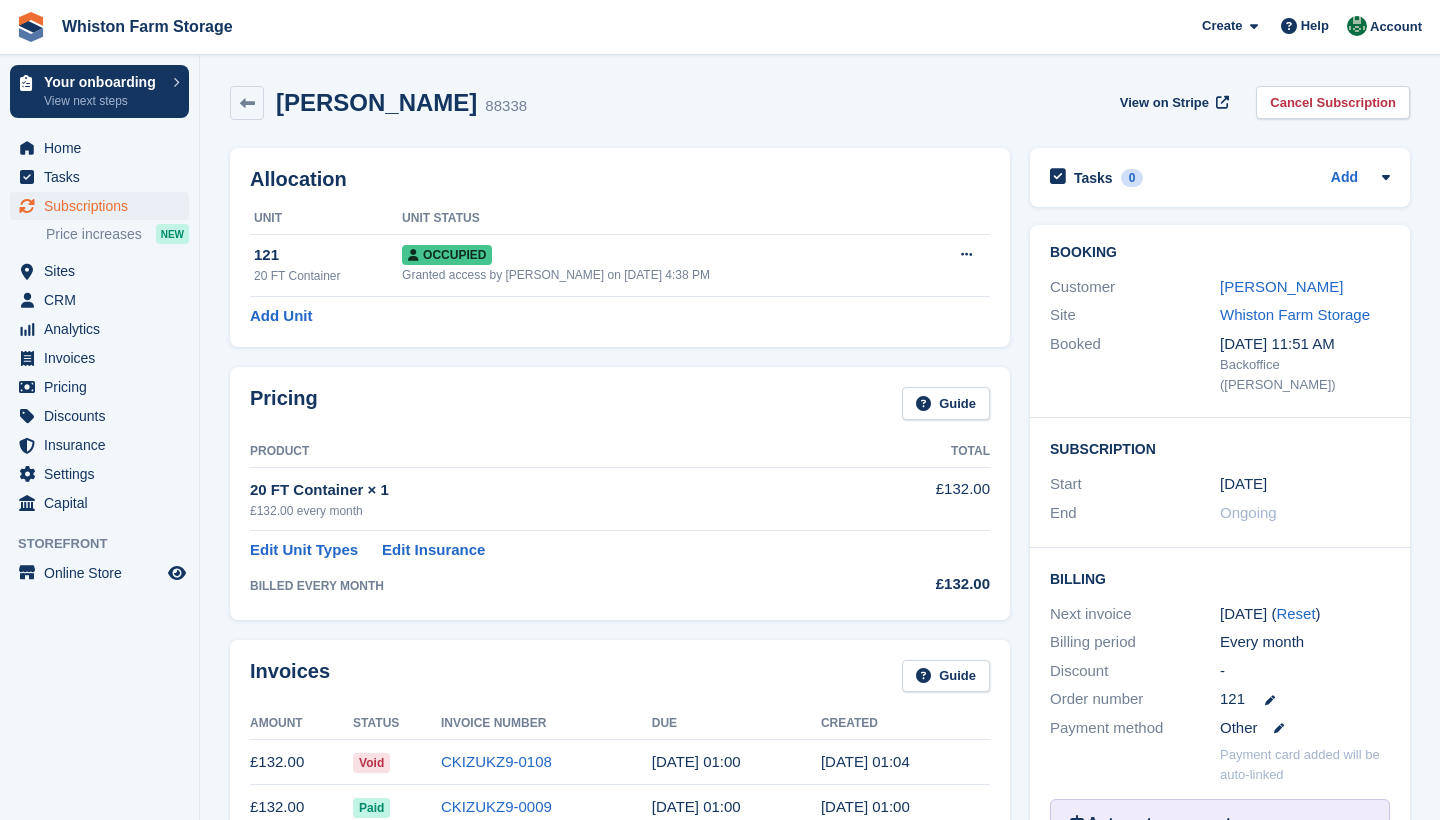 scroll, scrollTop: 0, scrollLeft: 0, axis: both 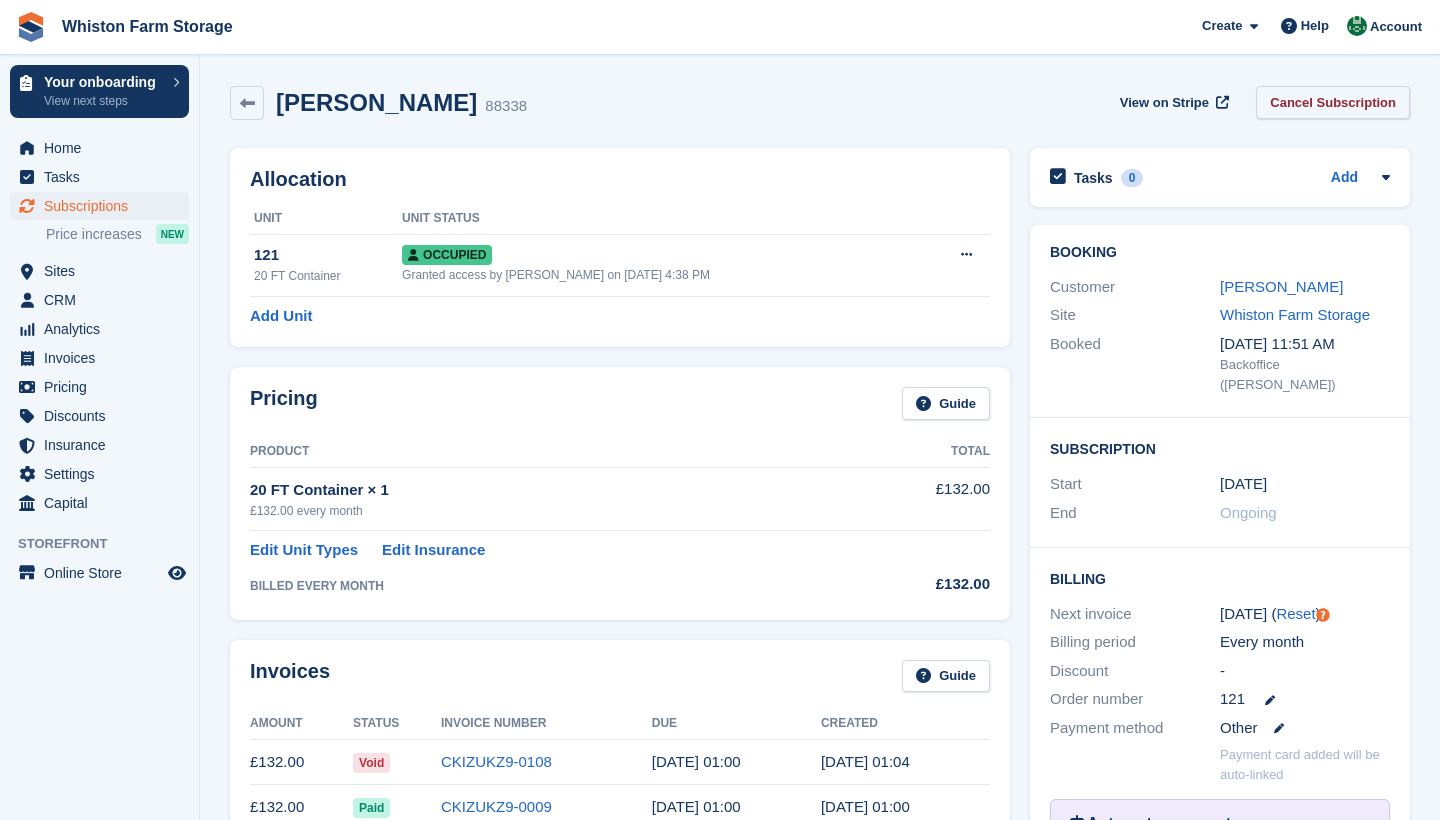 click on "Cancel Subscription" at bounding box center [1333, 102] 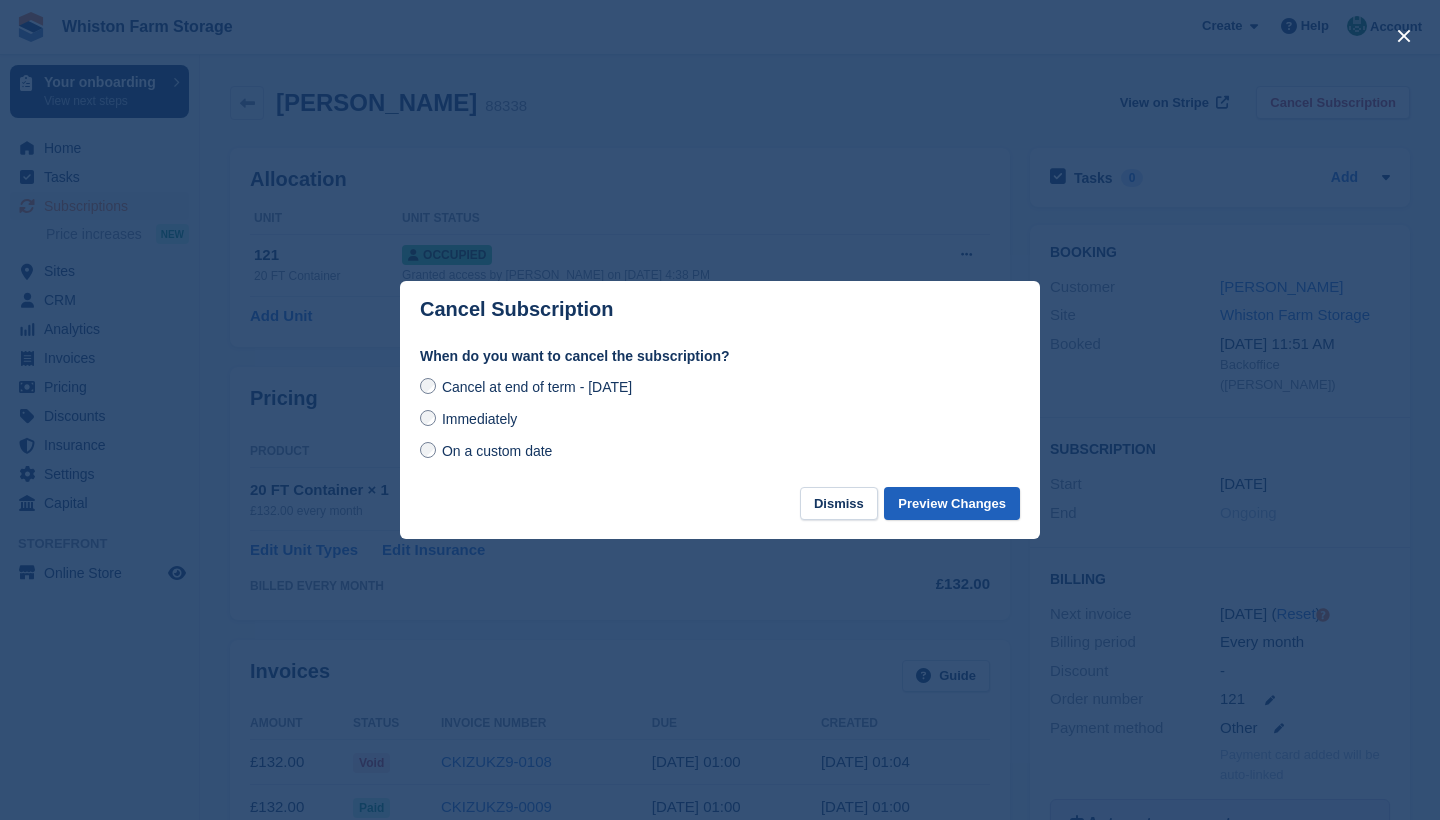 click on "Preview Changes" at bounding box center (952, 503) 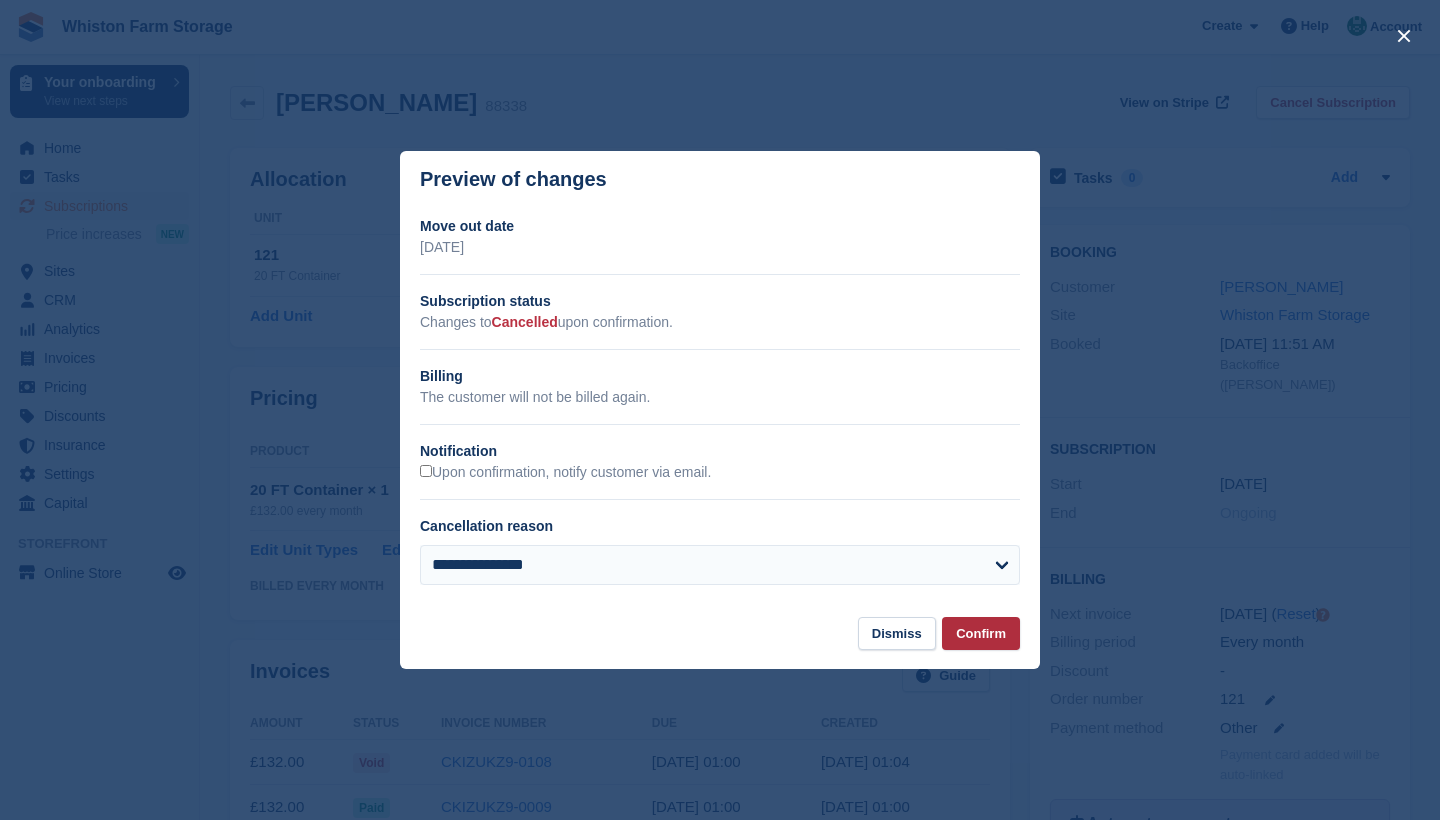 click on "Confirm" at bounding box center [981, 633] 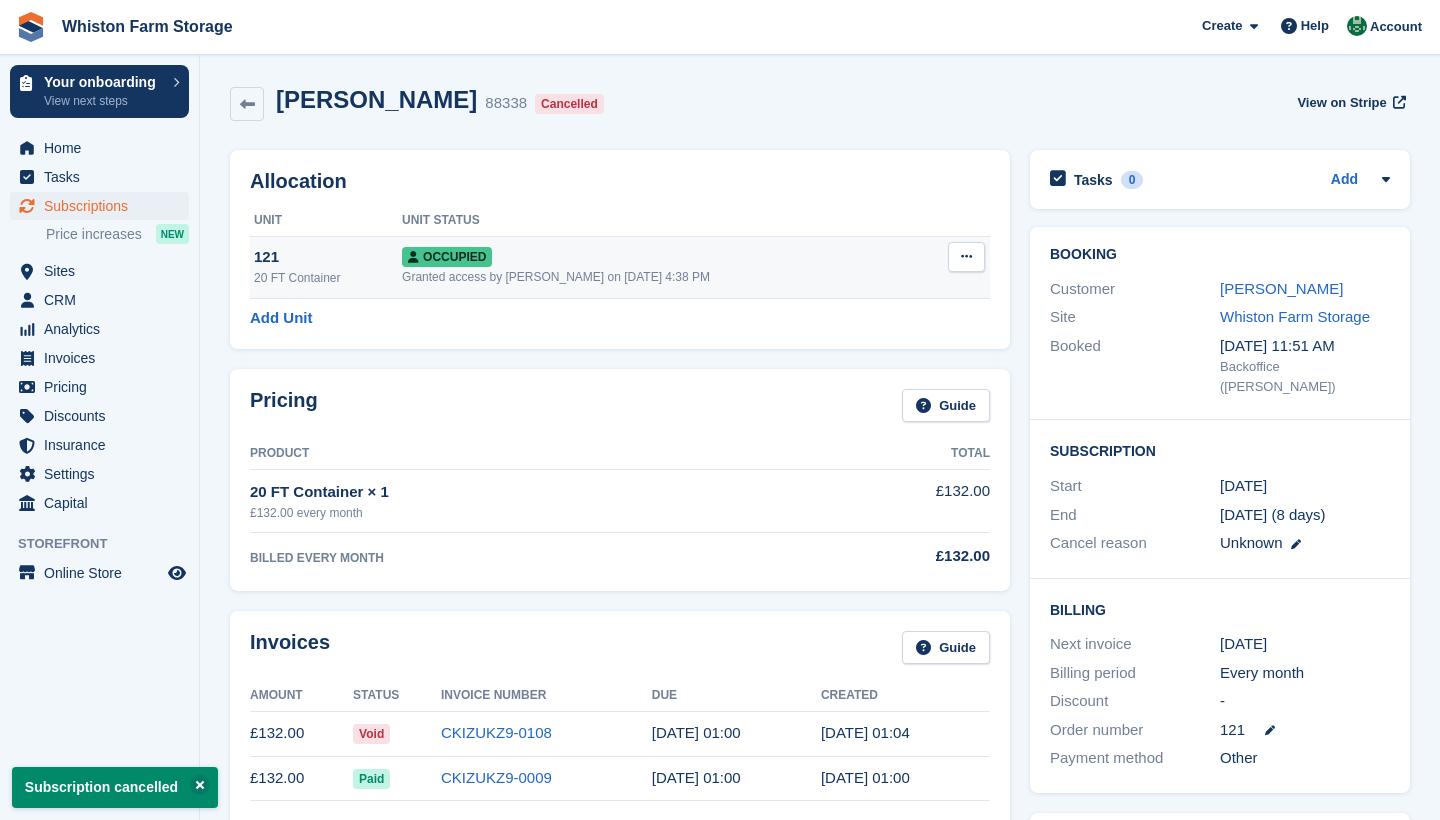 click at bounding box center [966, 256] 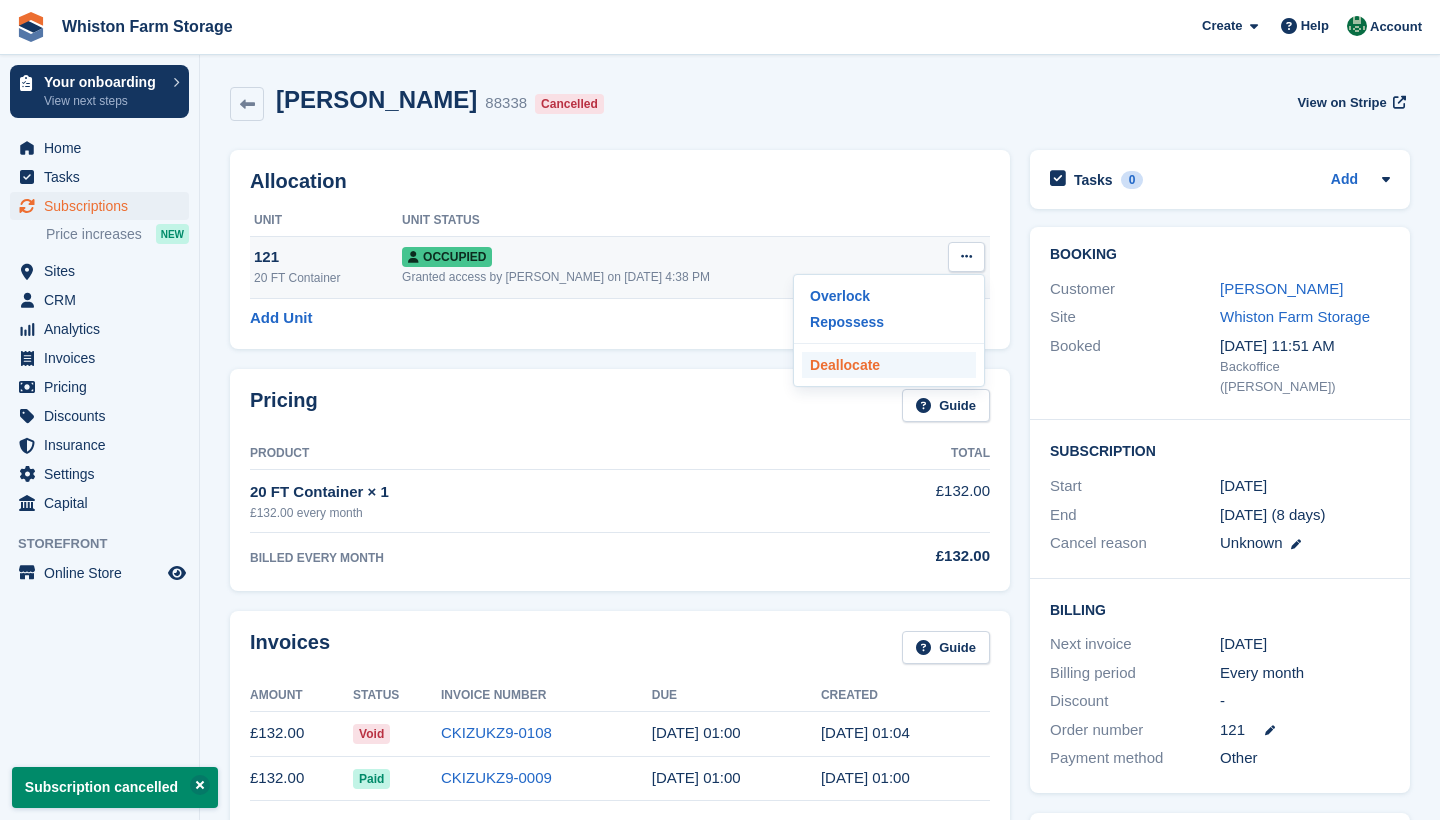 click on "Deallocate" at bounding box center (889, 365) 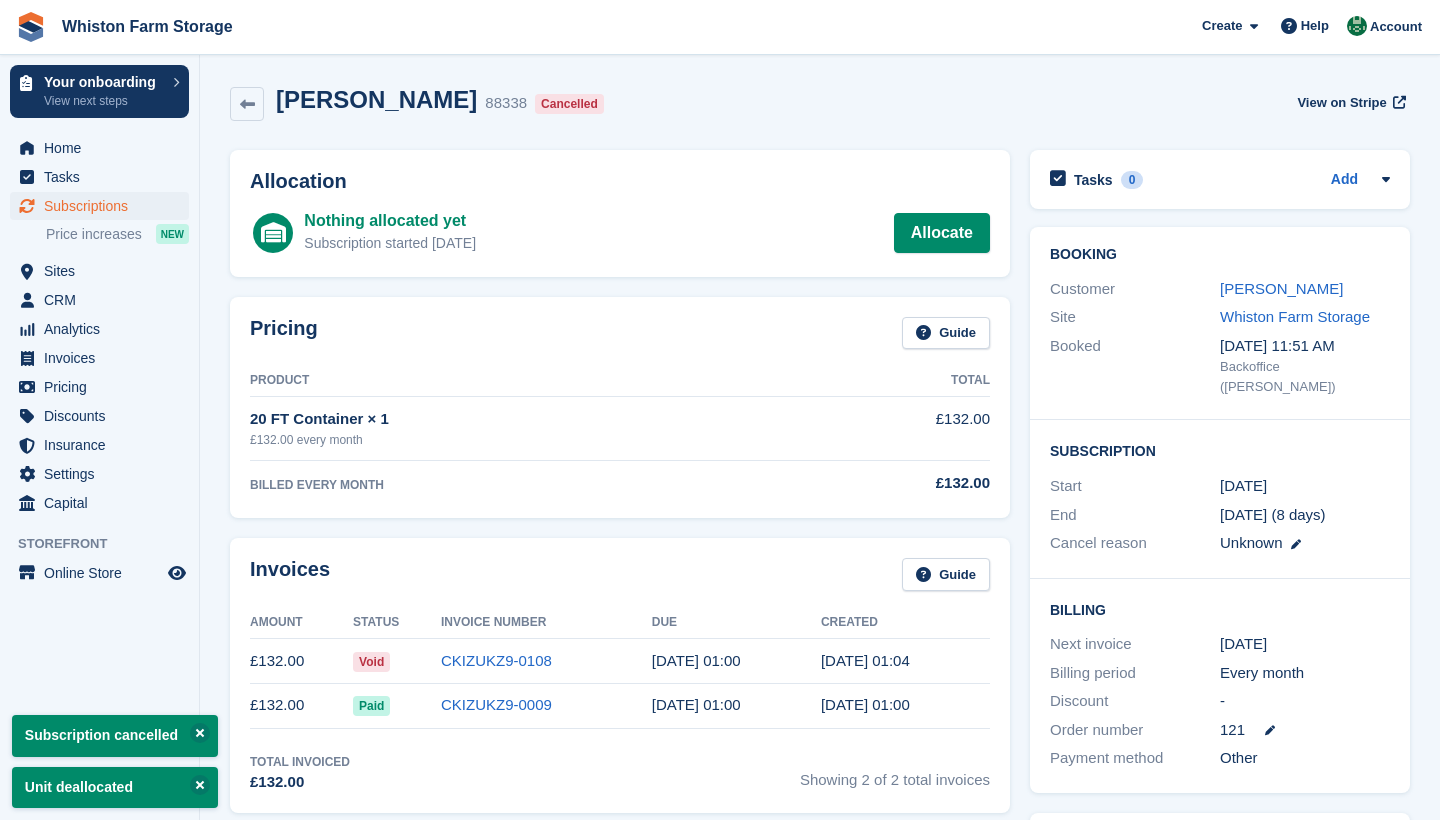 click on "Subscriptions" at bounding box center (104, 206) 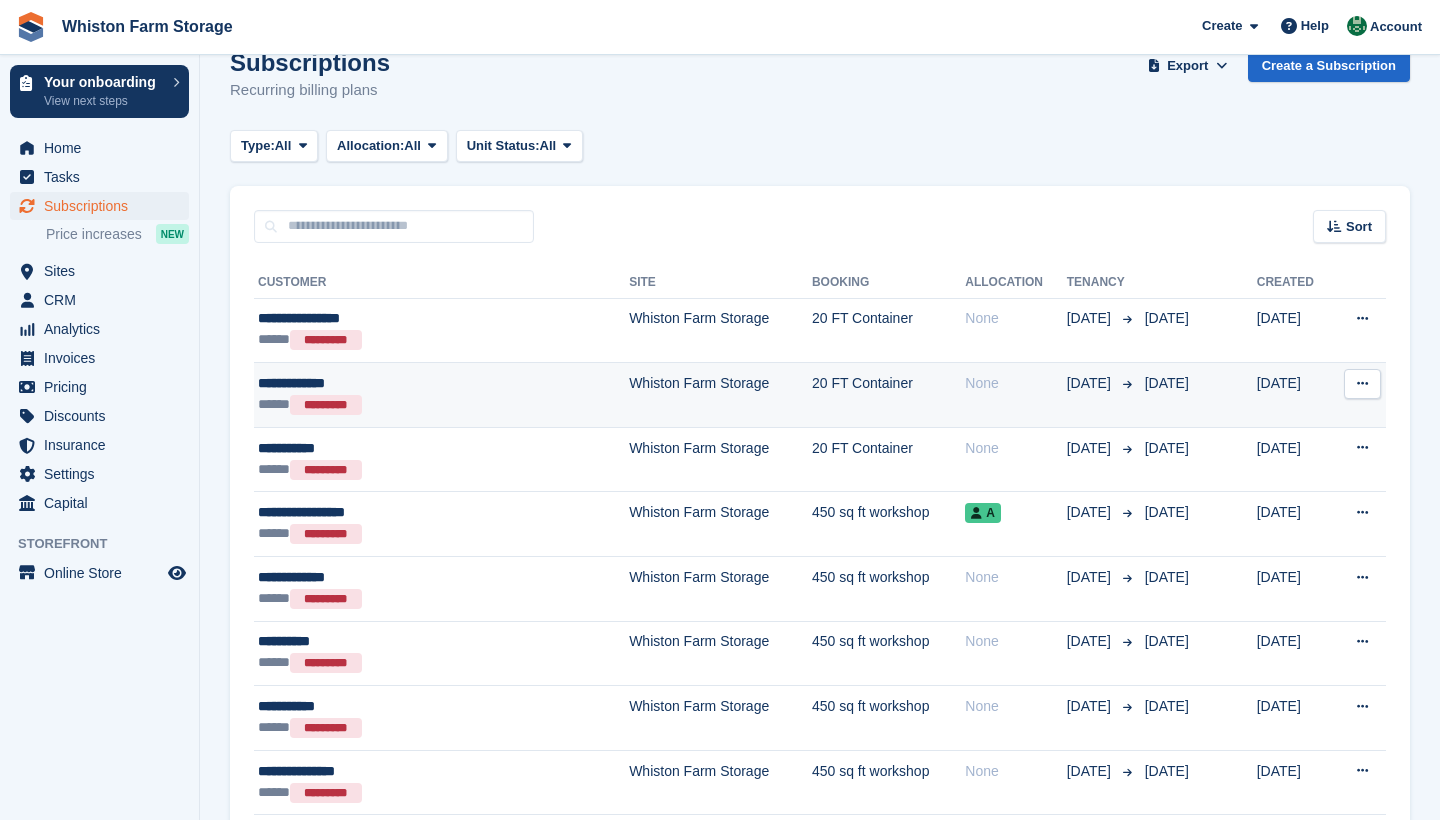 scroll, scrollTop: 34, scrollLeft: 0, axis: vertical 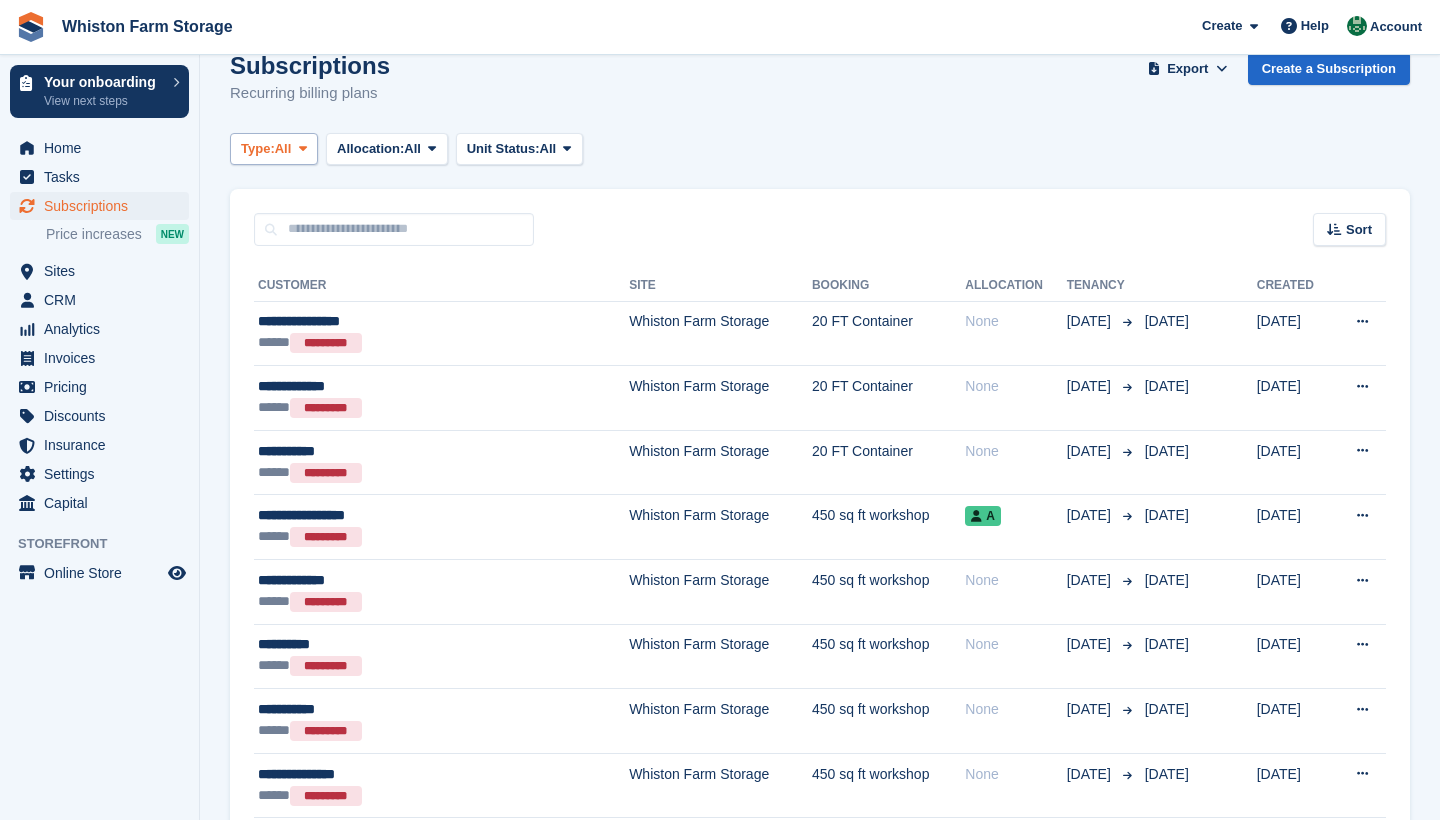 click on "Type:" at bounding box center [258, 149] 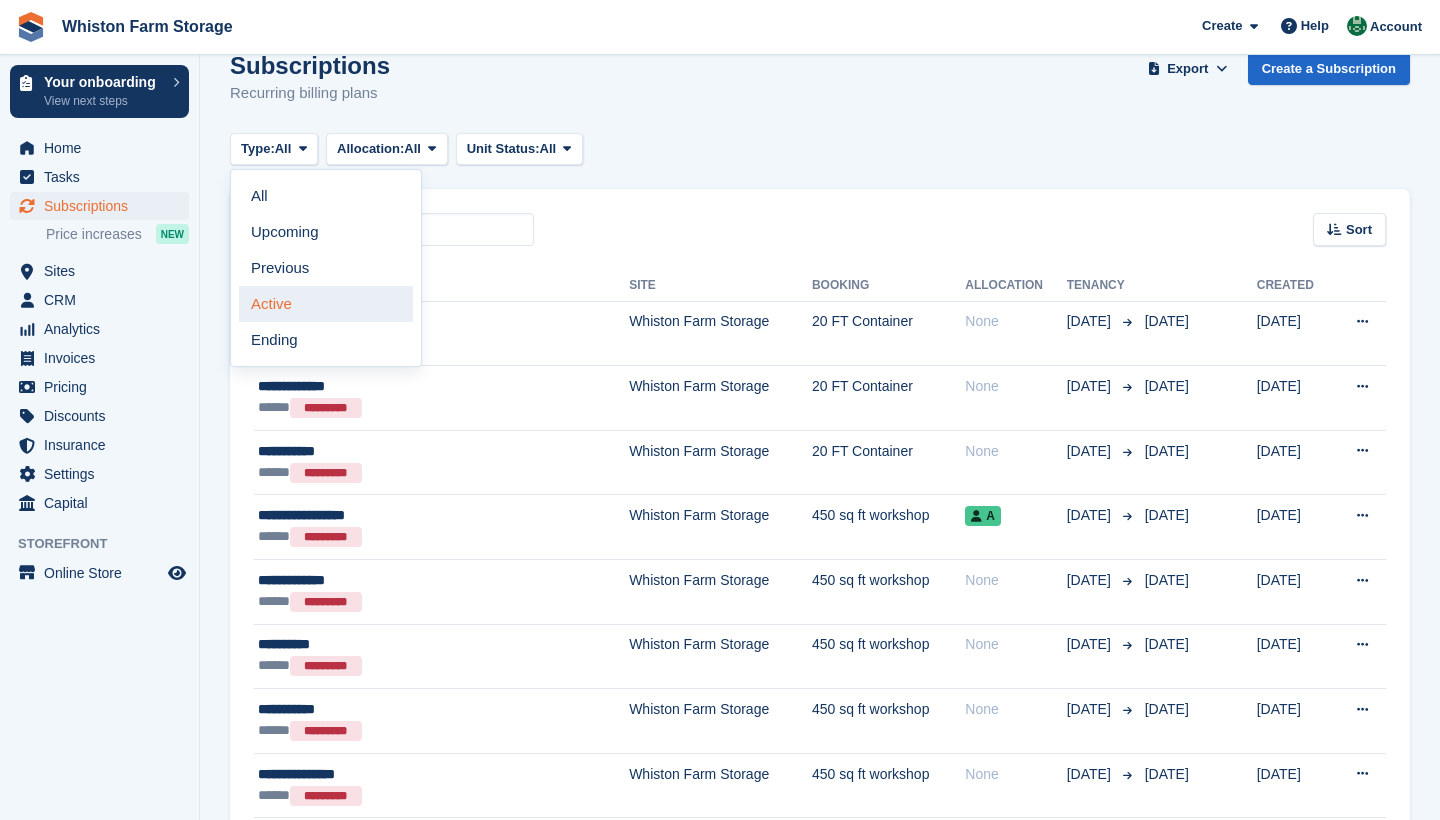 click on "Active" at bounding box center (326, 304) 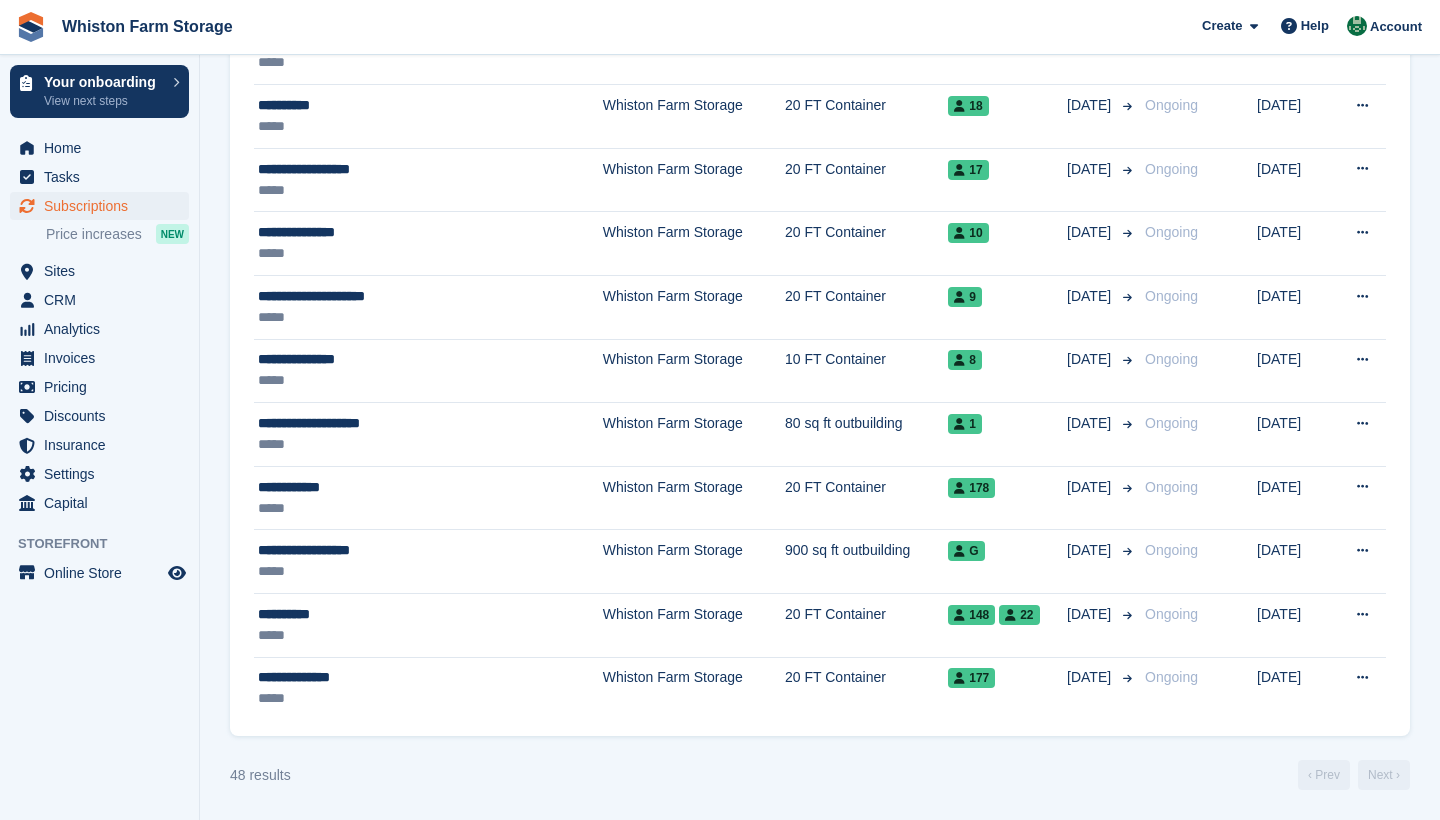 scroll, scrollTop: 2668, scrollLeft: 0, axis: vertical 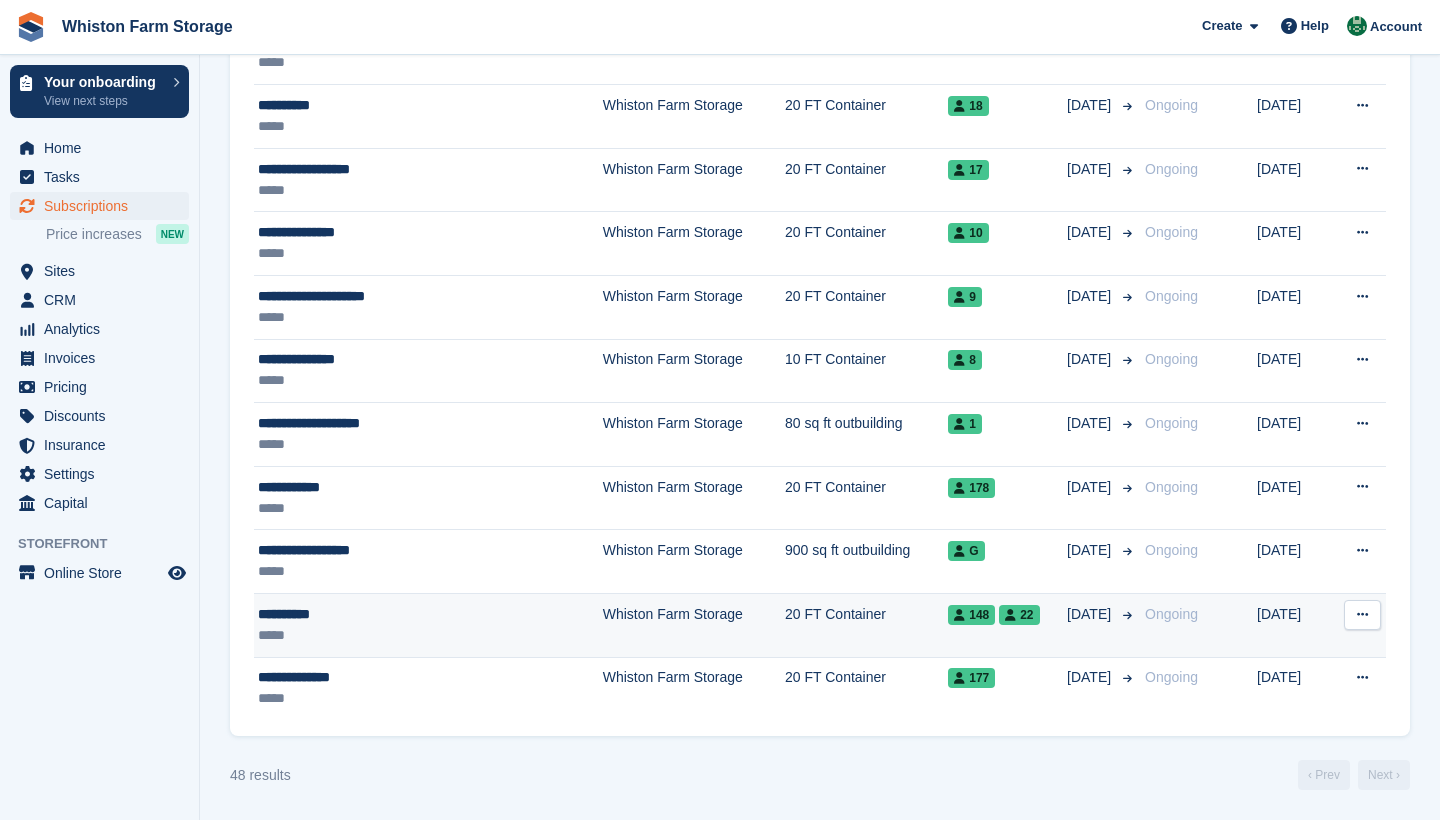 click on "**********" at bounding box center [390, 614] 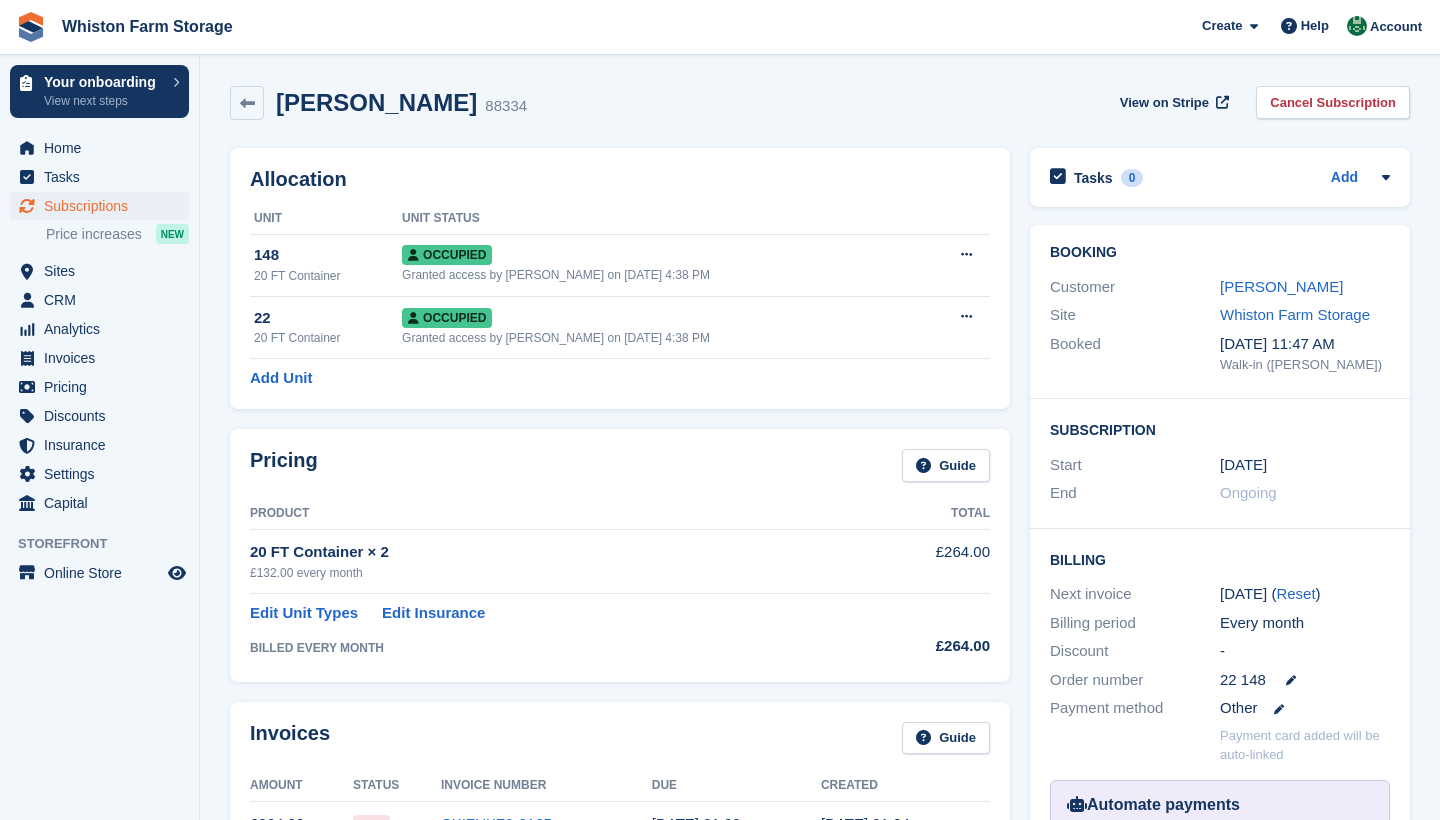 scroll, scrollTop: 0, scrollLeft: 0, axis: both 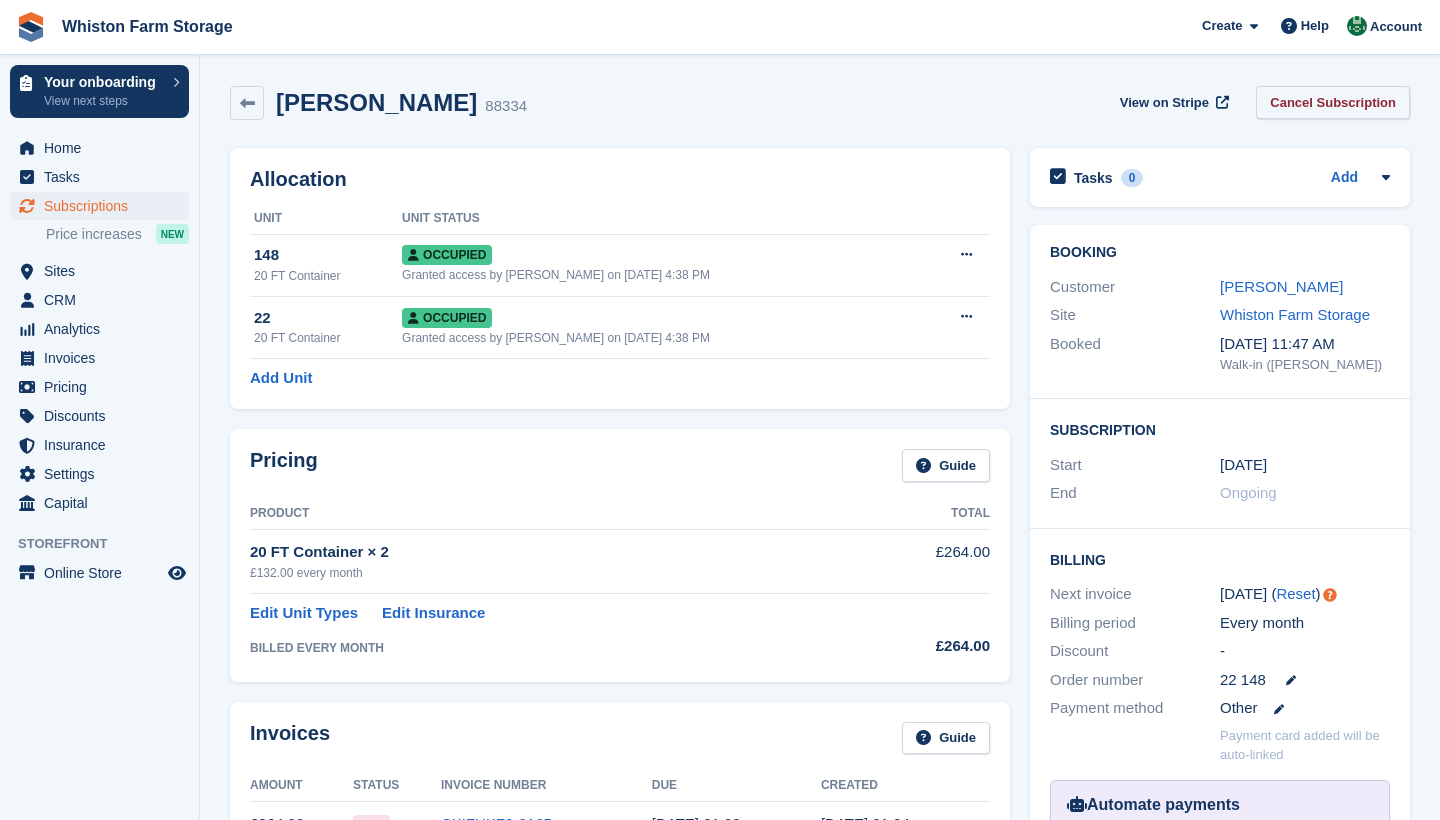 click on "Cancel Subscription" at bounding box center [1333, 102] 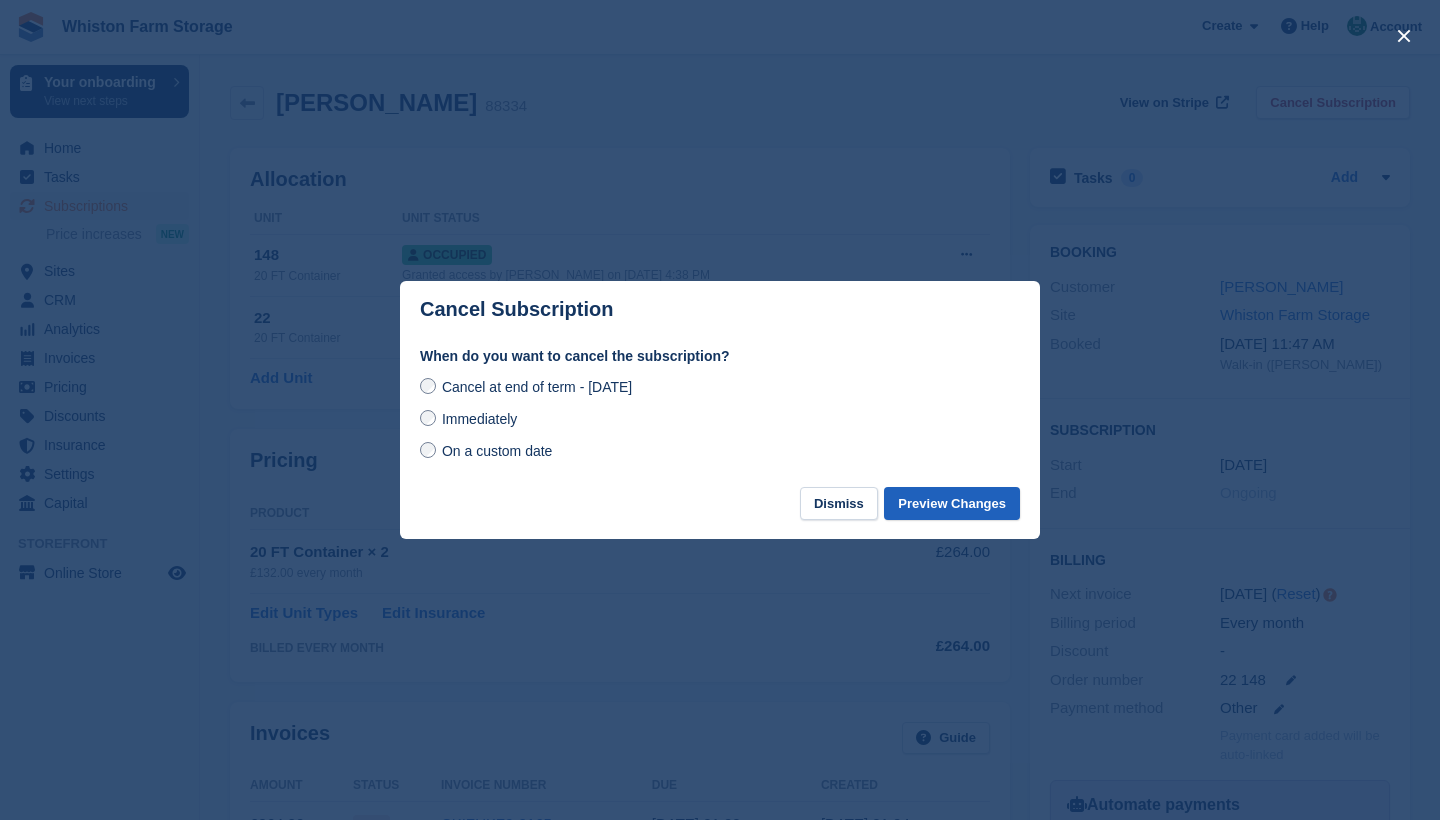 click on "Preview Changes" at bounding box center (952, 503) 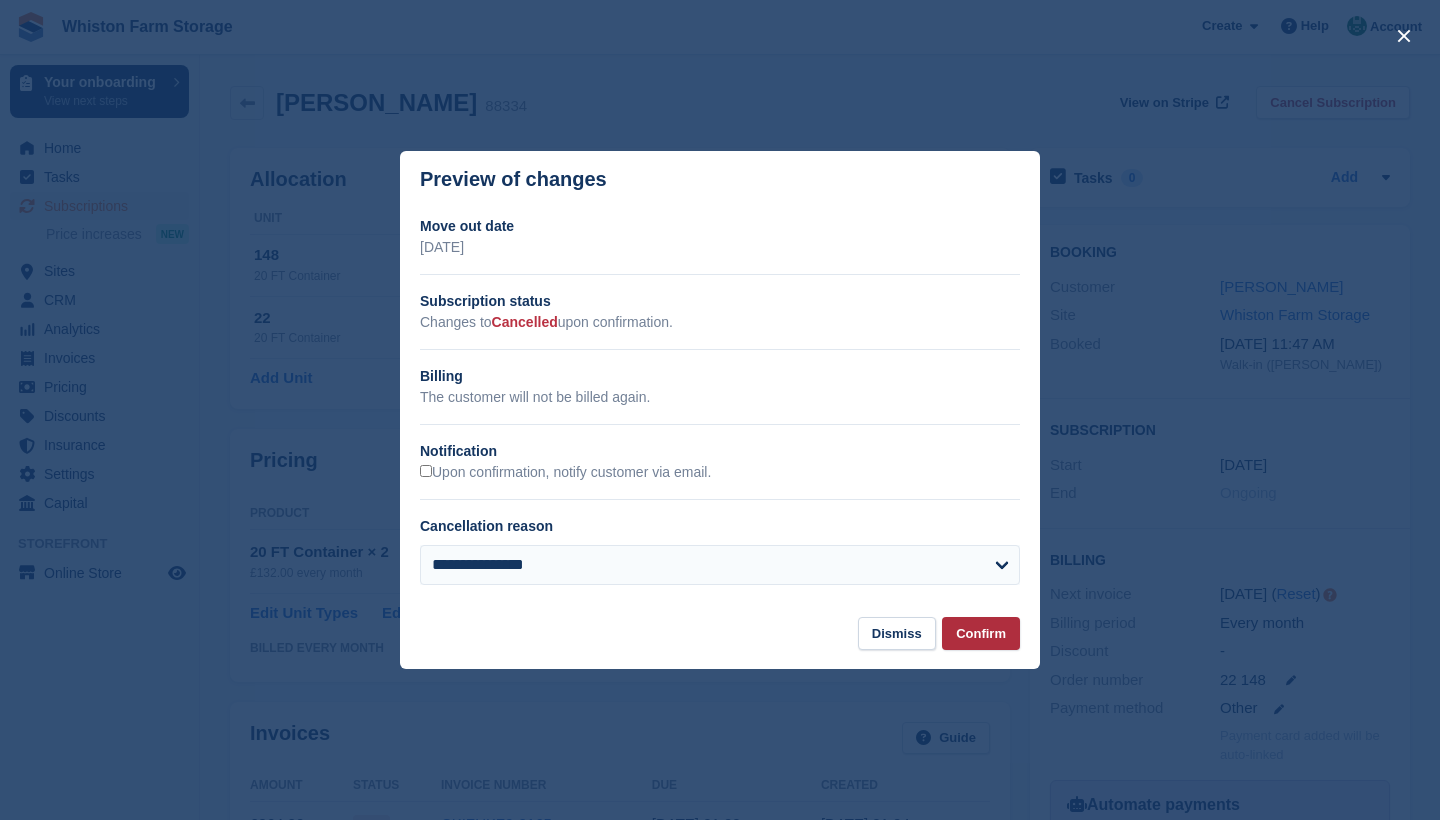 click on "Confirm" at bounding box center [981, 633] 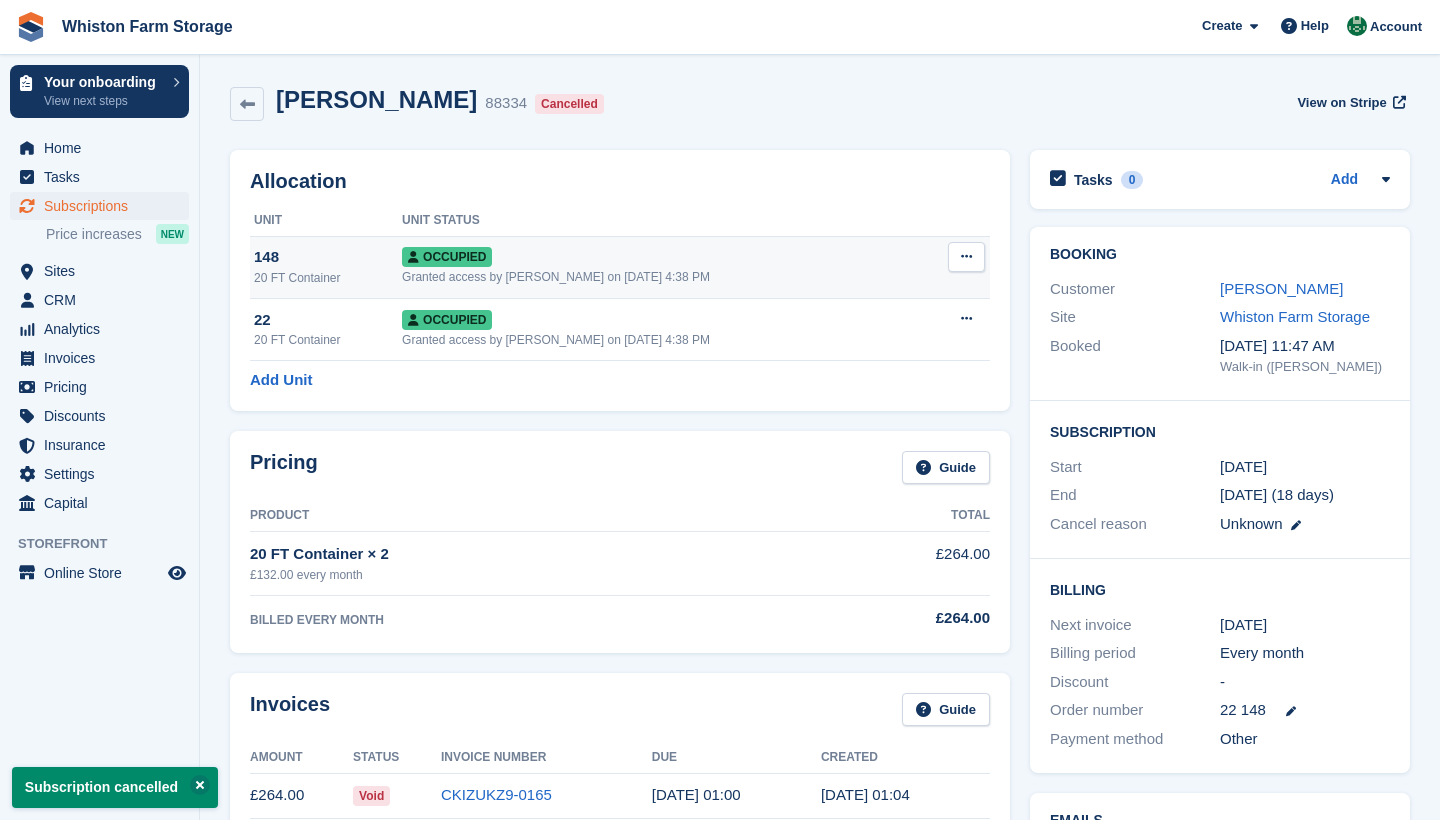 click at bounding box center (966, 256) 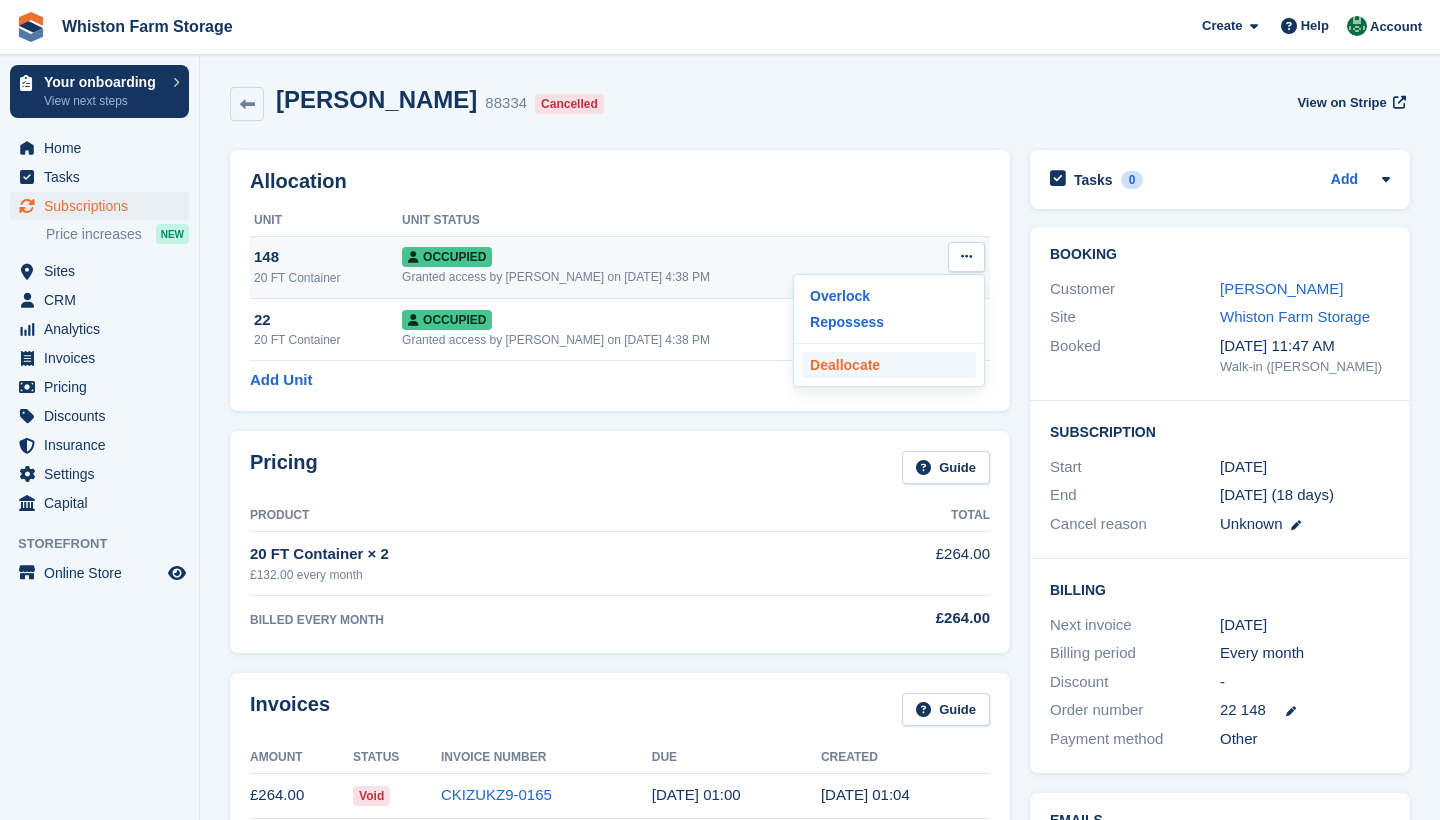 click on "Deallocate" at bounding box center [889, 365] 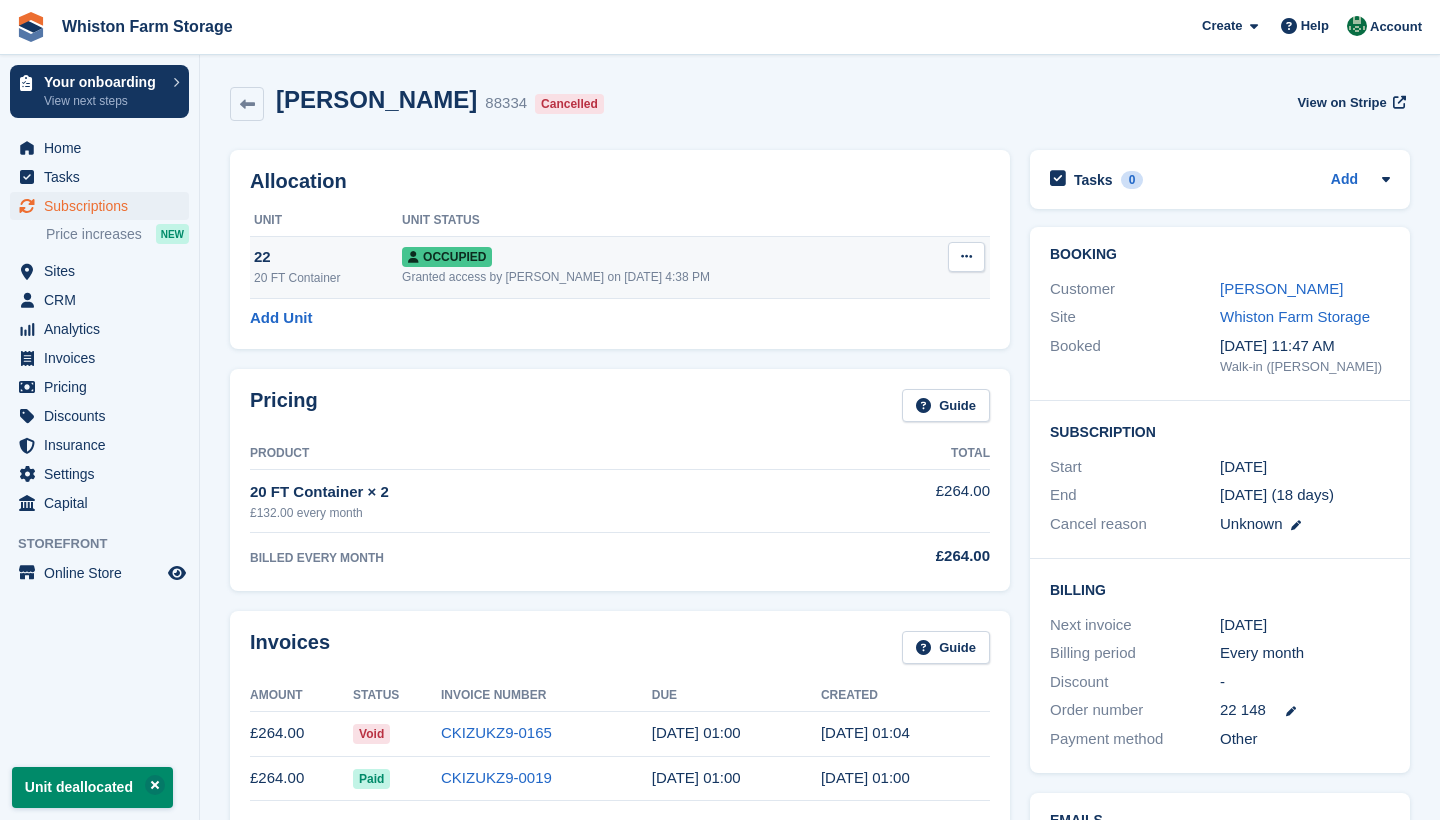 click at bounding box center (966, 257) 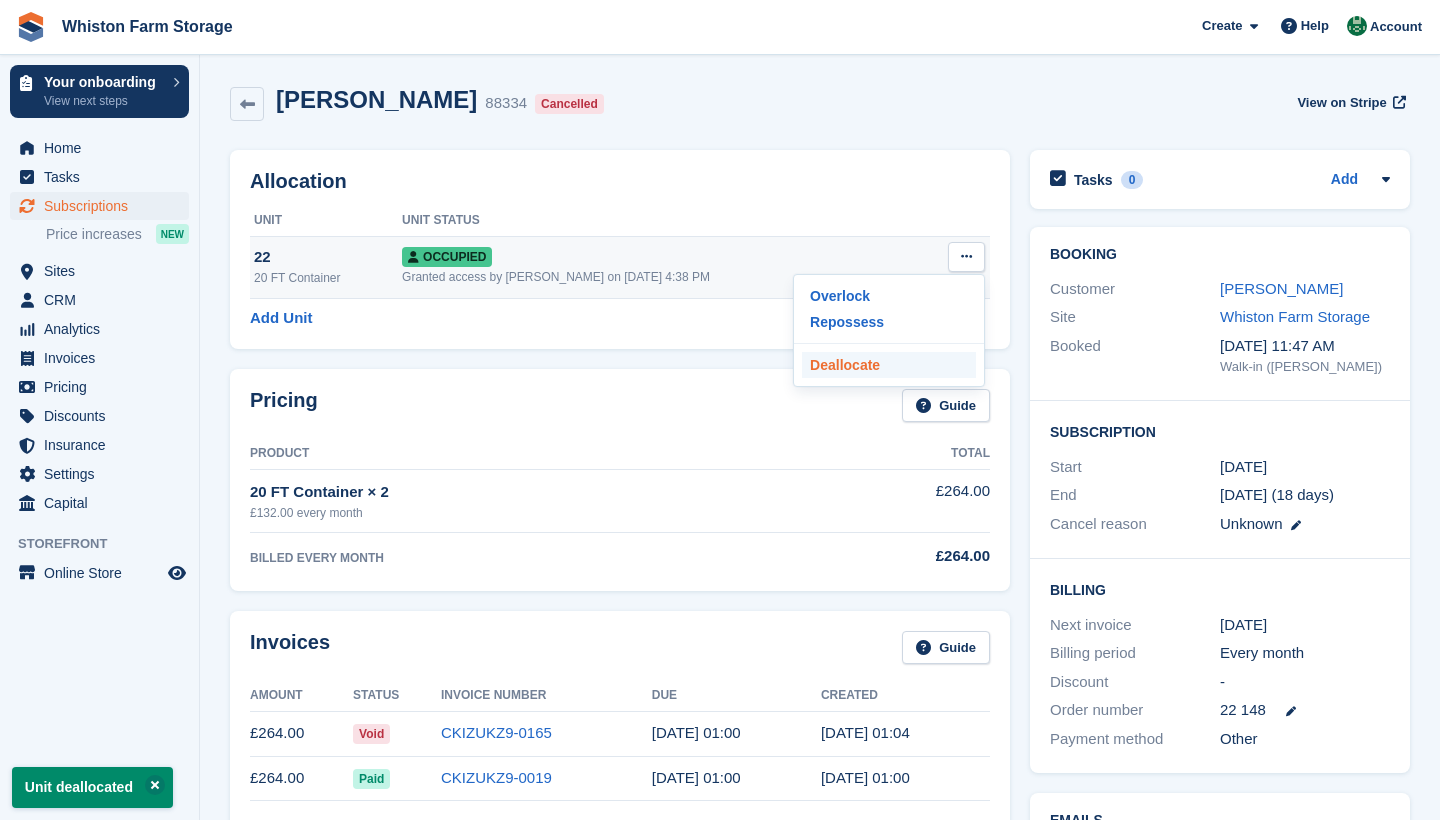 click on "Deallocate" at bounding box center [889, 365] 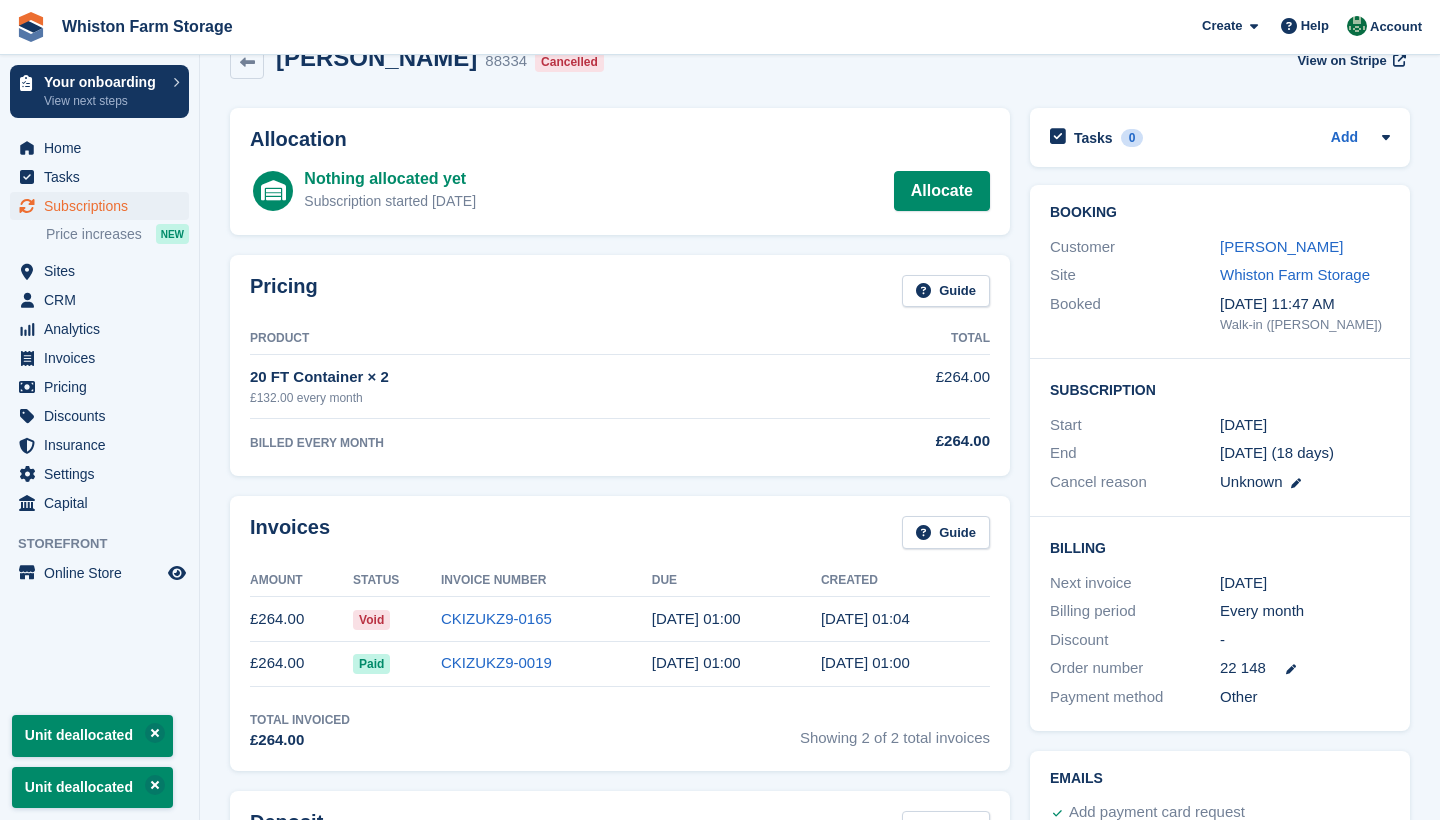 scroll, scrollTop: 40, scrollLeft: 0, axis: vertical 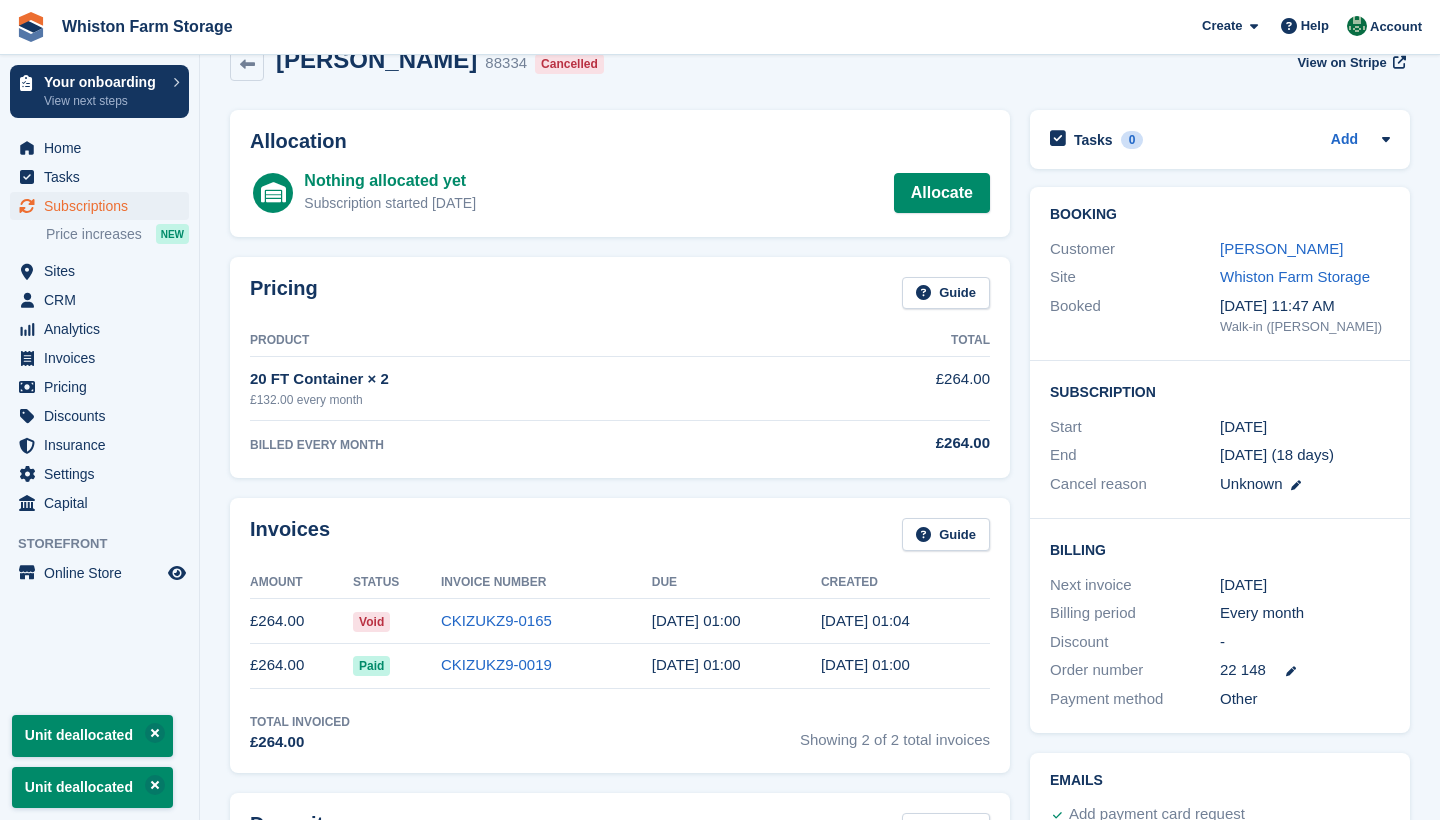 click on "Subscriptions" at bounding box center [104, 206] 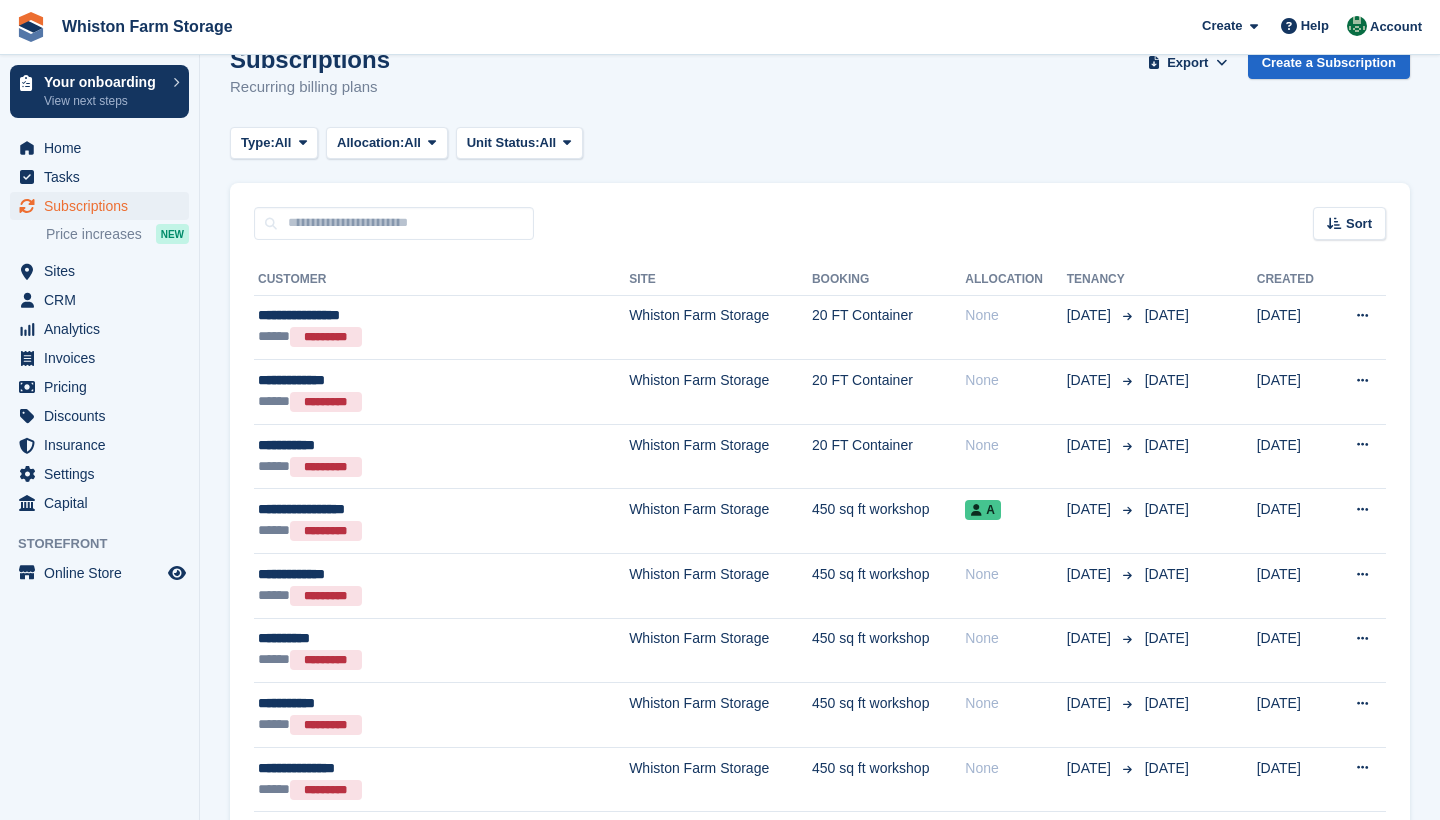 scroll, scrollTop: 0, scrollLeft: 0, axis: both 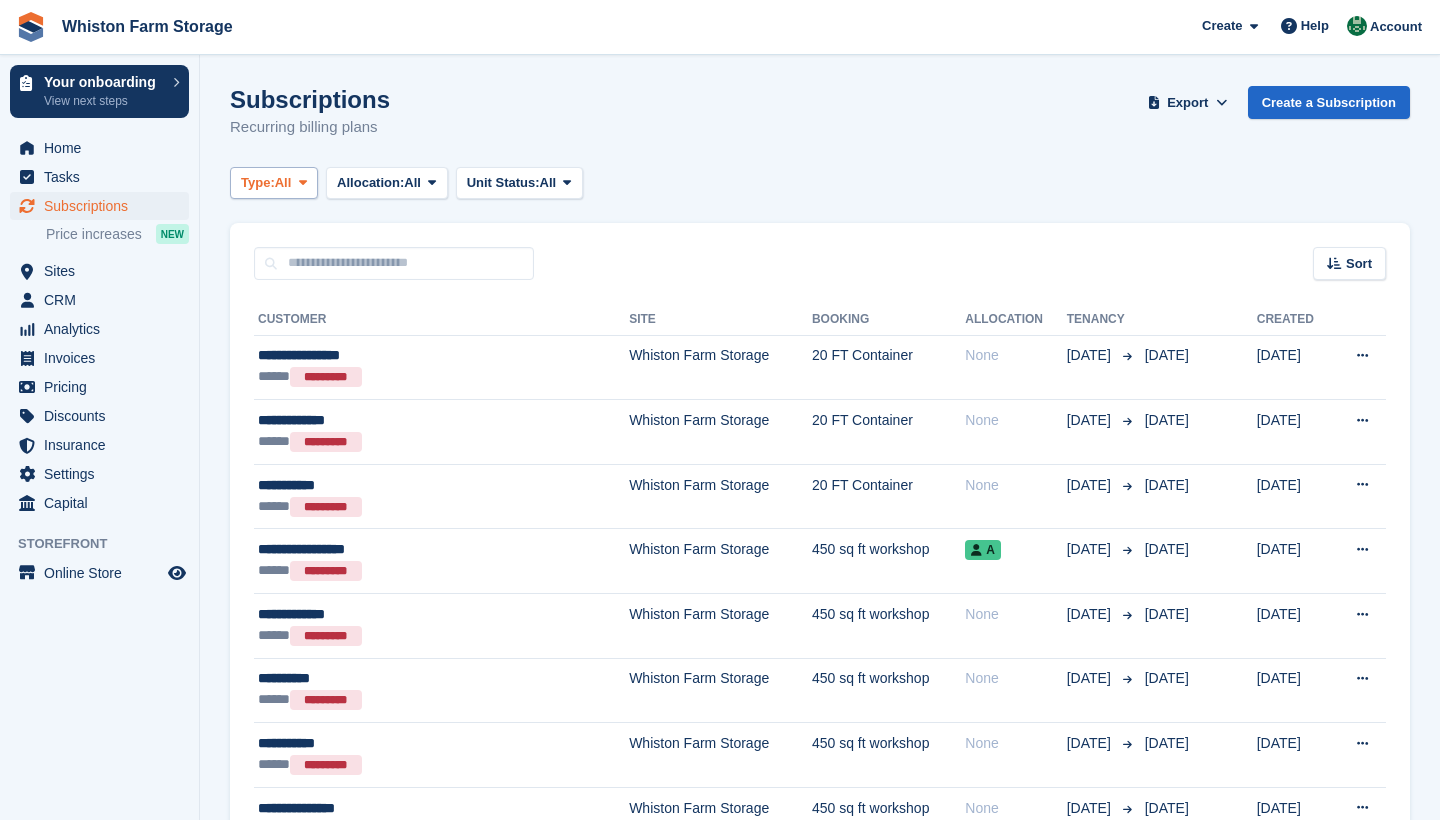 click on "All" at bounding box center [283, 183] 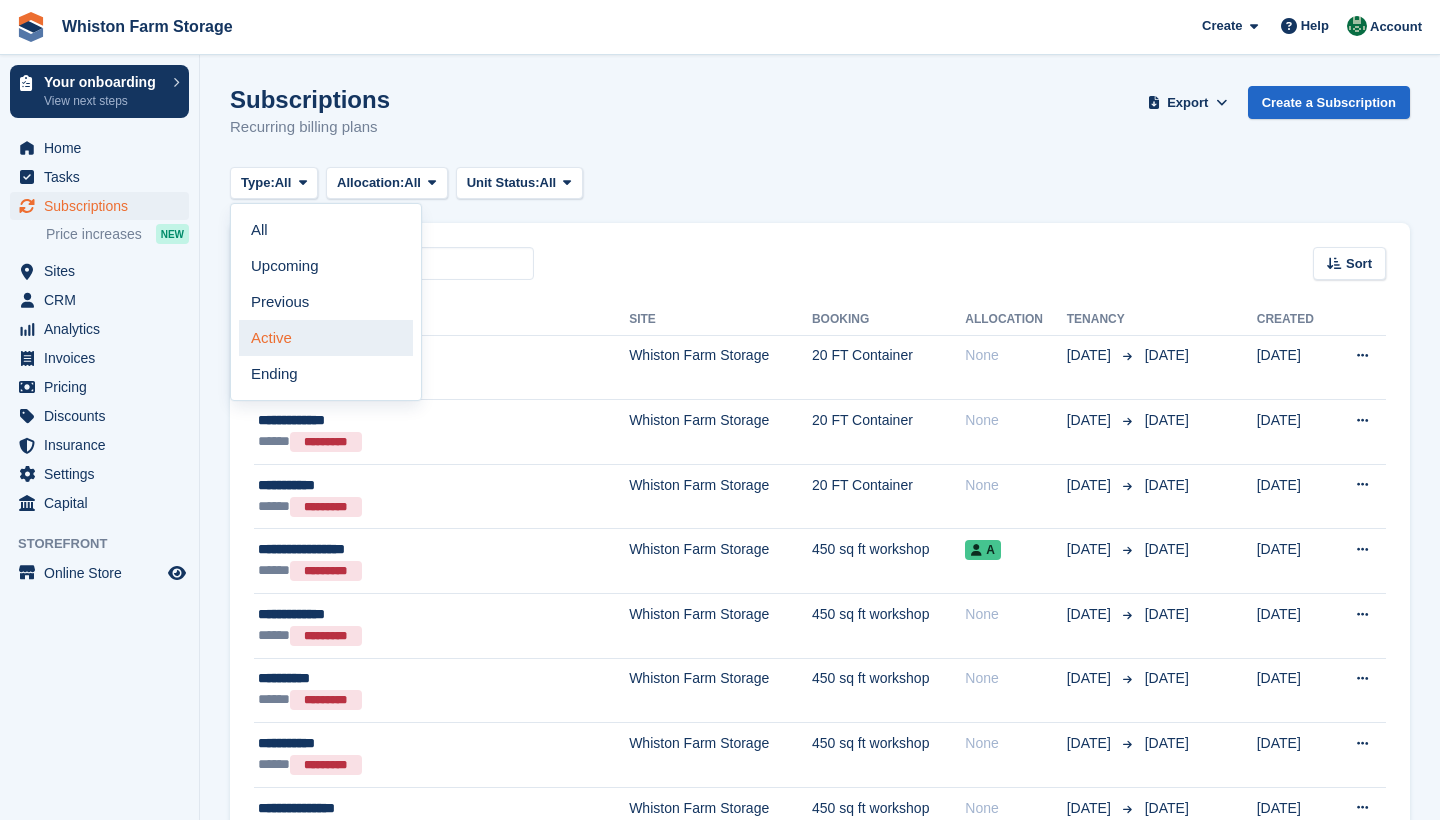 click on "Active" at bounding box center (326, 338) 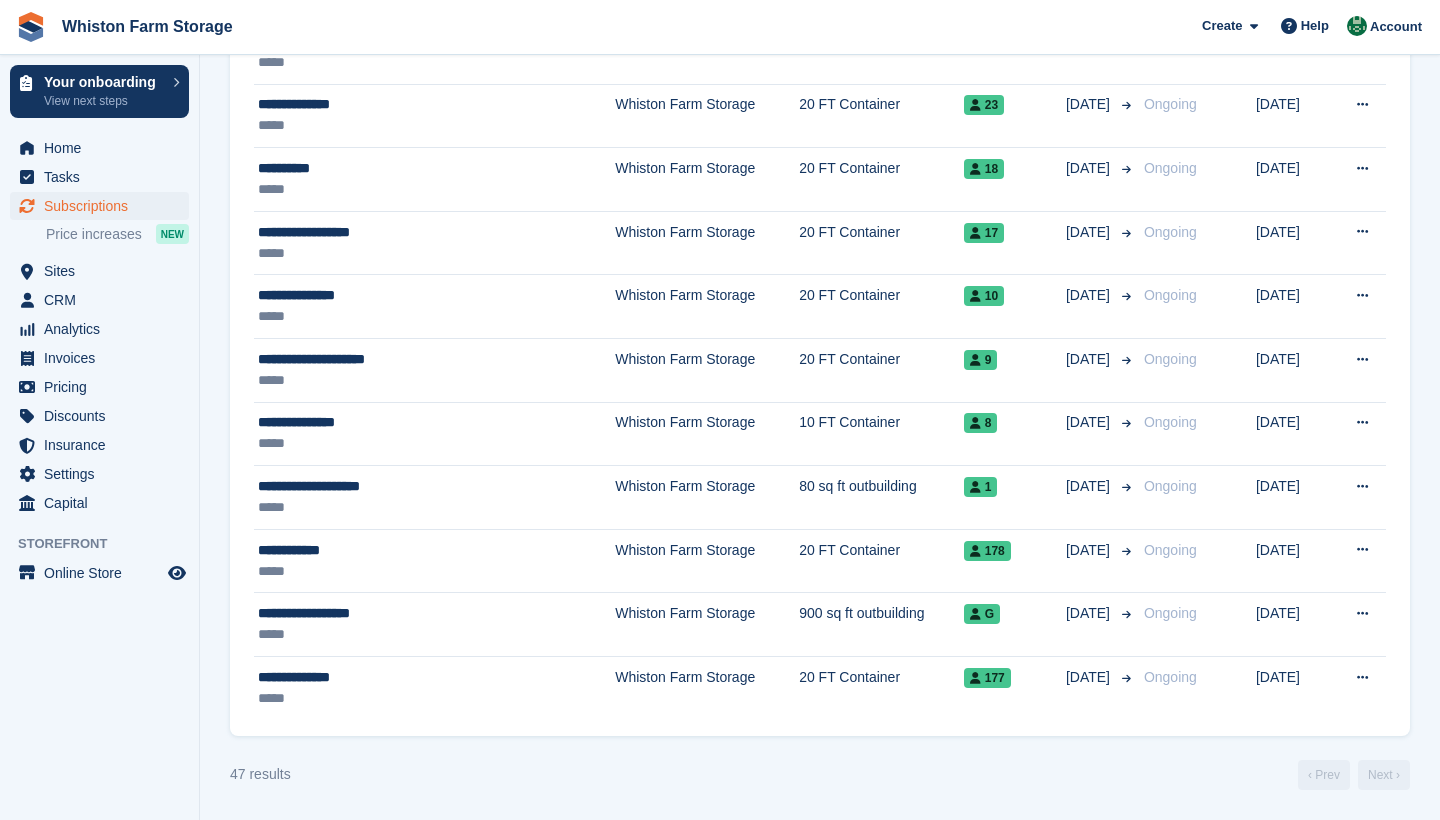 scroll, scrollTop: 2604, scrollLeft: 0, axis: vertical 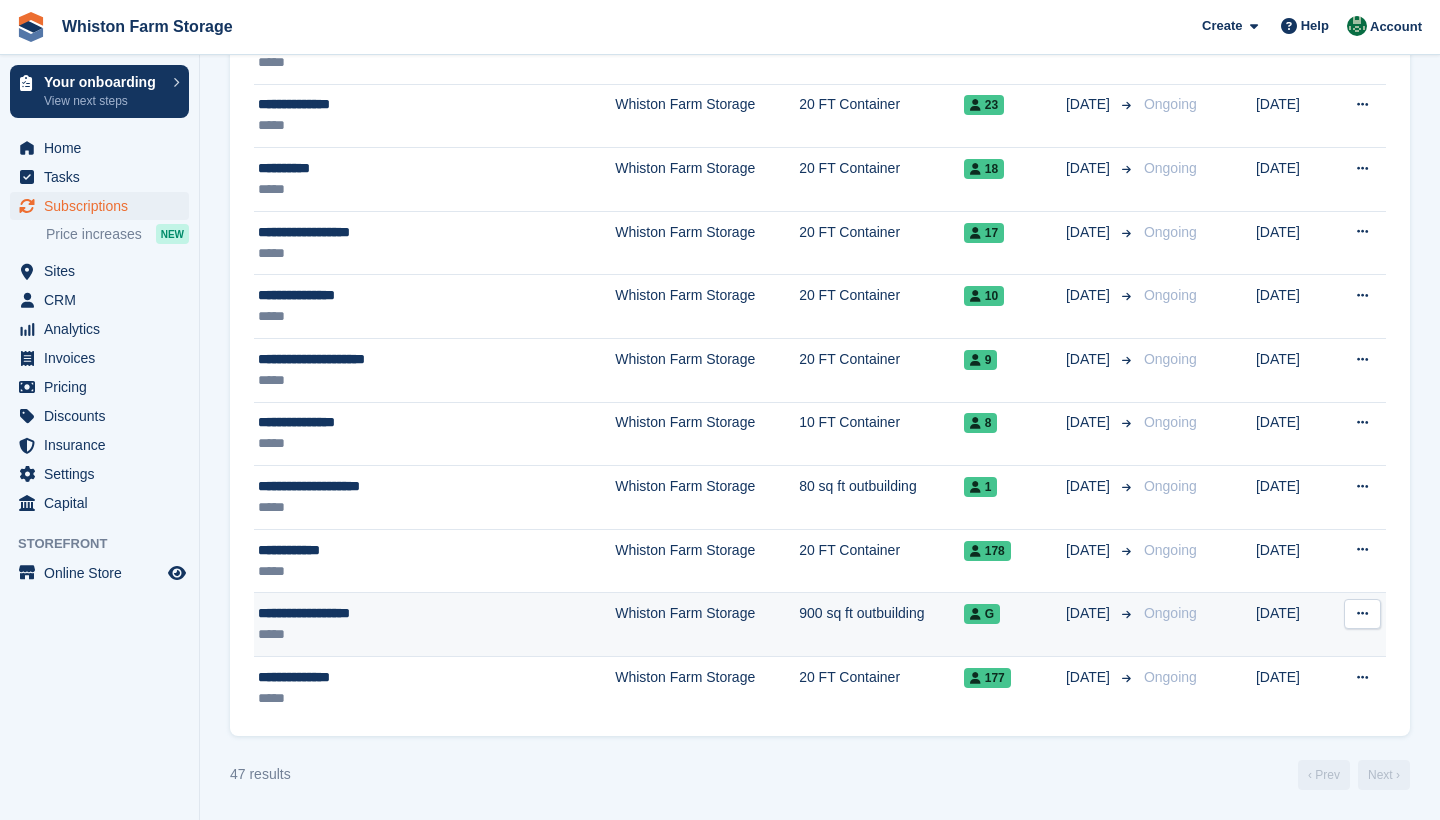 click on "*****" at bounding box center [393, 634] 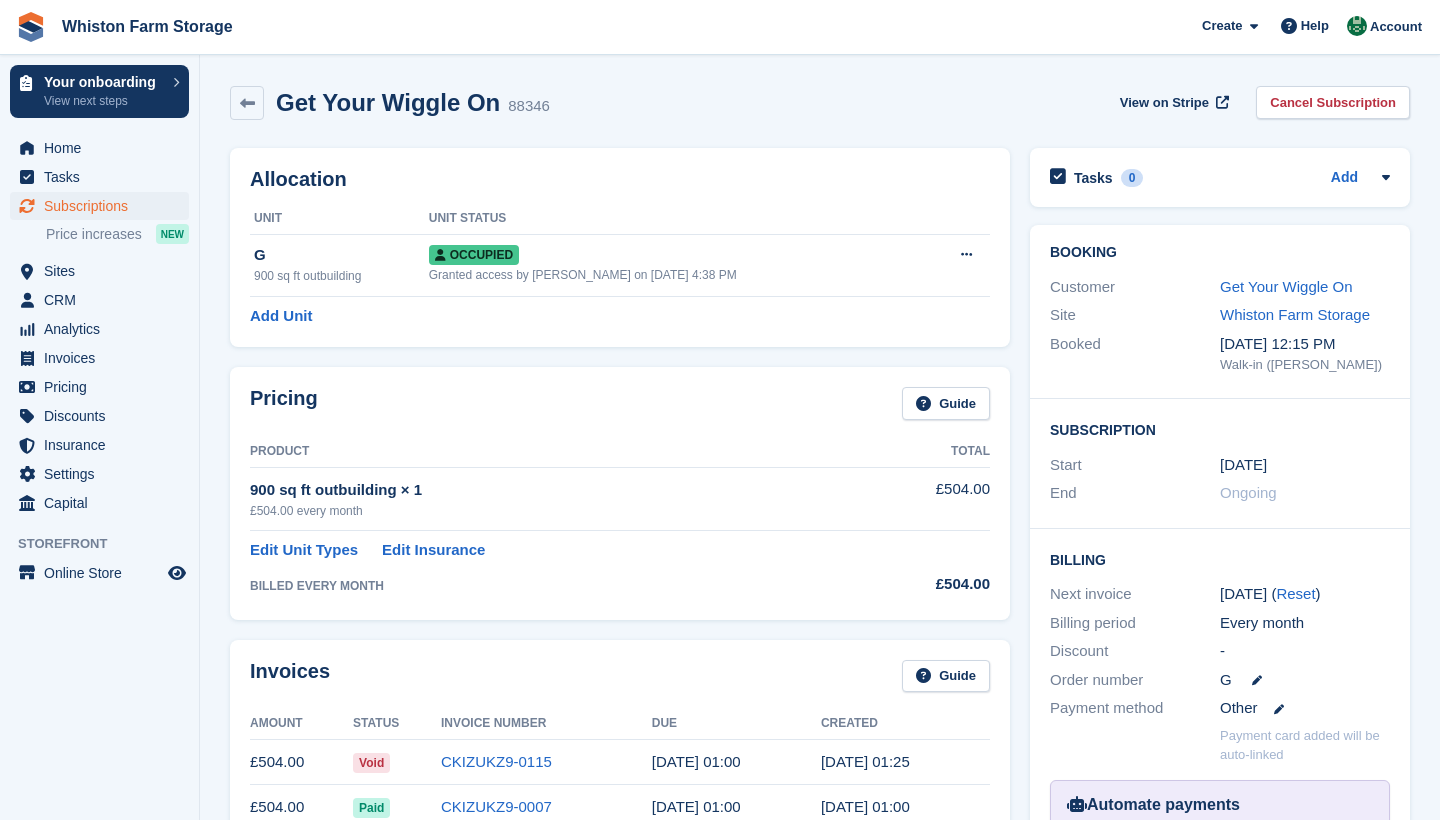 scroll, scrollTop: 0, scrollLeft: 0, axis: both 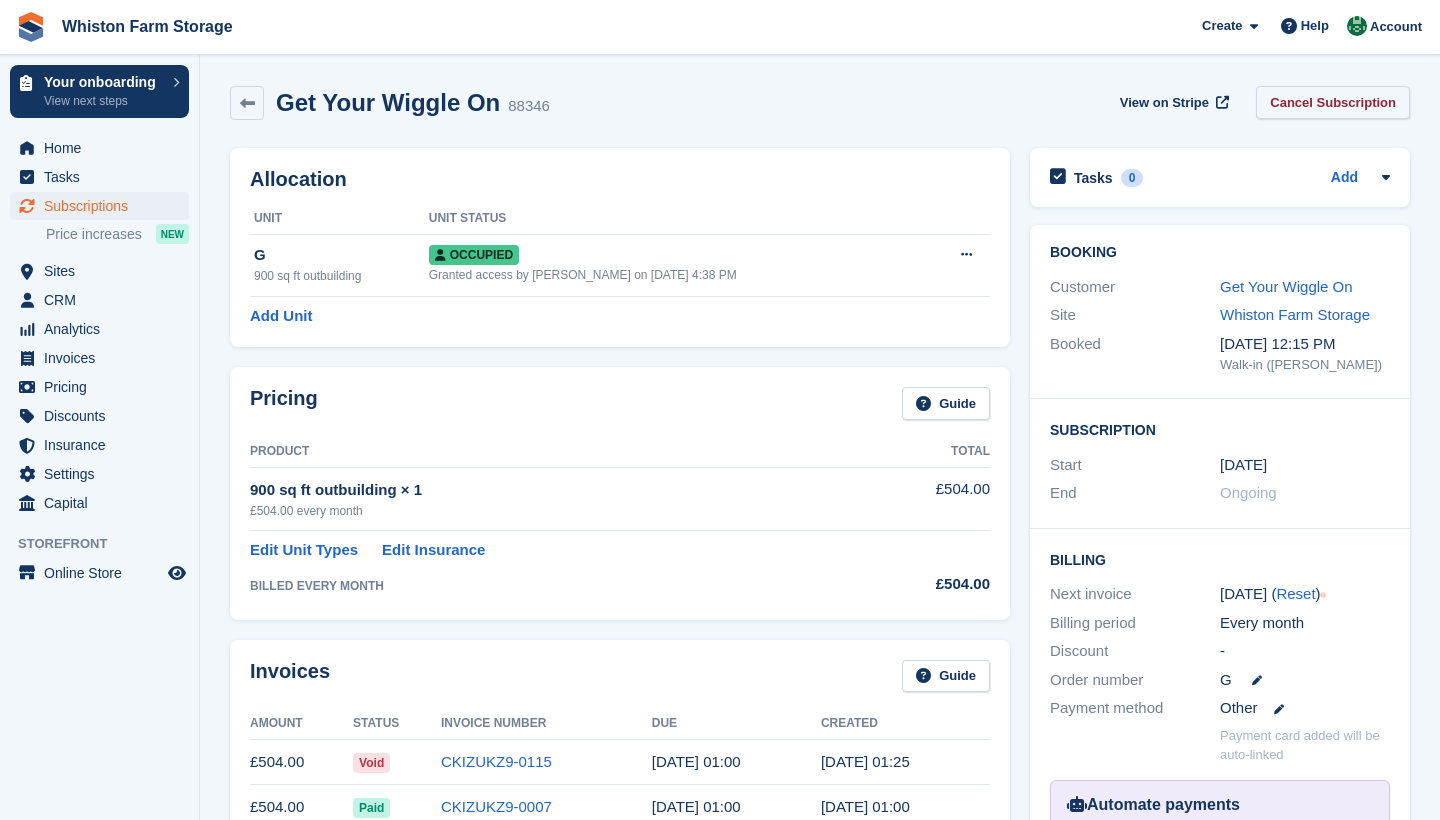 click on "Cancel Subscription" at bounding box center [1333, 102] 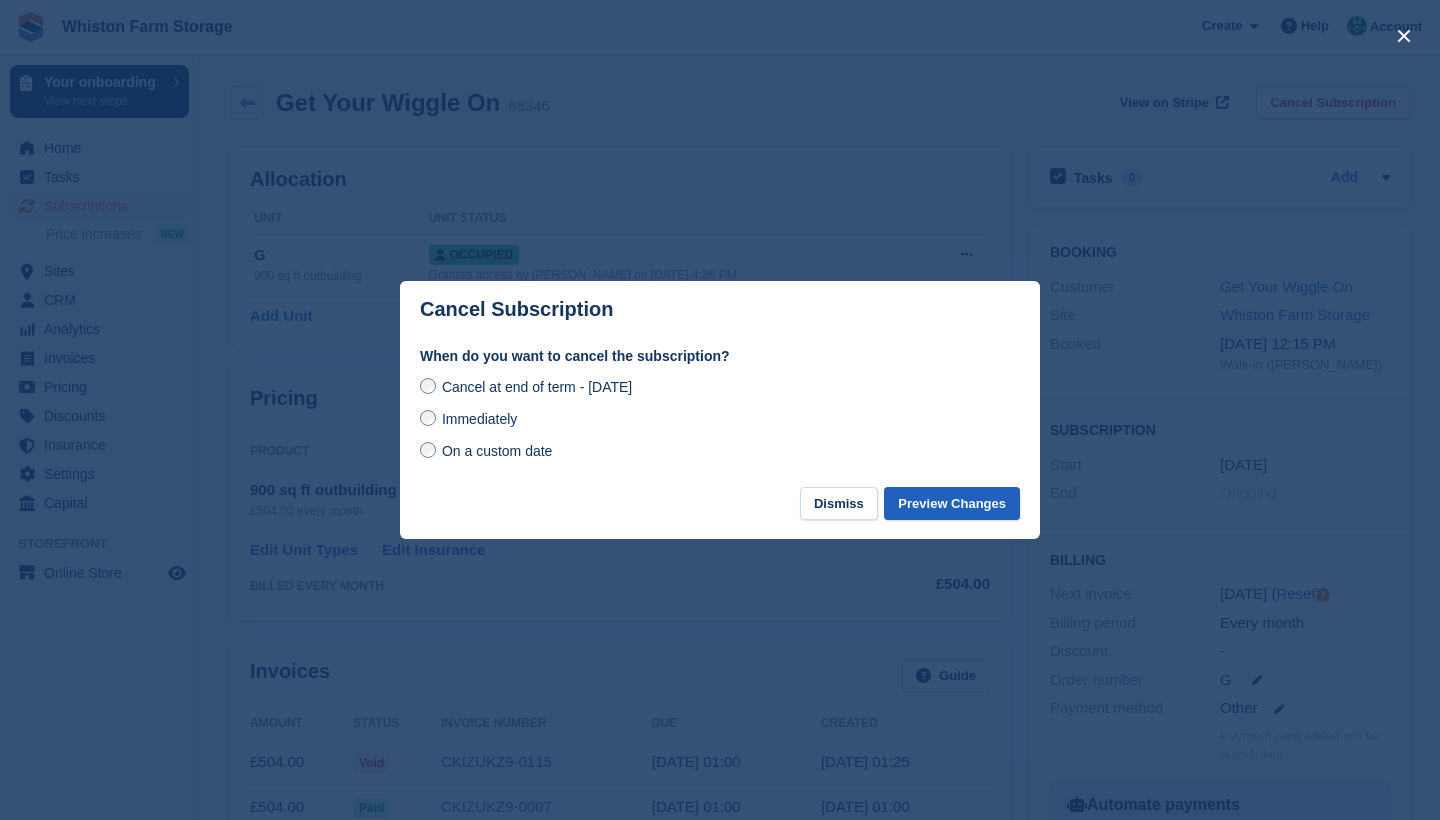 click on "Preview Changes" at bounding box center [952, 503] 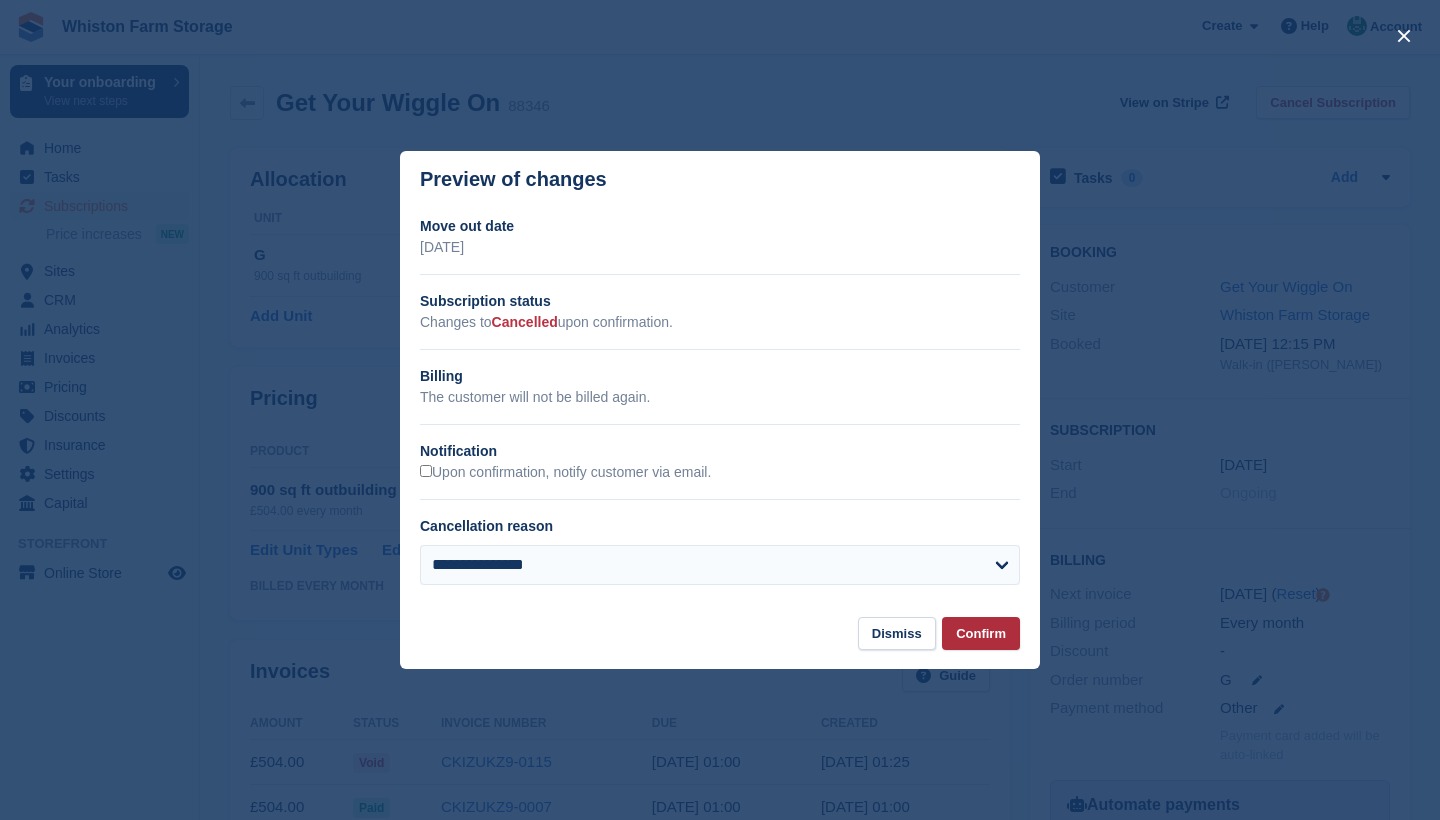 click on "Confirm" at bounding box center [981, 633] 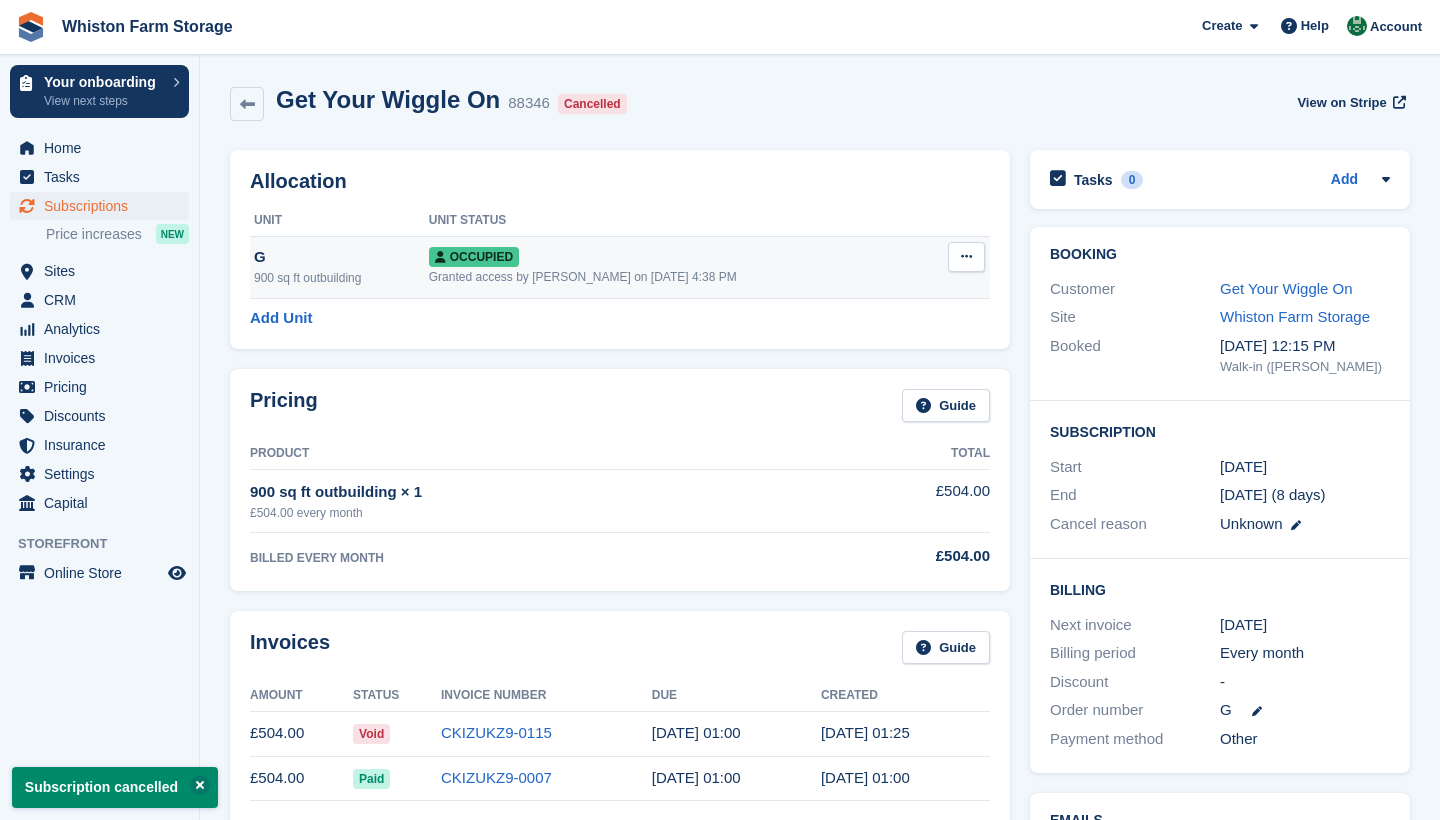 click at bounding box center (966, 257) 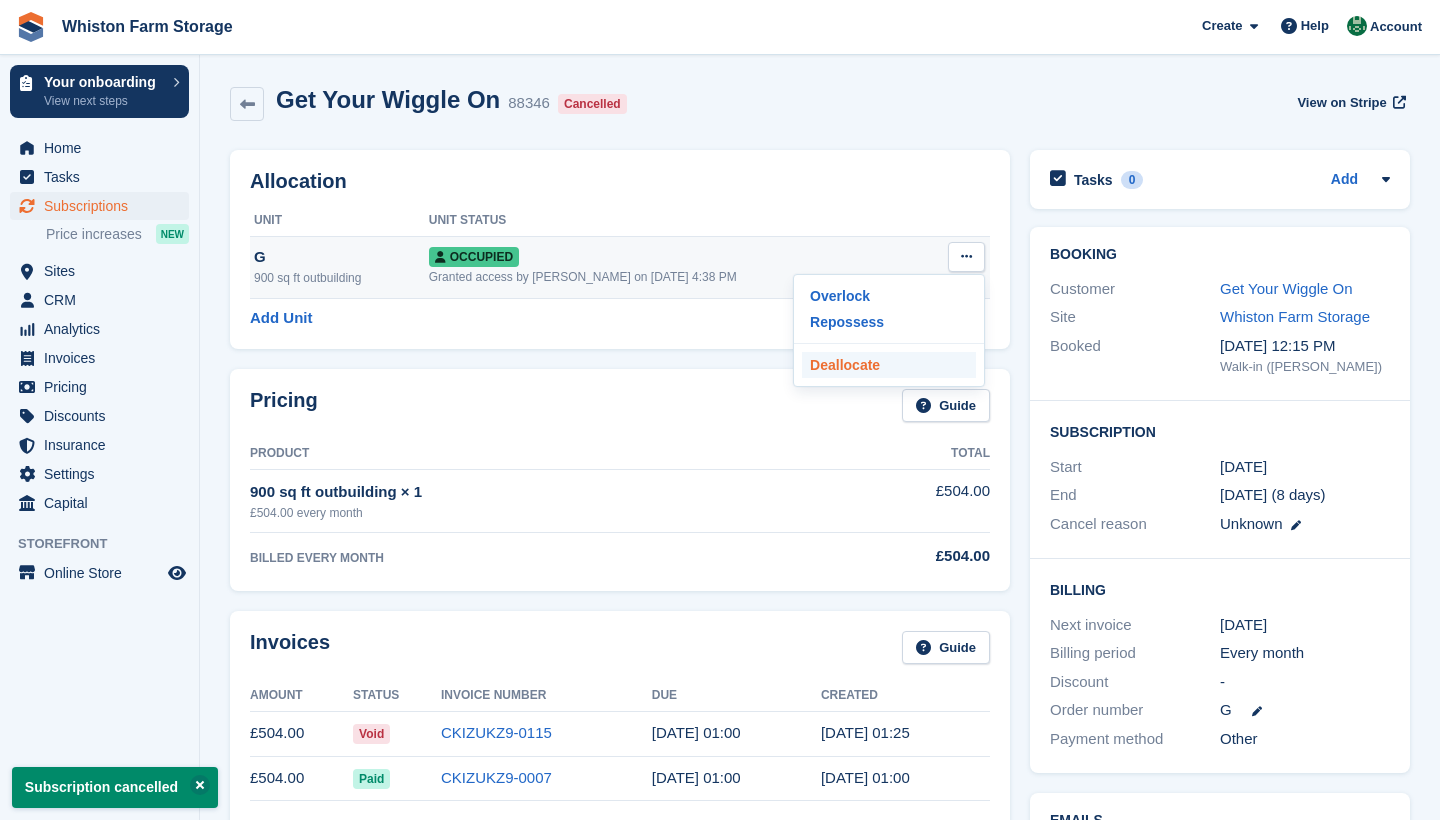 click on "Deallocate" at bounding box center (889, 365) 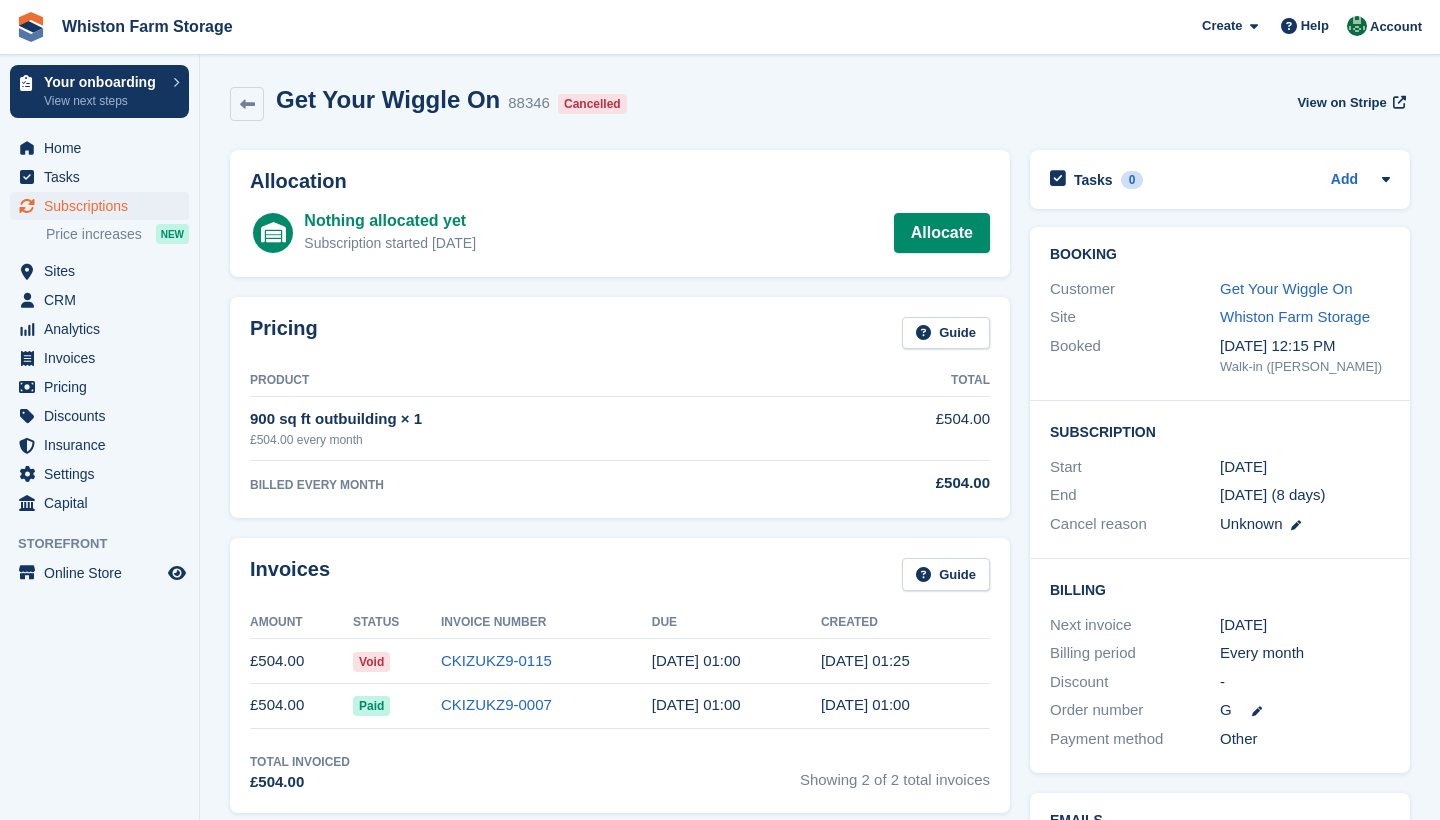 click on "Subscriptions" at bounding box center [104, 206] 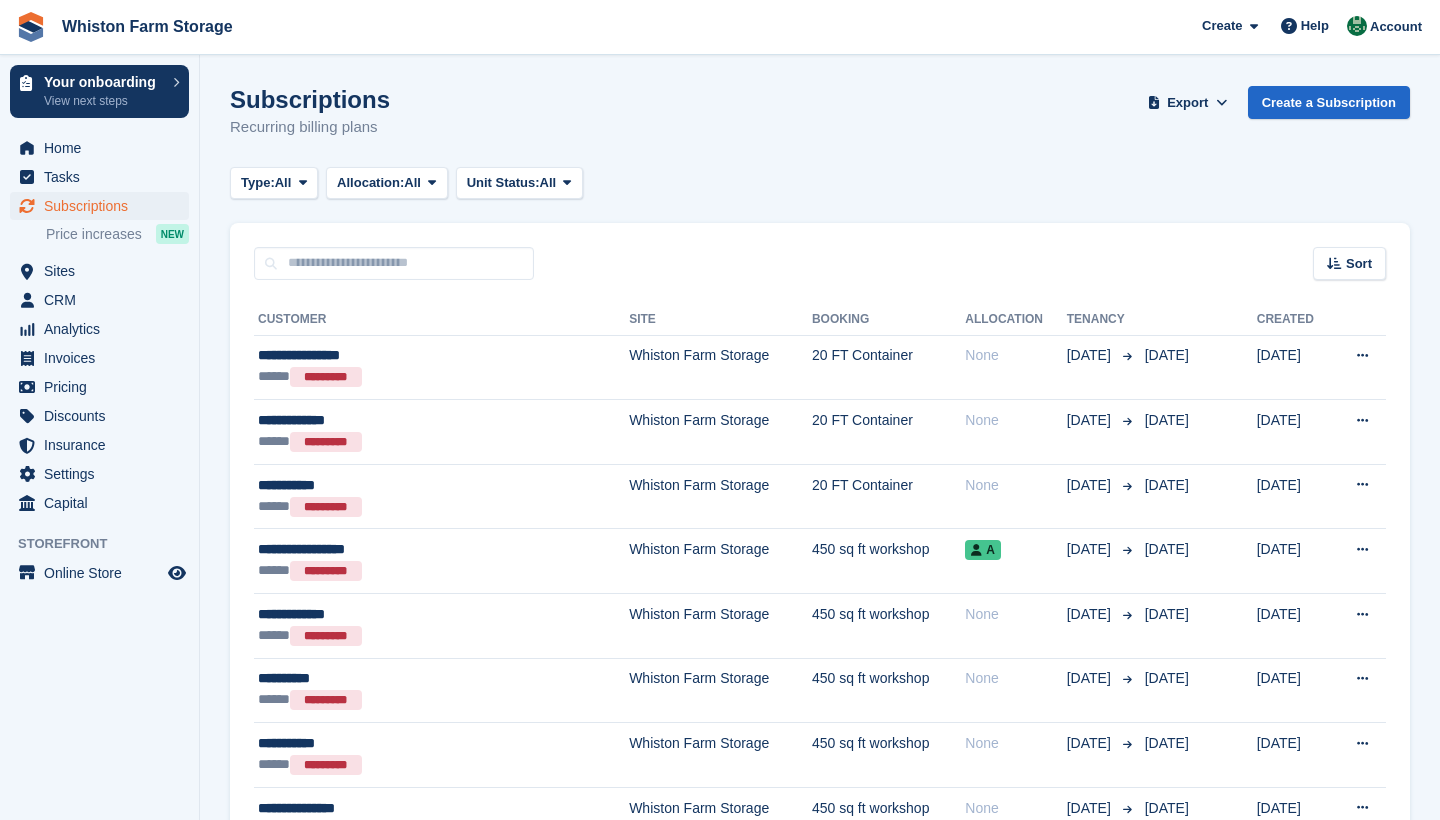 scroll, scrollTop: 0, scrollLeft: 0, axis: both 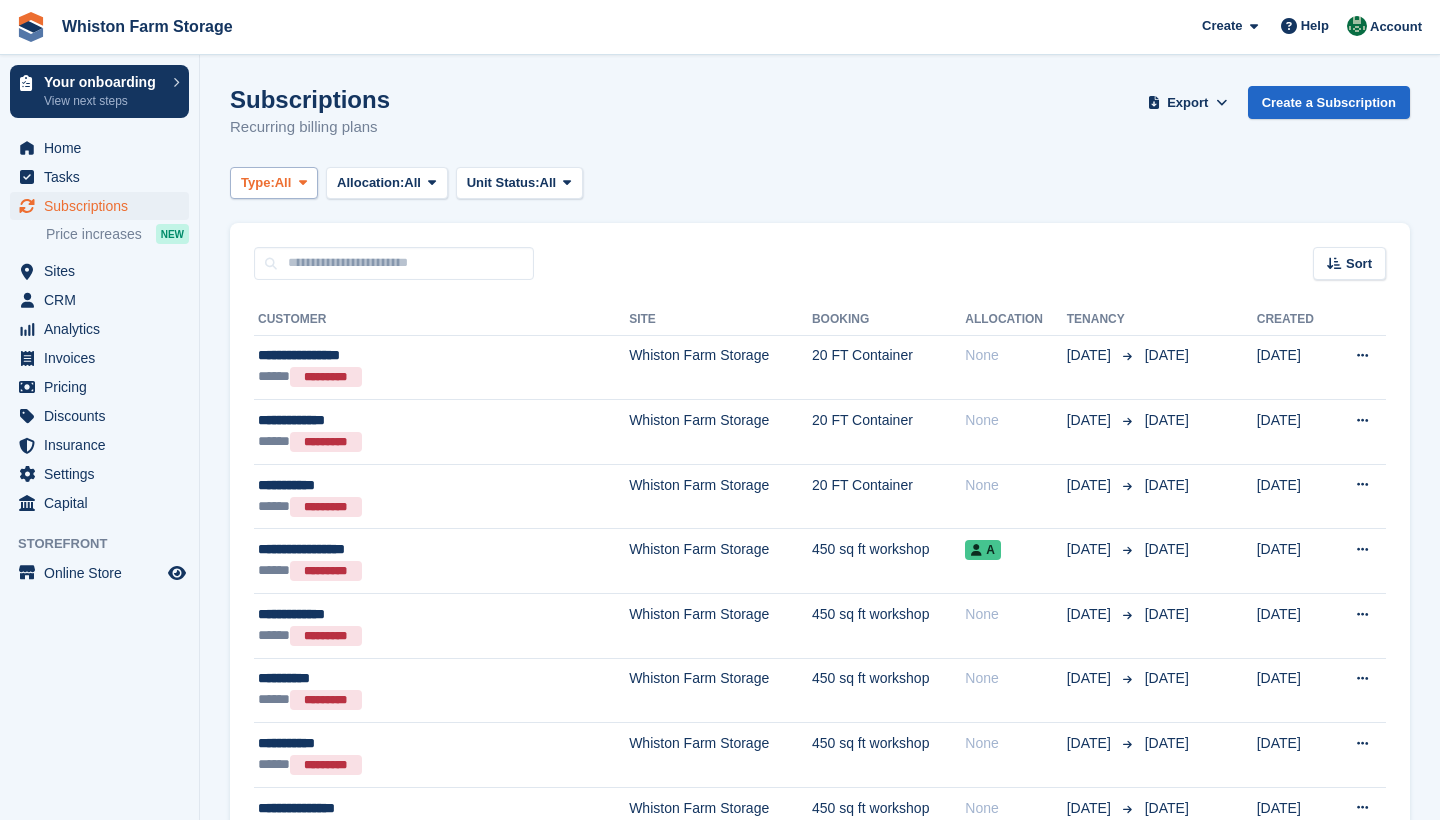 click on "Type:" at bounding box center (258, 183) 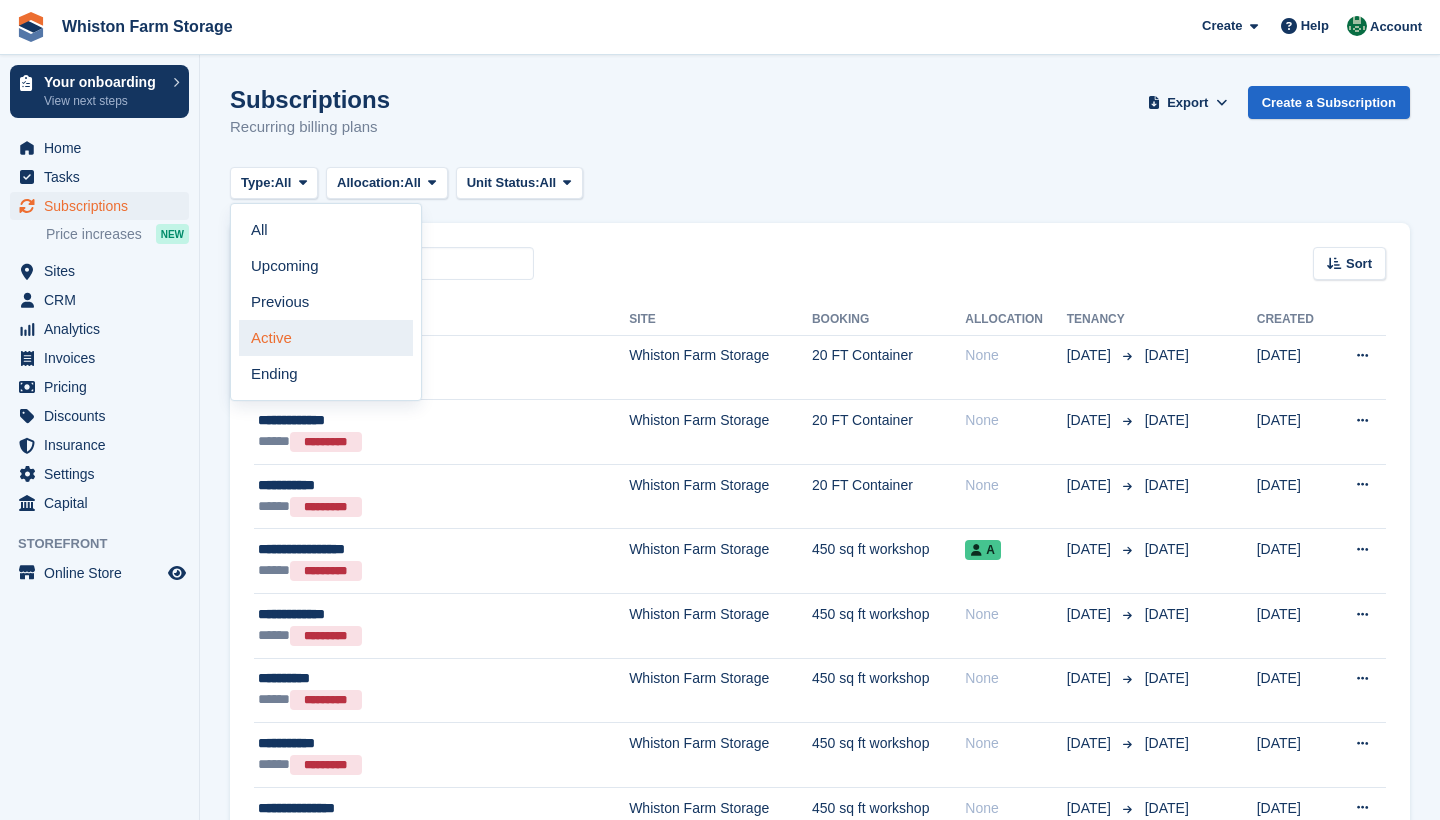 click on "Active" at bounding box center (326, 338) 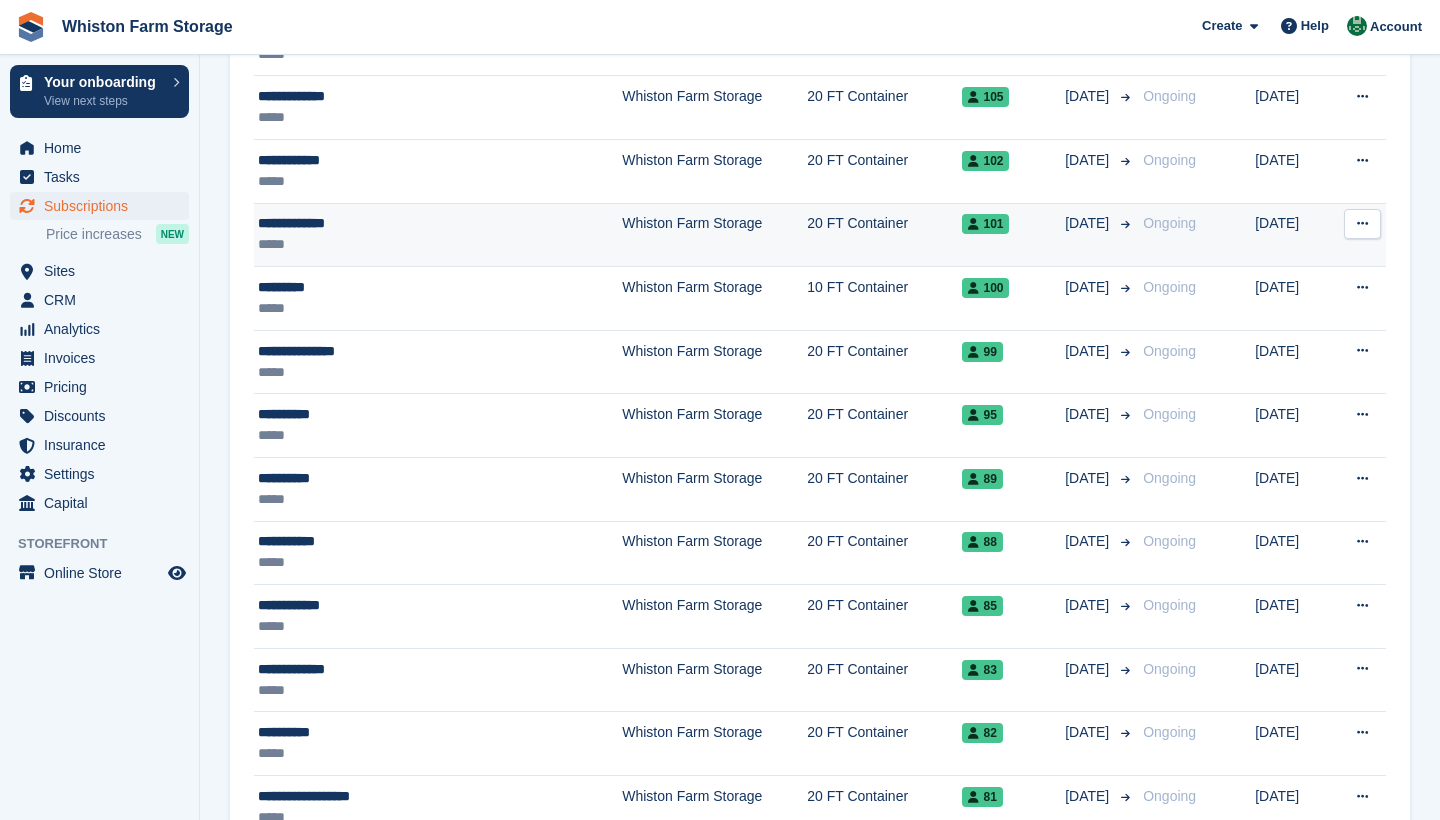scroll, scrollTop: 1415, scrollLeft: 0, axis: vertical 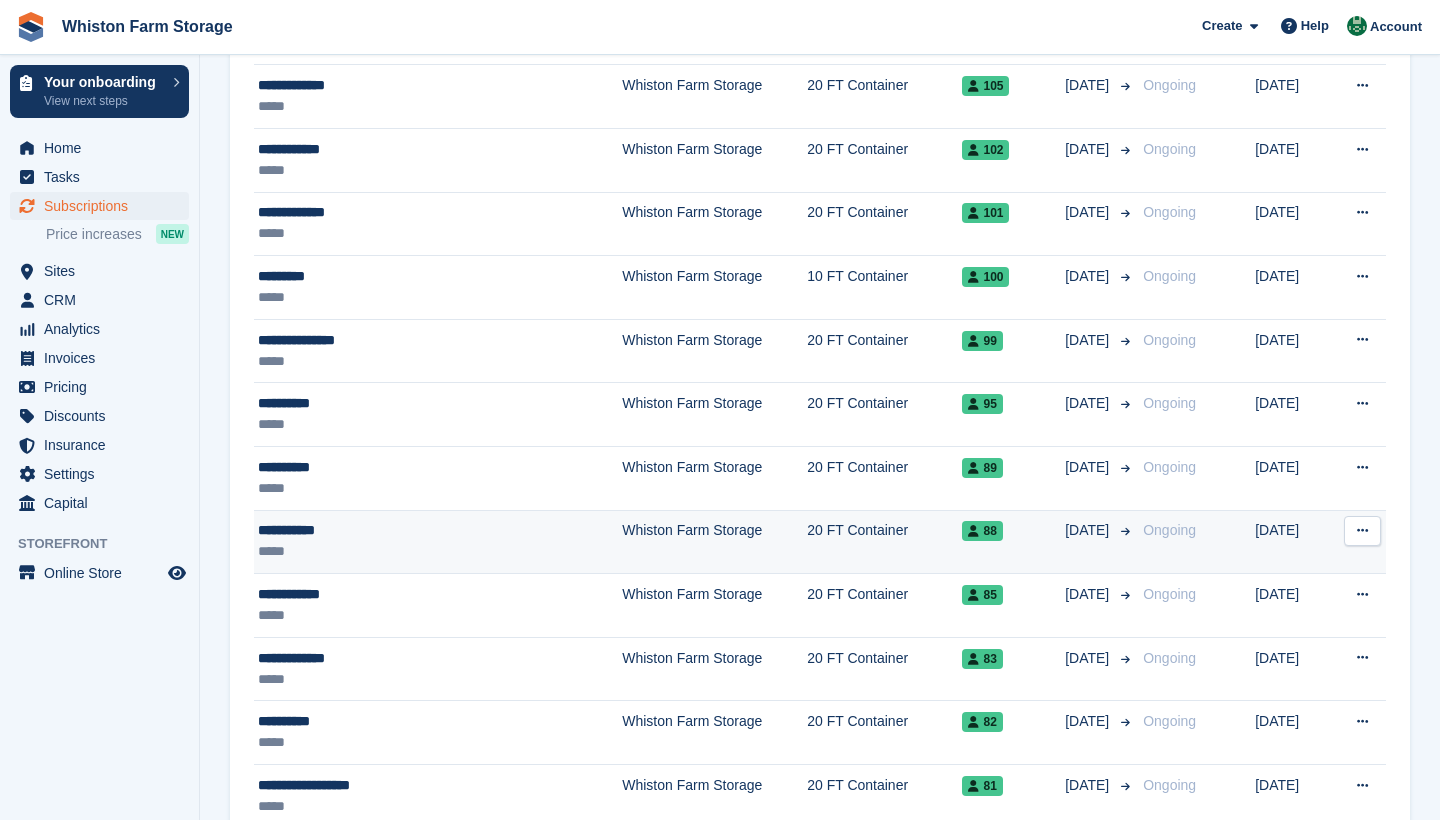 click on "**********" at bounding box center [395, 530] 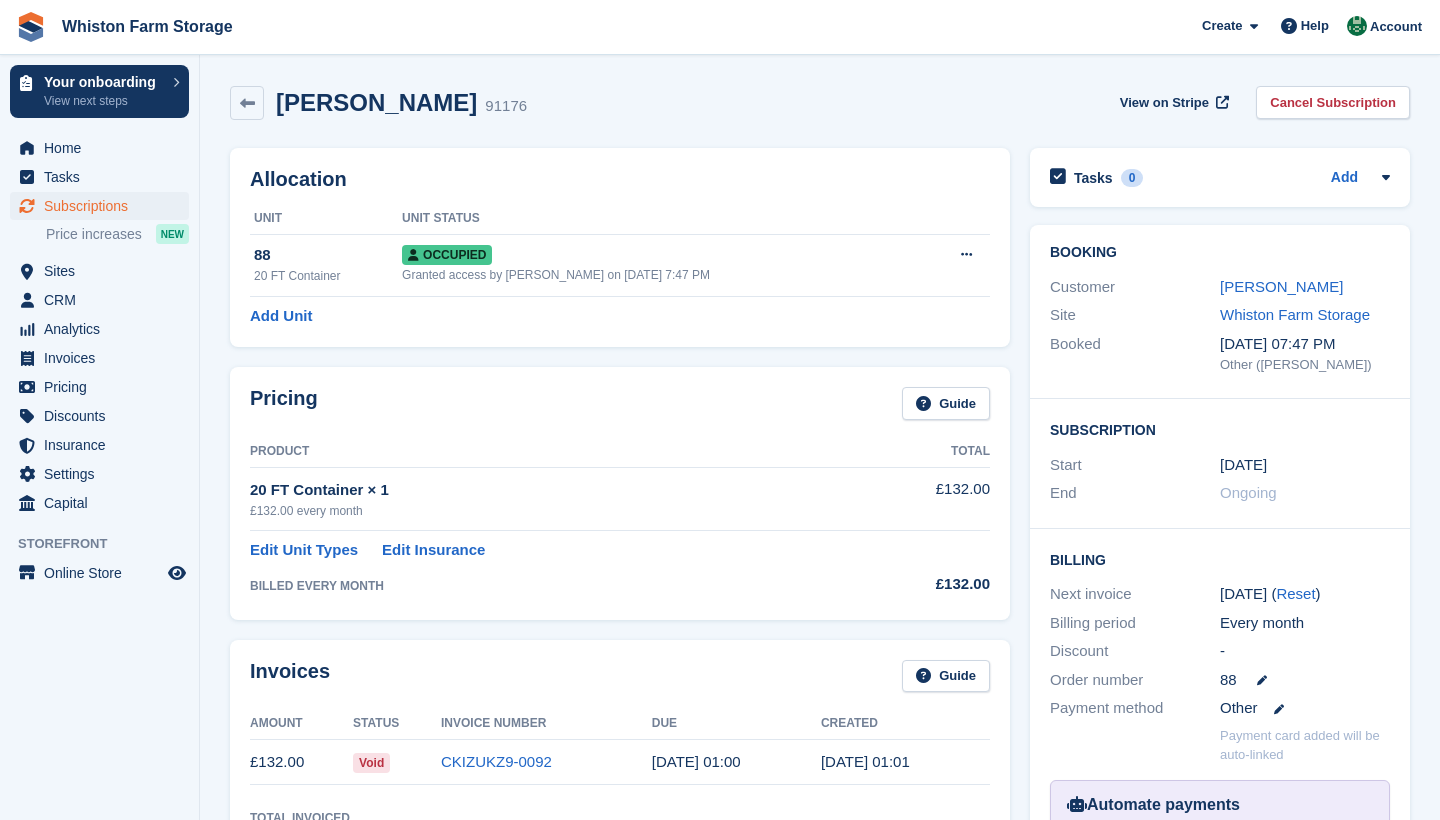scroll, scrollTop: 0, scrollLeft: 0, axis: both 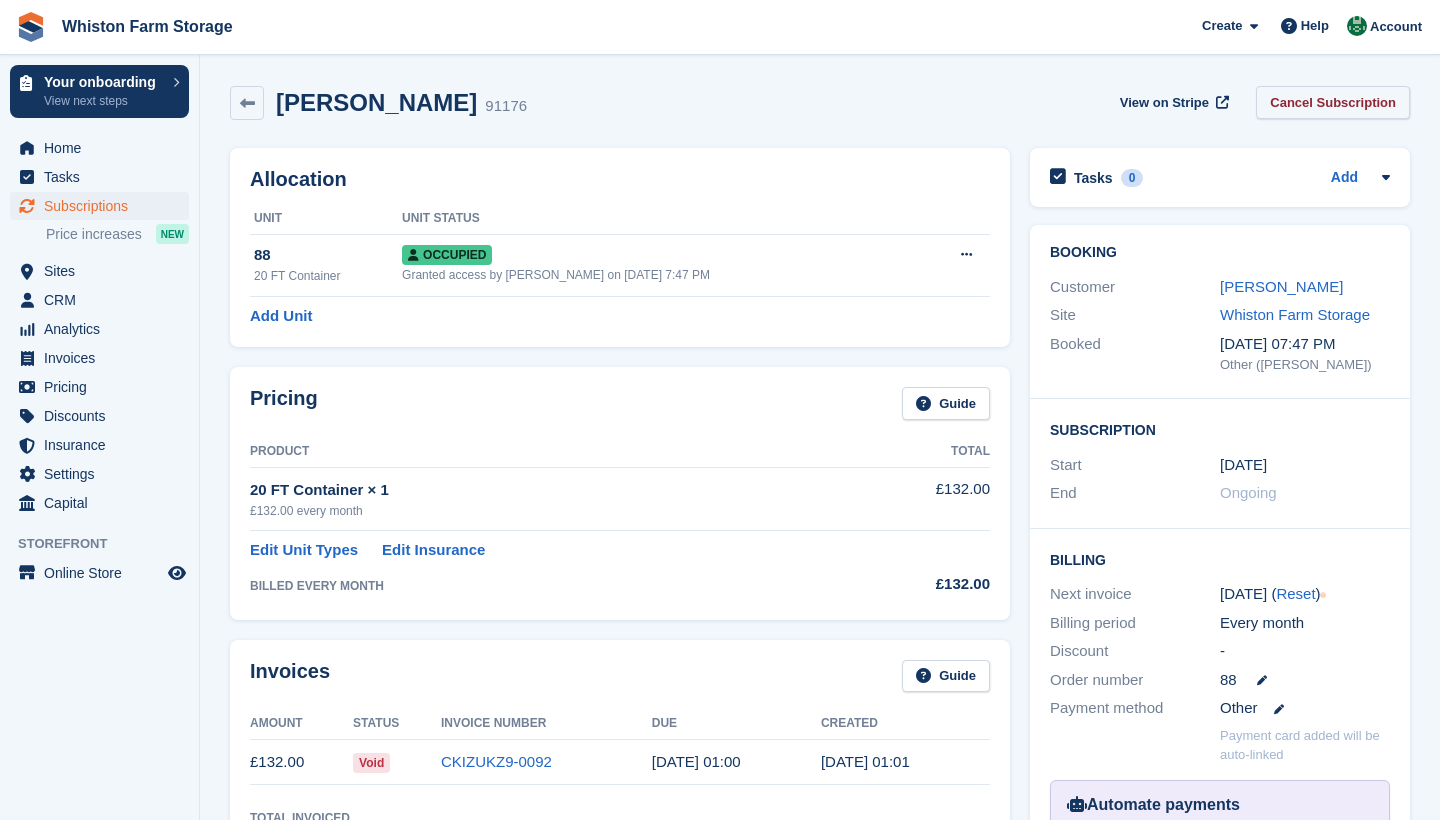 click on "Cancel Subscription" at bounding box center (1333, 102) 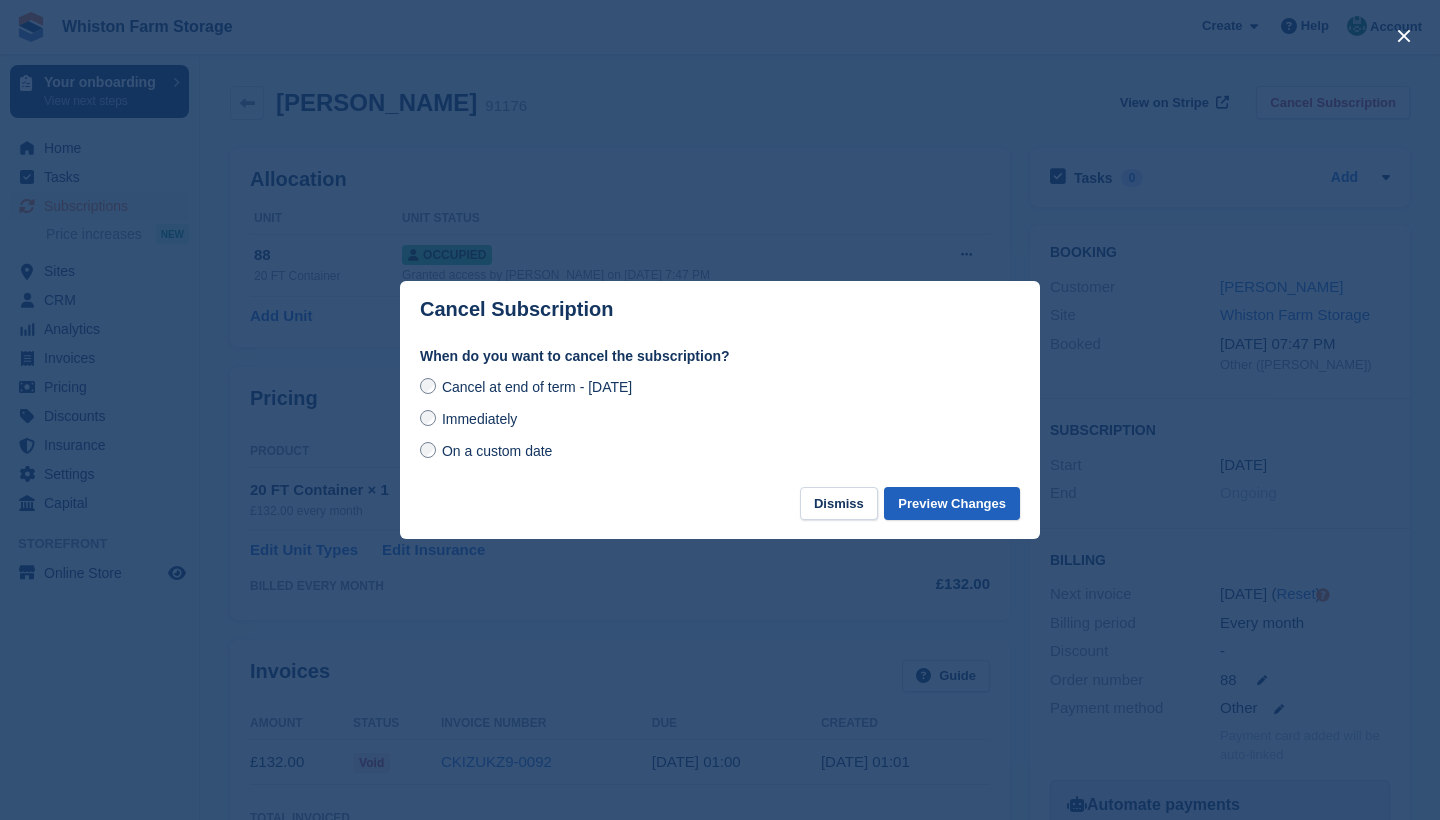 click on "Preview Changes" at bounding box center (952, 503) 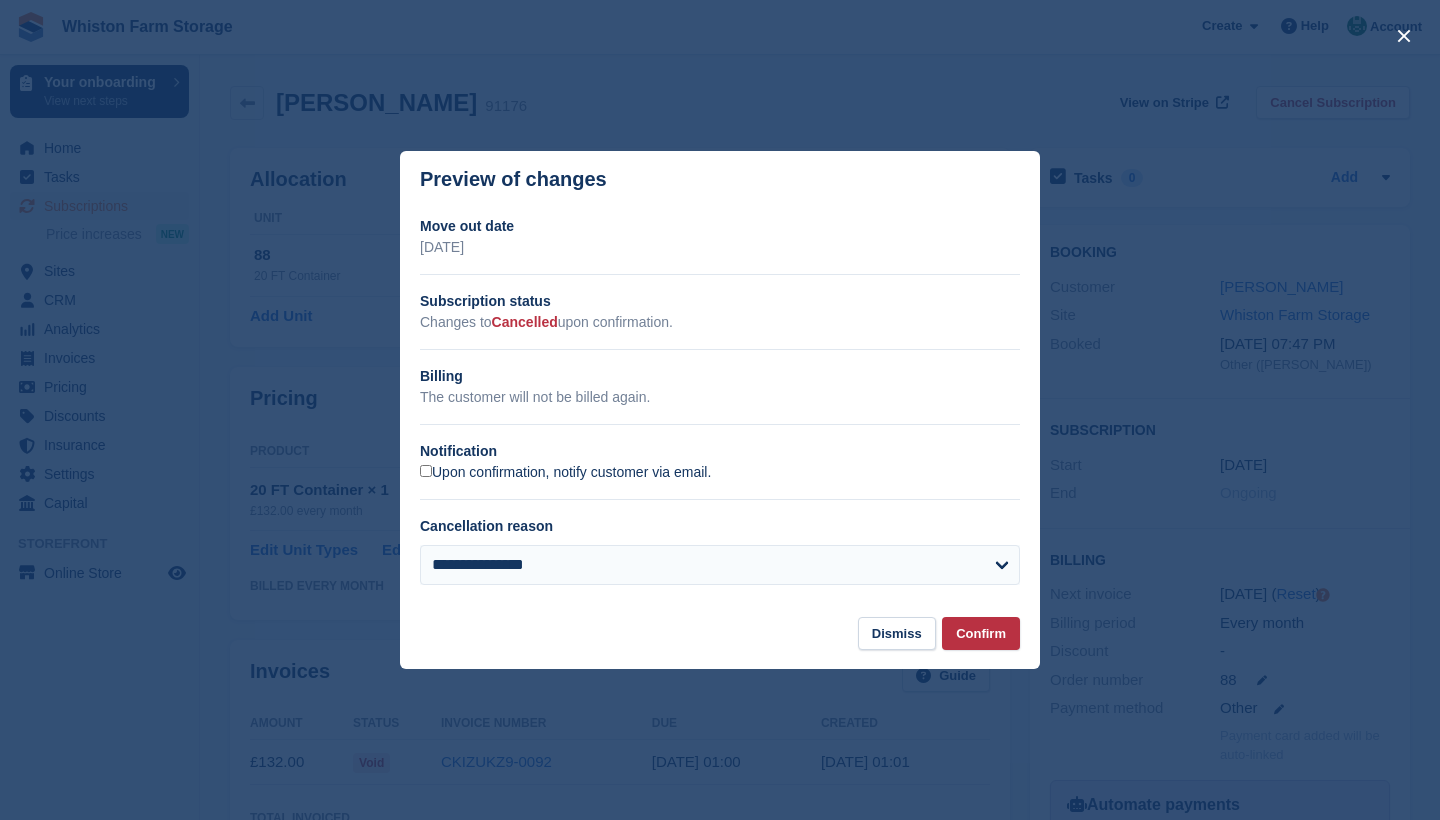 click on "Upon confirmation, notify customer via email." at bounding box center (565, 473) 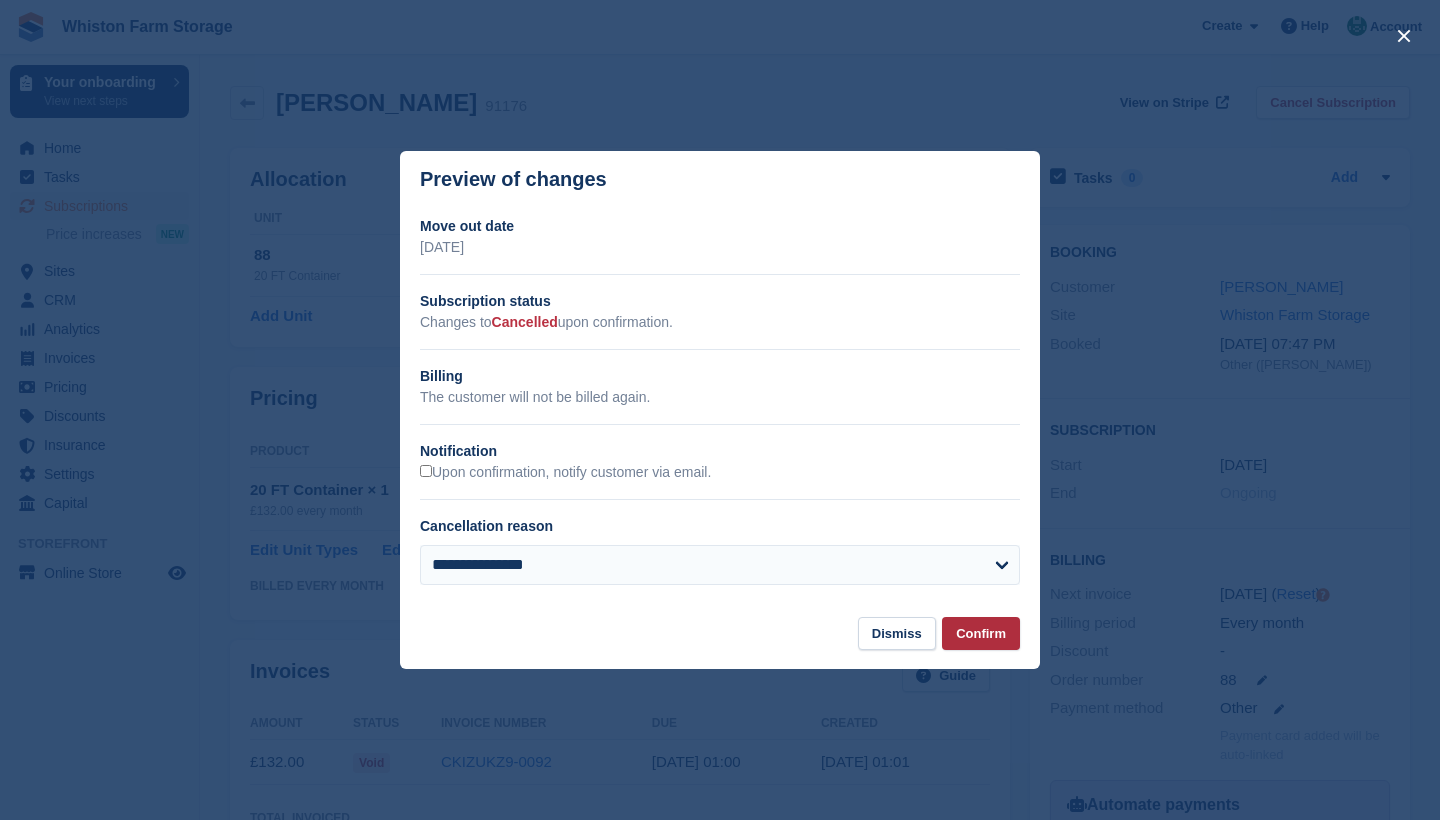 click on "Confirm" at bounding box center (981, 633) 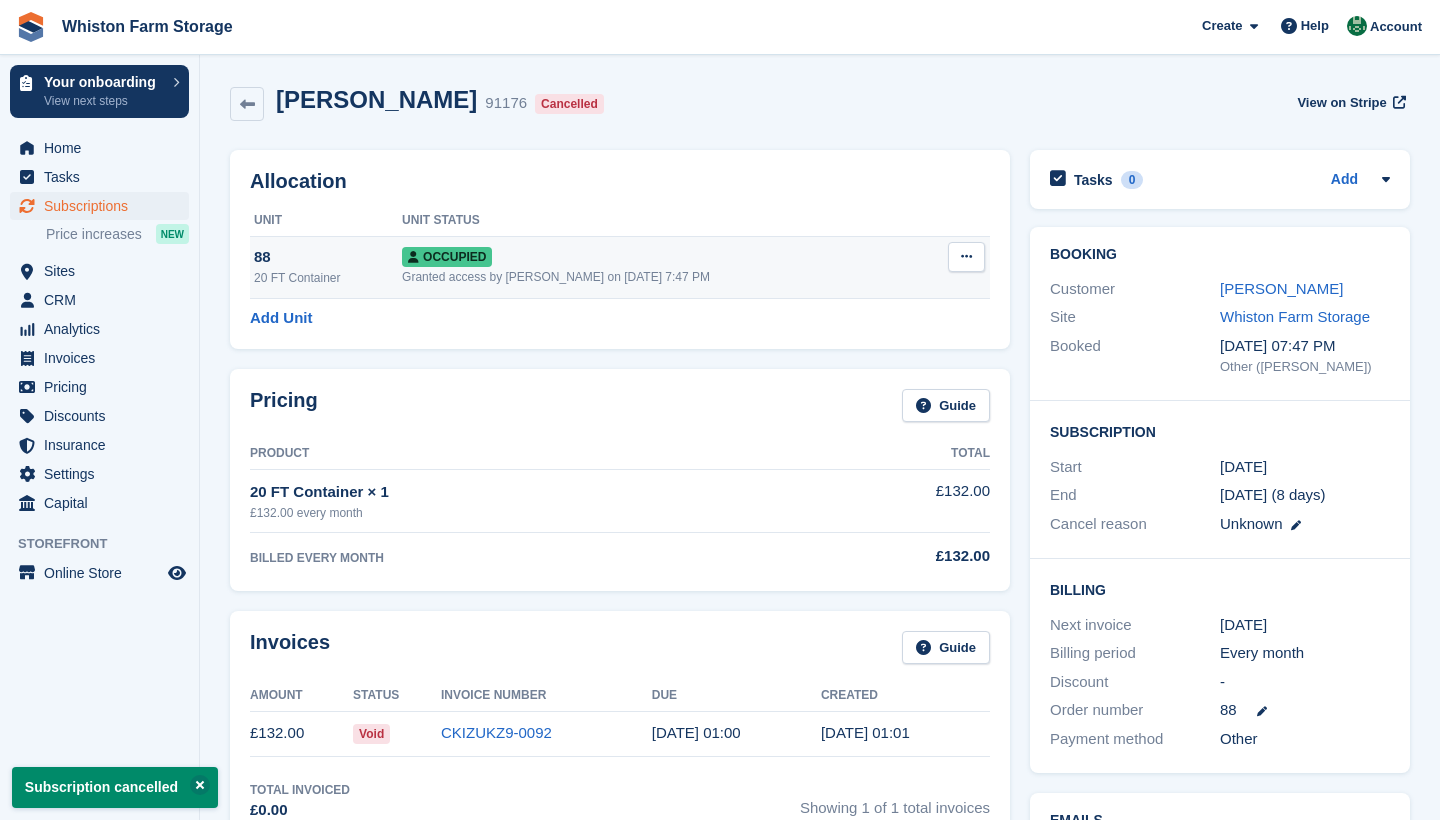 click at bounding box center (966, 257) 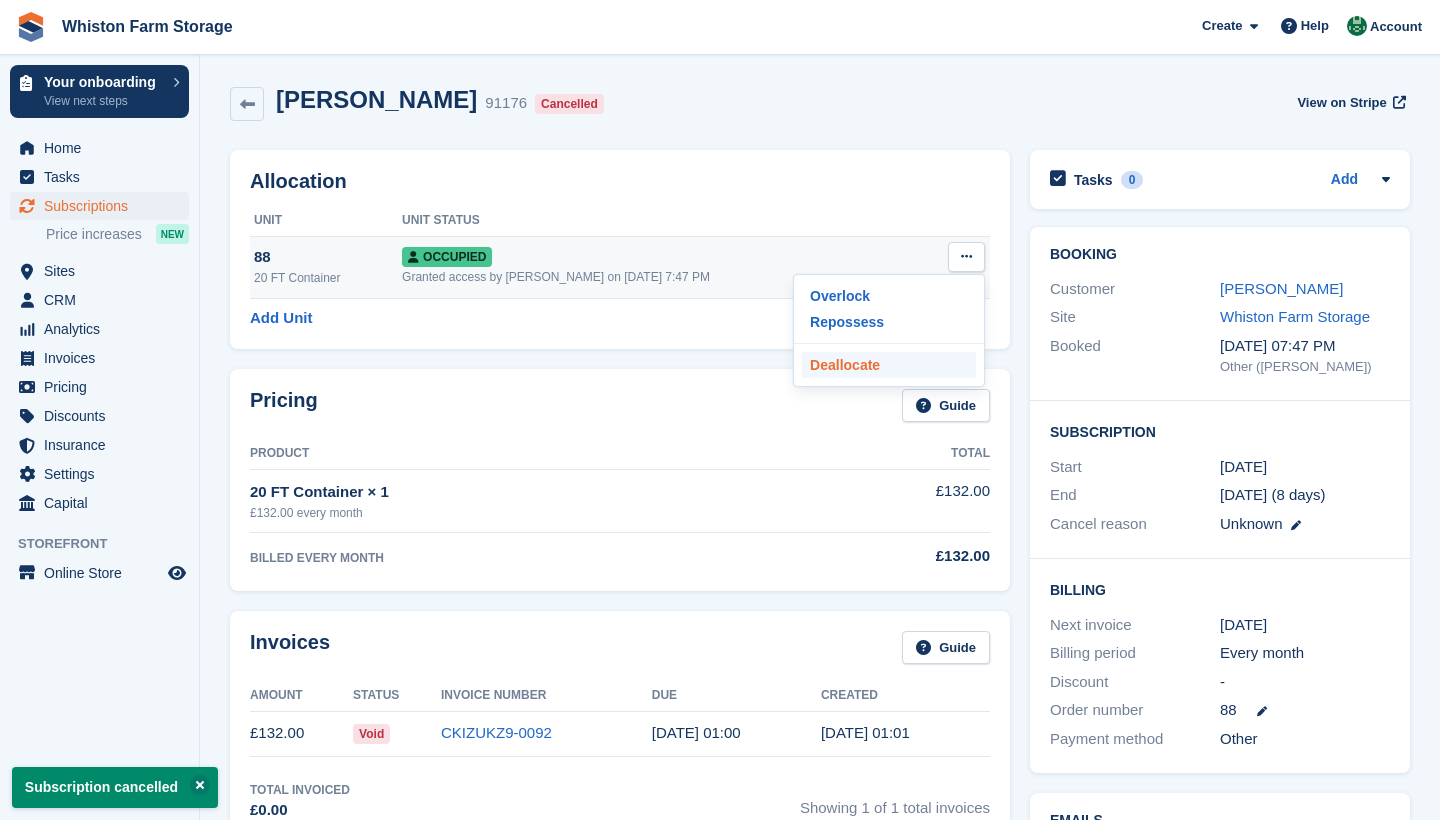 click on "Deallocate" at bounding box center [889, 365] 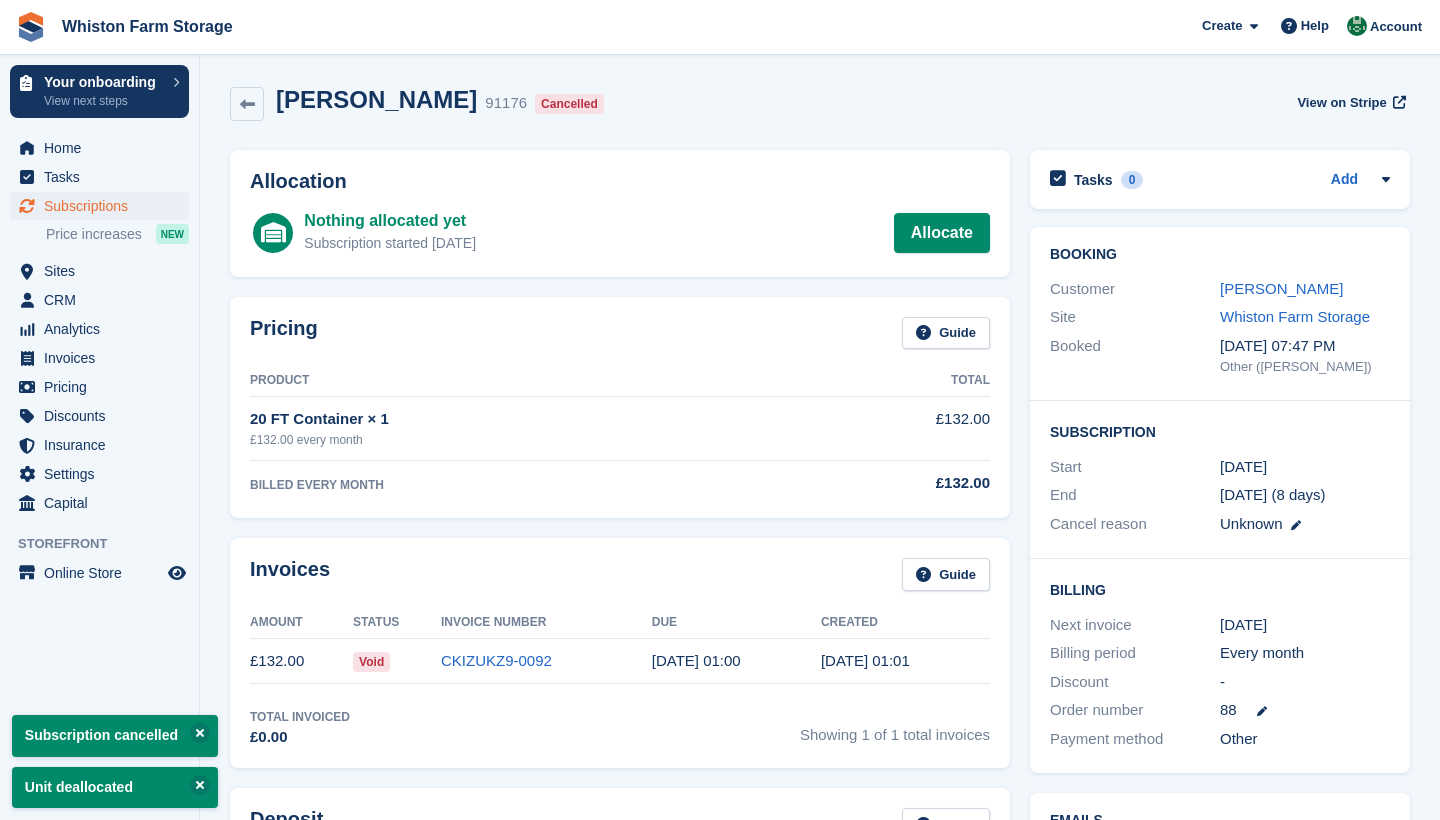 click on "Subscriptions" at bounding box center (104, 206) 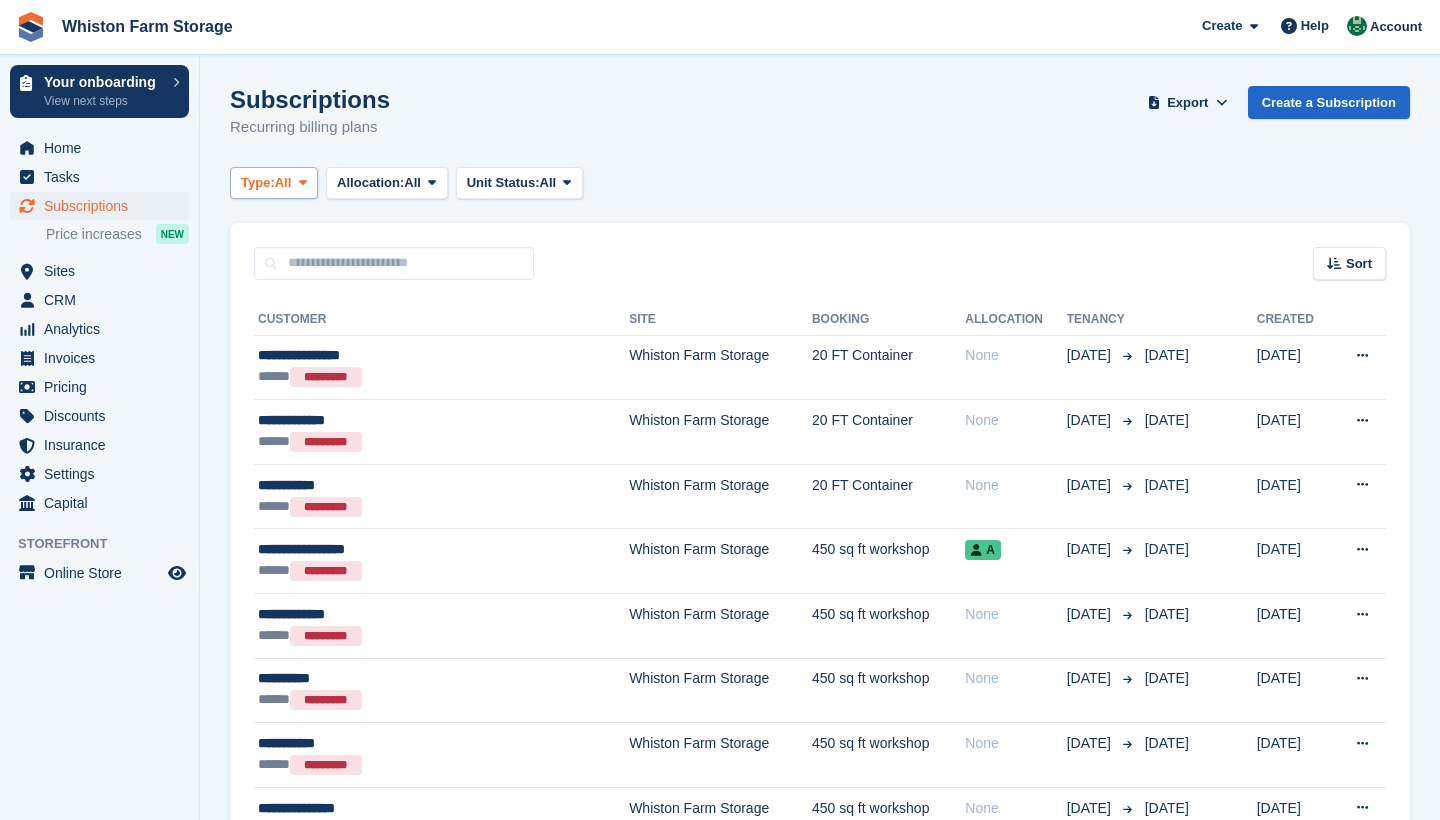 click on "Type:" at bounding box center (258, 183) 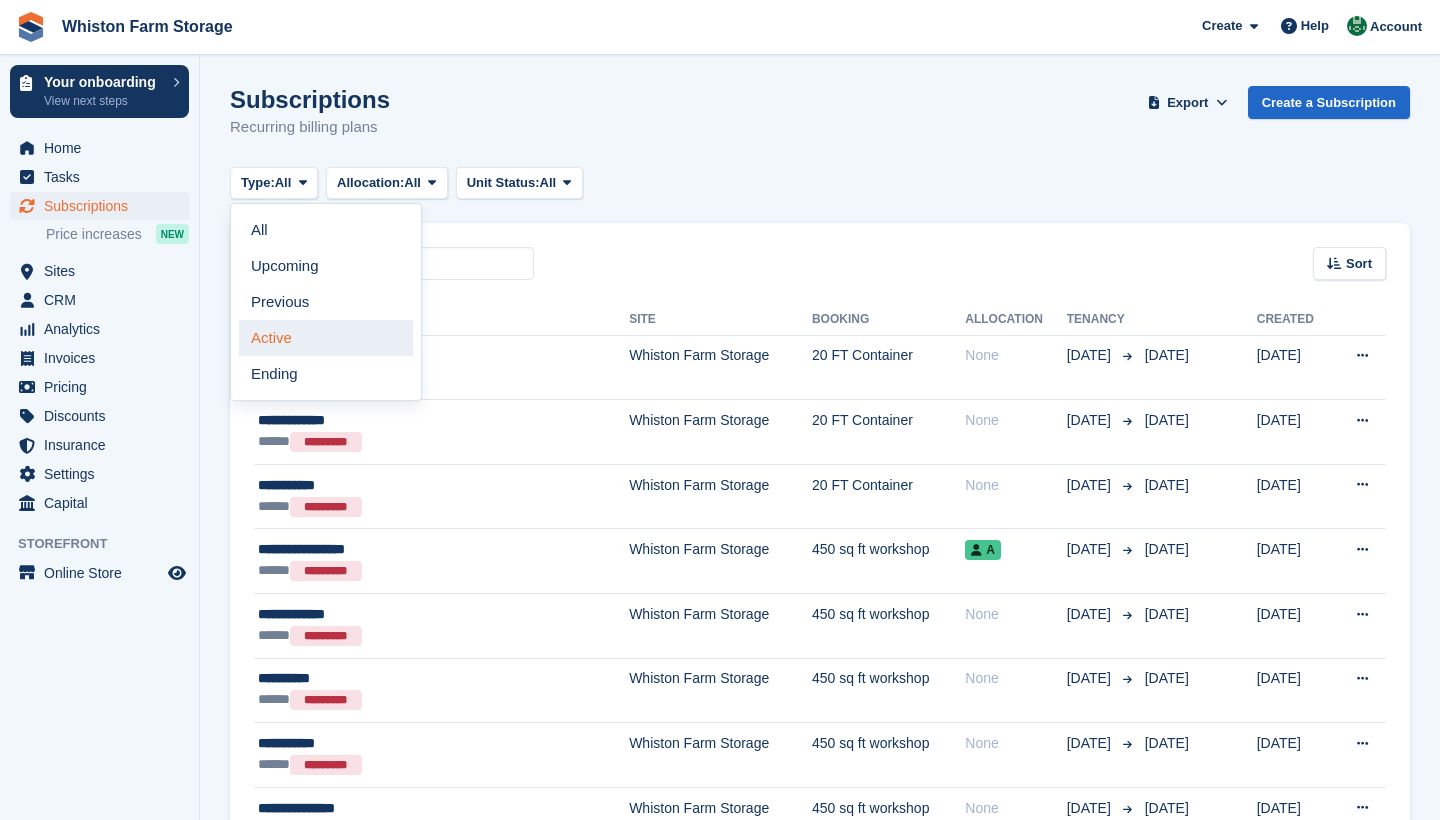click on "Active" at bounding box center [326, 338] 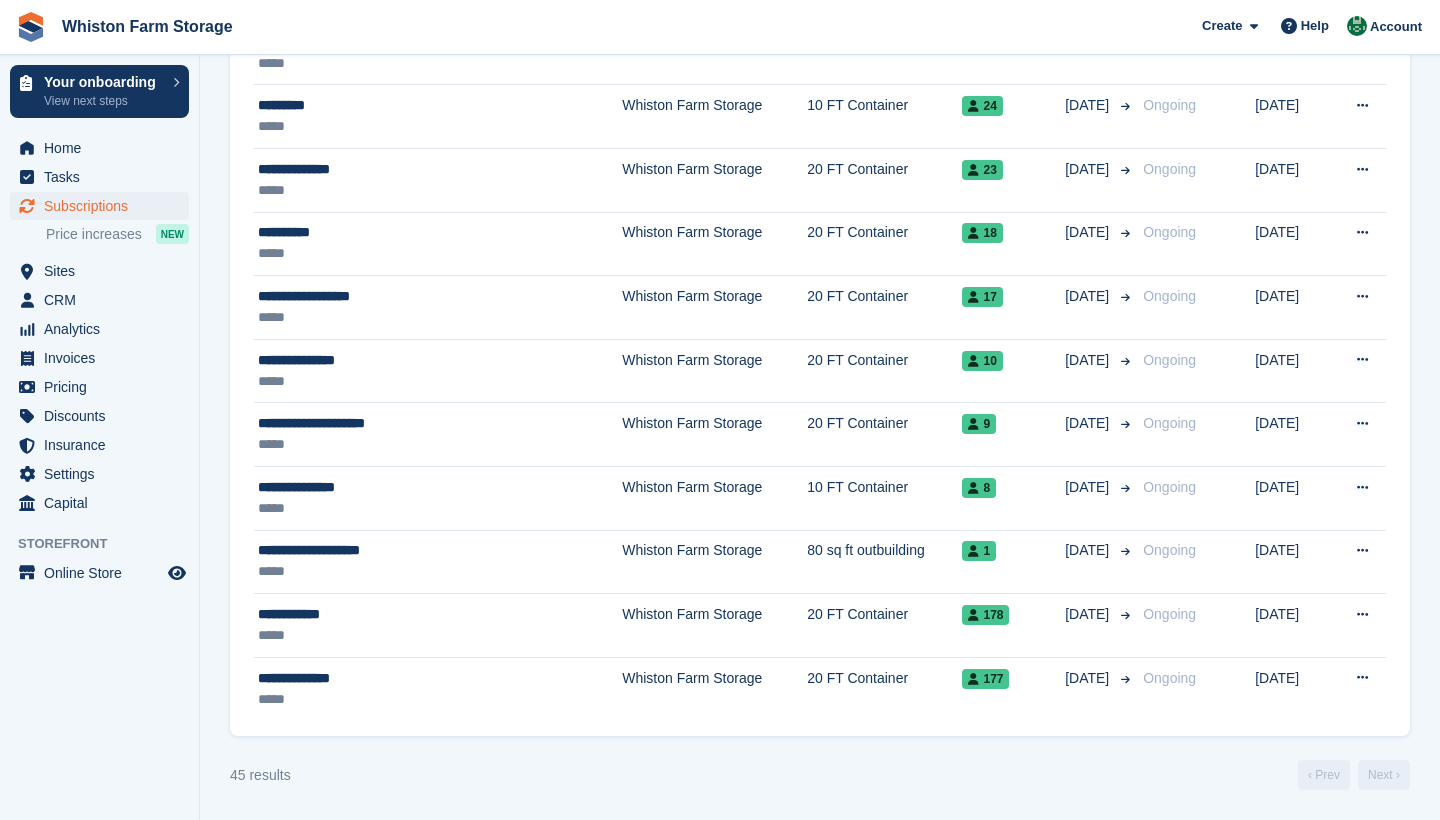 scroll, scrollTop: 2477, scrollLeft: 0, axis: vertical 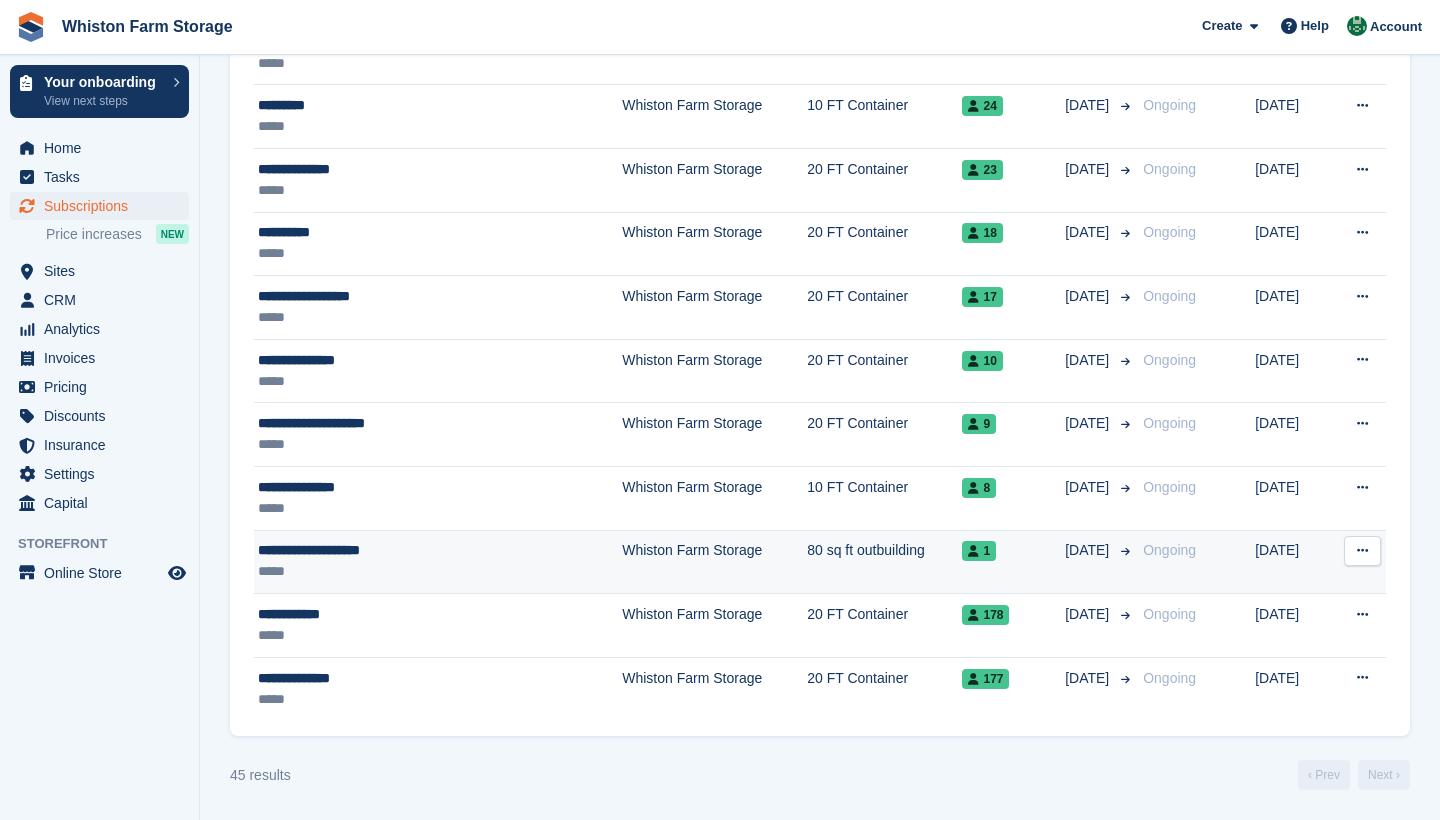 click on "**********" at bounding box center (395, 550) 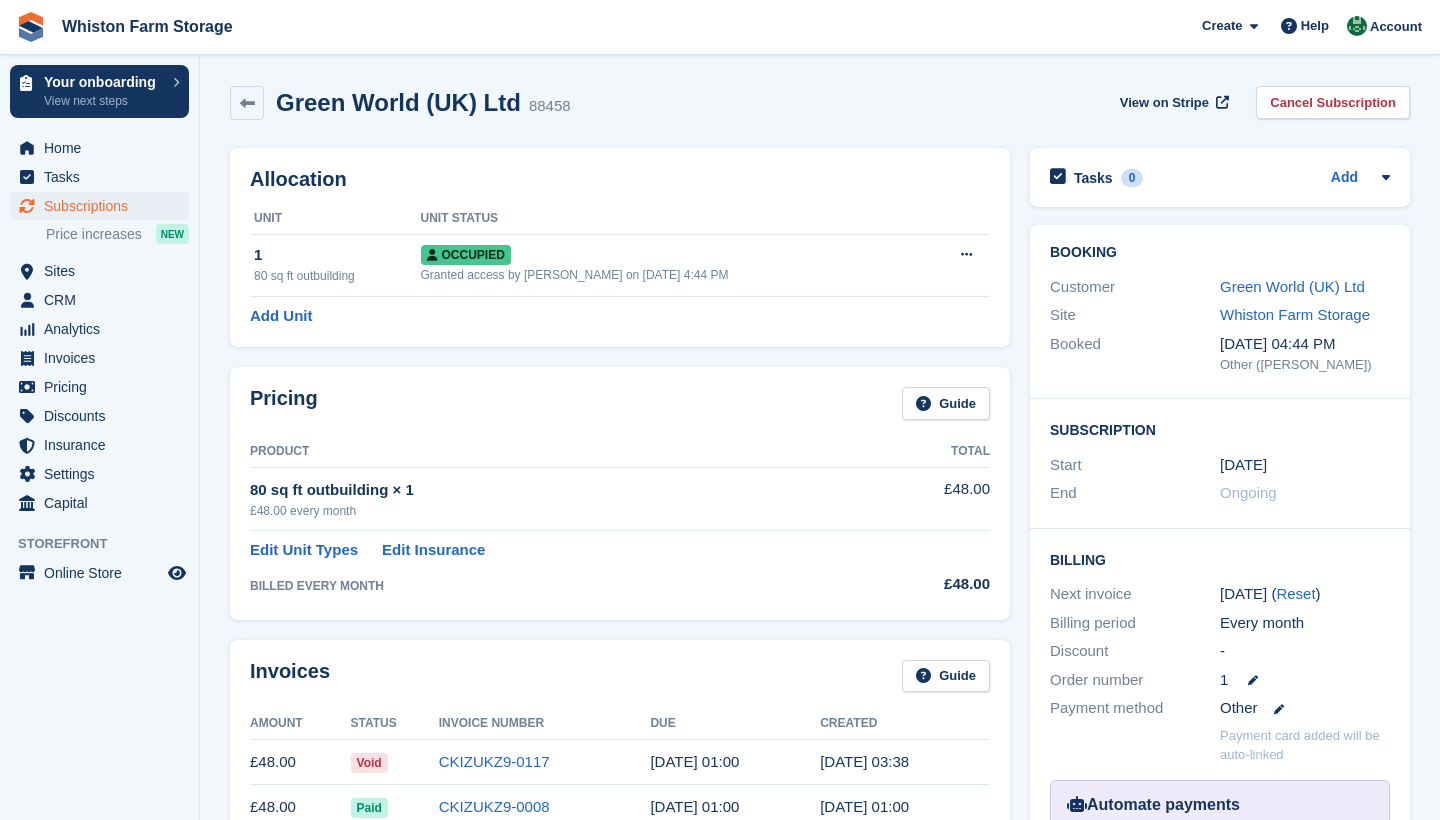 scroll, scrollTop: 0, scrollLeft: 0, axis: both 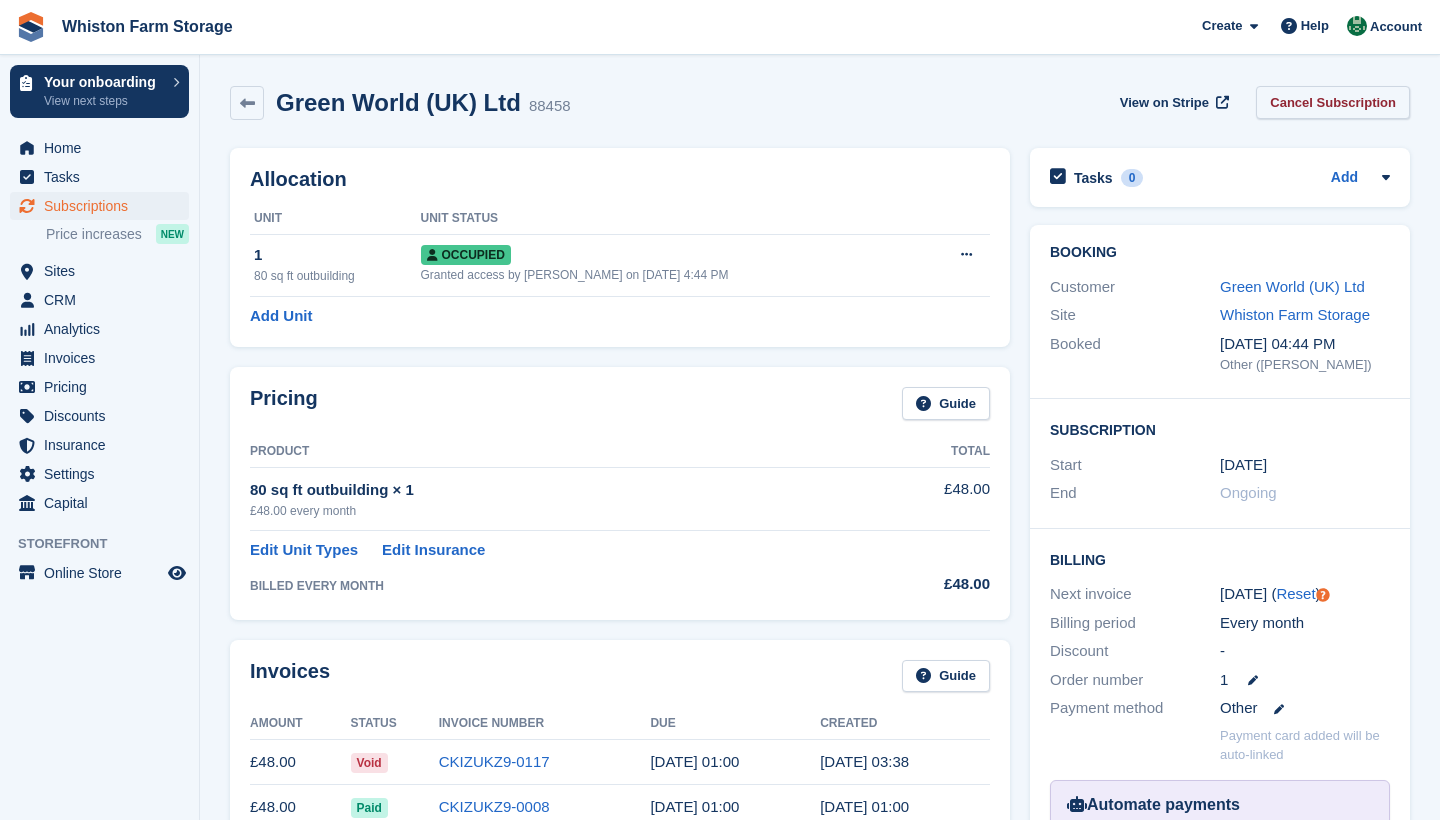 click on "Cancel Subscription" at bounding box center (1333, 102) 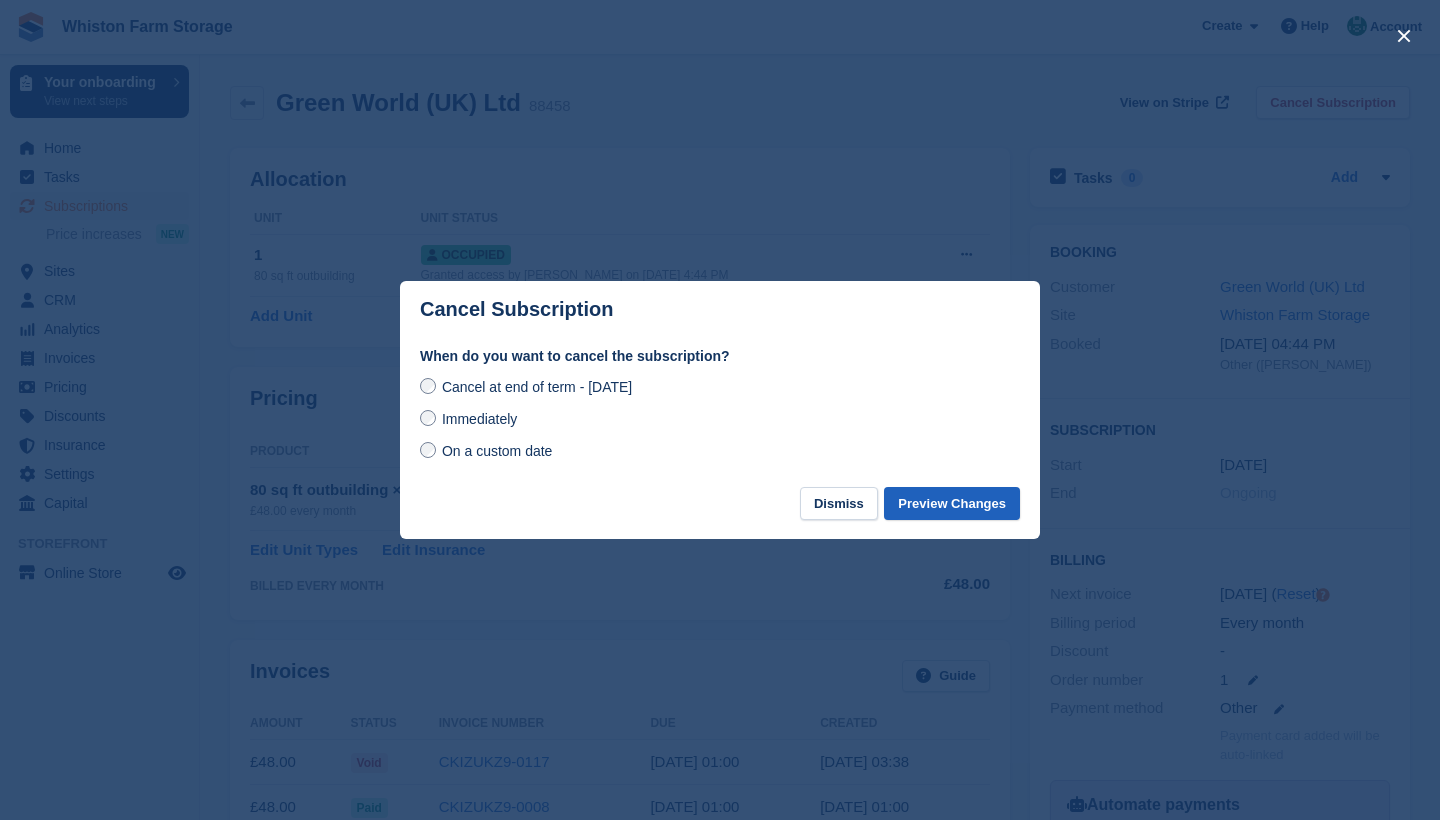 click on "Preview Changes" at bounding box center [952, 503] 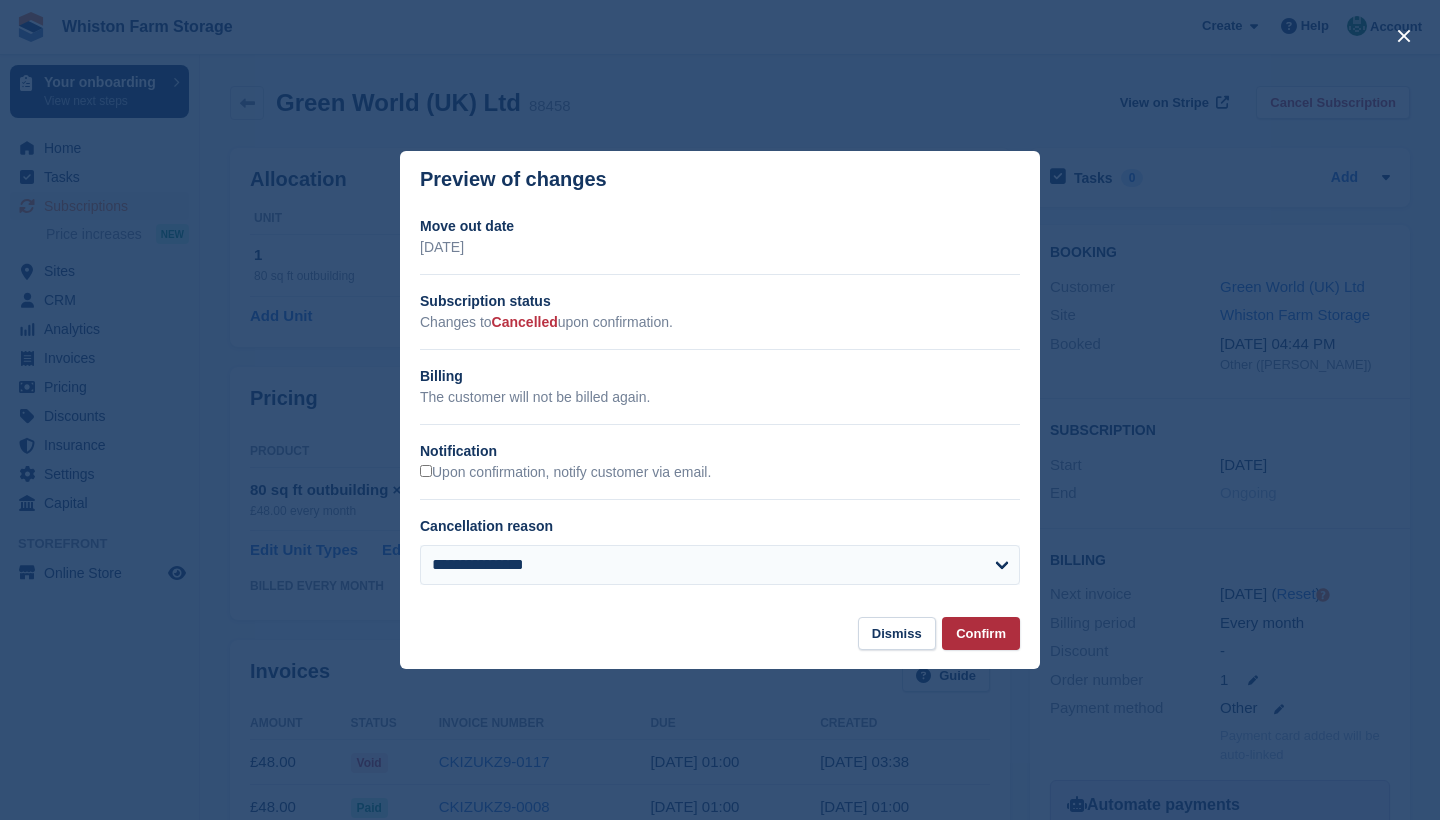 click on "Confirm" at bounding box center (981, 633) 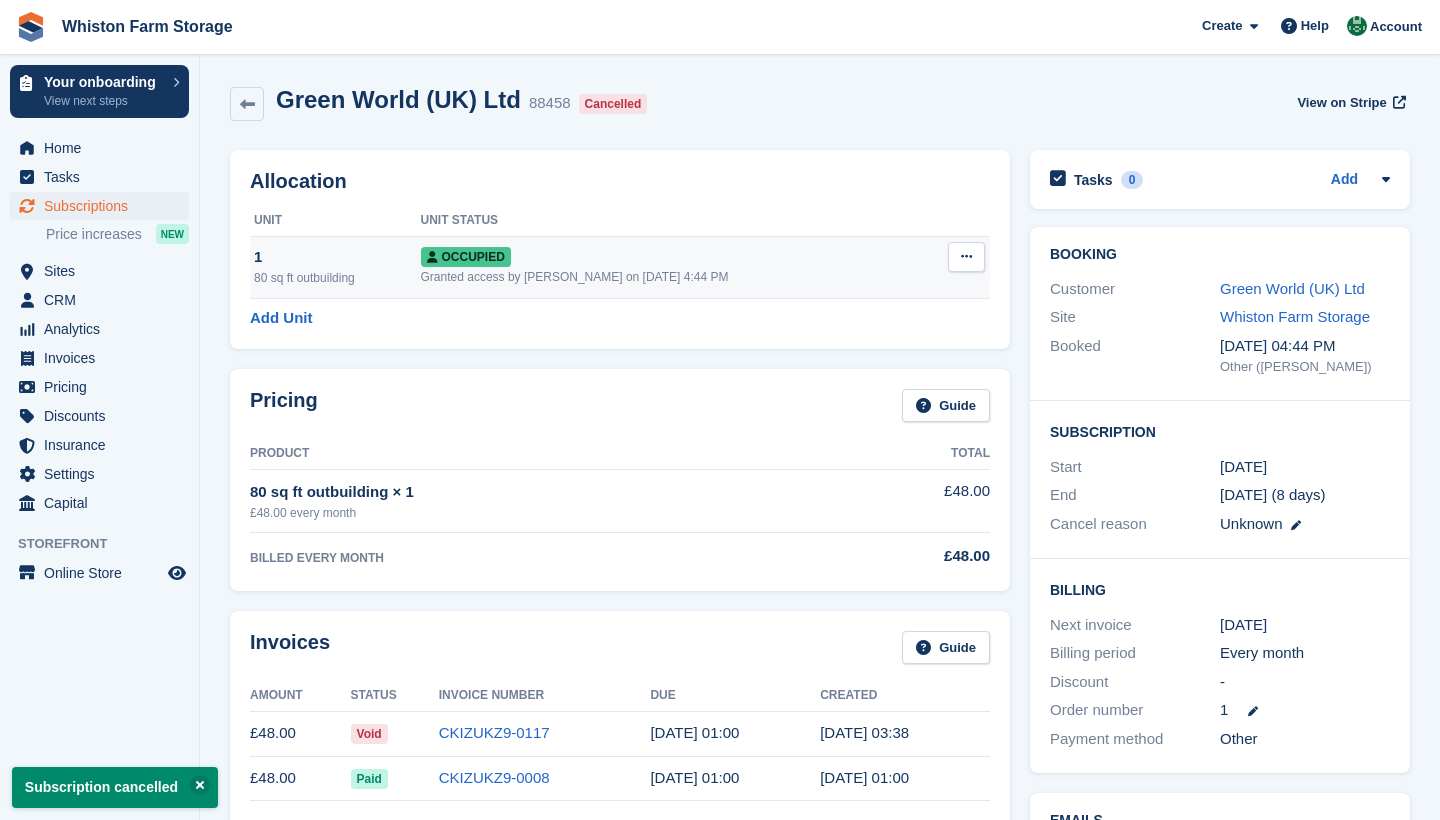 click at bounding box center [966, 257] 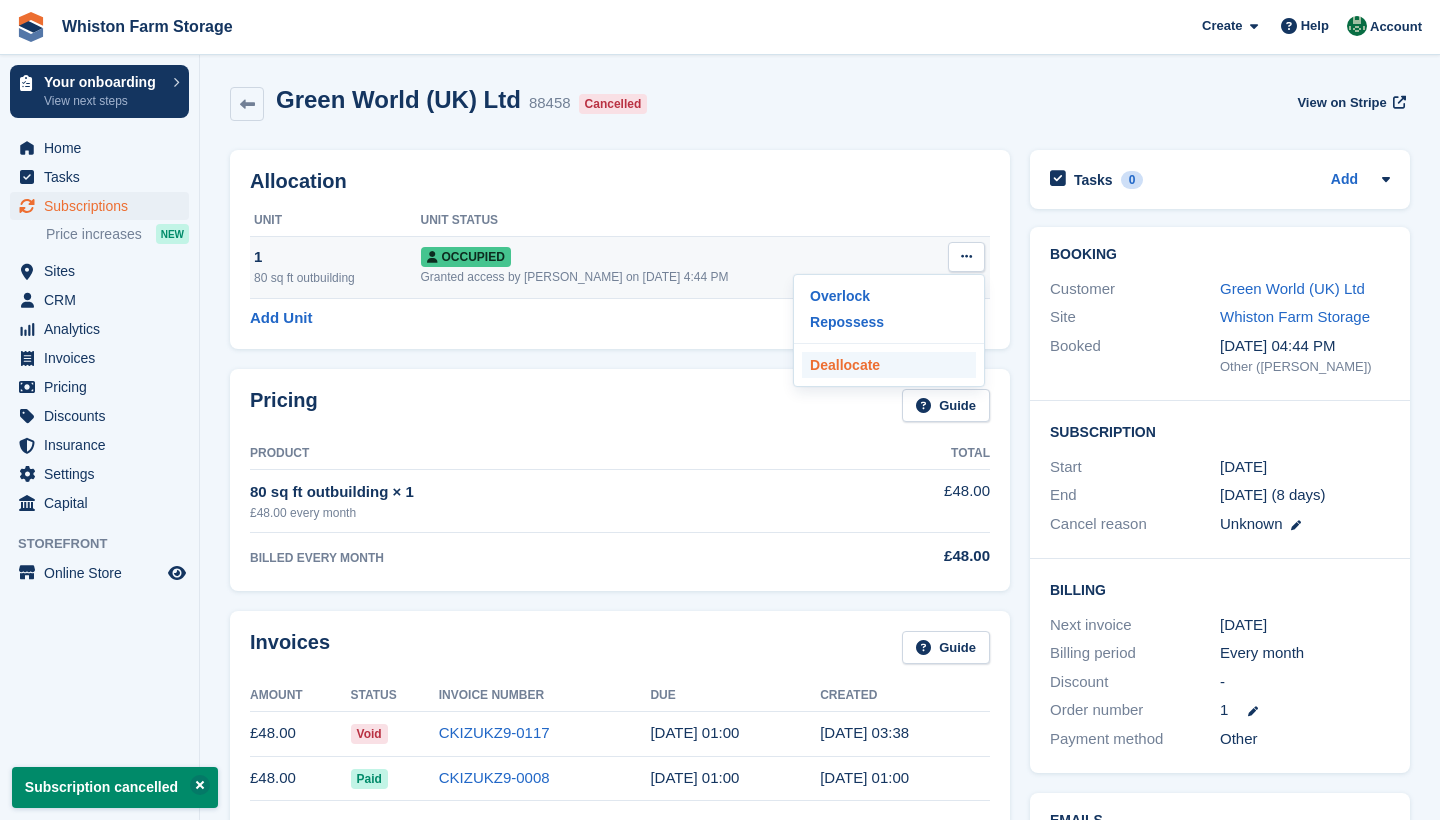 click on "Deallocate" at bounding box center [889, 365] 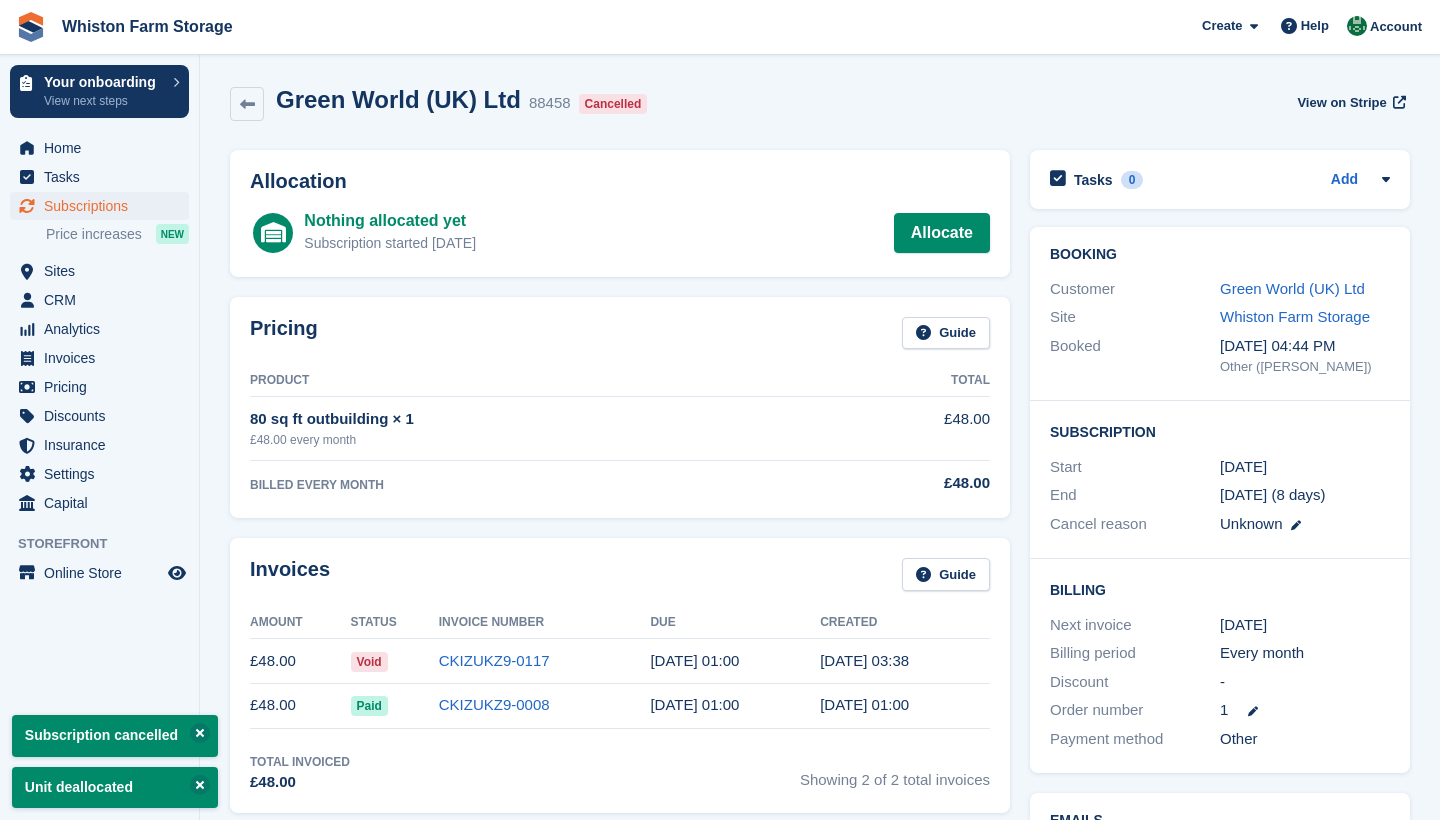 click on "Subscriptions" at bounding box center [104, 206] 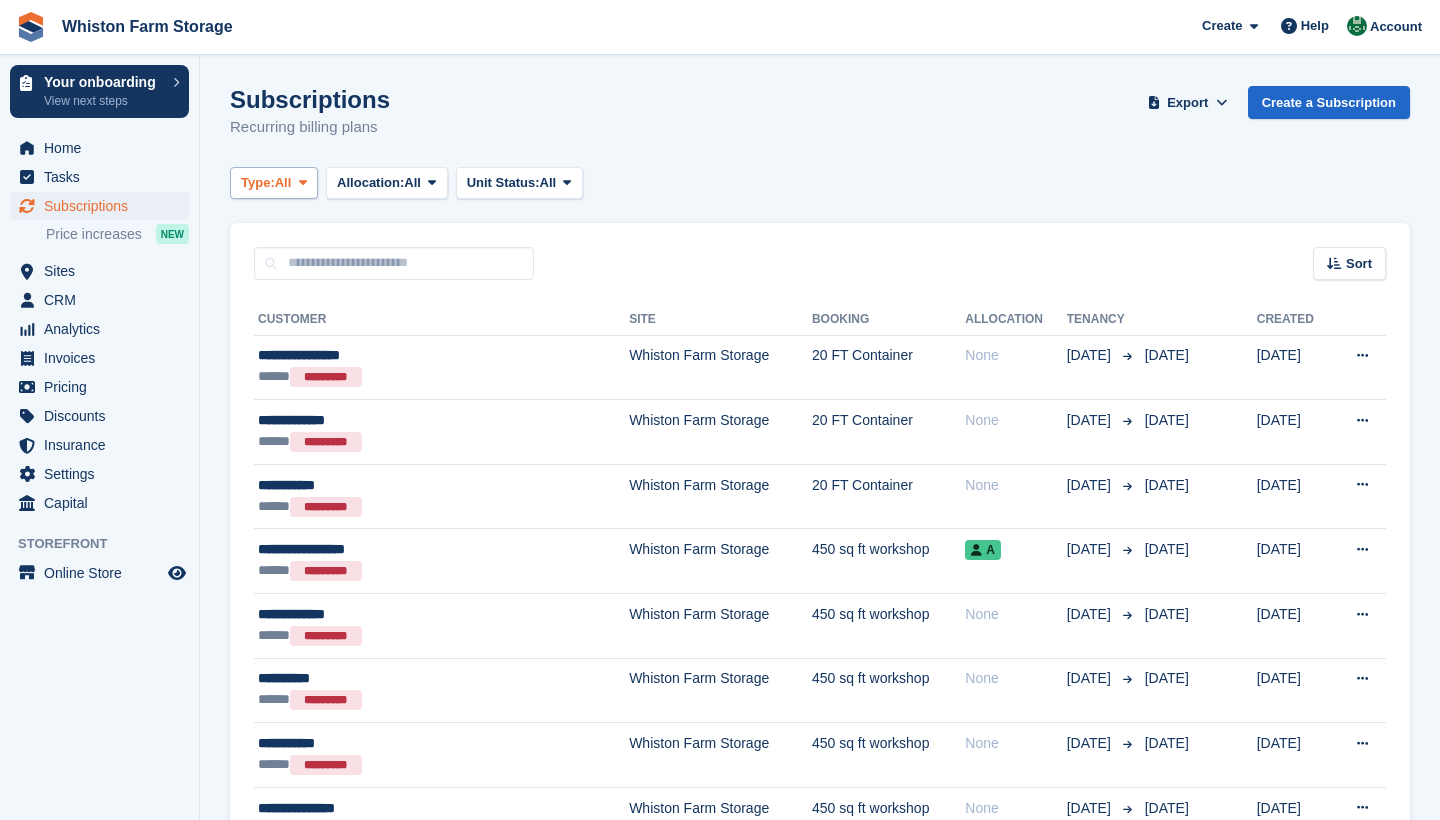 click on "All" at bounding box center [283, 183] 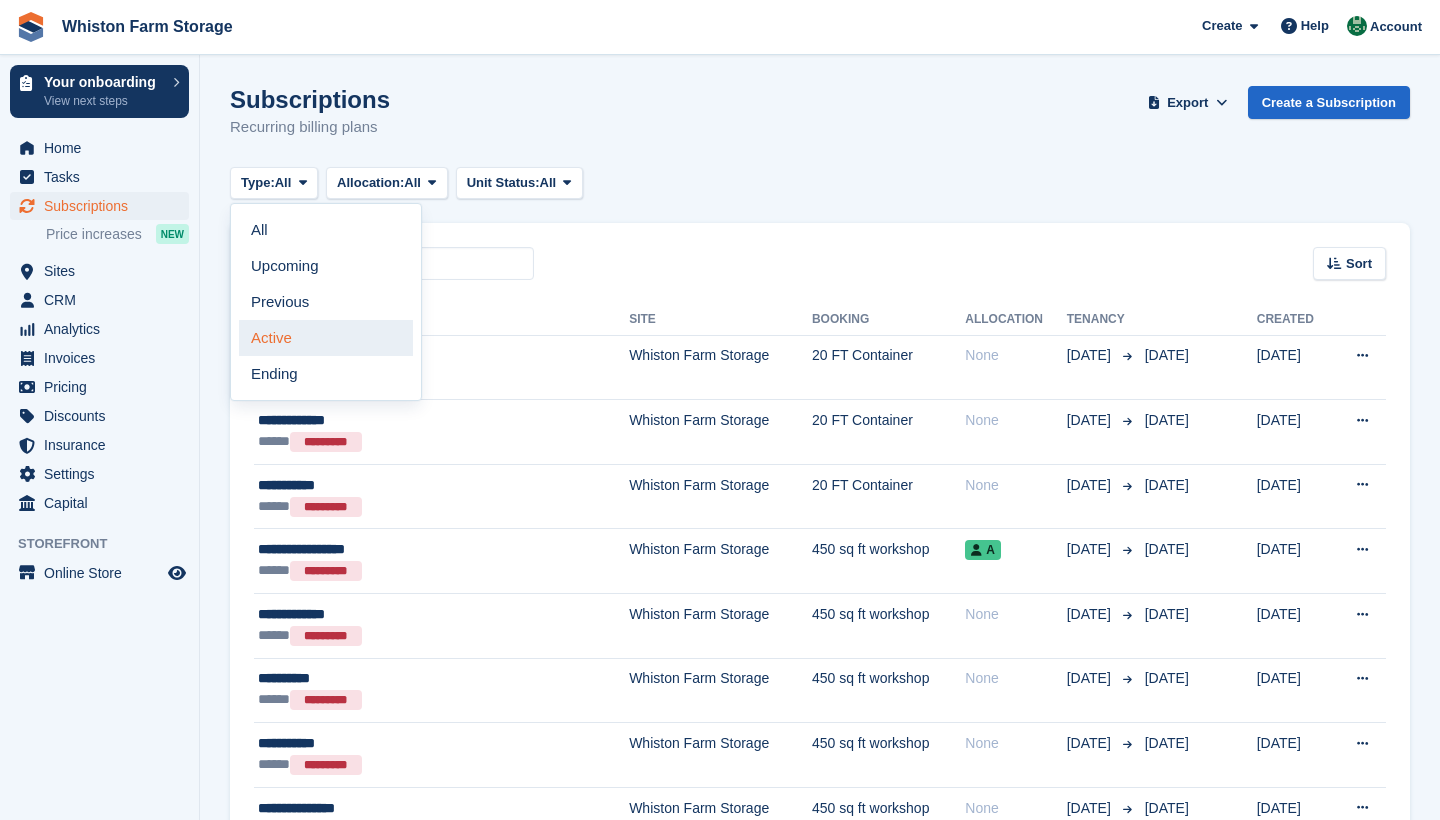 click on "Active" at bounding box center (326, 338) 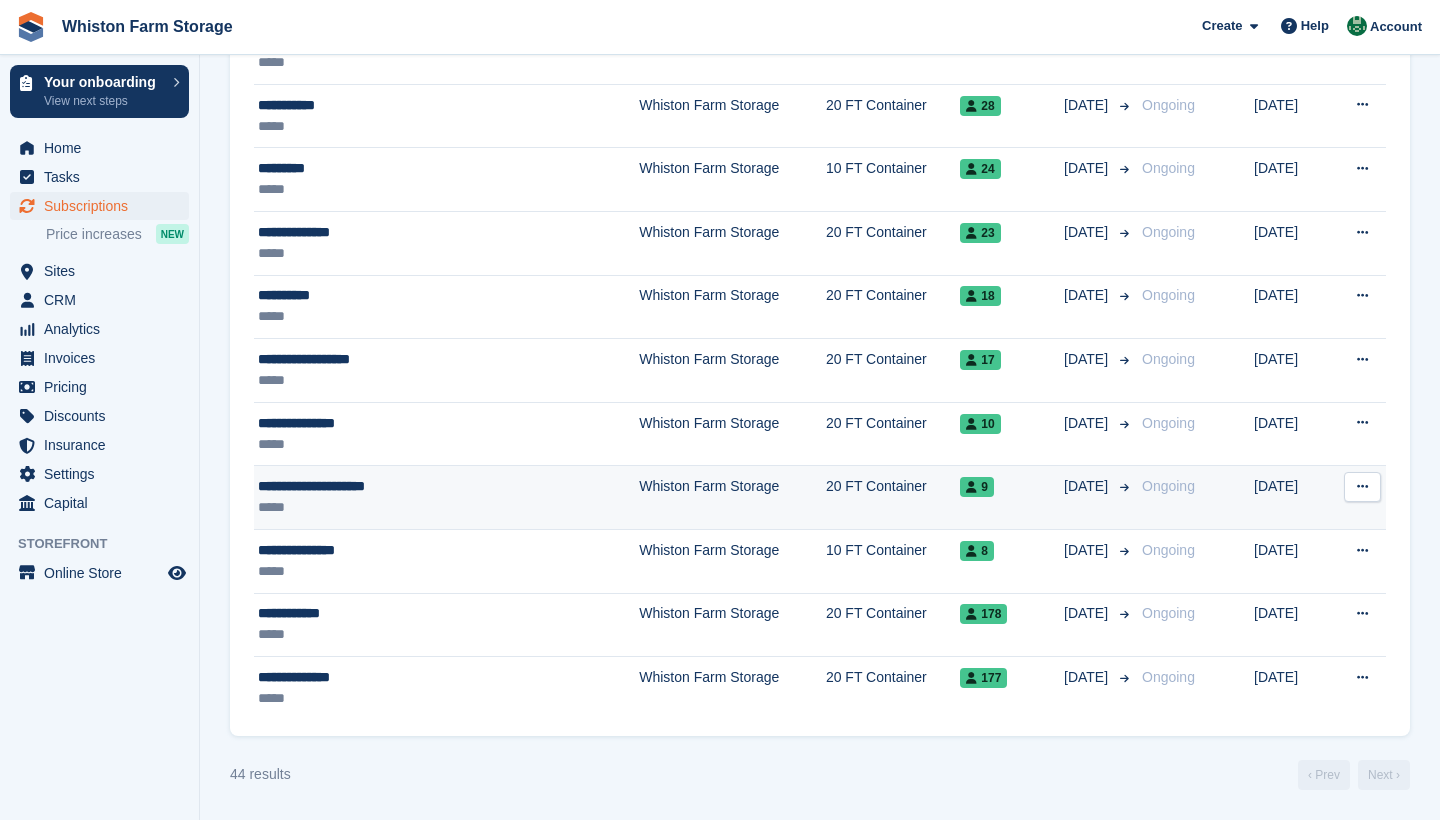 scroll, scrollTop: 2413, scrollLeft: 0, axis: vertical 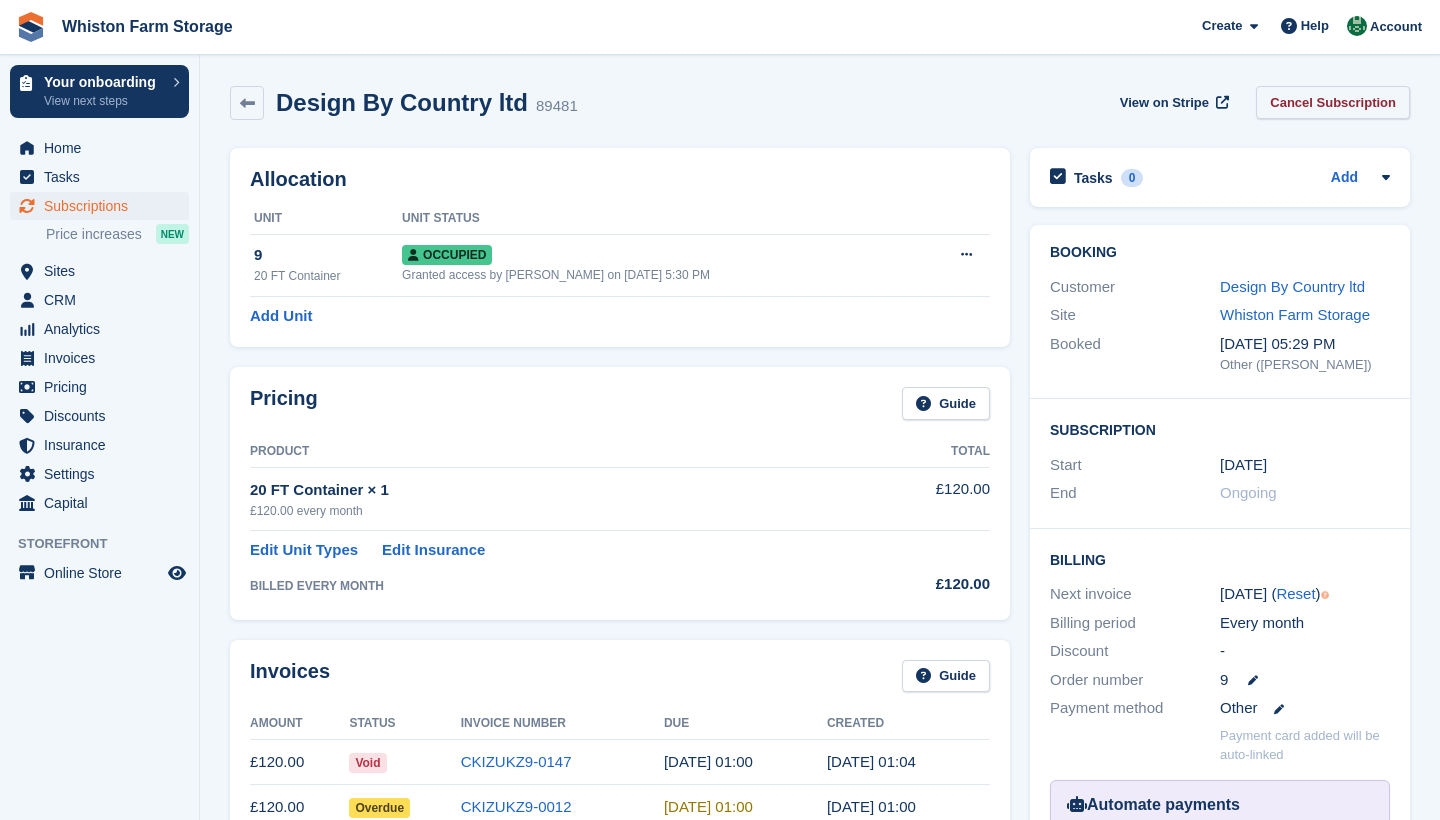 click on "Cancel Subscription" at bounding box center [1333, 102] 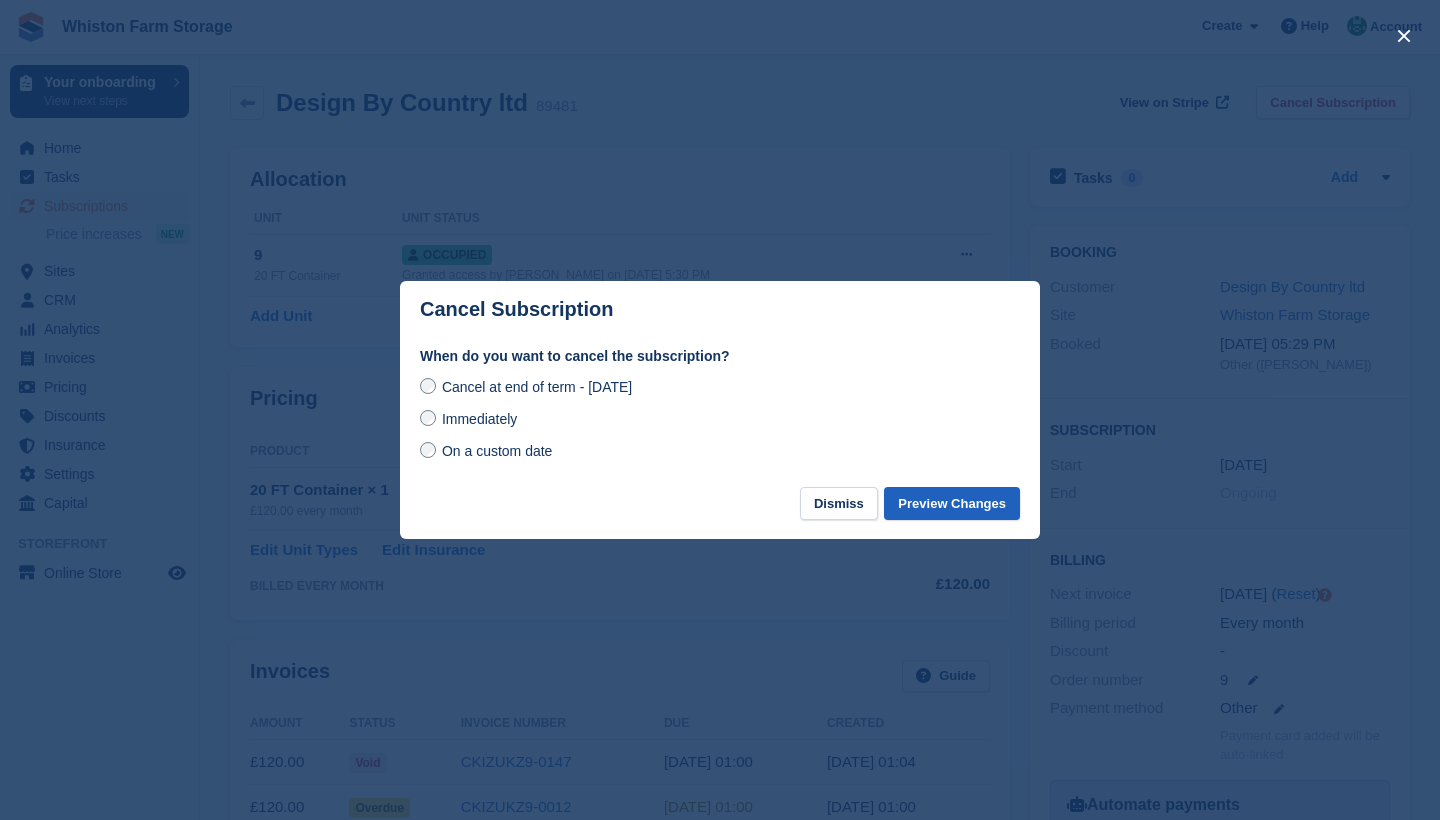 click on "Preview Changes" at bounding box center (952, 503) 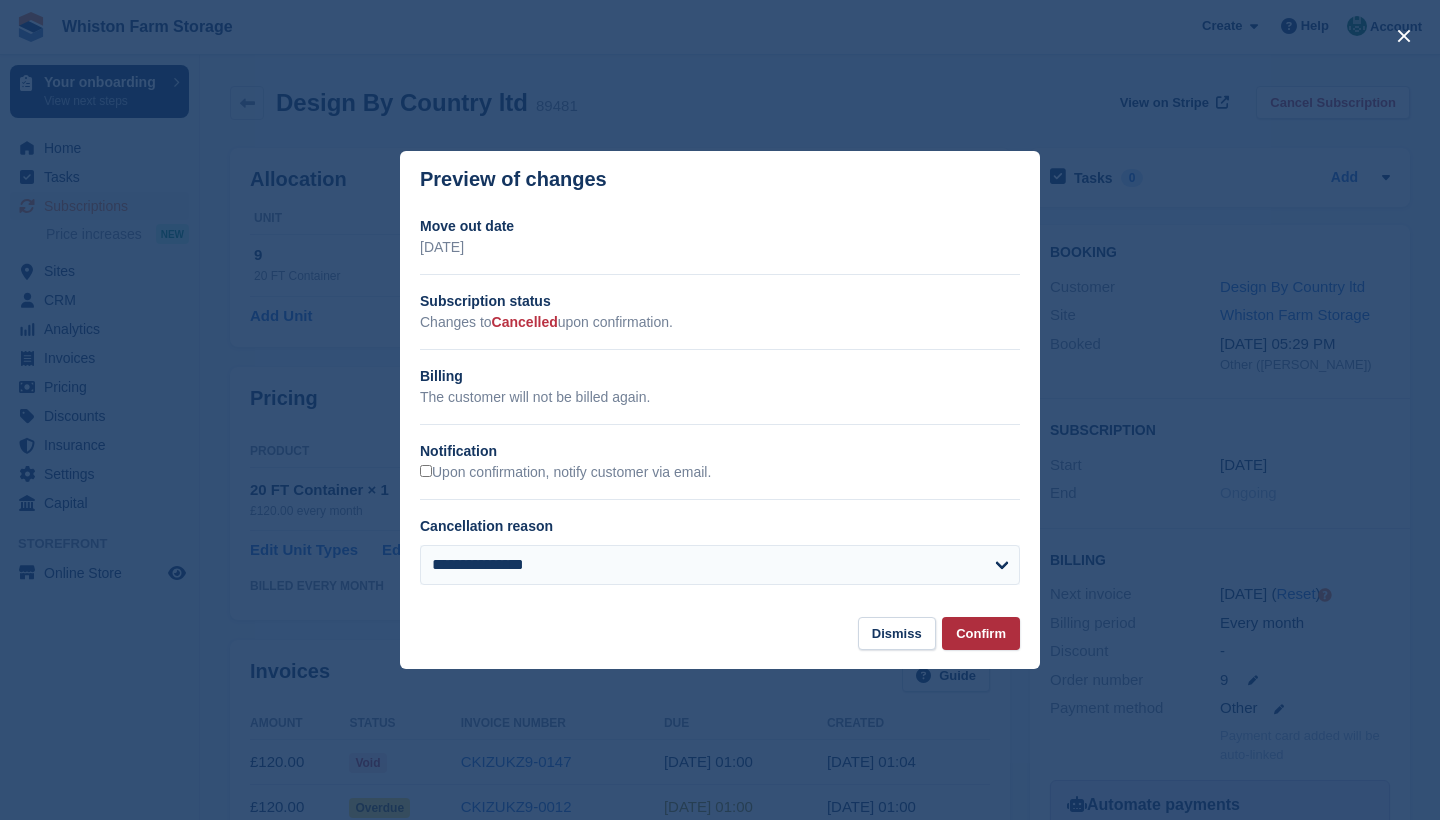 click on "Confirm" at bounding box center (981, 633) 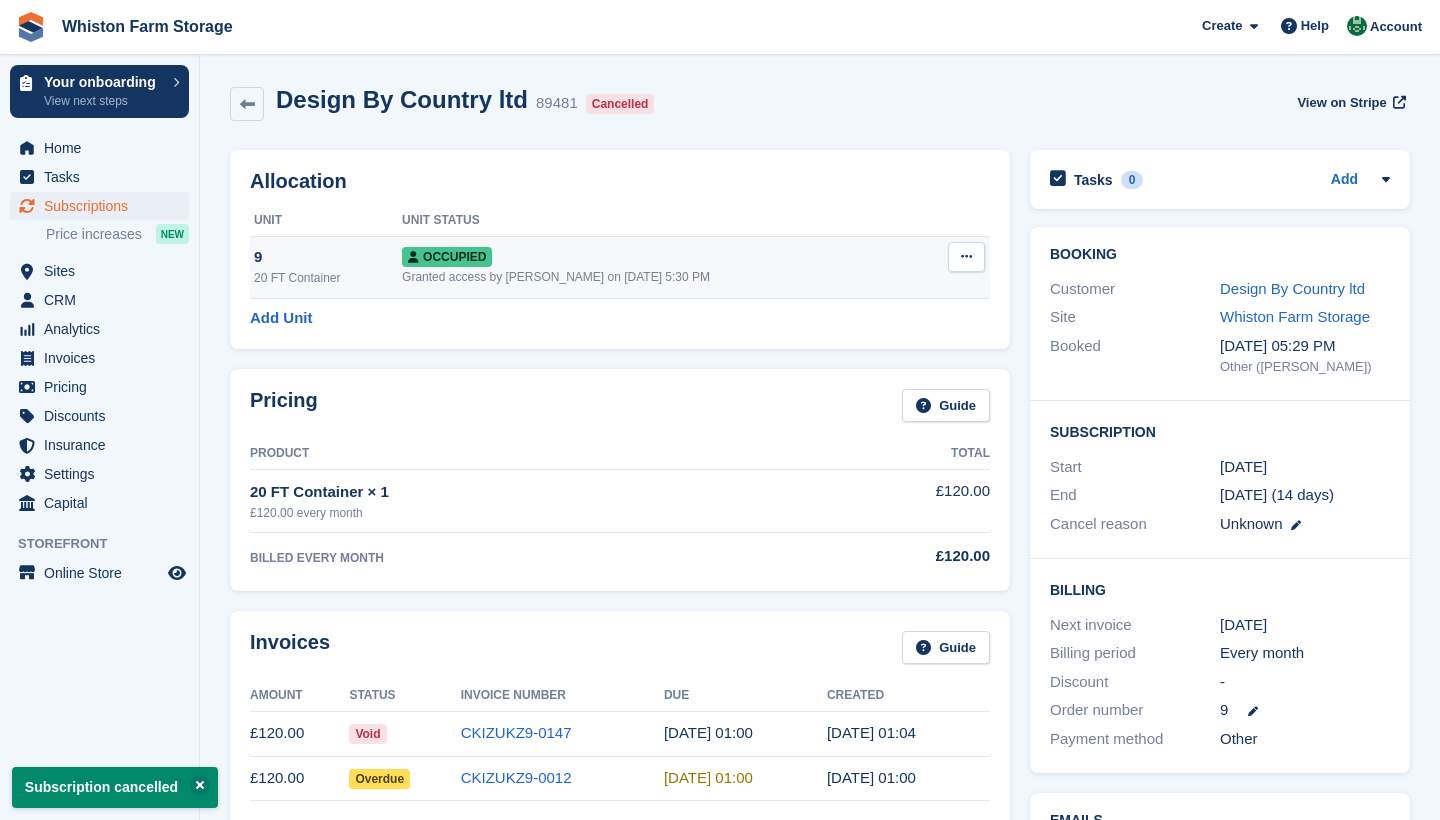 click at bounding box center (966, 256) 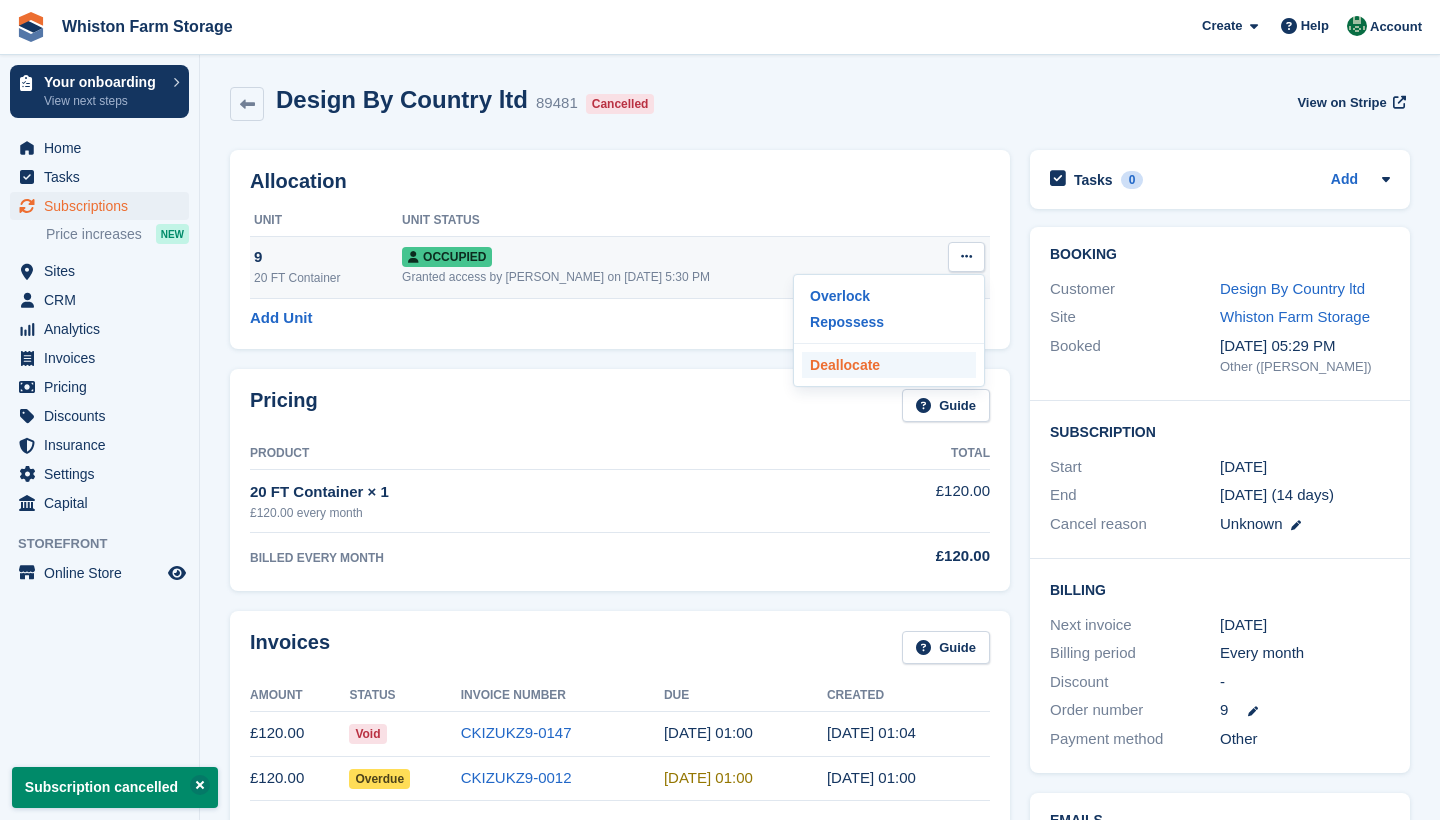 click on "Deallocate" at bounding box center (889, 365) 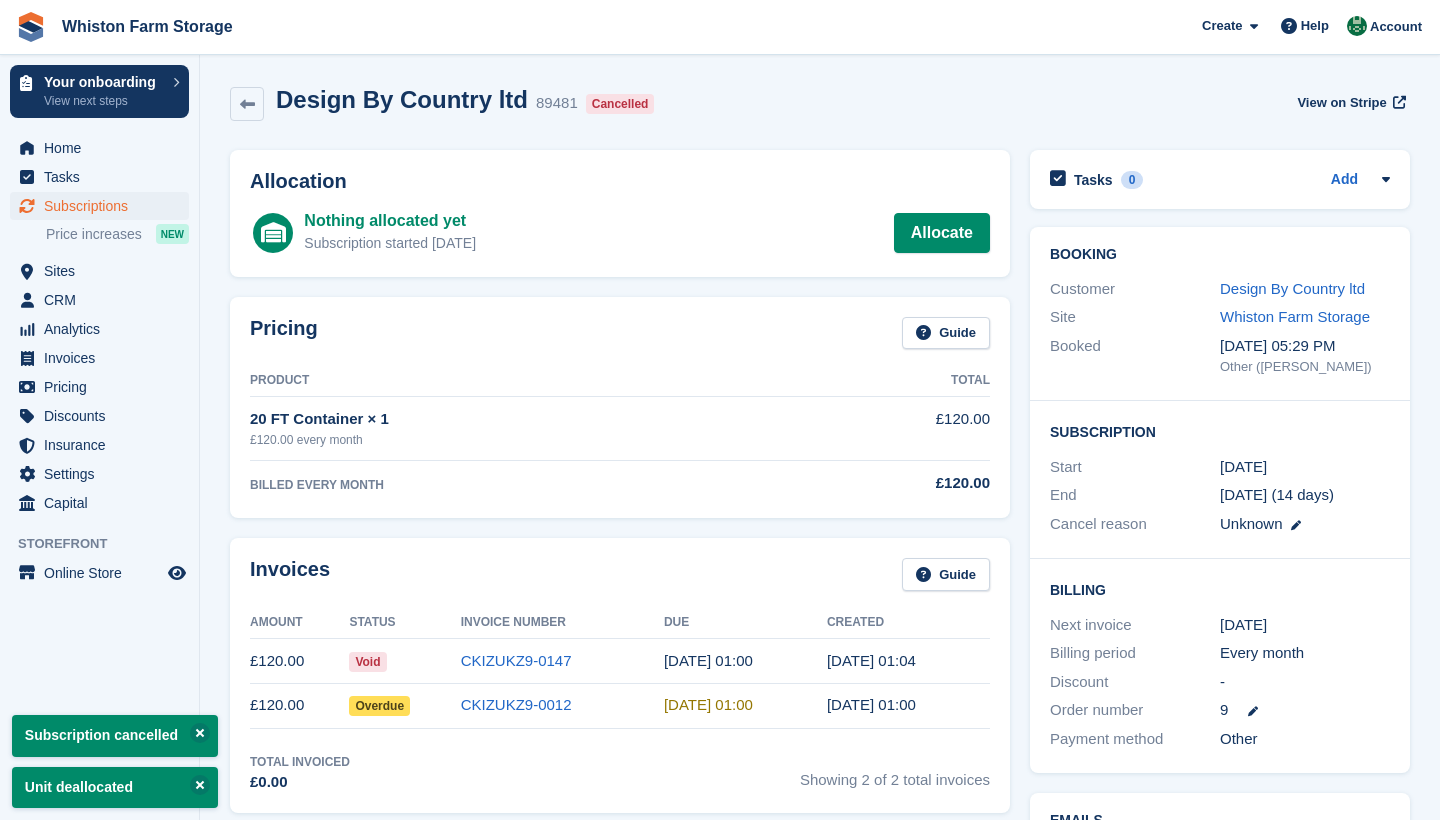 click on "Subscriptions" at bounding box center [104, 206] 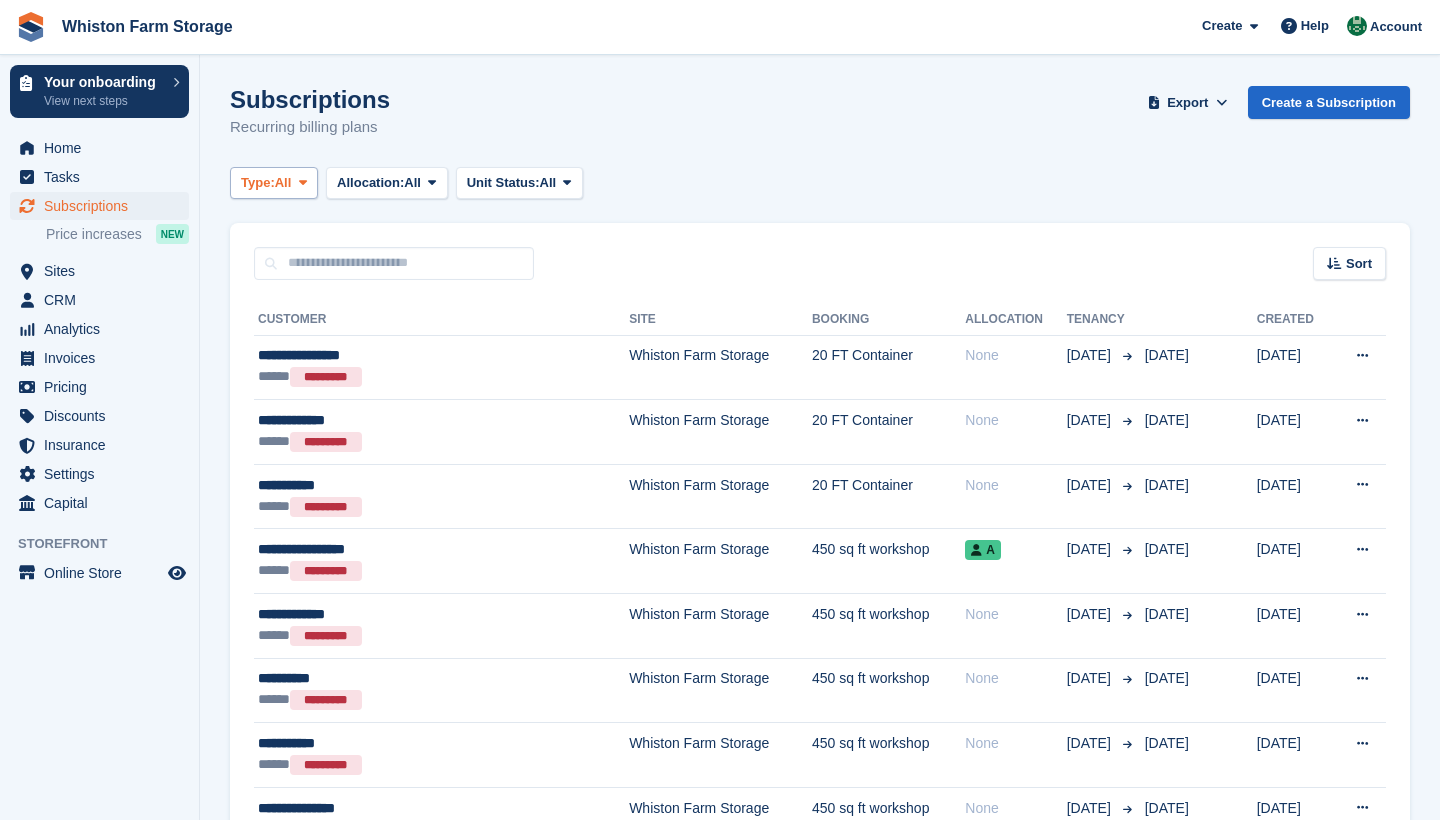 click on "Type:" at bounding box center (258, 183) 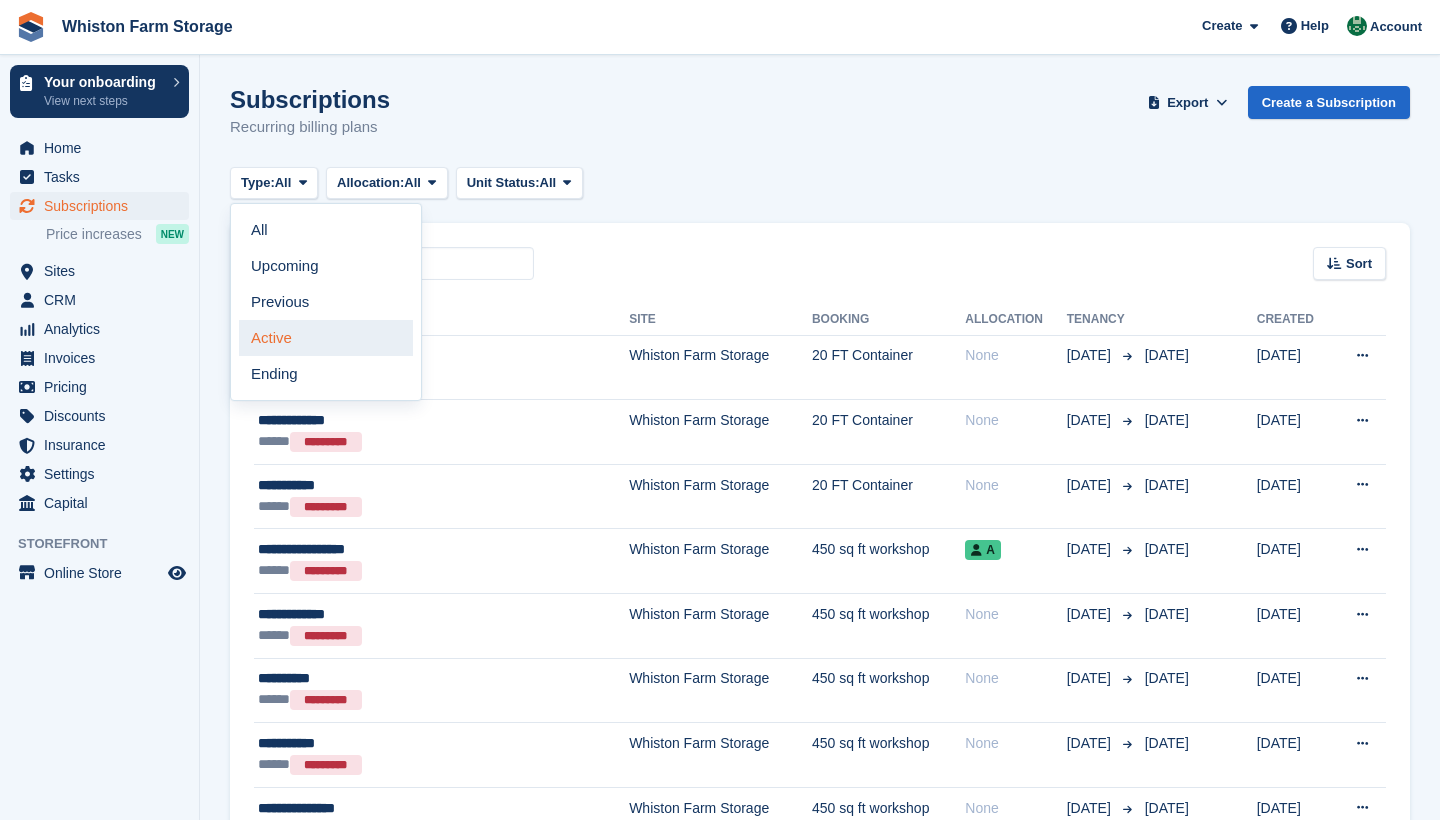 click on "Active" at bounding box center [326, 338] 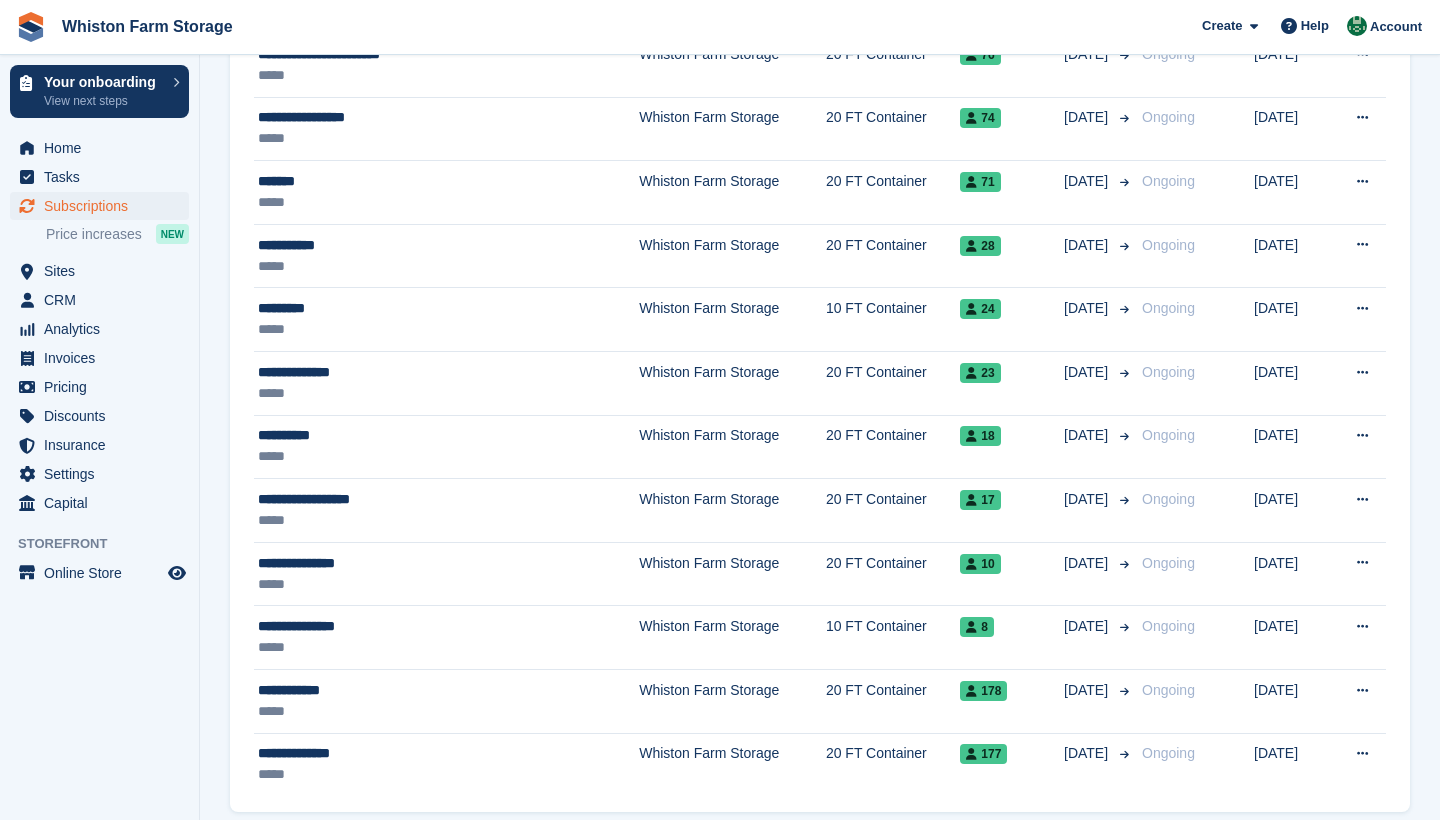 scroll, scrollTop: 2281, scrollLeft: 0, axis: vertical 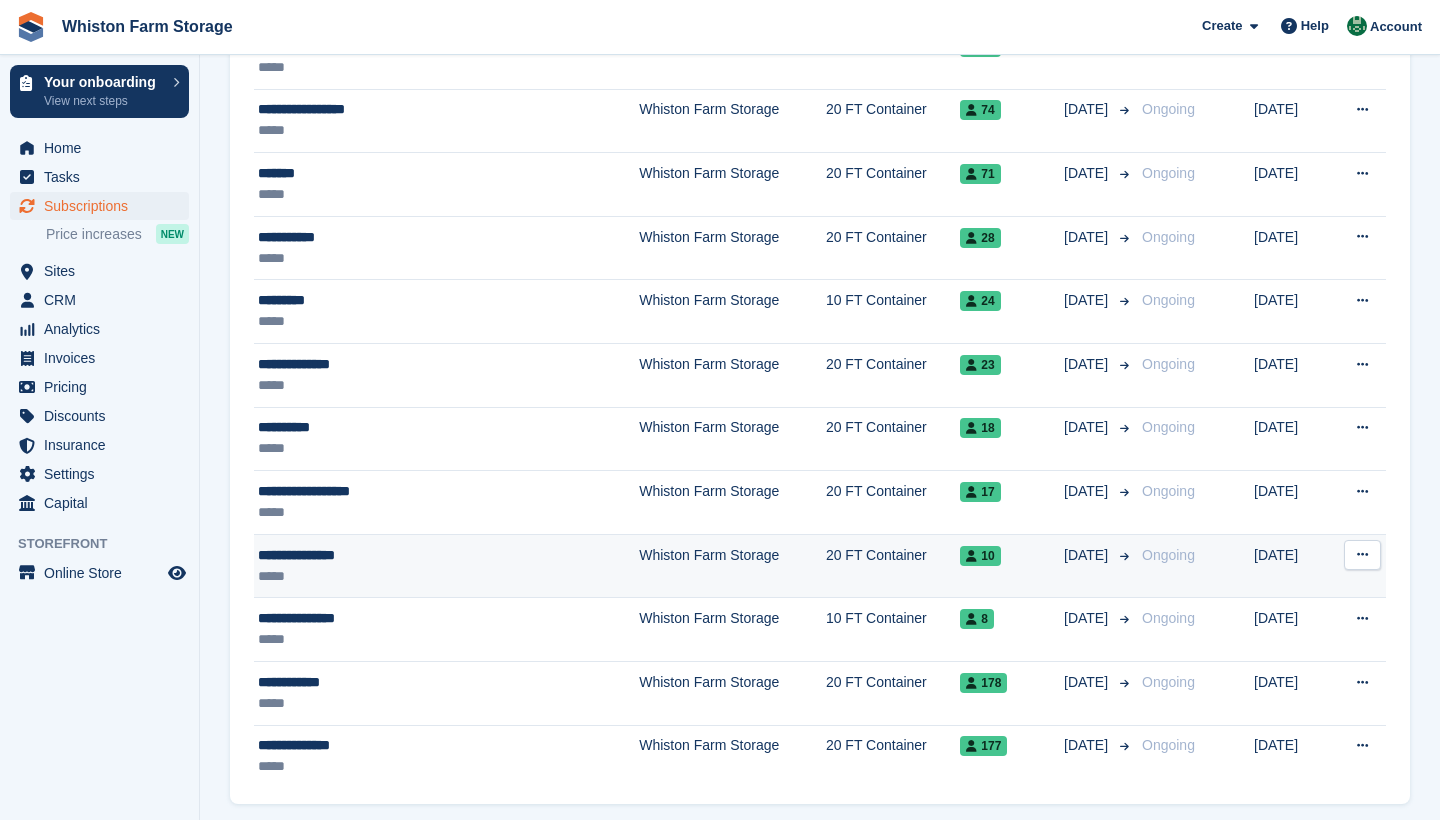 click on "**********" at bounding box center [400, 555] 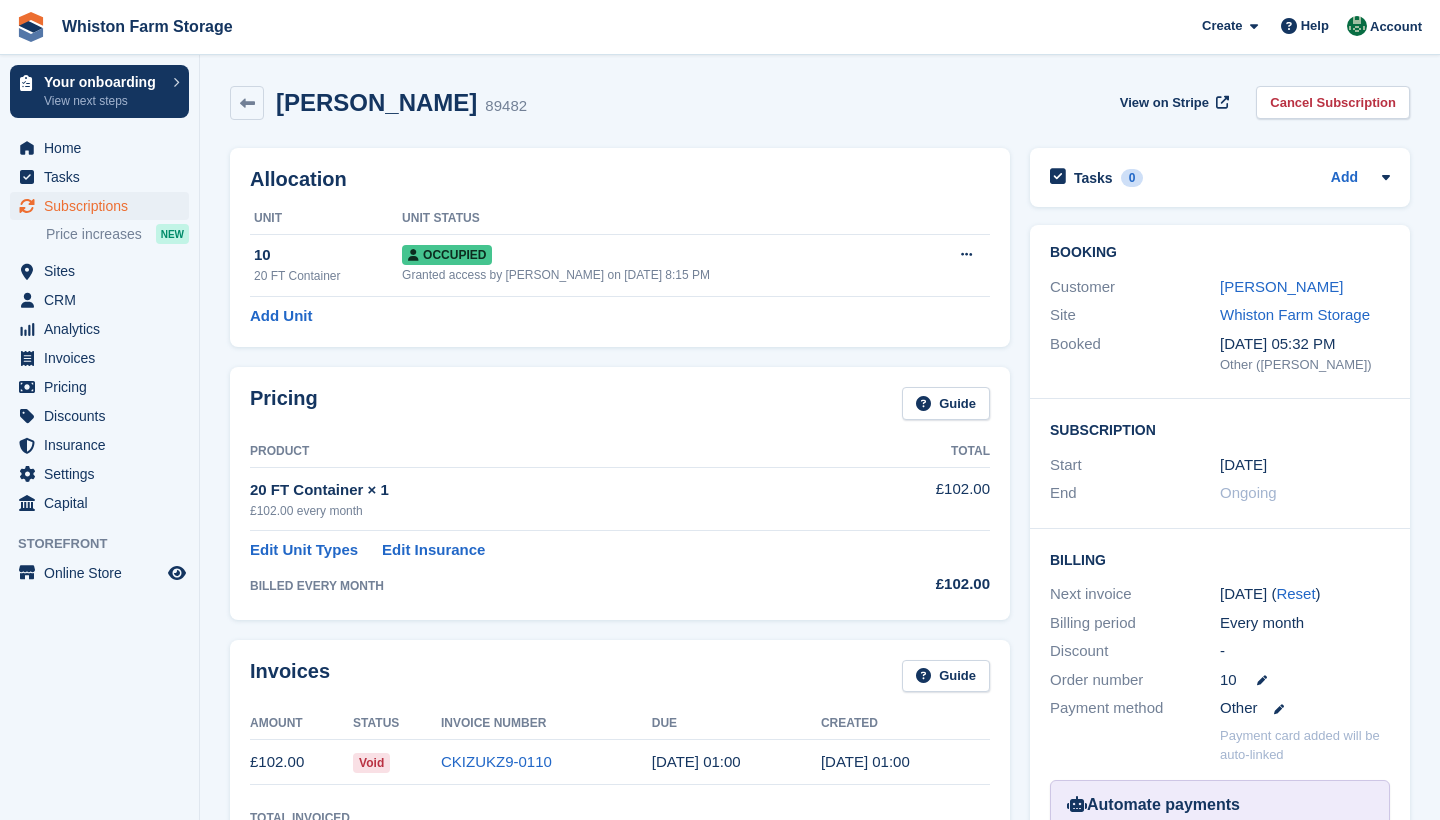 scroll, scrollTop: 0, scrollLeft: 0, axis: both 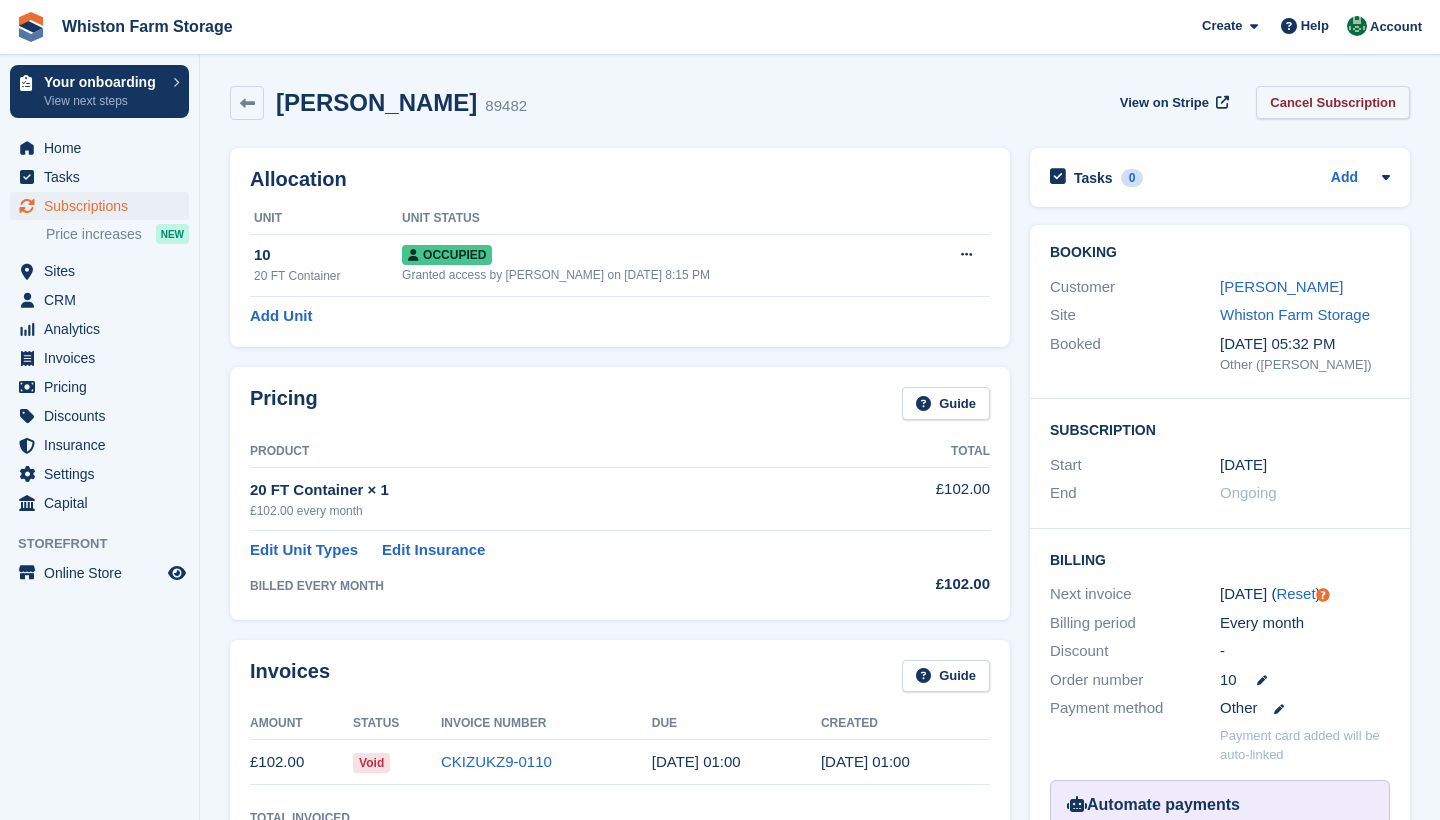 click on "Cancel Subscription" at bounding box center [1333, 102] 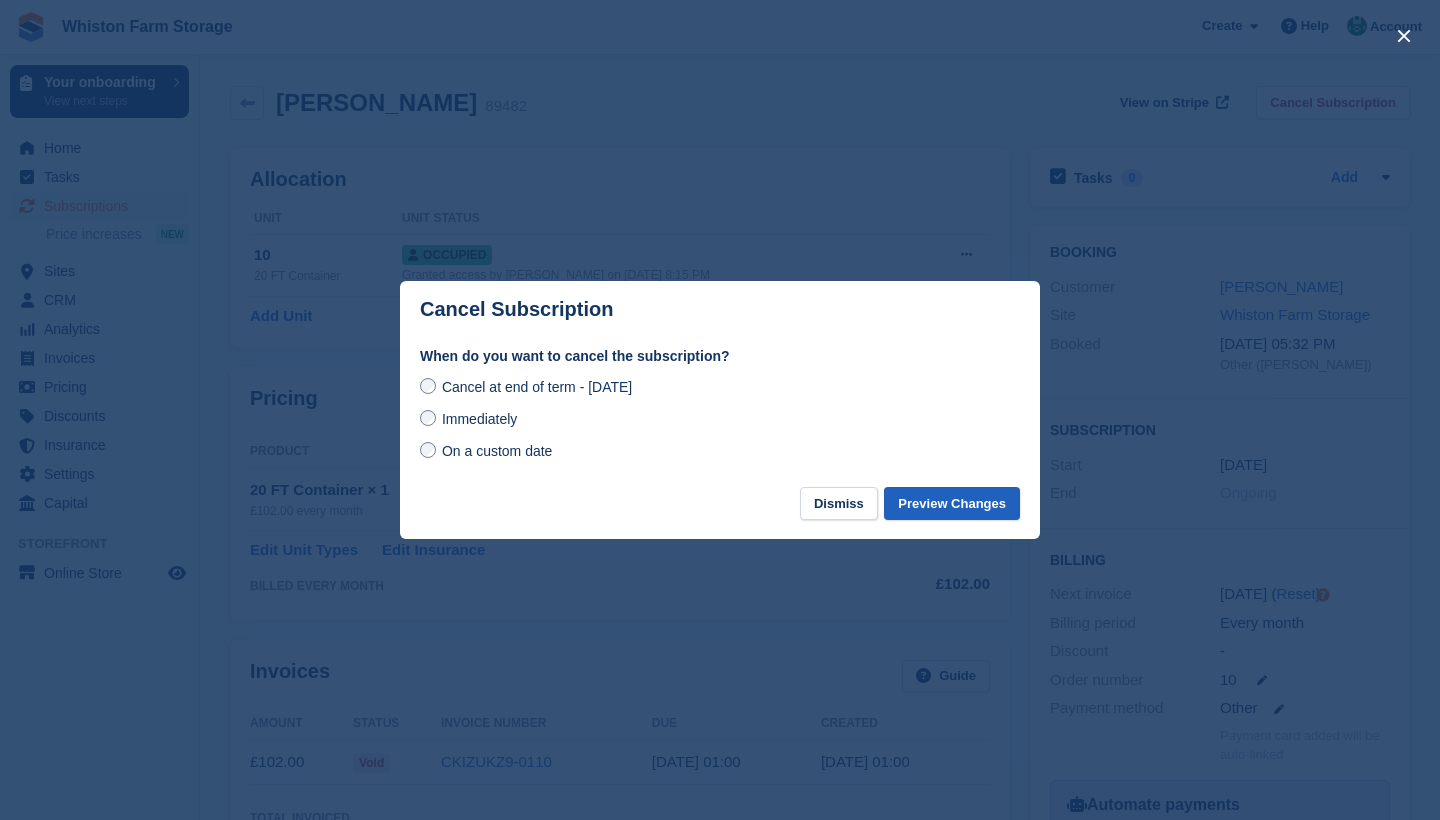 click on "Preview Changes" at bounding box center [952, 503] 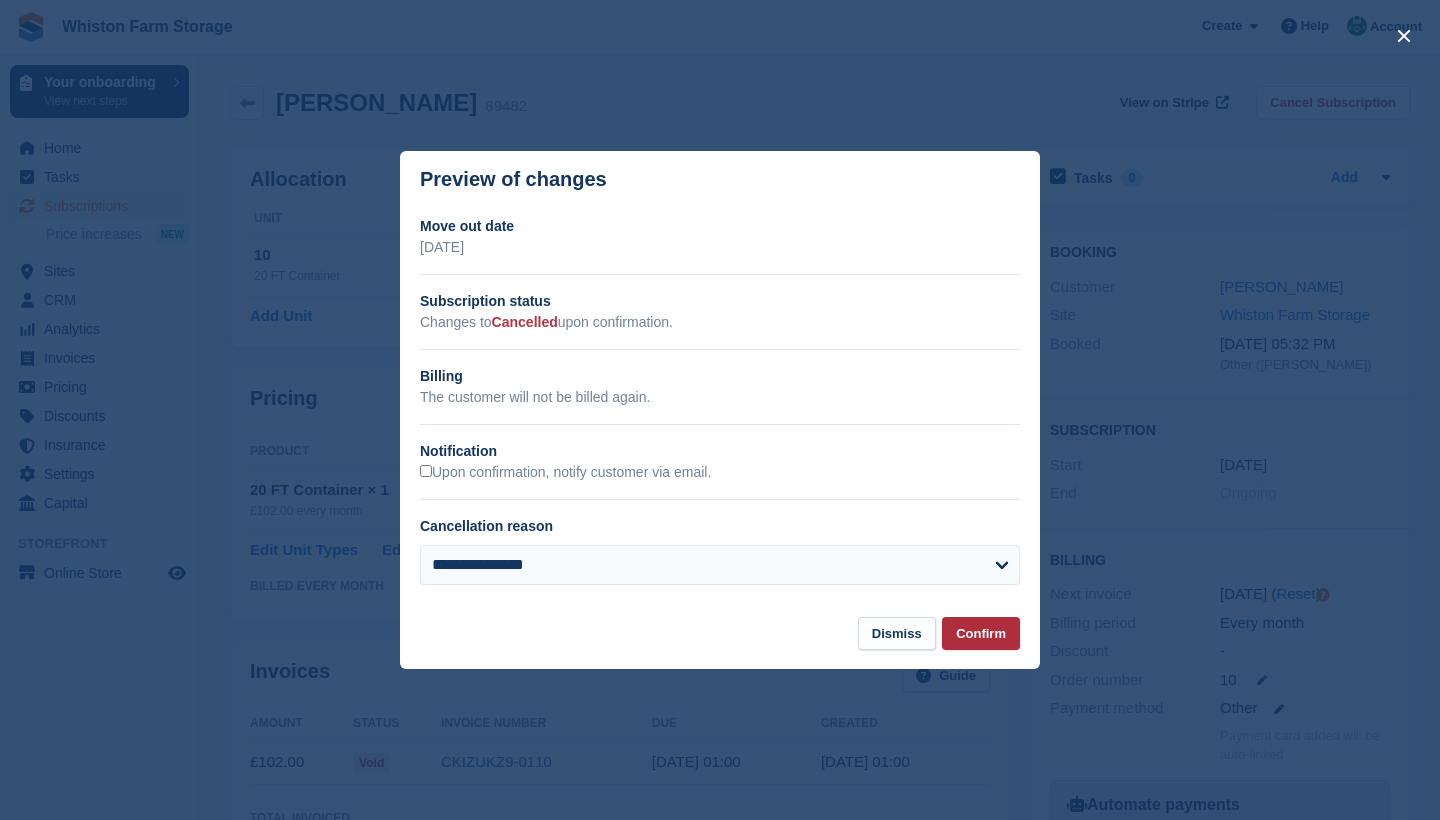 click on "Confirm" at bounding box center (981, 633) 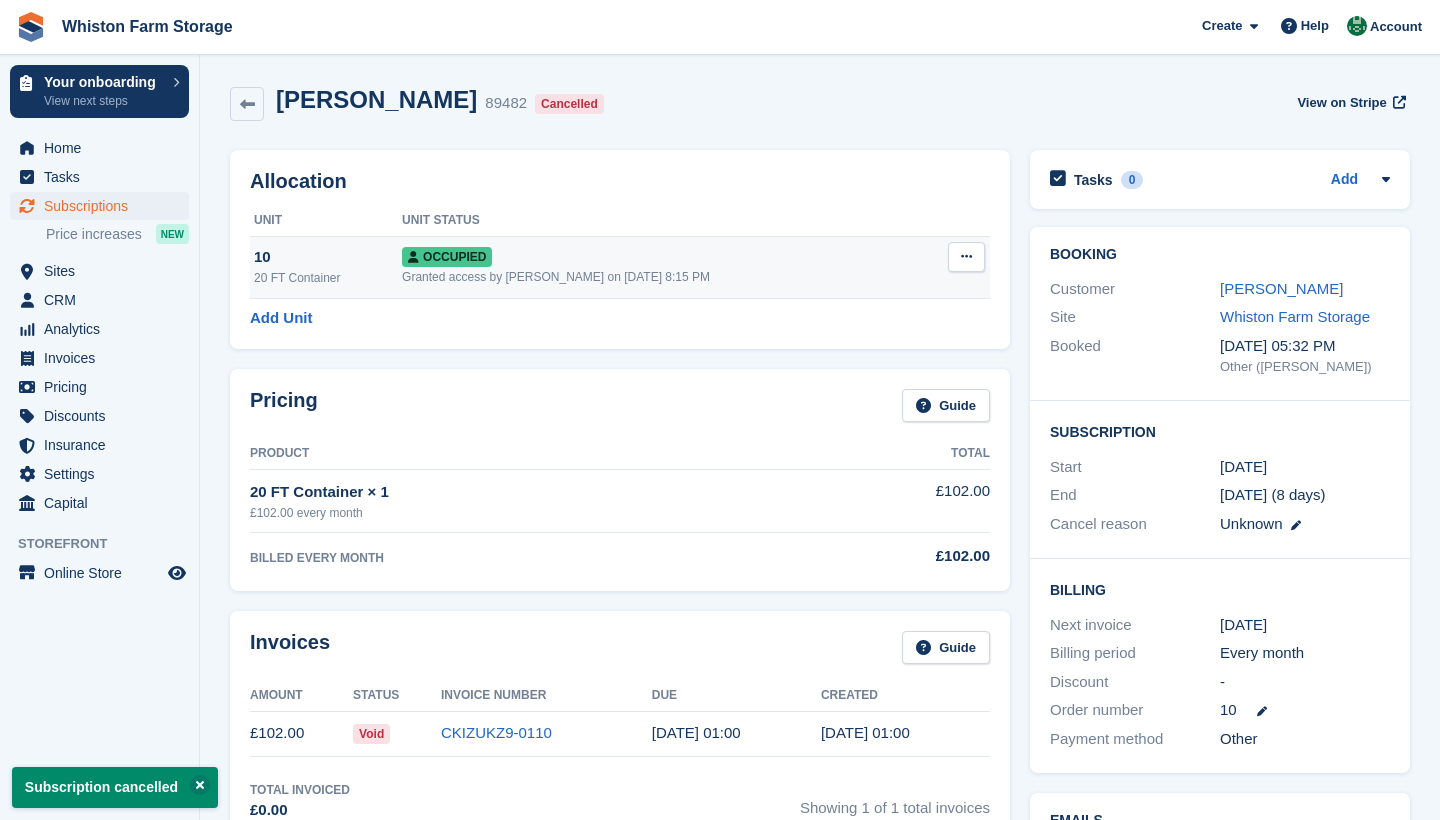 click at bounding box center [966, 257] 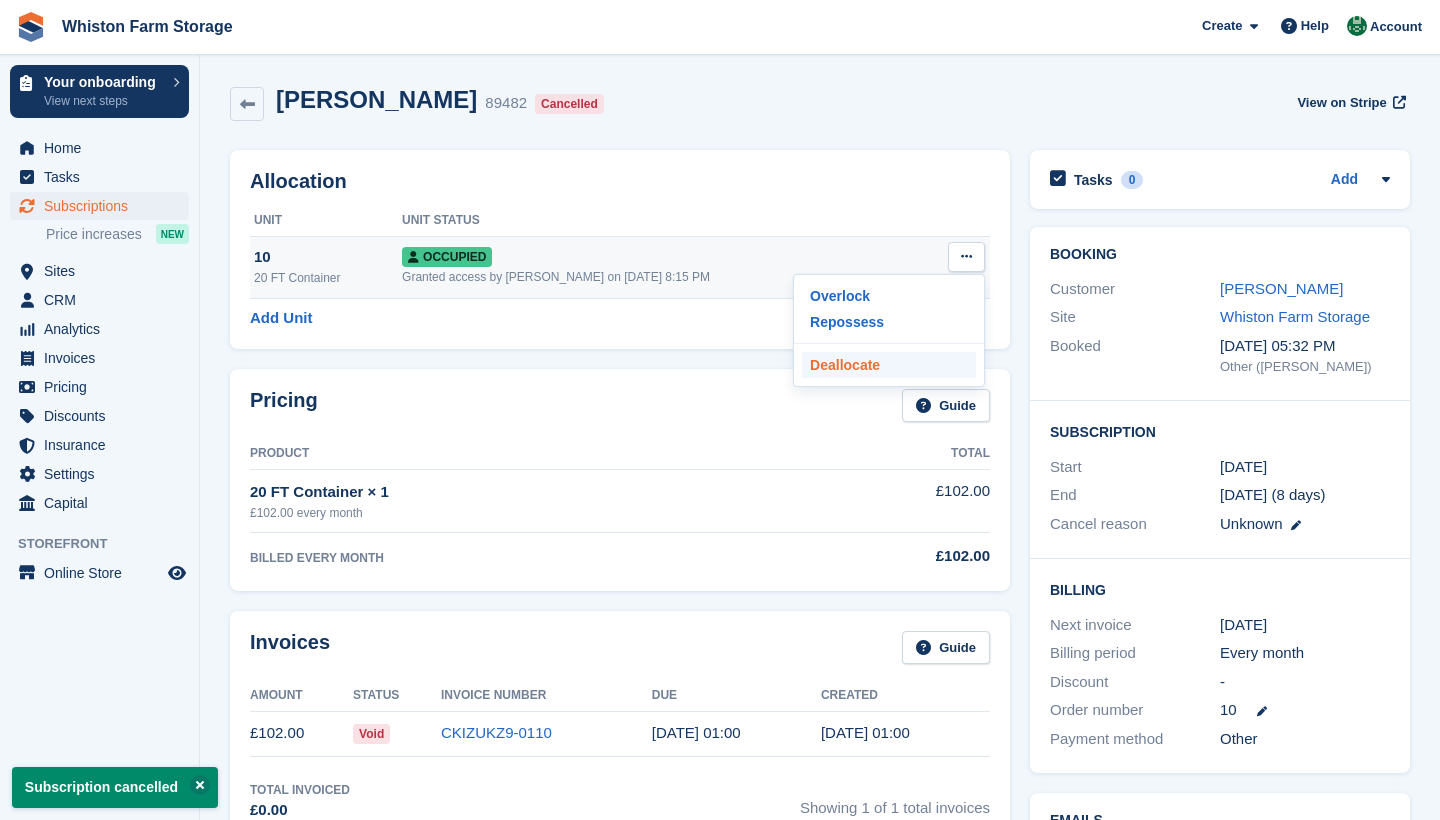 click on "Deallocate" at bounding box center [889, 365] 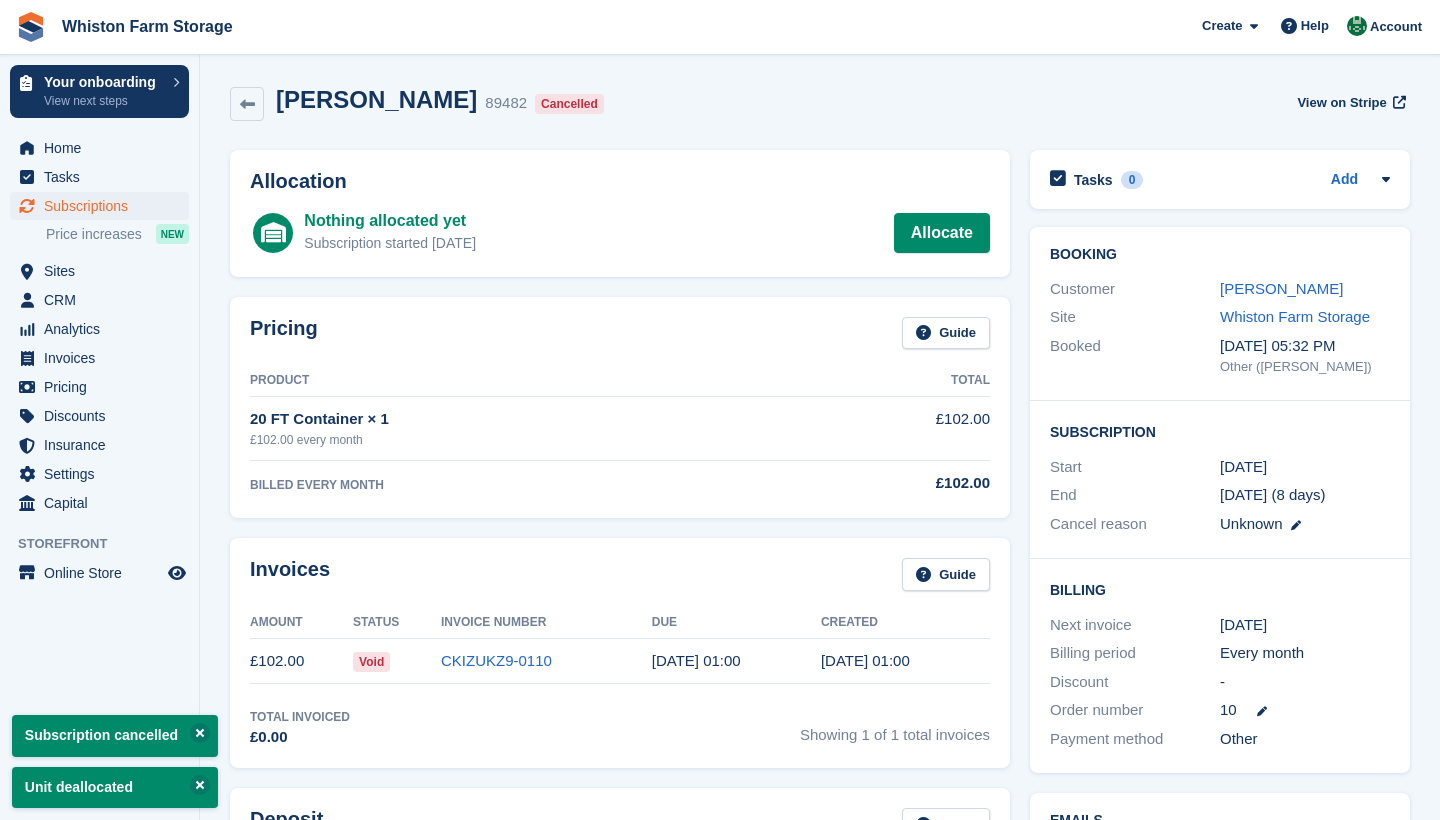 click on "Subscriptions" at bounding box center (104, 206) 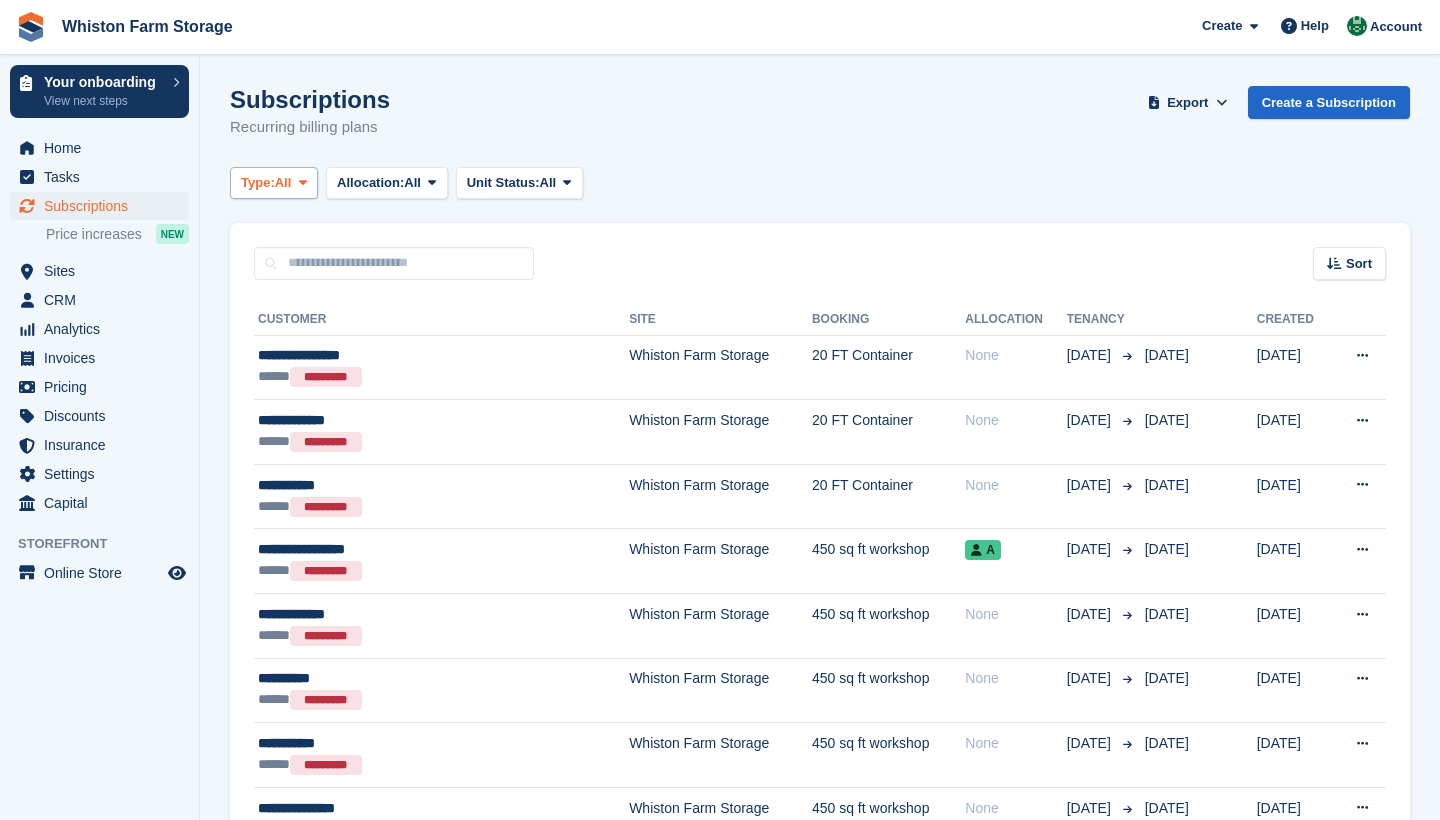 click on "Type:
All" at bounding box center (274, 183) 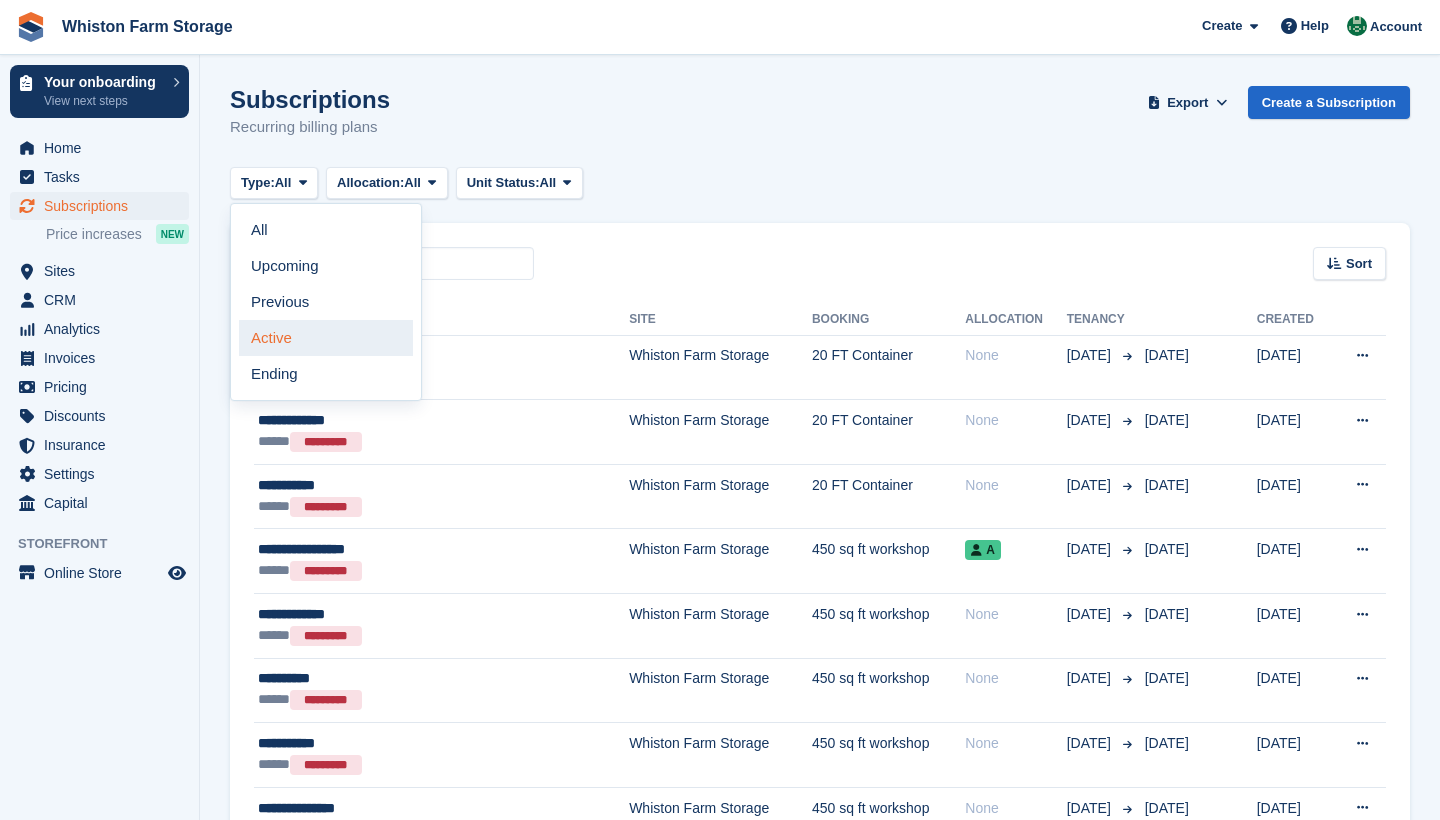 click on "Active" at bounding box center (326, 338) 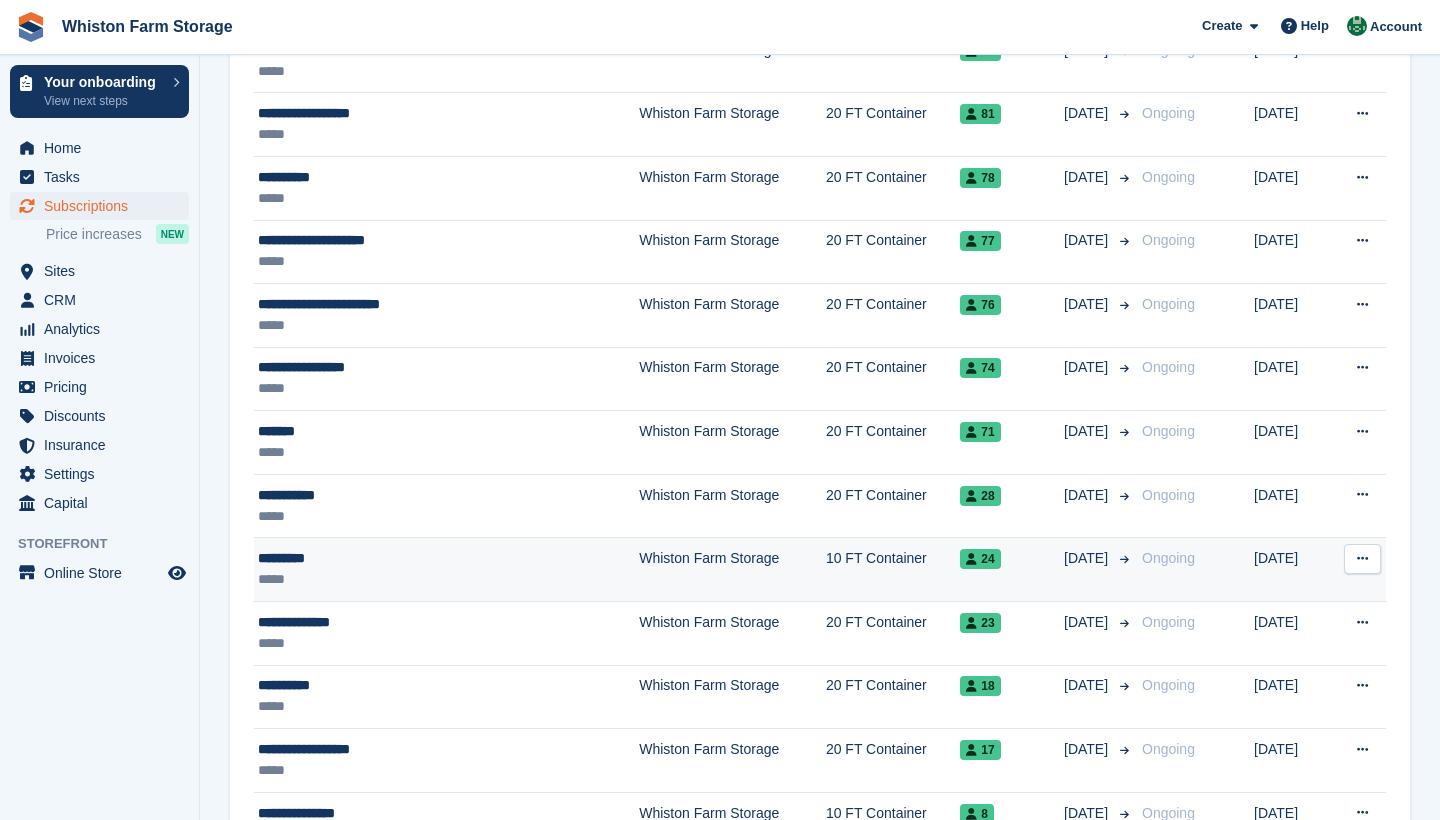 scroll, scrollTop: 2005, scrollLeft: 0, axis: vertical 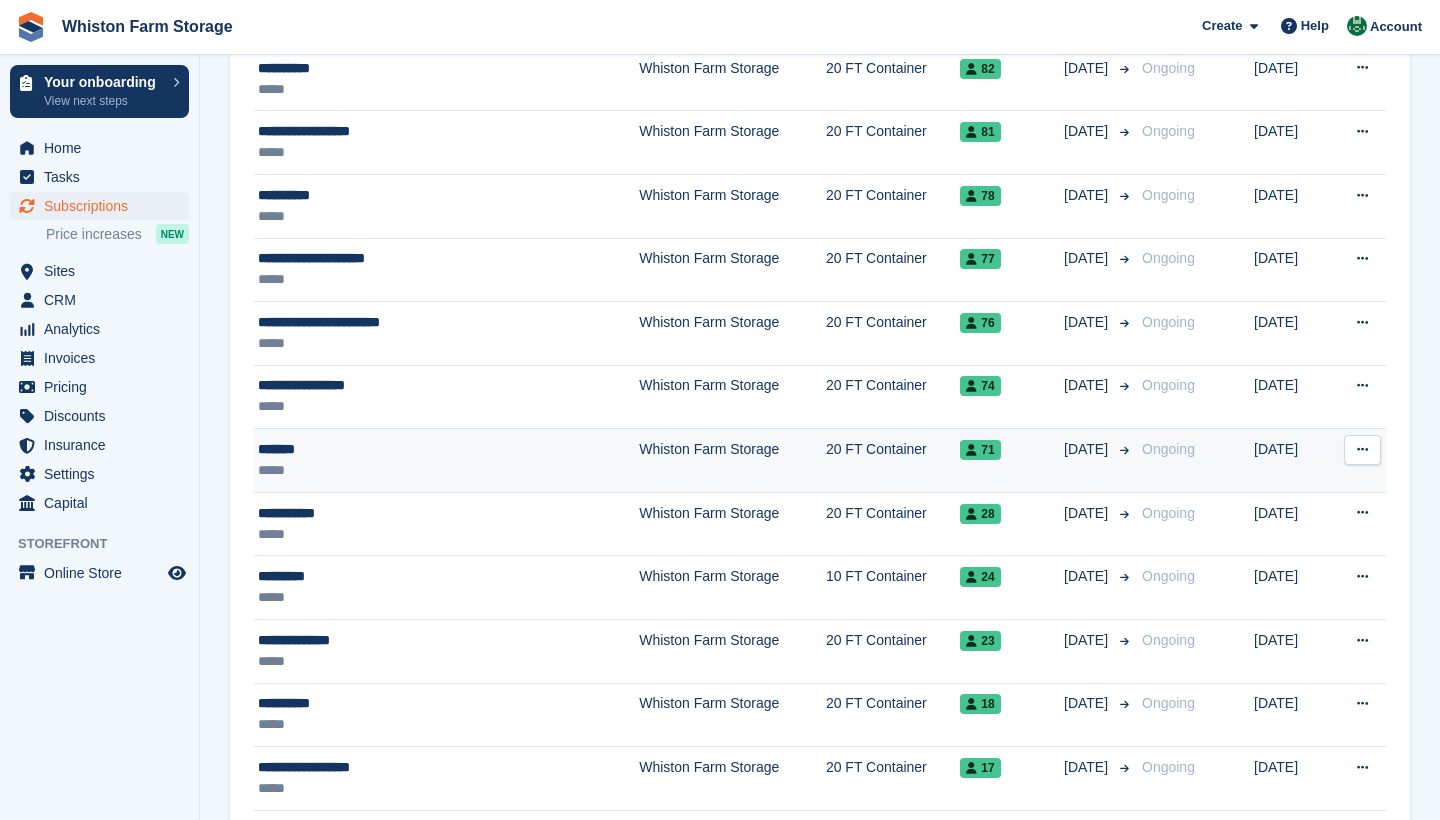 click on "*****" at bounding box center (400, 470) 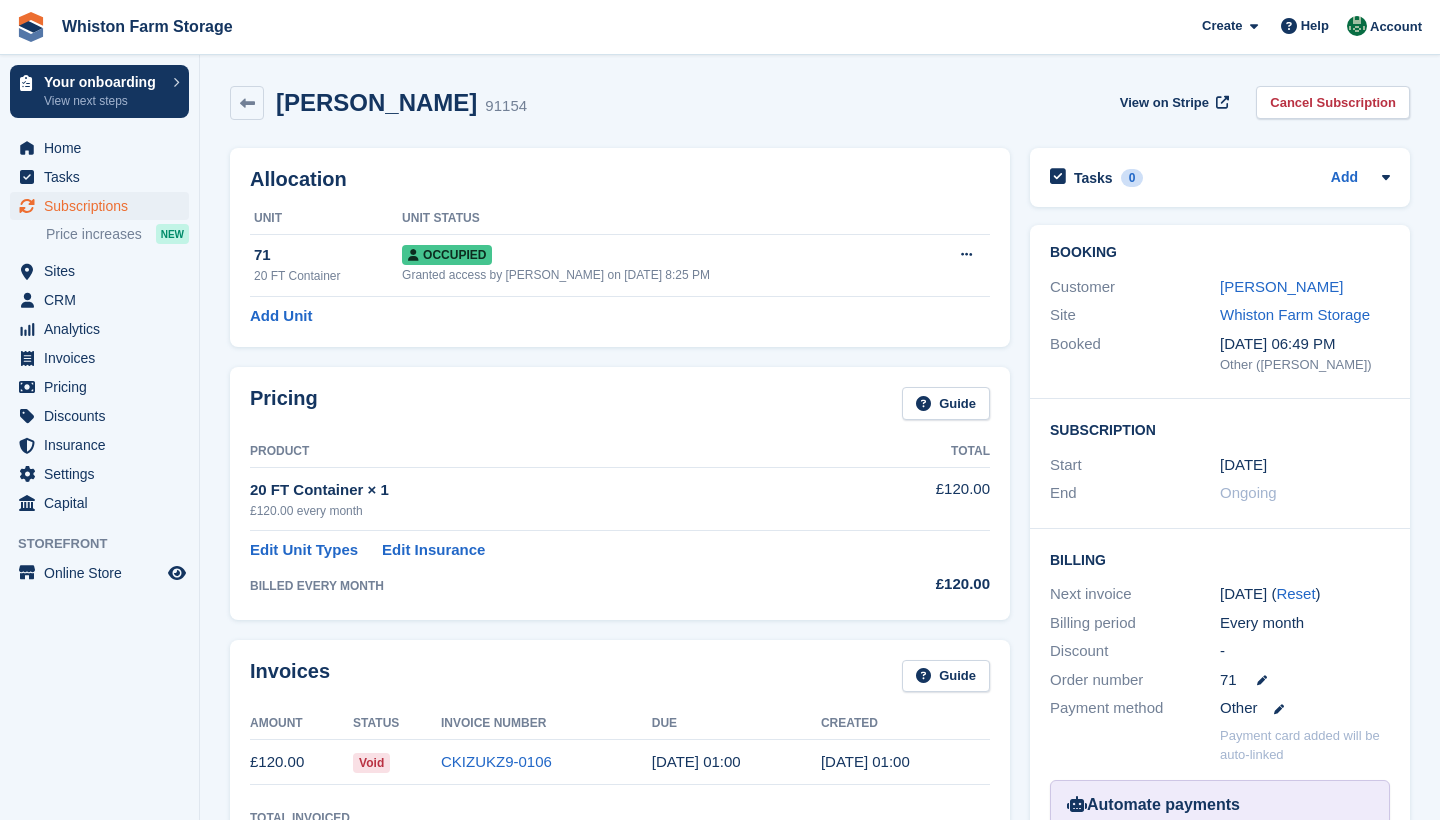 scroll, scrollTop: 0, scrollLeft: 0, axis: both 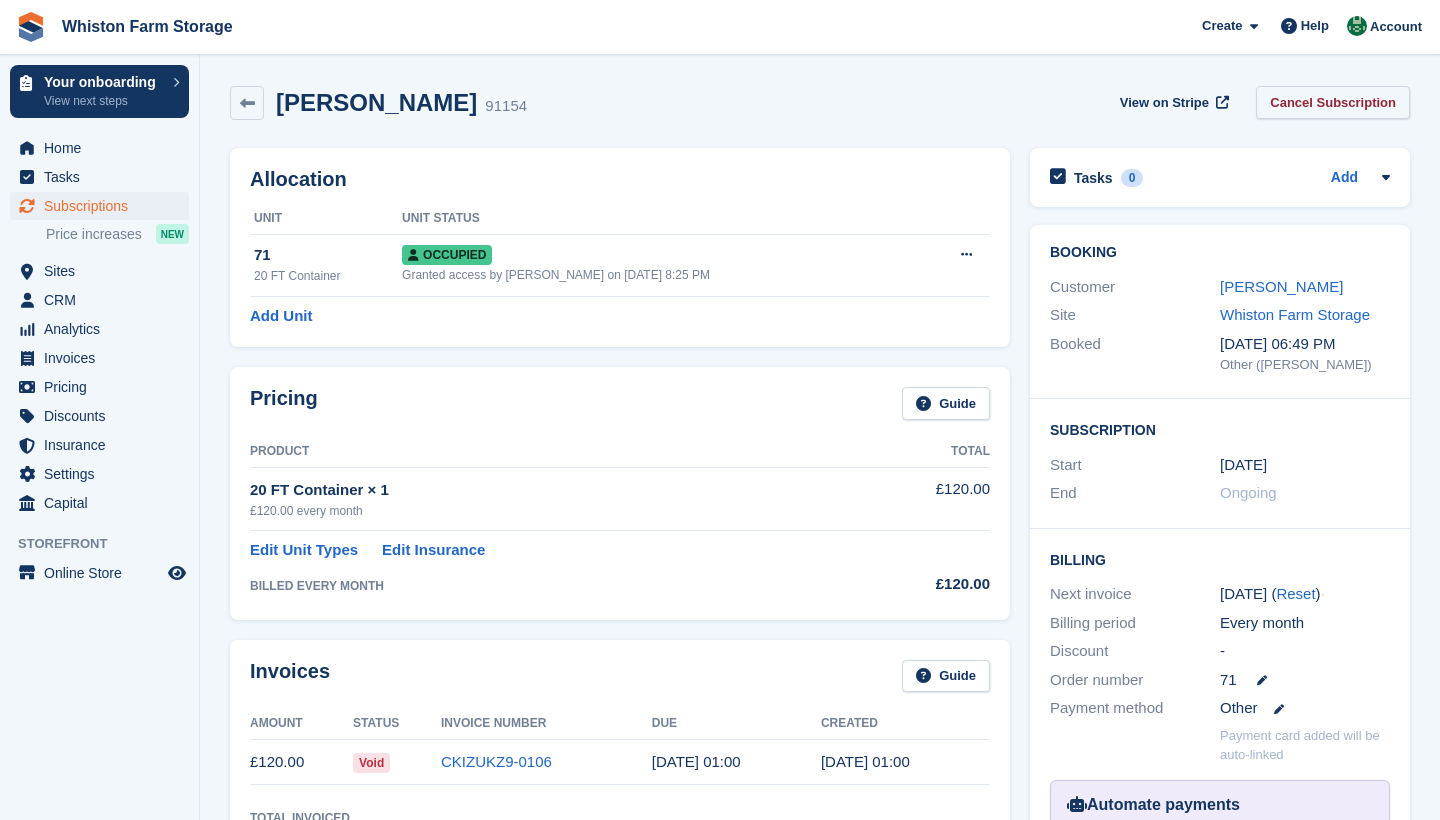click on "Cancel Subscription" at bounding box center [1333, 102] 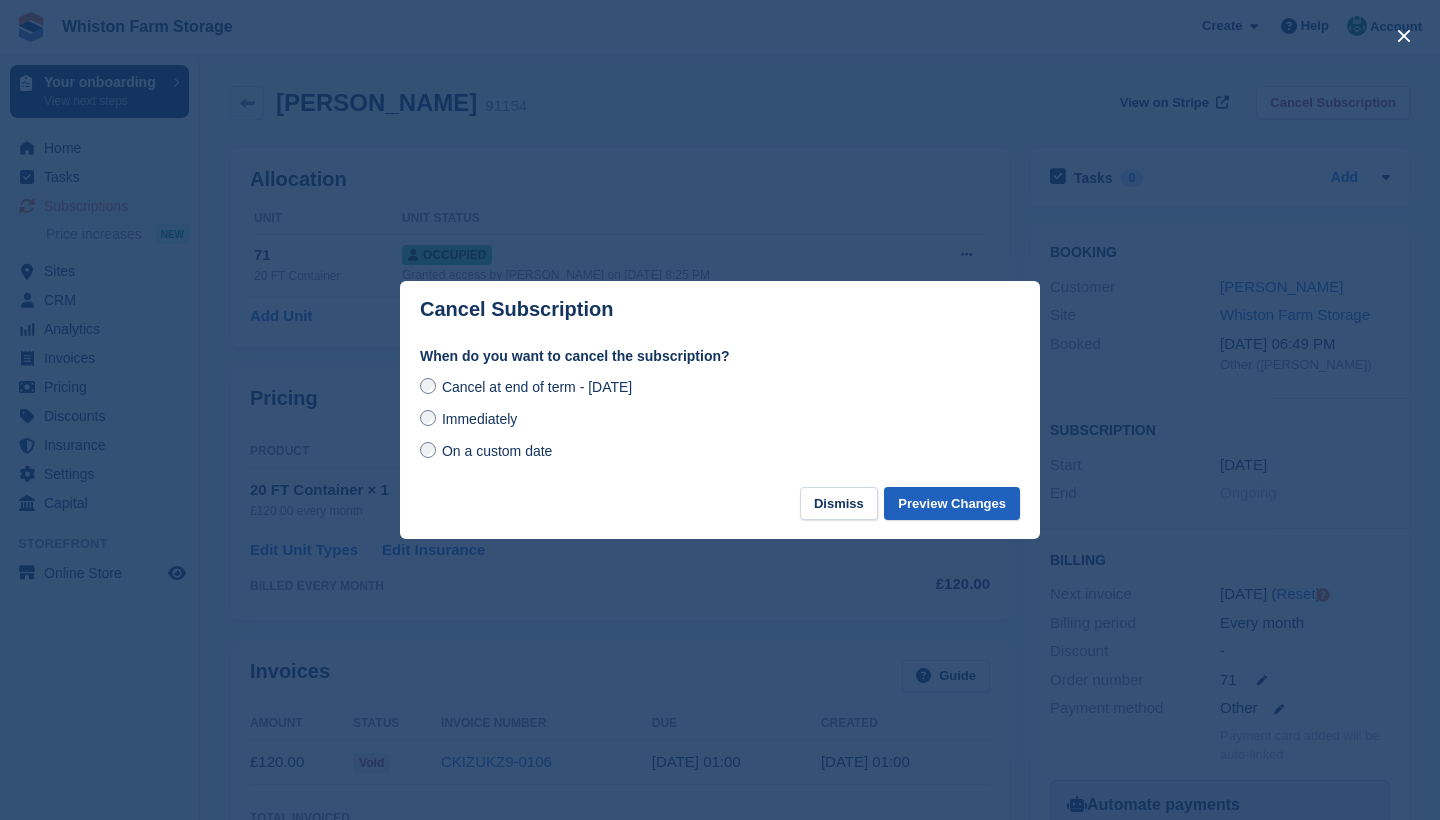 click on "Preview Changes" at bounding box center (952, 503) 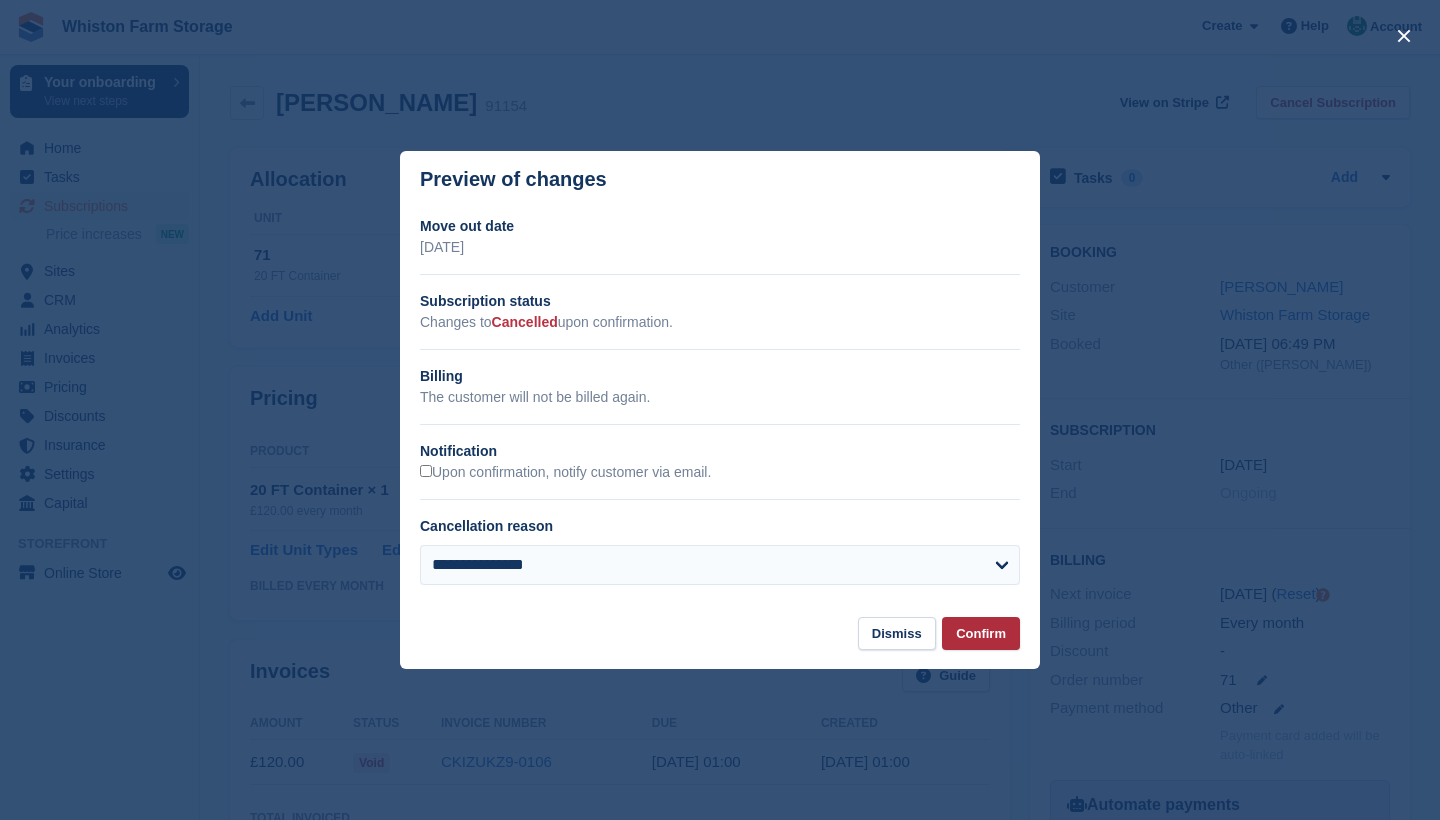 click on "Confirm" at bounding box center [981, 633] 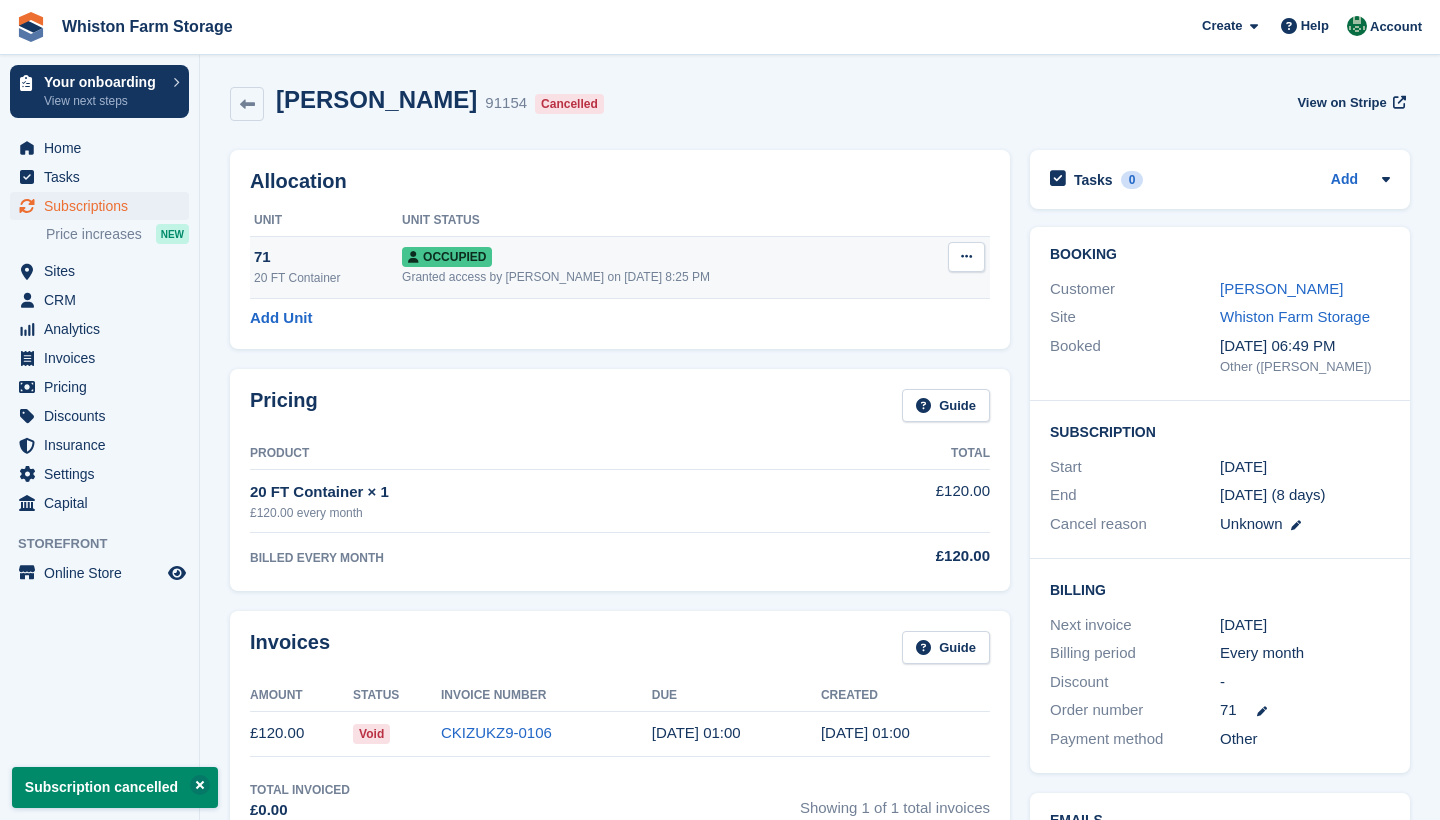 click at bounding box center [966, 256] 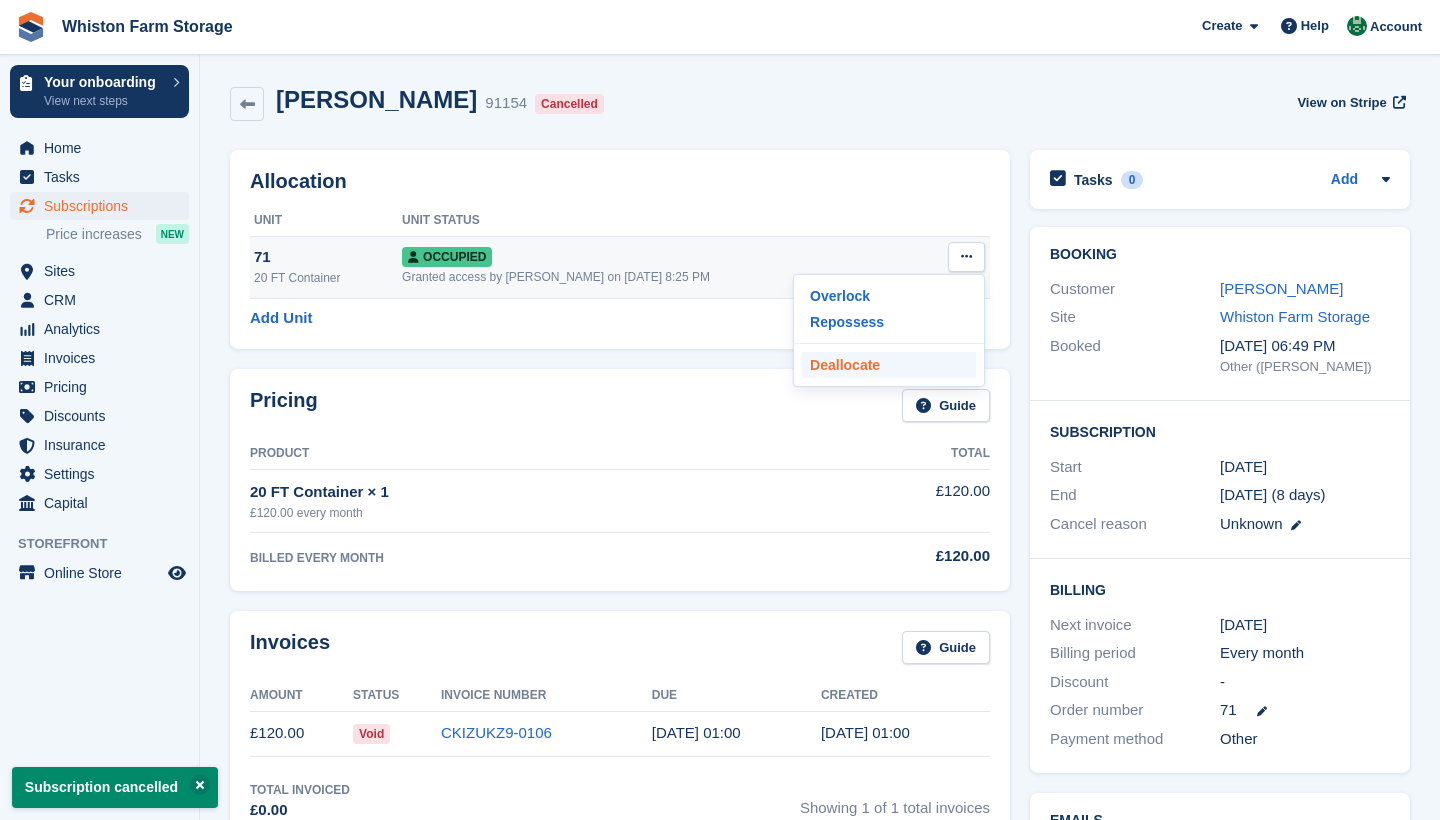 click on "Deallocate" at bounding box center (889, 365) 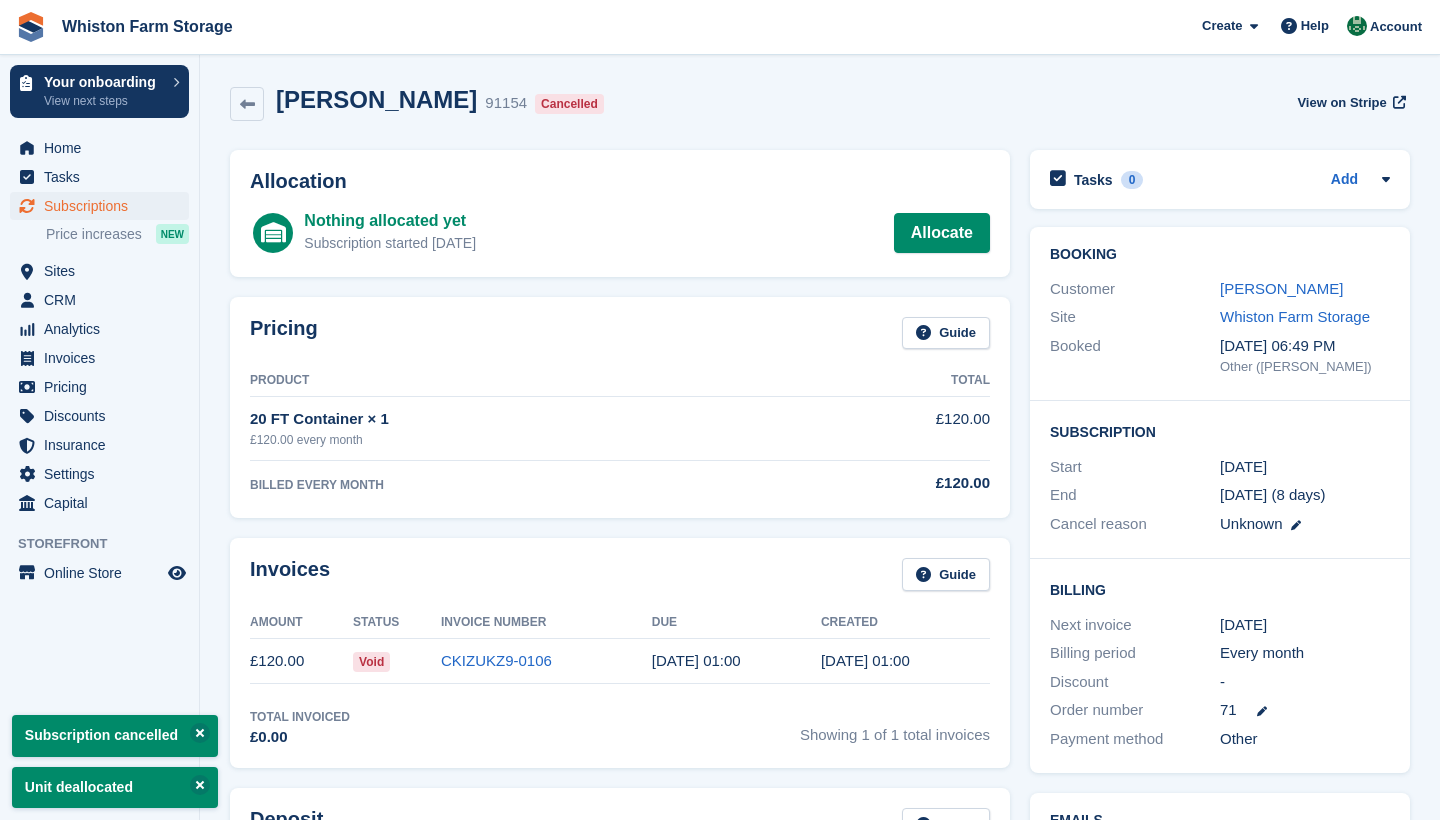 click on "Subscriptions" at bounding box center (104, 206) 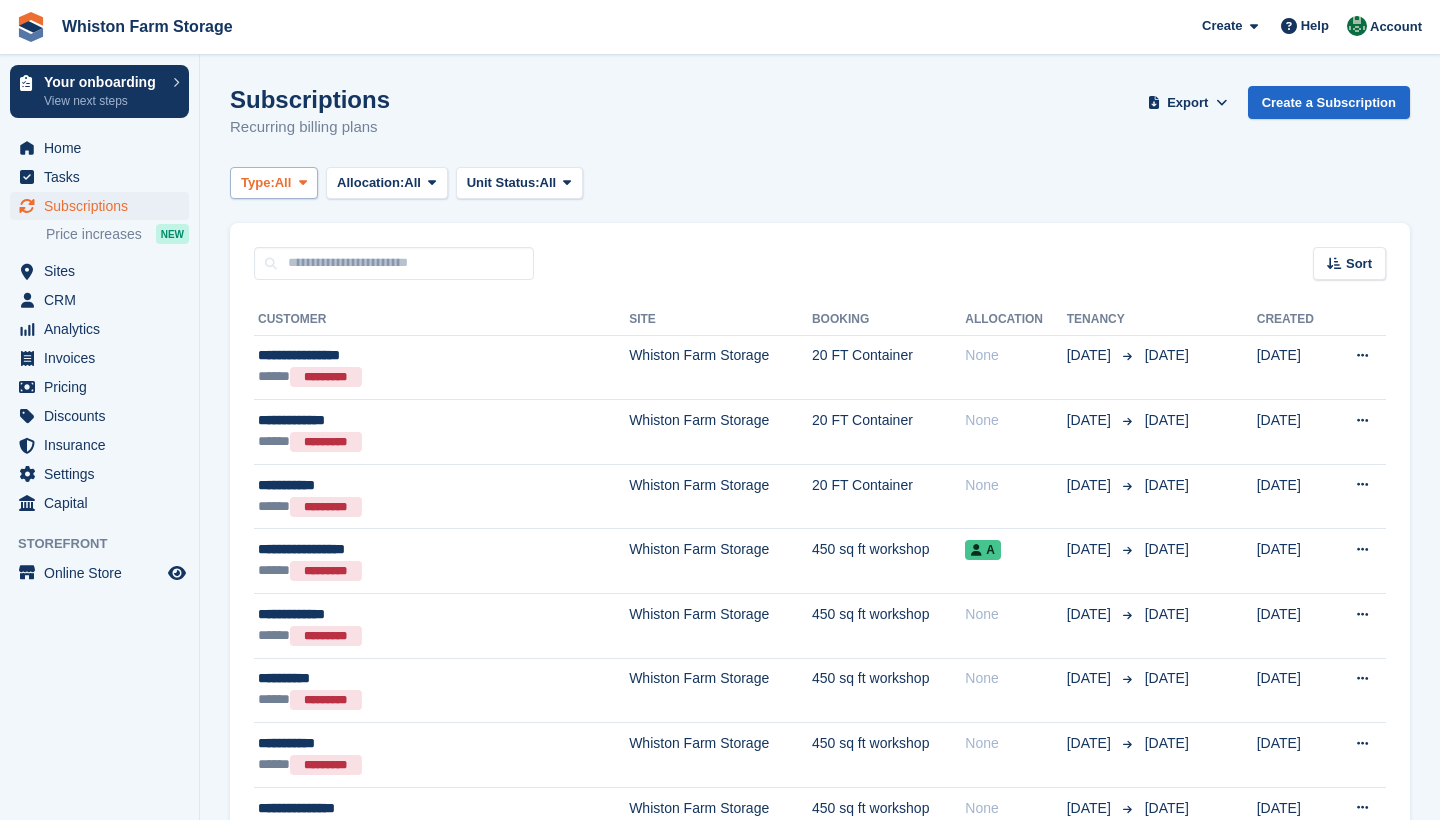 click on "Type:" at bounding box center (258, 183) 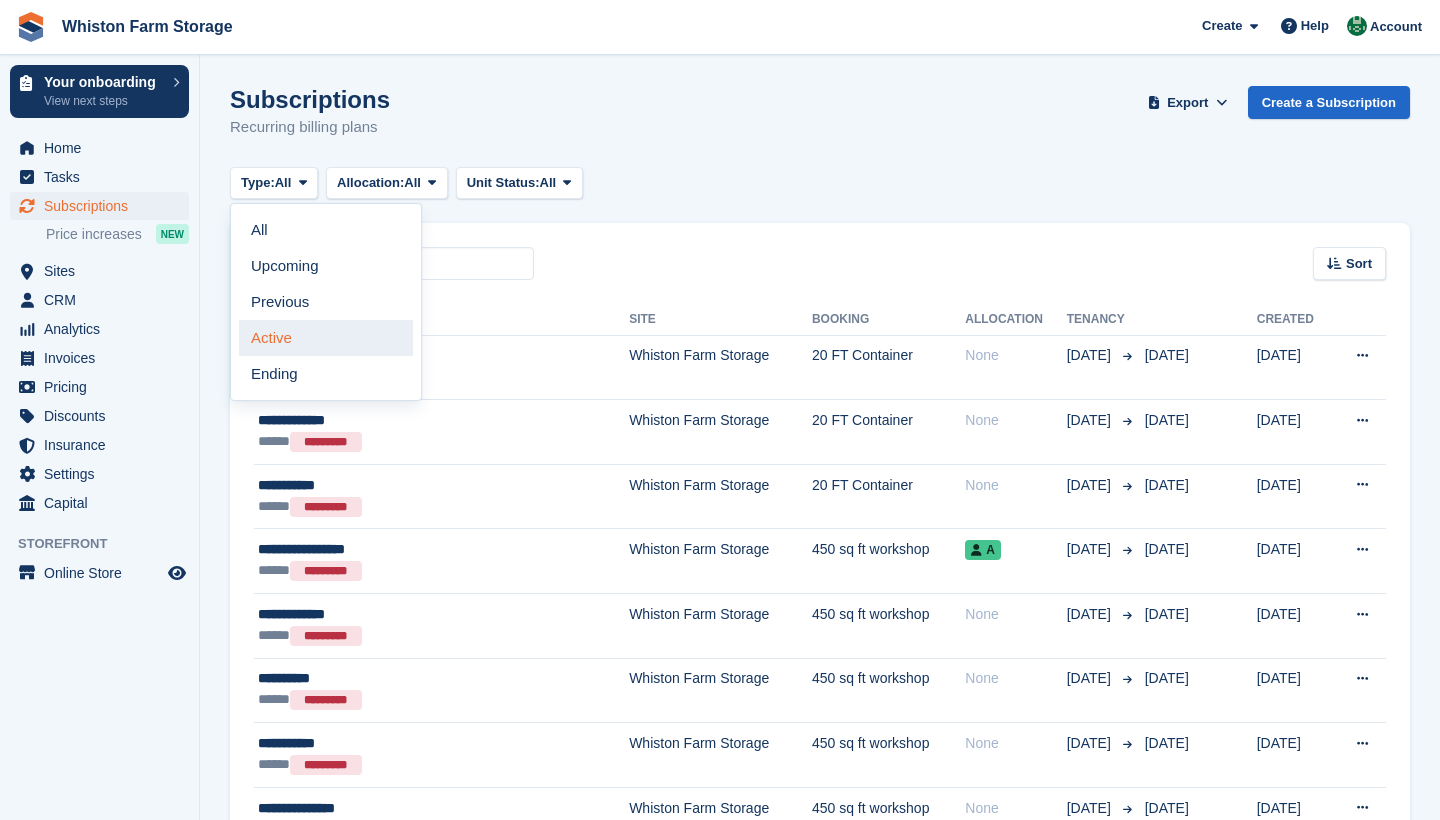 click on "Active" at bounding box center (326, 338) 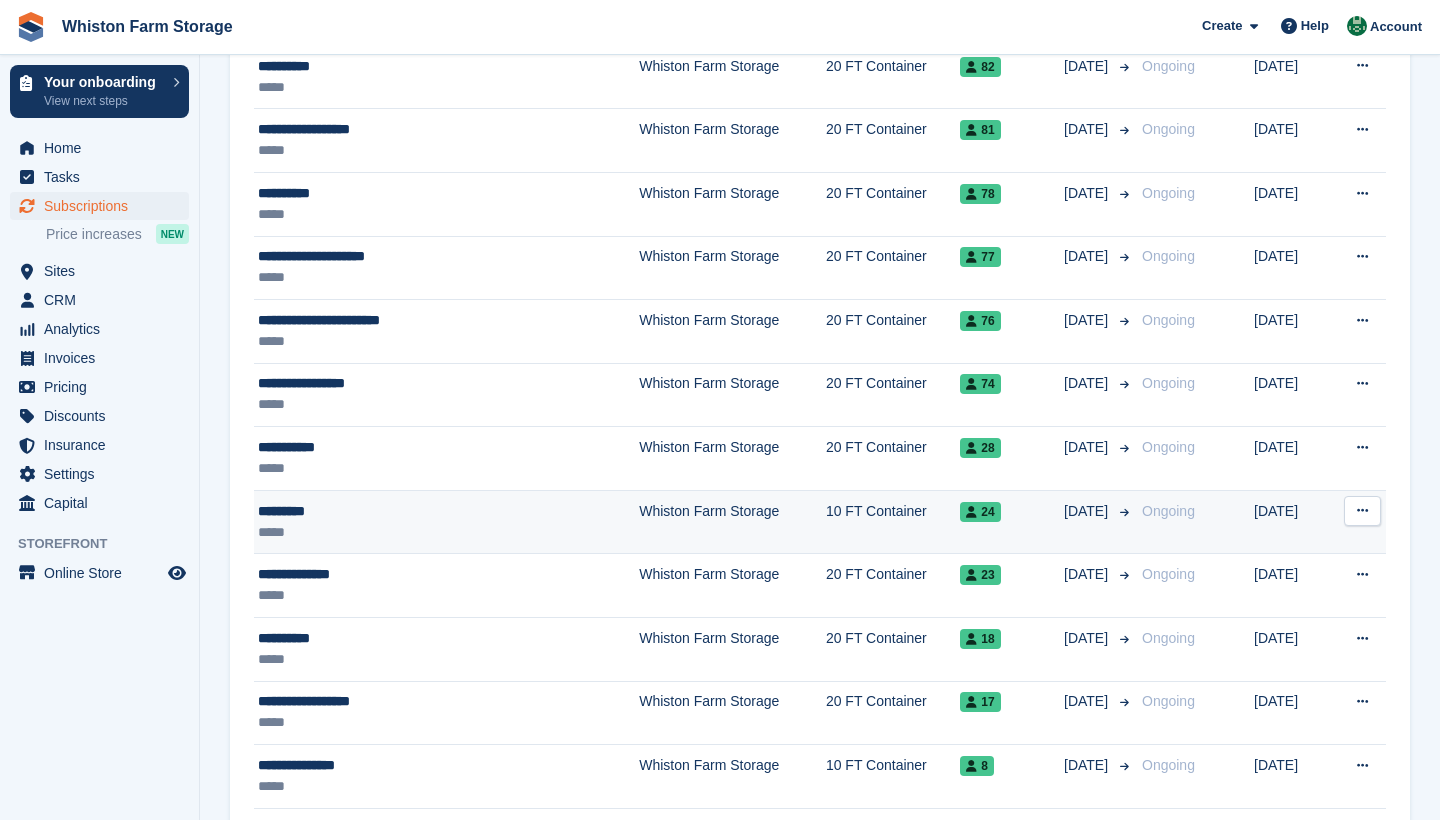 scroll, scrollTop: 2007, scrollLeft: 0, axis: vertical 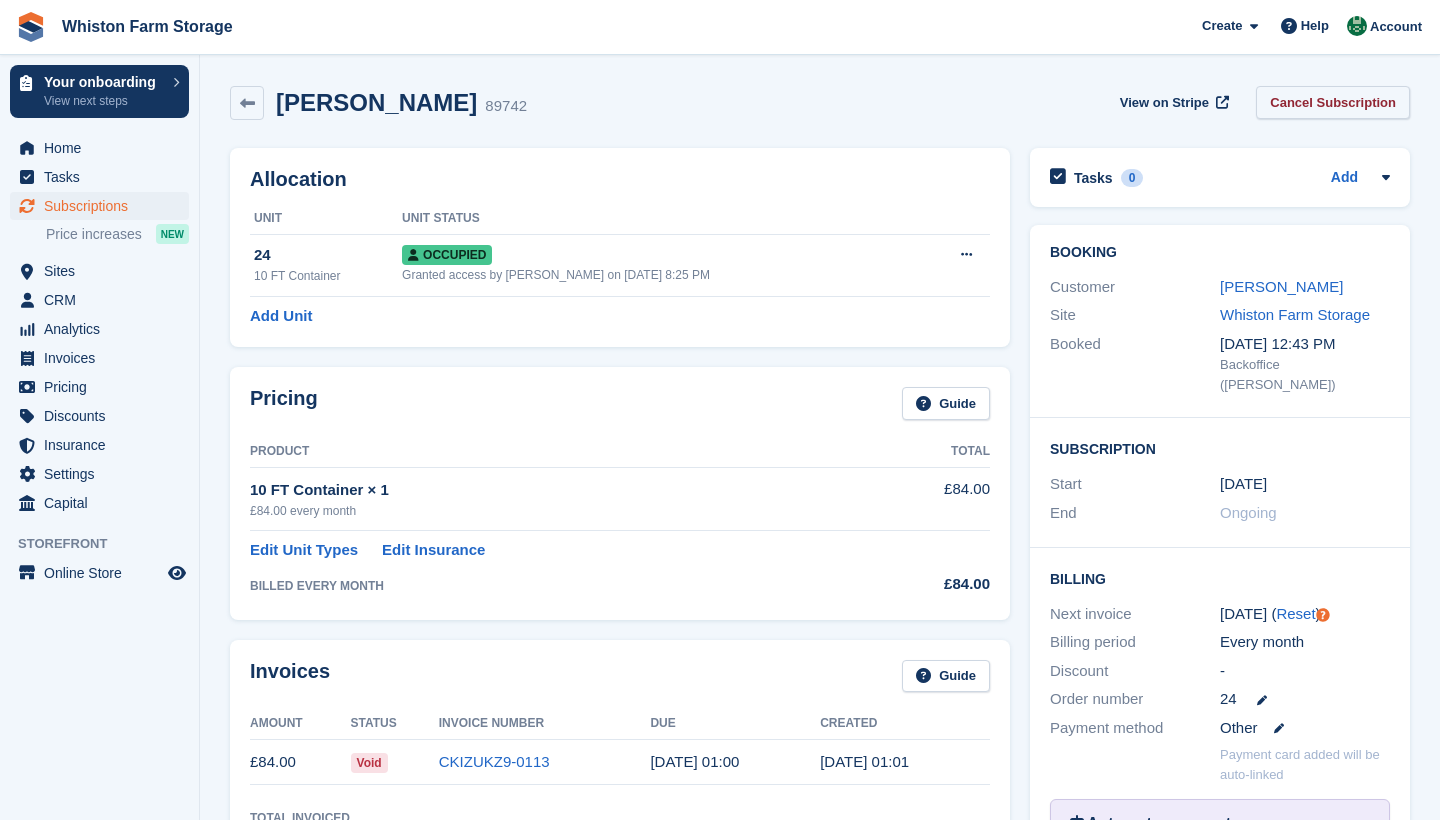 click on "Cancel Subscription" at bounding box center (1333, 102) 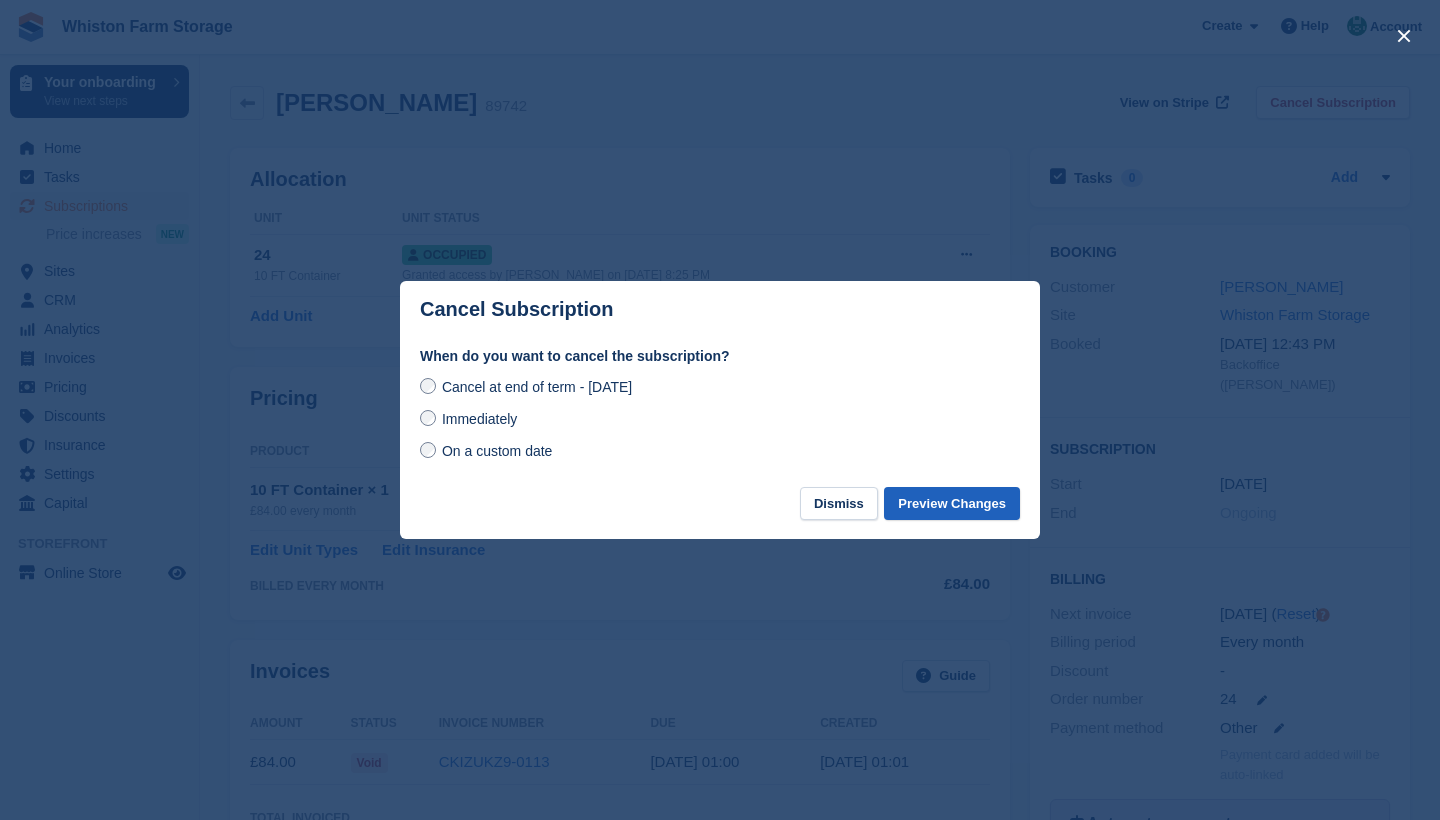 click on "Preview Changes" at bounding box center (952, 503) 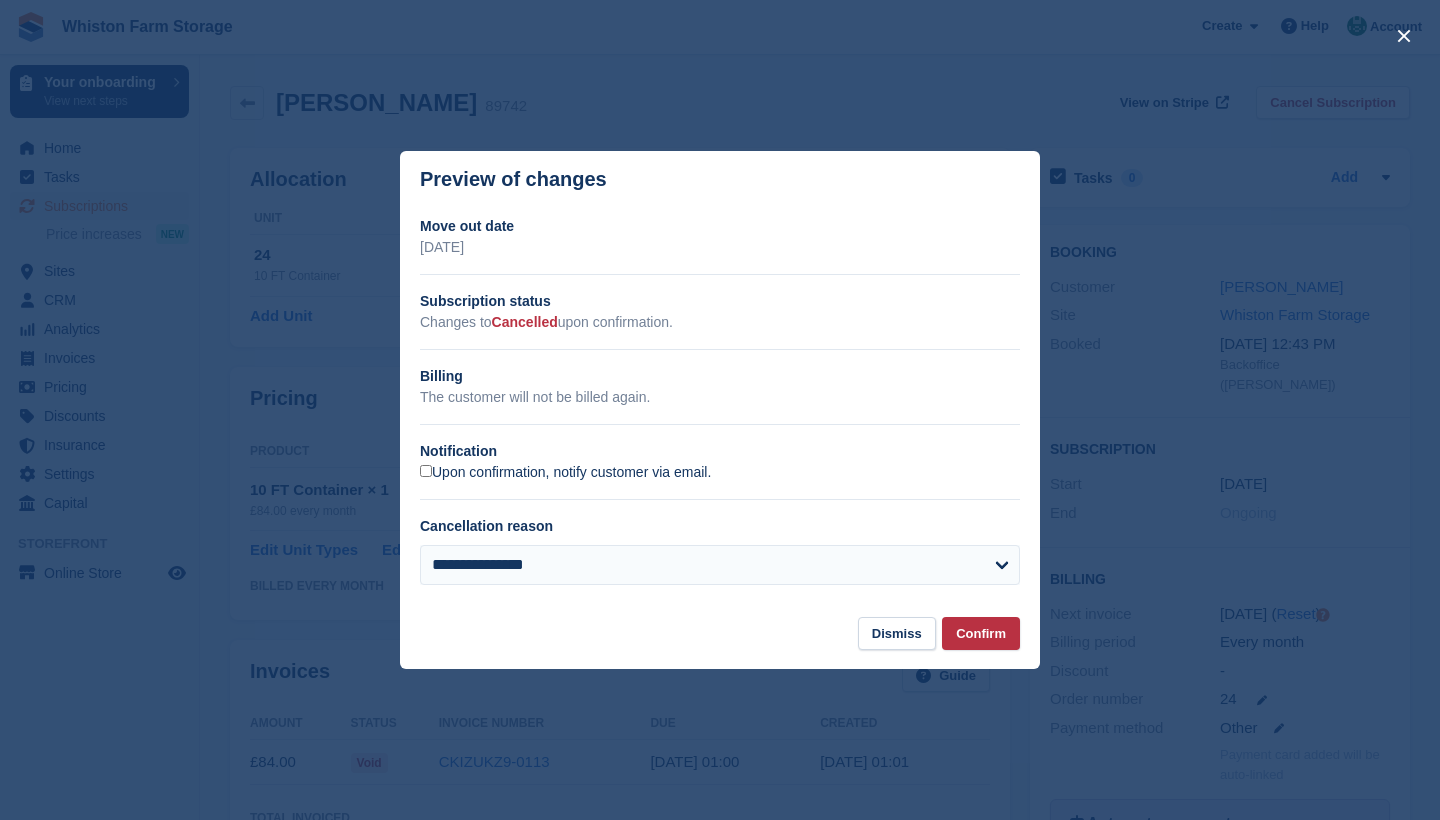 click on "Upon confirmation, notify customer via email." at bounding box center [565, 473] 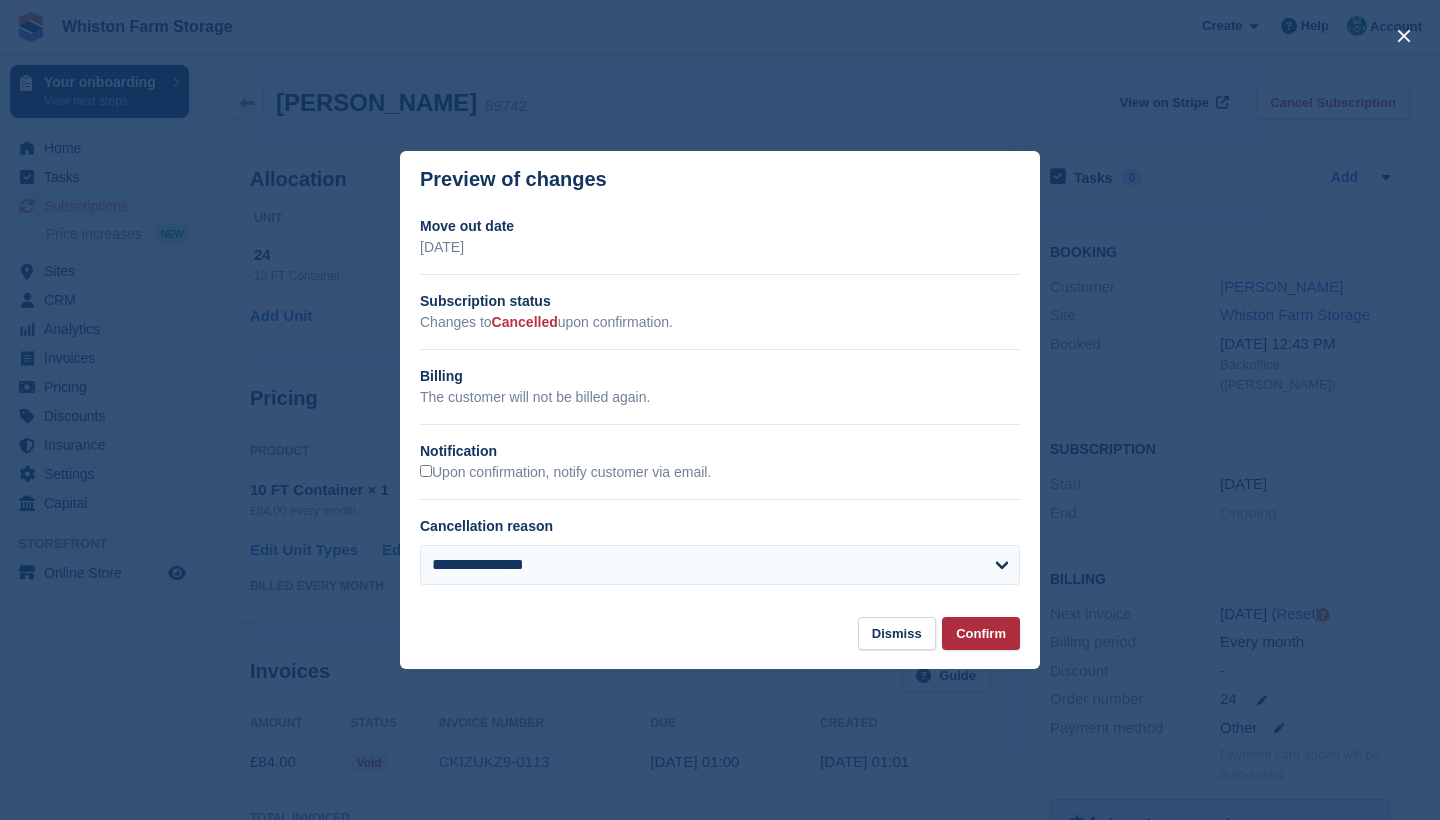 click on "Confirm" at bounding box center (981, 633) 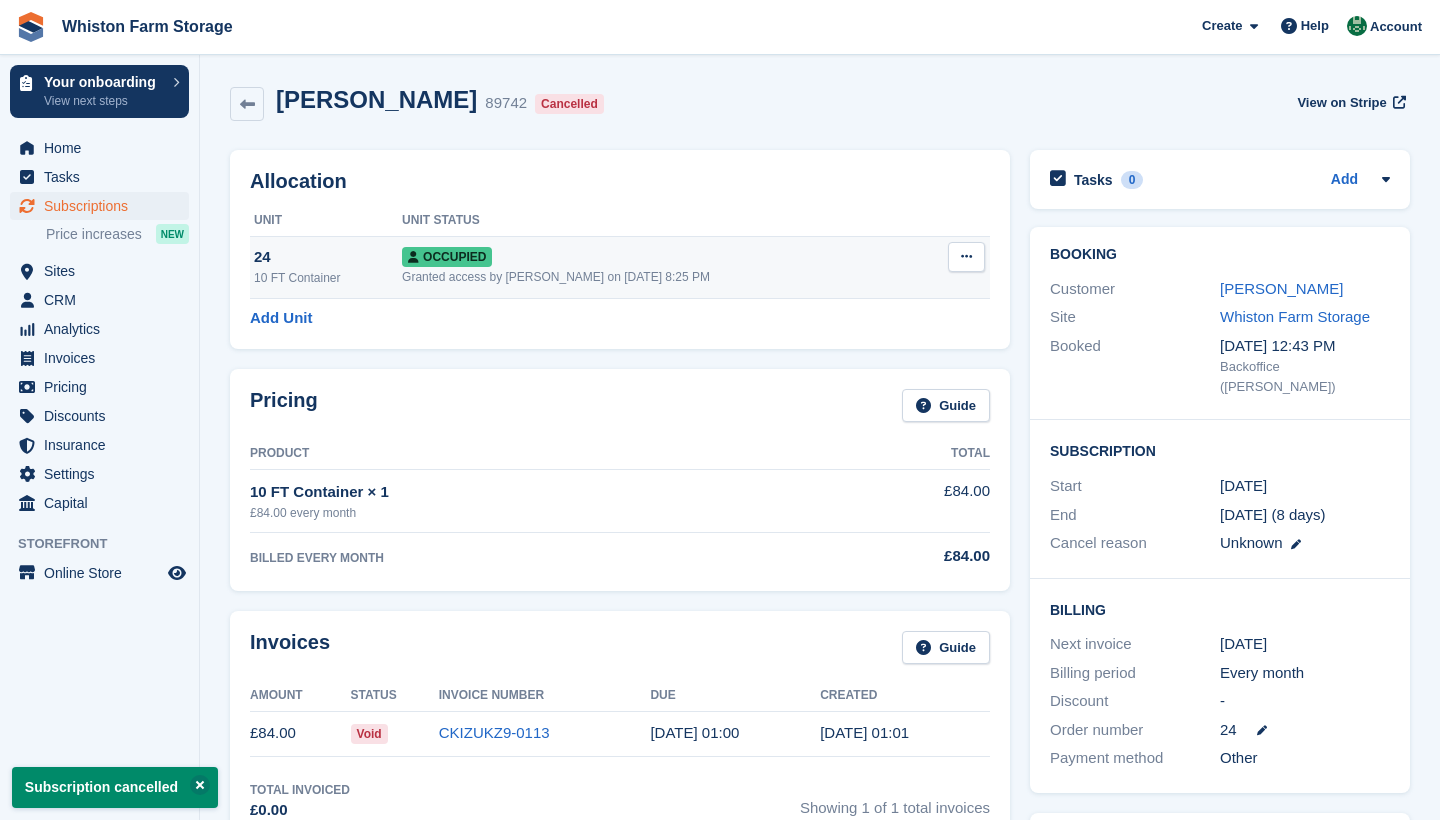 click at bounding box center [966, 257] 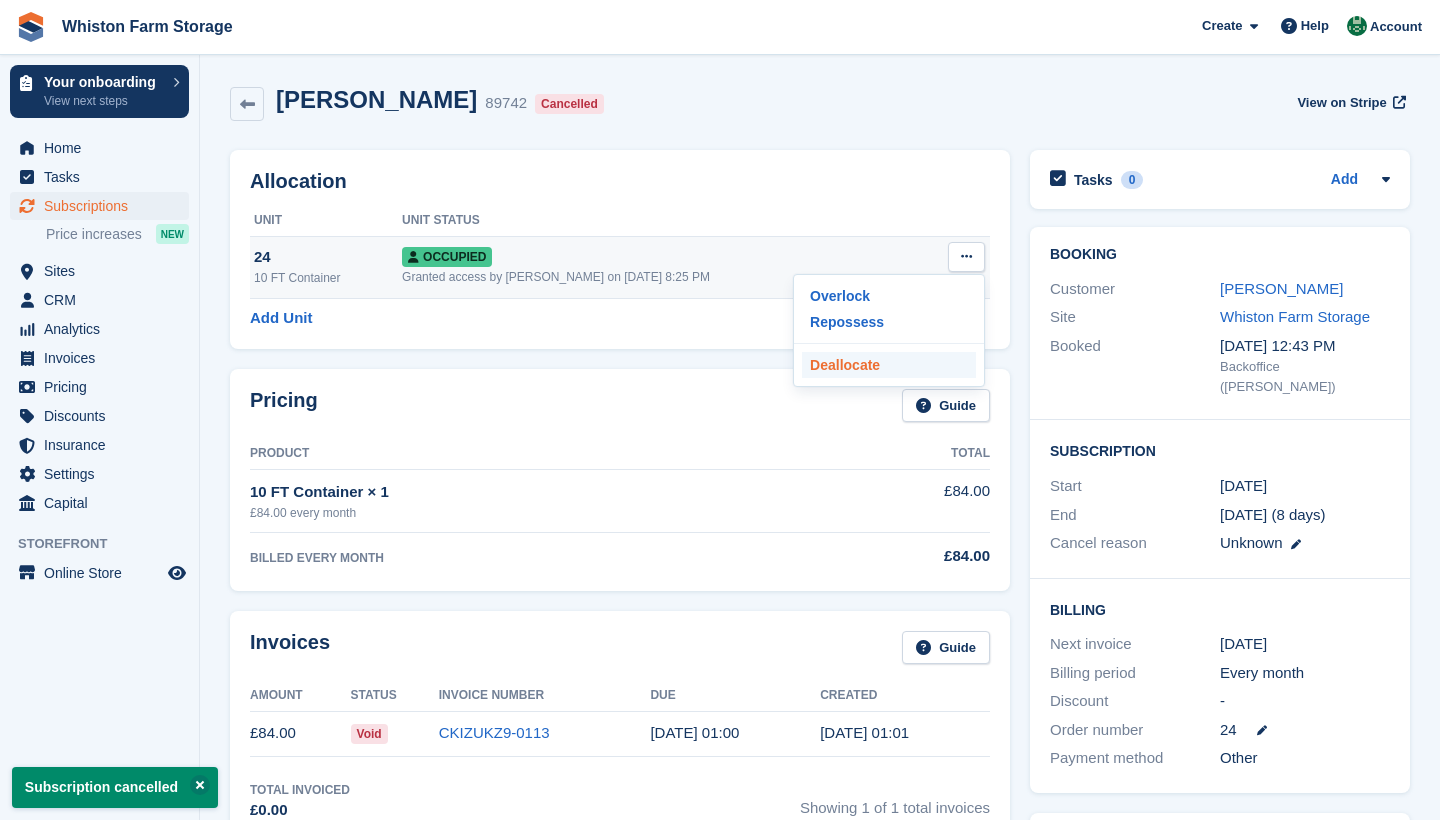 click on "Deallocate" at bounding box center (889, 365) 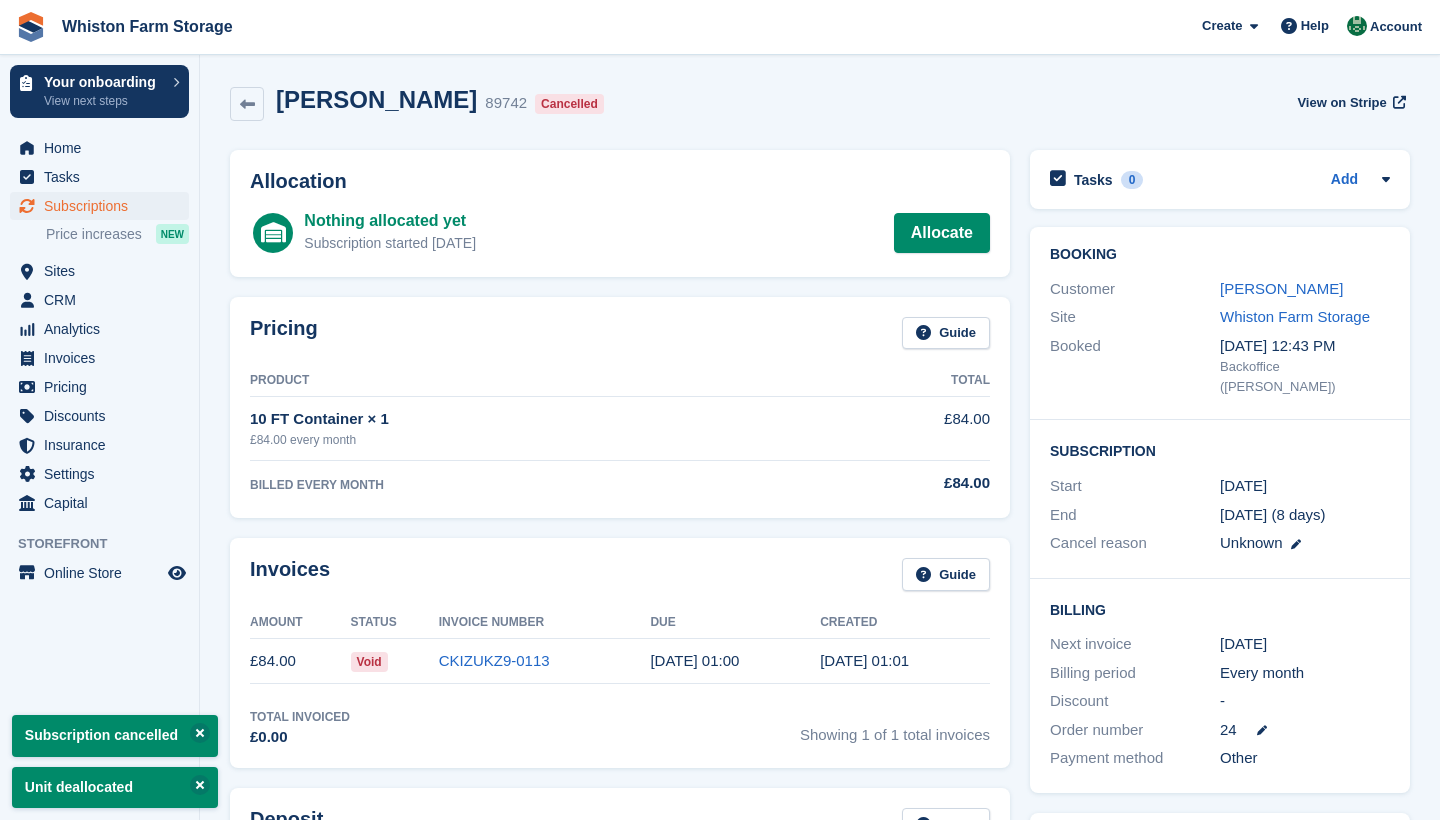 click on "Subscriptions" at bounding box center [104, 206] 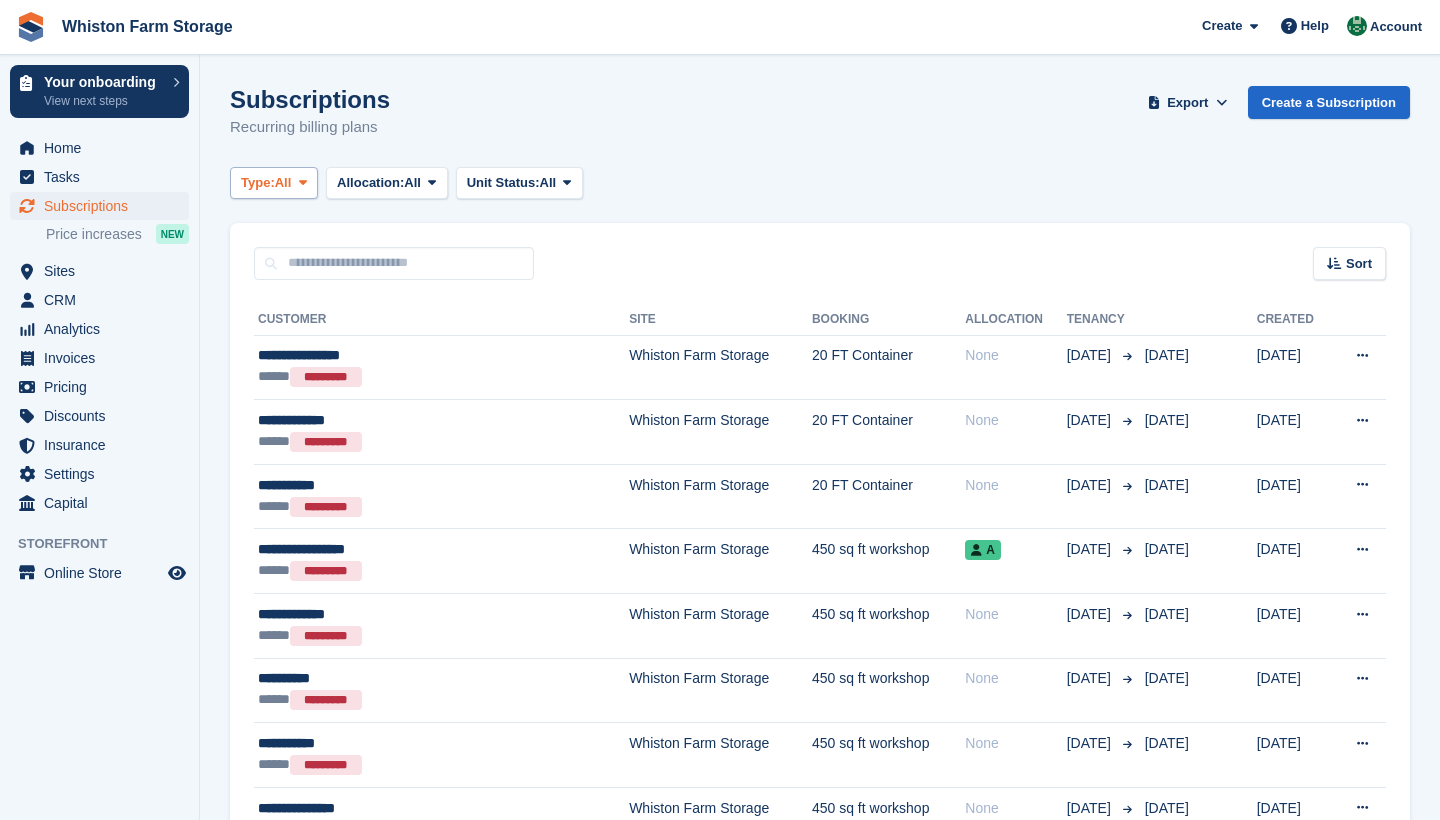 click at bounding box center [303, 182] 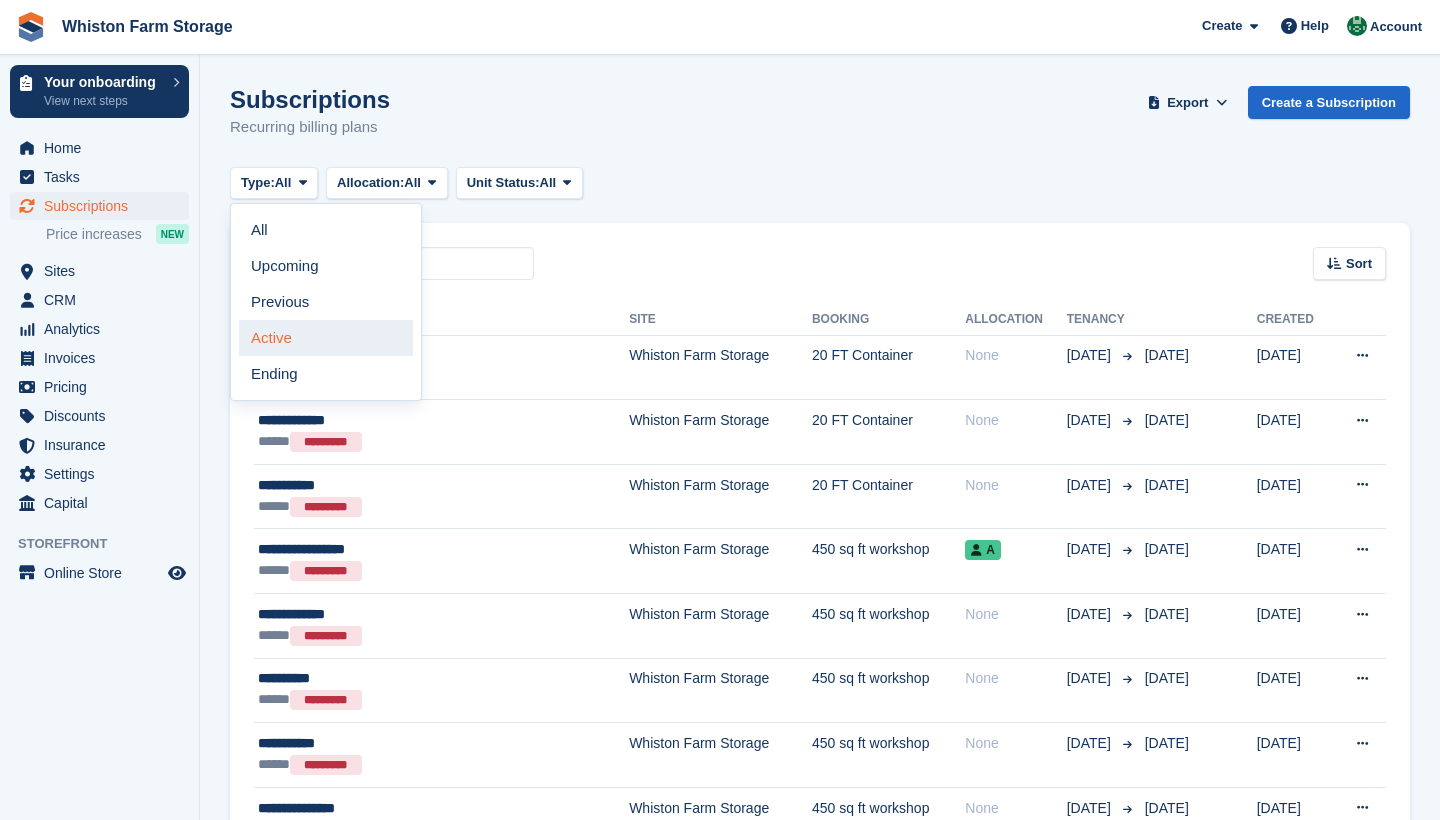 click on "Active" at bounding box center (326, 338) 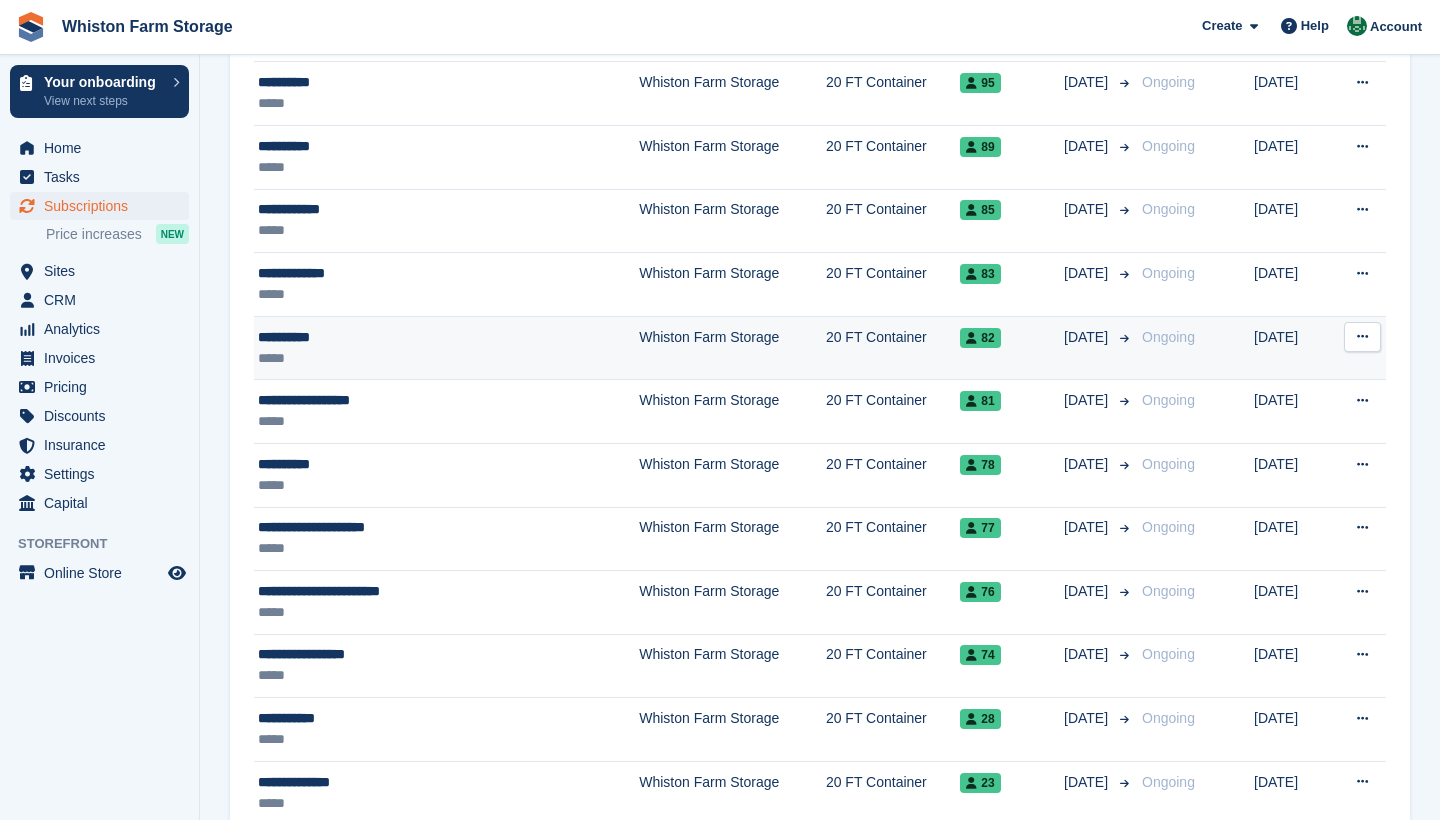 scroll, scrollTop: 1734, scrollLeft: 0, axis: vertical 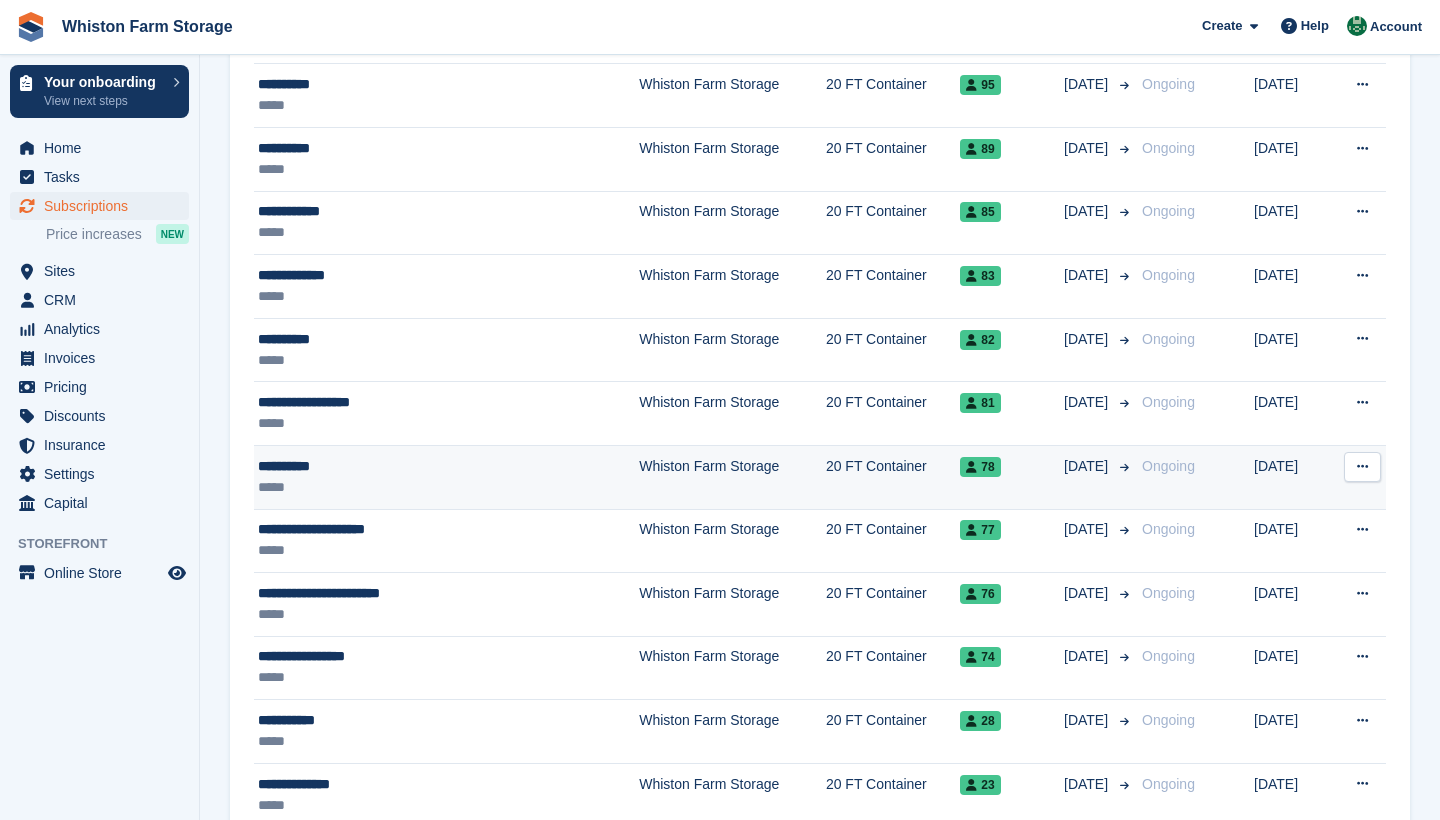 click on "*****" at bounding box center [400, 487] 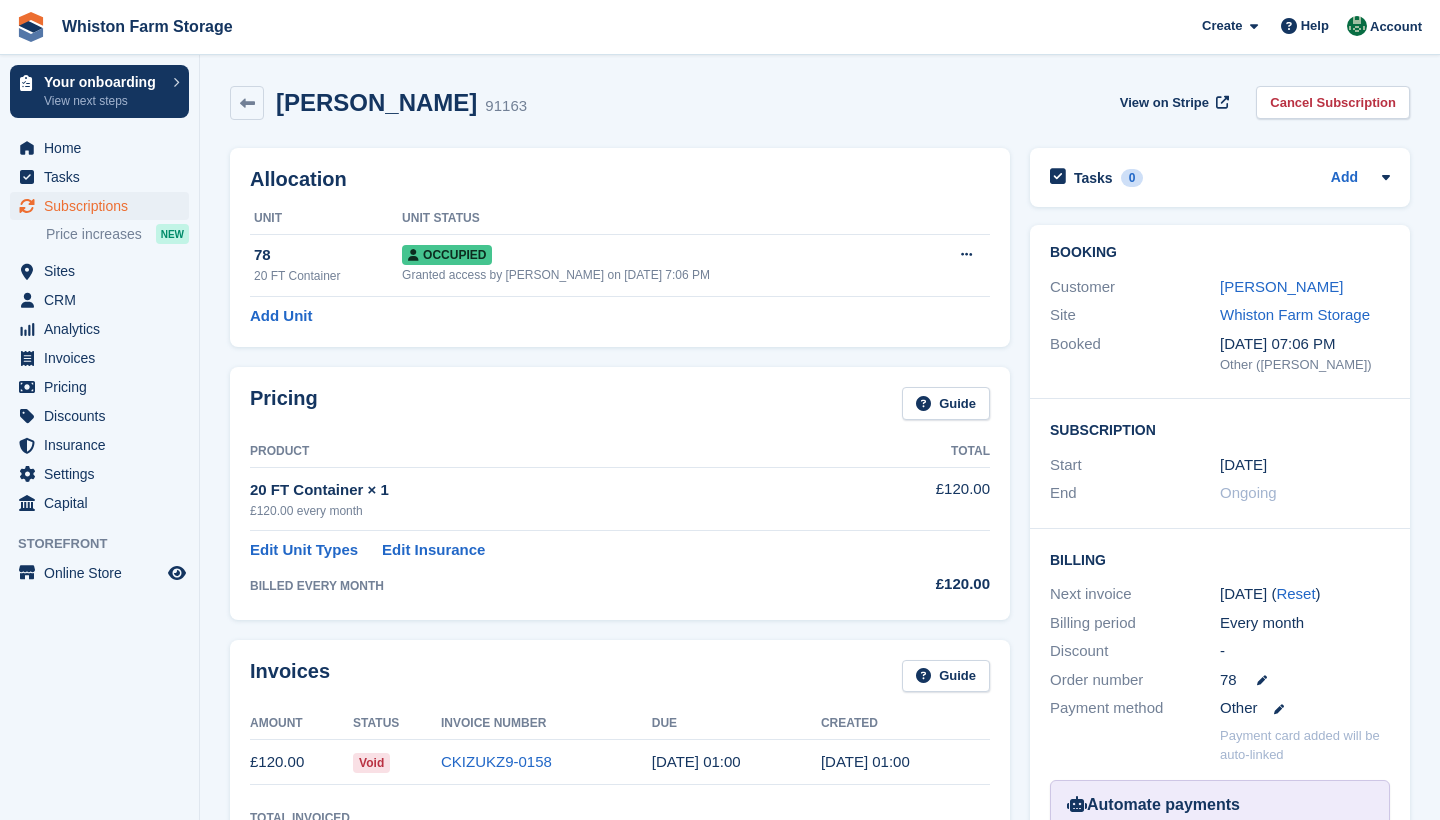 scroll, scrollTop: 0, scrollLeft: 0, axis: both 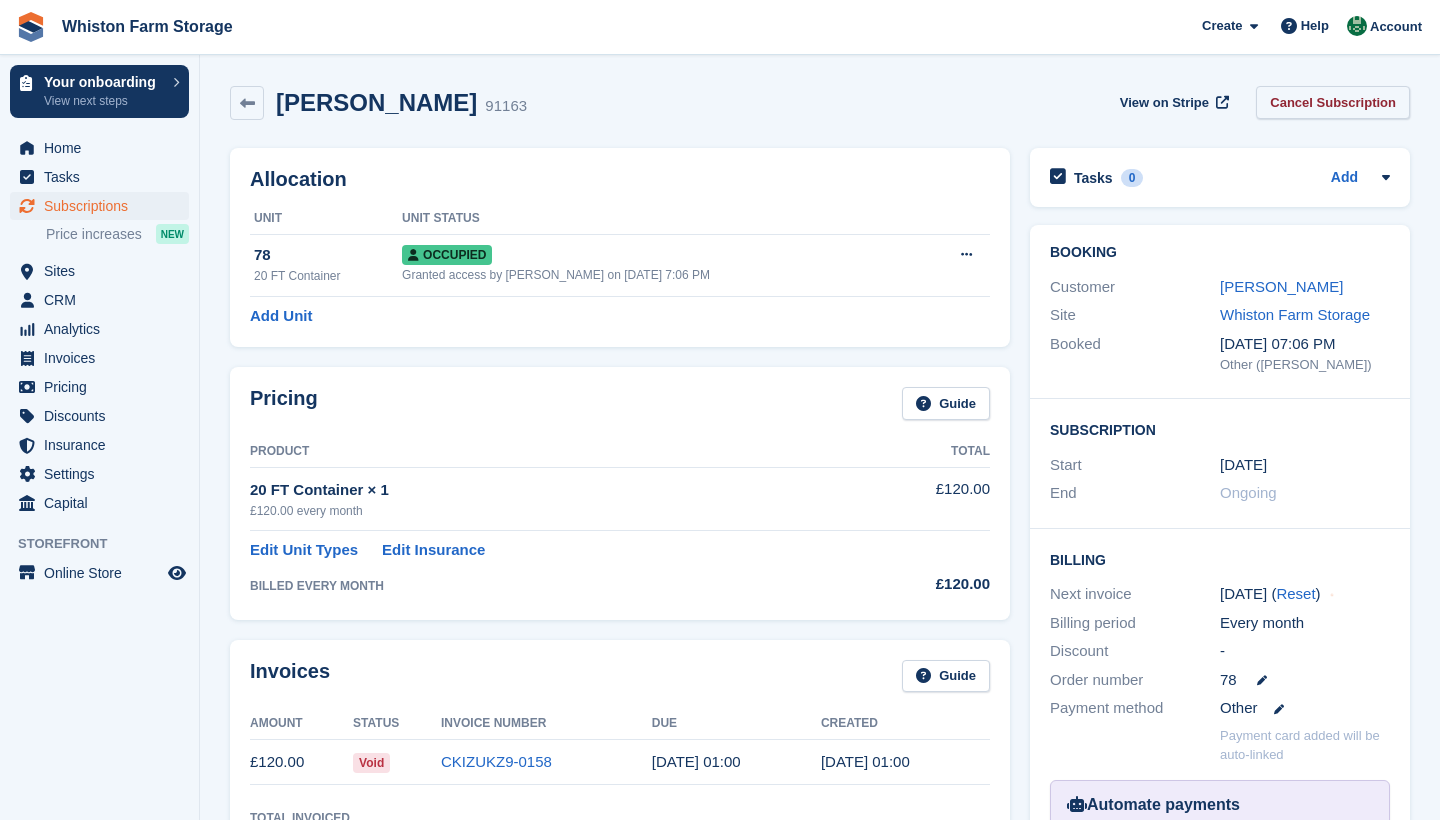 click on "Cancel Subscription" at bounding box center [1333, 102] 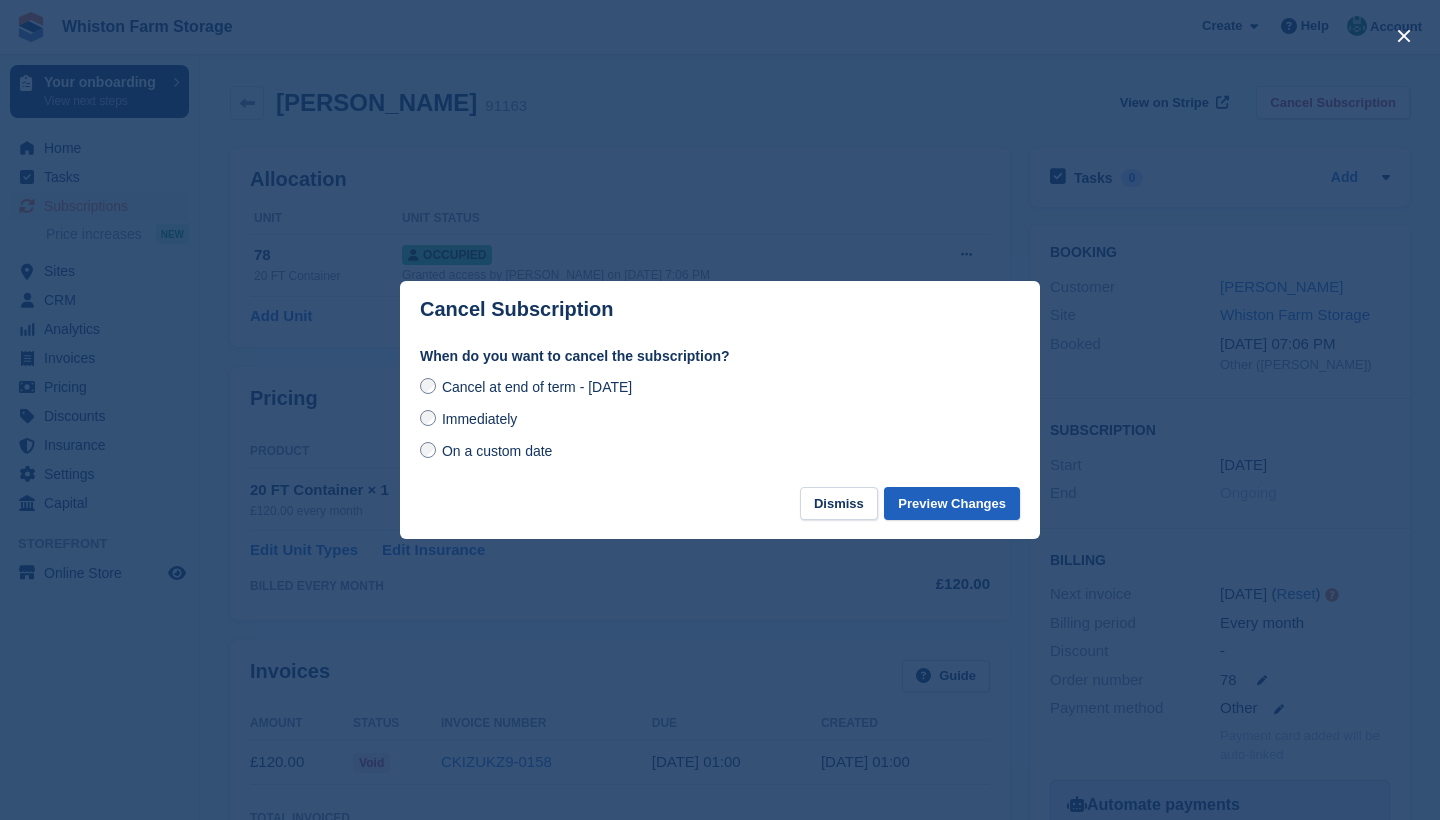 click on "Preview Changes" at bounding box center (952, 503) 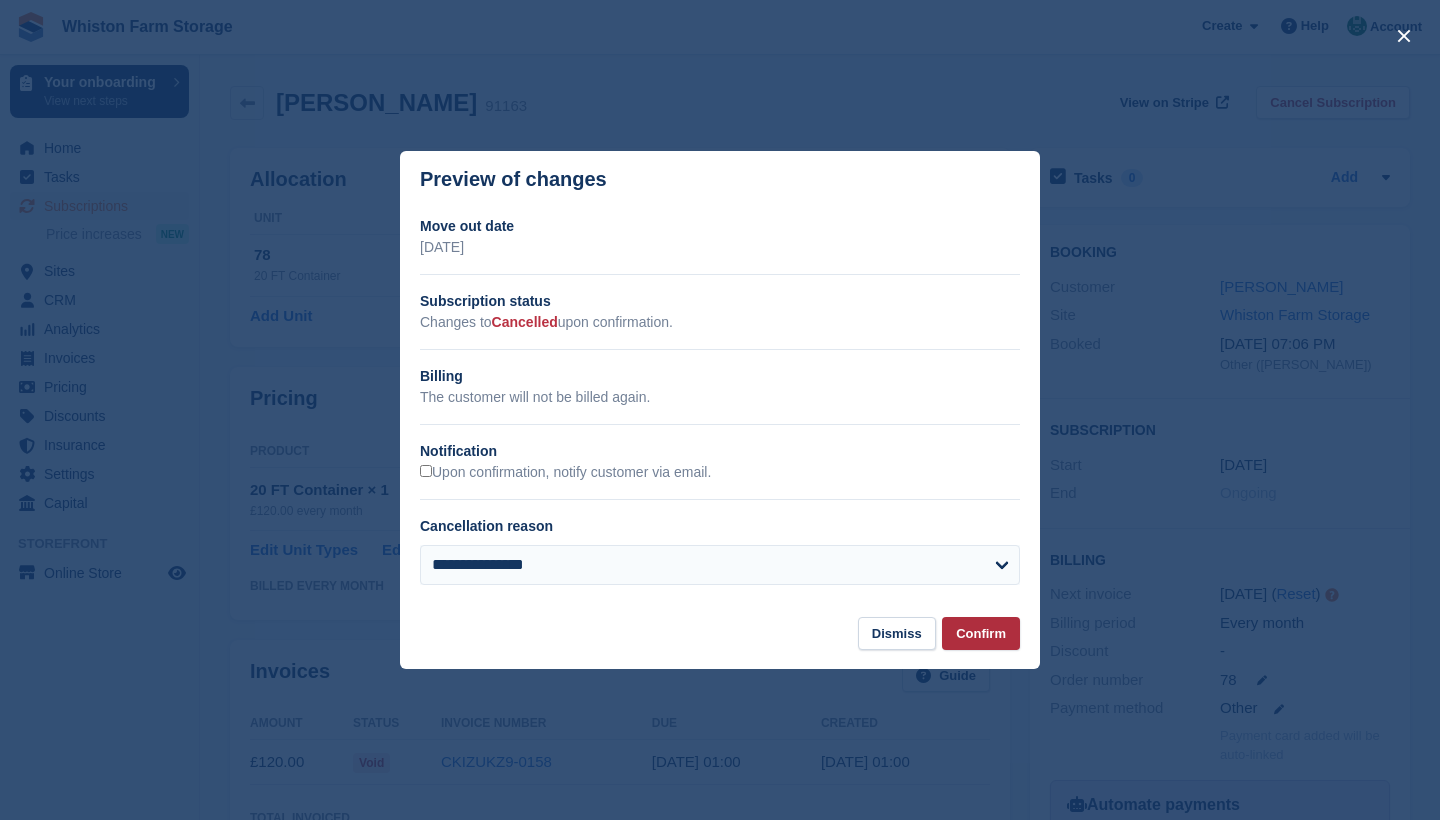 click on "Confirm" at bounding box center (981, 633) 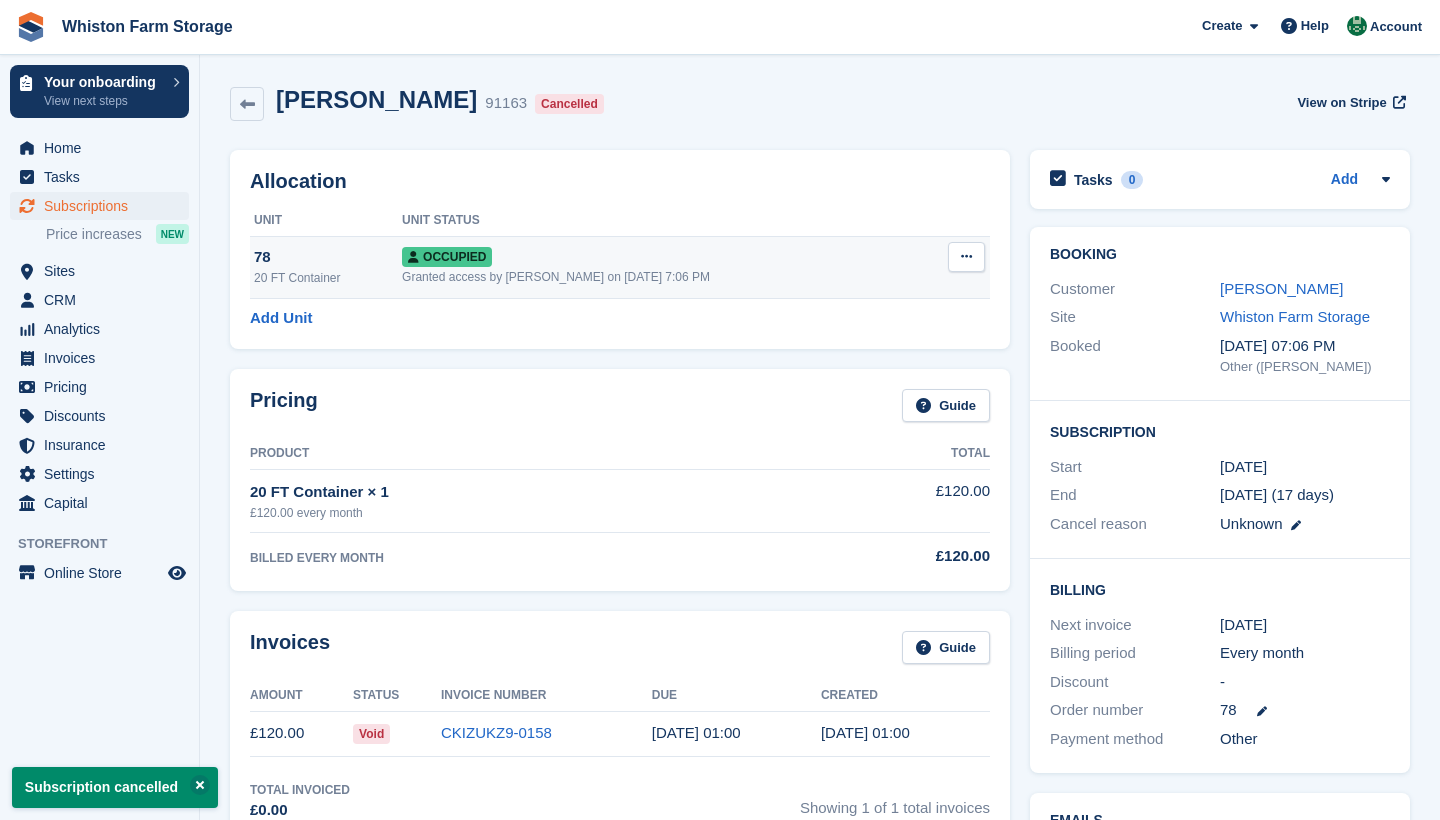 click at bounding box center (966, 257) 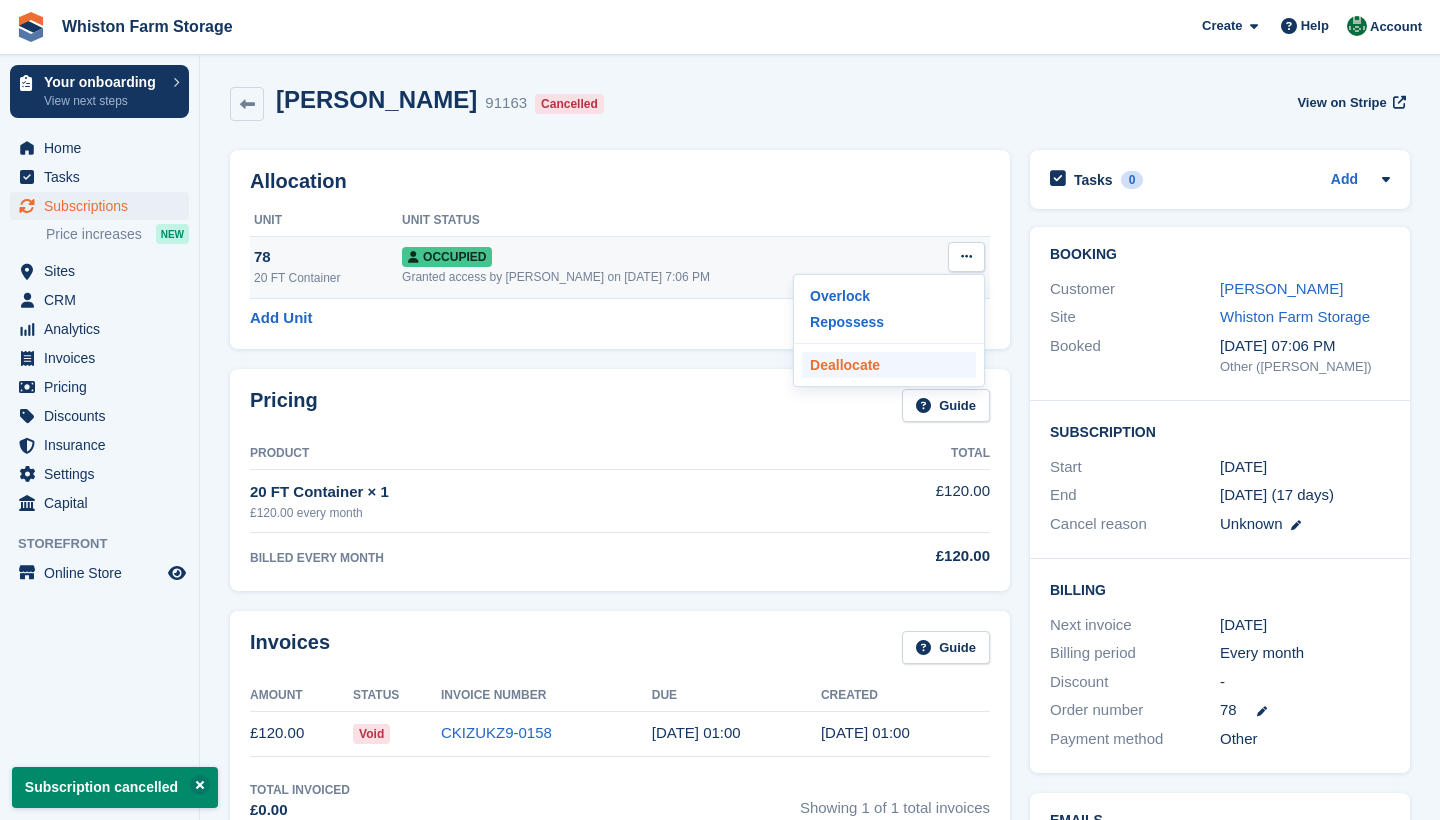 click on "Deallocate" at bounding box center [889, 365] 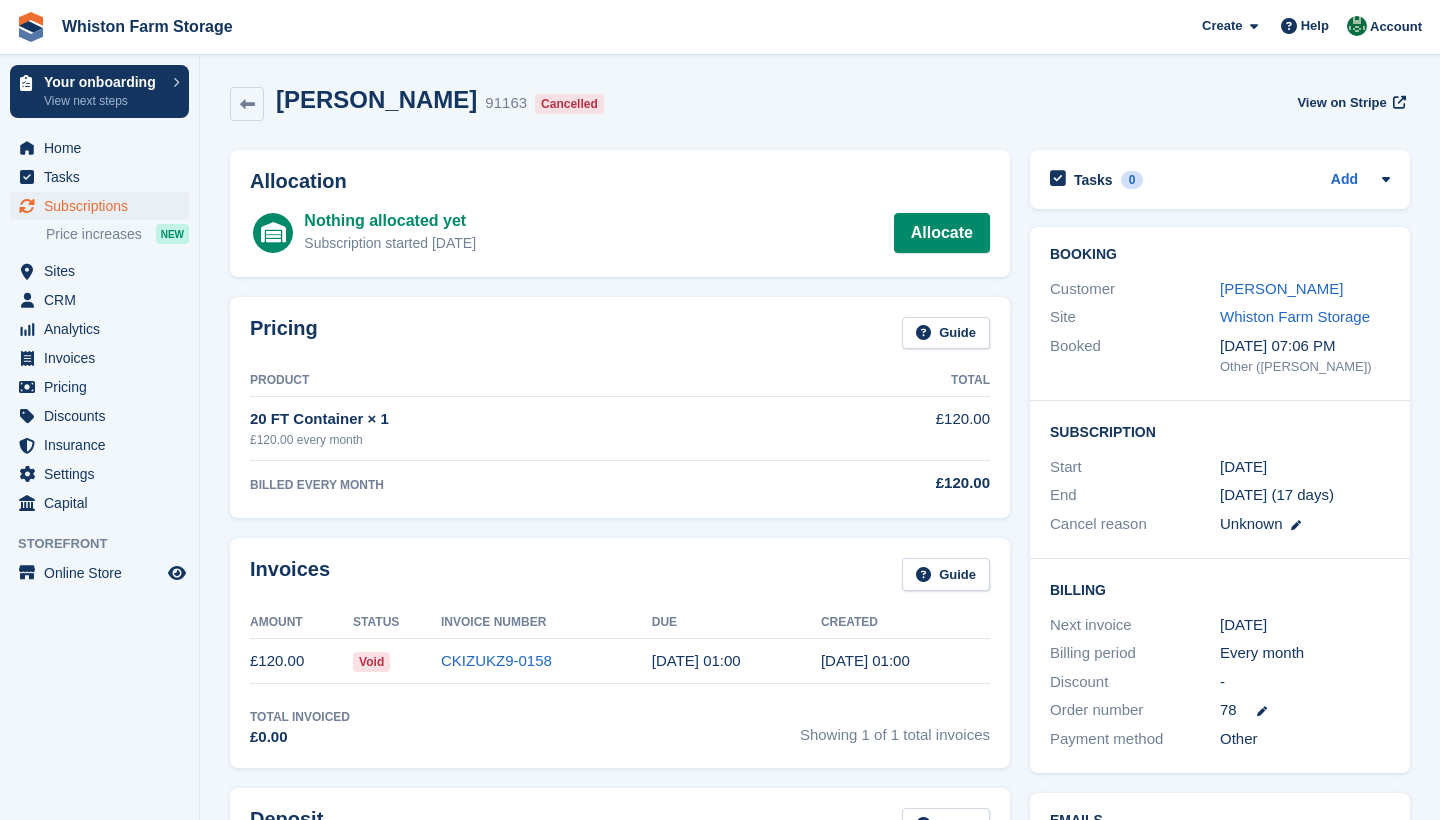 click on "Subscriptions" at bounding box center (104, 206) 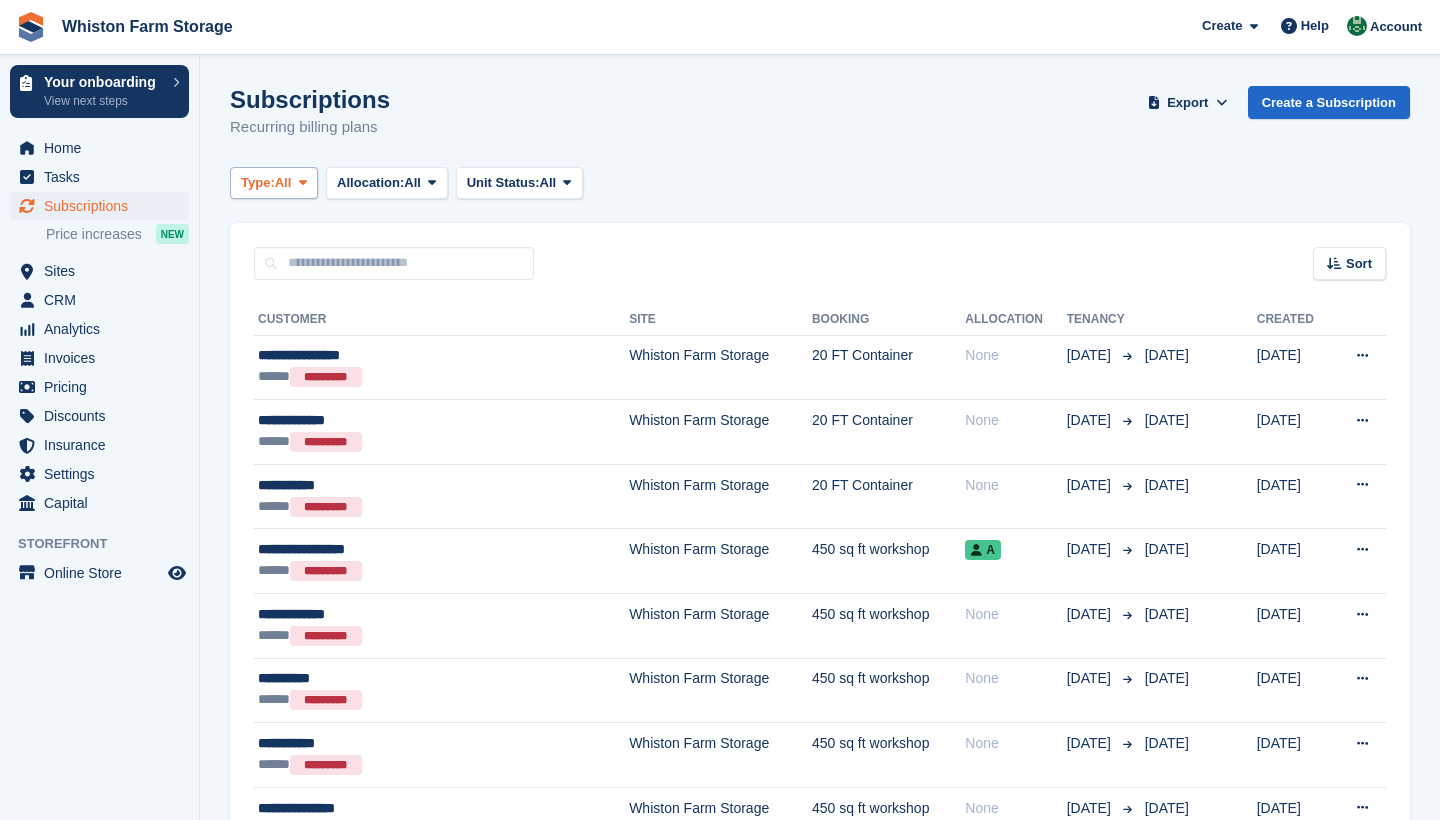 click on "All" at bounding box center [283, 183] 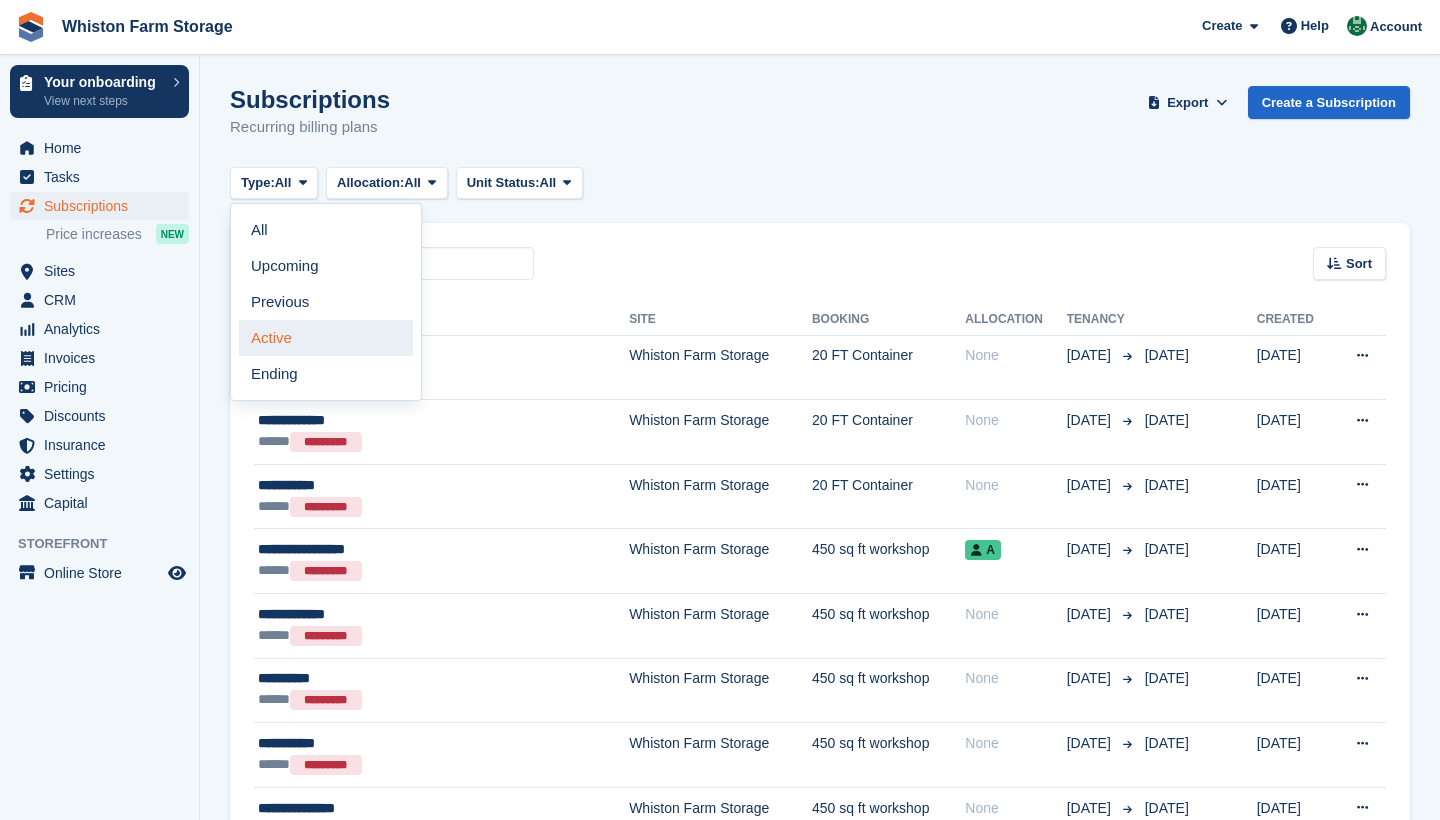 click on "Active" at bounding box center [326, 338] 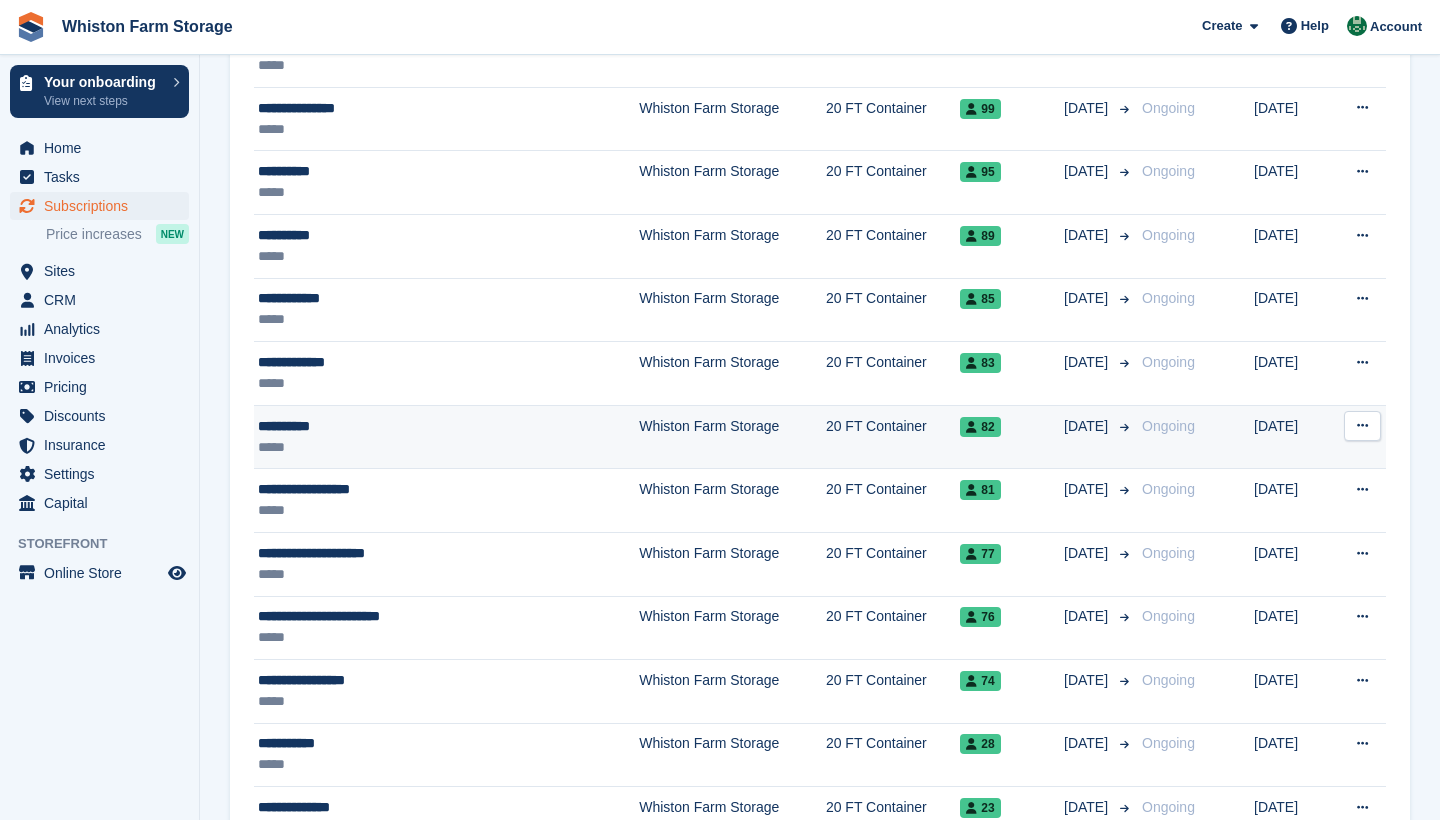 scroll, scrollTop: 1642, scrollLeft: 0, axis: vertical 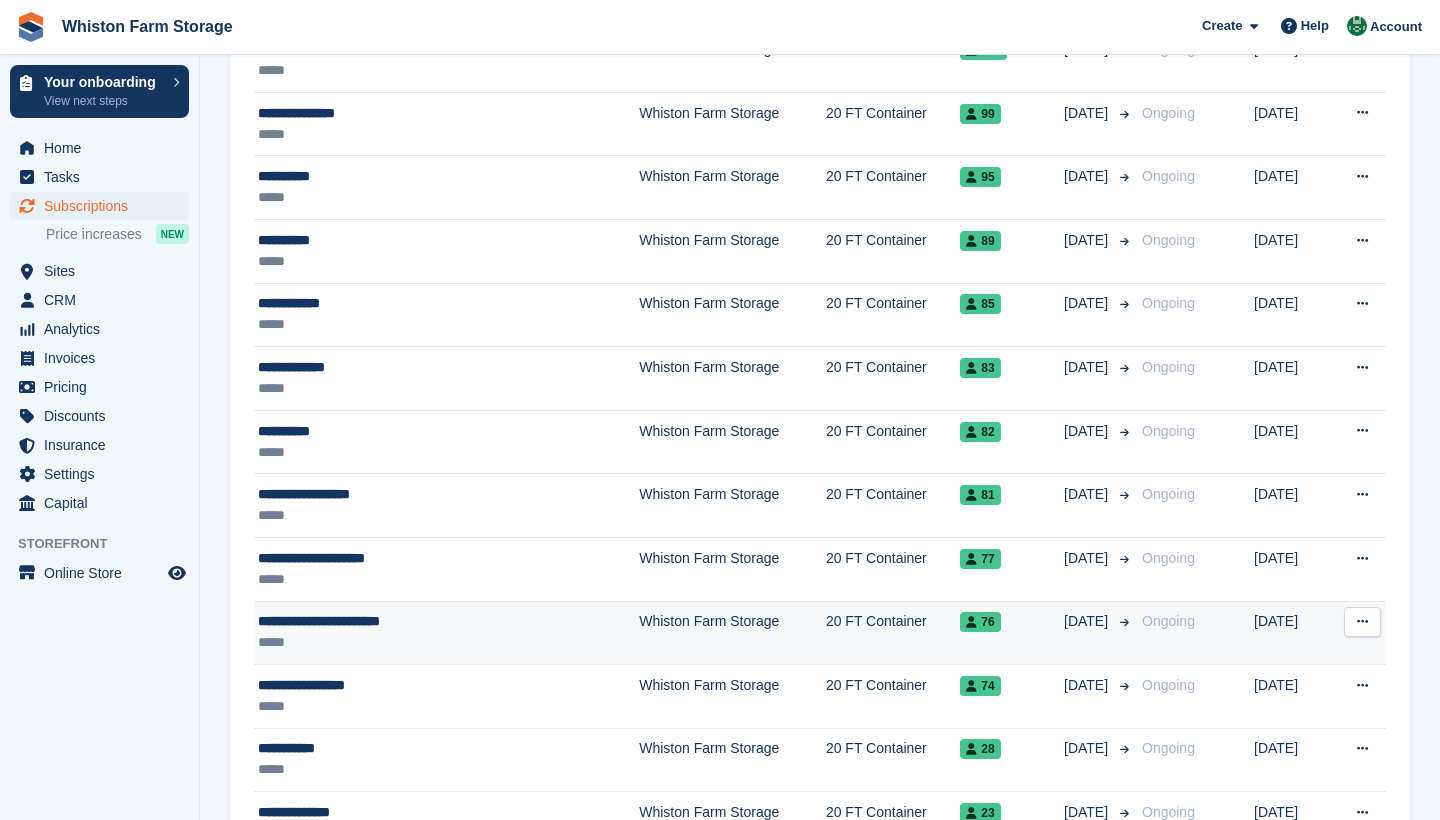 click on "*****" at bounding box center (400, 642) 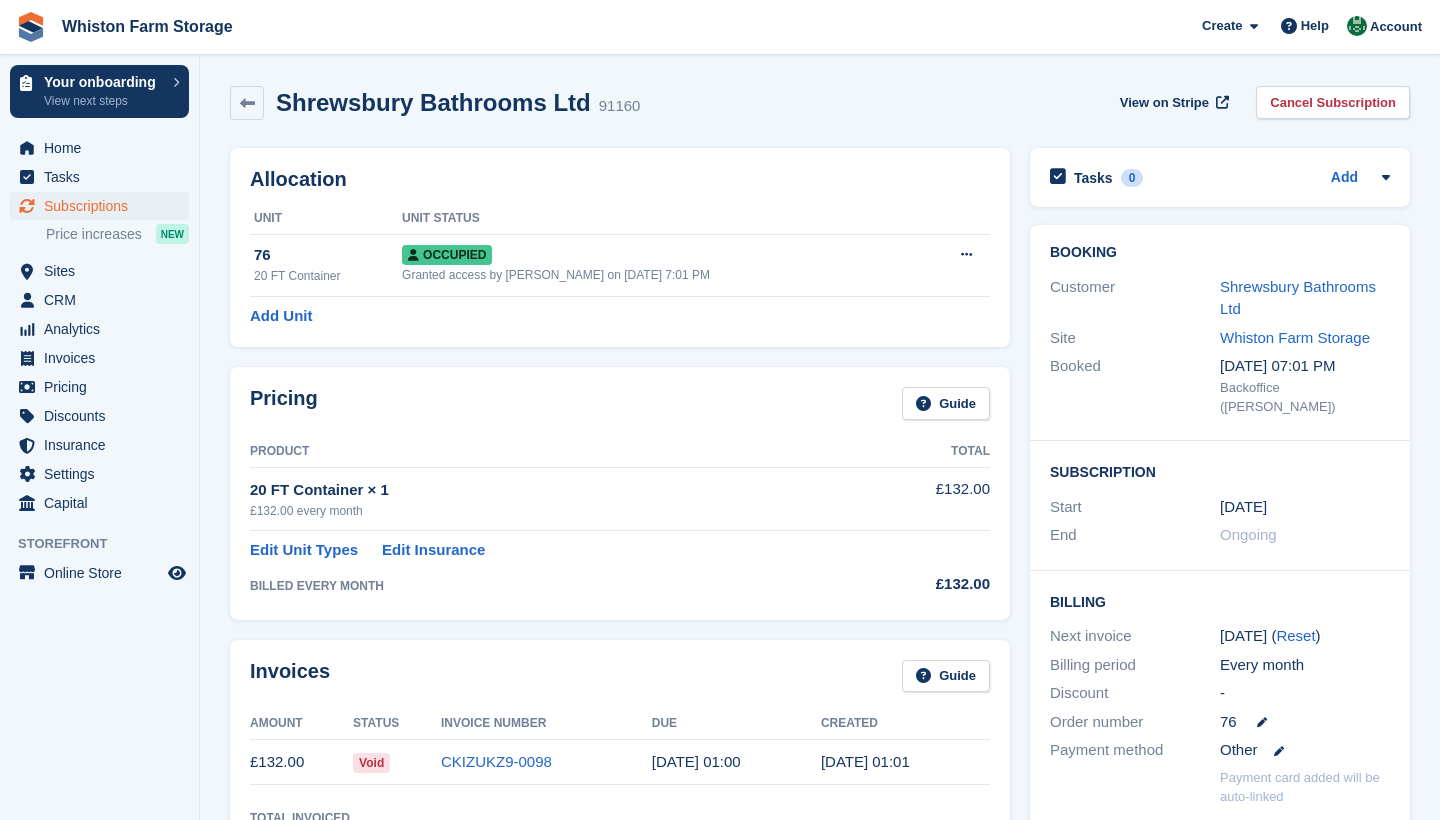 scroll, scrollTop: 0, scrollLeft: 0, axis: both 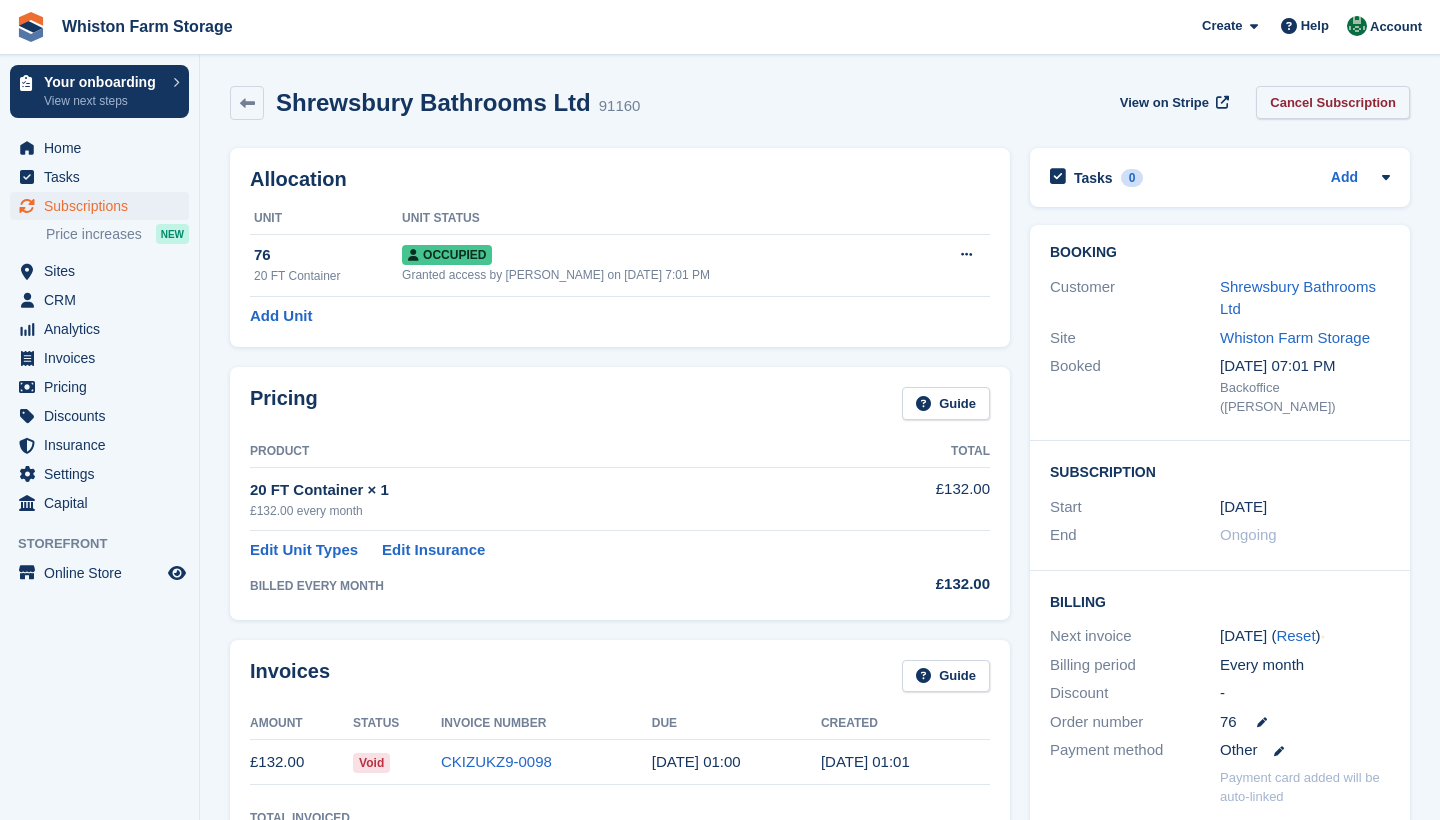 click on "Cancel Subscription" at bounding box center (1333, 102) 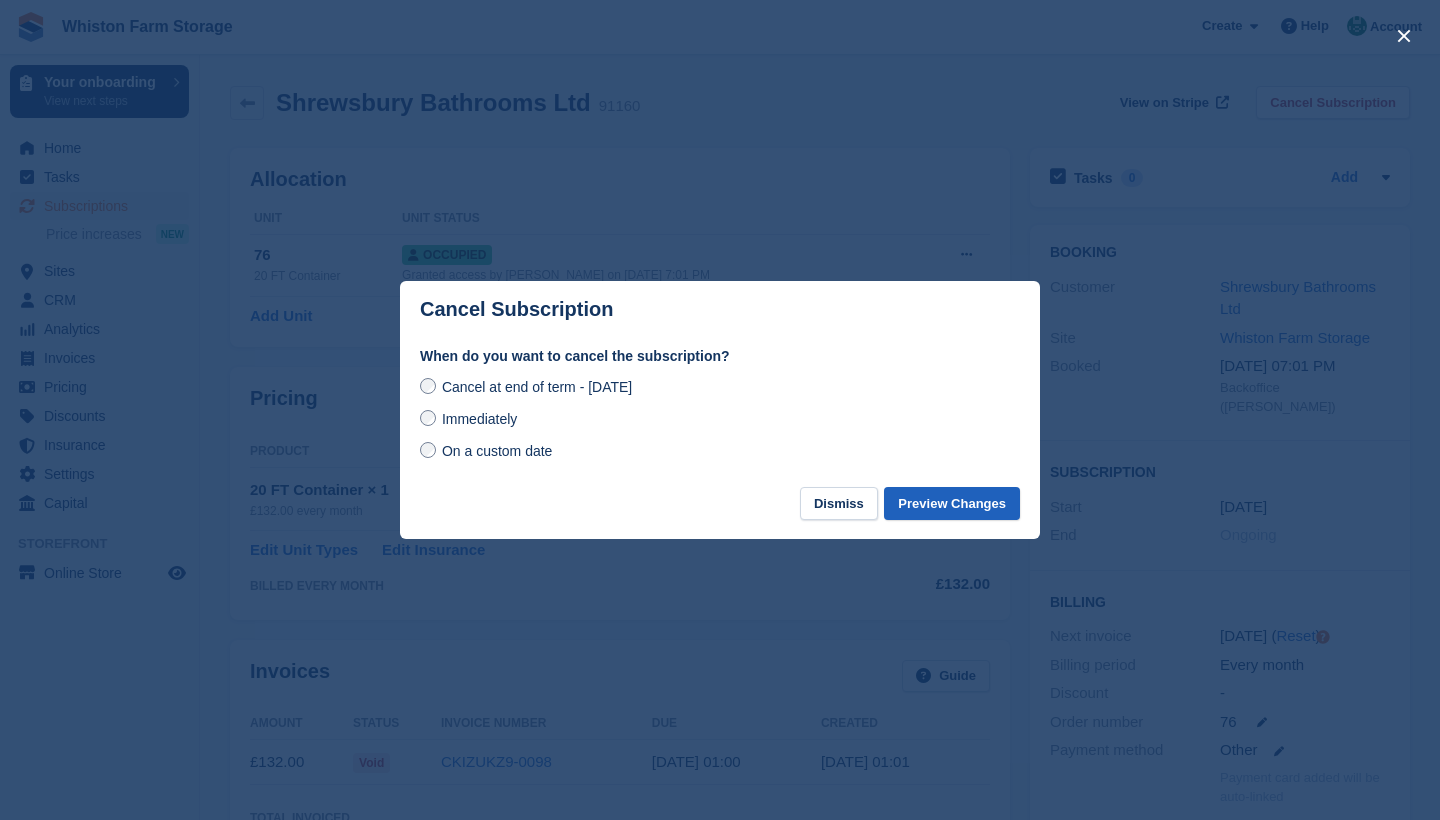 click on "Preview Changes" at bounding box center [952, 503] 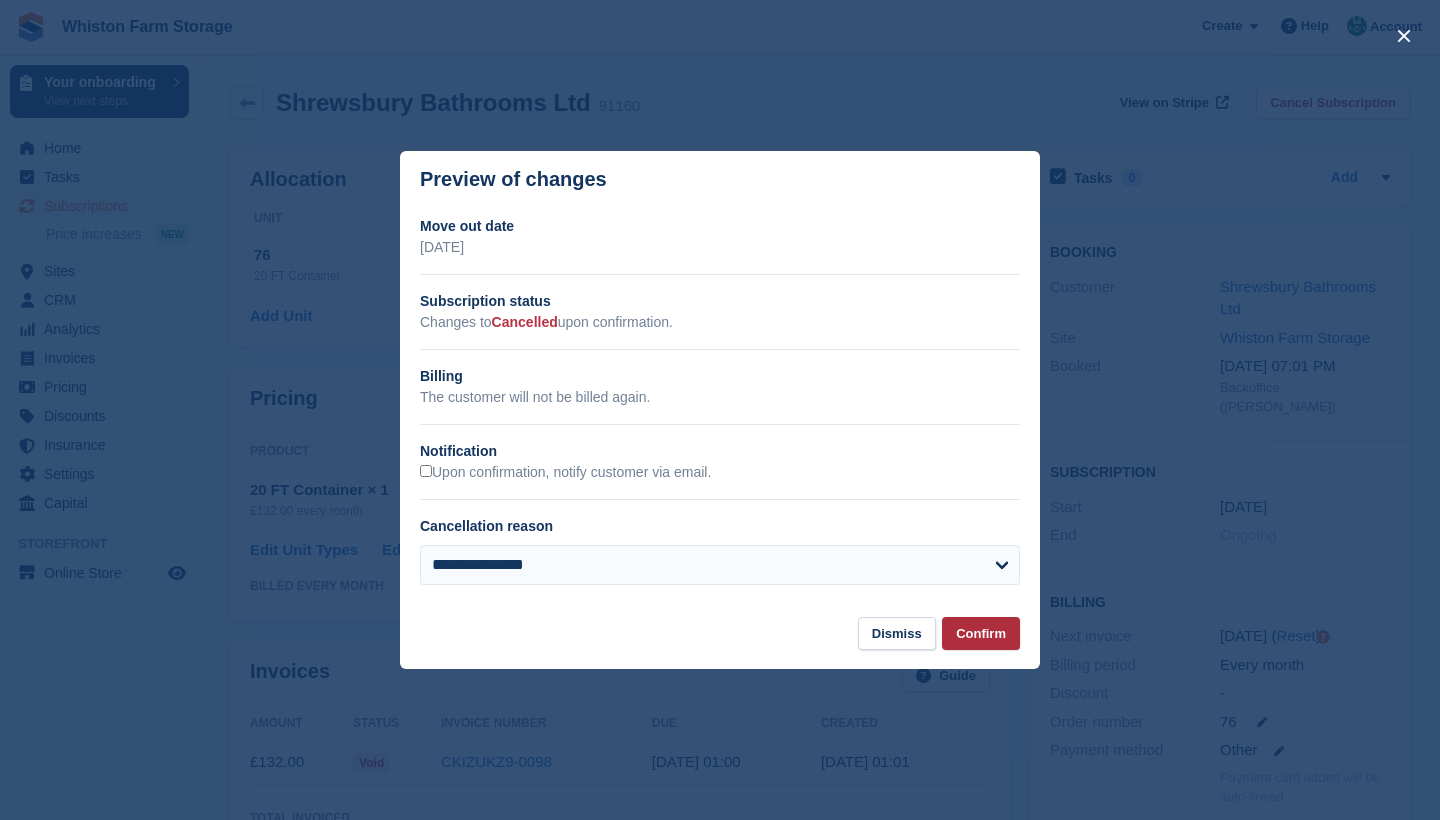click on "Confirm" at bounding box center [981, 633] 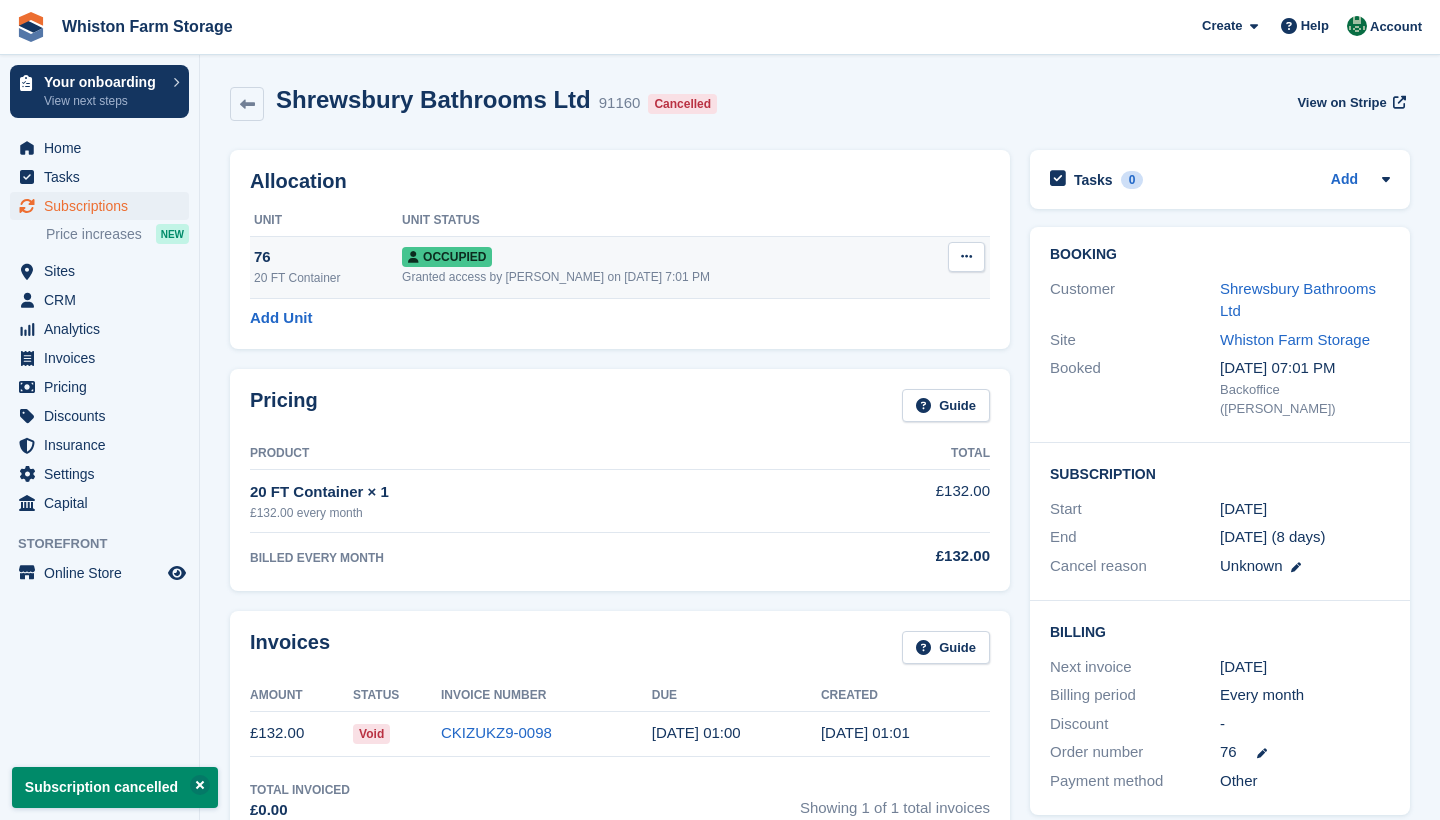 click at bounding box center (966, 256) 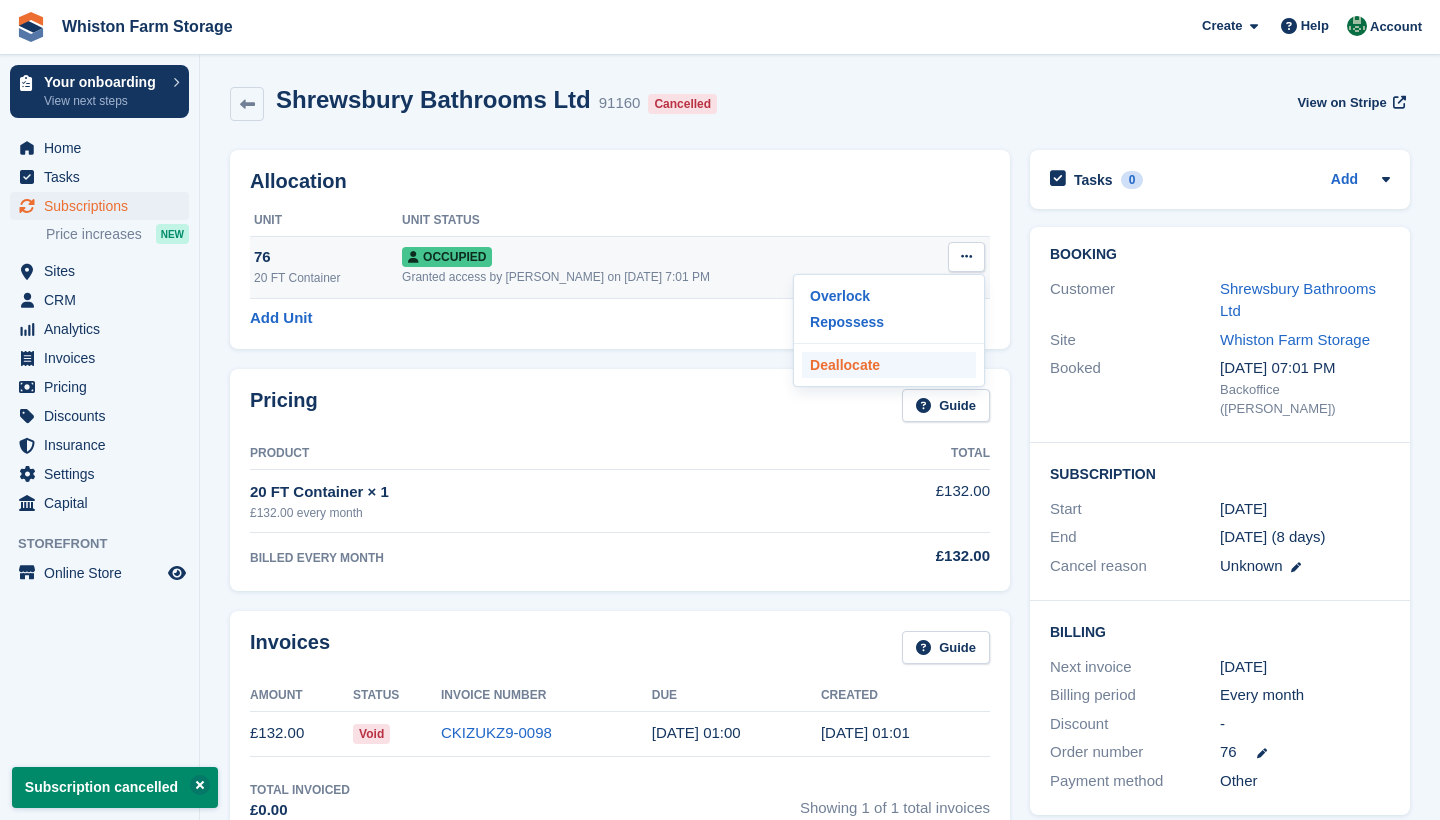 click on "Deallocate" at bounding box center [889, 365] 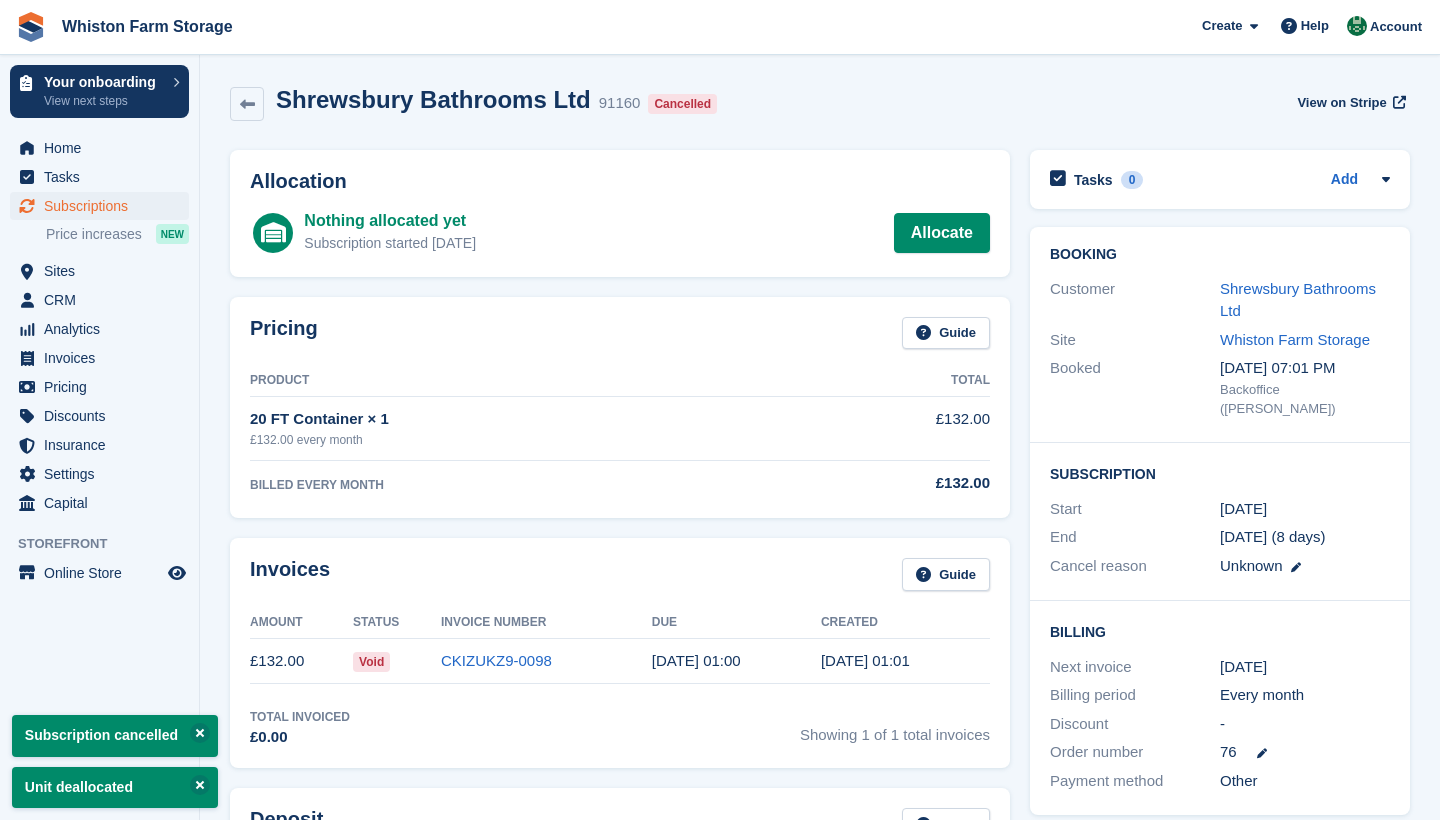 click on "Subscriptions" at bounding box center (104, 206) 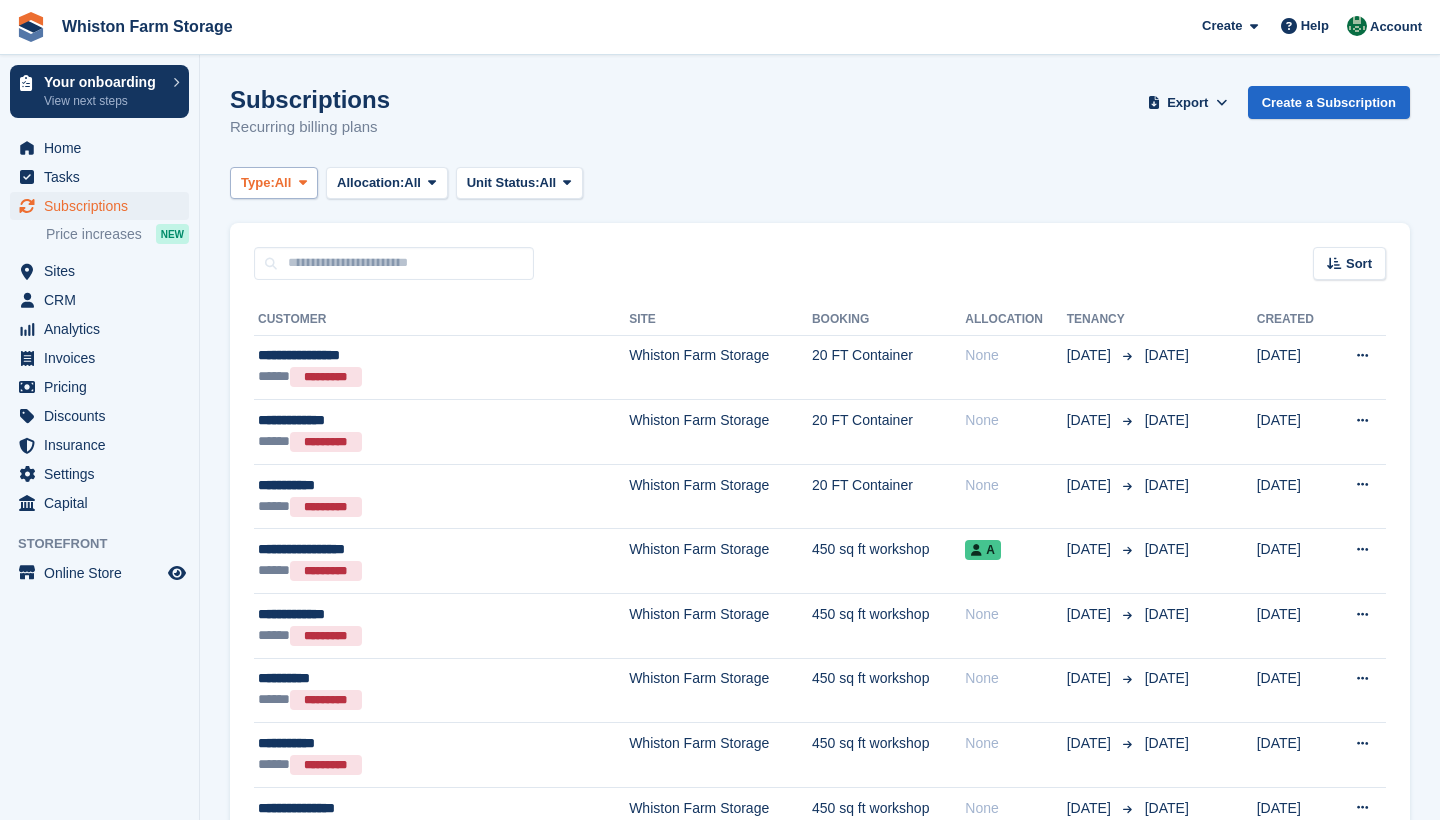 click on "Type:" at bounding box center (258, 183) 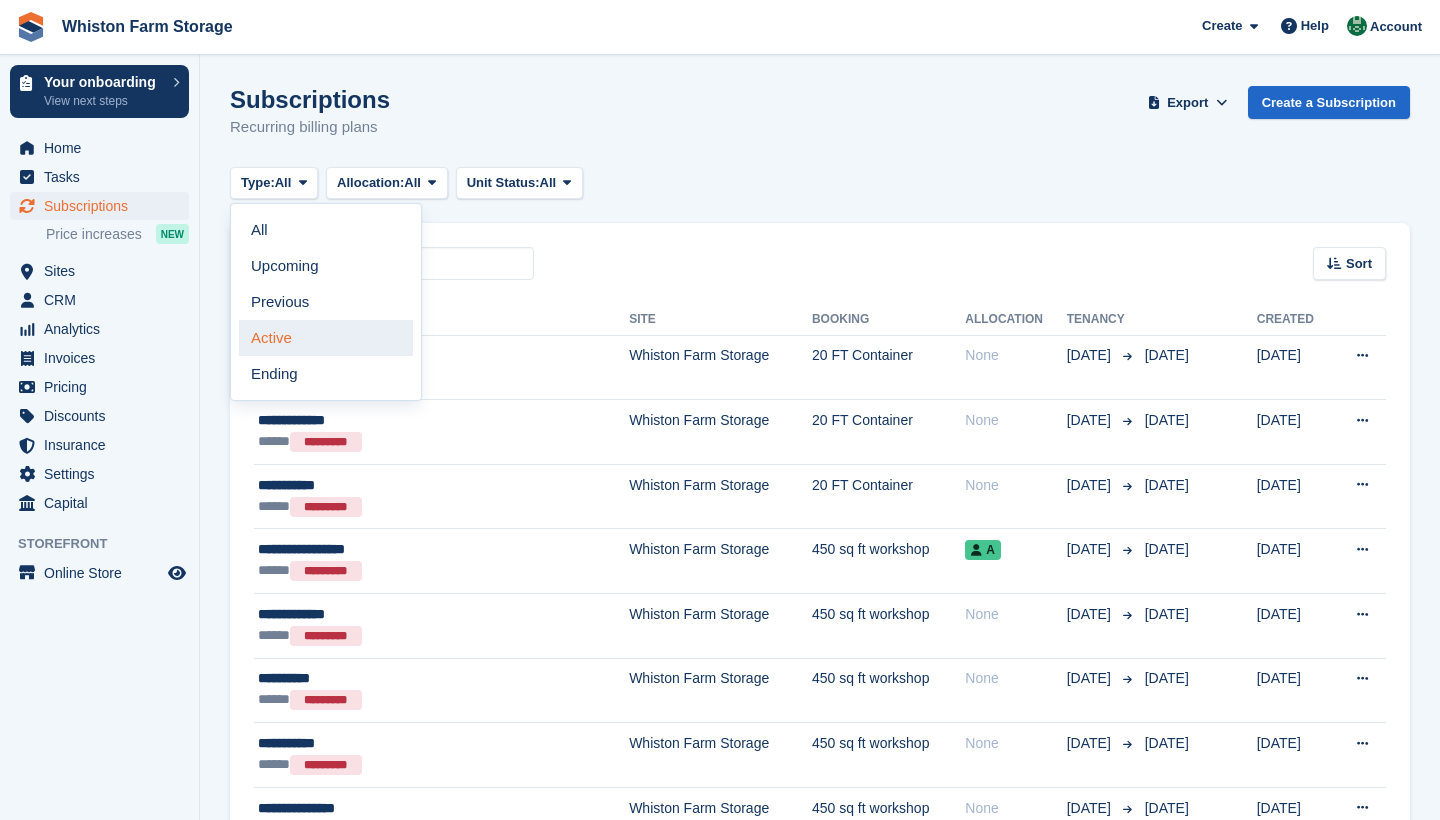 click on "Active" at bounding box center [326, 338] 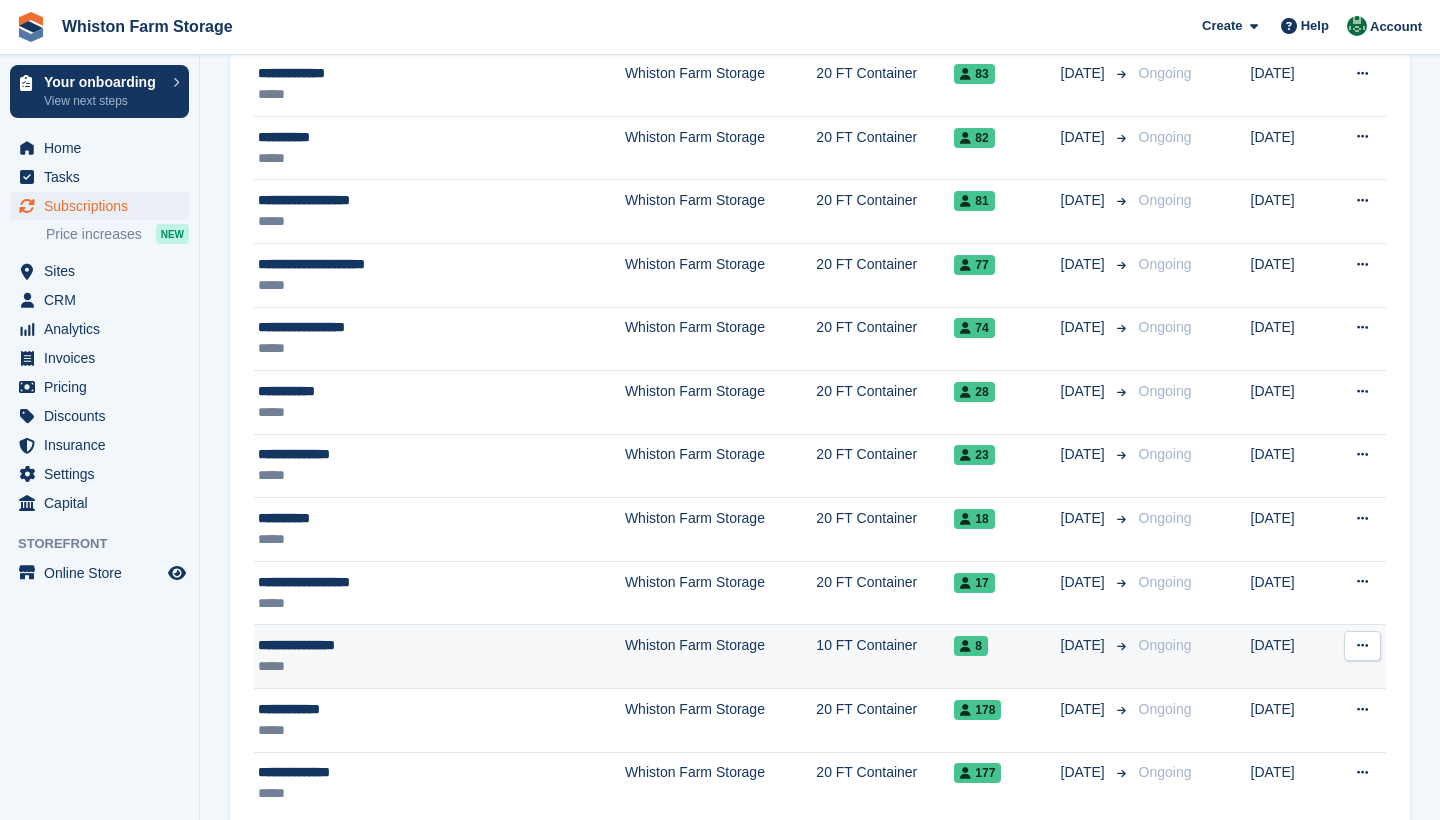 scroll, scrollTop: 1933, scrollLeft: 0, axis: vertical 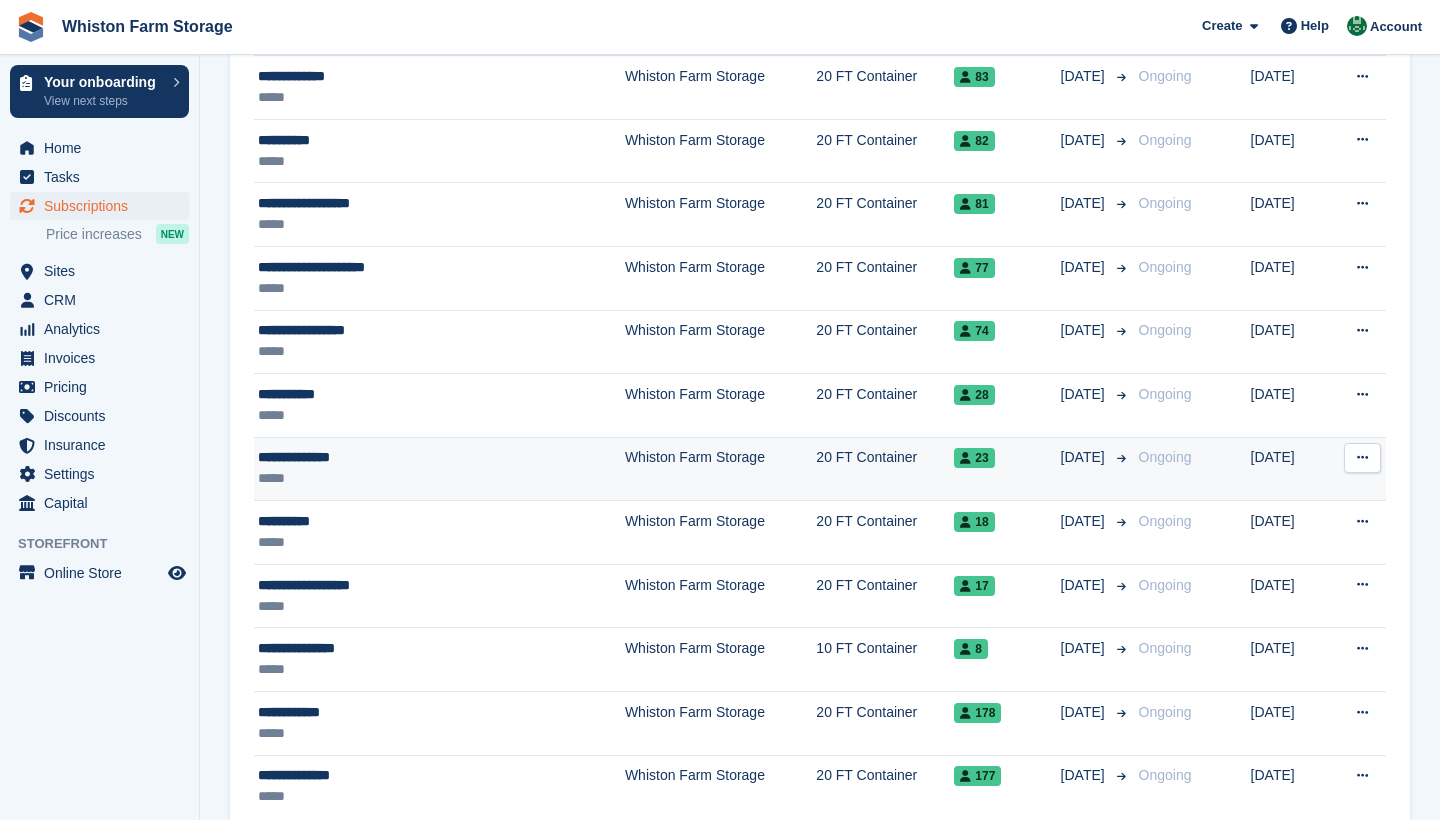 click on "*****" at bounding box center (391, 478) 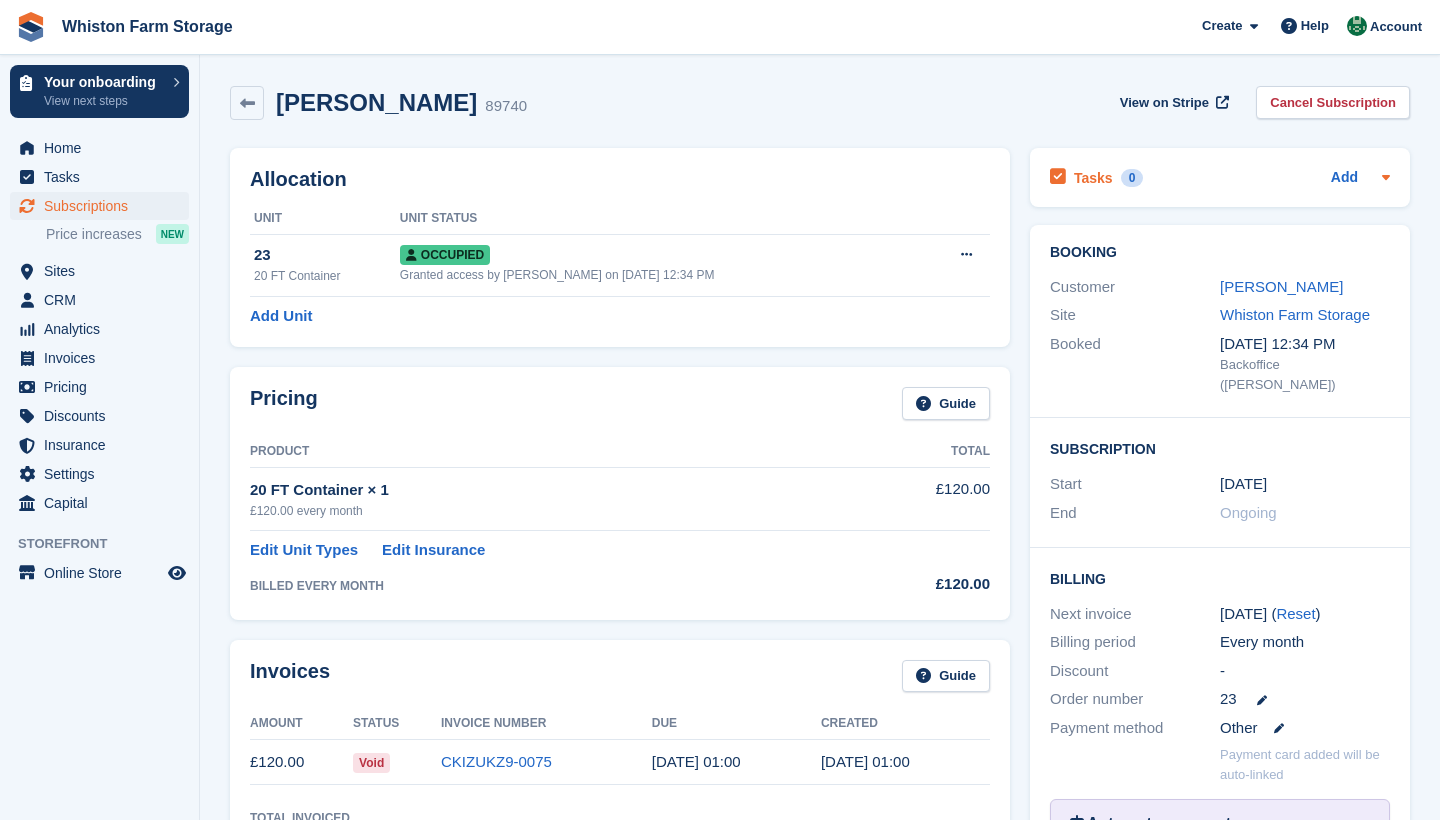 scroll, scrollTop: 0, scrollLeft: 0, axis: both 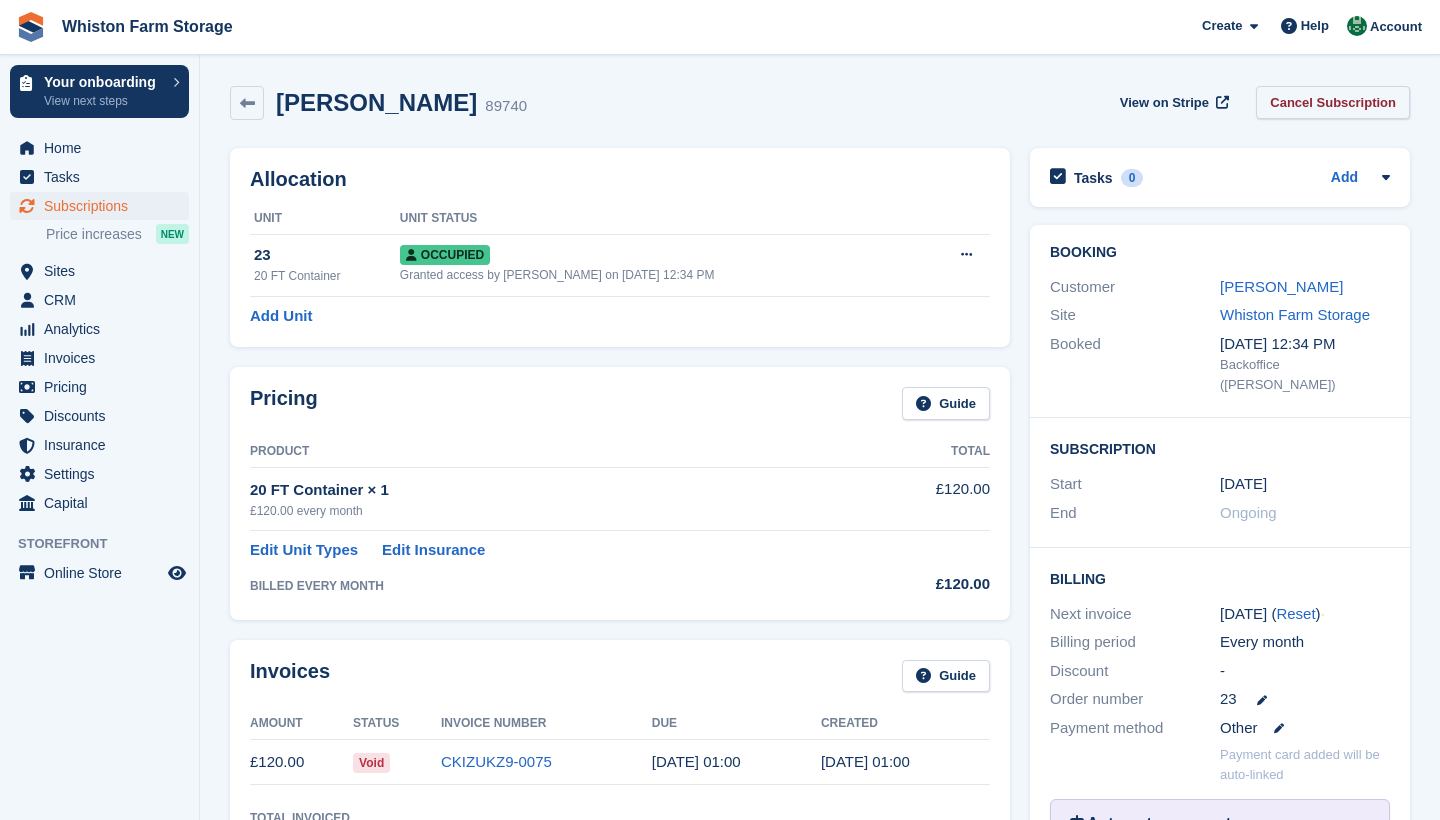 click on "Cancel Subscription" at bounding box center [1333, 102] 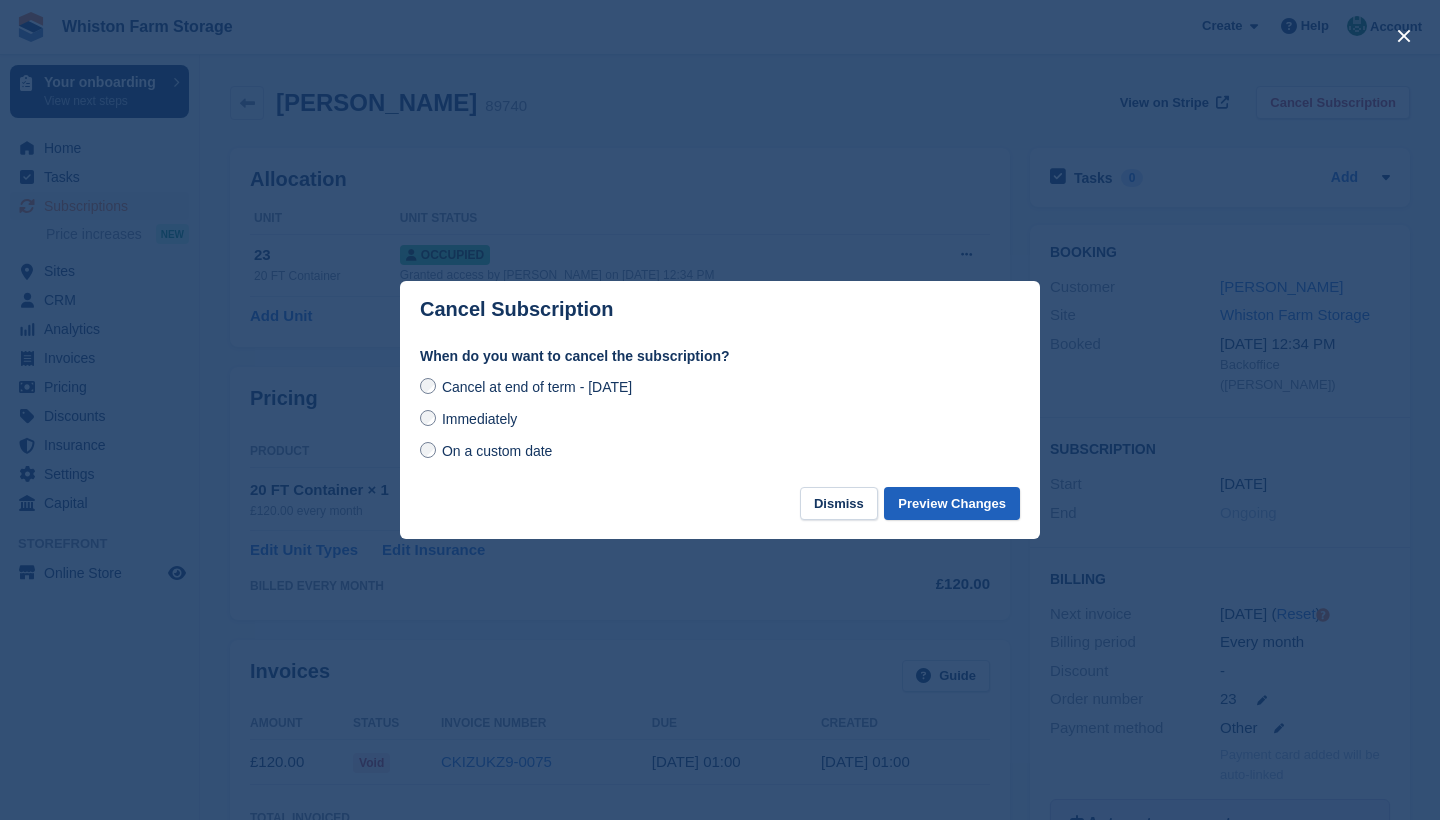 click on "Preview Changes" at bounding box center [952, 503] 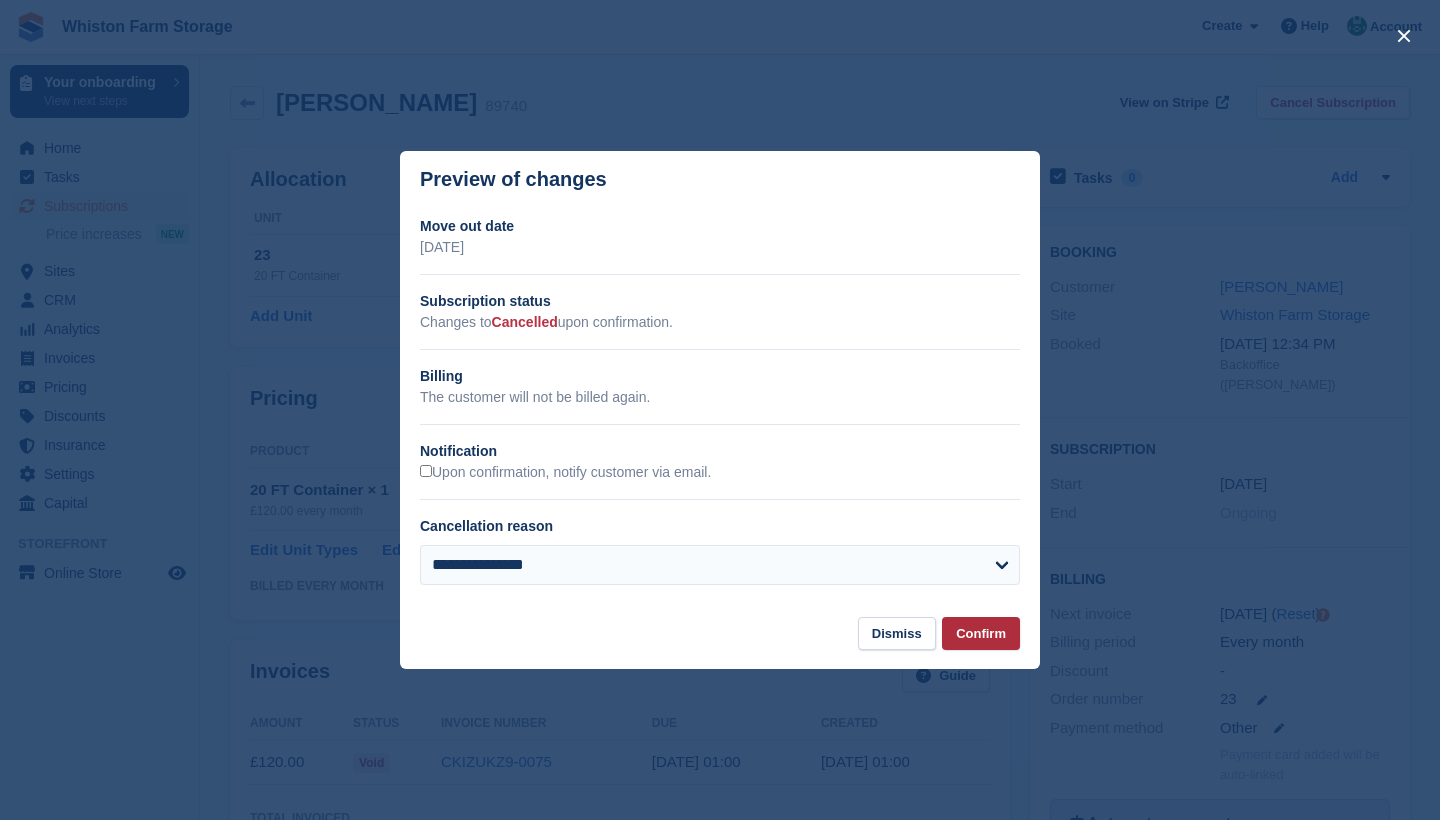 click on "Confirm" at bounding box center (981, 633) 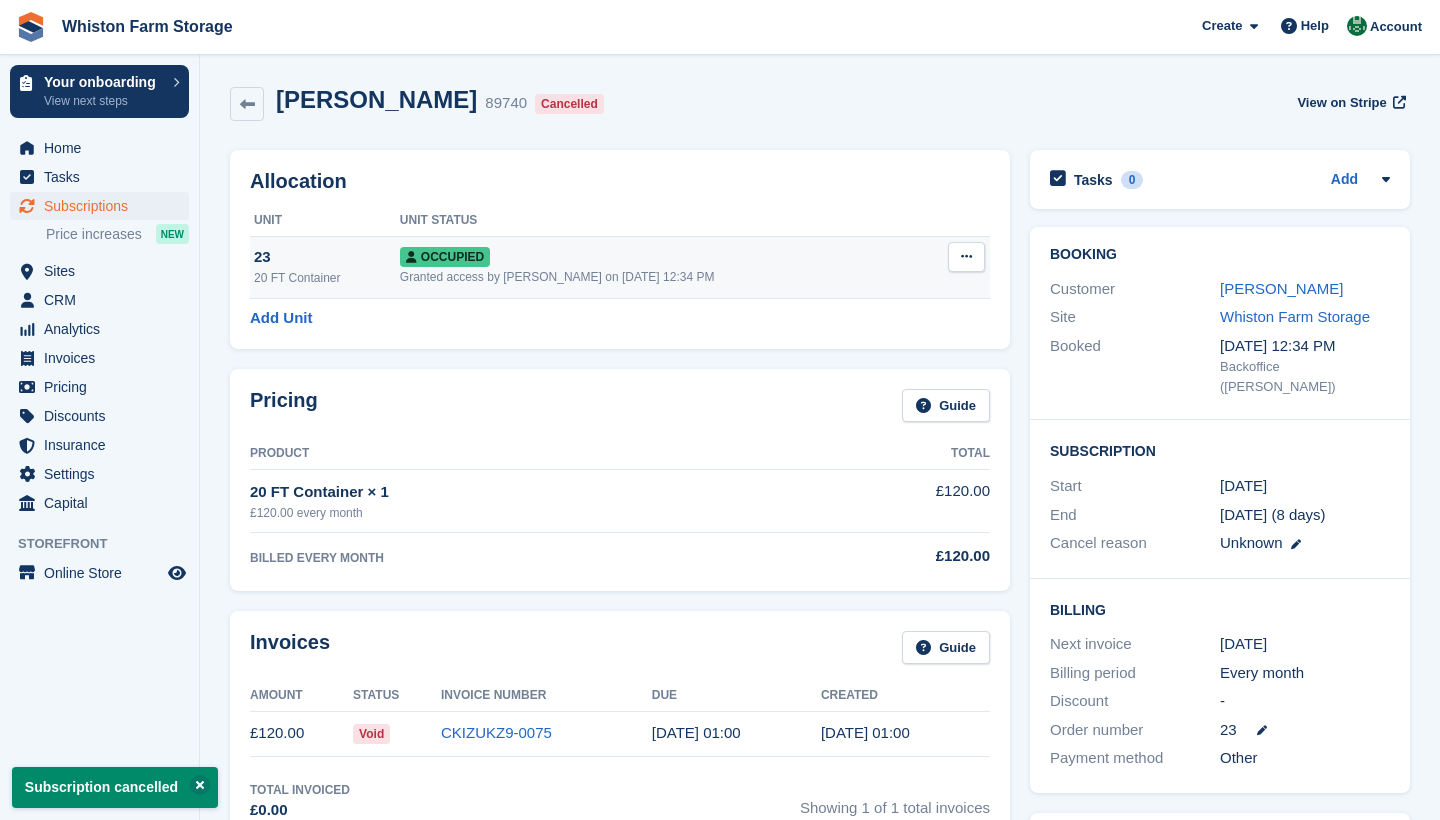 click at bounding box center (966, 257) 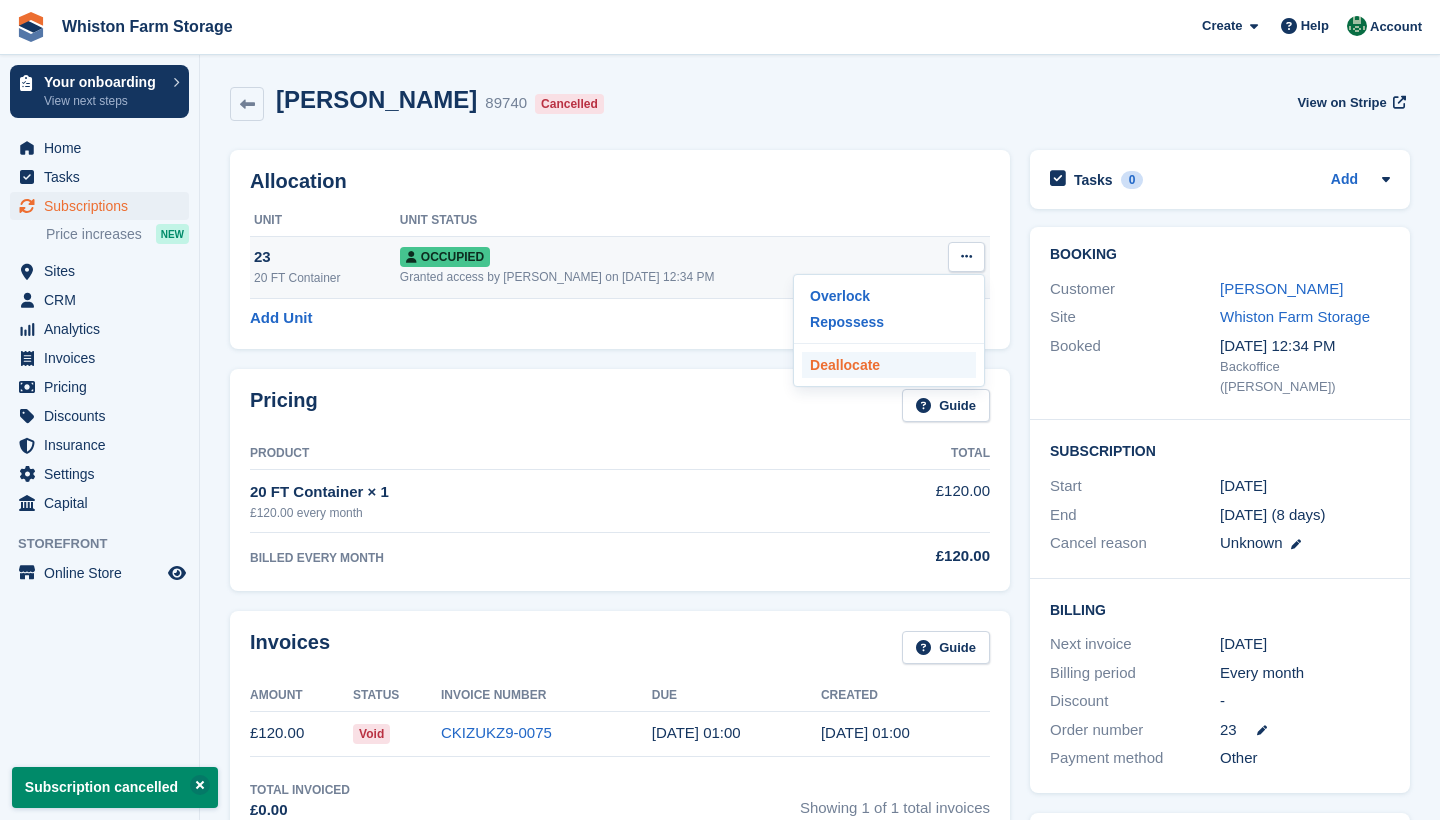 click on "Deallocate" at bounding box center [889, 365] 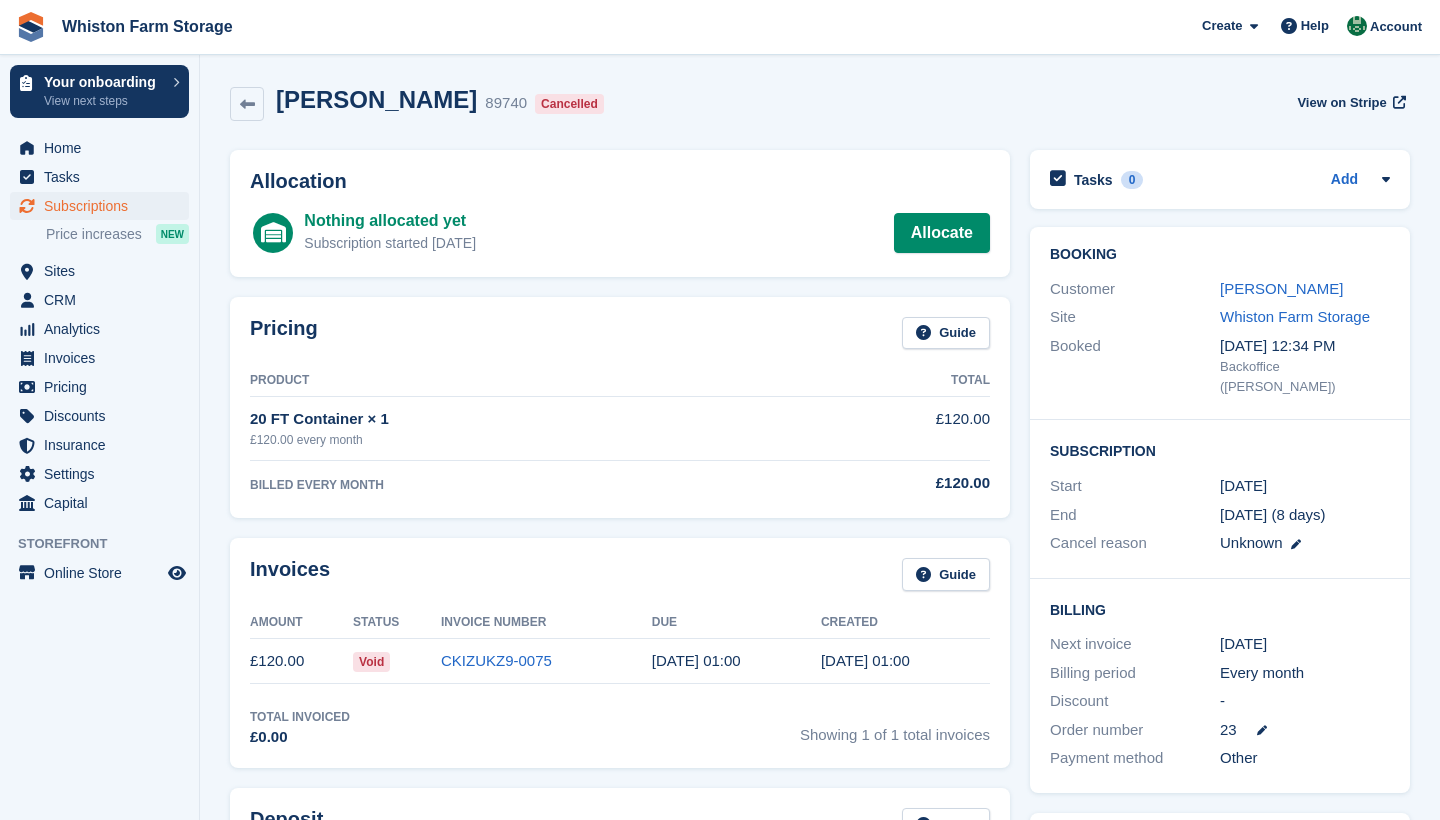 click on "Subscriptions" at bounding box center (104, 206) 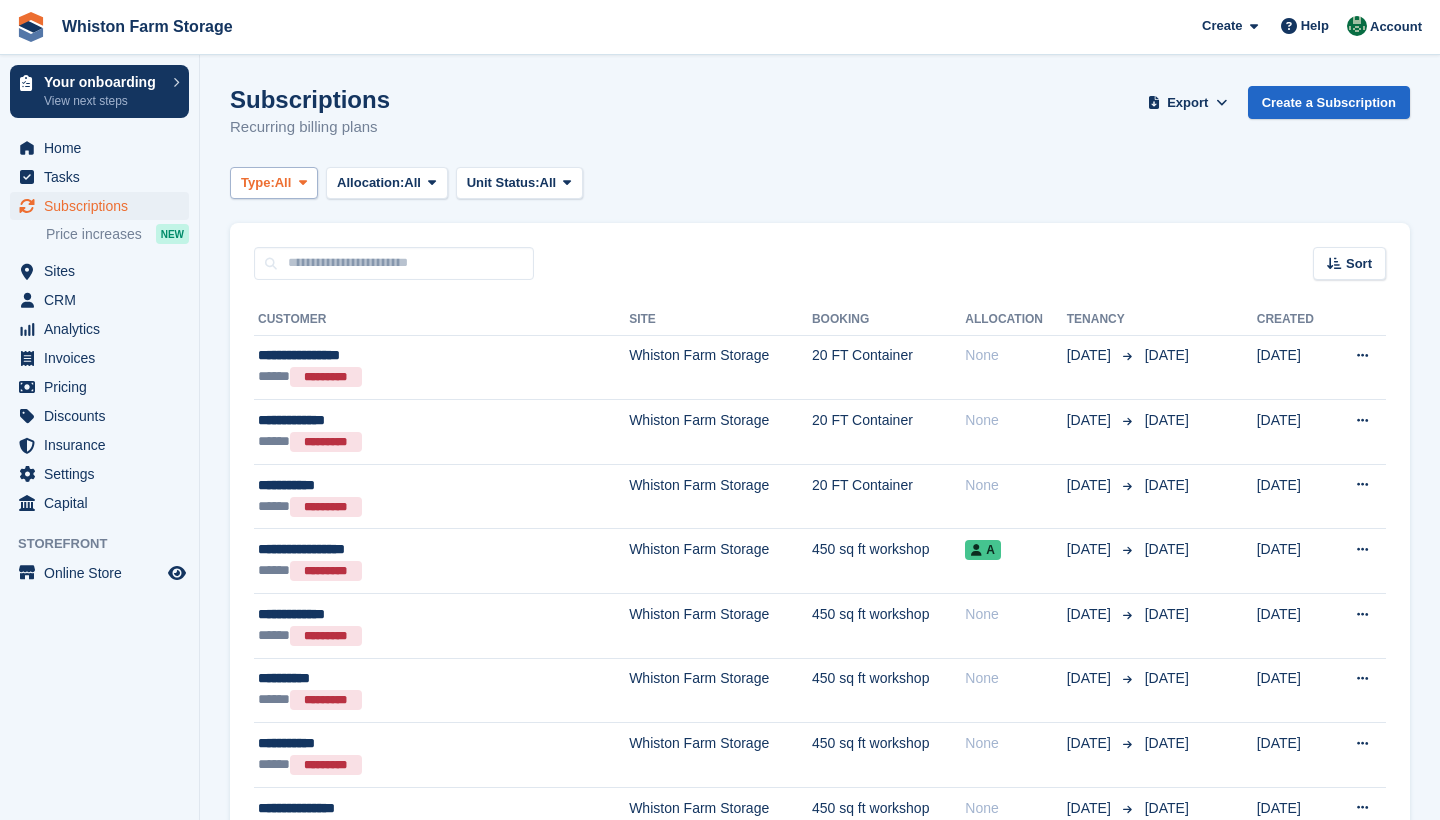 click on "All" at bounding box center (283, 183) 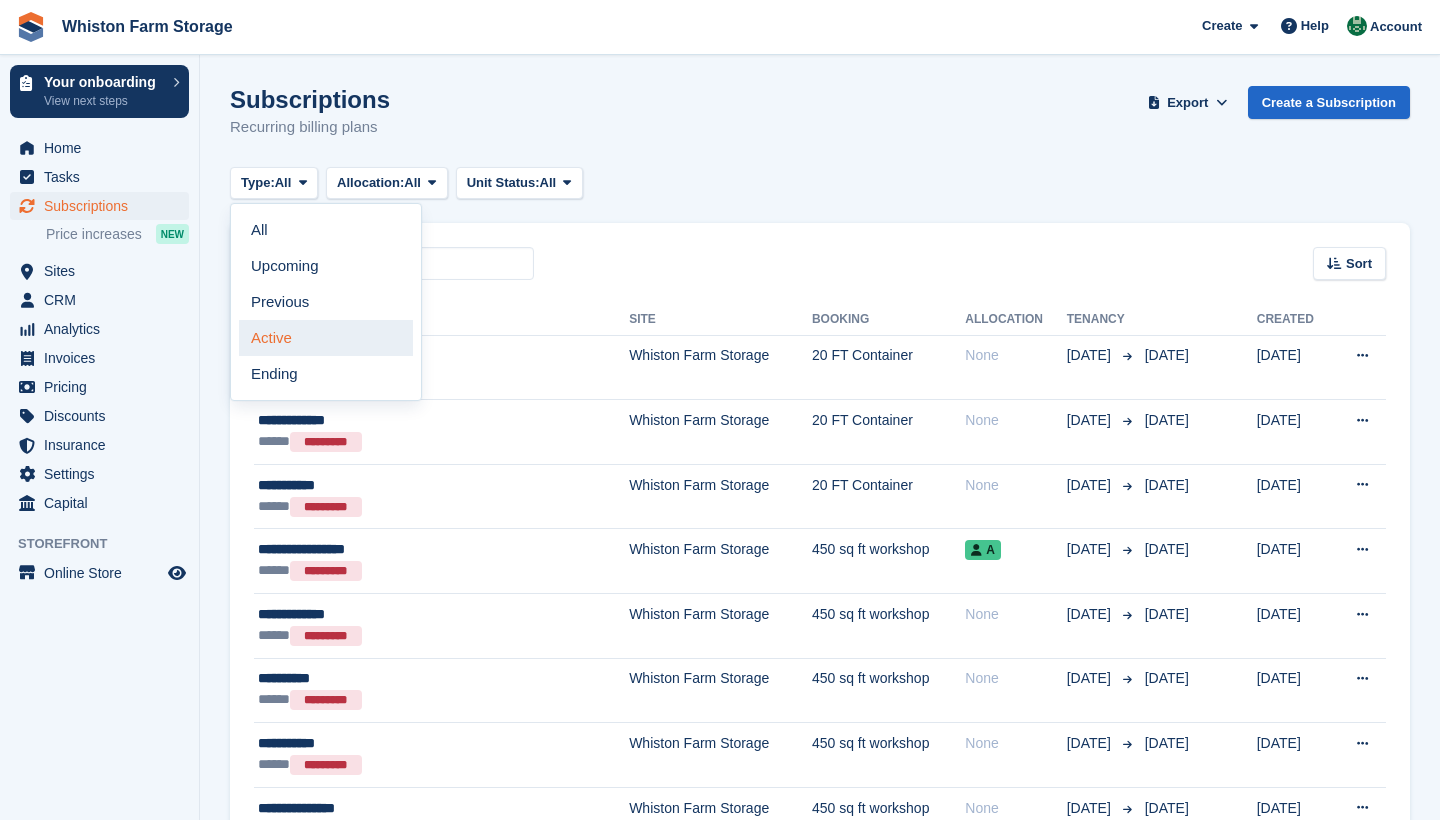 click on "Active" at bounding box center (326, 338) 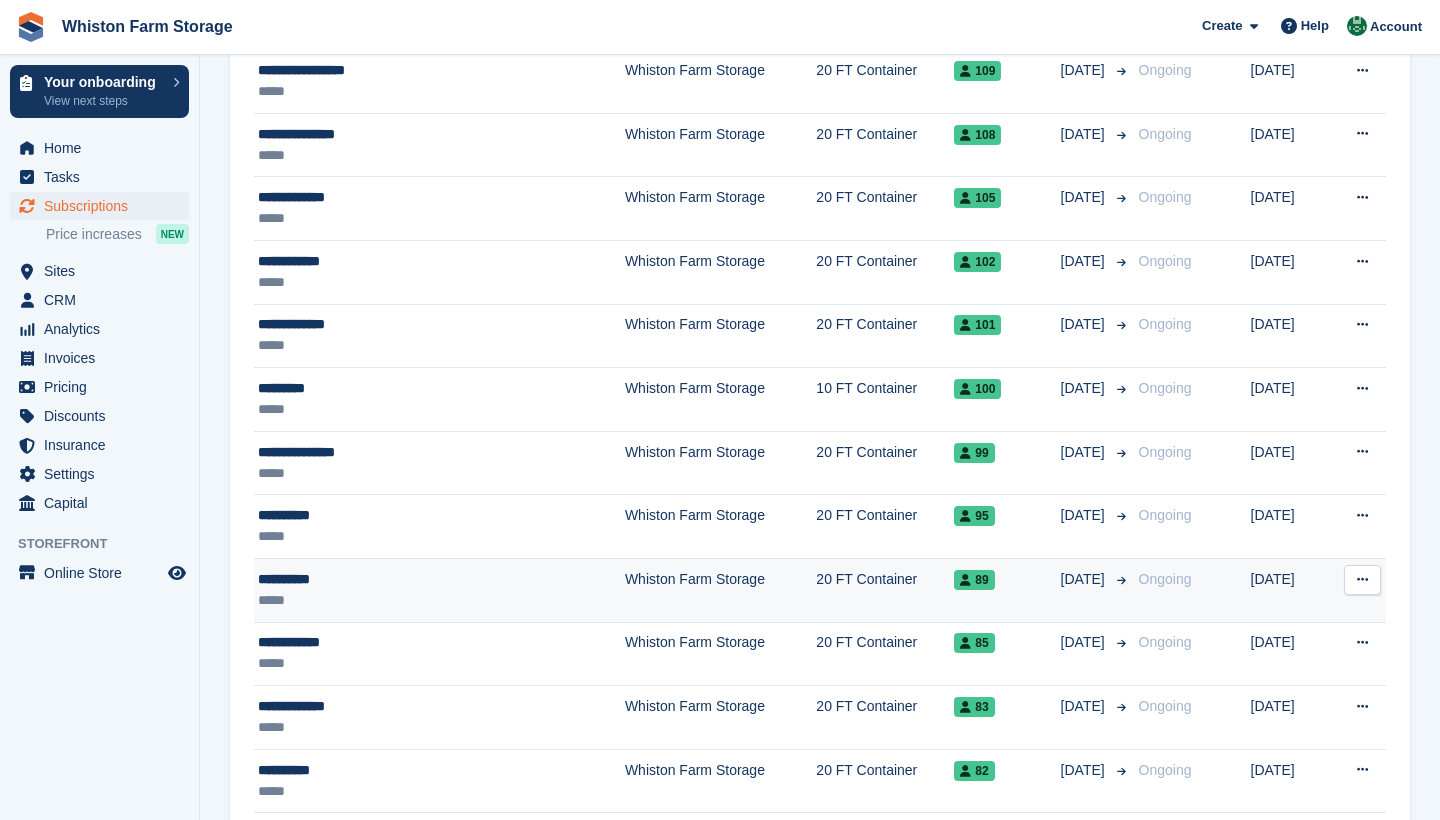 scroll, scrollTop: 1298, scrollLeft: 0, axis: vertical 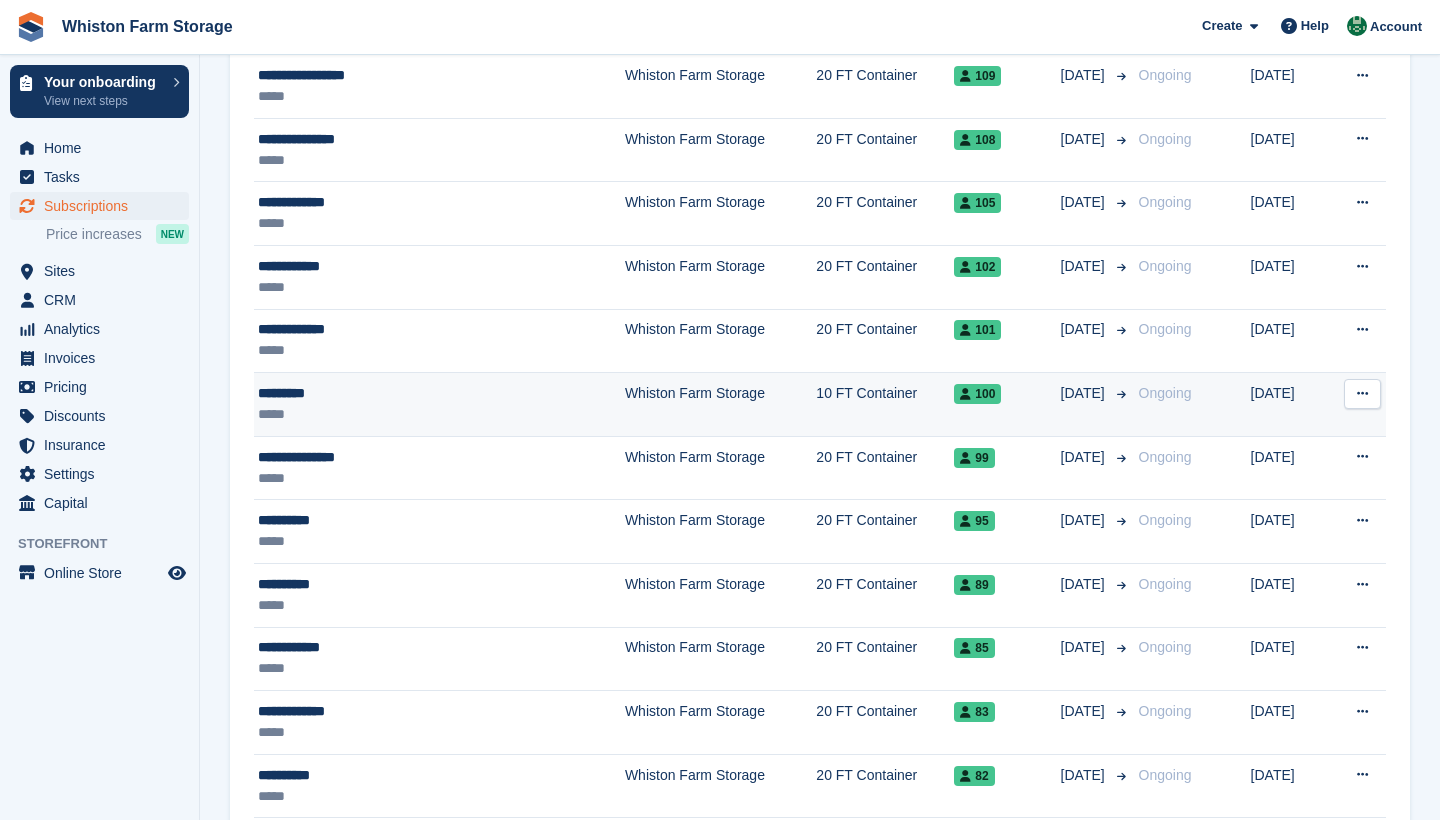 click on "*****" at bounding box center (391, 414) 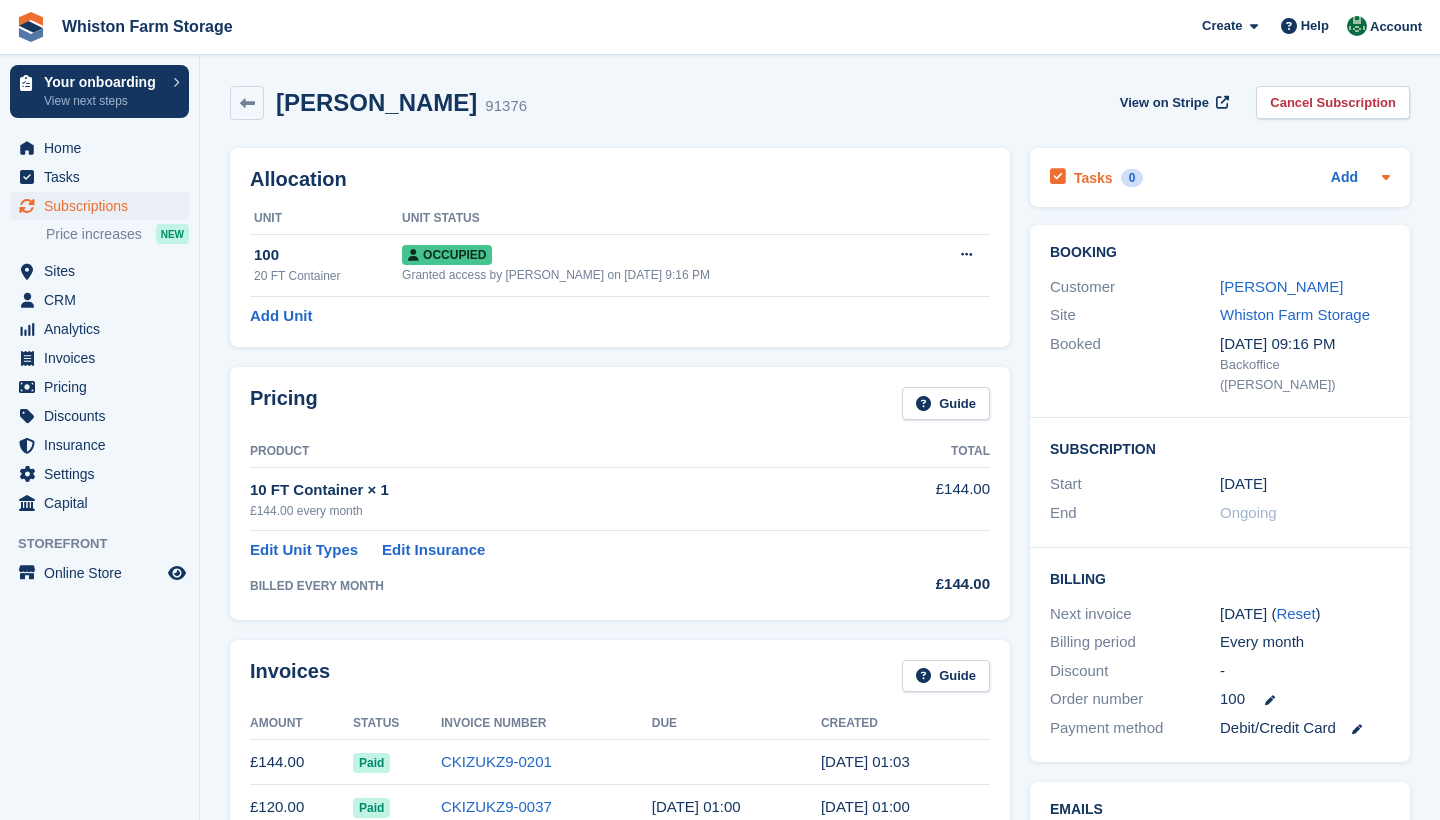 scroll, scrollTop: 0, scrollLeft: 0, axis: both 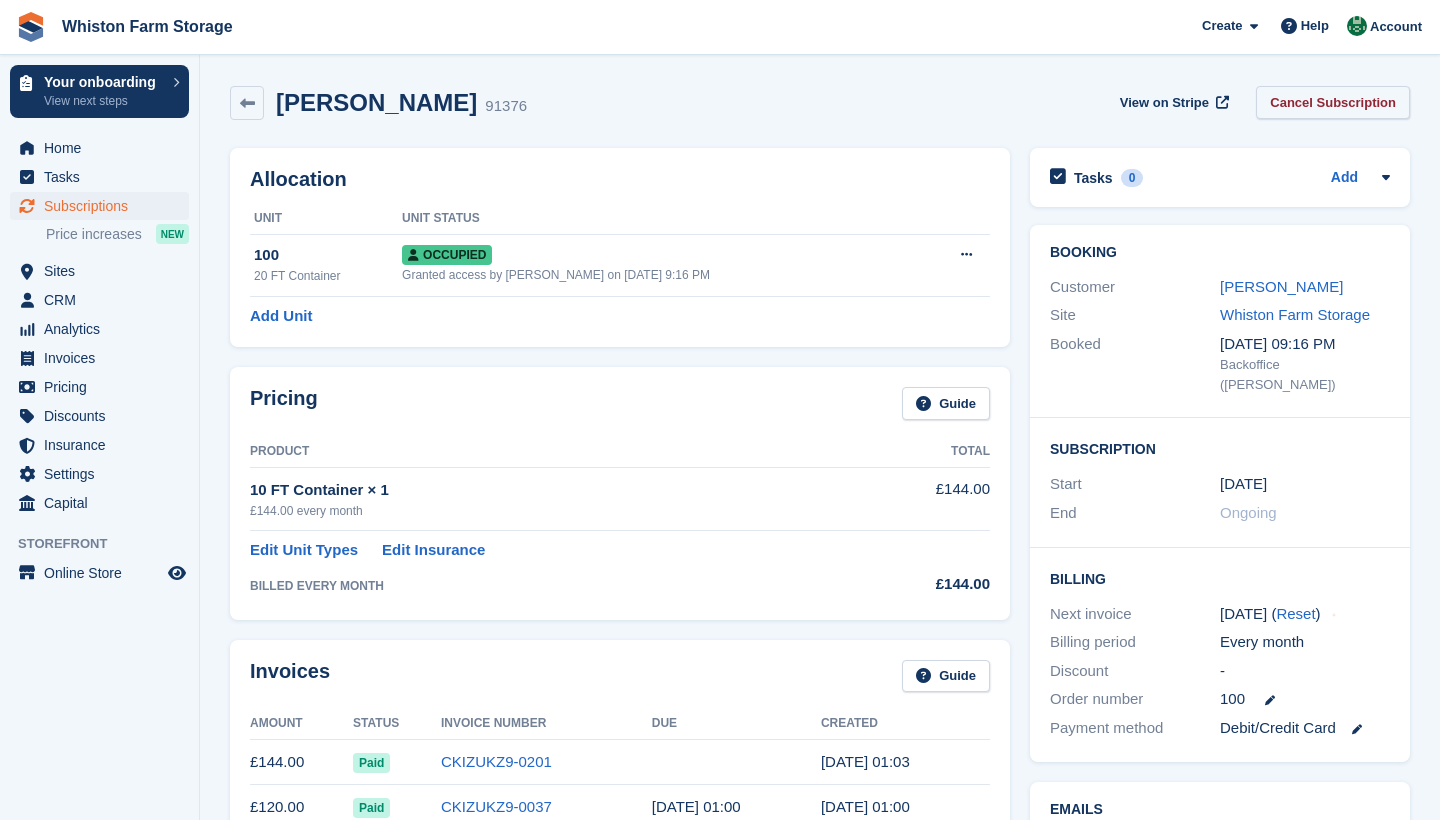click on "Cancel Subscription" at bounding box center (1333, 102) 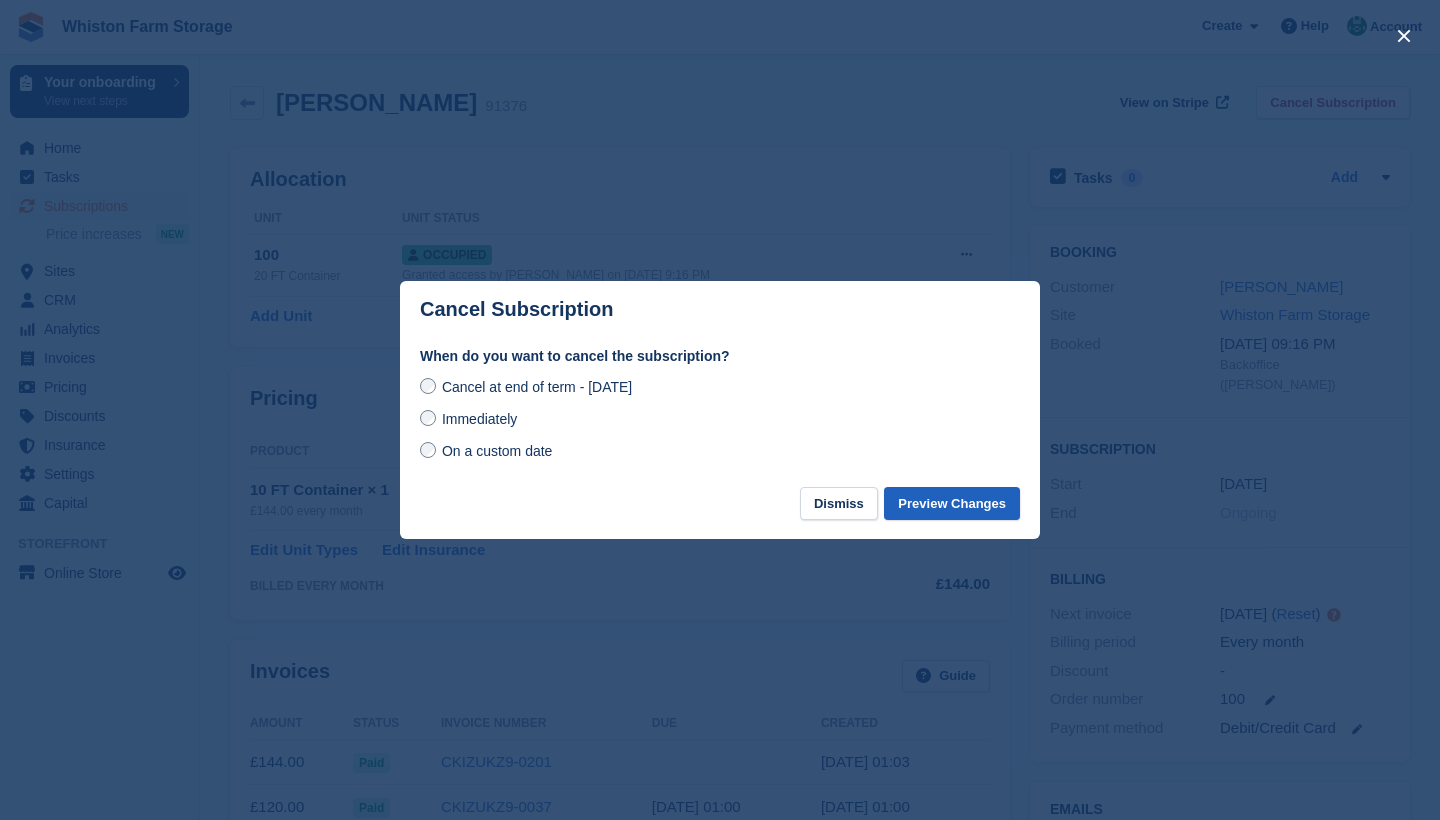 click on "Preview Changes" at bounding box center [952, 503] 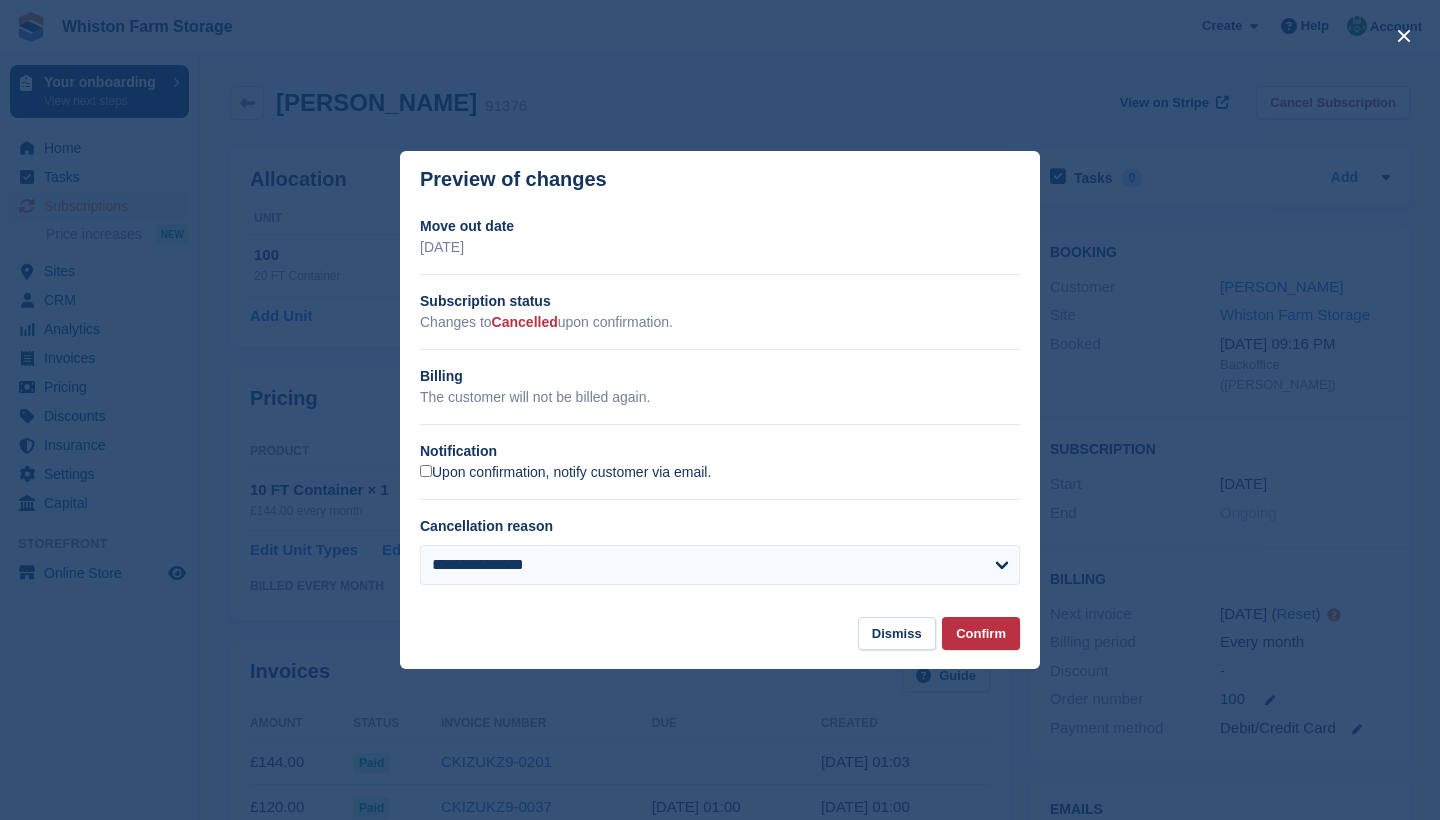 click on "Upon confirmation, notify customer via email." at bounding box center (565, 473) 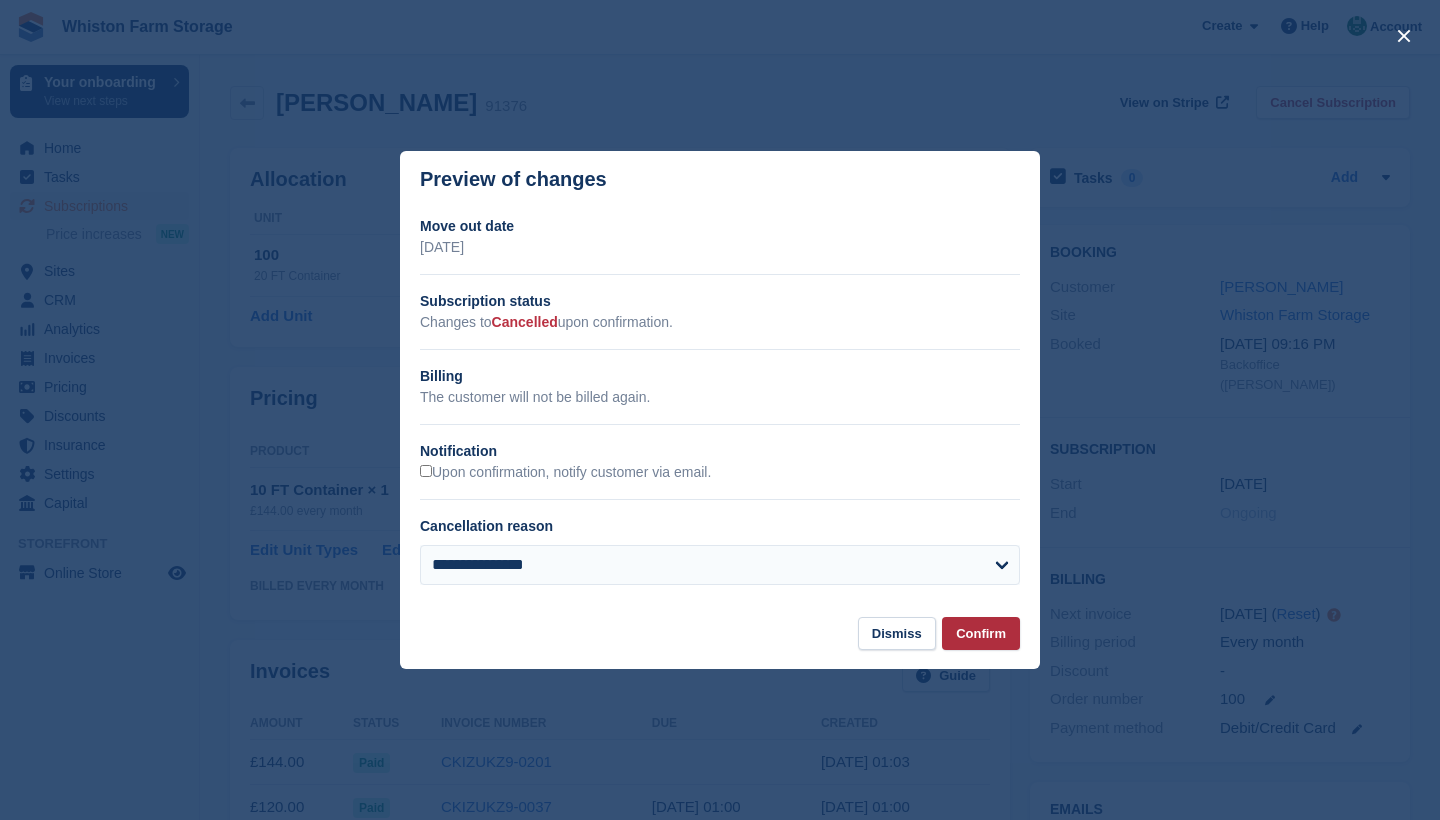 click on "Confirm" at bounding box center (981, 633) 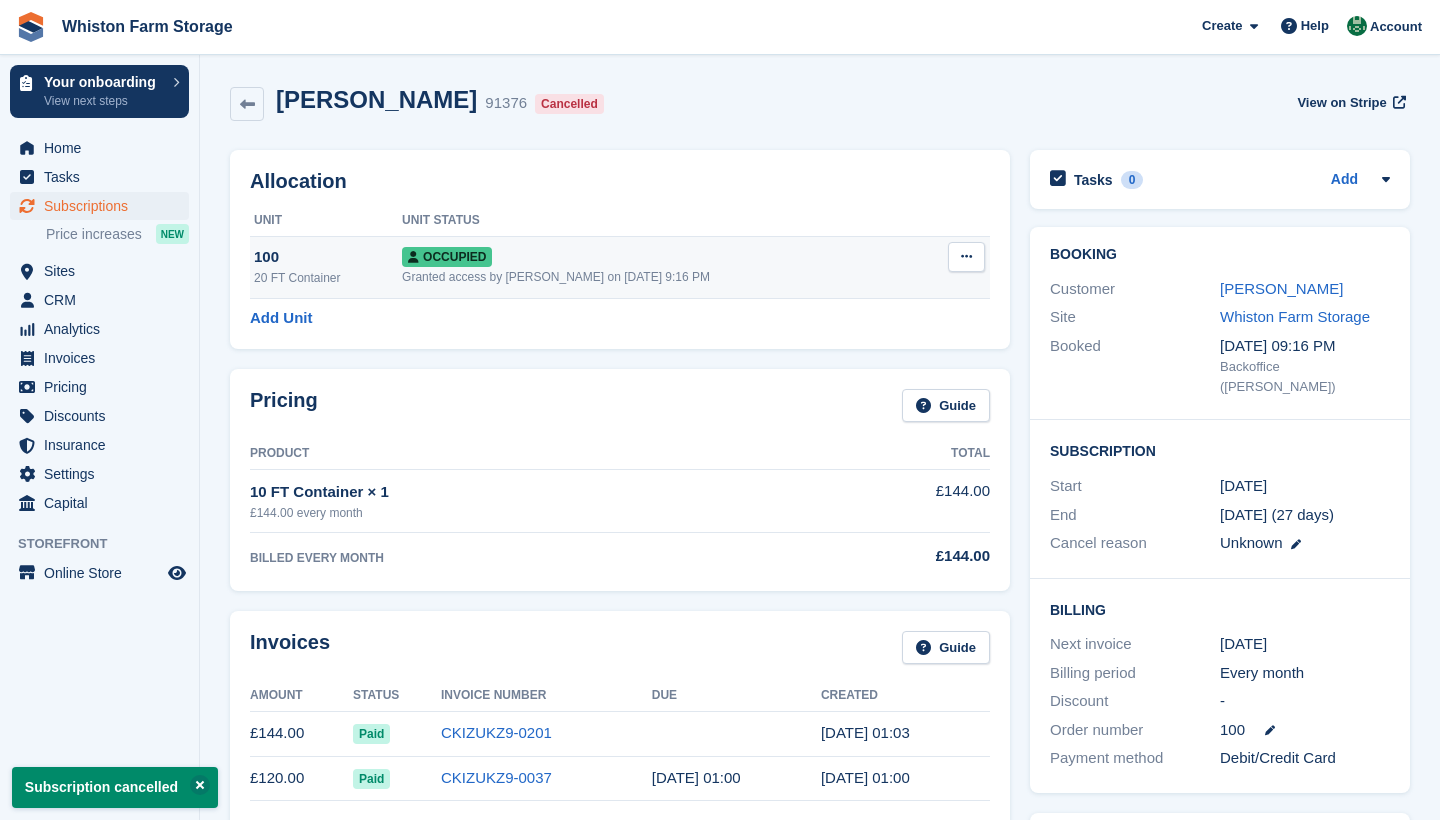 click at bounding box center (966, 256) 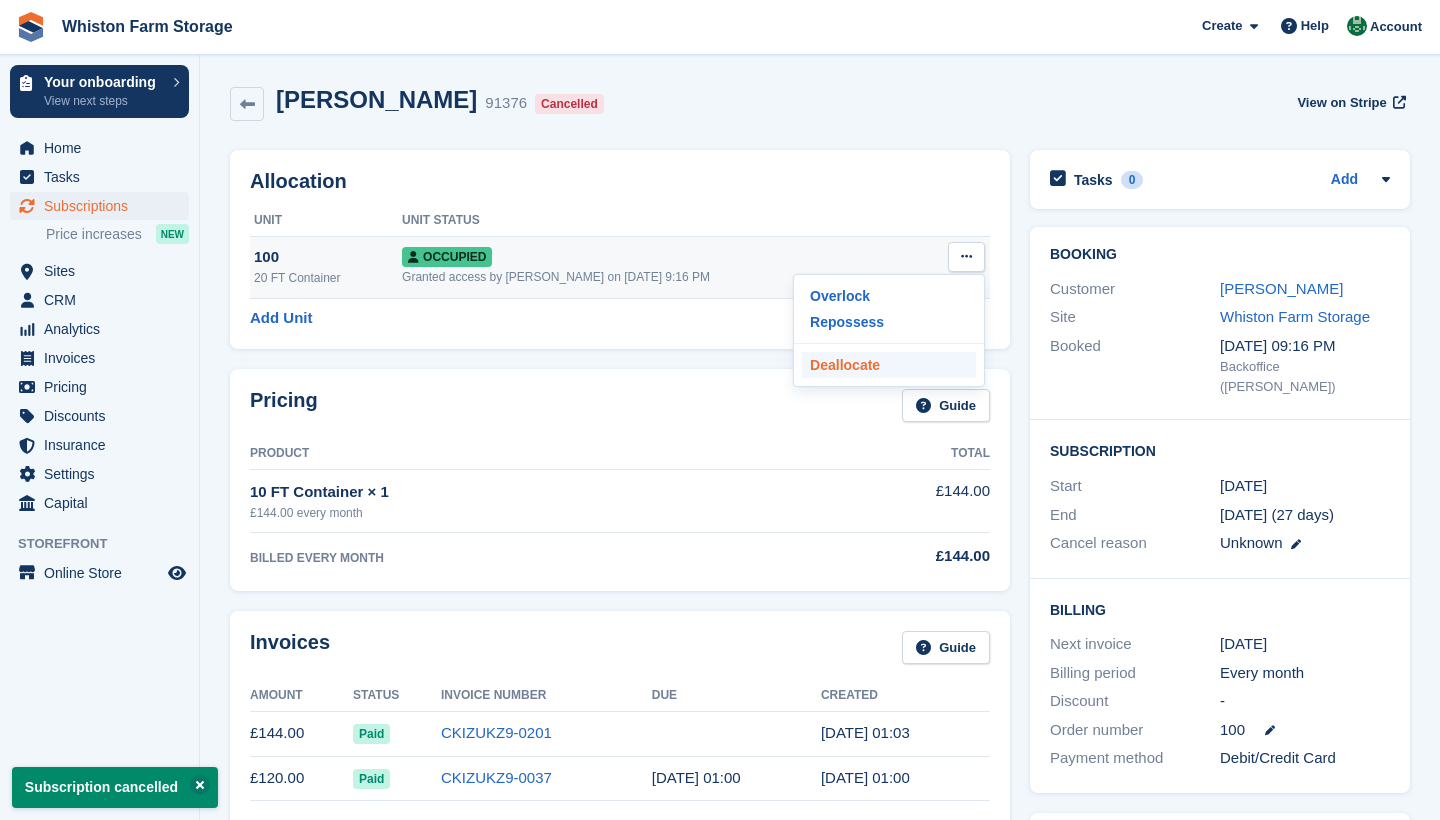 click on "Deallocate" at bounding box center (889, 365) 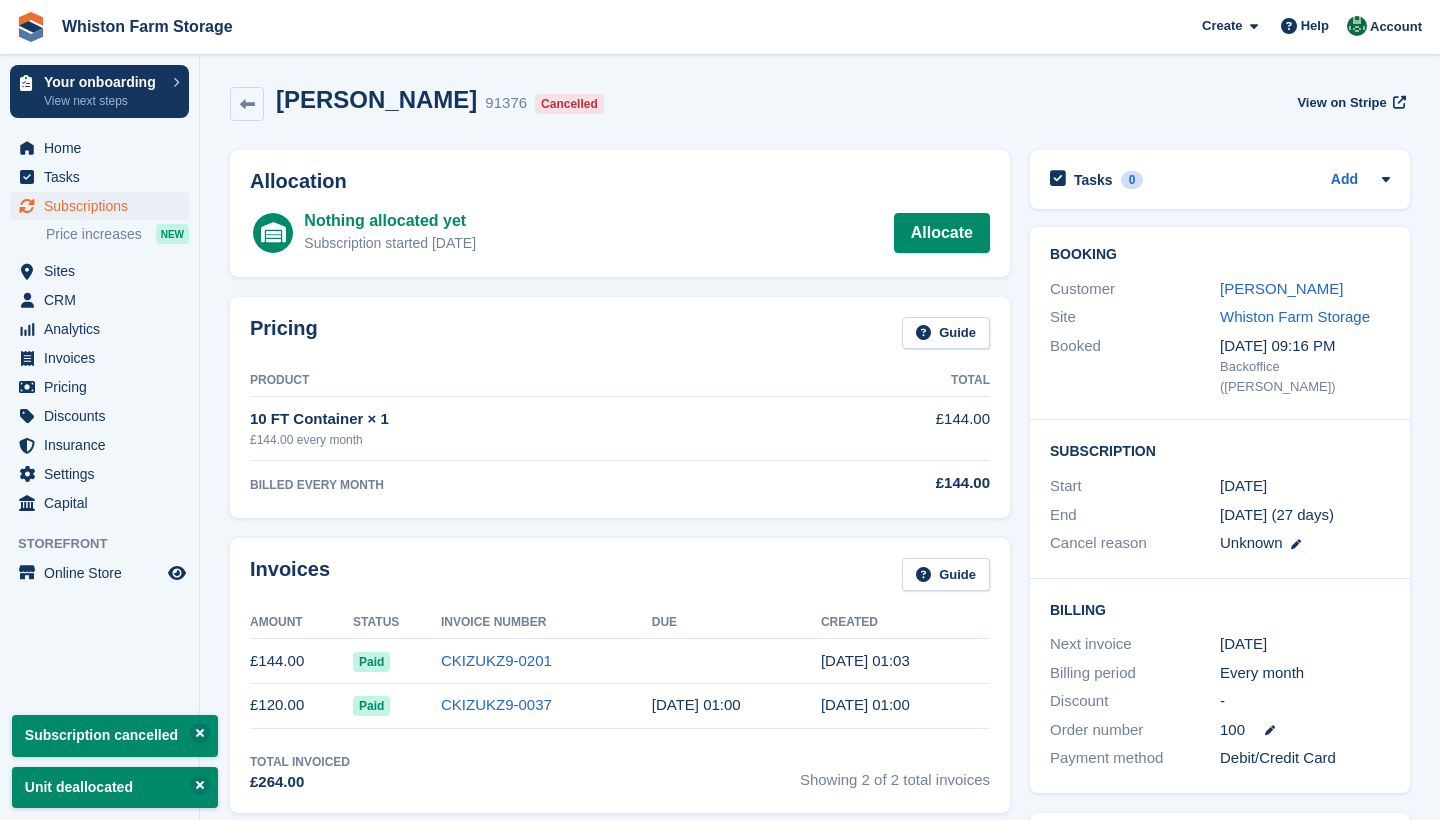 click on "Subscriptions" at bounding box center [104, 206] 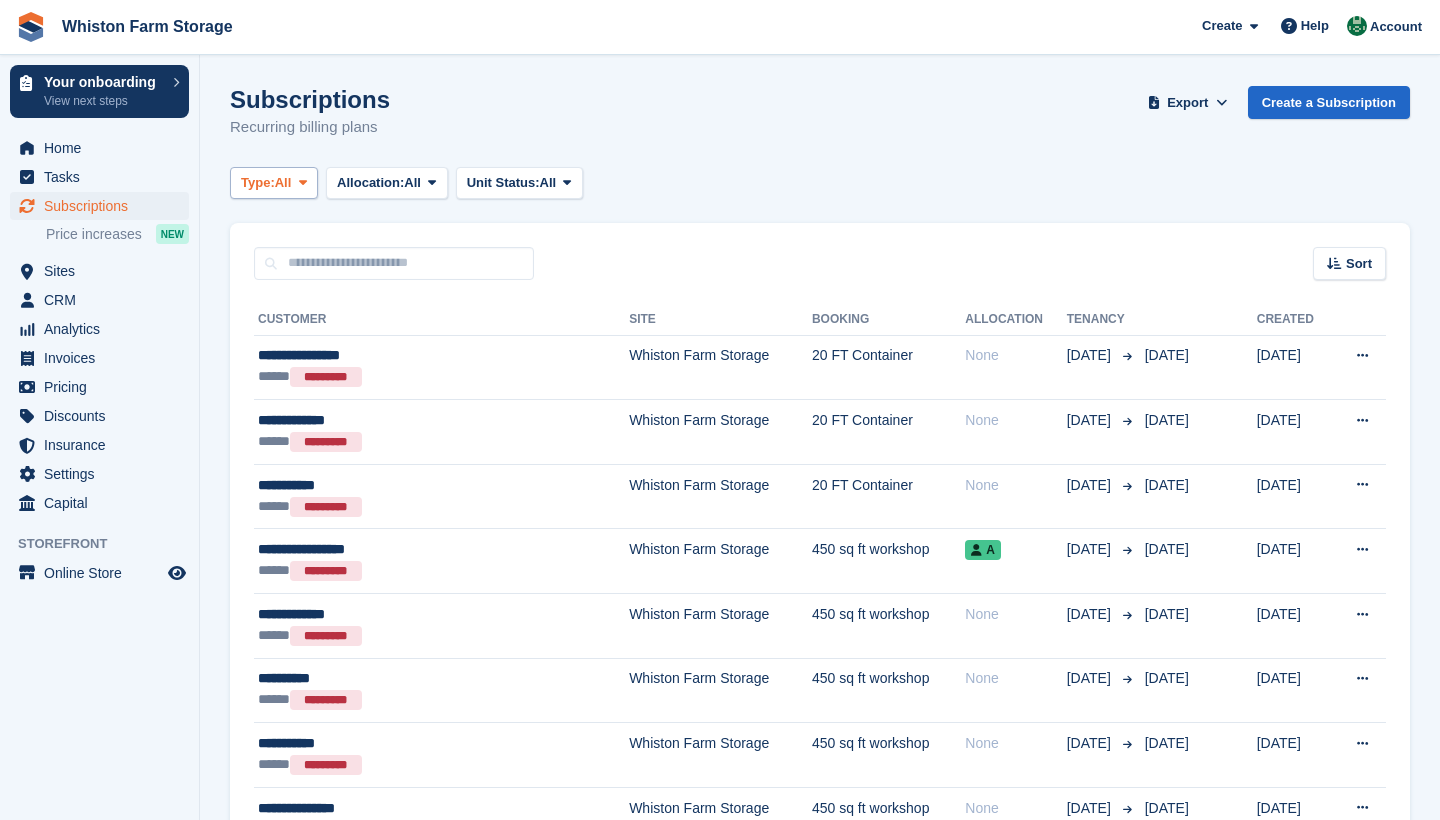 click on "Type:" at bounding box center [258, 183] 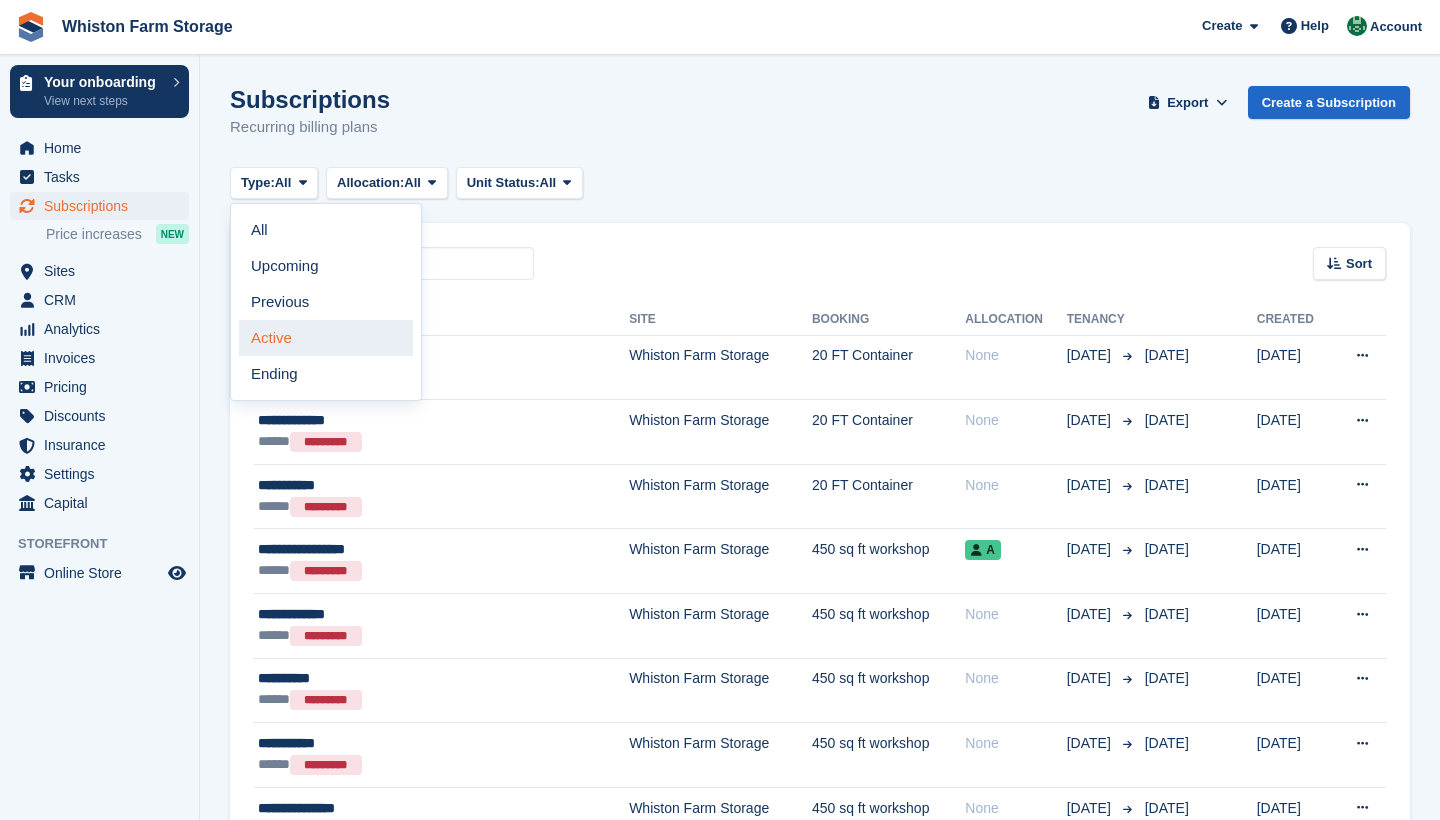 click on "Active" at bounding box center [326, 338] 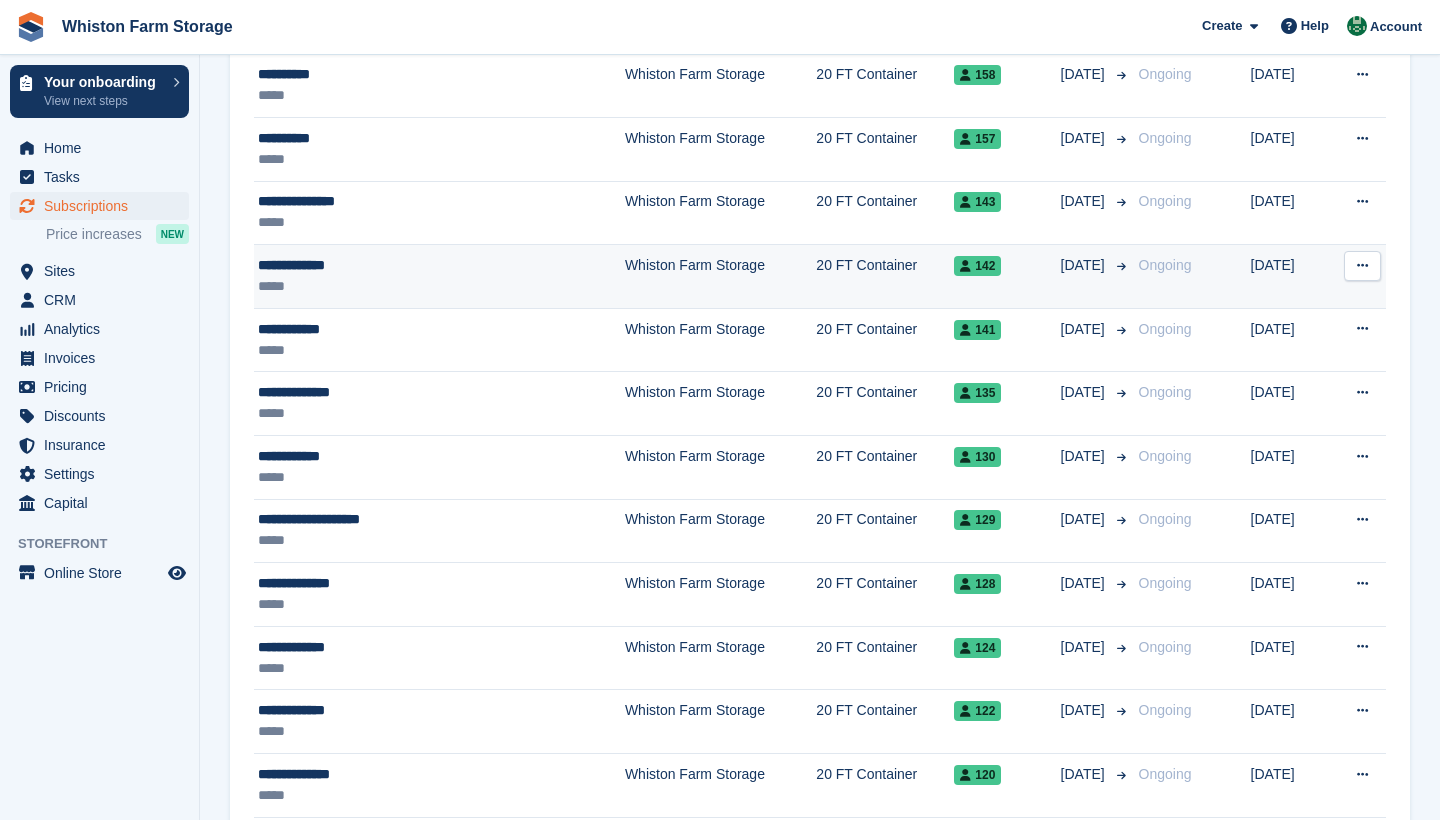 scroll, scrollTop: 483, scrollLeft: 0, axis: vertical 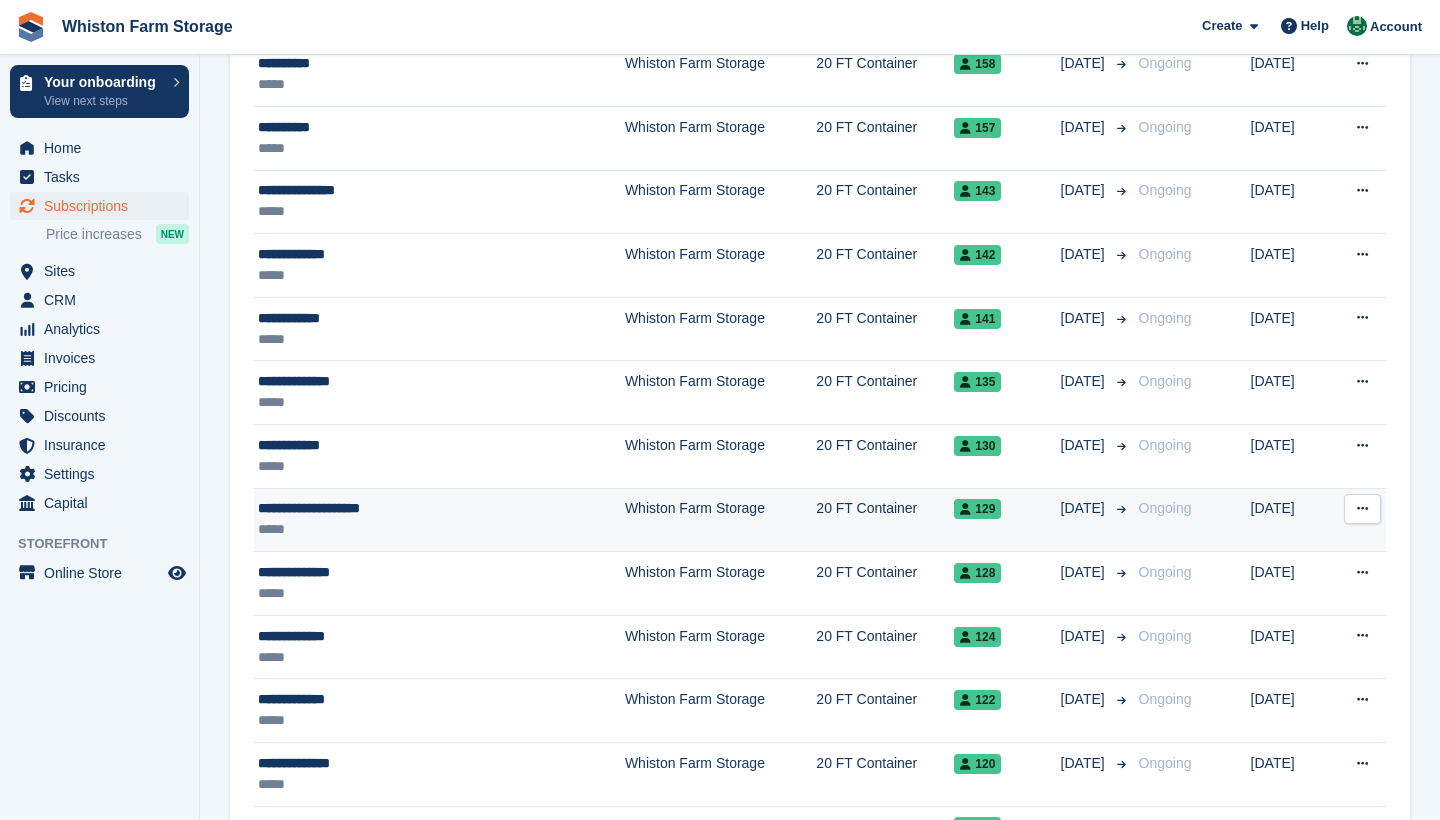 click on "**********" at bounding box center (391, 508) 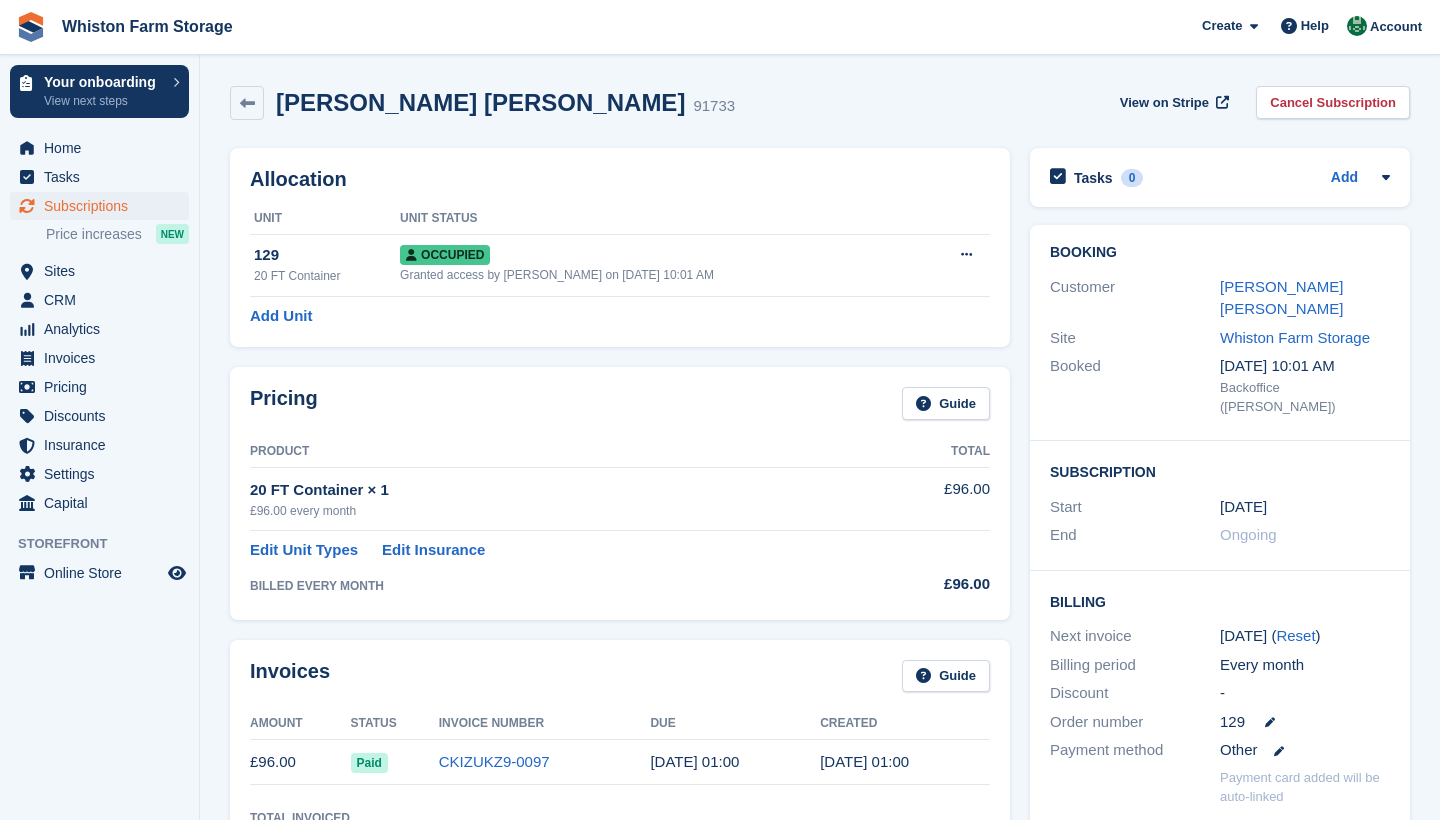 scroll, scrollTop: 0, scrollLeft: 0, axis: both 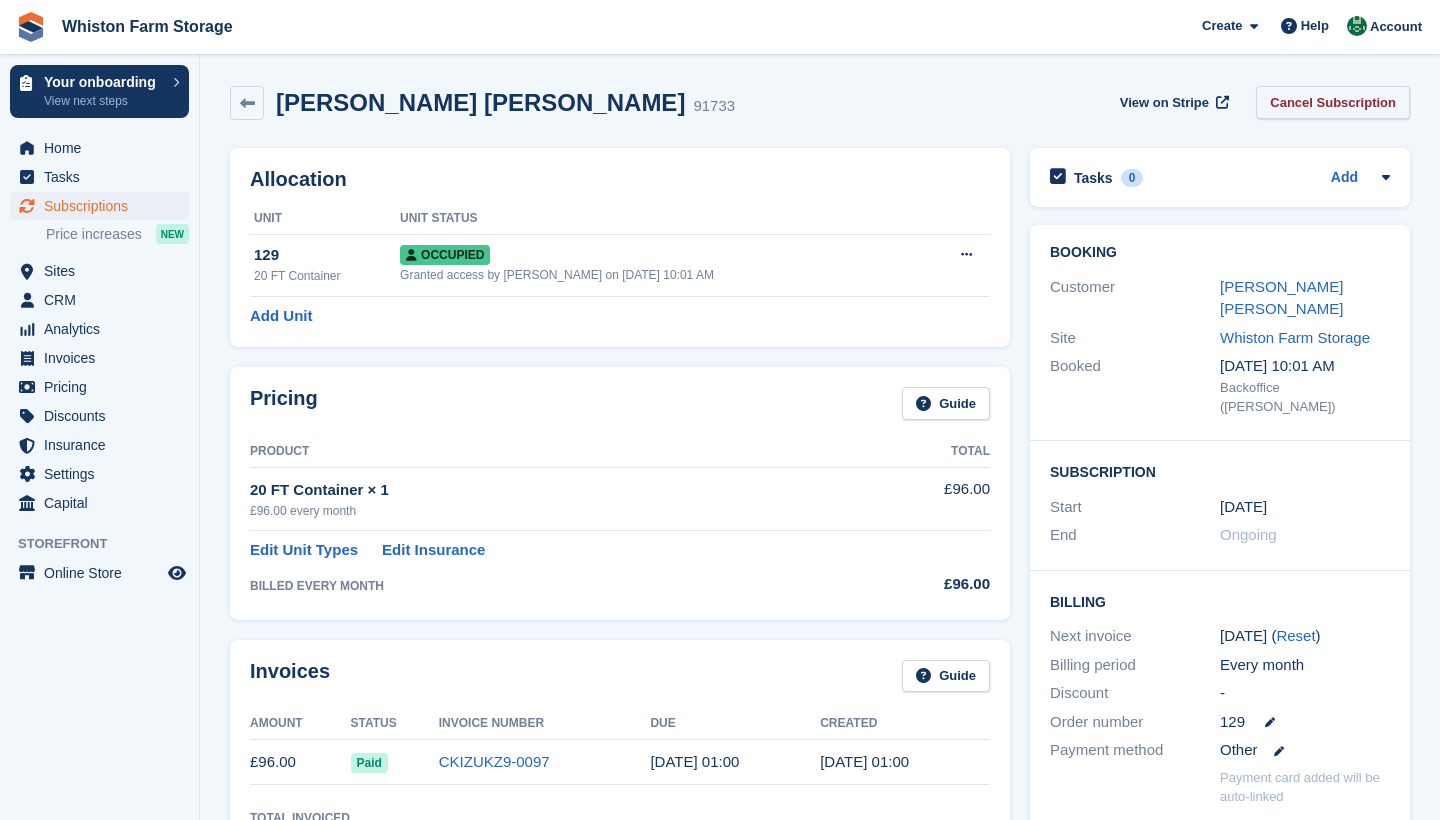 click on "Cancel Subscription" at bounding box center (1333, 102) 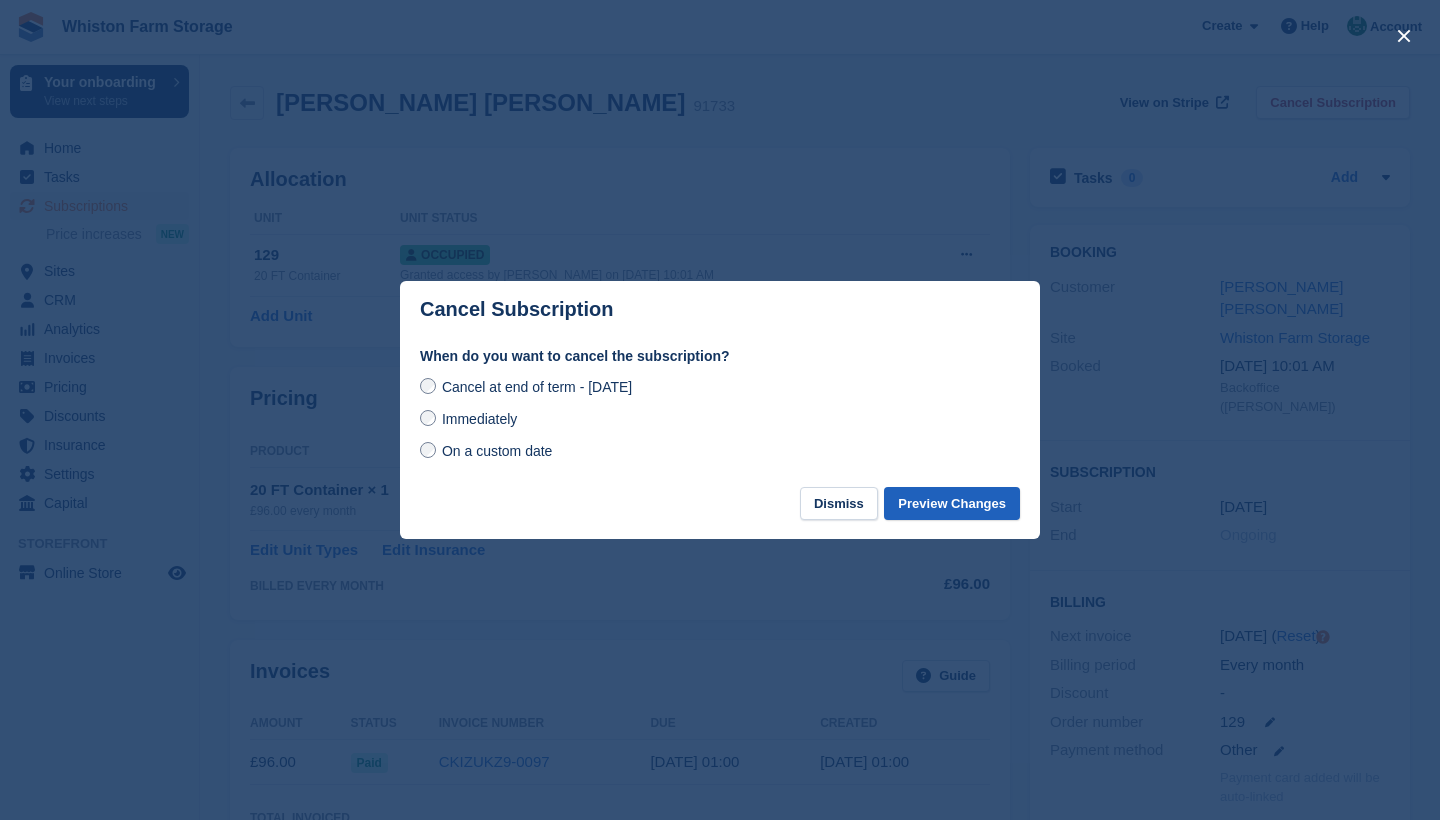 click on "Preview Changes" at bounding box center (952, 503) 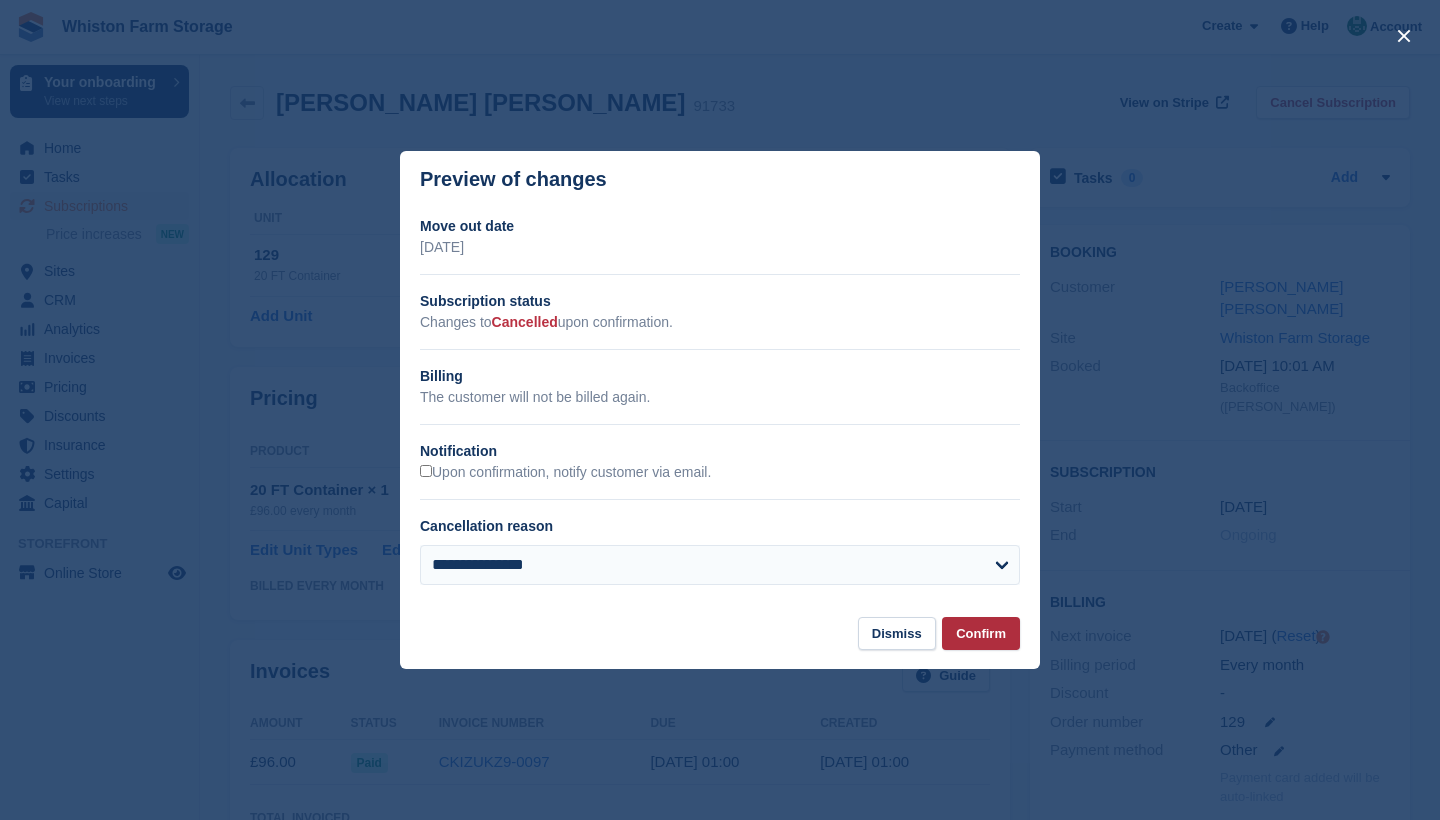 click on "Confirm" at bounding box center (981, 633) 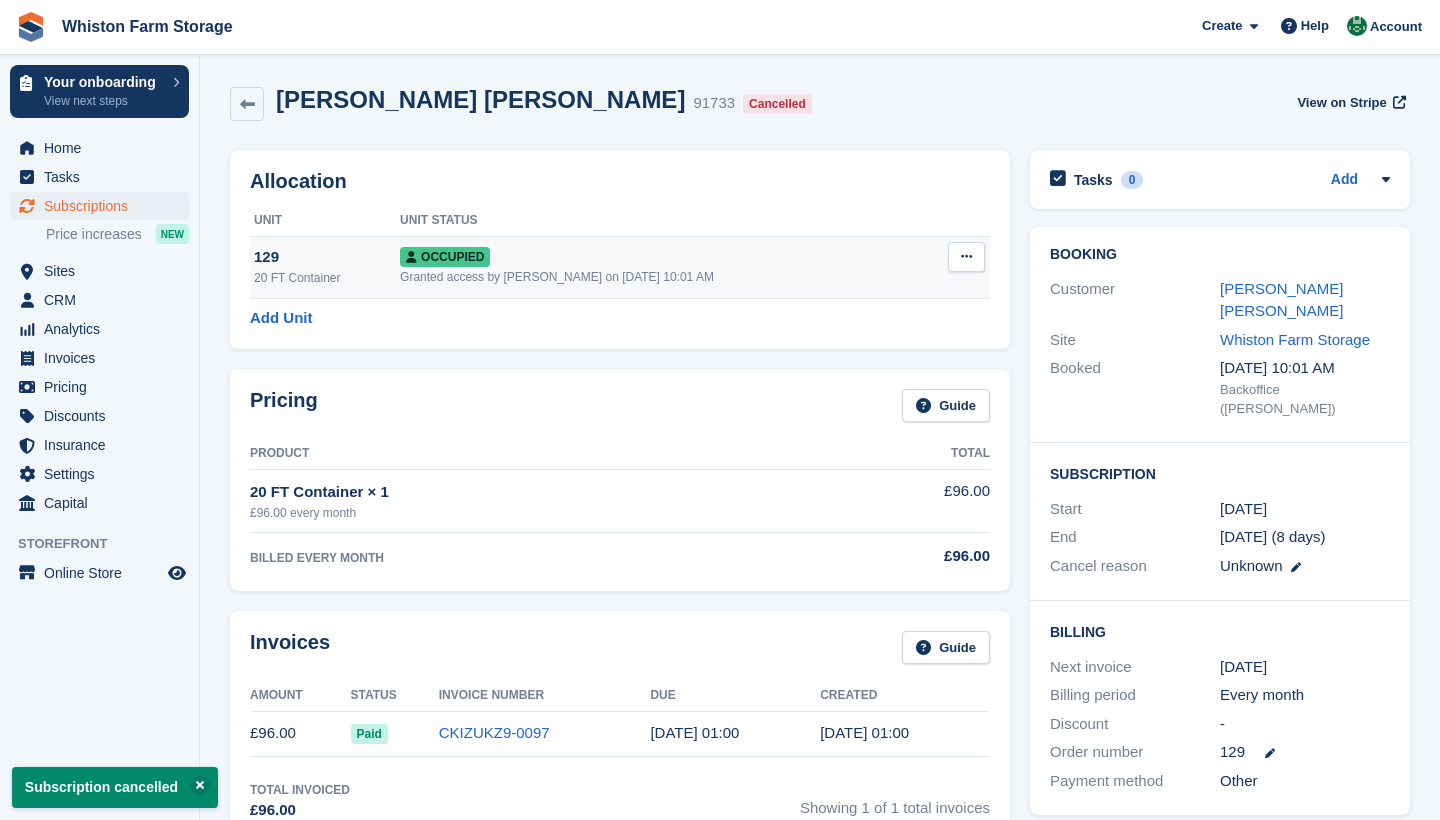 click at bounding box center [966, 256] 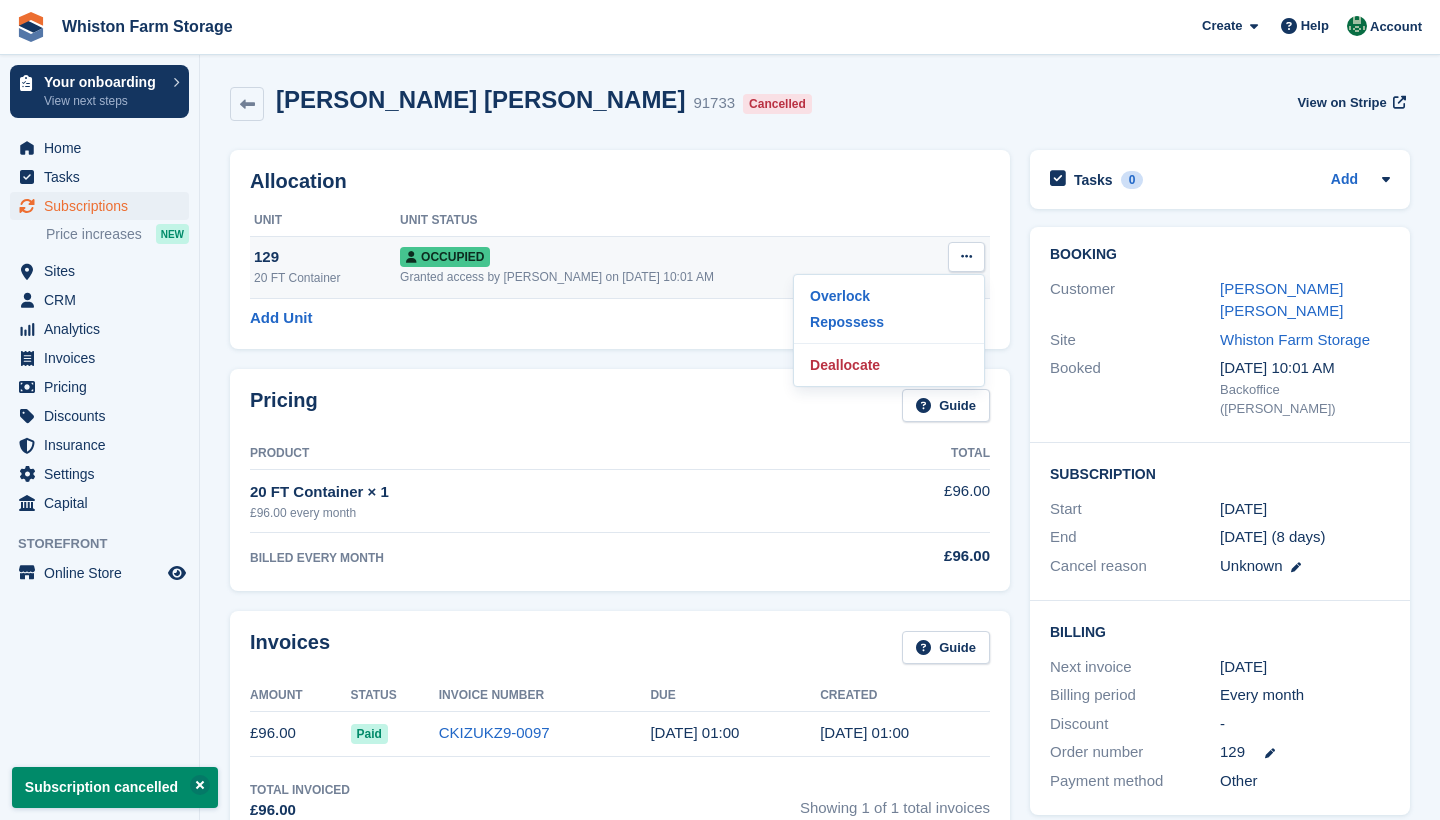 click on "Overlock
Repossess
Deallocate" at bounding box center (889, 330) 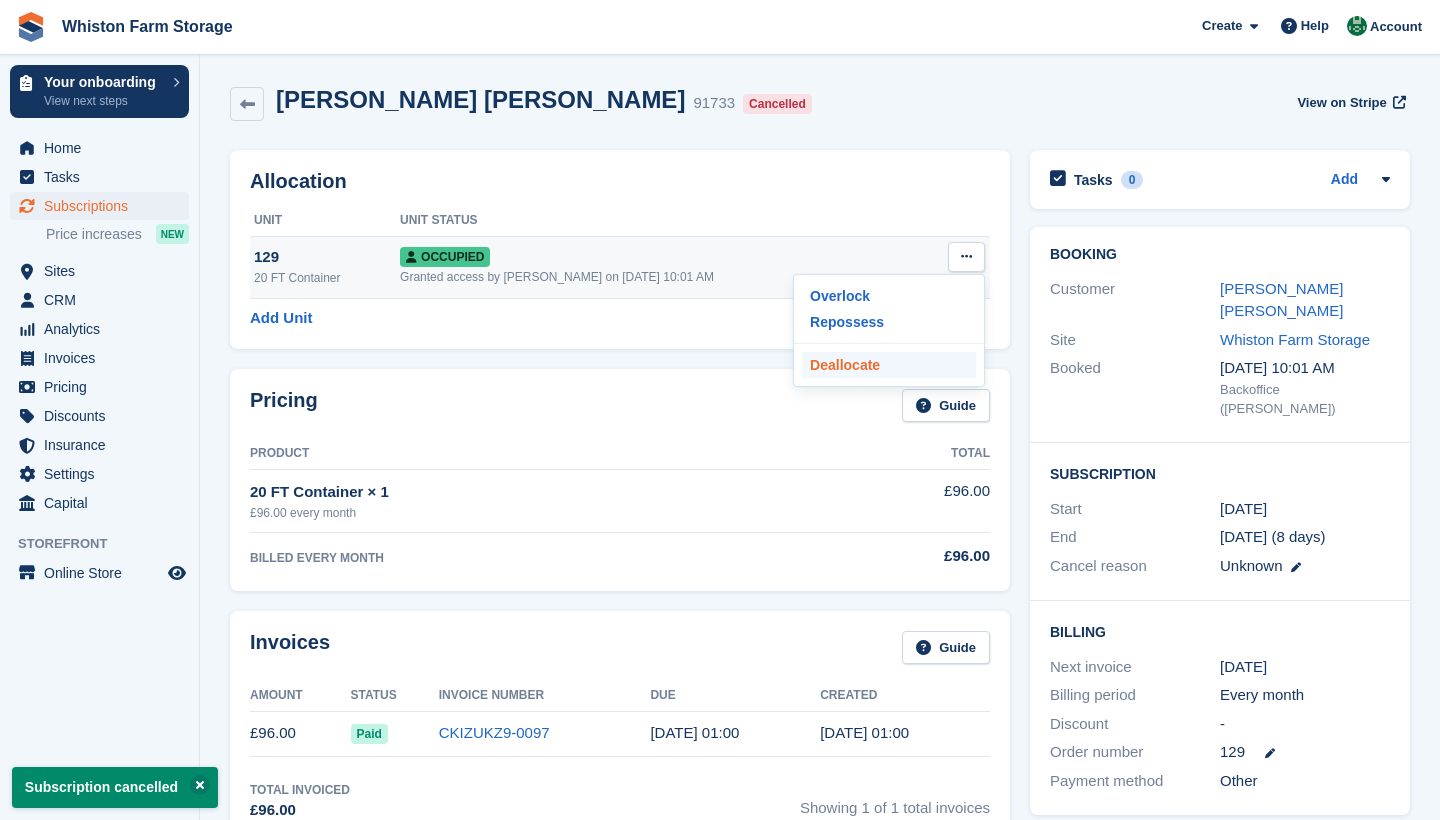 click on "Deallocate" at bounding box center (889, 365) 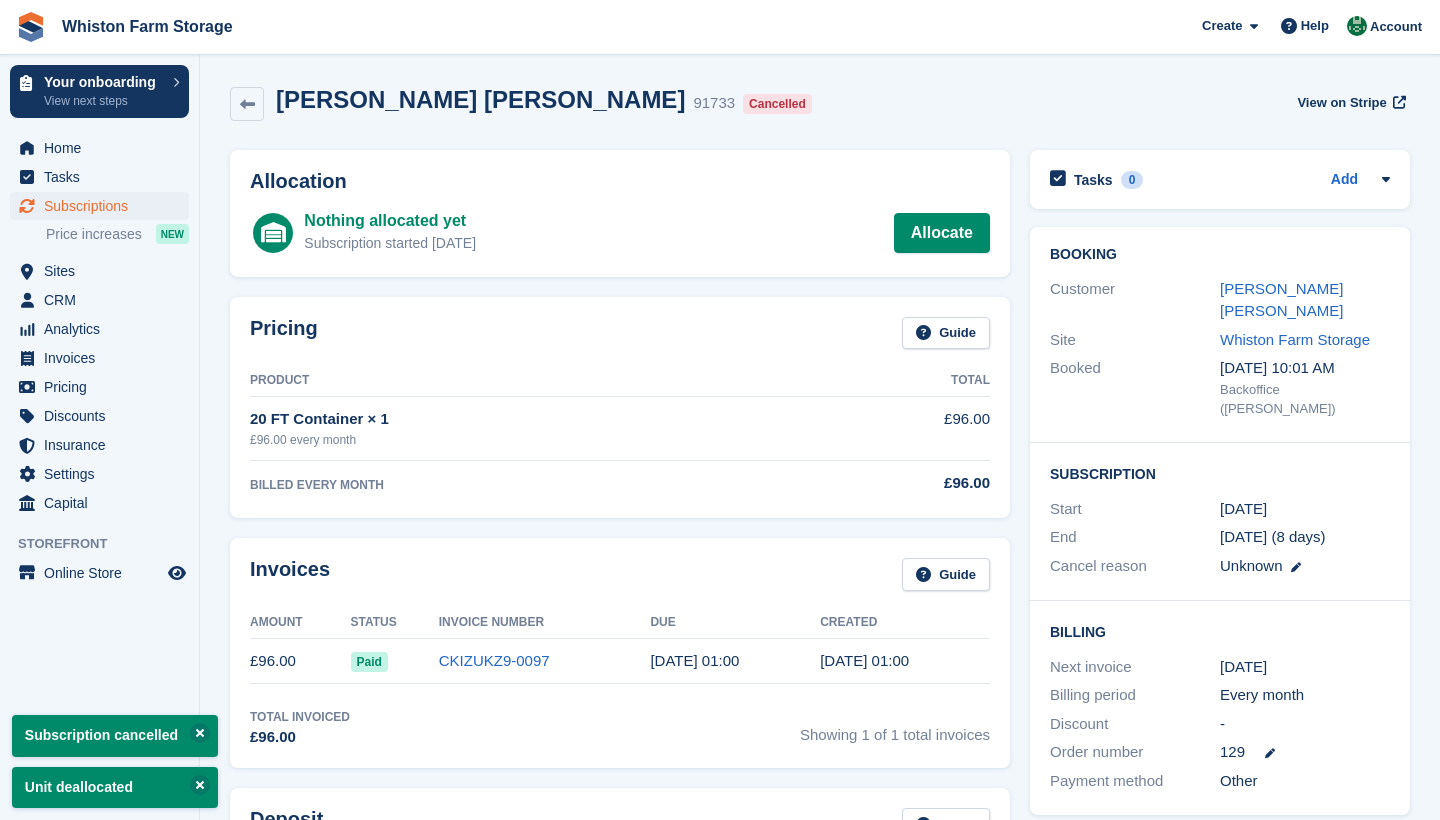 click on "Subscriptions" at bounding box center [104, 206] 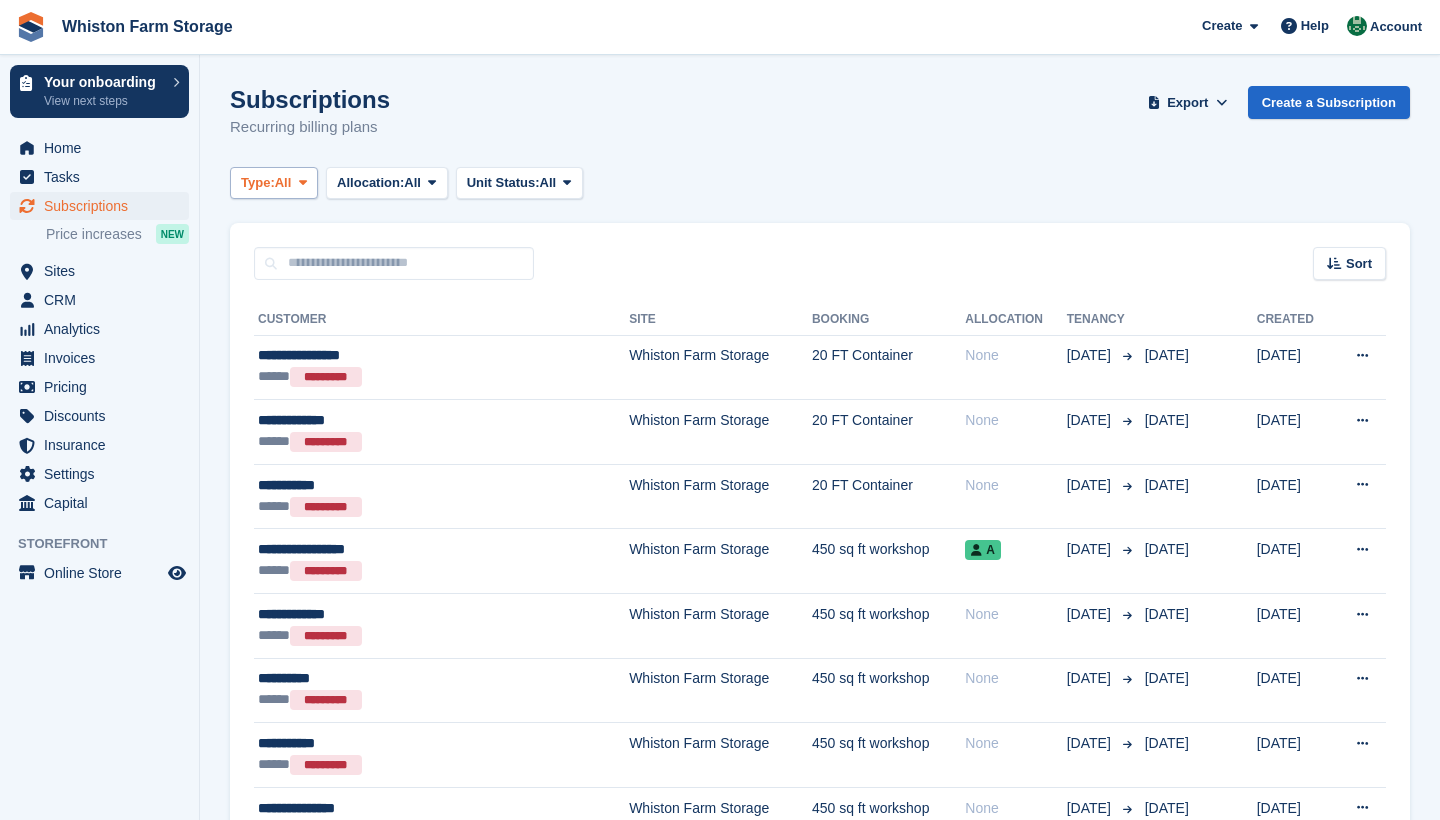 click on "Type:" at bounding box center [258, 183] 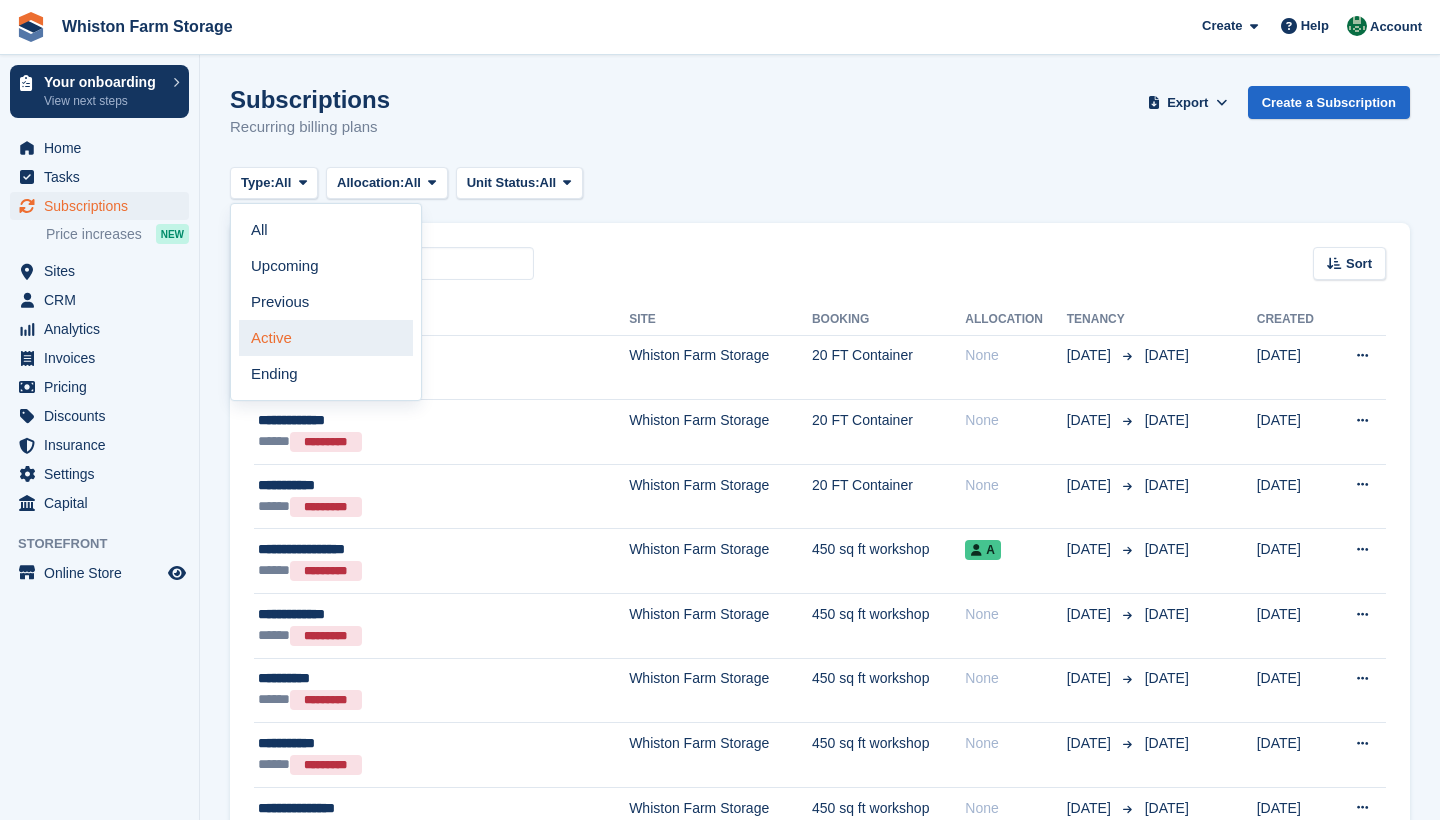click on "Active" at bounding box center (326, 338) 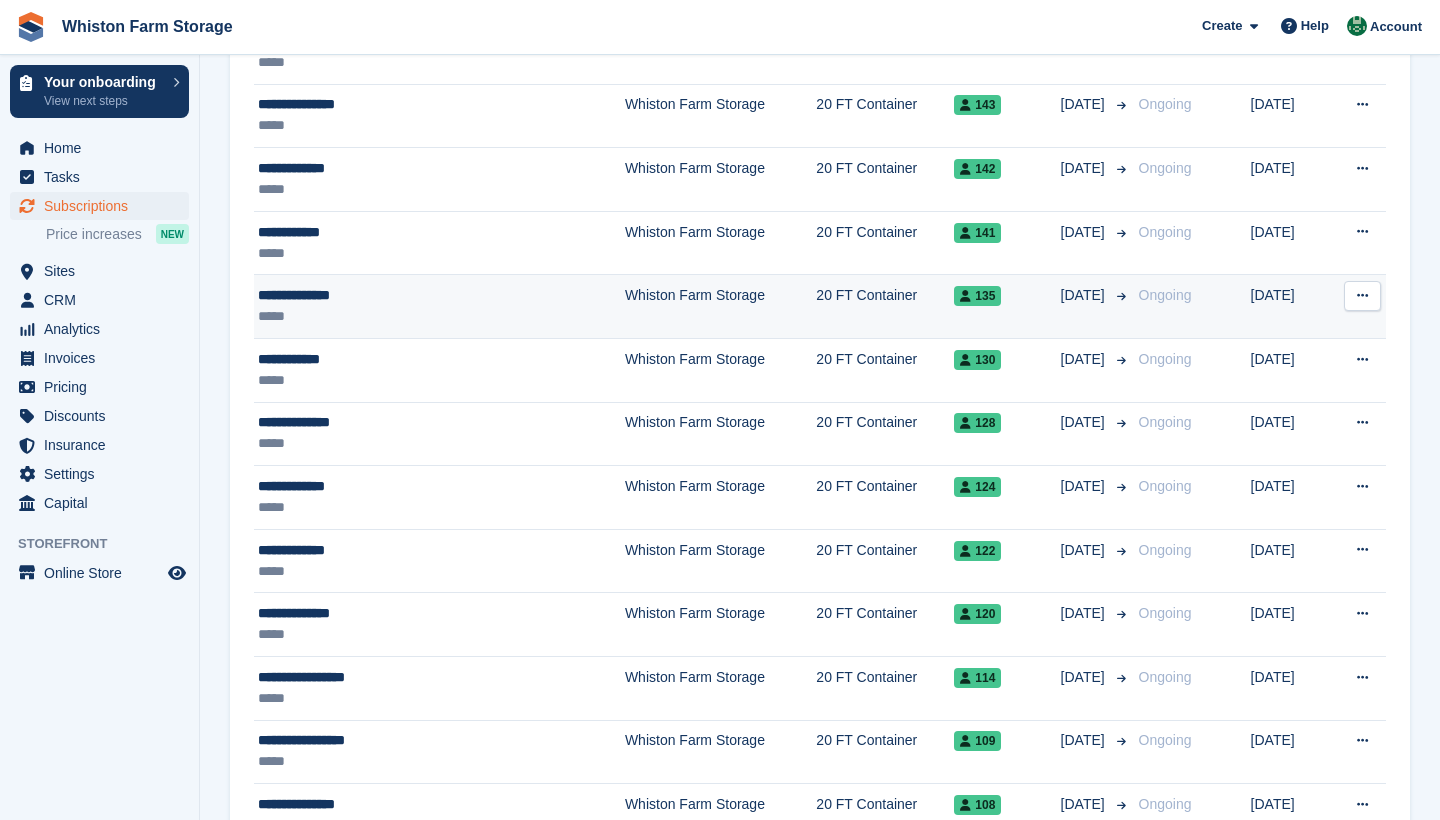 scroll, scrollTop: 580, scrollLeft: 0, axis: vertical 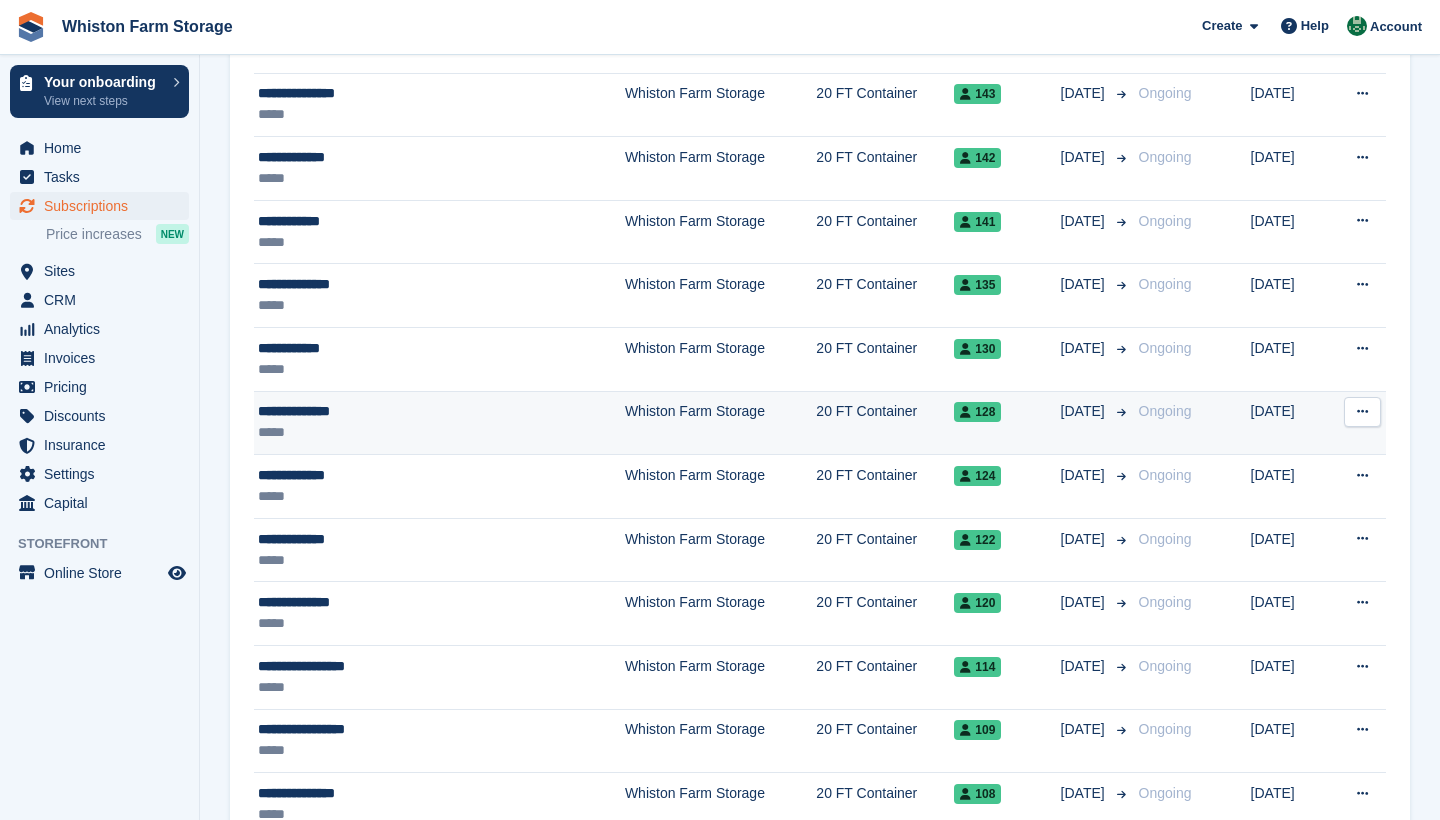click on "*****" at bounding box center (391, 432) 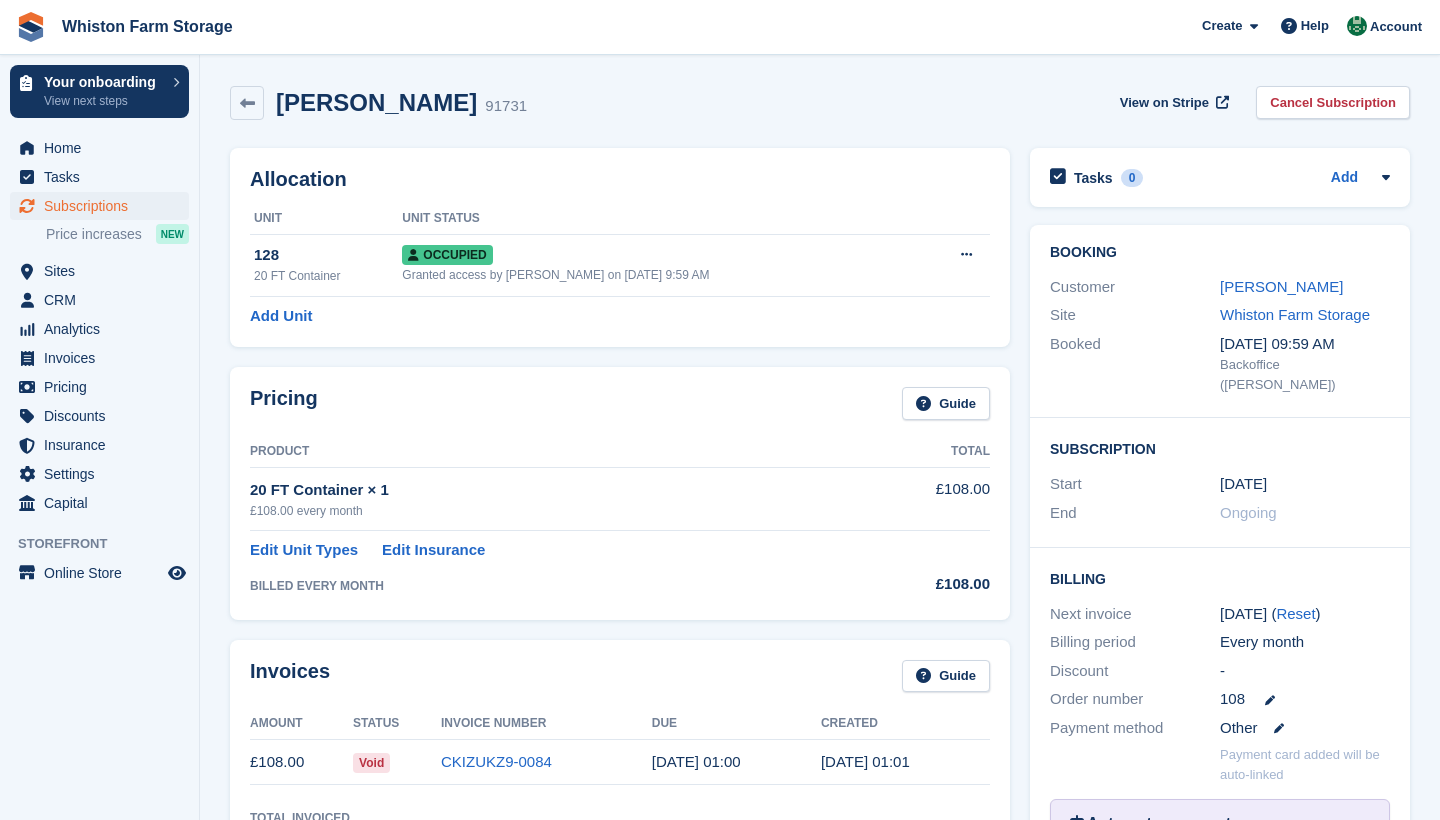 scroll, scrollTop: 0, scrollLeft: 0, axis: both 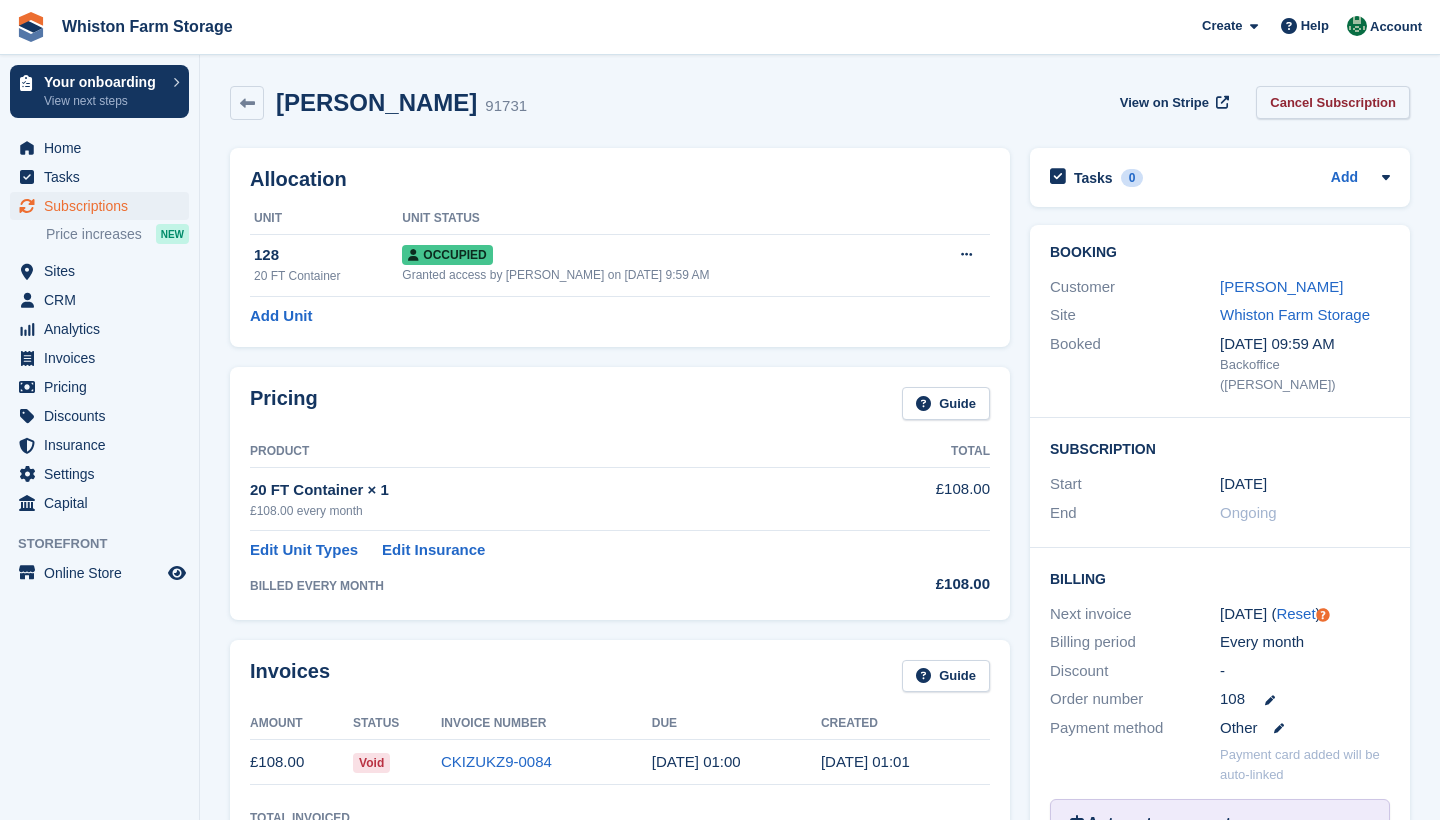 click on "Cancel Subscription" at bounding box center [1333, 102] 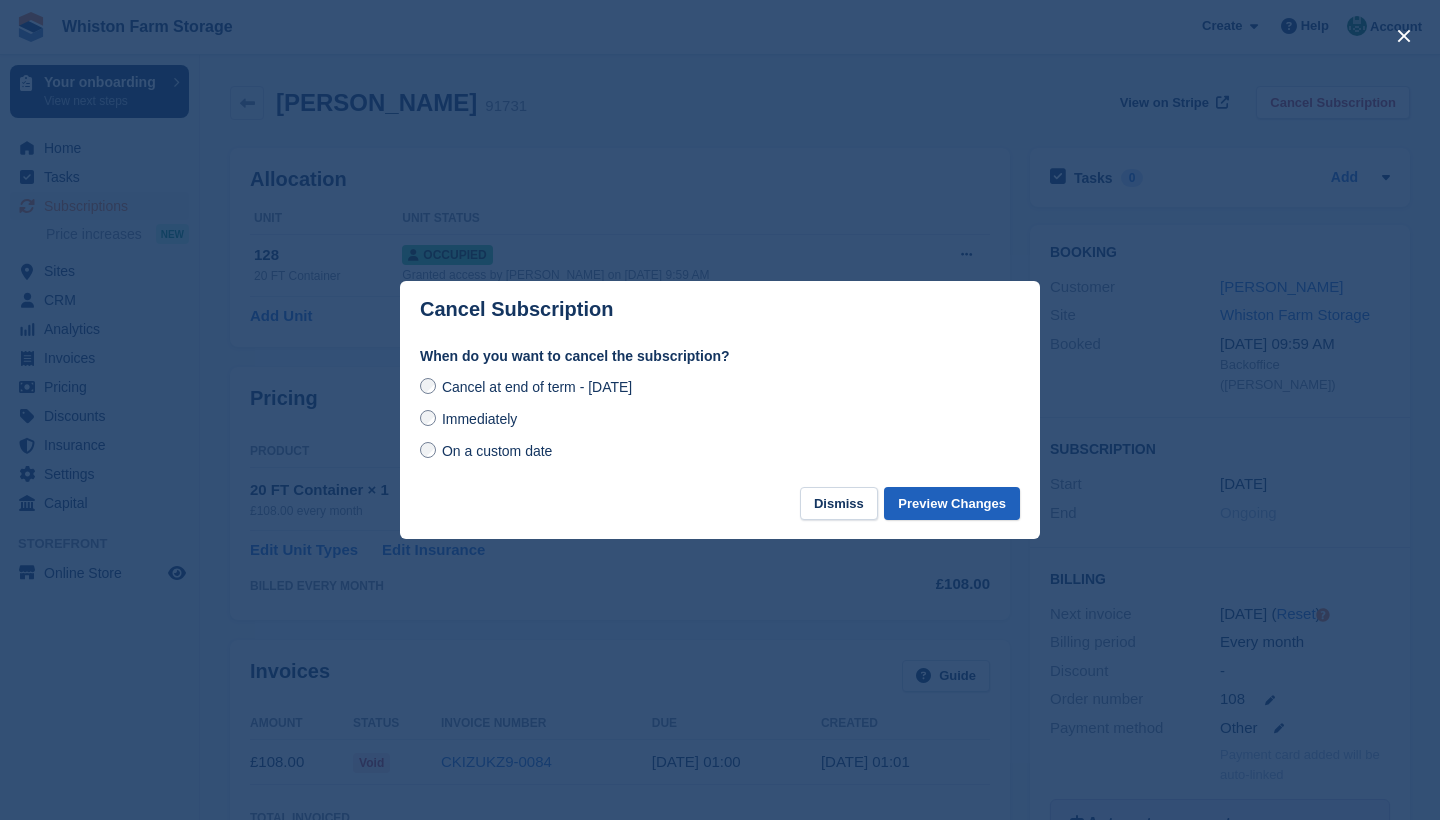 click on "Preview Changes" at bounding box center [952, 503] 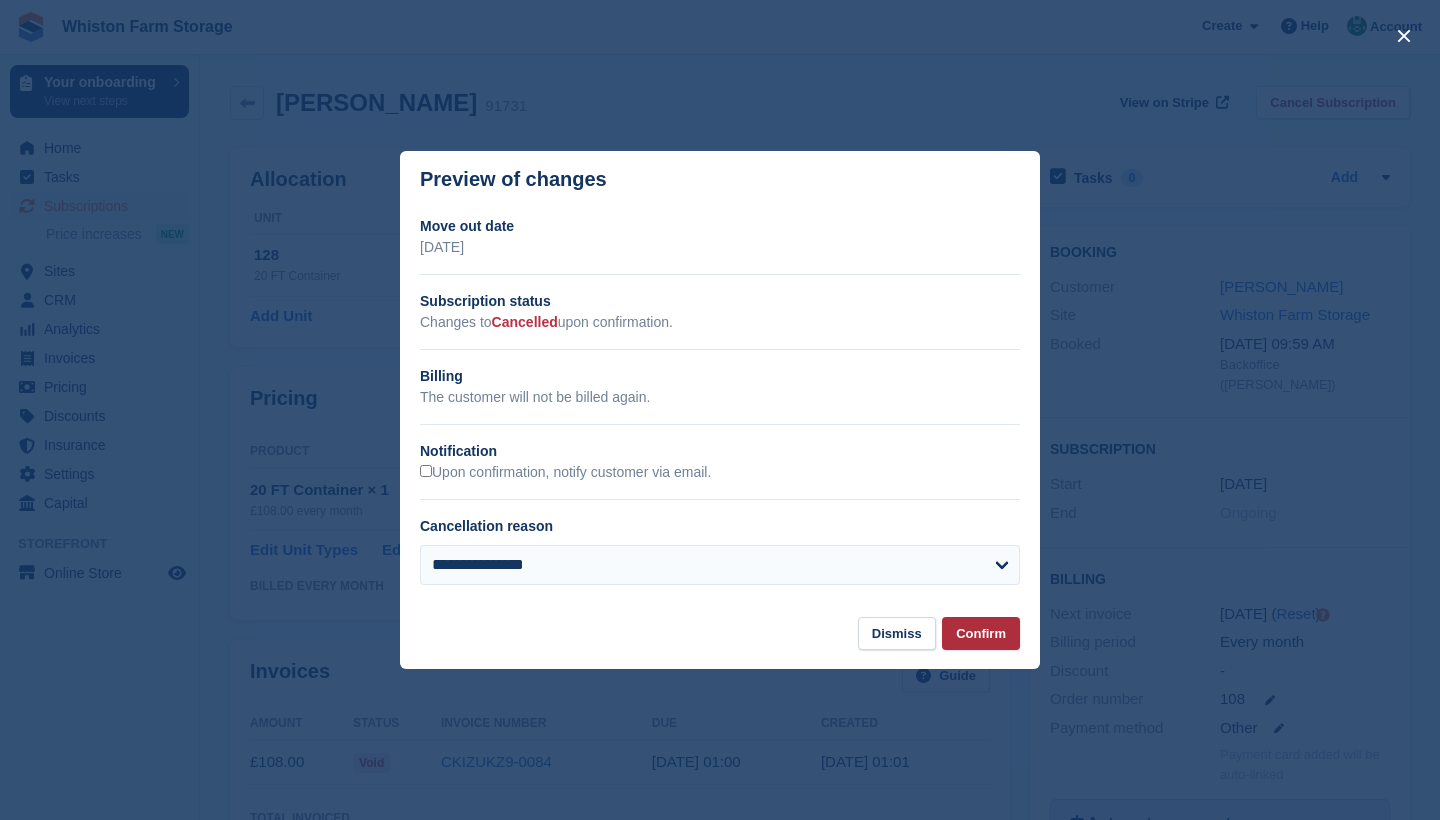 click on "Confirm" at bounding box center [981, 633] 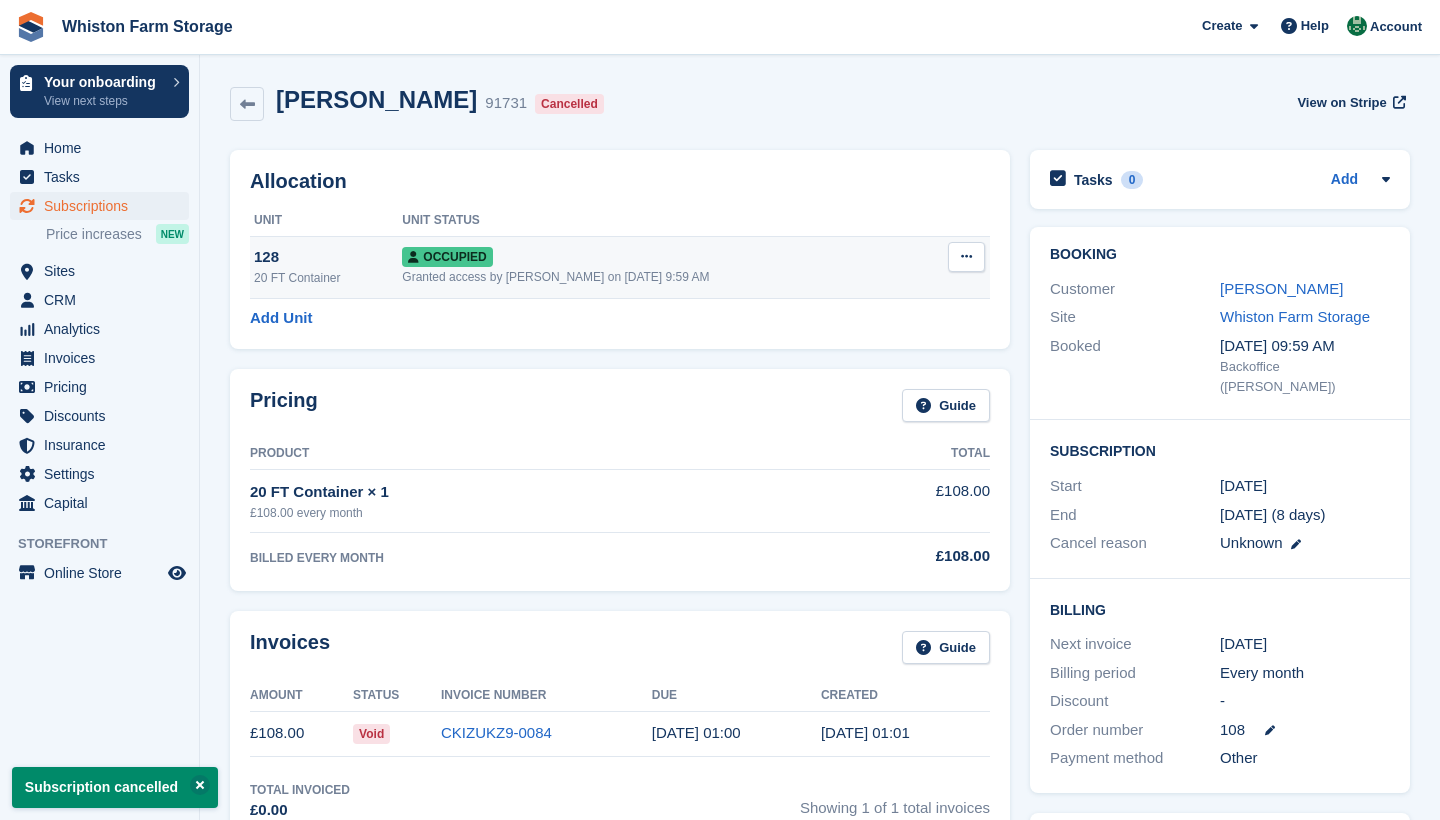 click at bounding box center [966, 256] 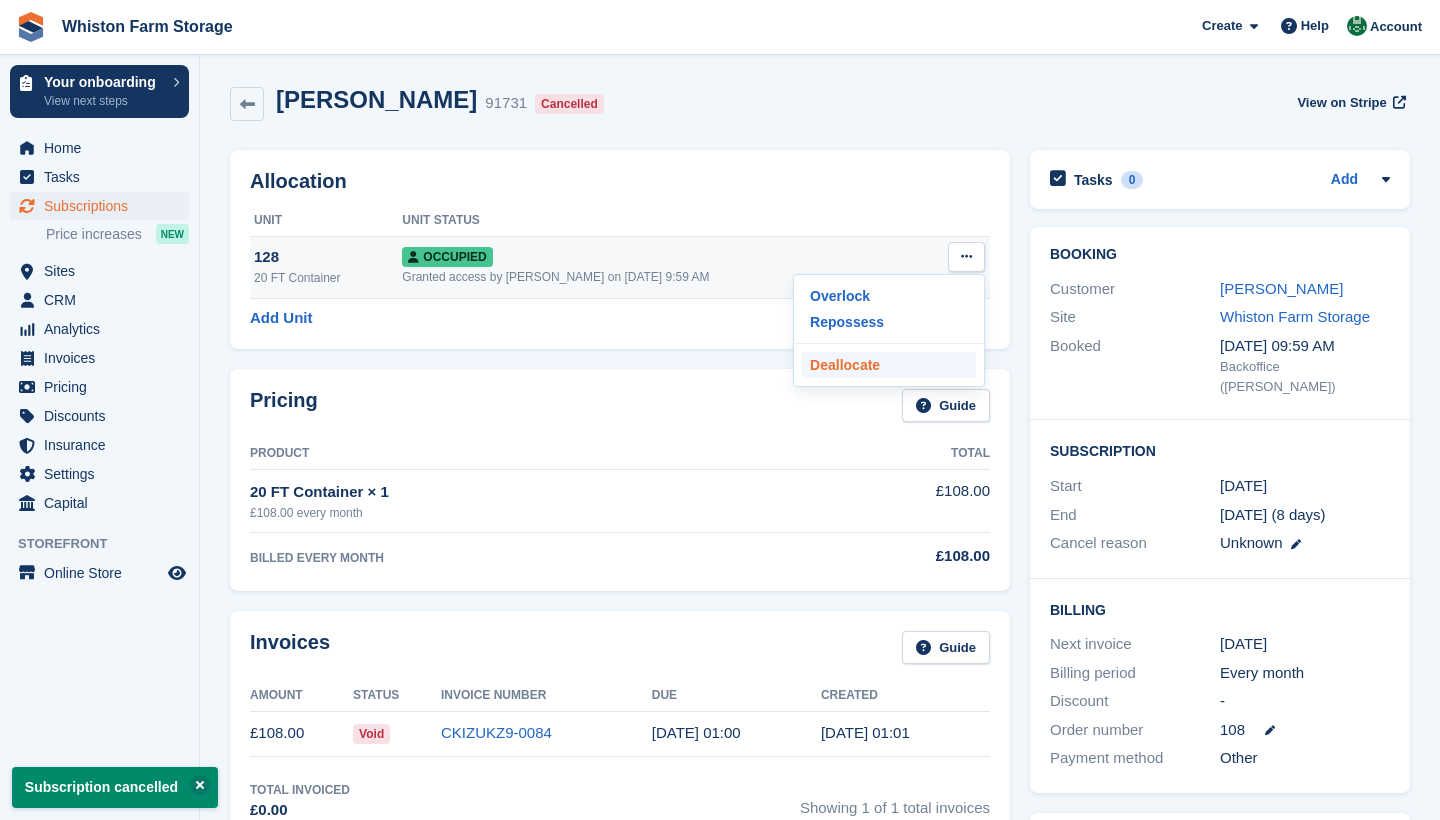 click on "Deallocate" at bounding box center [889, 365] 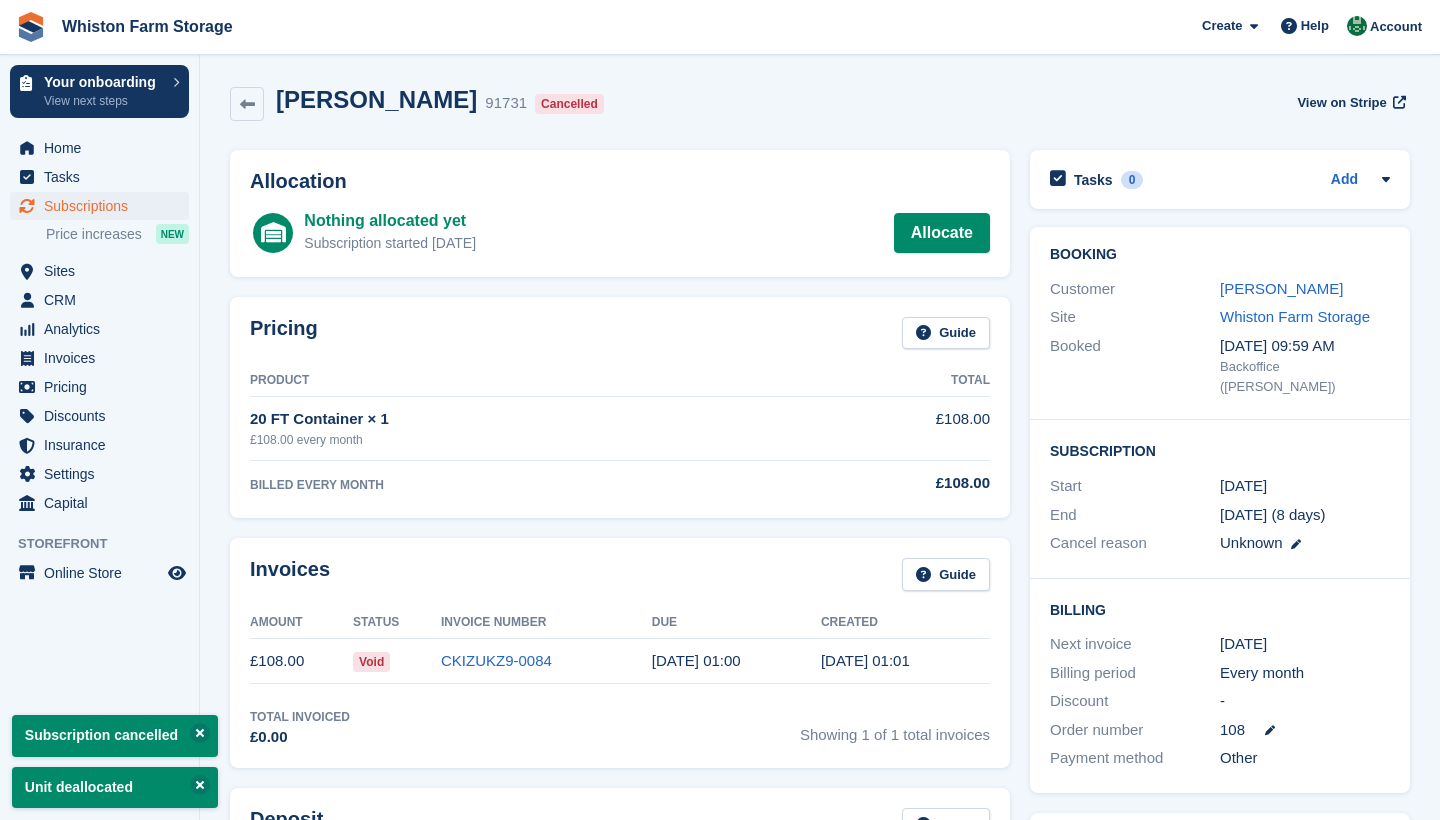 click on "Subscriptions" at bounding box center [104, 206] 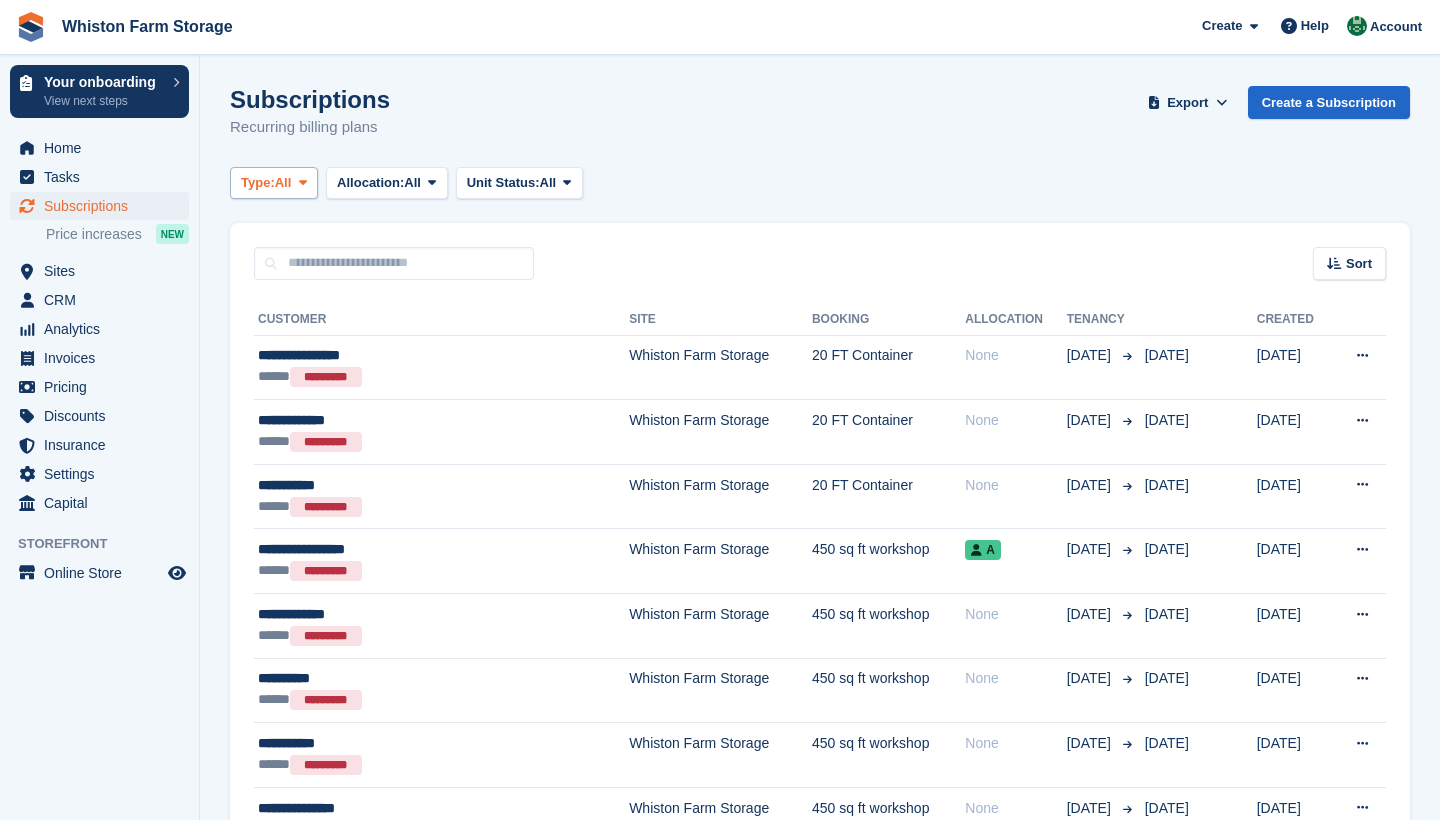 click on "Type:" at bounding box center (258, 183) 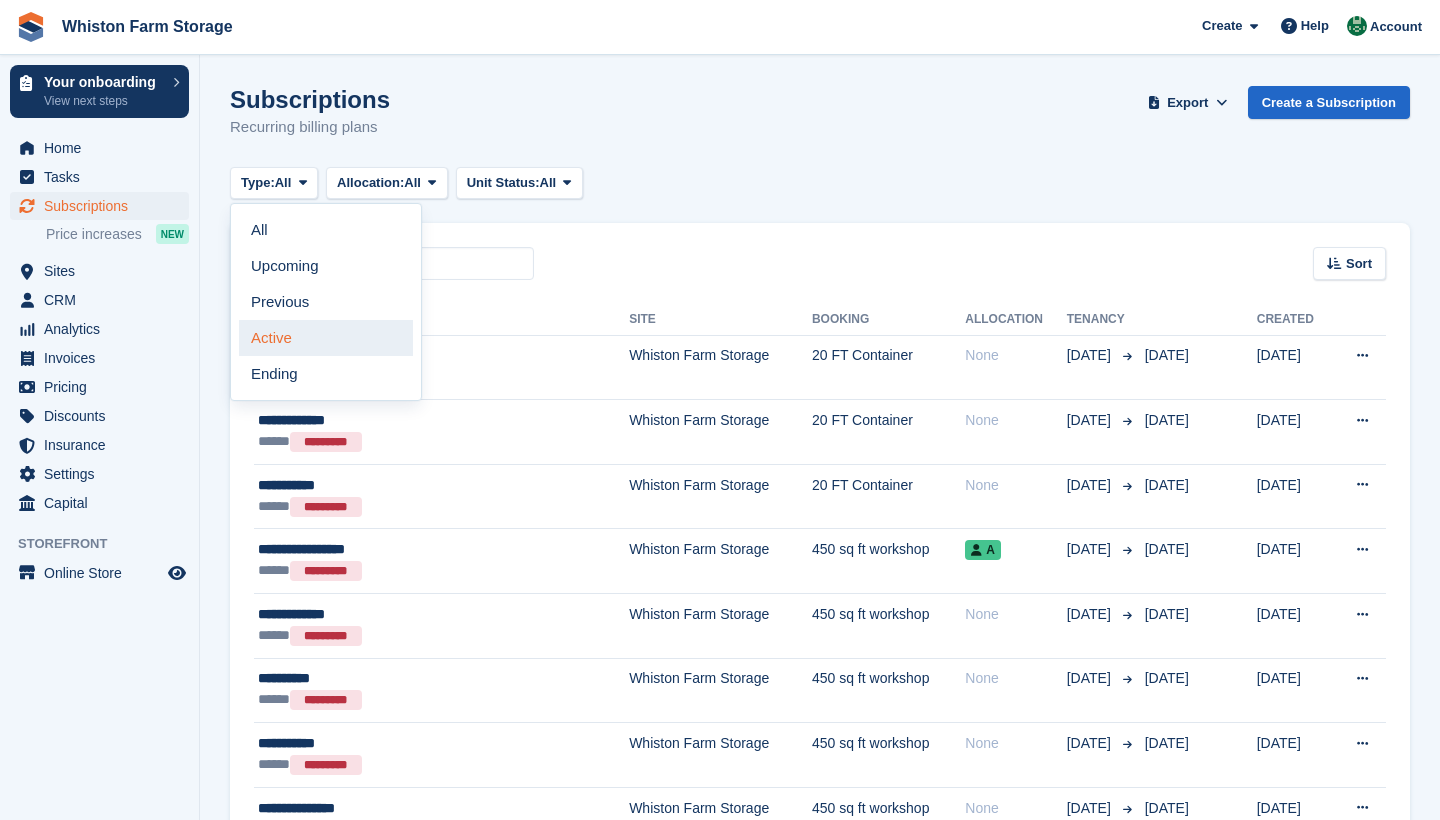 click on "Active" at bounding box center [326, 338] 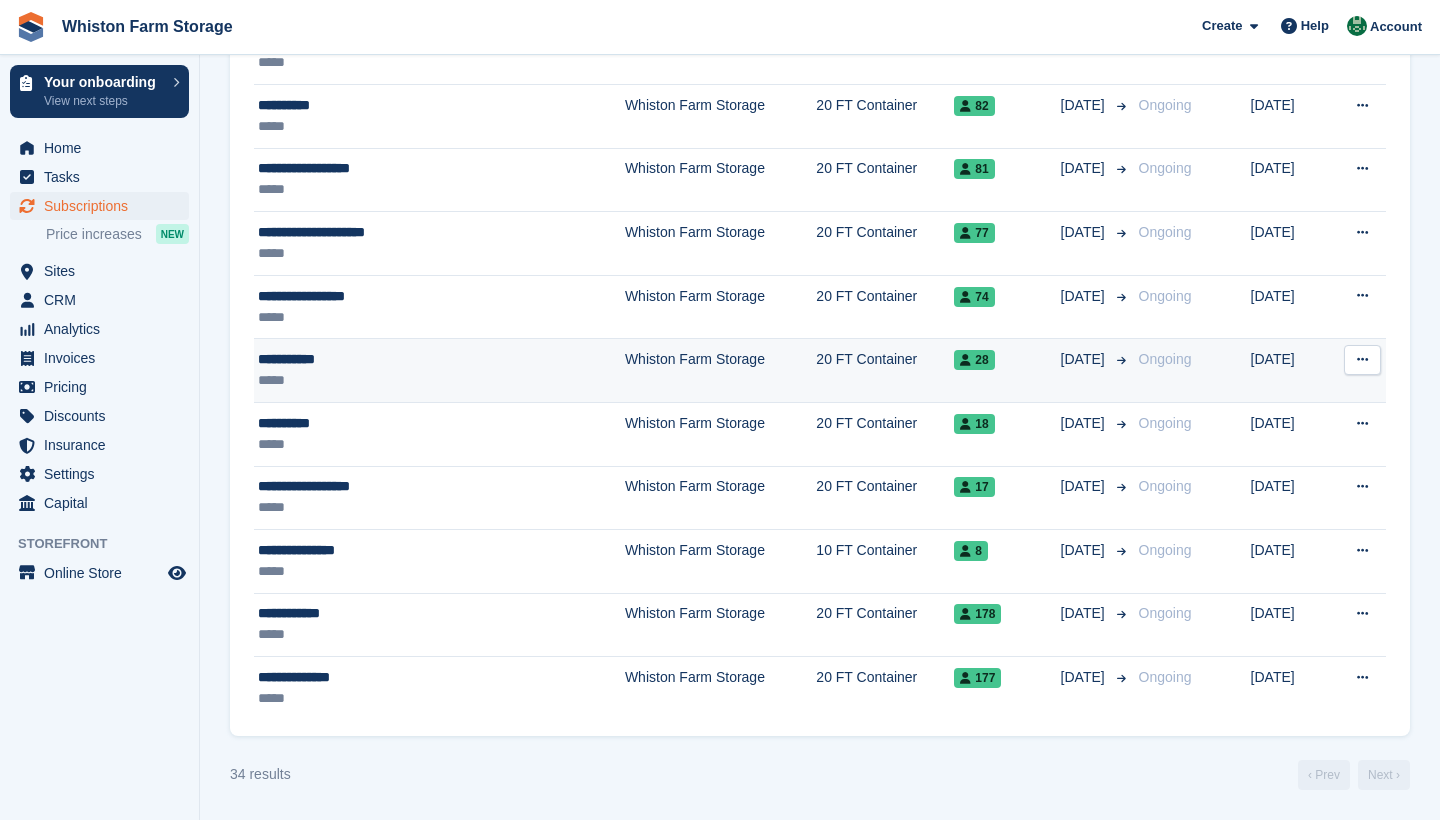 scroll, scrollTop: 1777, scrollLeft: 0, axis: vertical 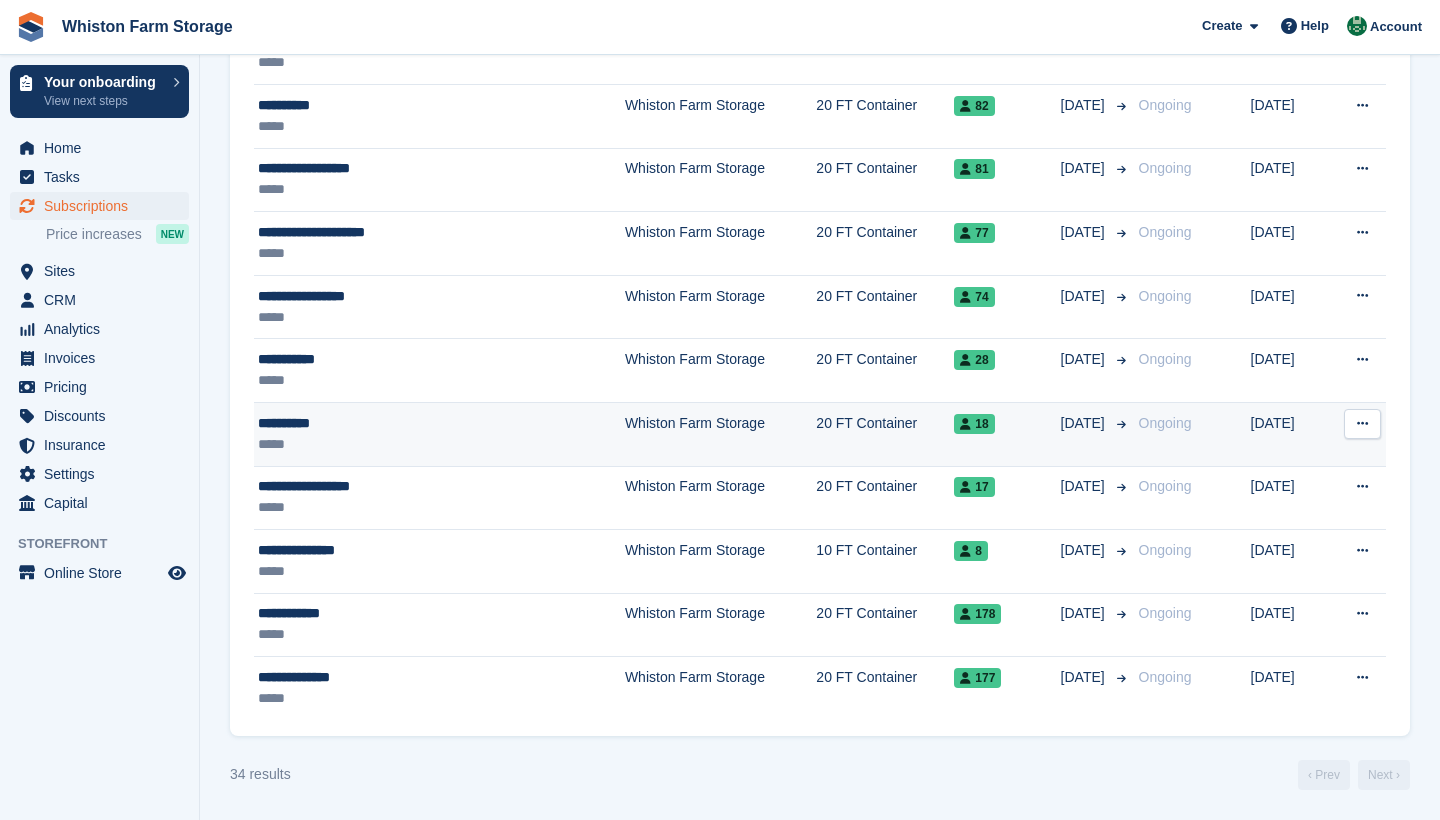 click on "*****" at bounding box center (391, 444) 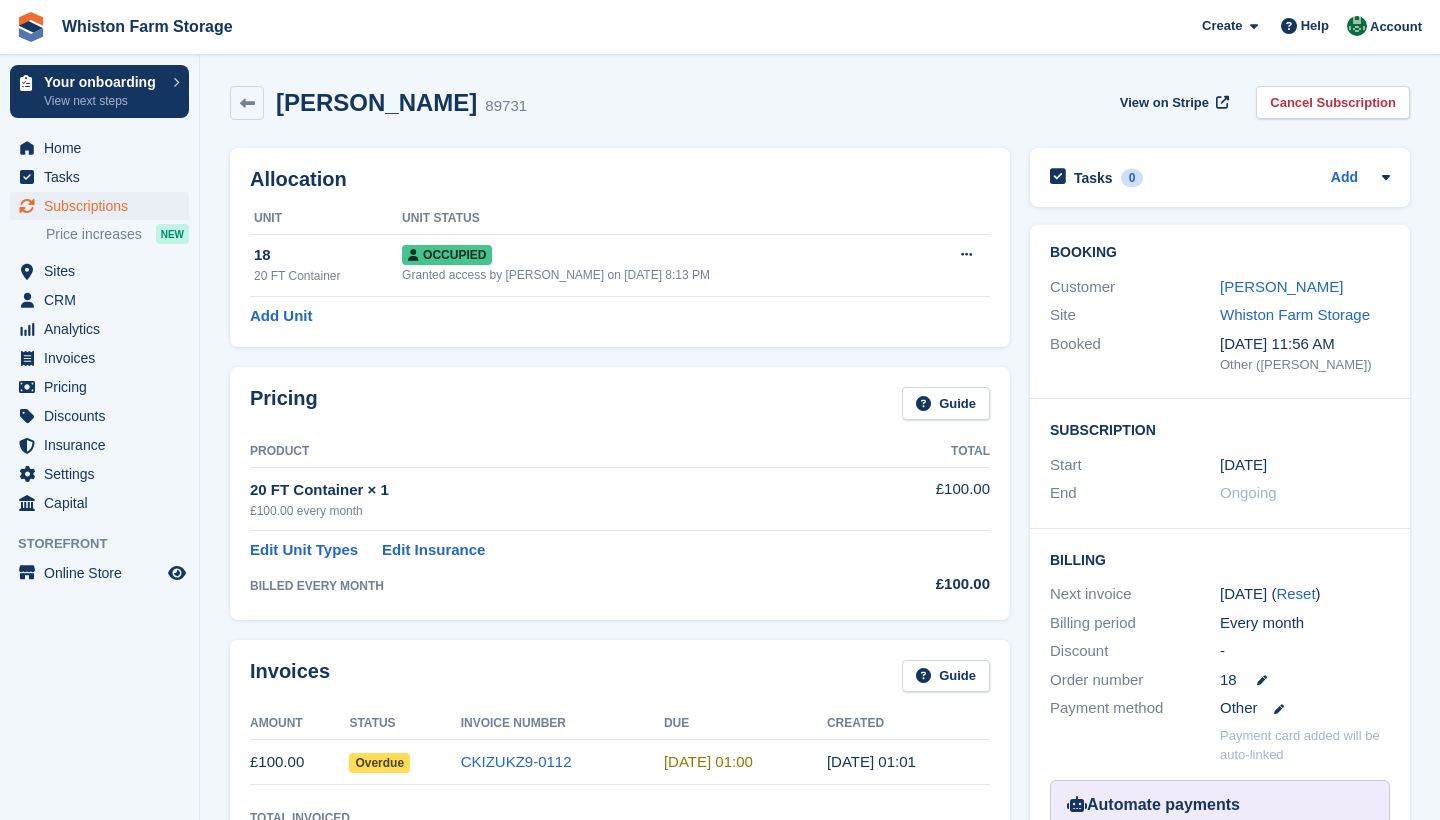 scroll, scrollTop: 0, scrollLeft: 0, axis: both 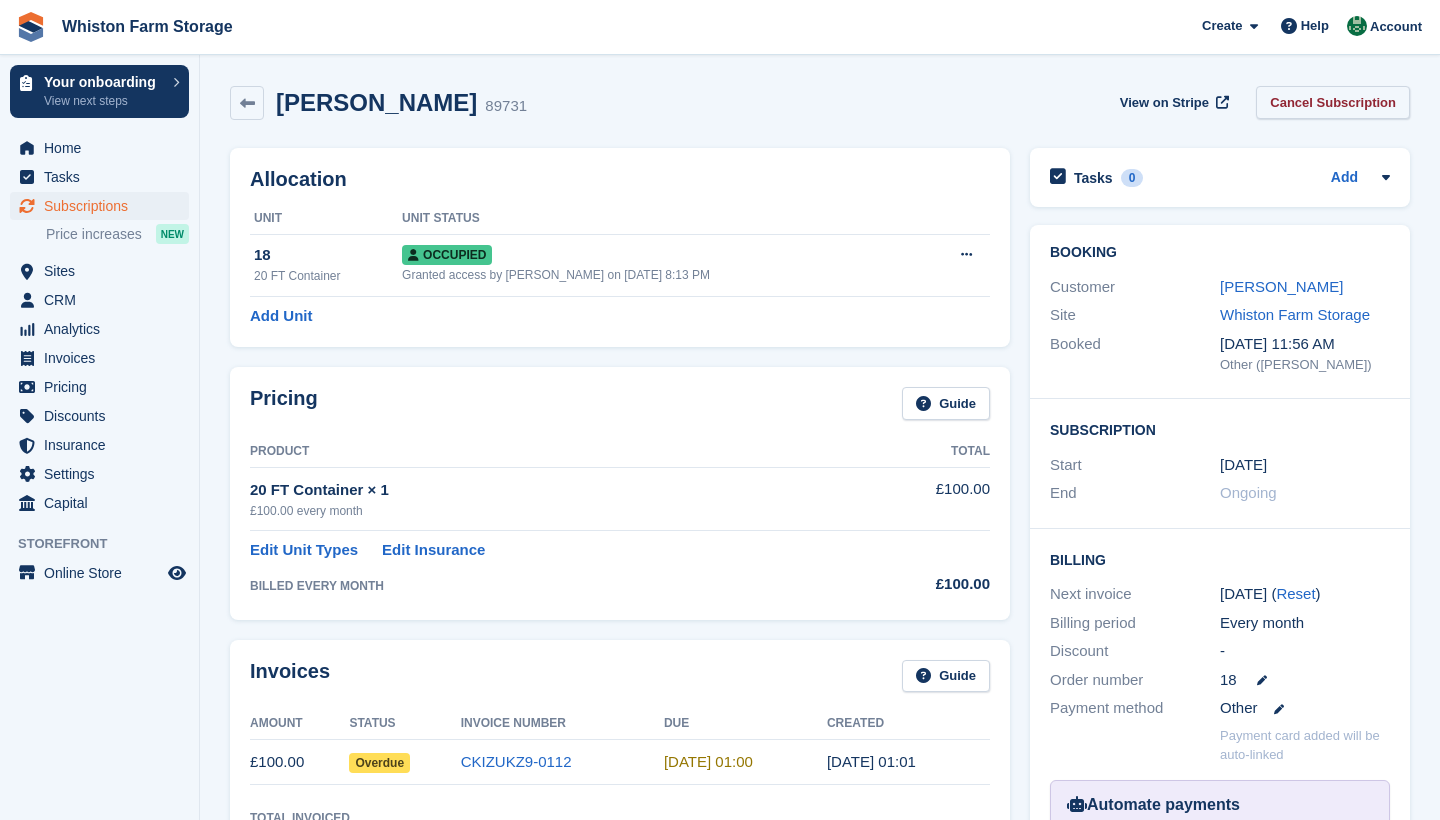 click on "Cancel Subscription" at bounding box center (1333, 102) 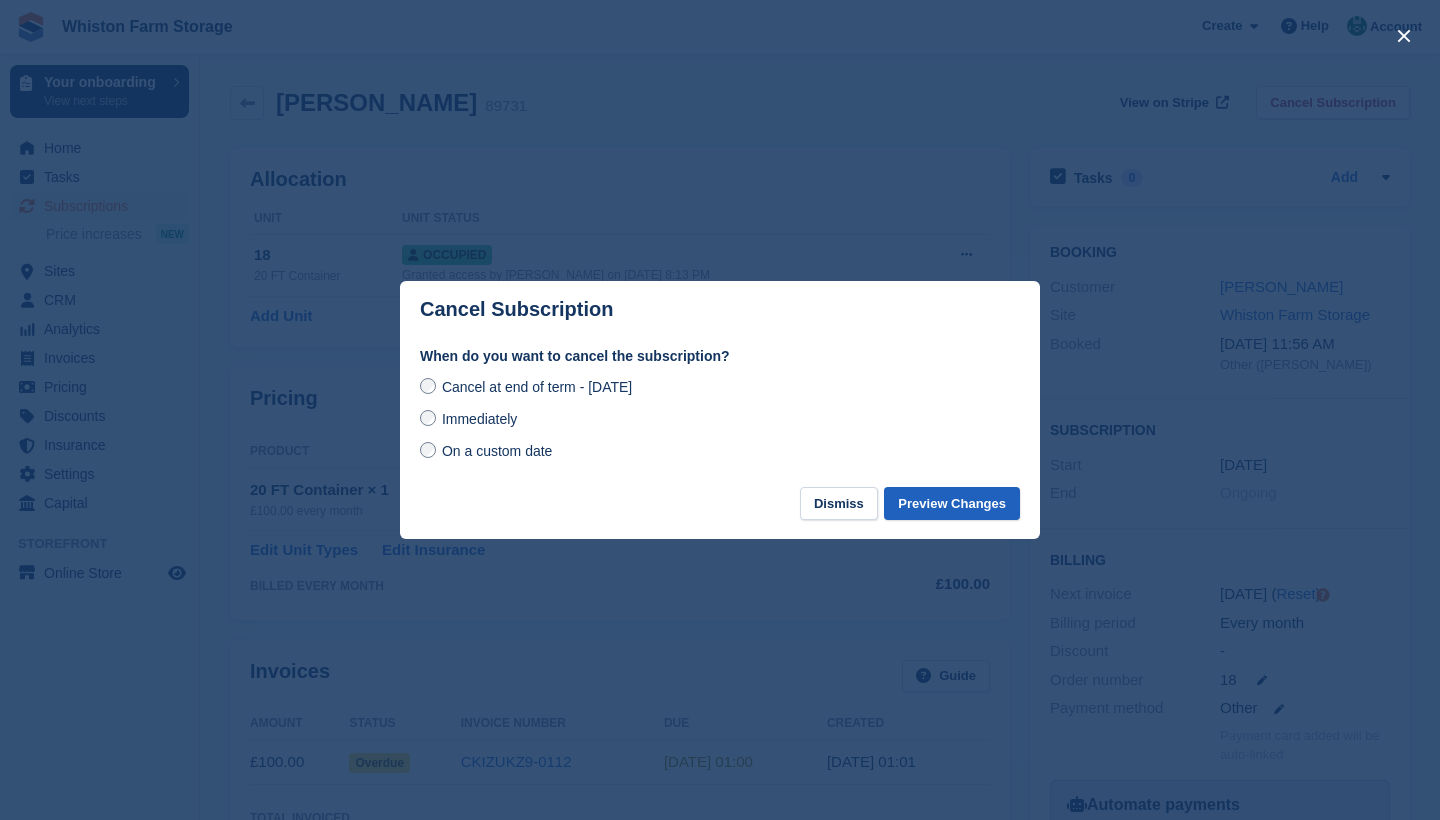 click on "Preview Changes" at bounding box center (952, 503) 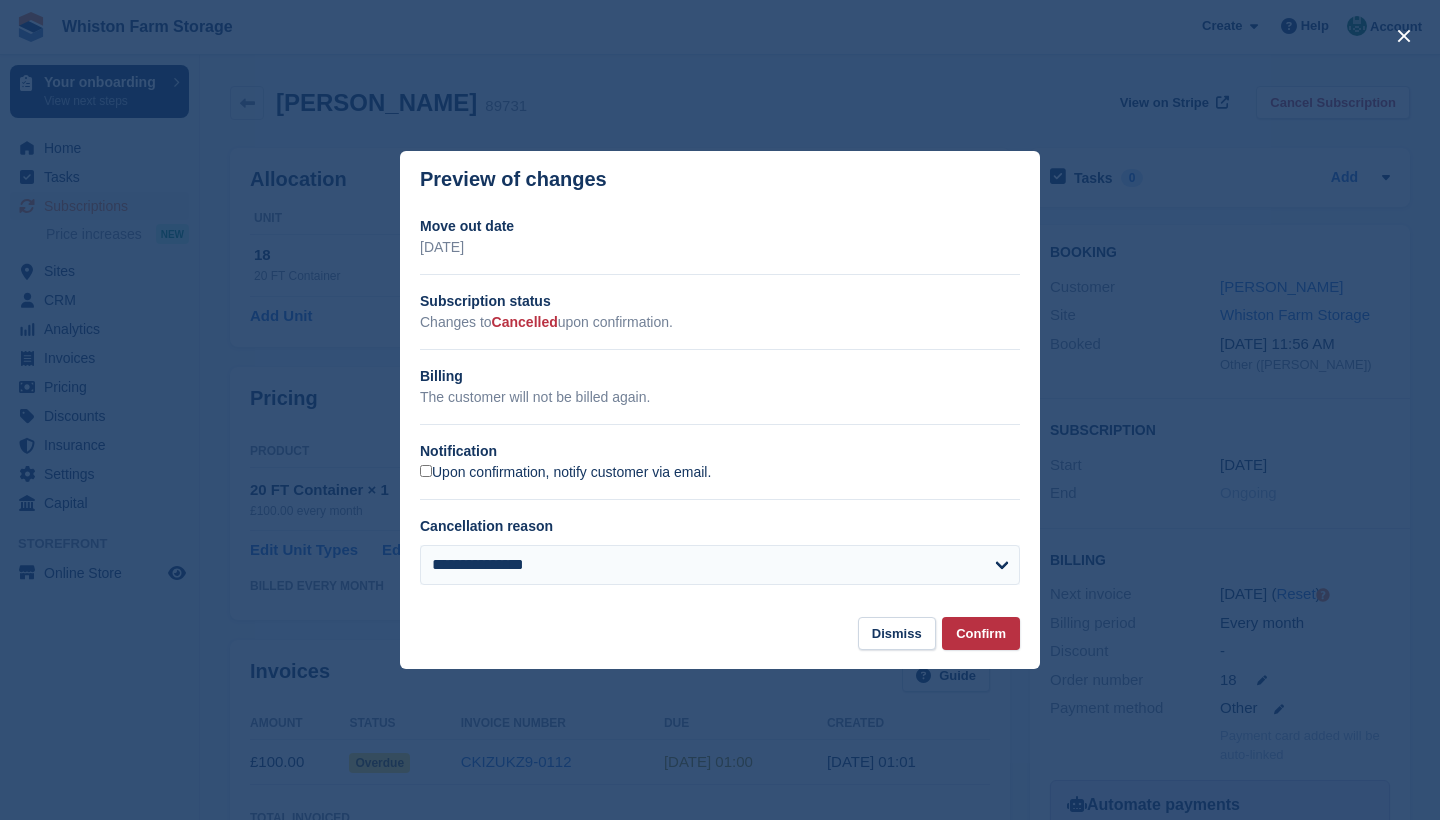 click on "Upon confirmation, notify customer via email." at bounding box center (565, 473) 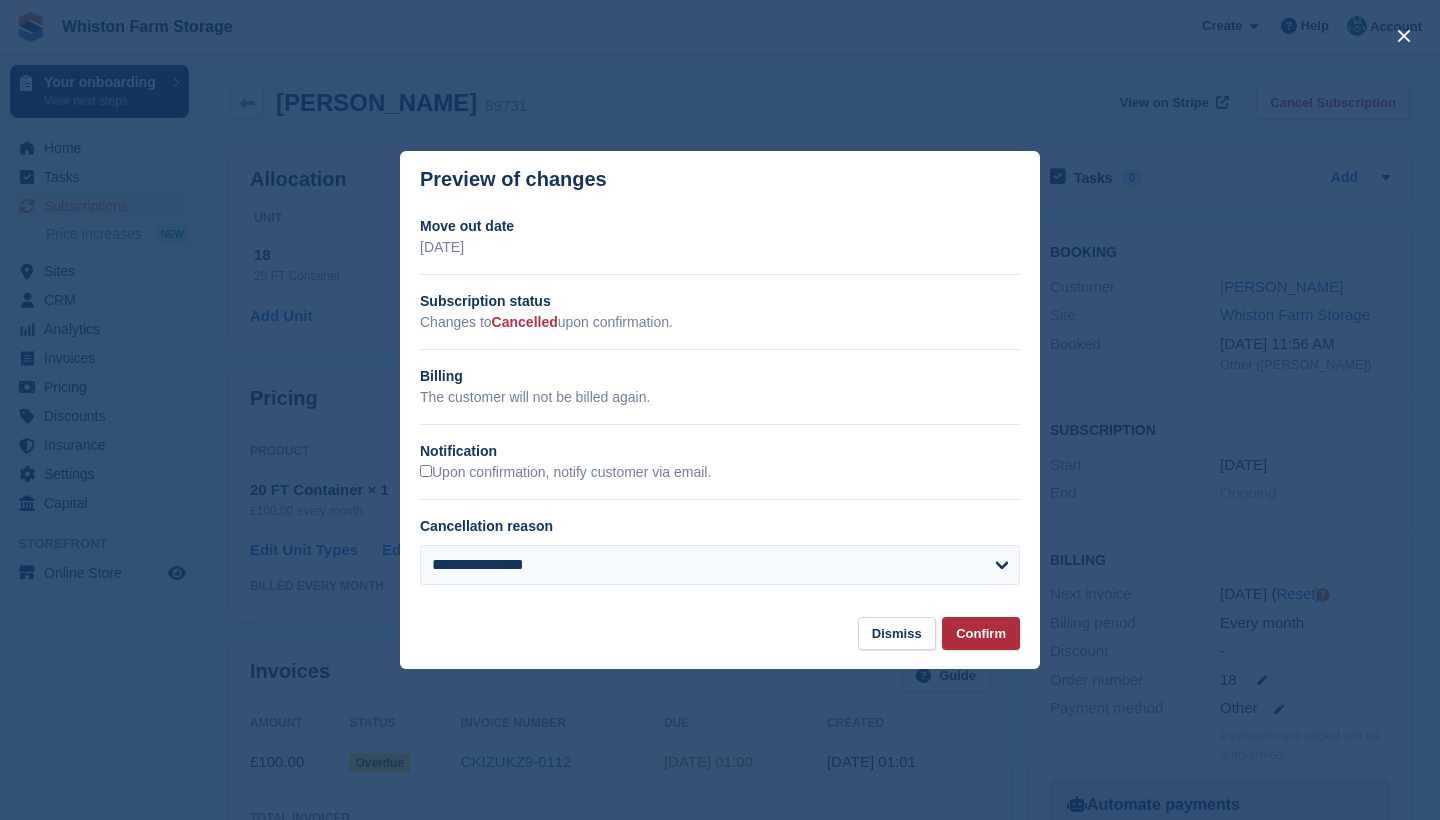 click on "Confirm" at bounding box center (981, 633) 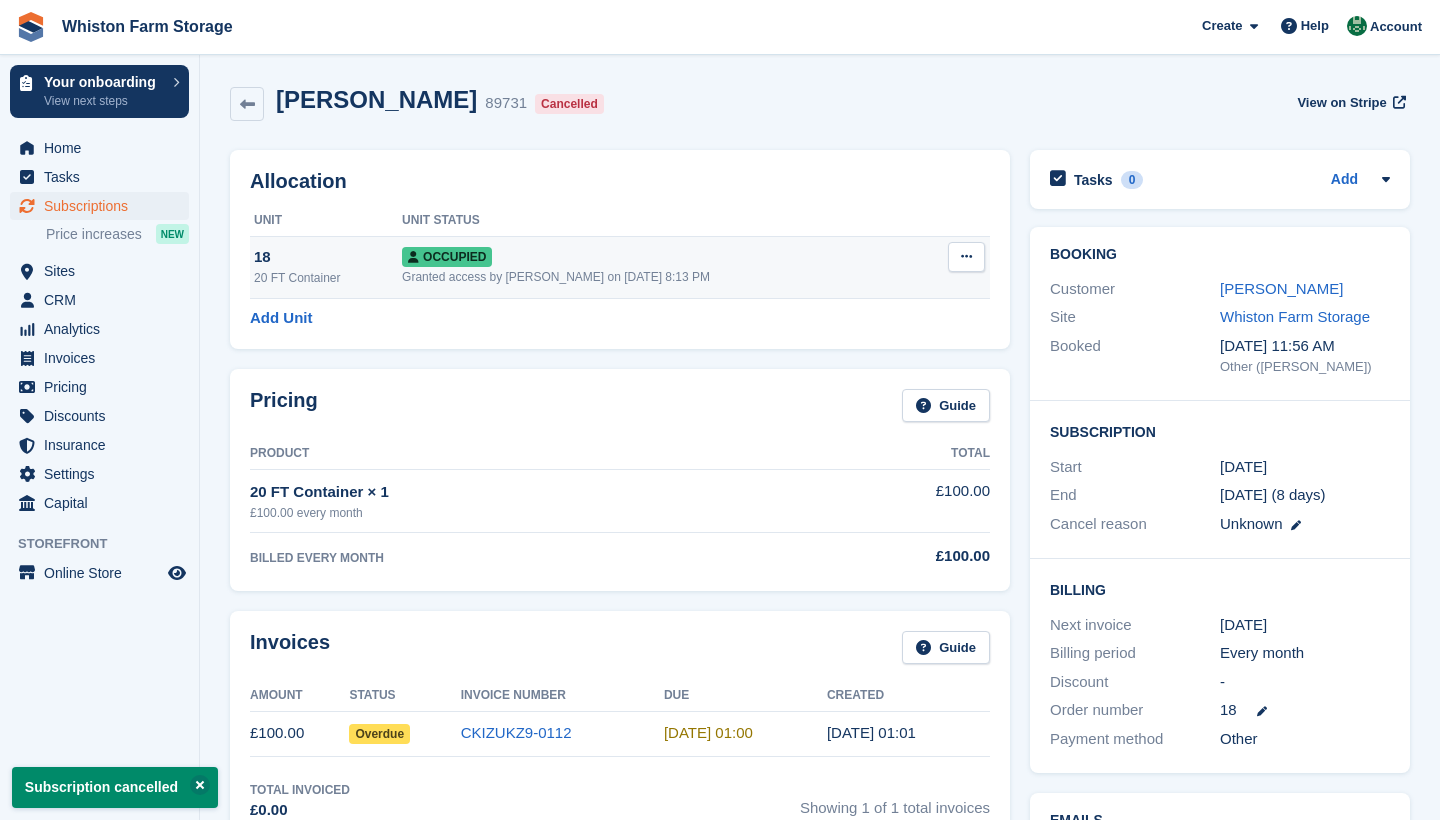click at bounding box center [966, 256] 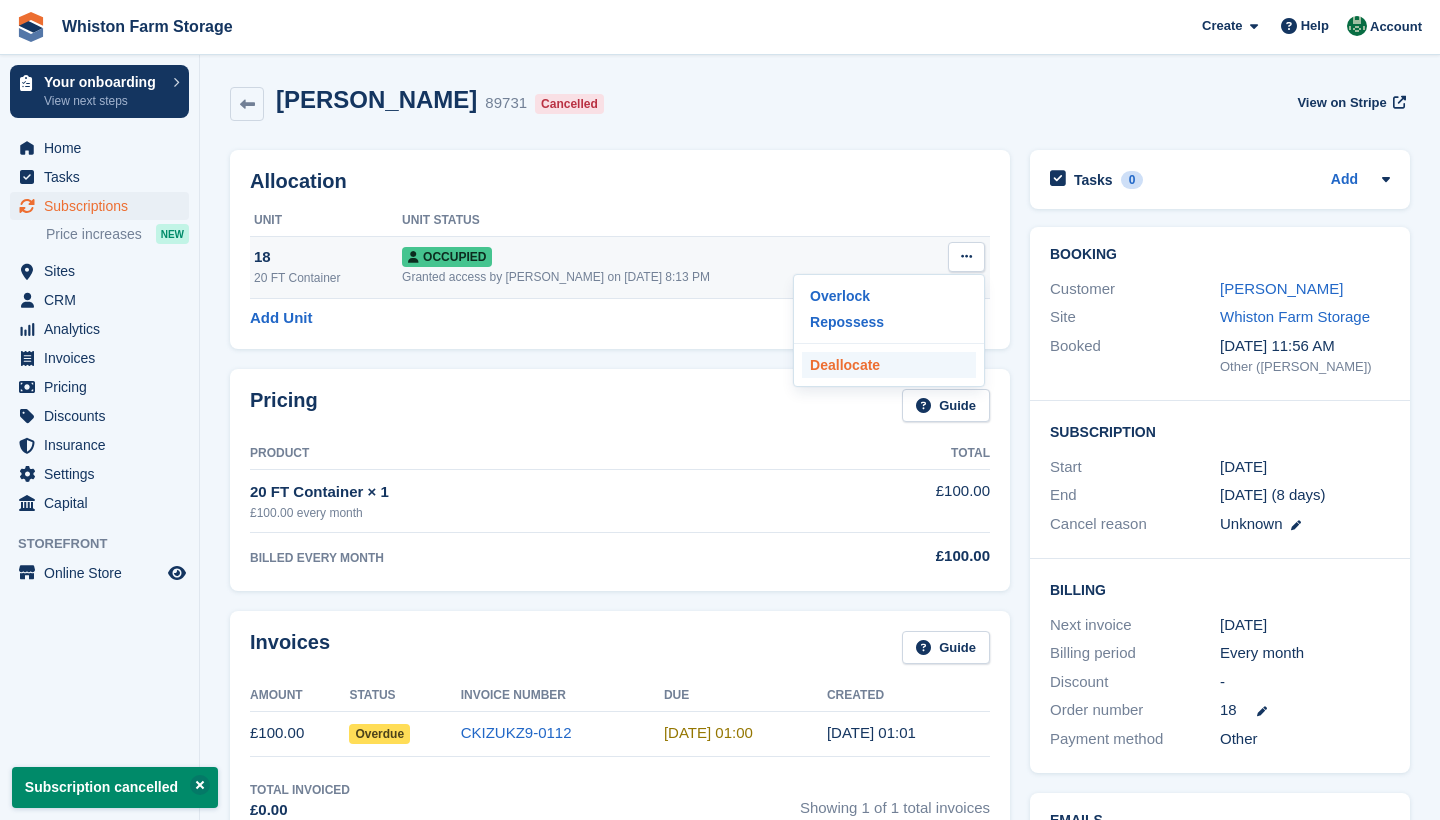 click on "Deallocate" at bounding box center (889, 365) 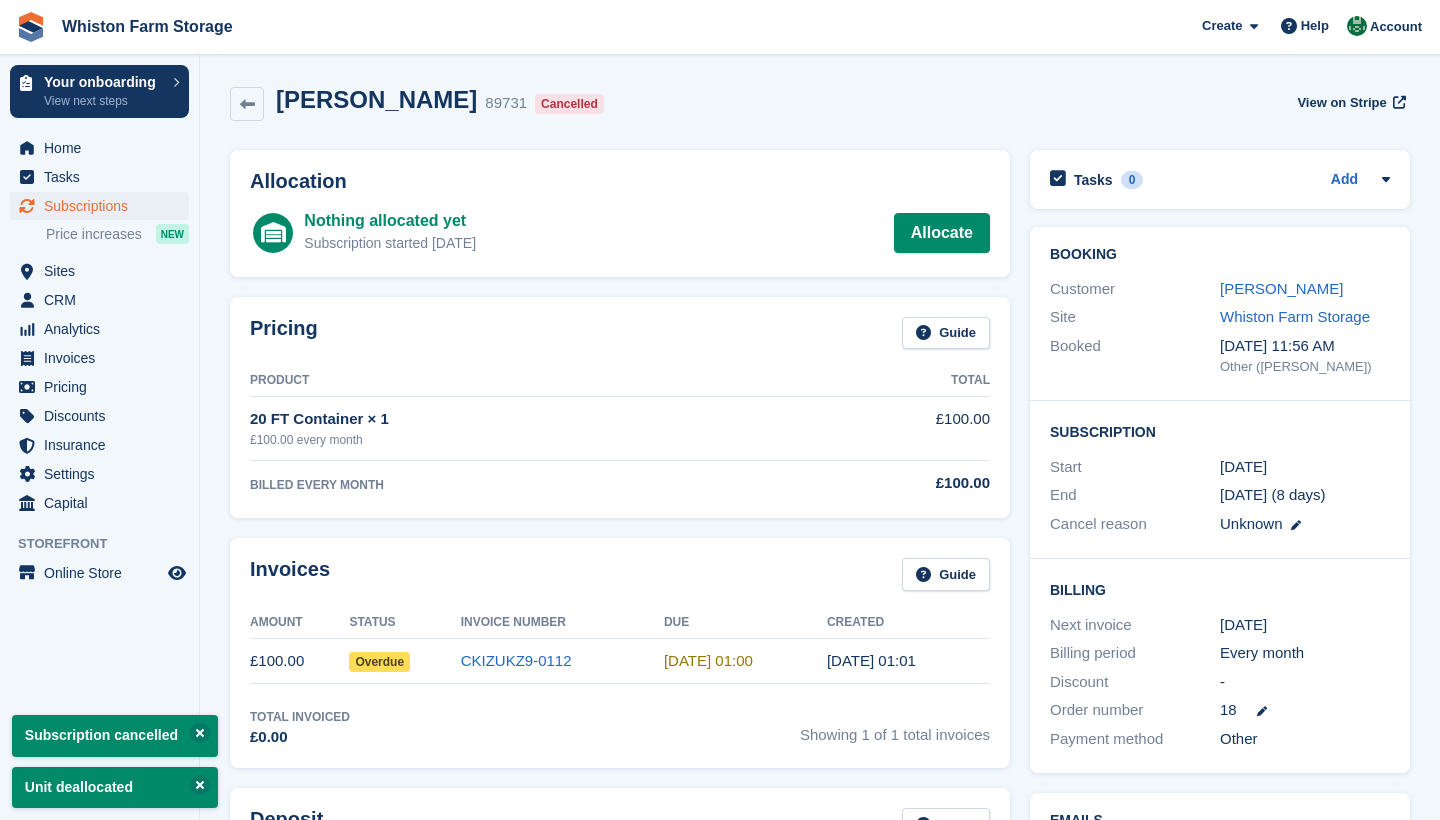 click on "Subscriptions" at bounding box center (104, 206) 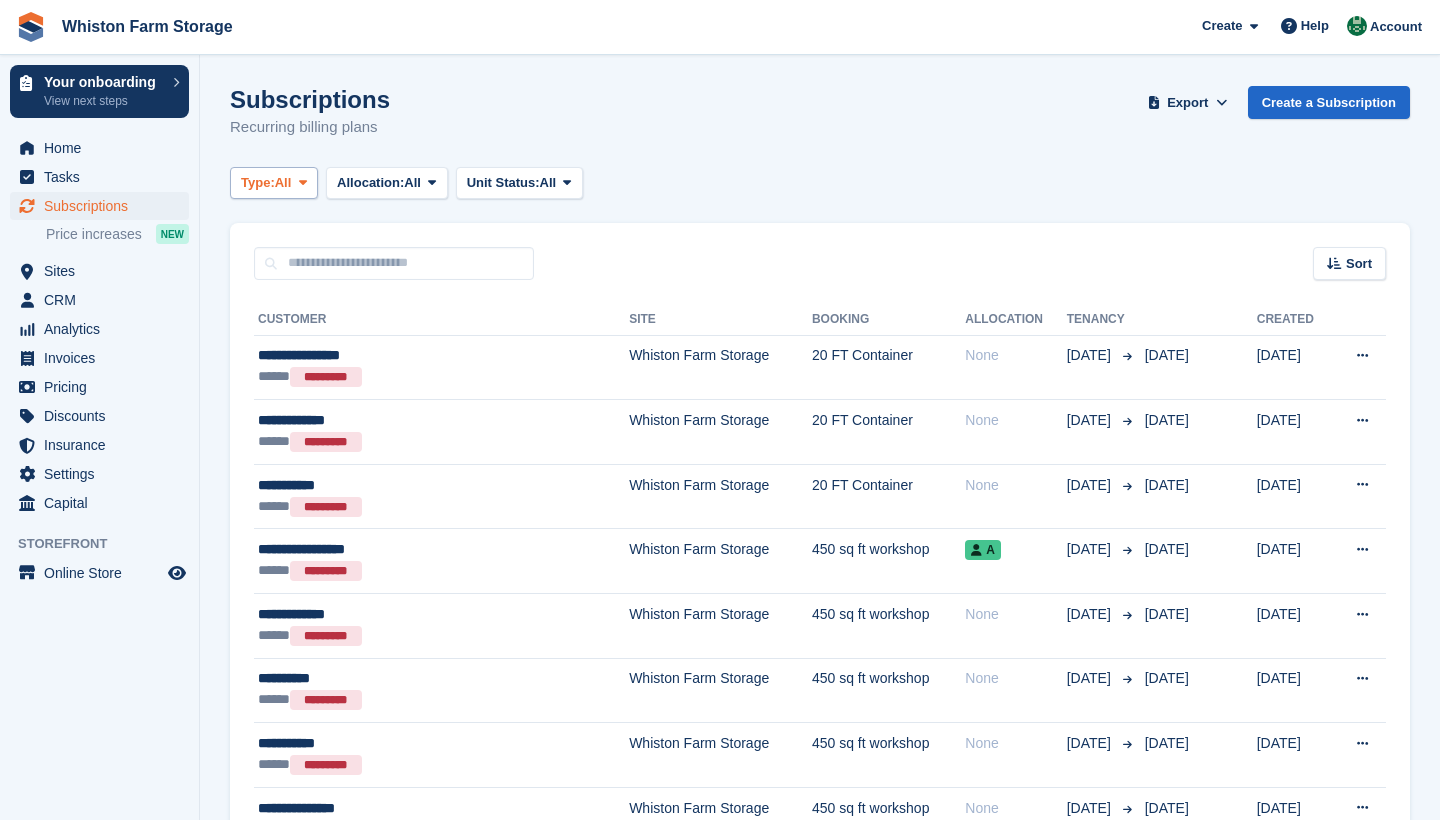 click on "Type:" at bounding box center [258, 183] 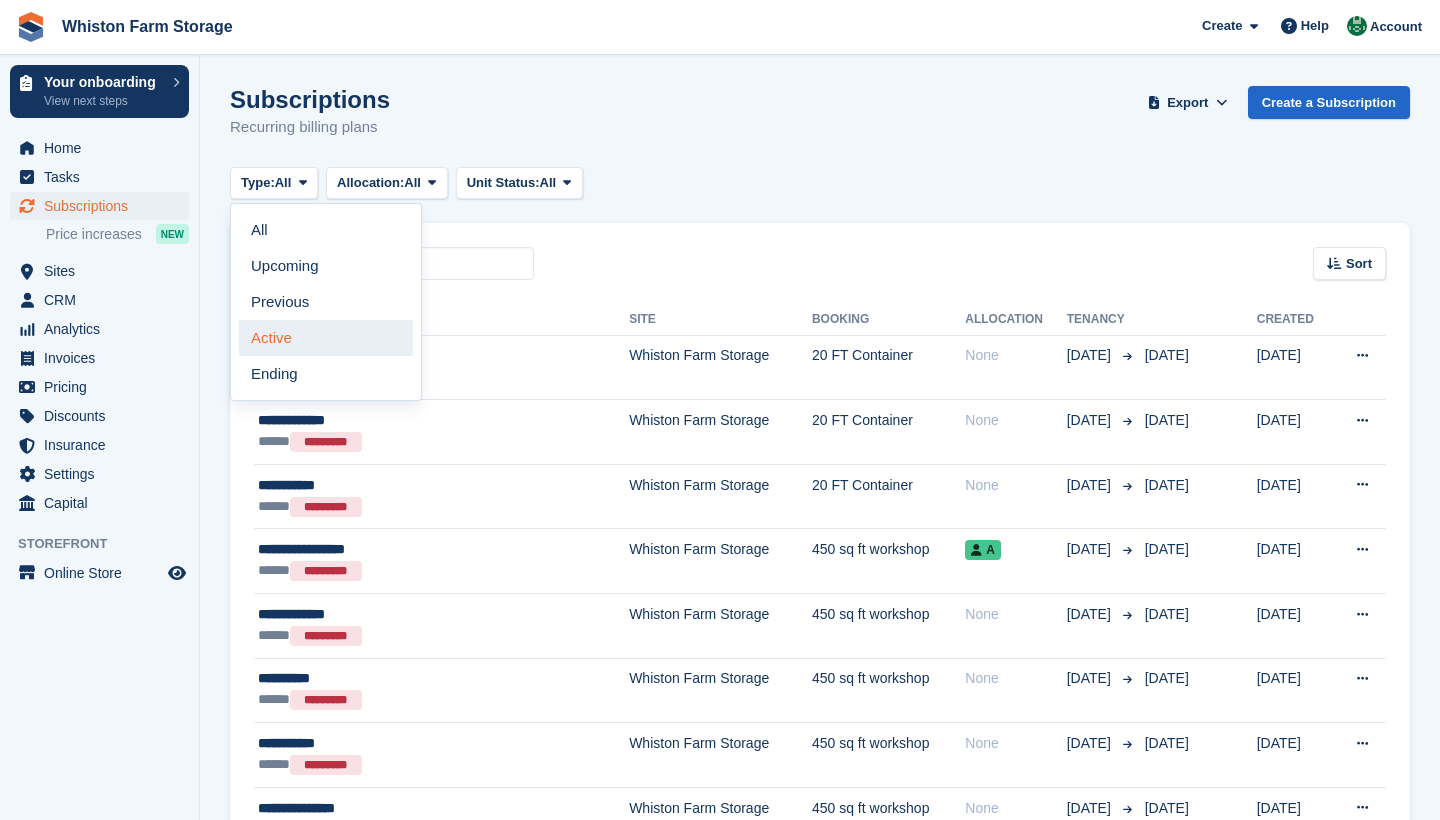 click on "Active" at bounding box center [326, 338] 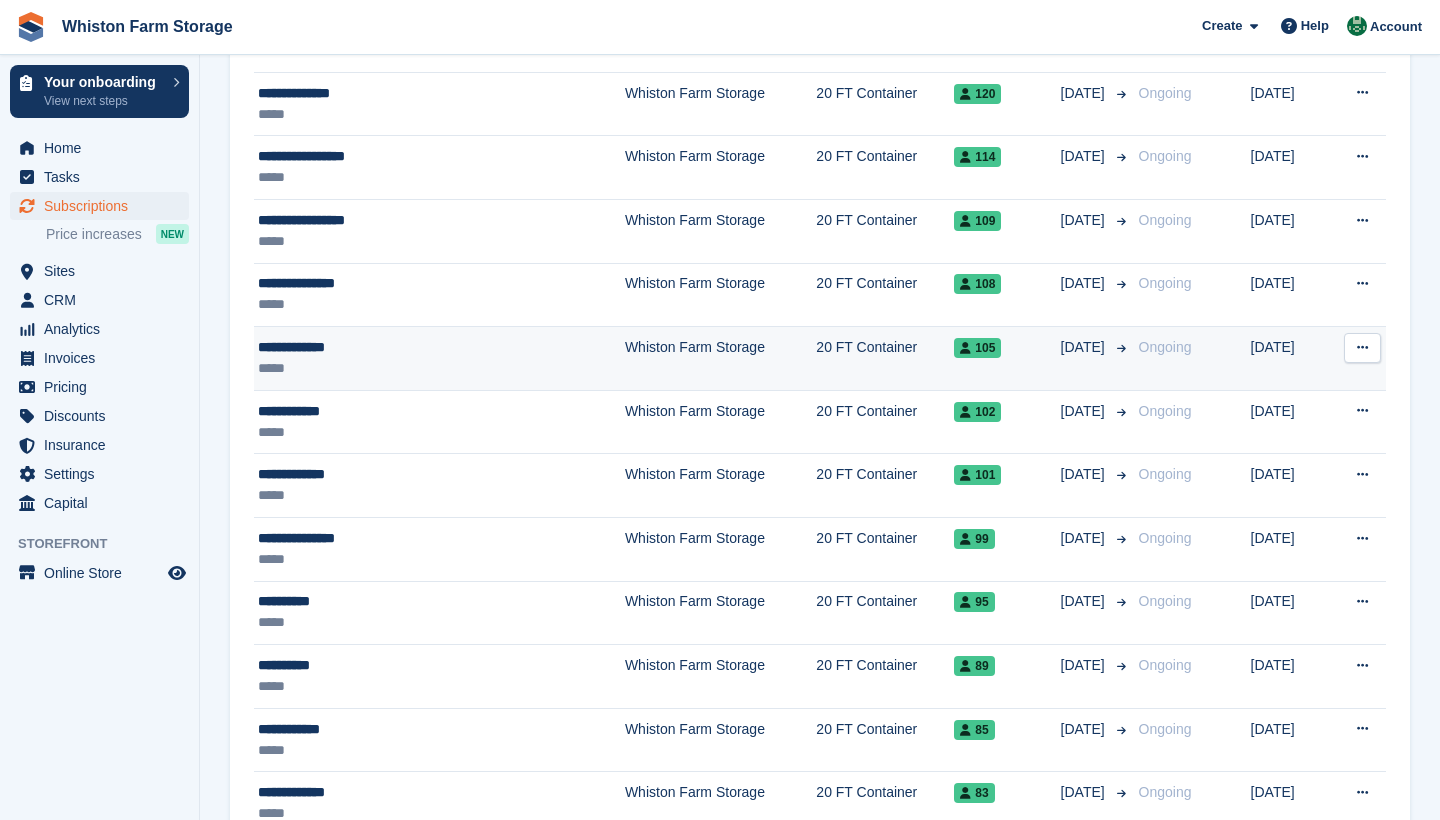 scroll, scrollTop: 1035, scrollLeft: 0, axis: vertical 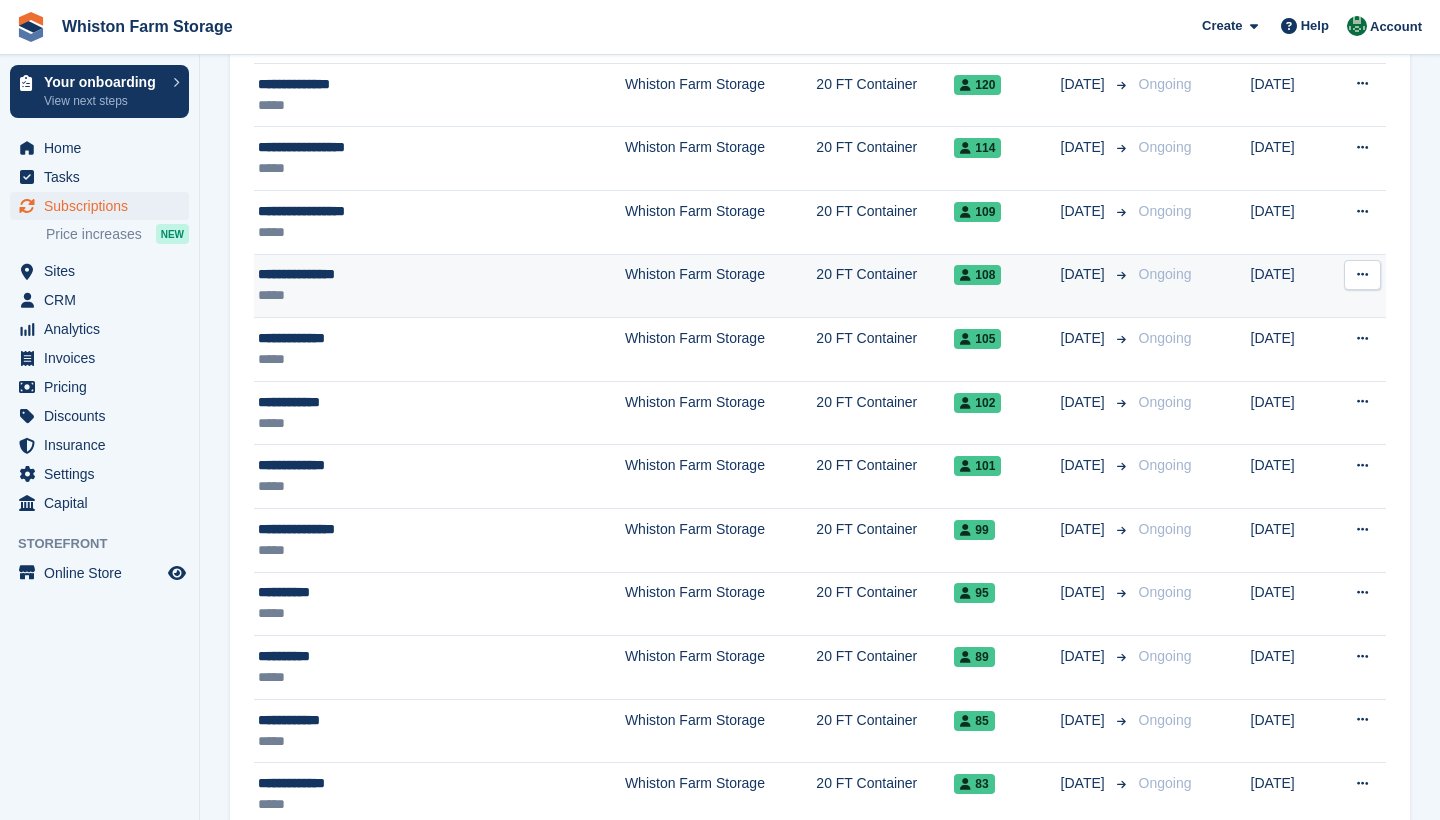 click on "*****" at bounding box center [391, 295] 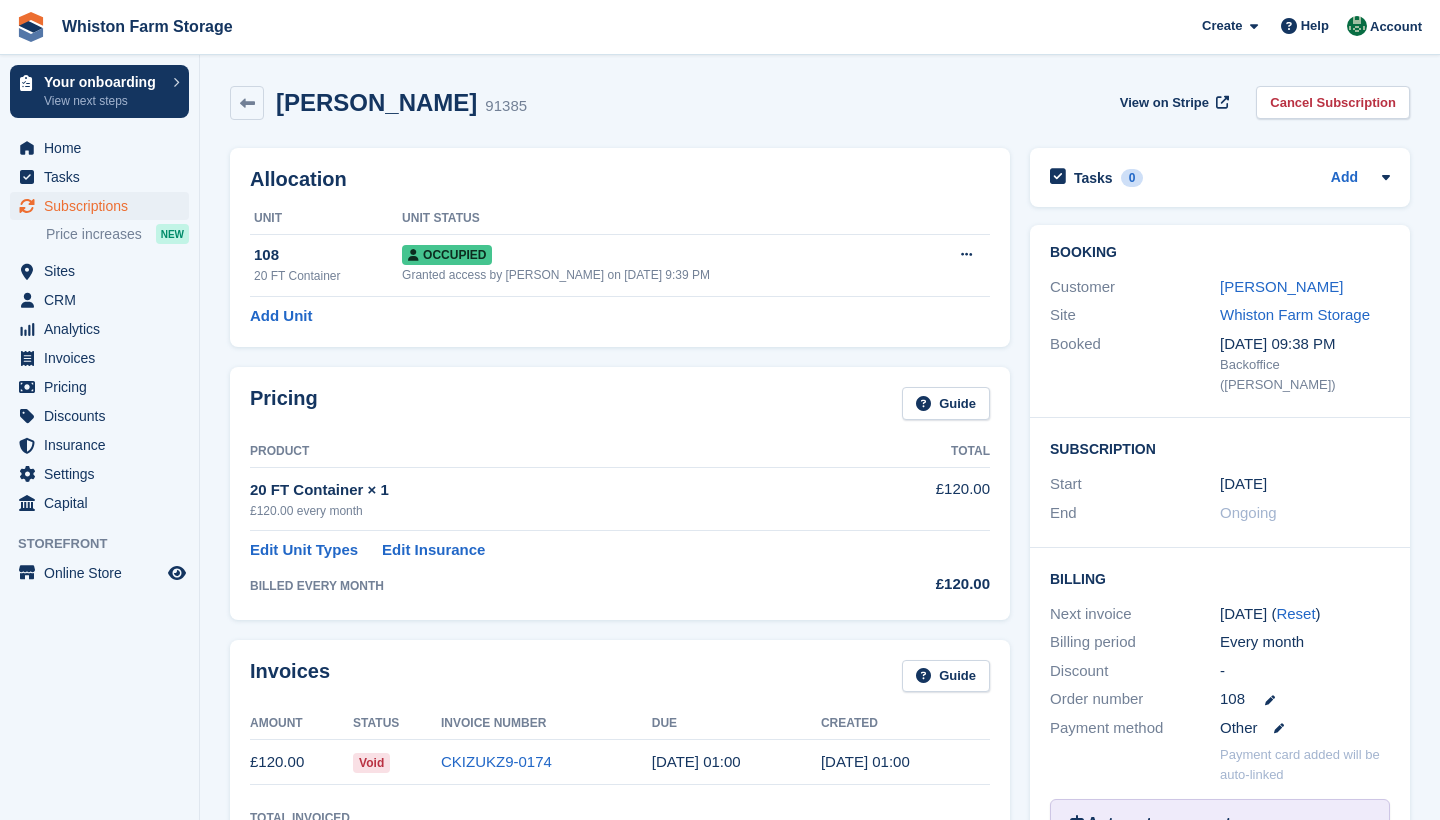 scroll, scrollTop: 0, scrollLeft: 0, axis: both 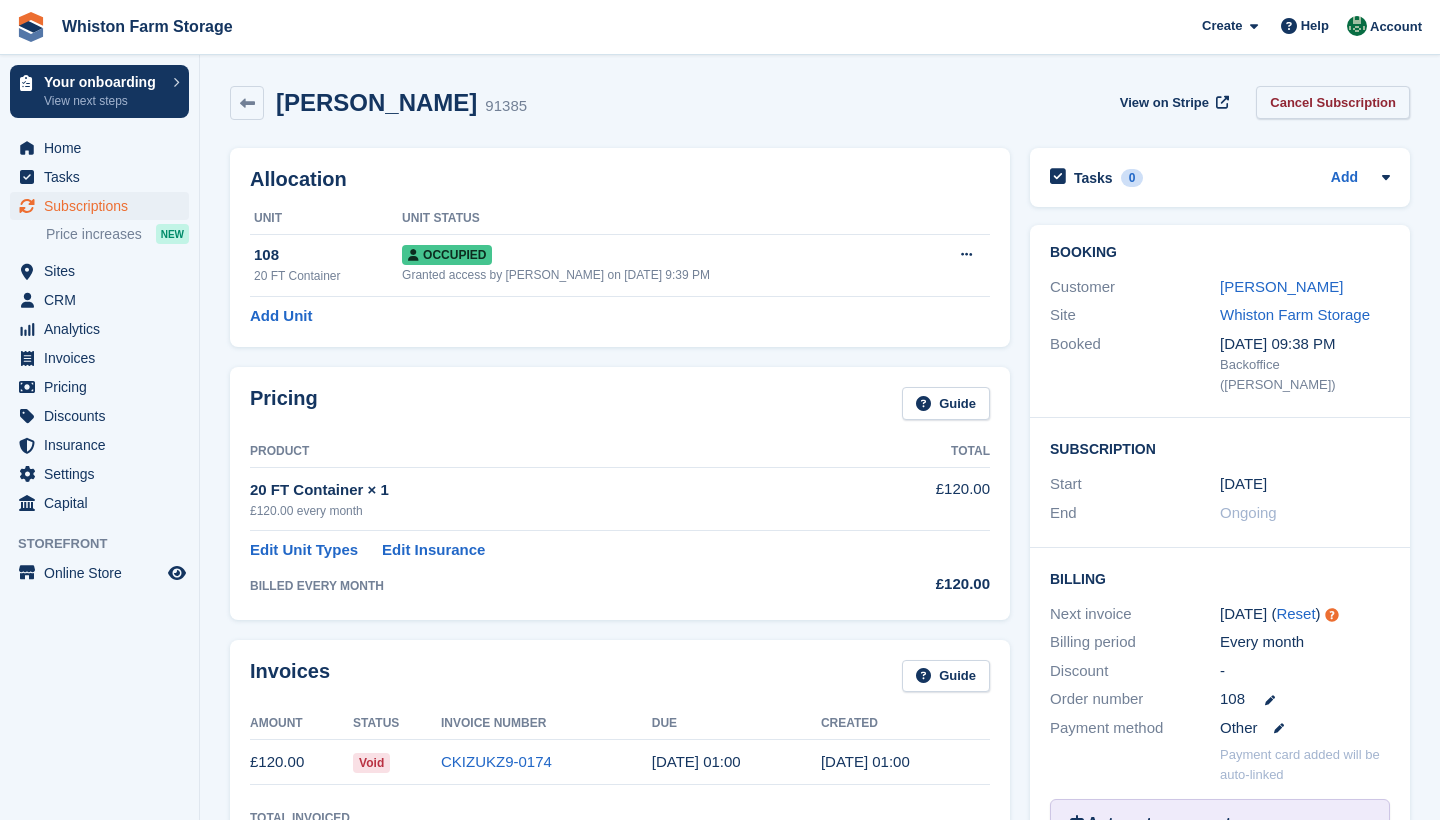 click on "Cancel Subscription" at bounding box center [1333, 102] 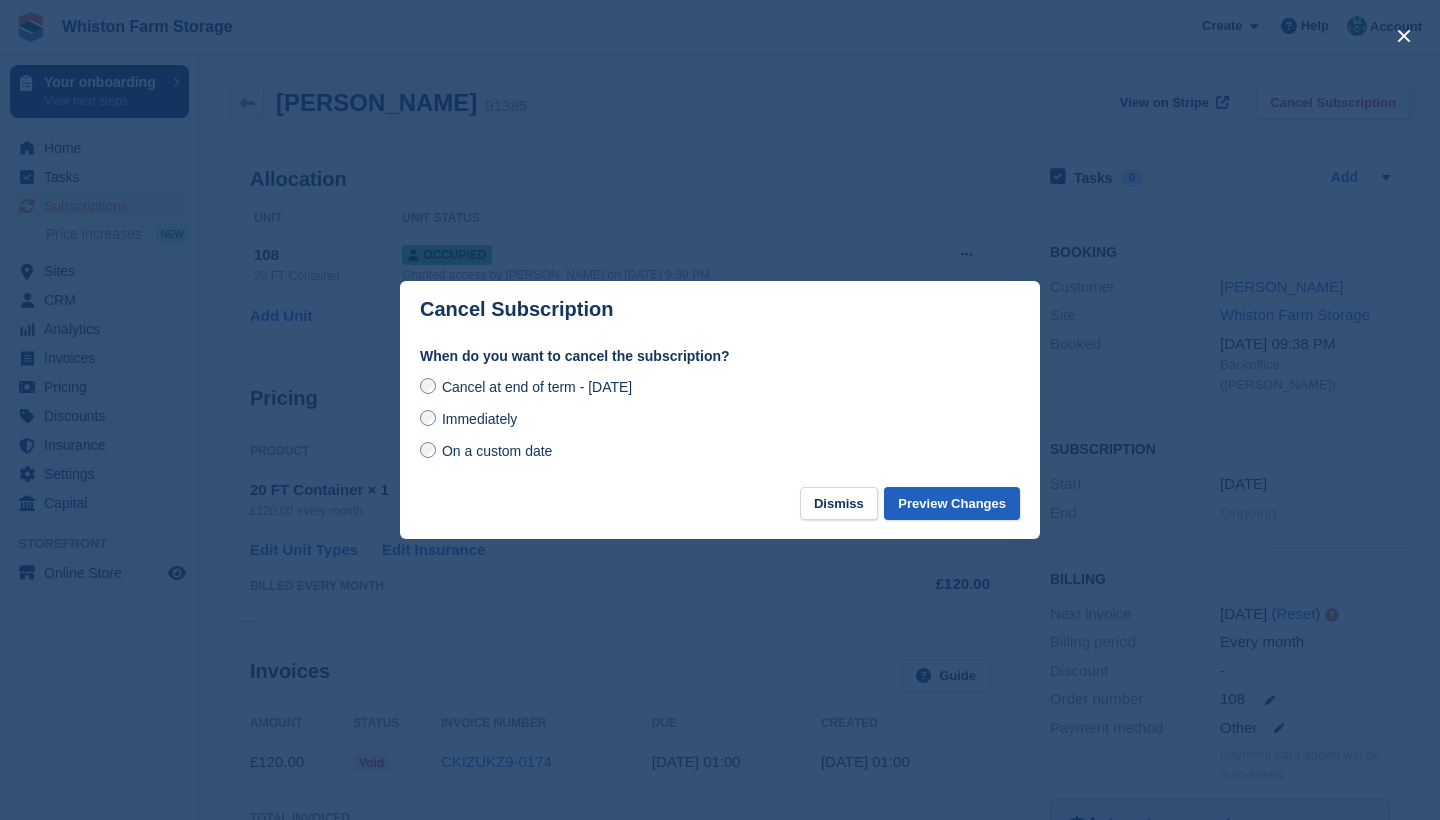 click on "Preview Changes" at bounding box center [952, 503] 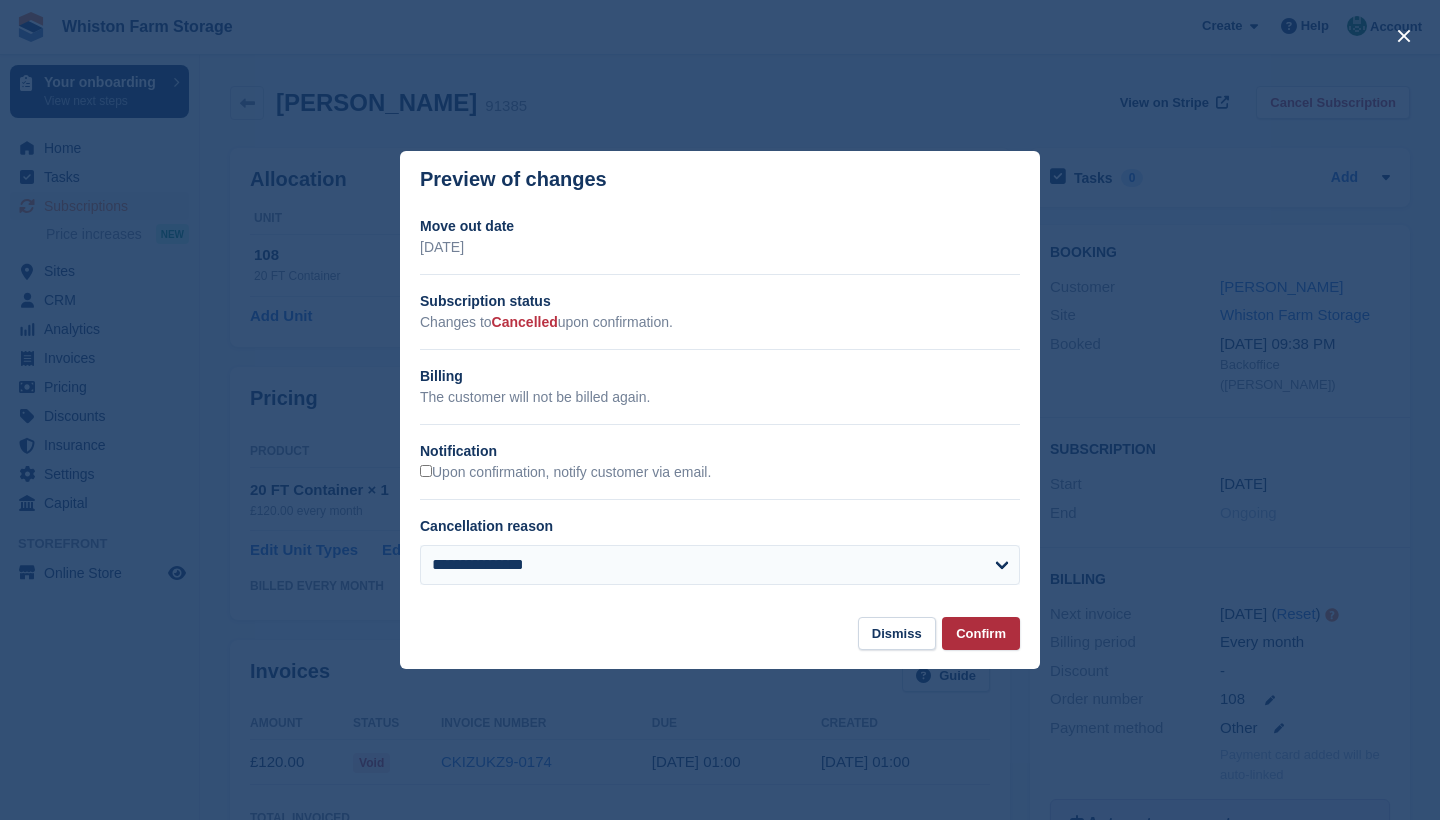 click on "Confirm" at bounding box center (981, 633) 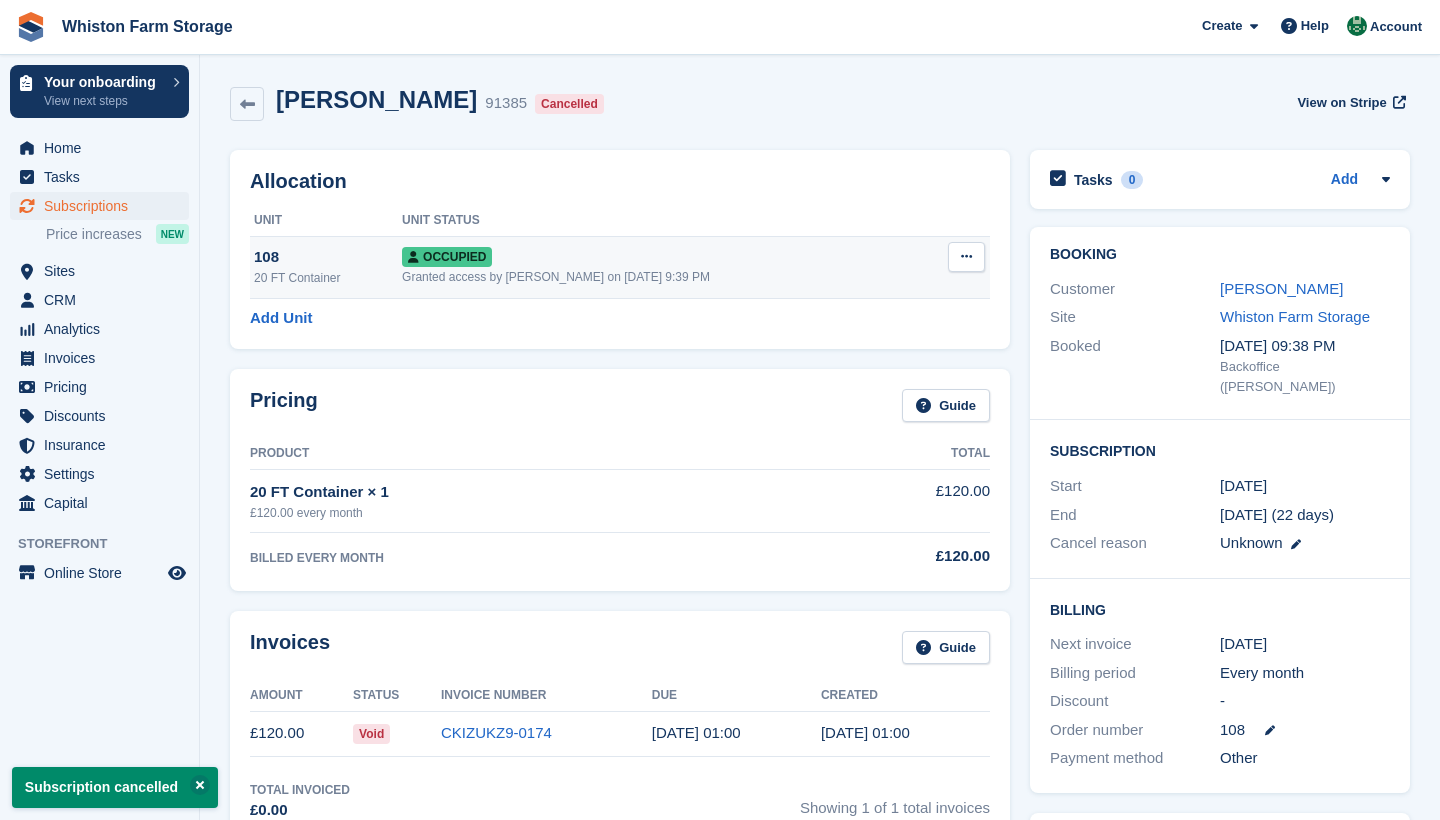 click at bounding box center (966, 256) 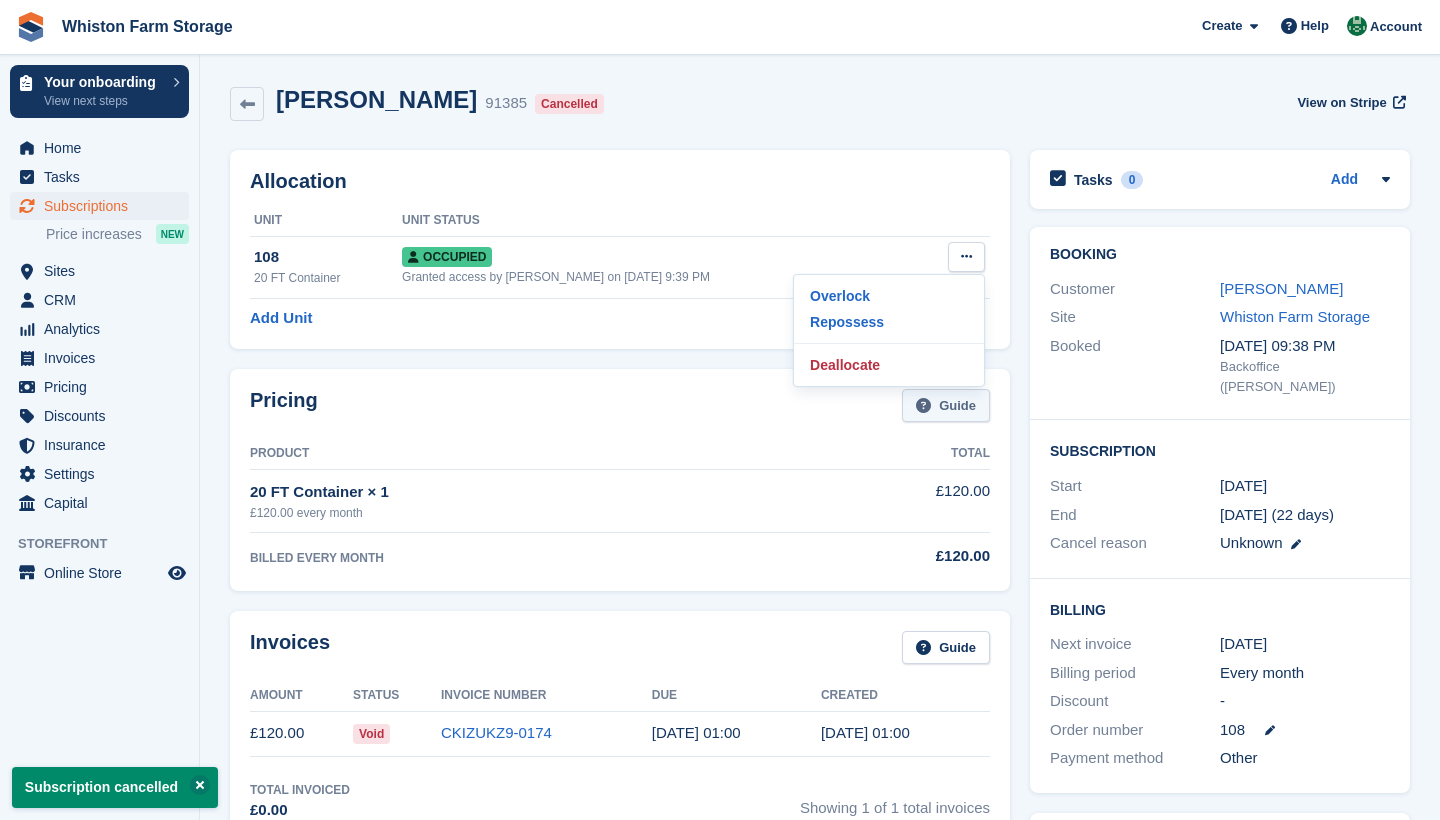 drag, startPoint x: 854, startPoint y: 359, endPoint x: 913, endPoint y: 399, distance: 71.281136 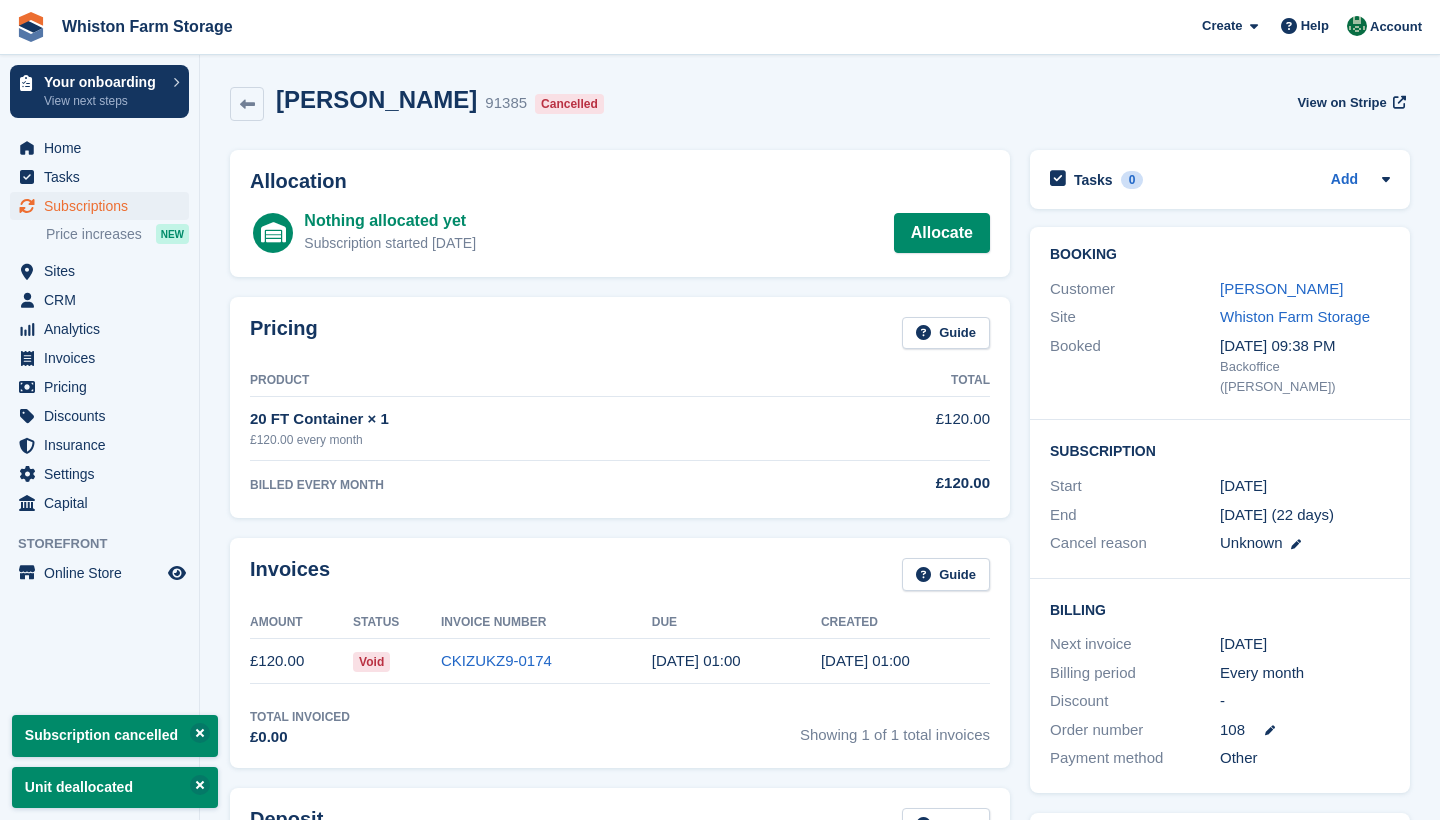 click on "Subscriptions" at bounding box center [104, 206] 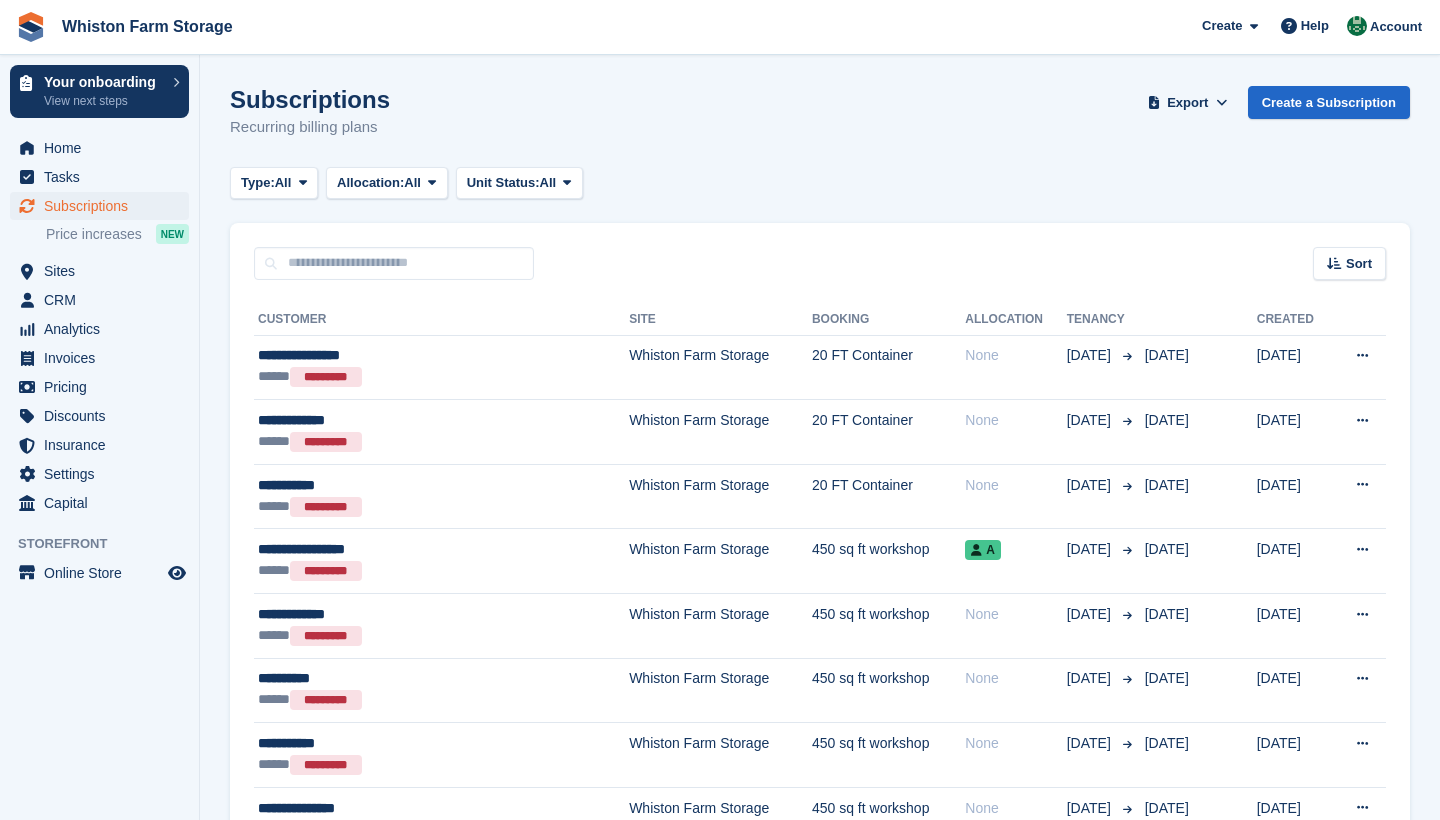 scroll, scrollTop: 0, scrollLeft: 0, axis: both 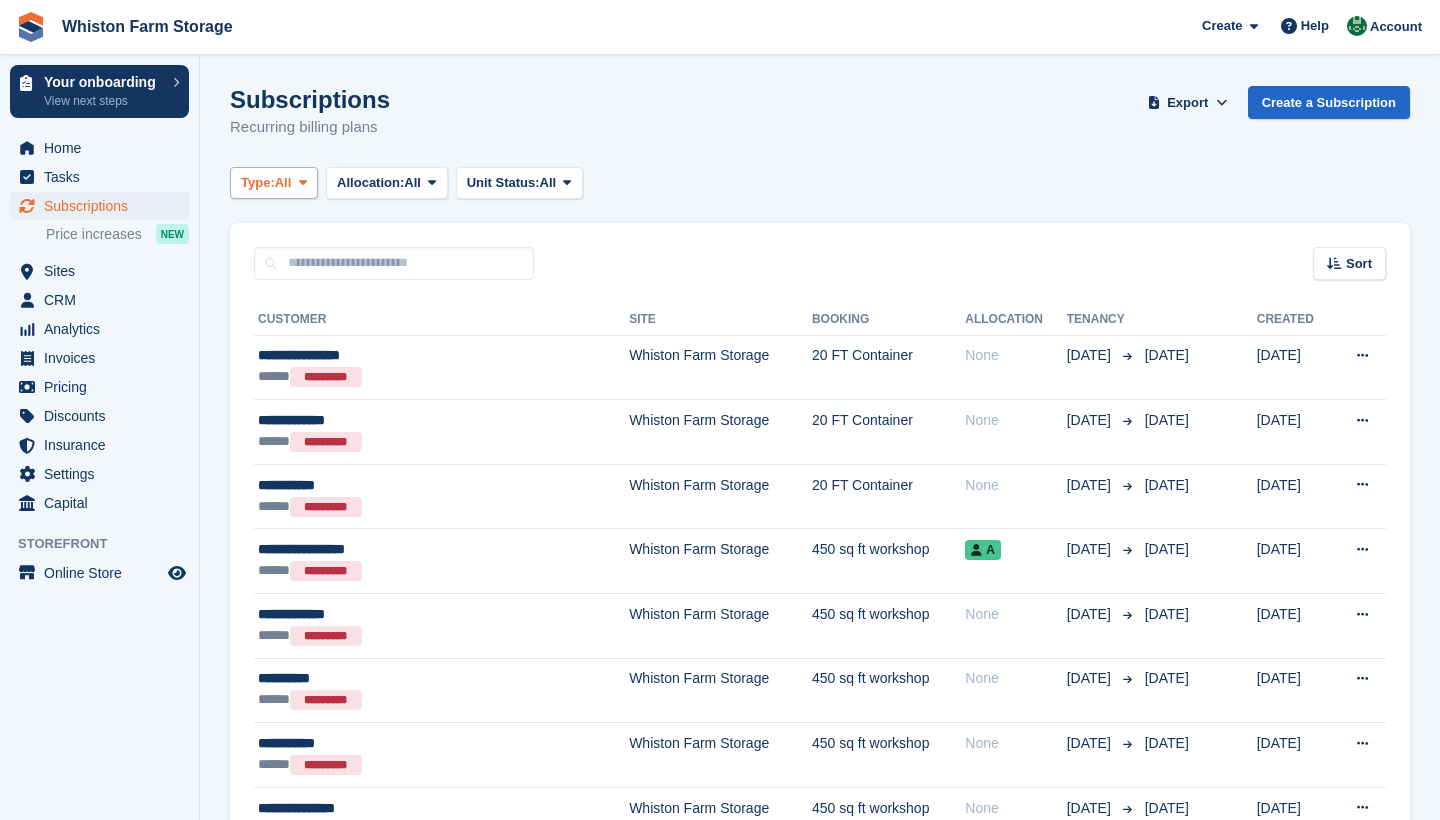 click on "Type:" at bounding box center (258, 183) 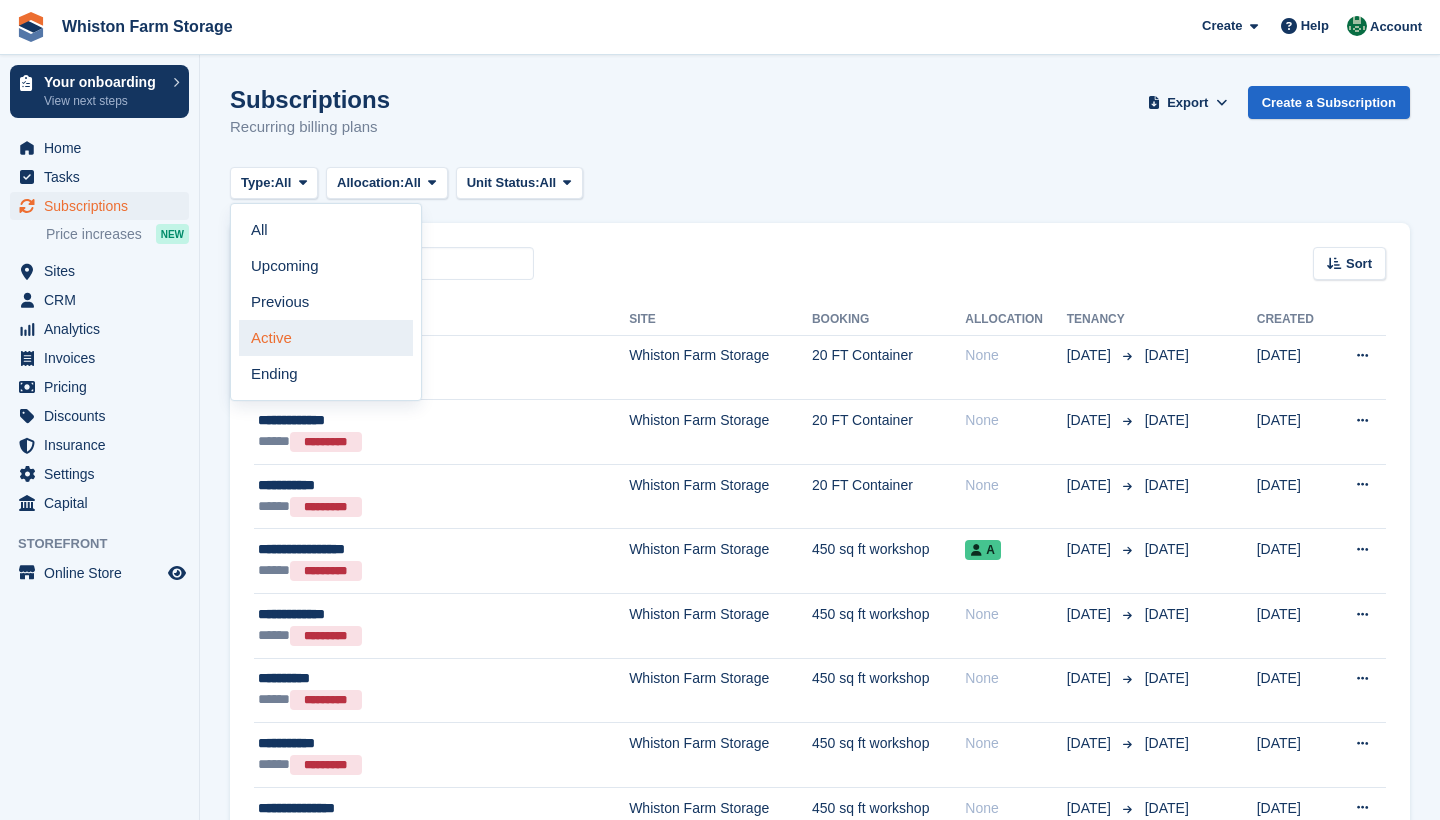 click on "Active" at bounding box center (326, 338) 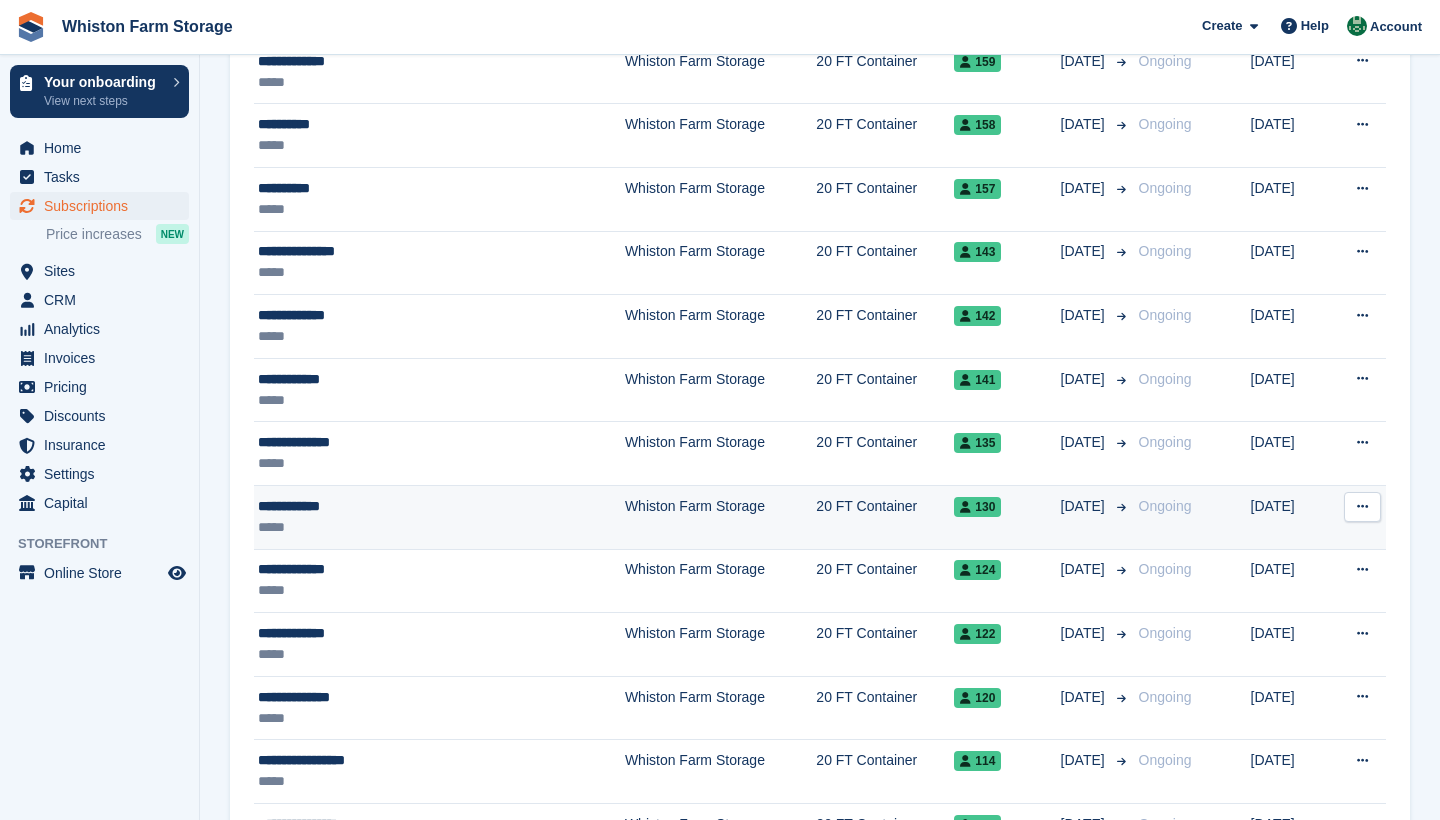 scroll, scrollTop: 423, scrollLeft: 0, axis: vertical 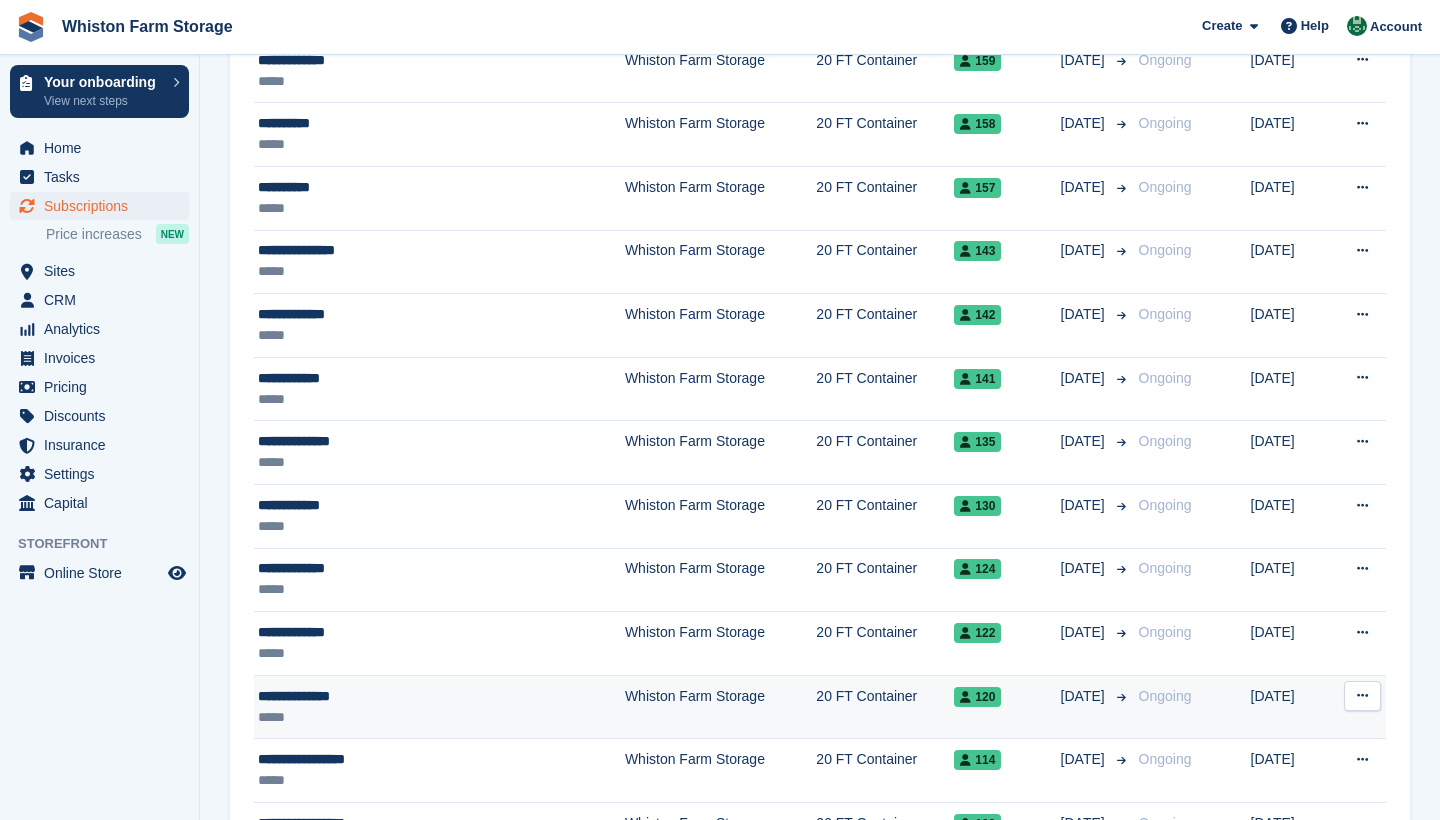 click on "*****" at bounding box center (391, 717) 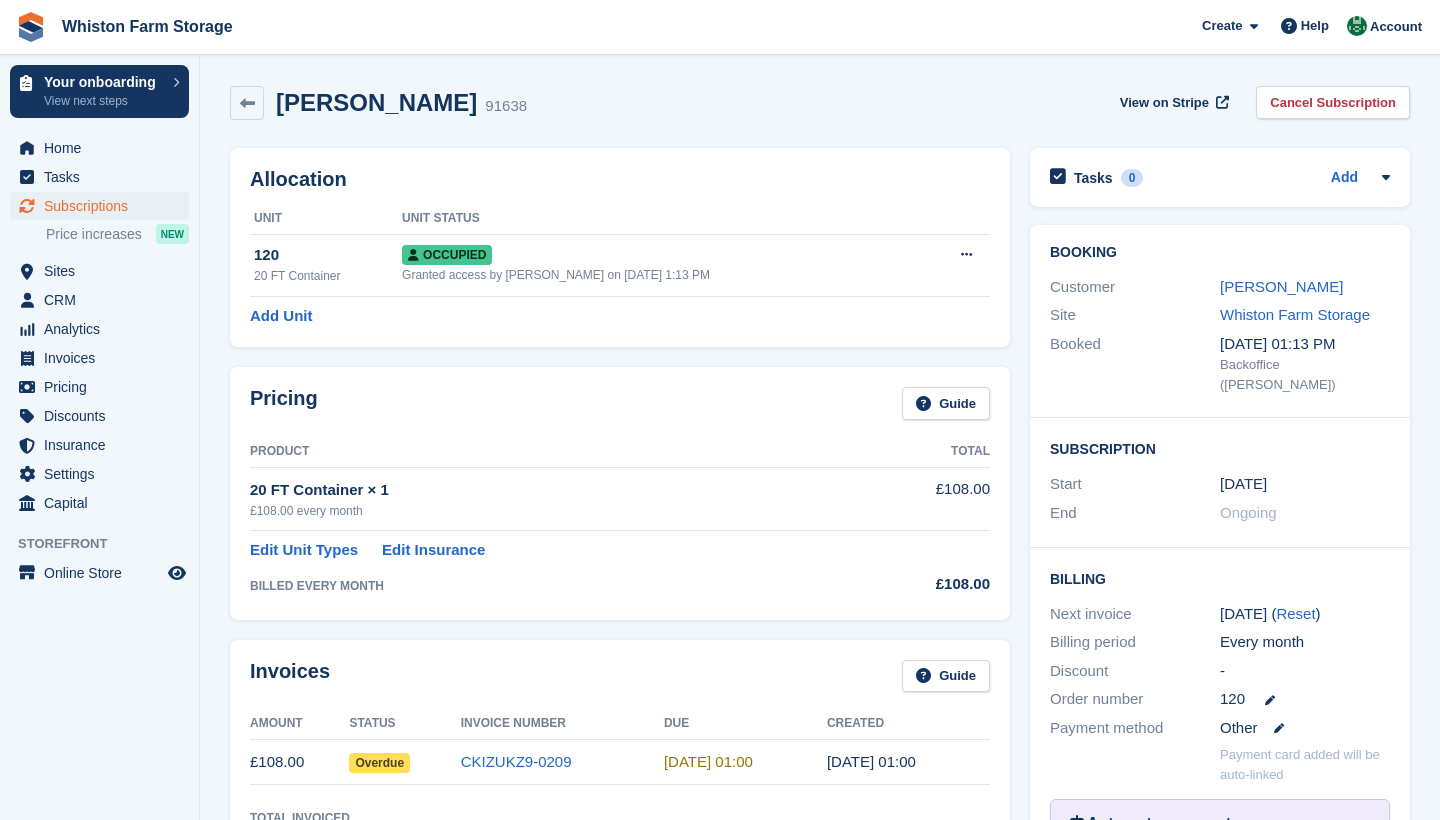 scroll, scrollTop: 0, scrollLeft: 0, axis: both 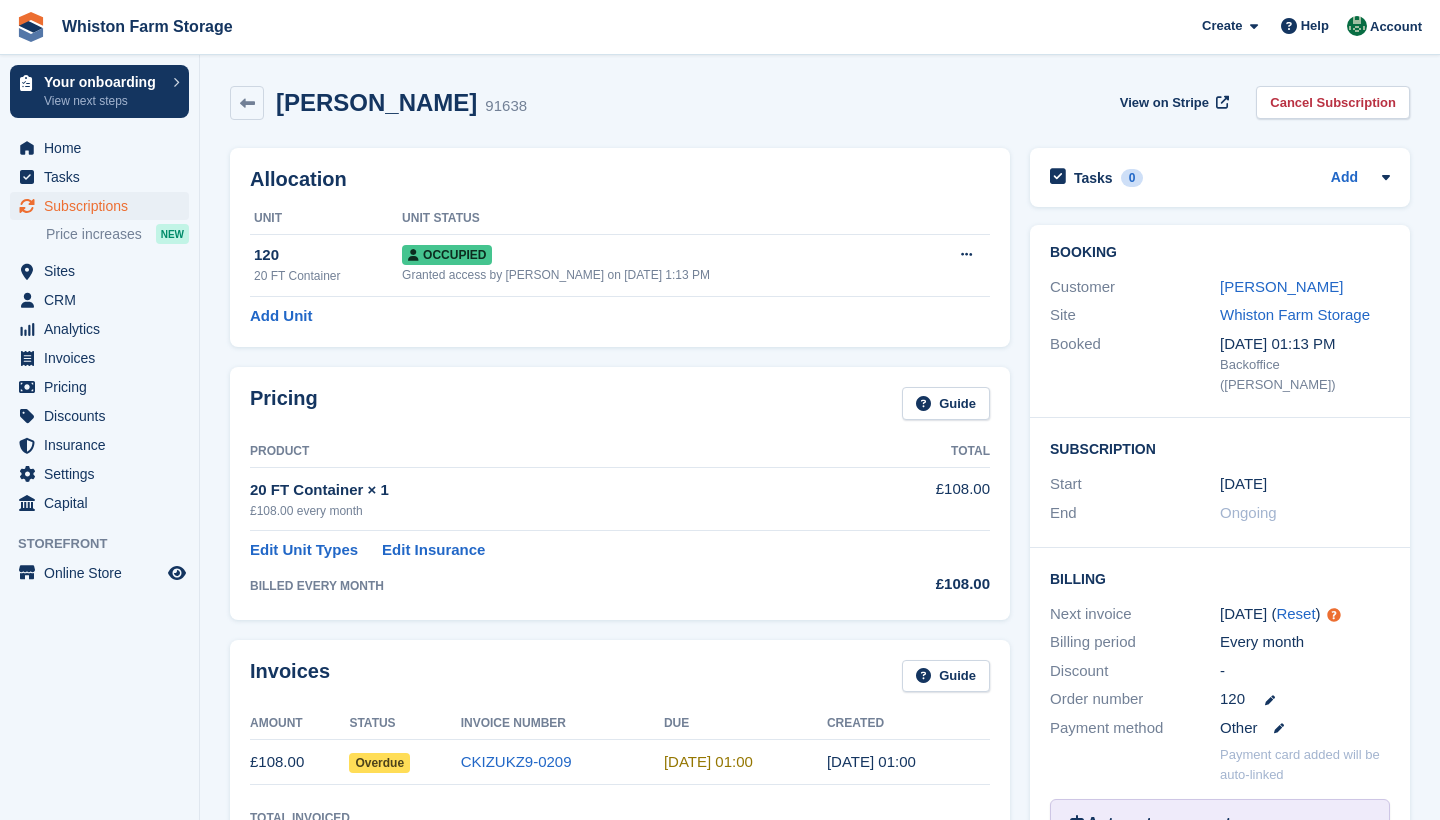 click on "Cancel Subscription" at bounding box center (1333, 102) 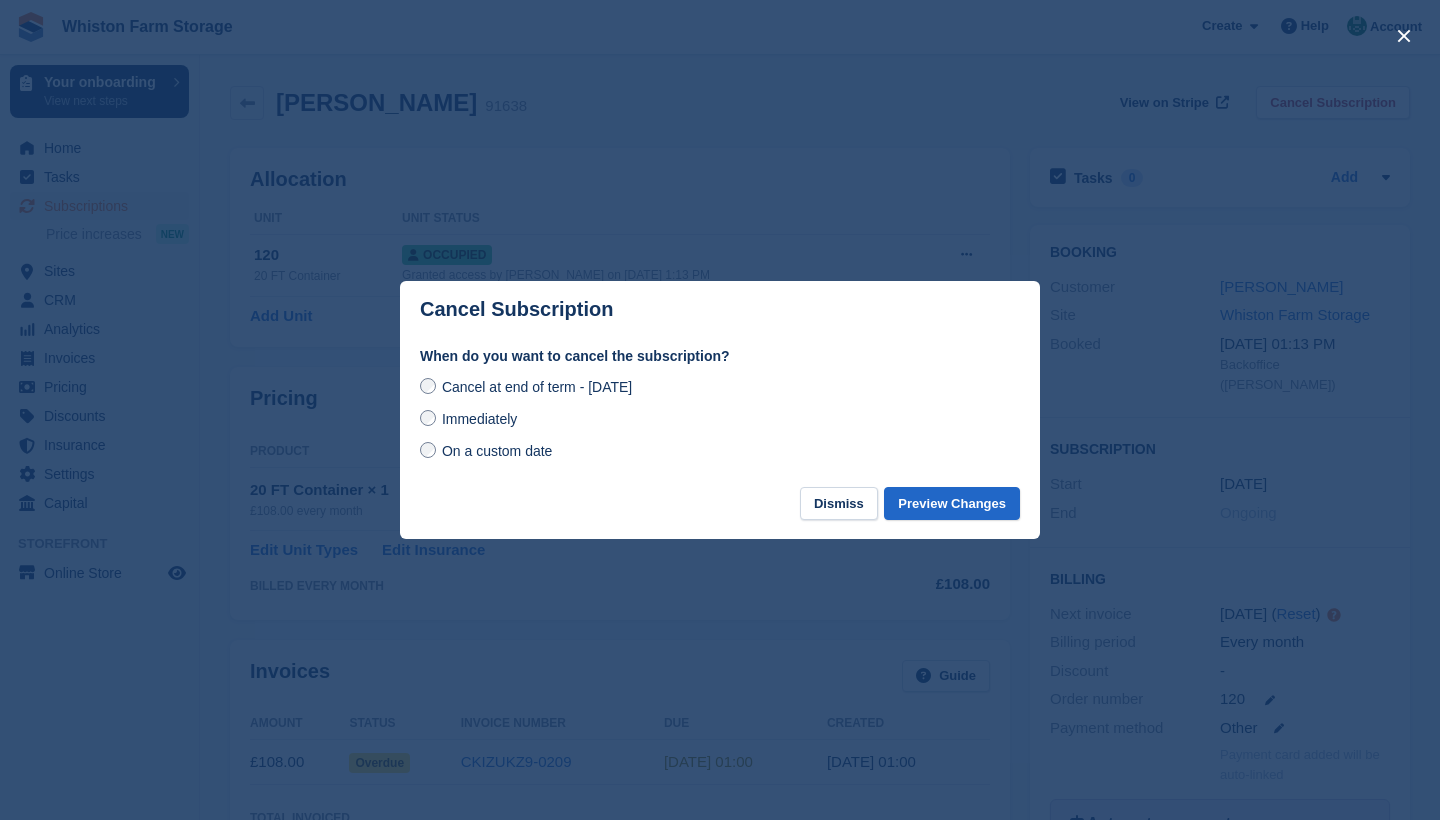 click on "Preview Changes" at bounding box center [952, 503] 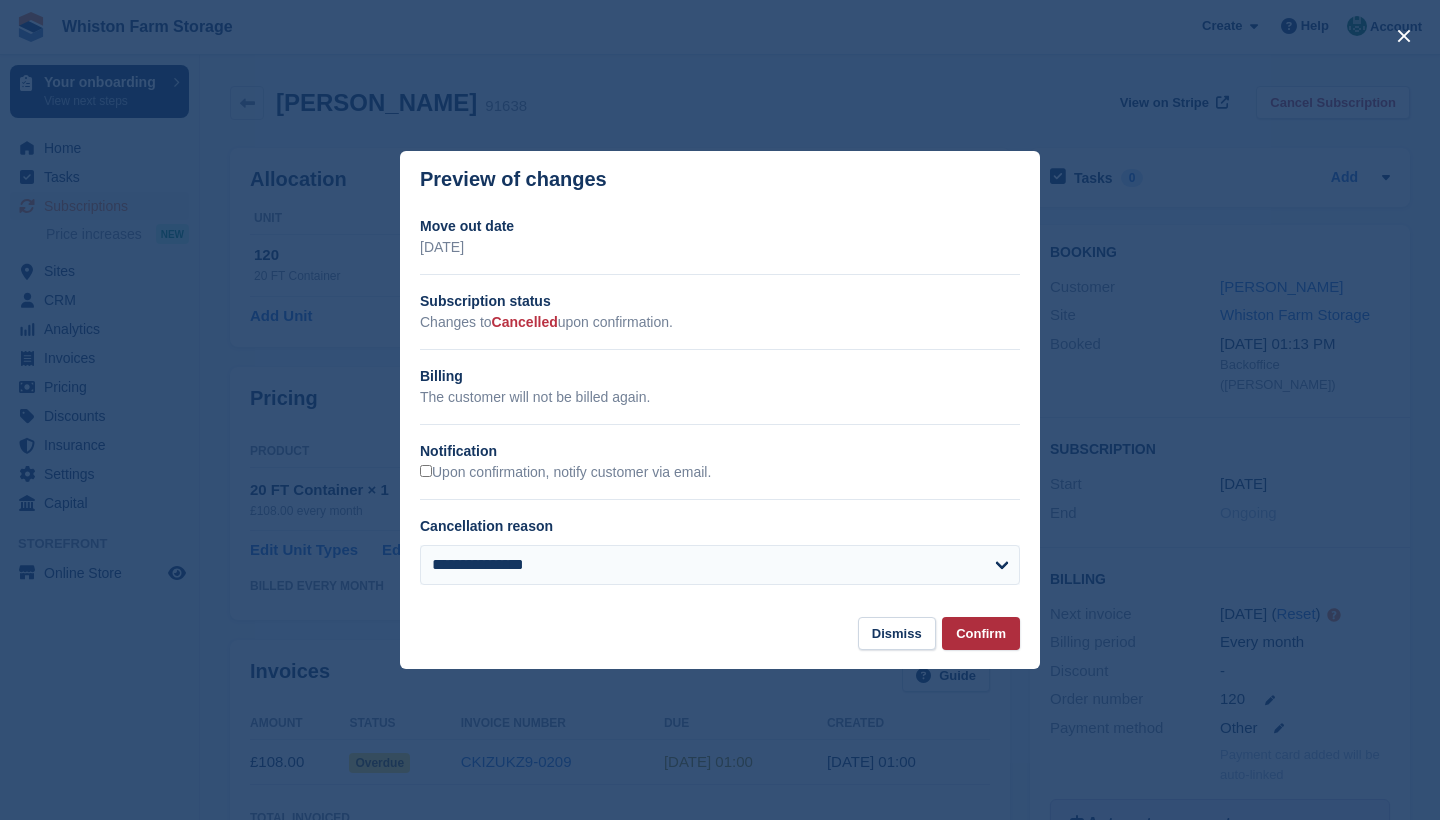 click on "Confirm" at bounding box center [981, 633] 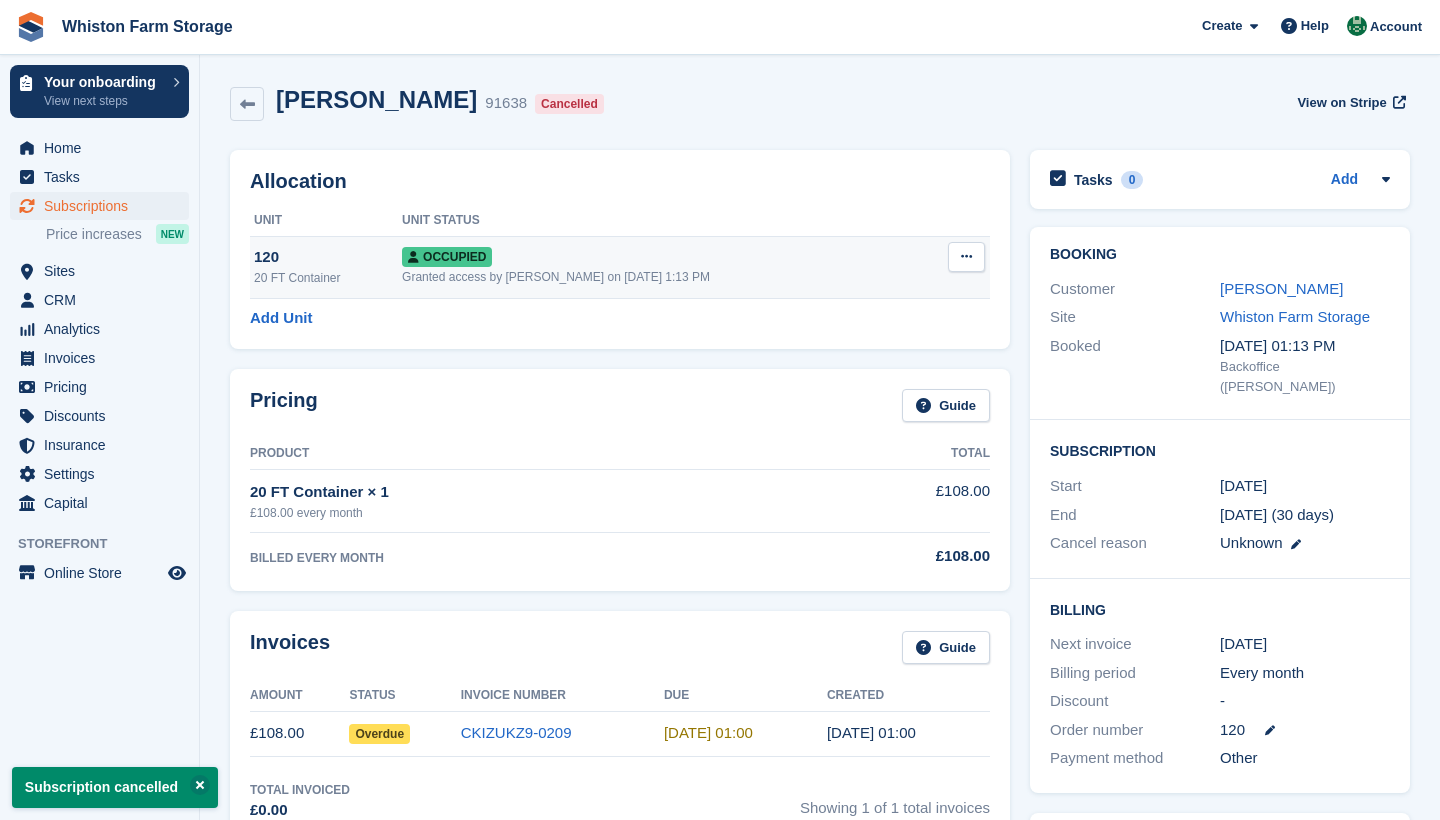 click at bounding box center (966, 257) 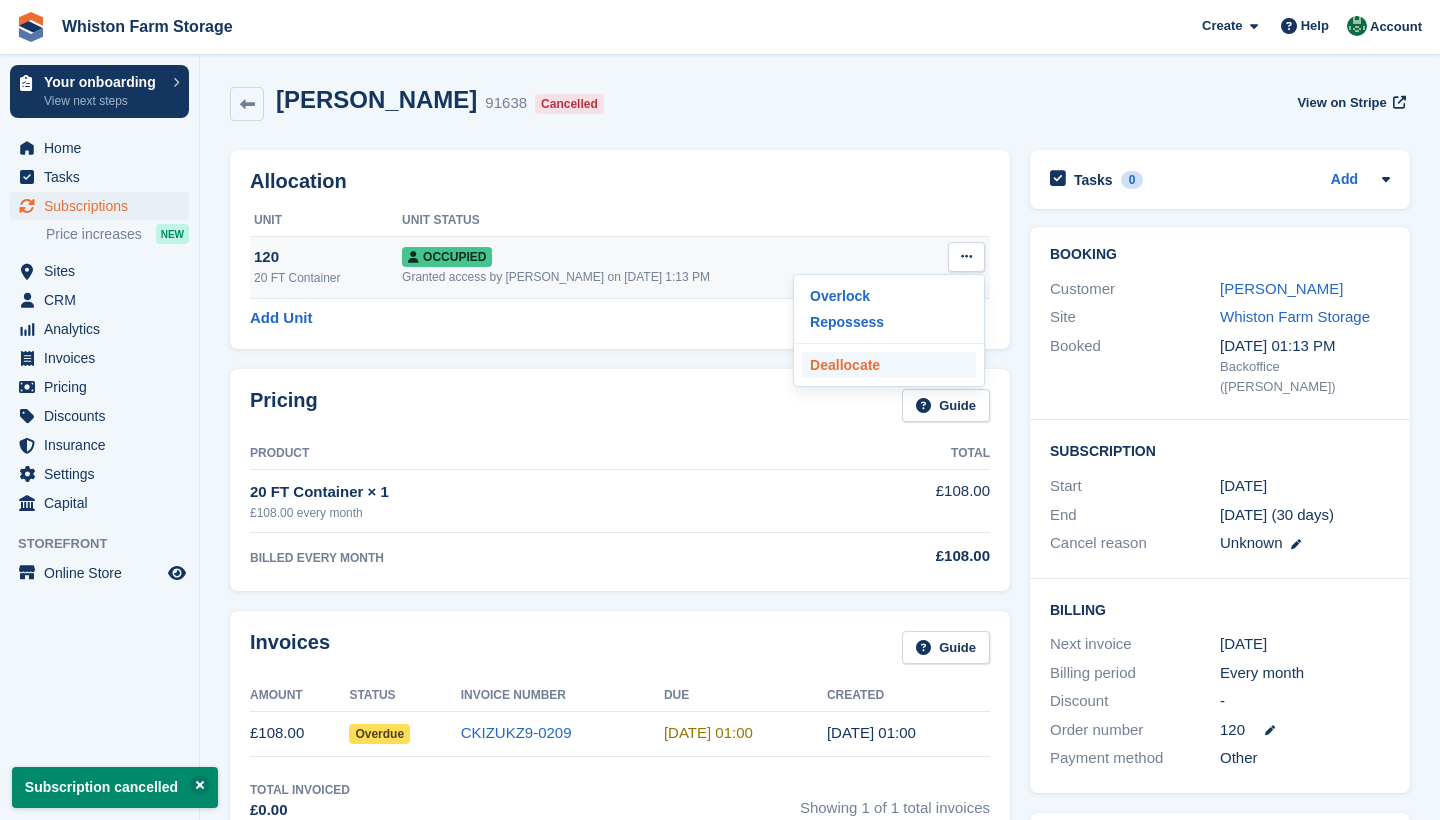 click on "Deallocate" at bounding box center [889, 365] 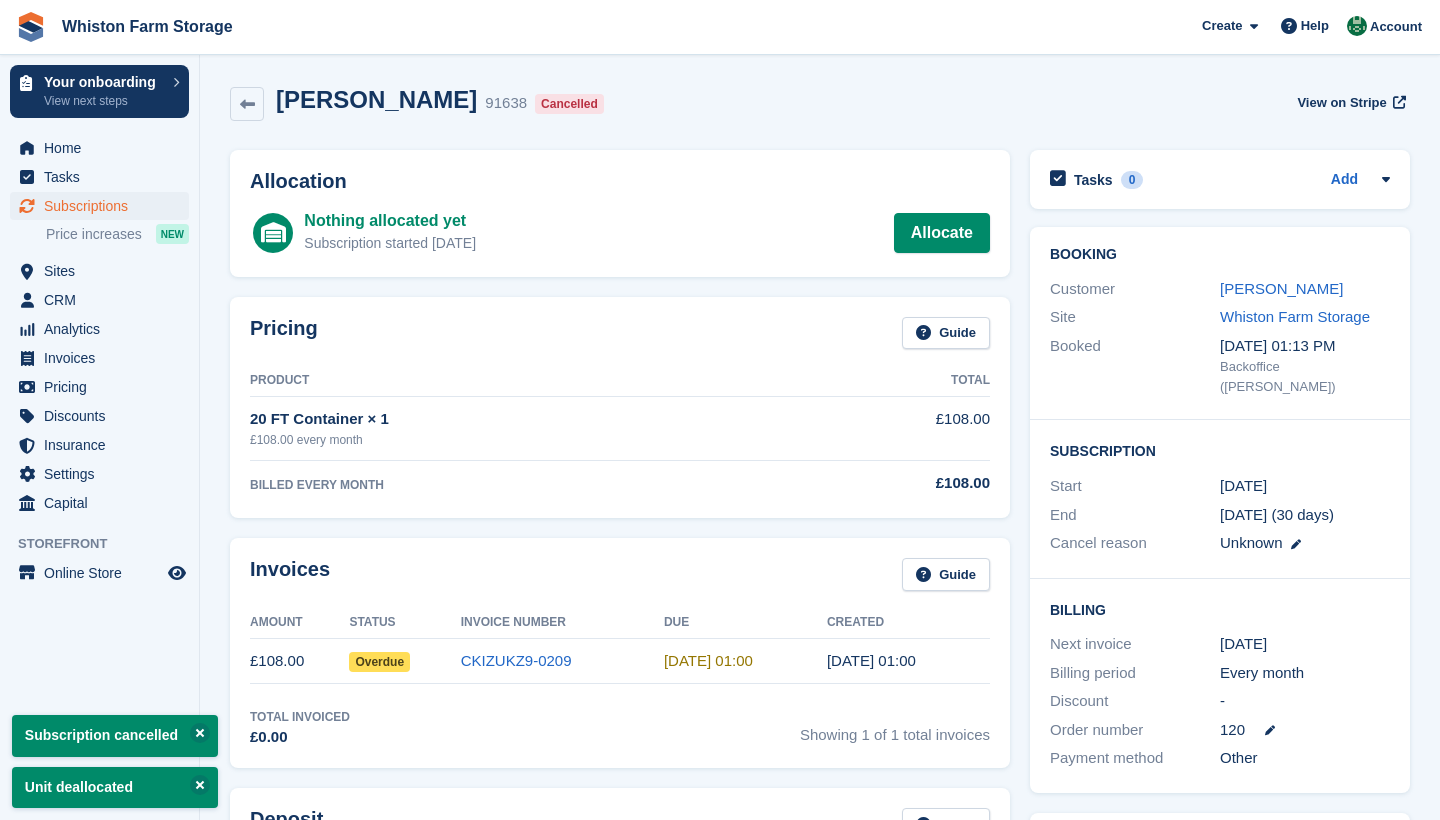 click on "Subscriptions" at bounding box center [104, 206] 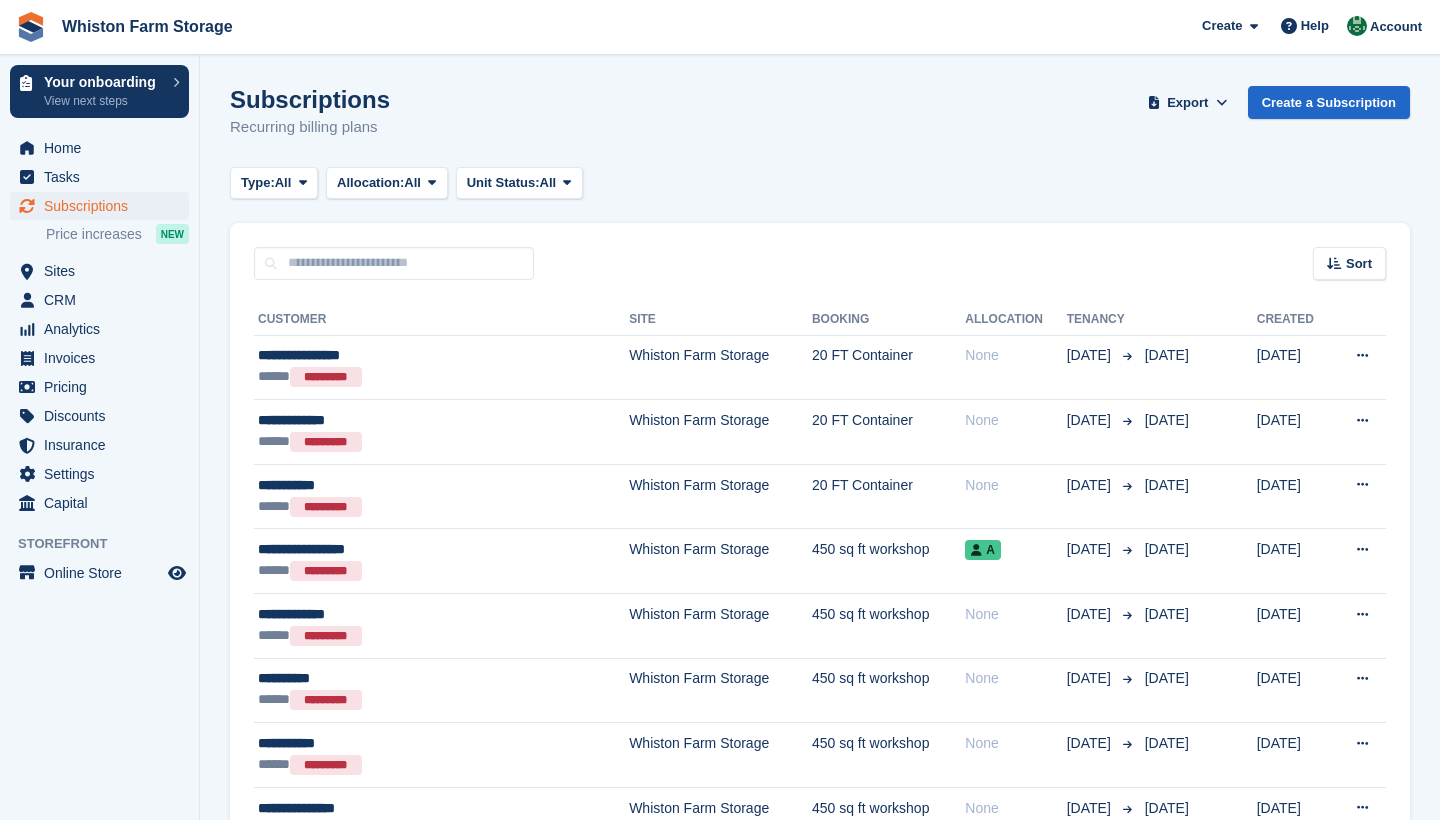 click on "Subscriptions
Recurring billing plans
Export
Export Subscriptions
Export a CSV of all Subscriptions which match the current filters.
Please allow time for large exports.
Start Export
Create a Subscription
Type:
All
All
Upcoming
Previous
Active
Ending
Allocation:
All
All
Allocated
Unallocated
Unit Status:
All" at bounding box center (820, 1855) 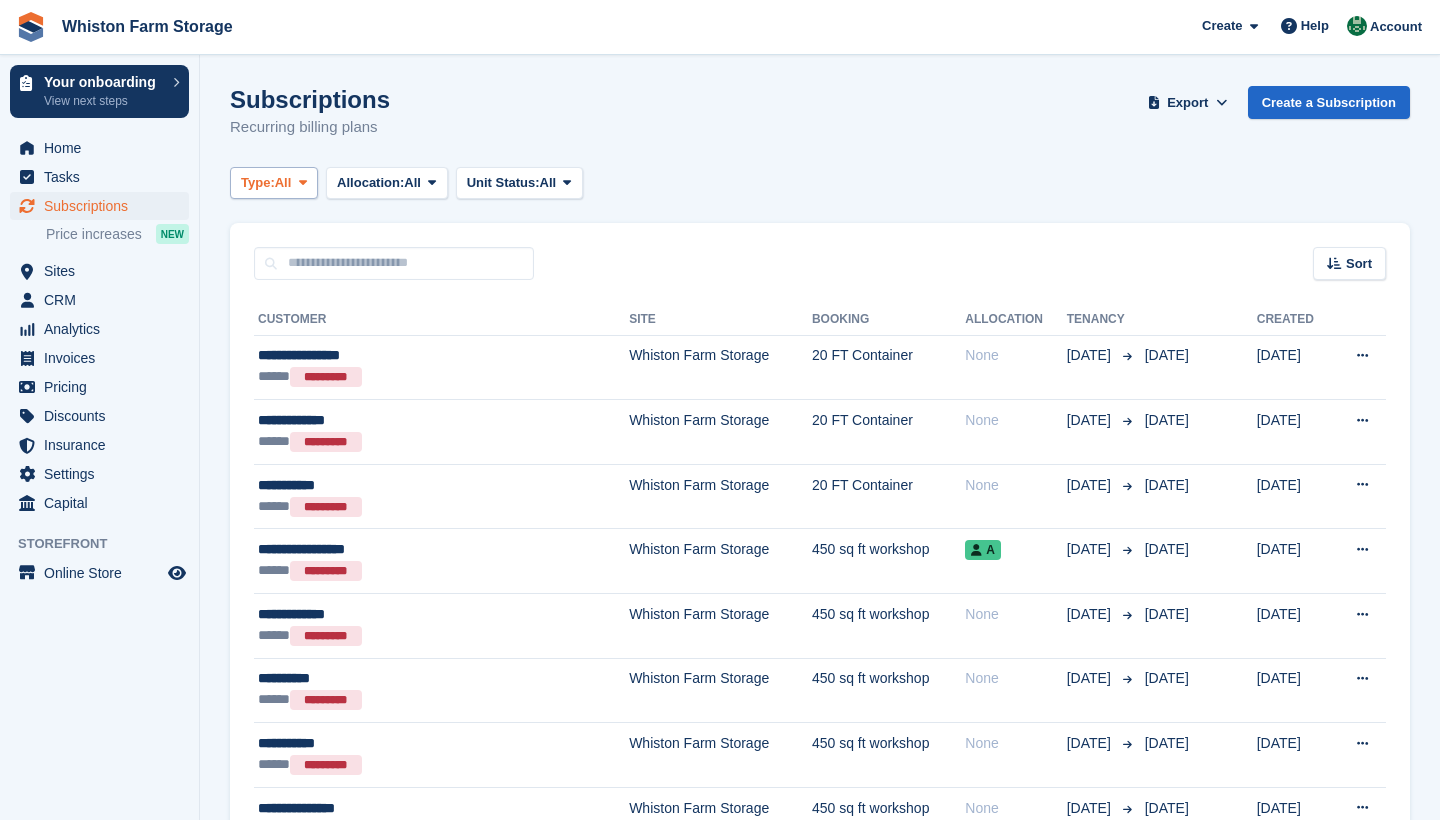 click on "Type:" at bounding box center (258, 183) 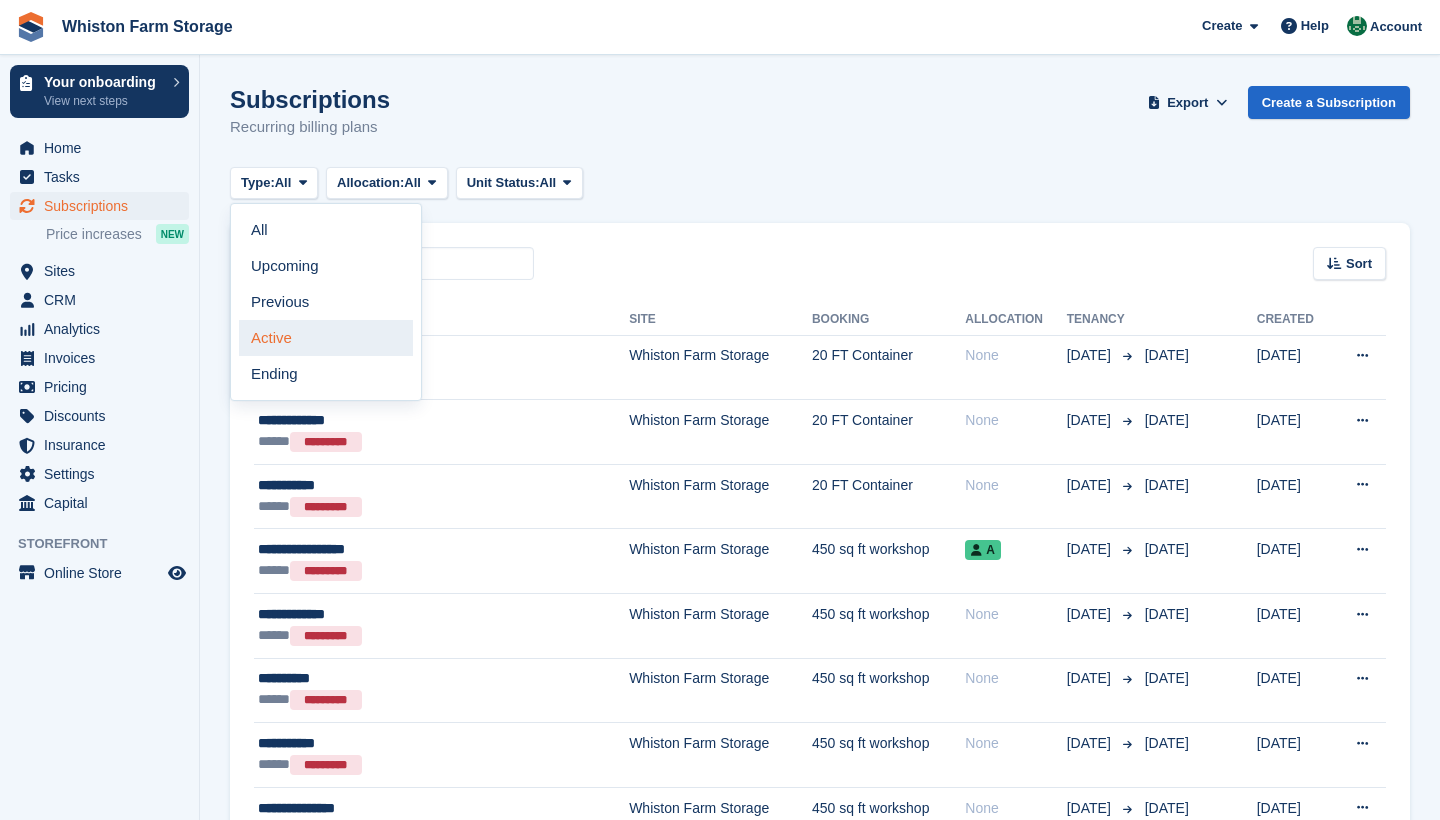 click on "Active" at bounding box center (326, 338) 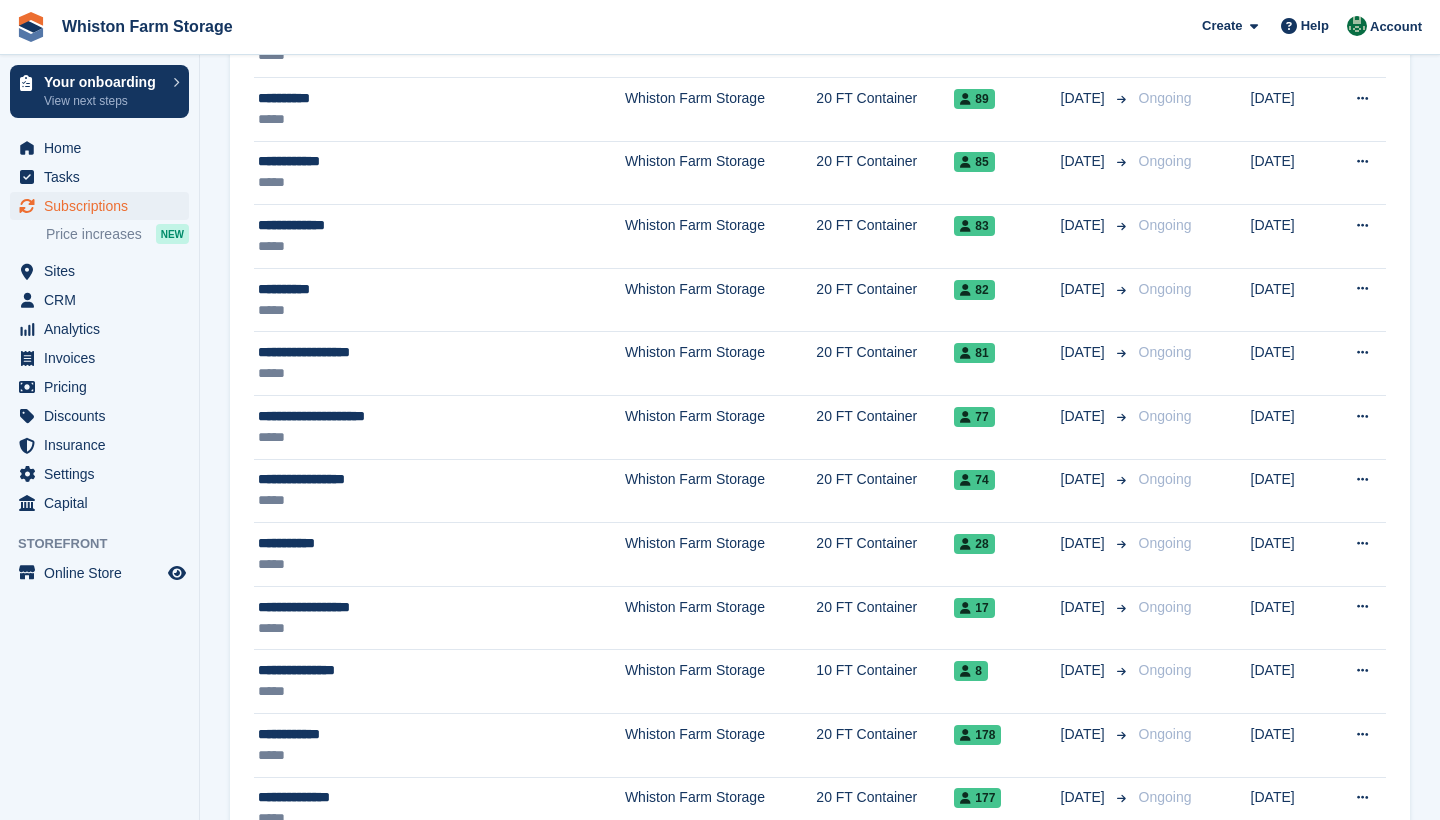 scroll, scrollTop: 1464, scrollLeft: 0, axis: vertical 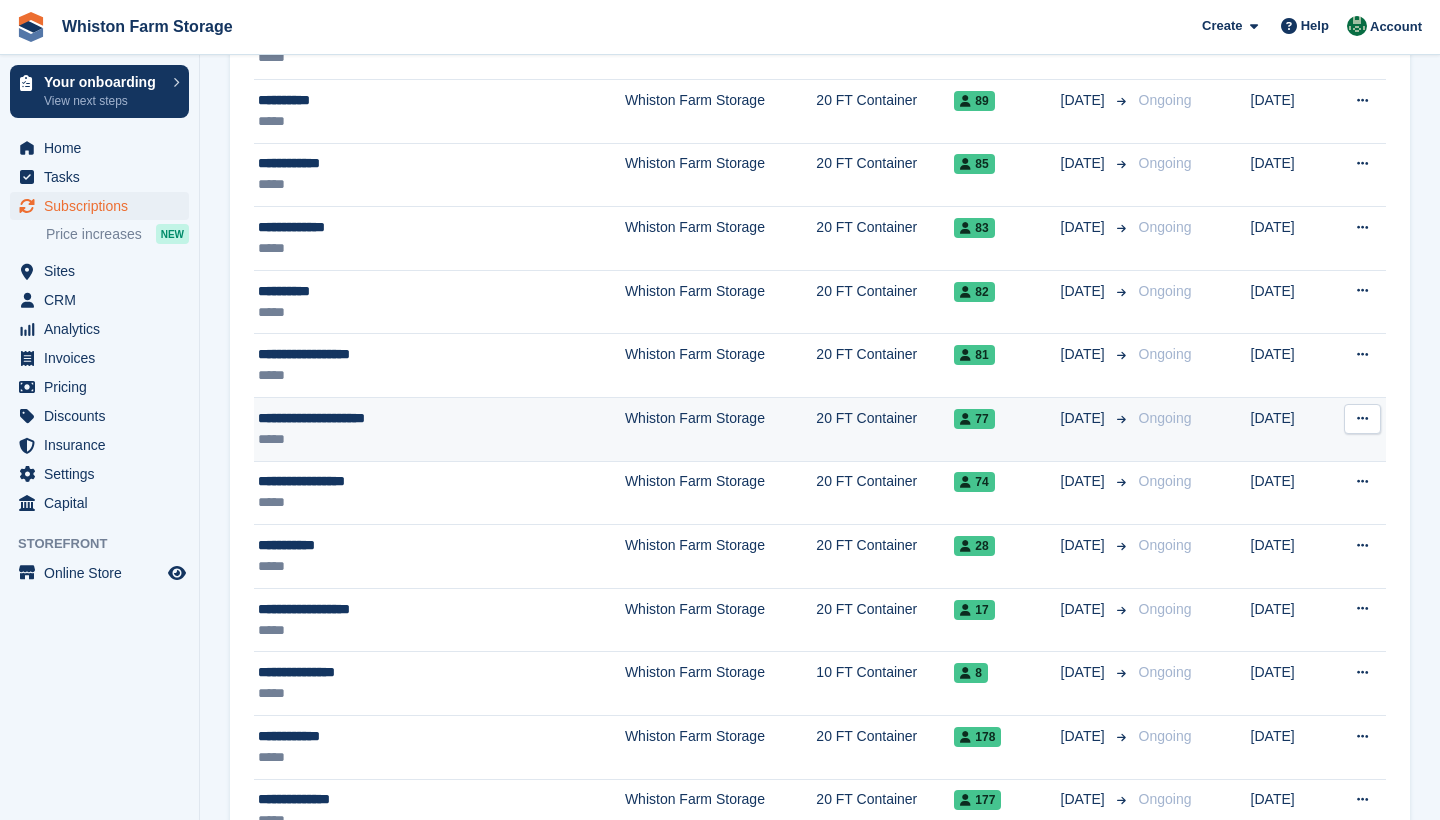 click on "**********" at bounding box center [391, 418] 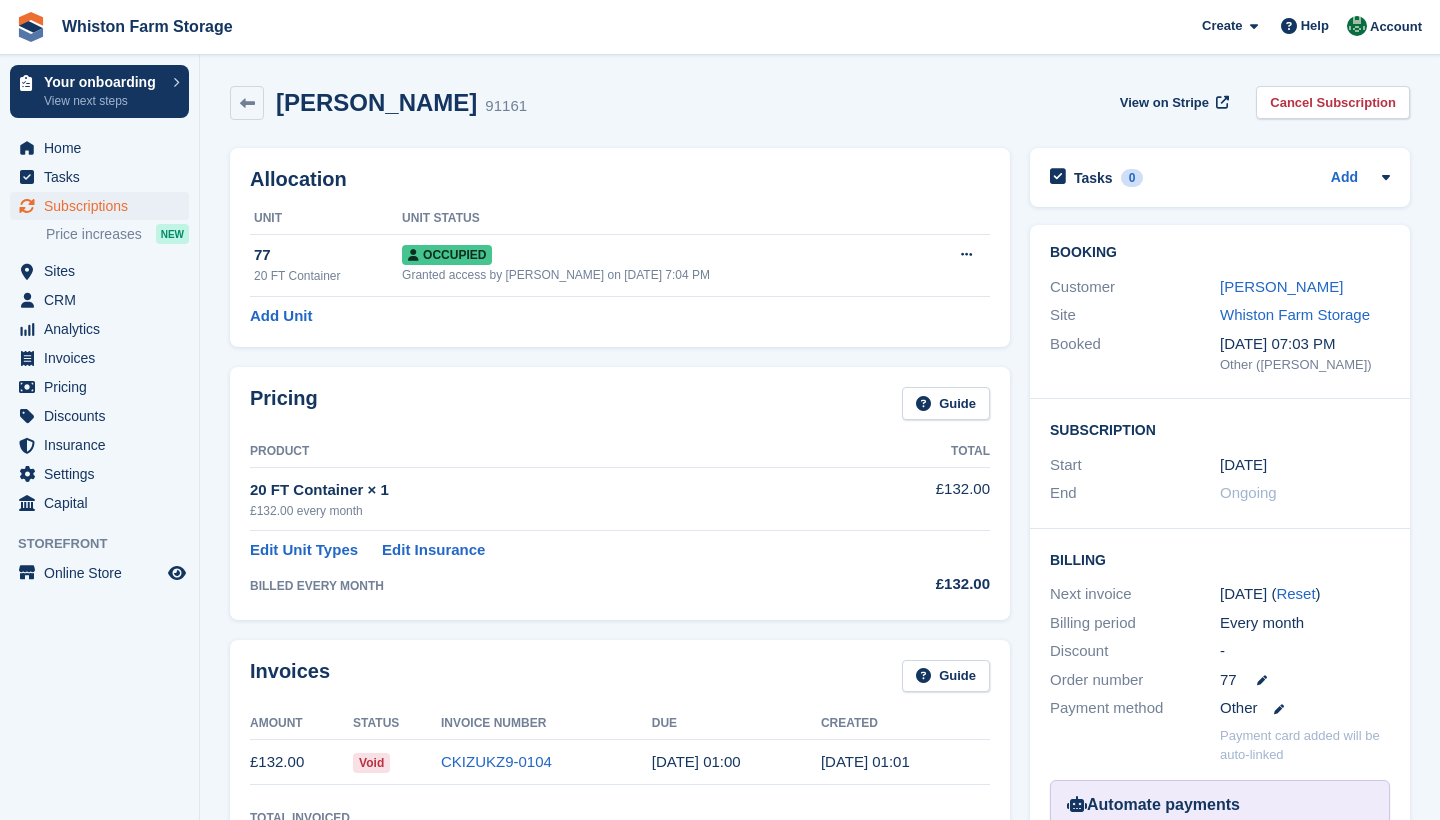 scroll, scrollTop: 0, scrollLeft: 0, axis: both 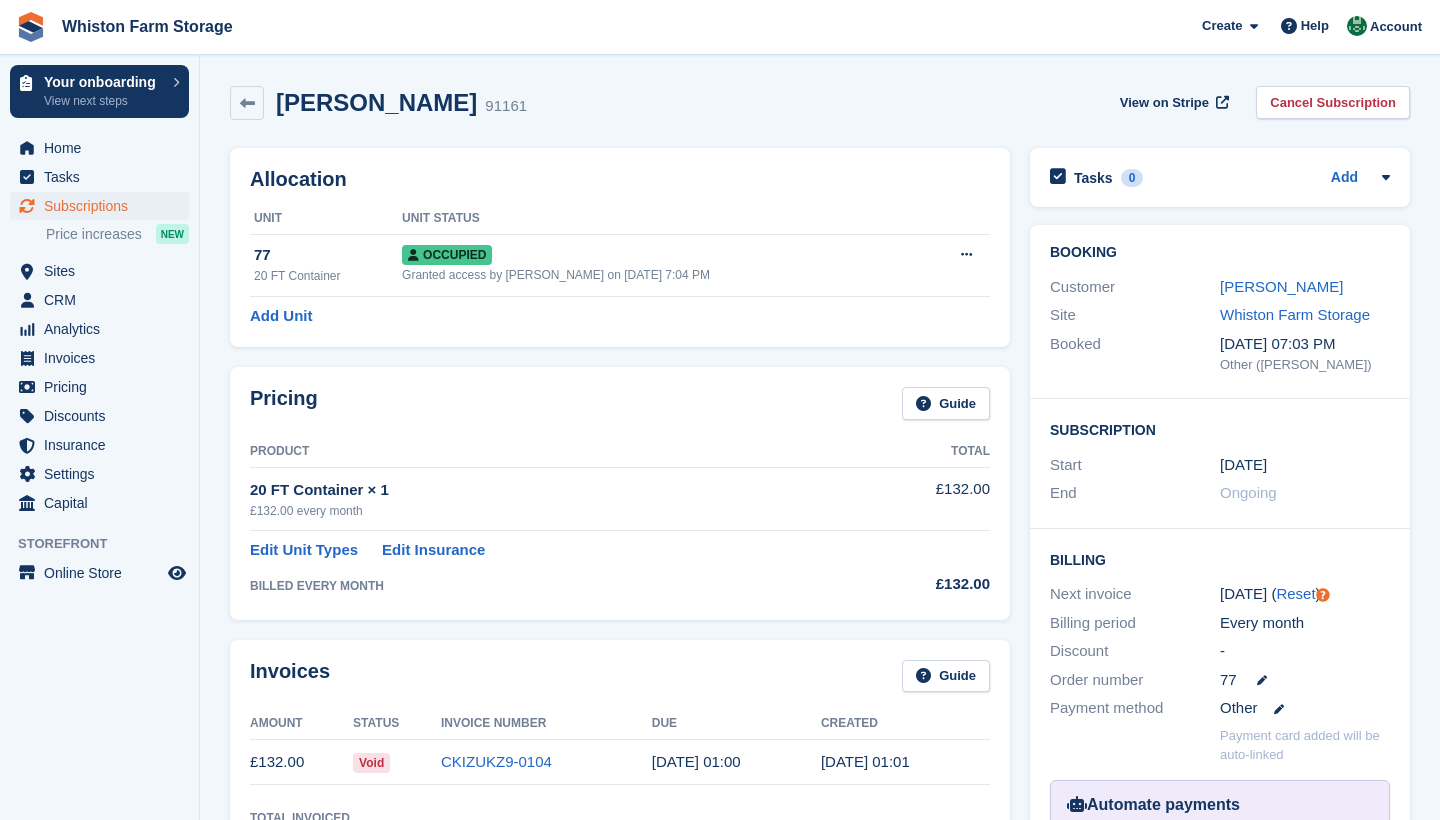 click on "Cancel Subscription" at bounding box center [1333, 102] 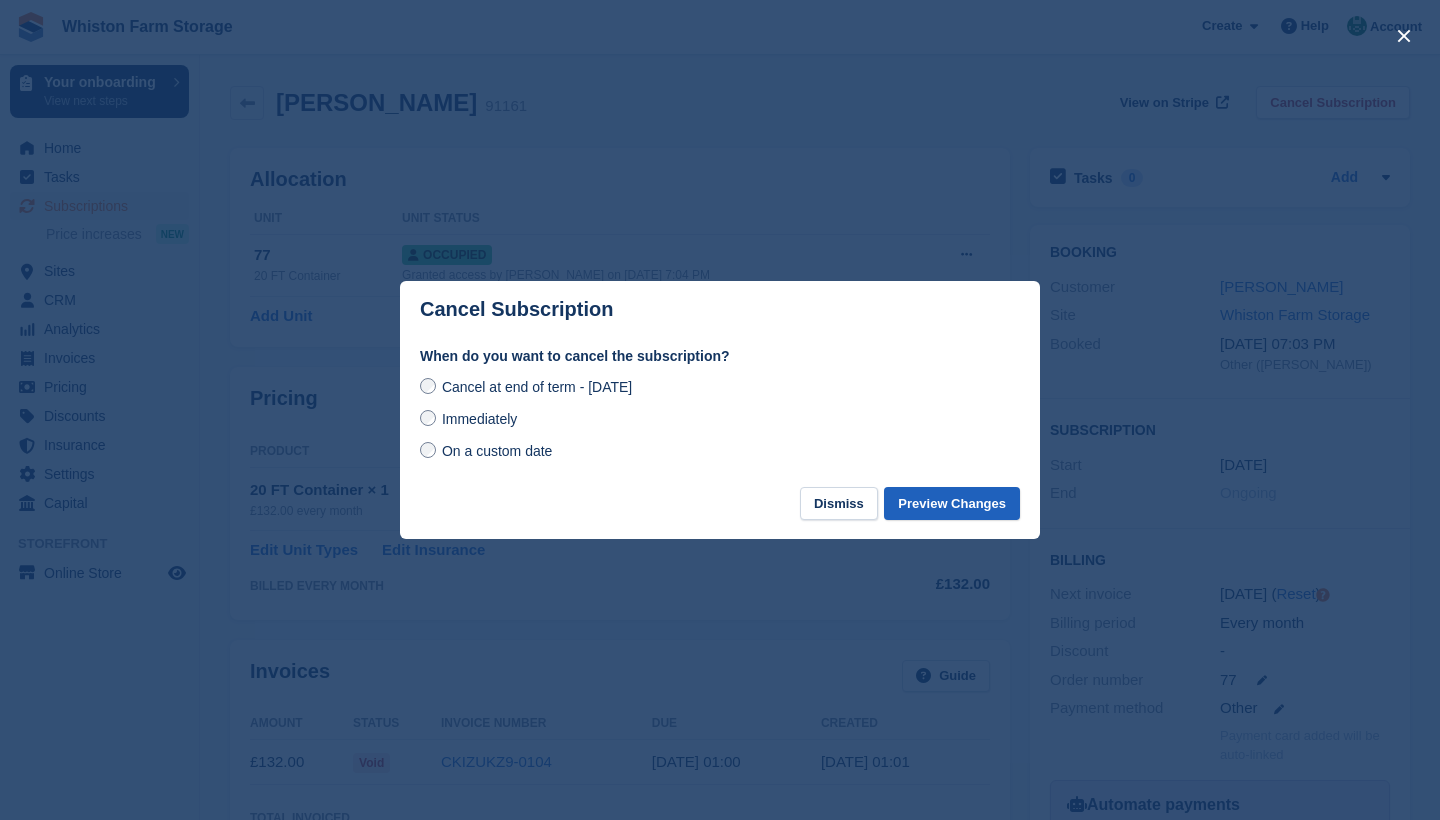 click on "Preview Changes" at bounding box center (952, 503) 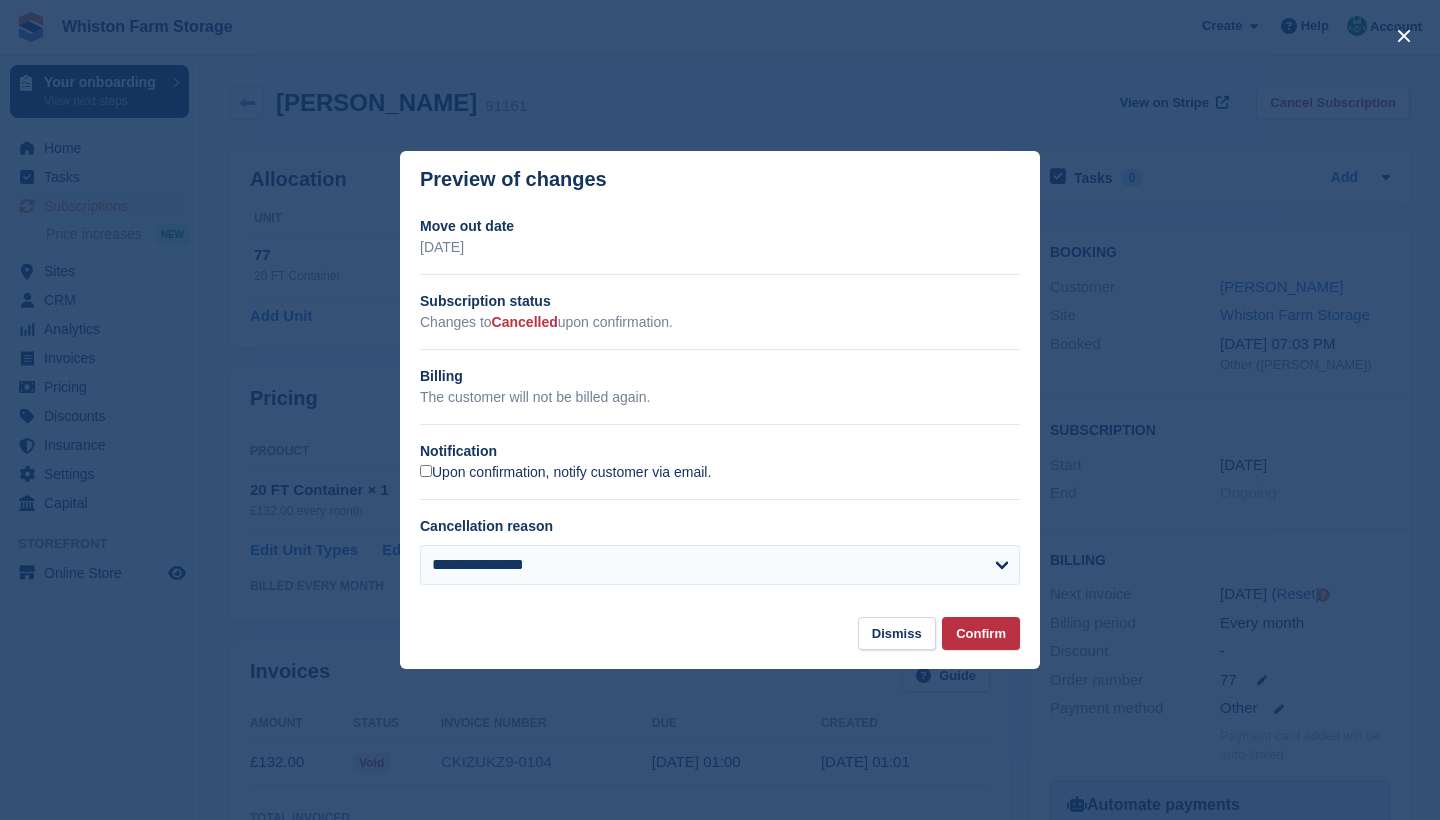 click on "Upon confirmation, notify customer via email." at bounding box center (565, 473) 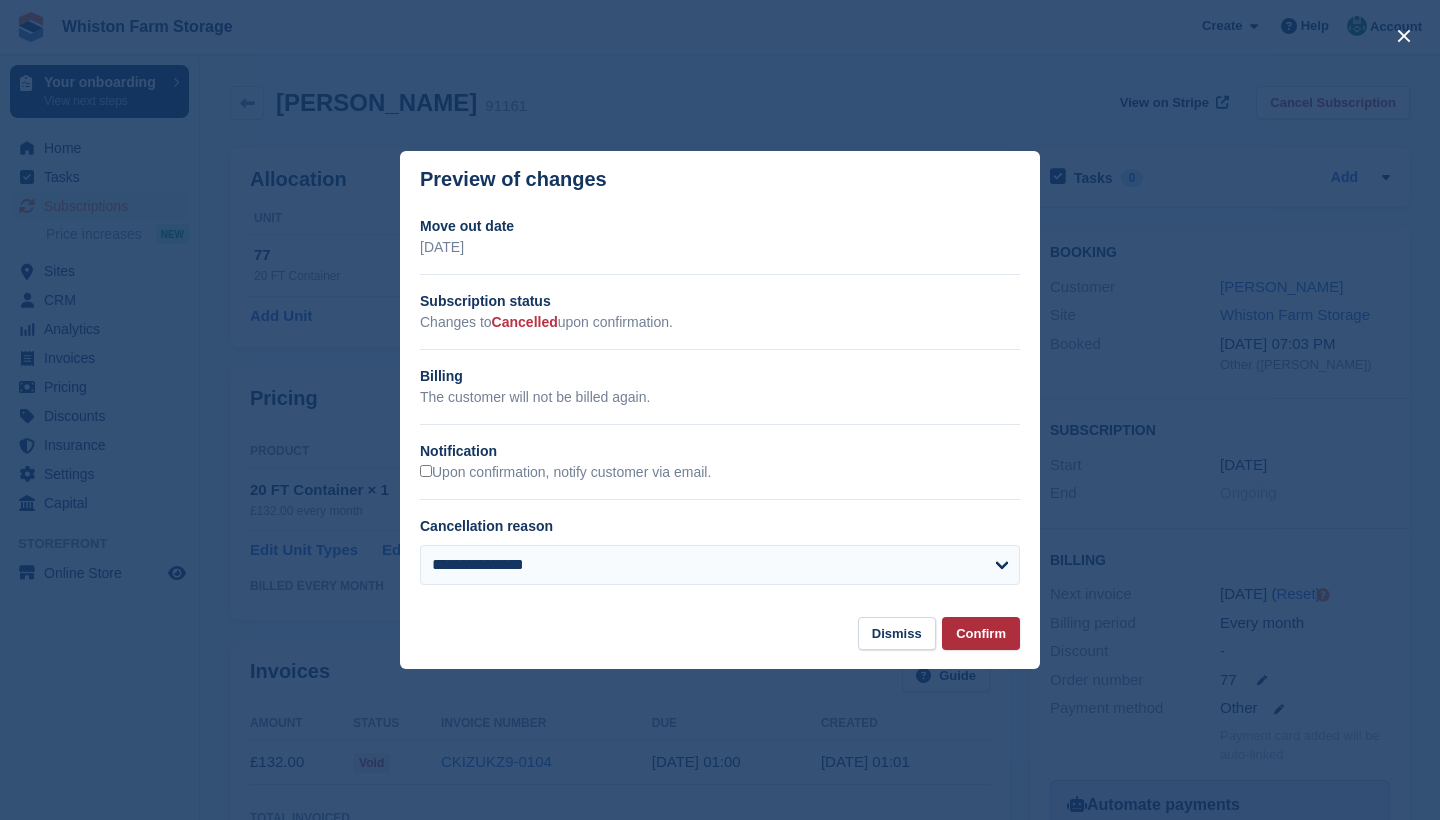 click on "Confirm" at bounding box center (981, 633) 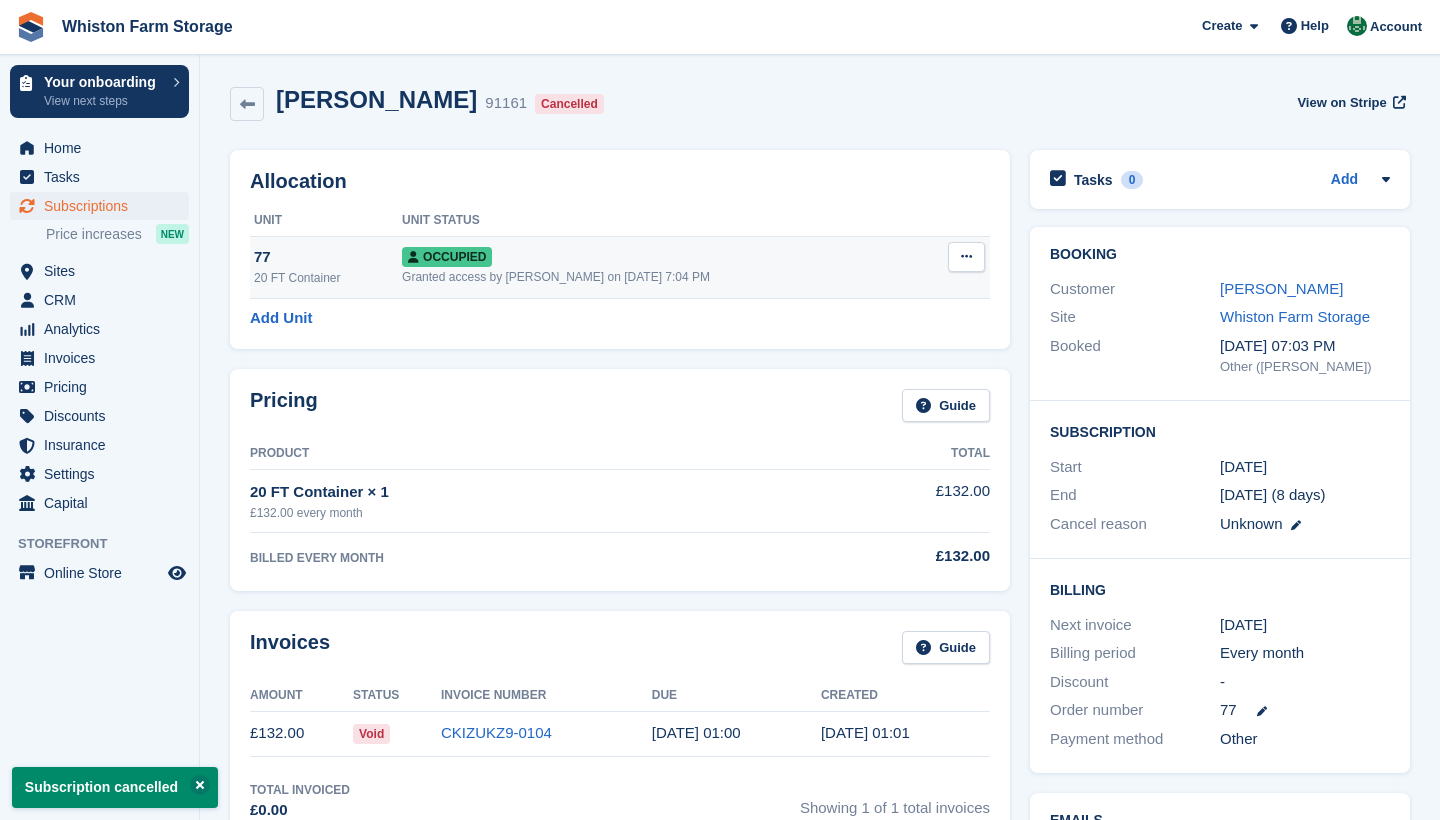 click at bounding box center (966, 257) 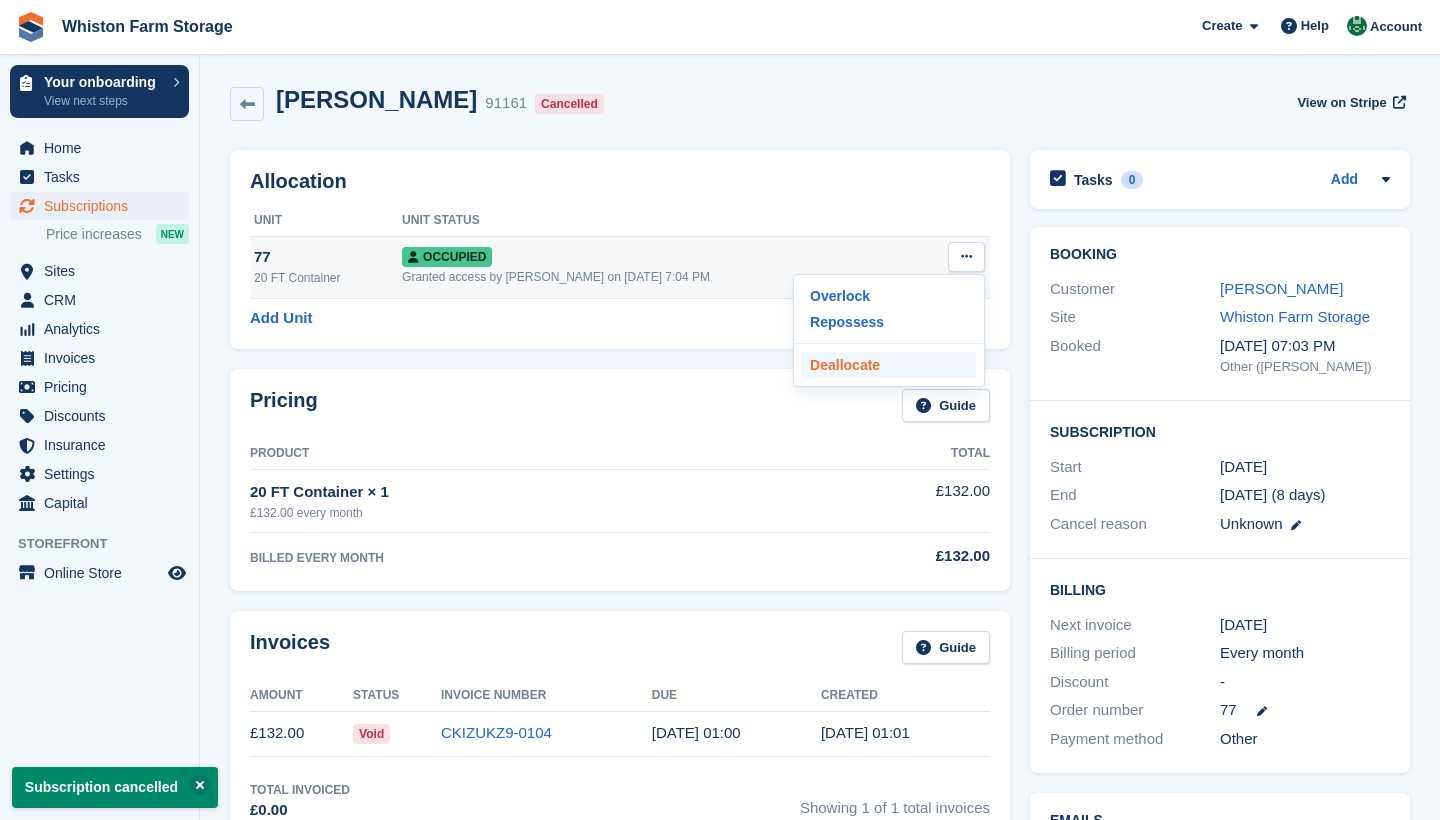 click on "Deallocate" at bounding box center [889, 365] 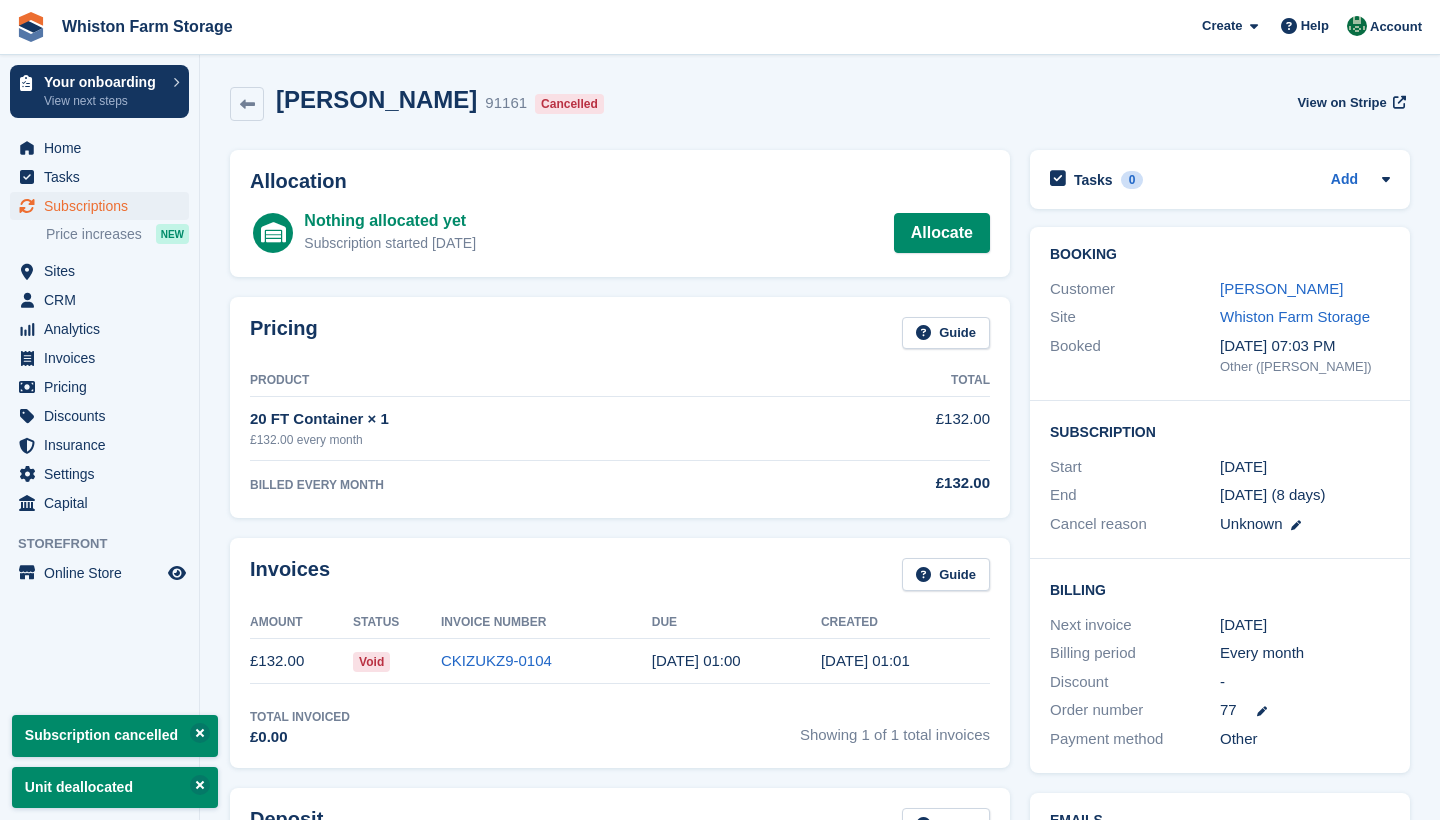 click on "Subscriptions" at bounding box center [104, 206] 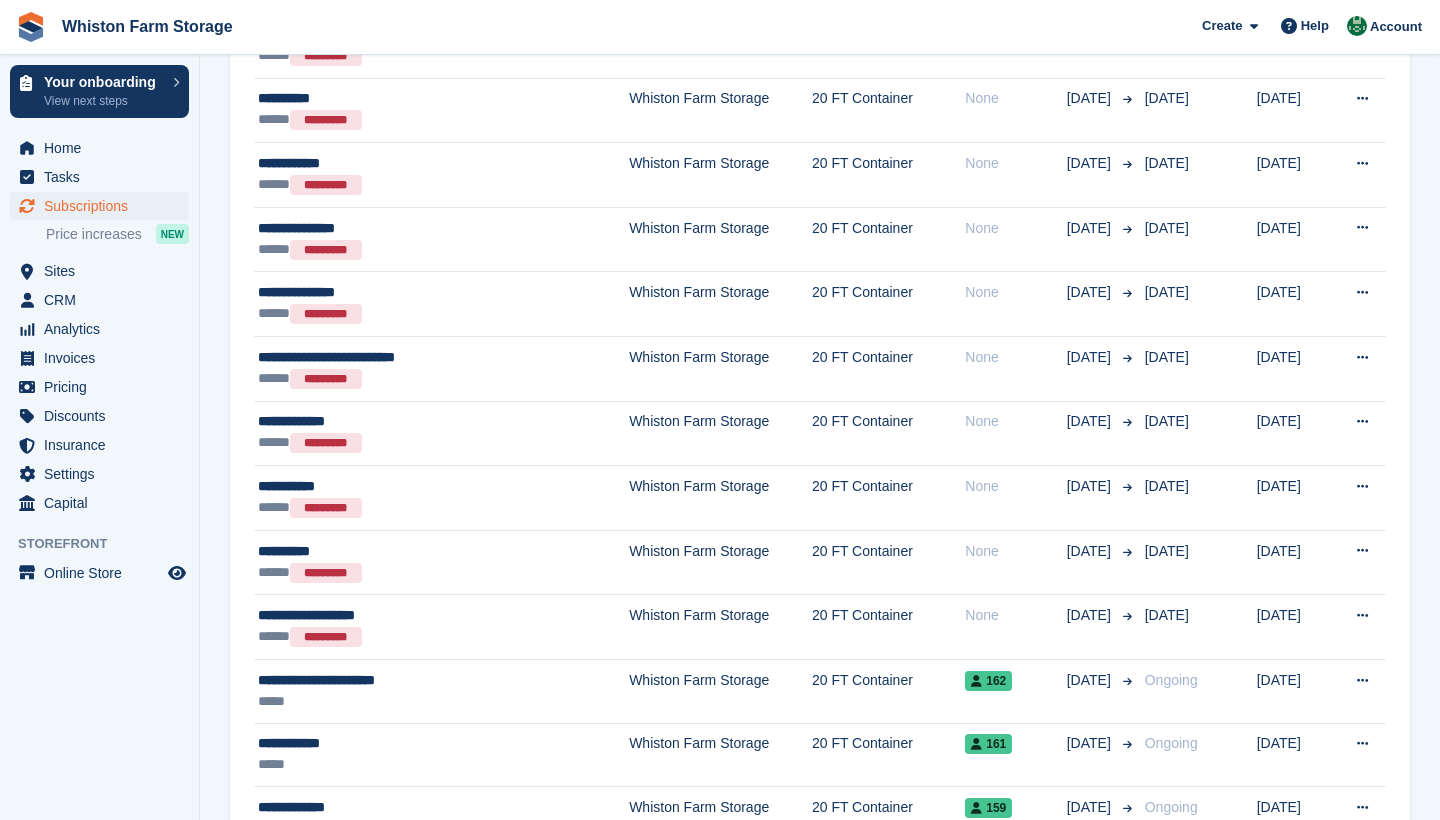 scroll, scrollTop: 1420, scrollLeft: 0, axis: vertical 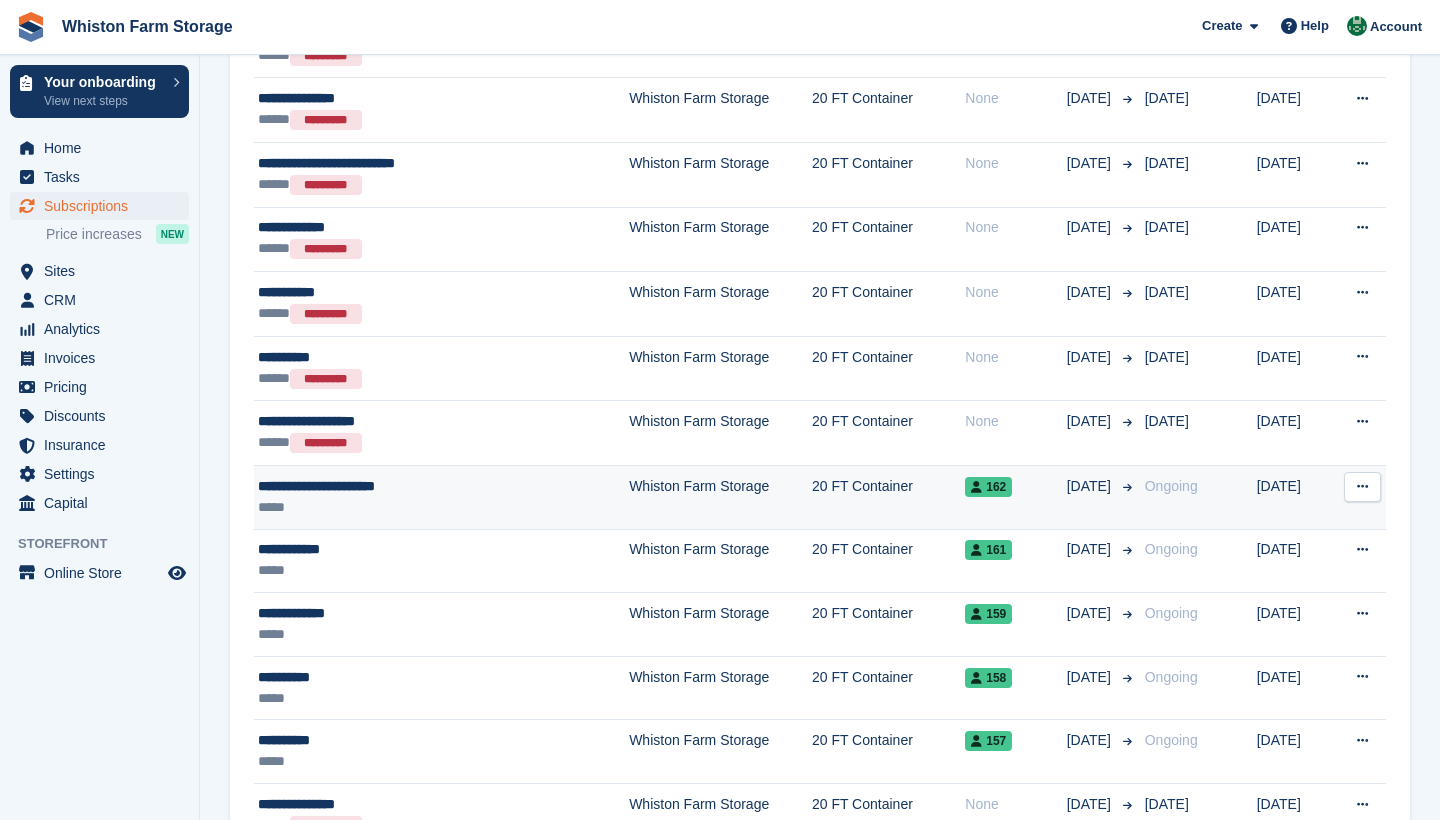 click on "*****" at bounding box center (399, 507) 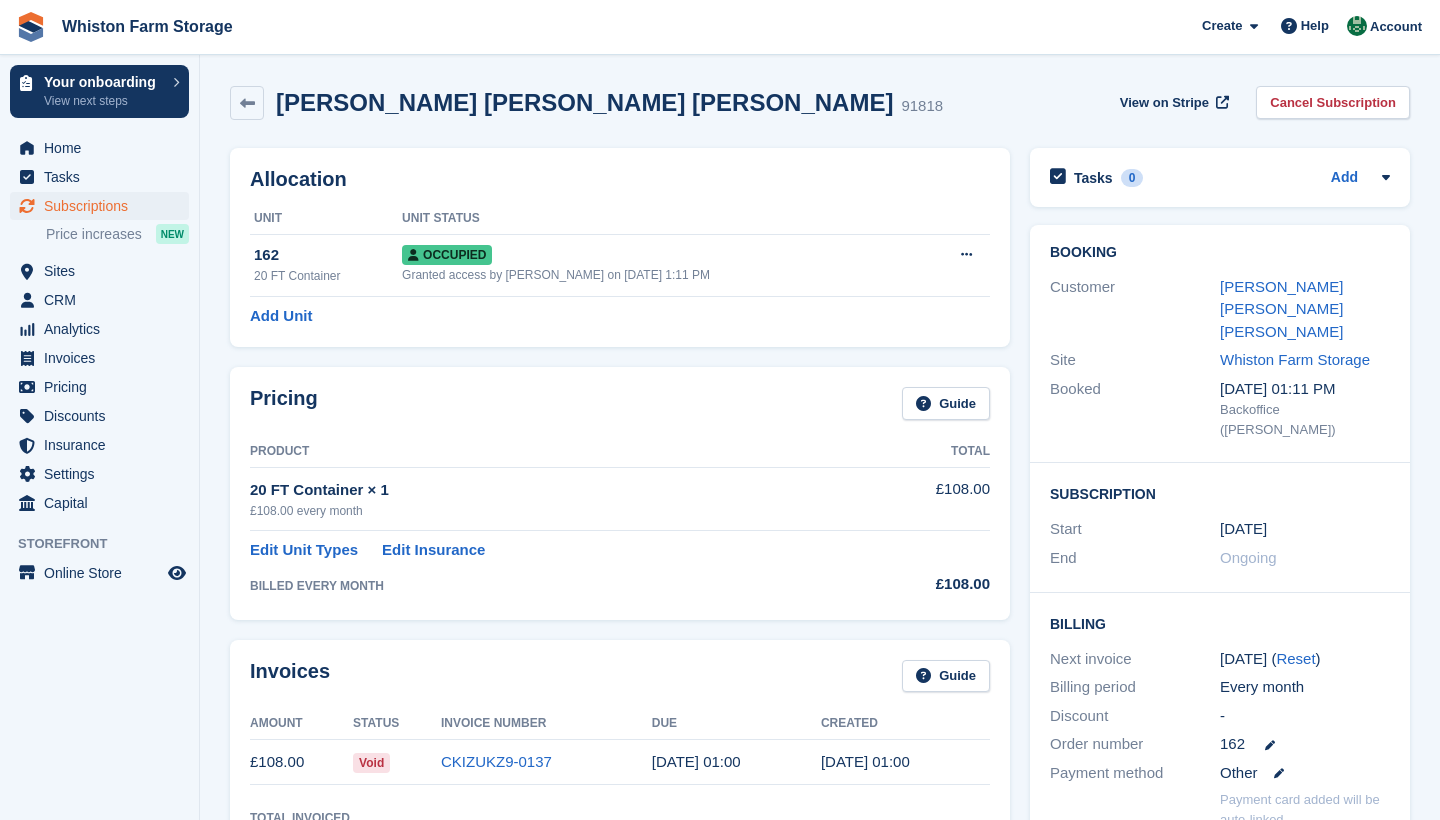 scroll, scrollTop: 0, scrollLeft: 0, axis: both 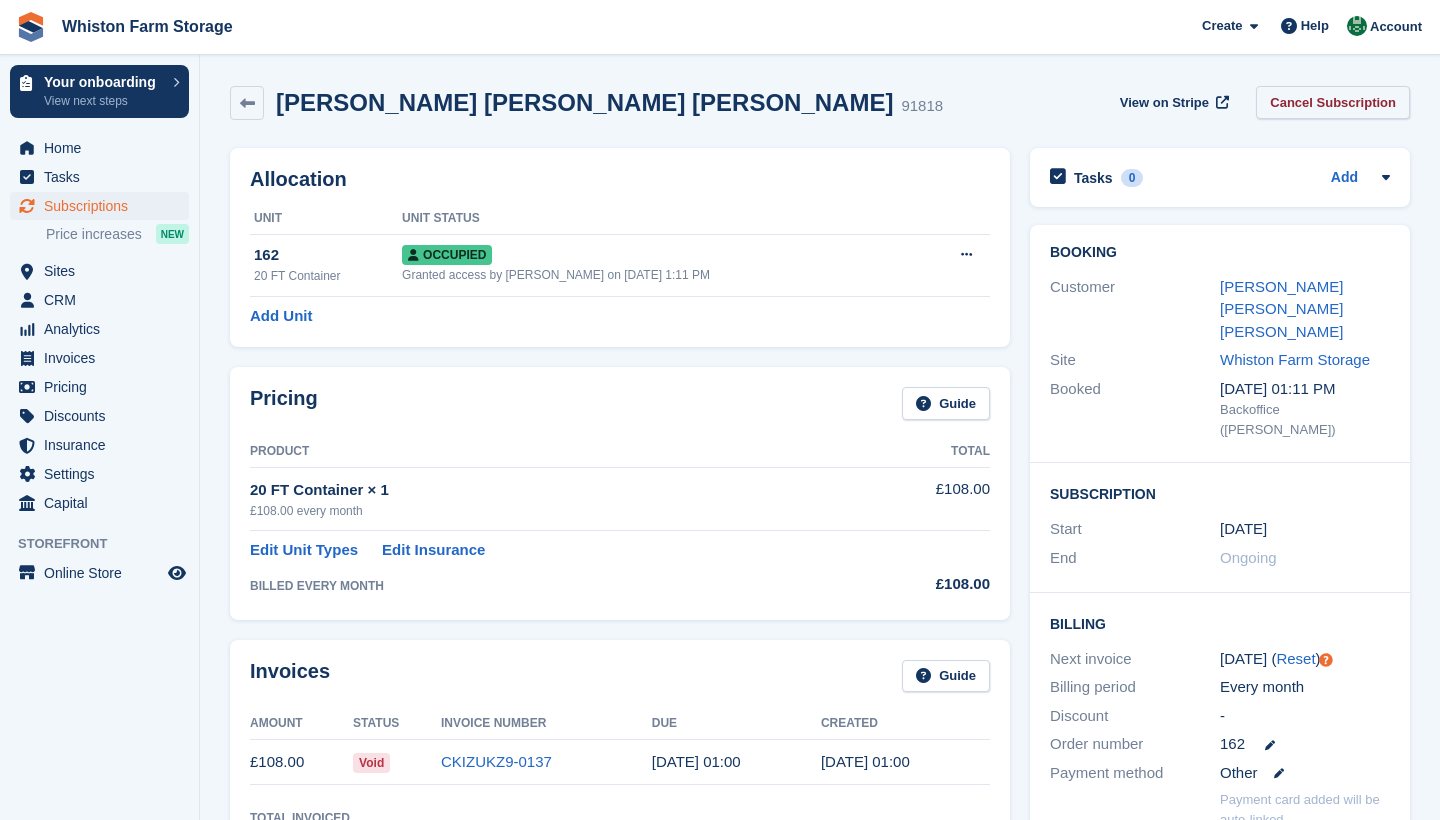 click on "Cancel Subscription" at bounding box center (1333, 102) 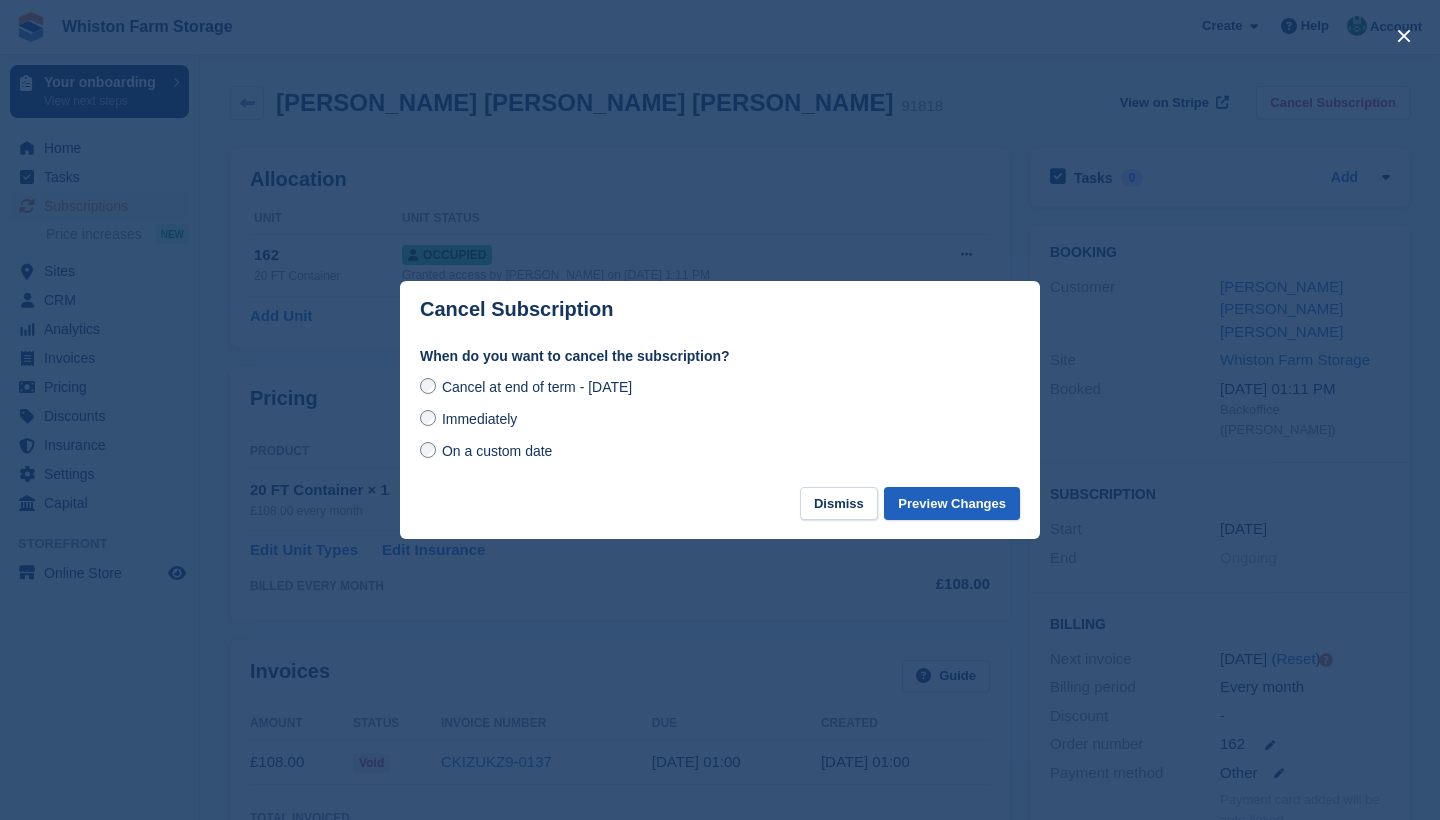 click on "Preview Changes" at bounding box center (952, 503) 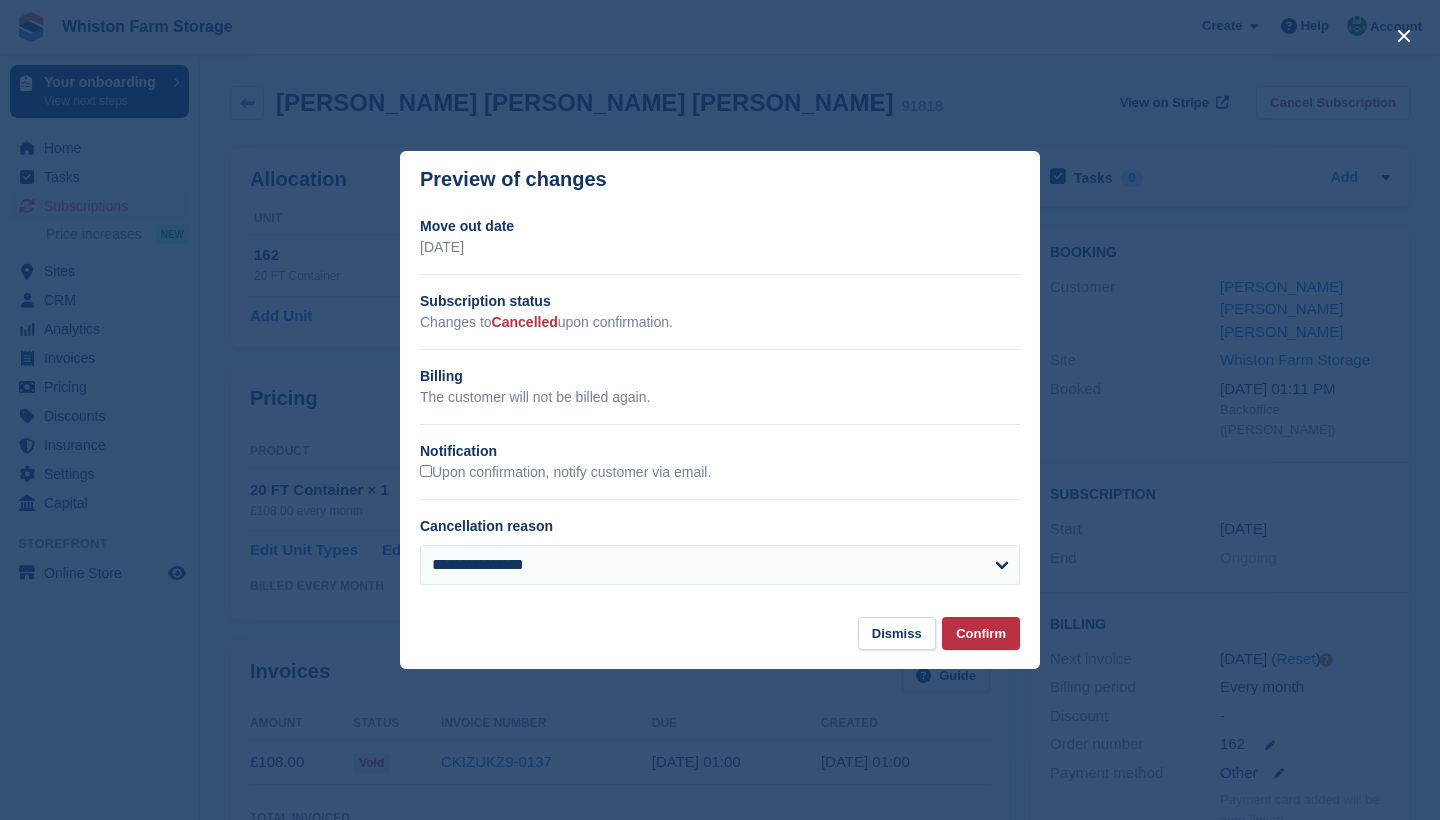 click on "**********" at bounding box center (720, 408) 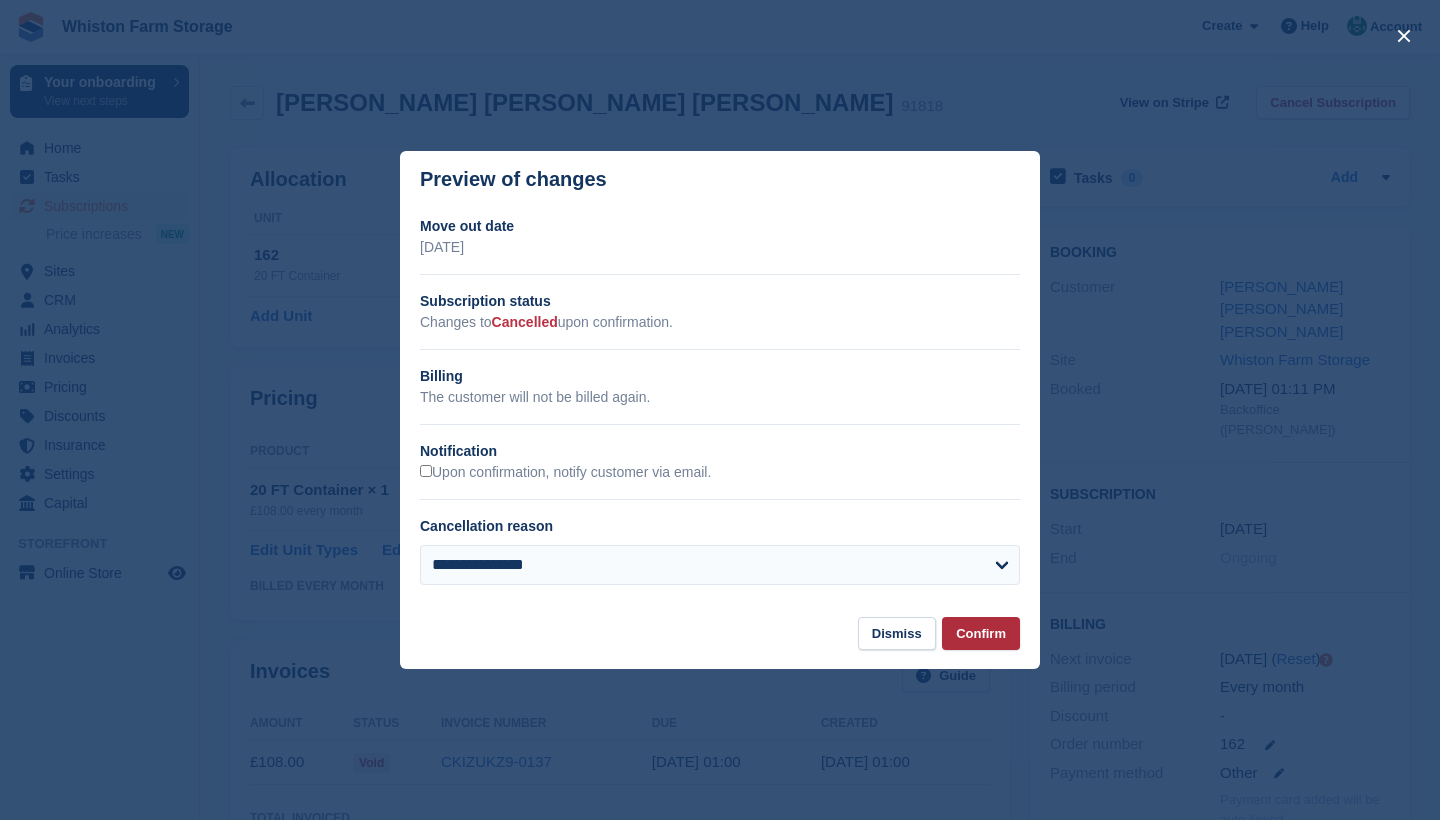 click on "Confirm" at bounding box center (981, 633) 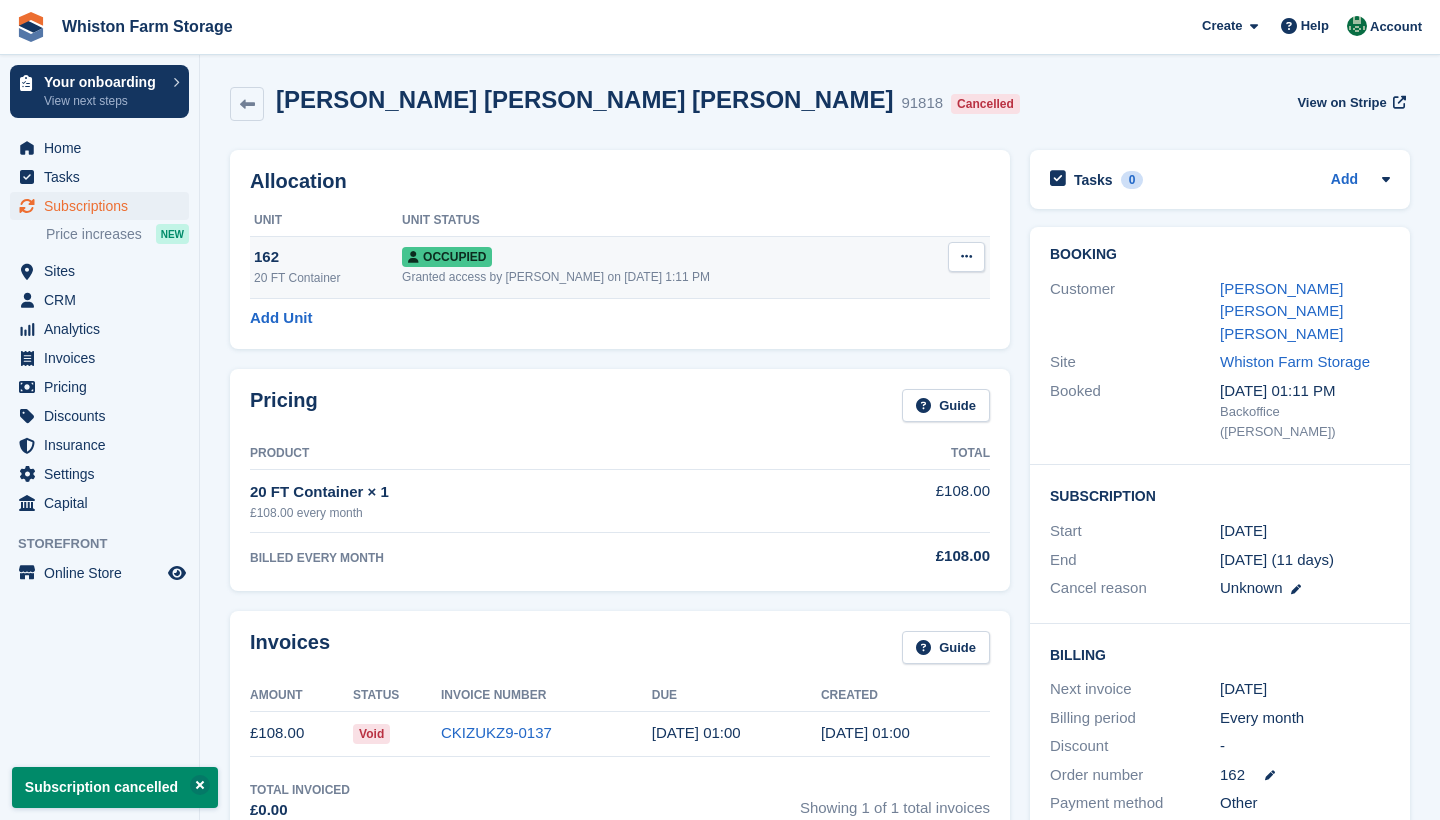 click on "Overlock
Repossess
Deallocate" at bounding box center [955, 267] 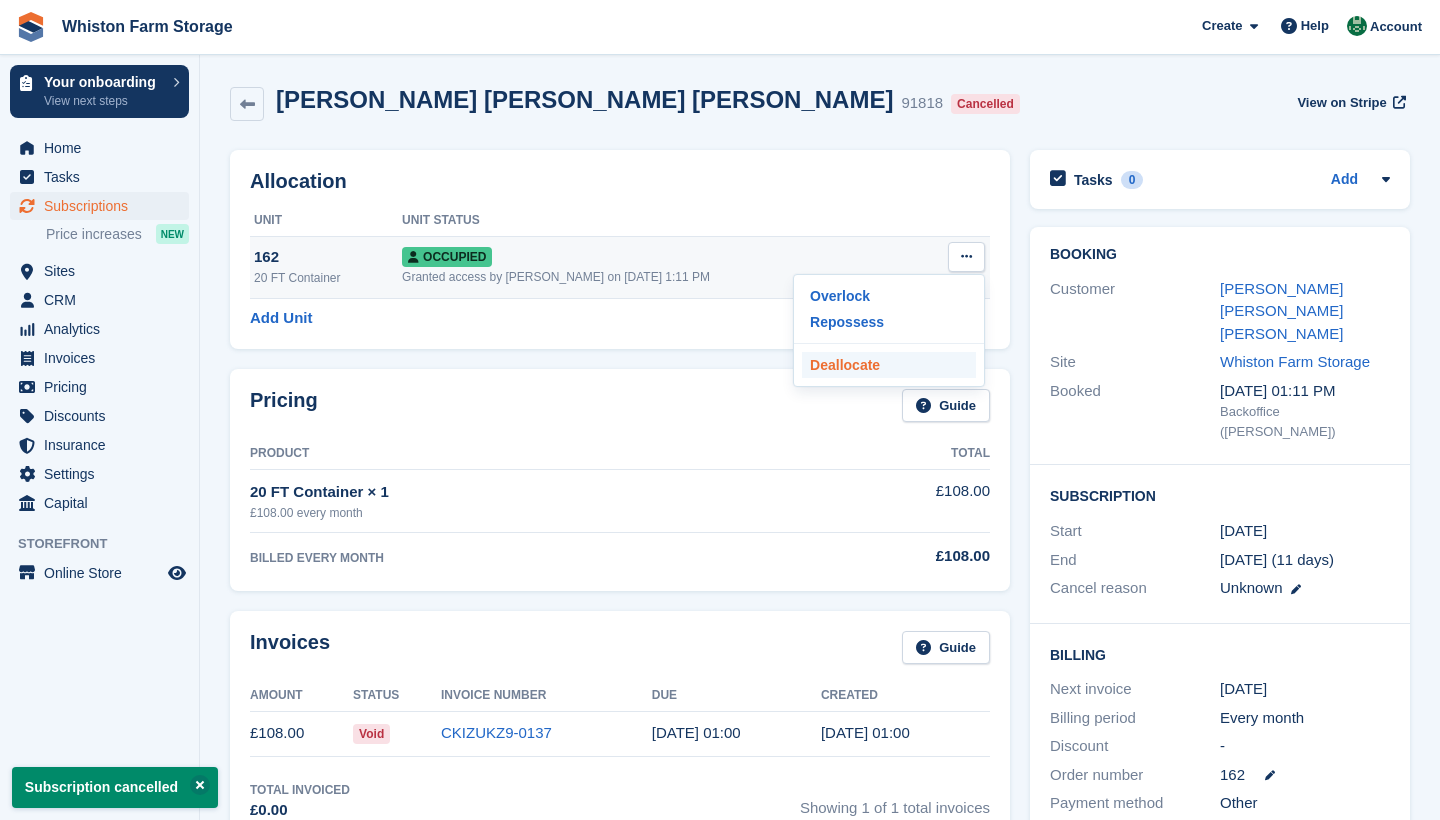 click on "Deallocate" at bounding box center (889, 365) 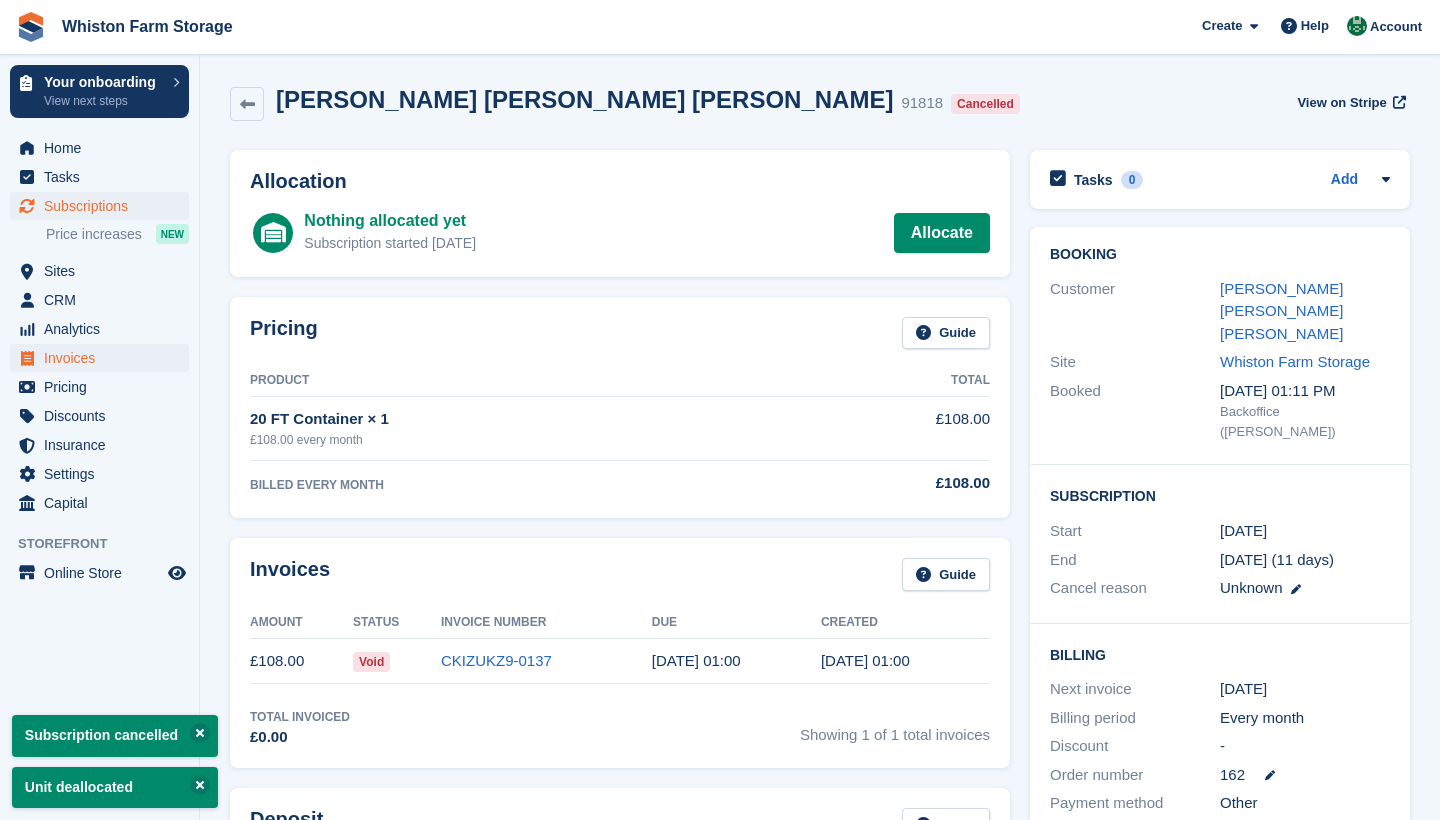 click on "Invoices" at bounding box center [104, 358] 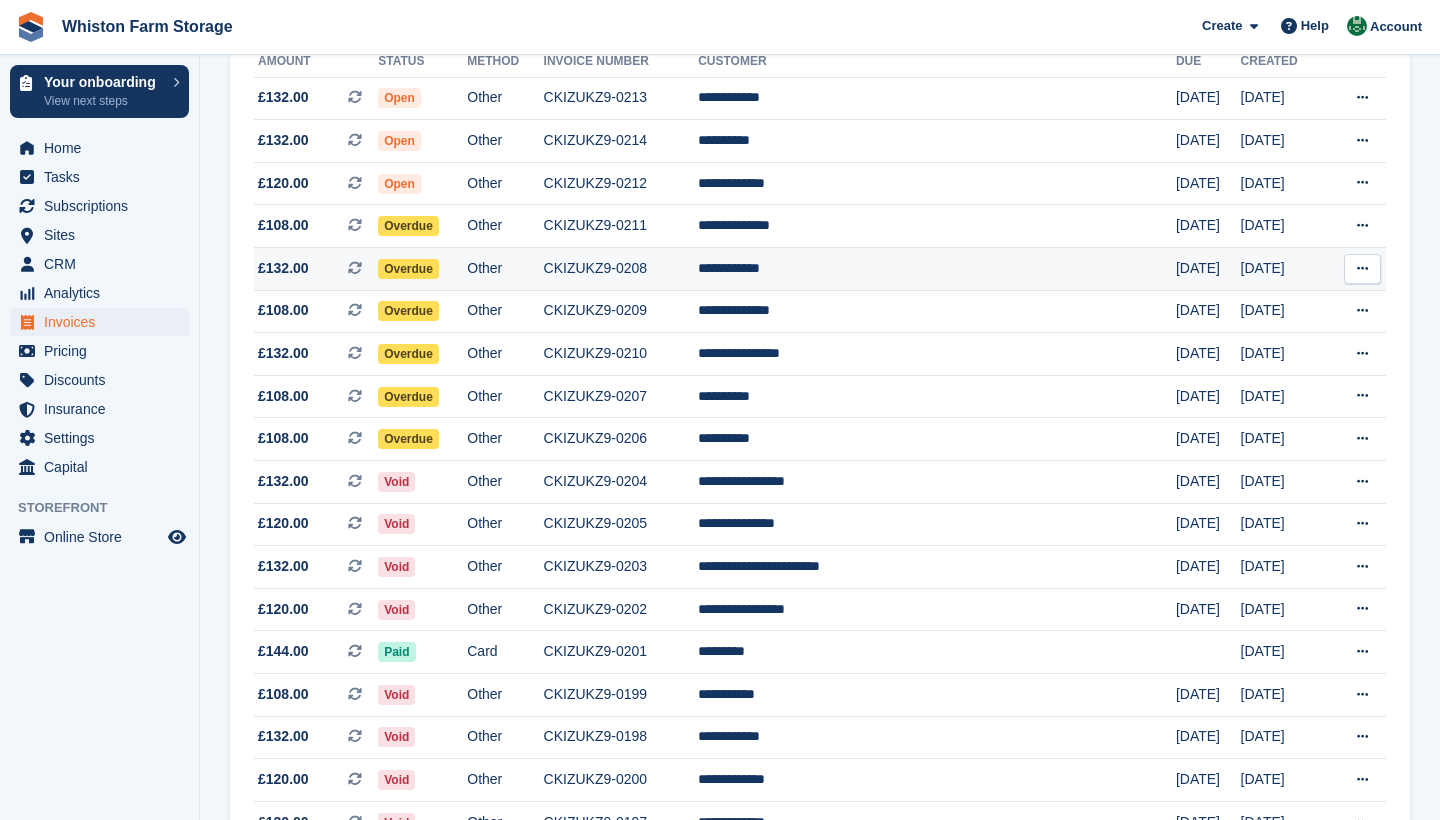 scroll, scrollTop: 41, scrollLeft: 0, axis: vertical 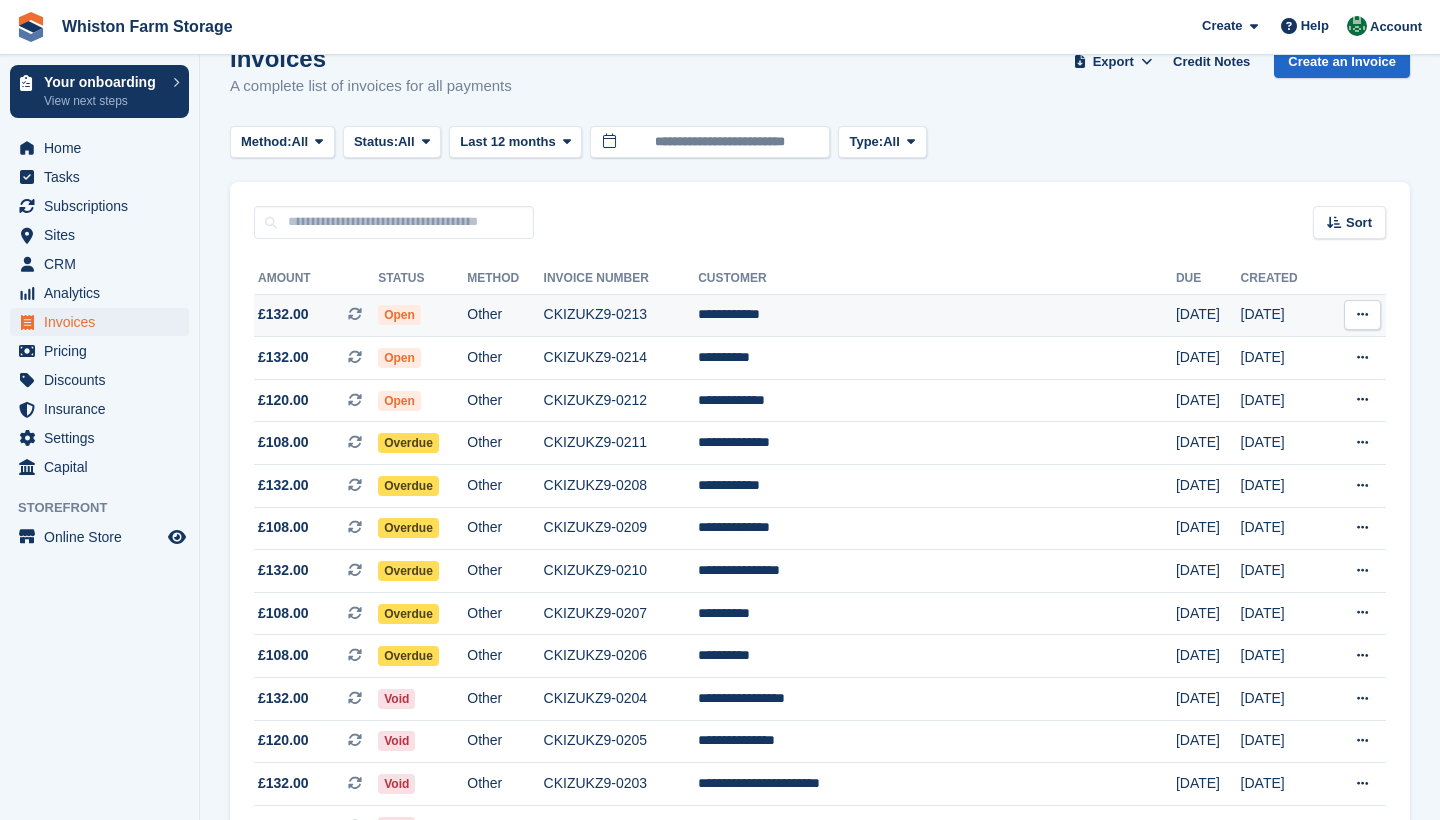 click on "Open" at bounding box center [422, 315] 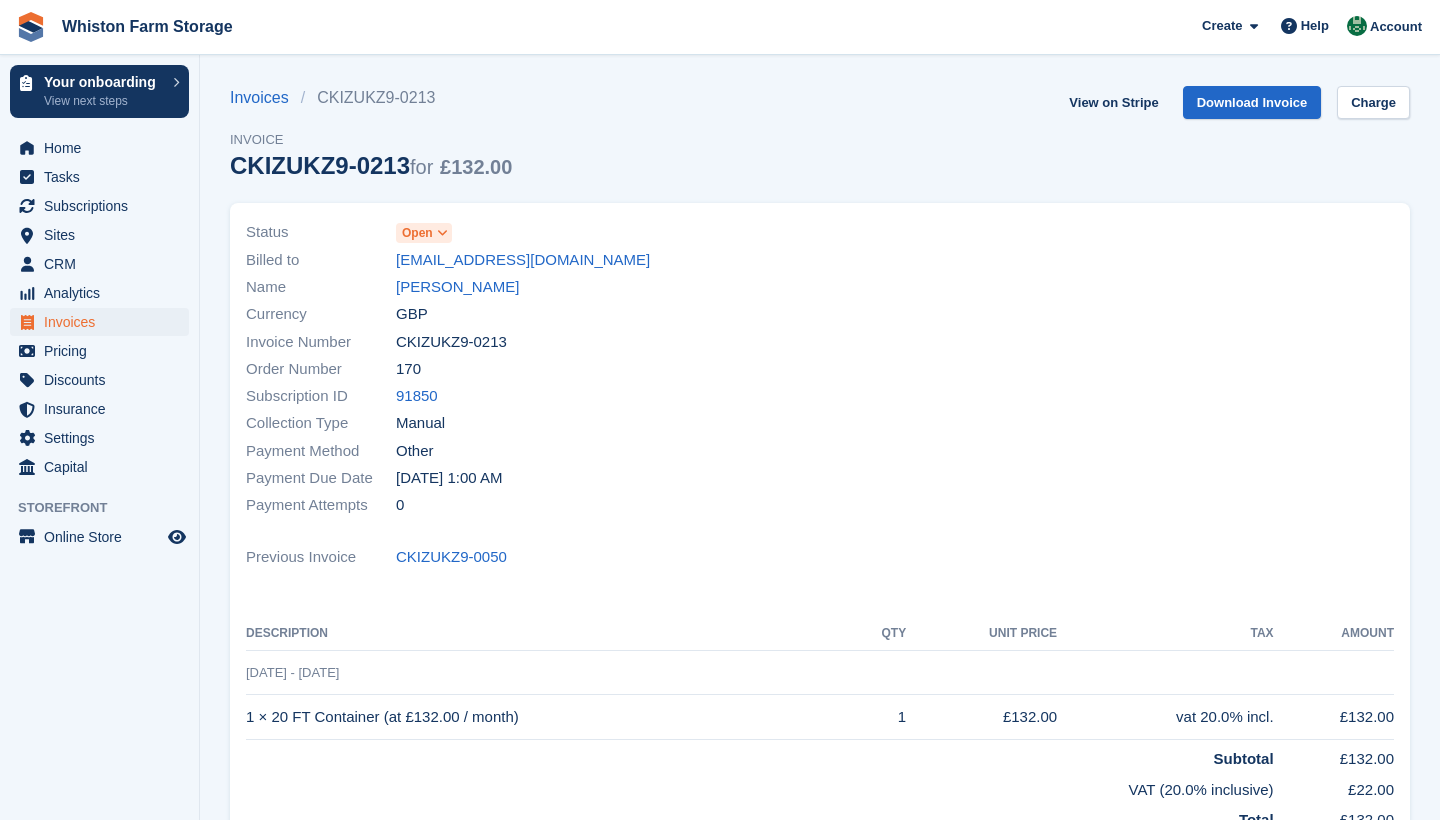 scroll, scrollTop: 0, scrollLeft: 0, axis: both 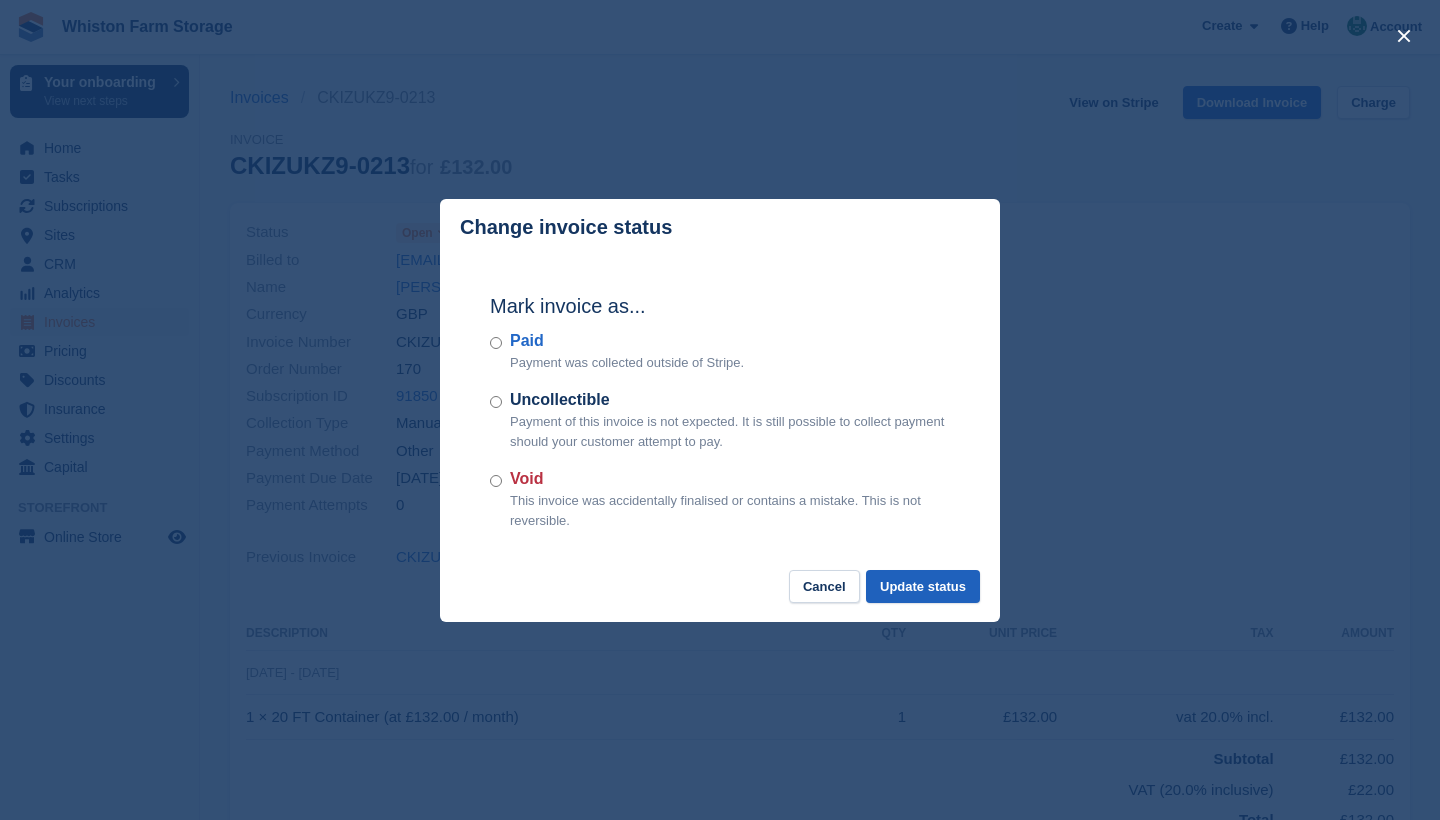 click on "Update status" at bounding box center (923, 586) 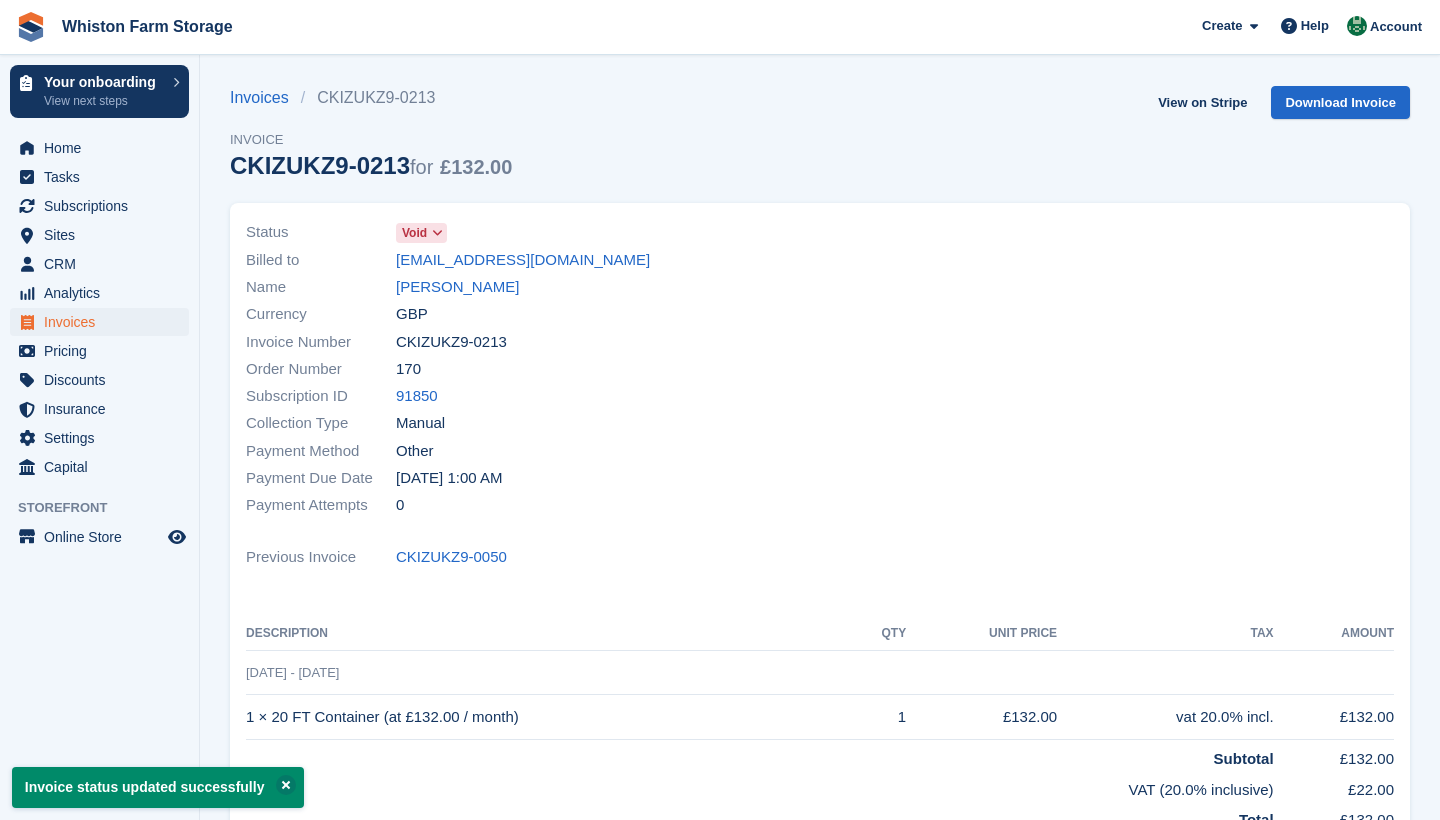 click on "Invoices" at bounding box center [104, 322] 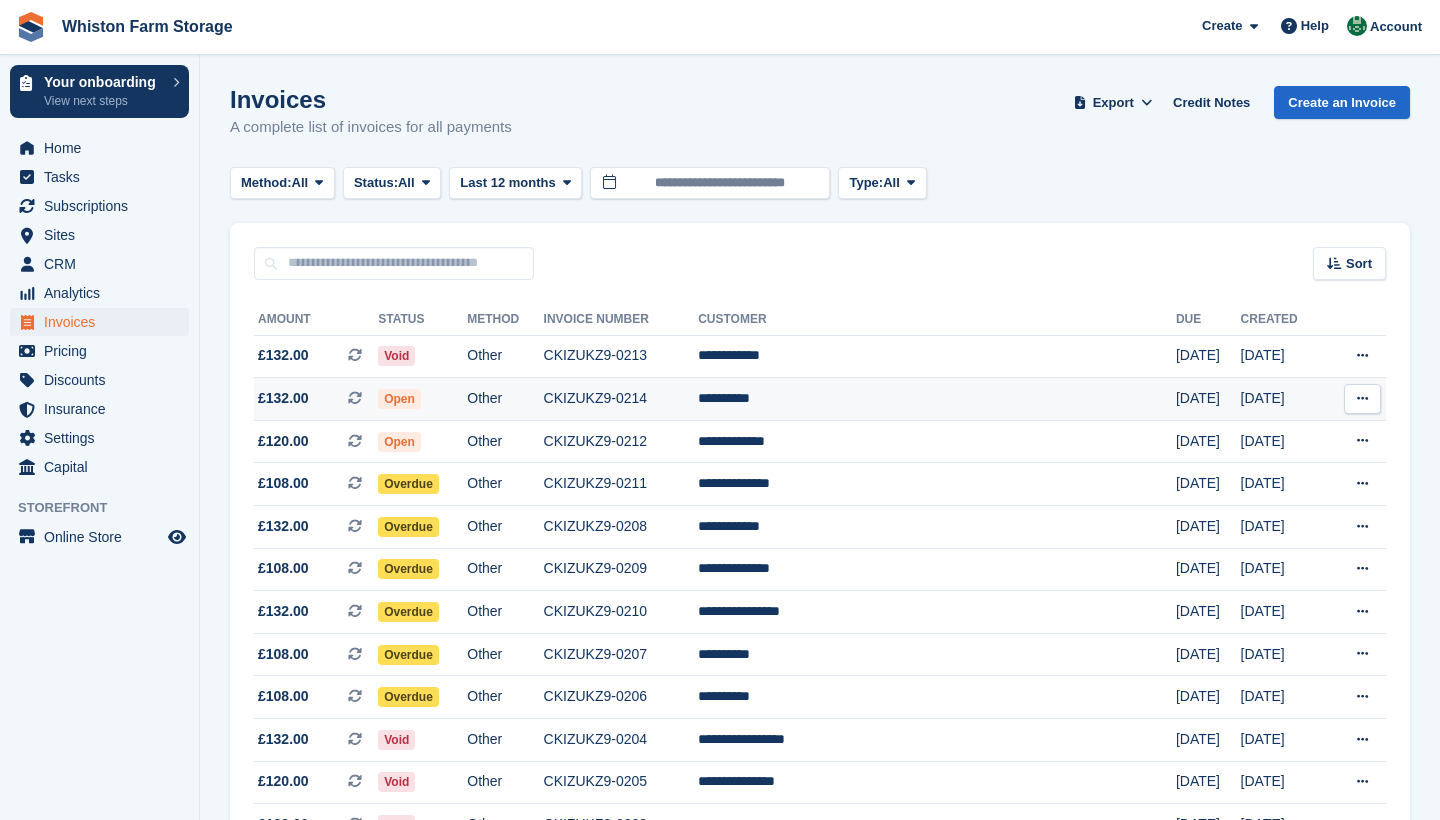 click on "Open" at bounding box center [422, 399] 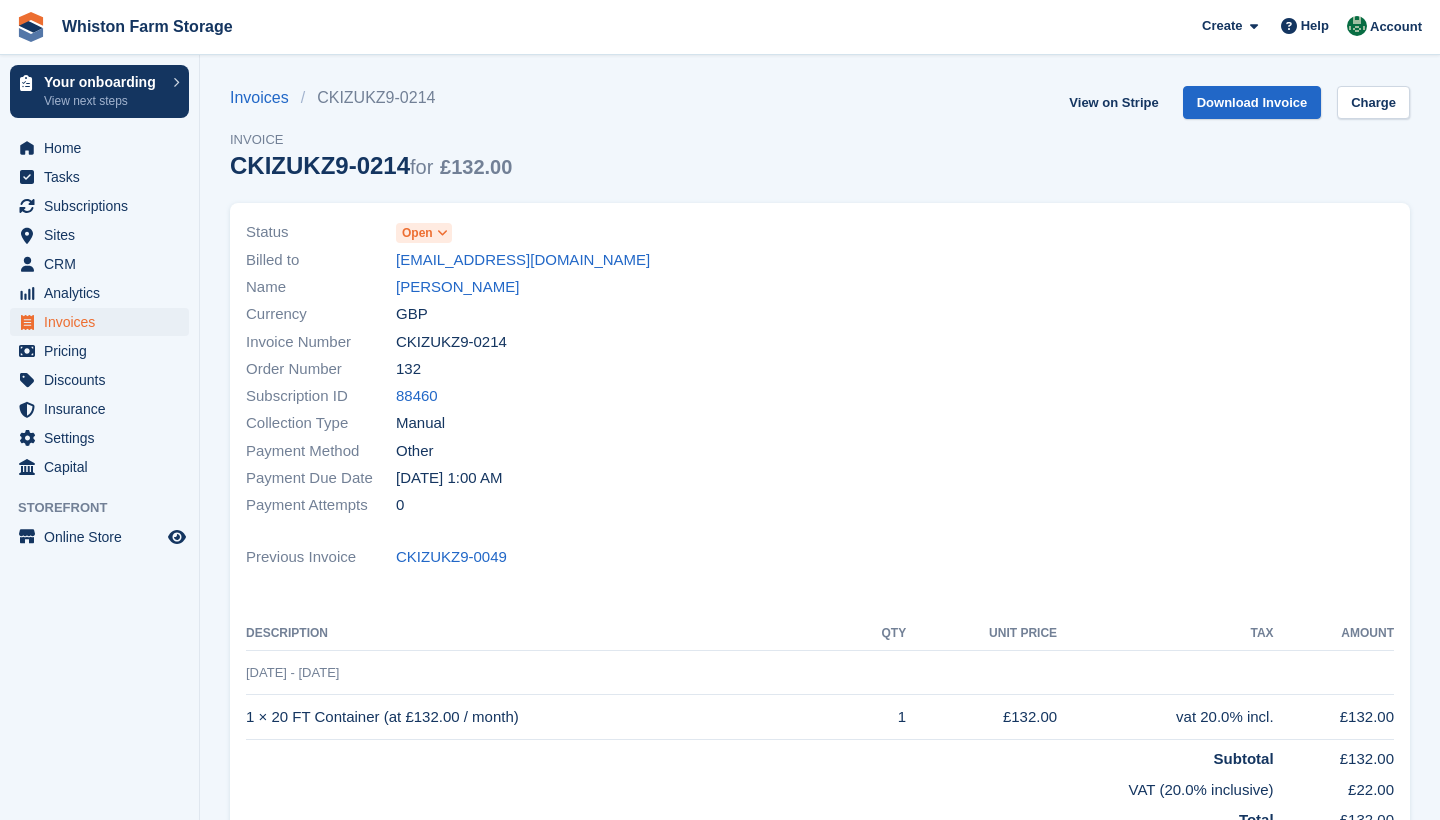scroll, scrollTop: 0, scrollLeft: 0, axis: both 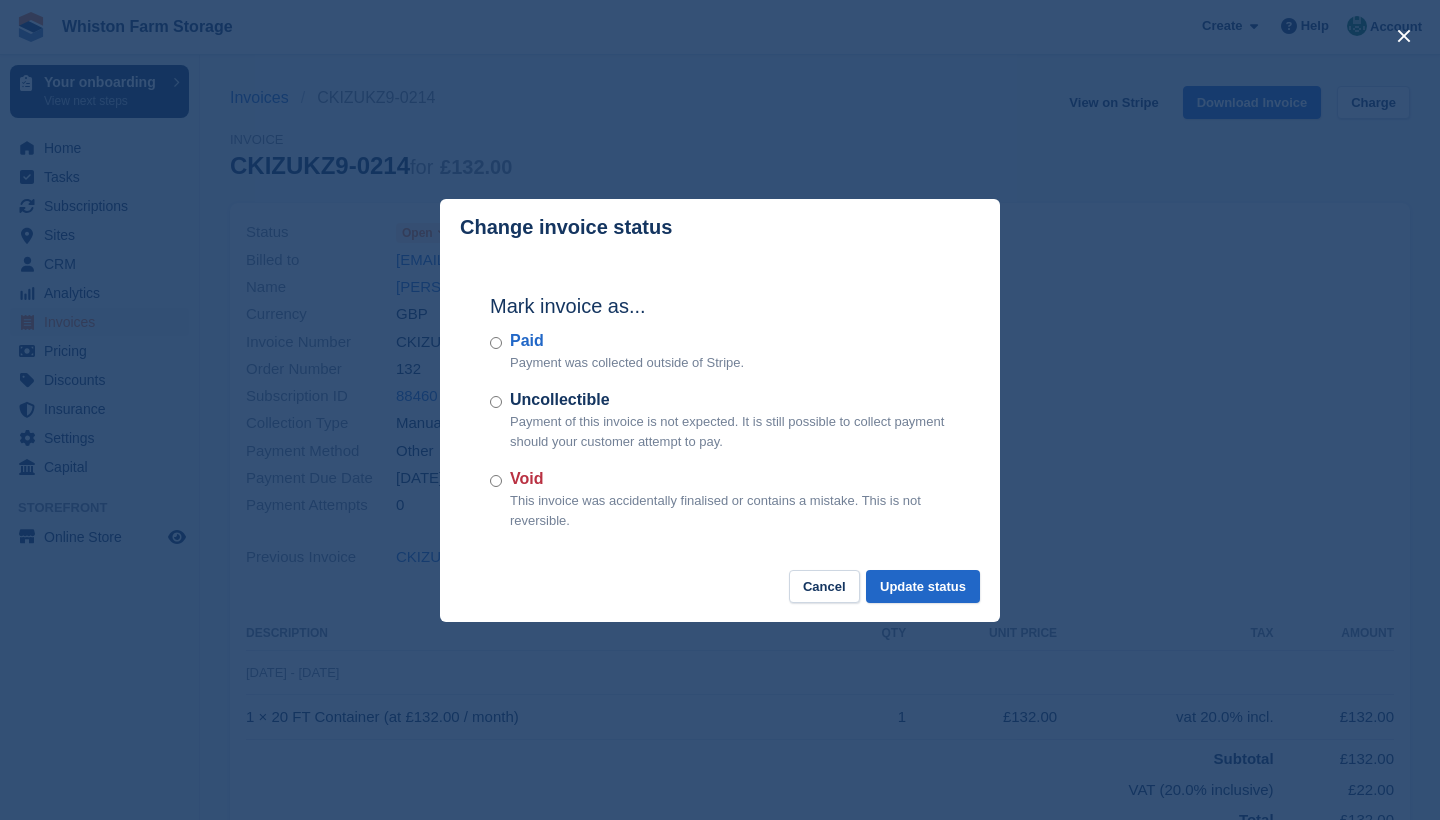 click on "Void
This invoice was accidentally finalised or contains a mistake. This is not reversible." at bounding box center (720, 498) 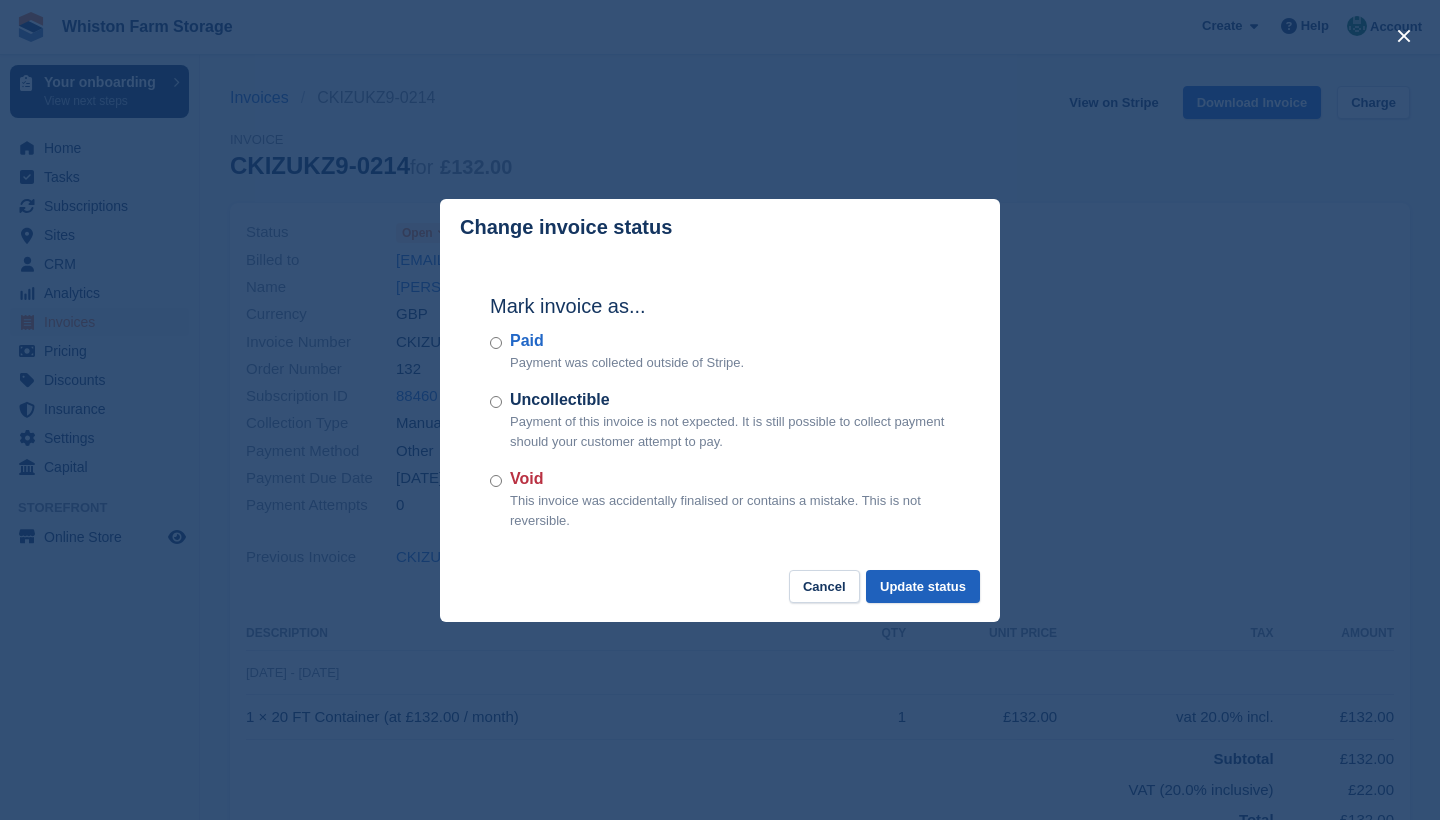 click on "Update status" at bounding box center (923, 586) 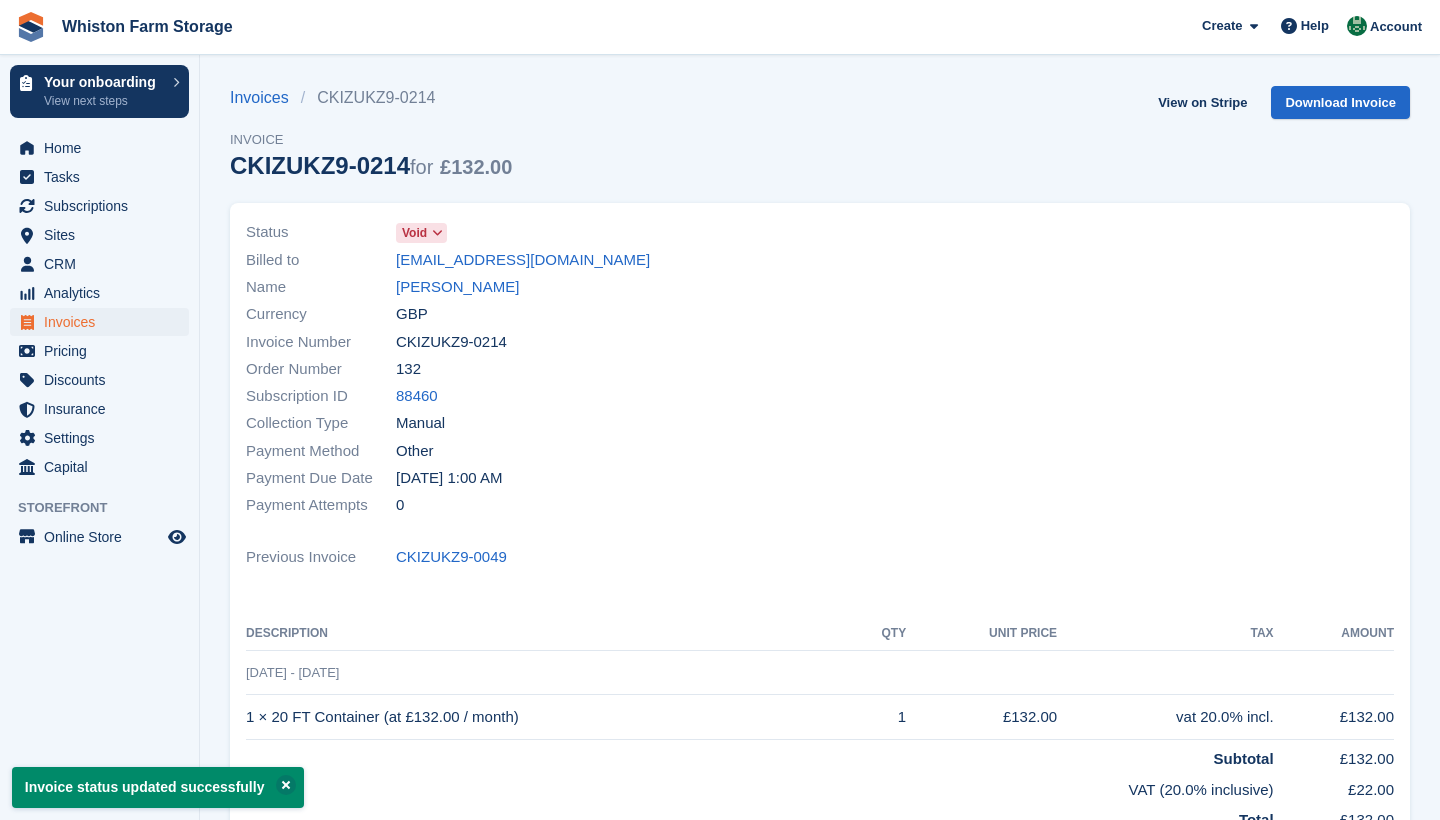 click on "Invoices" at bounding box center [104, 322] 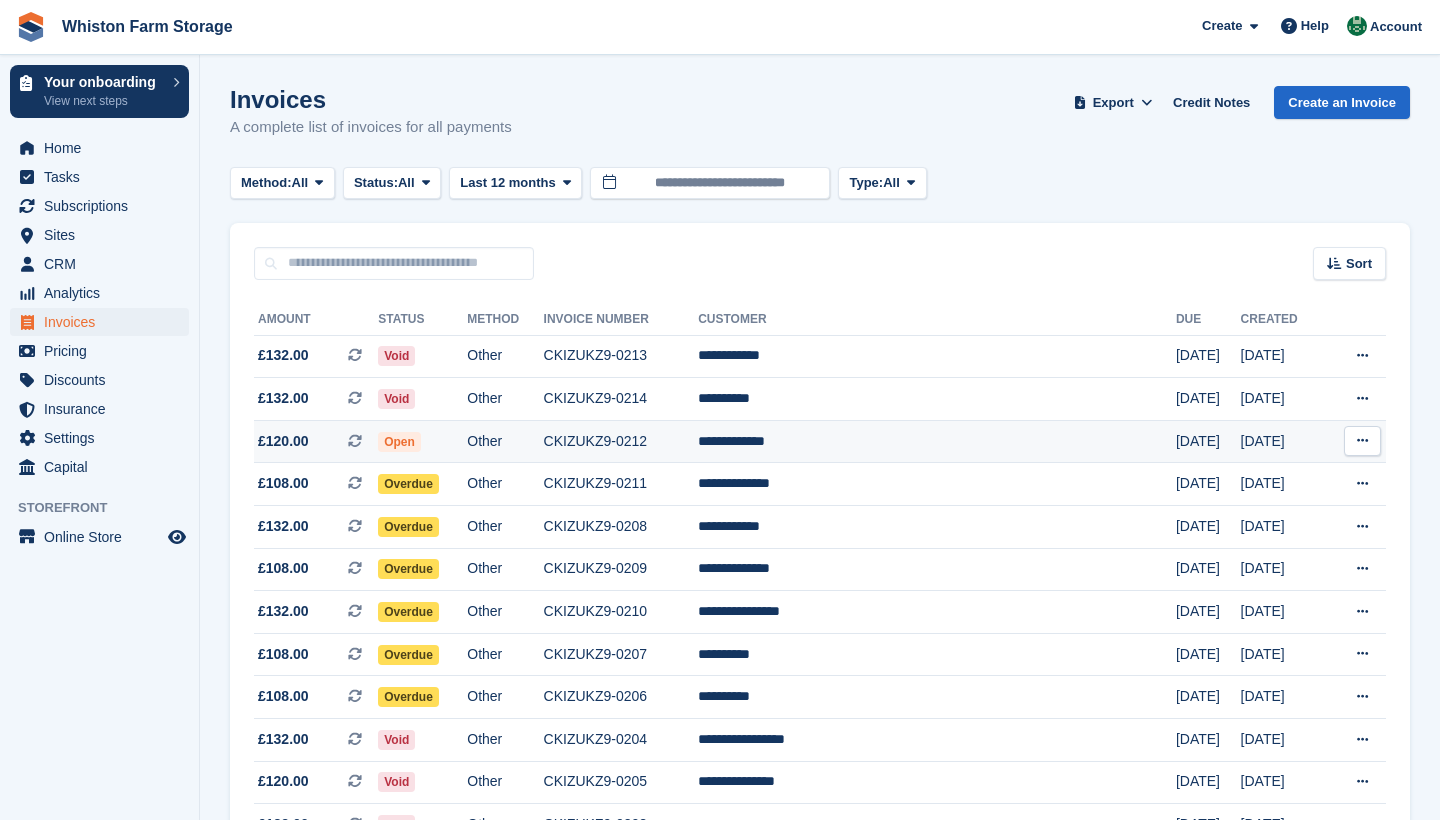 click on "Open" at bounding box center [422, 441] 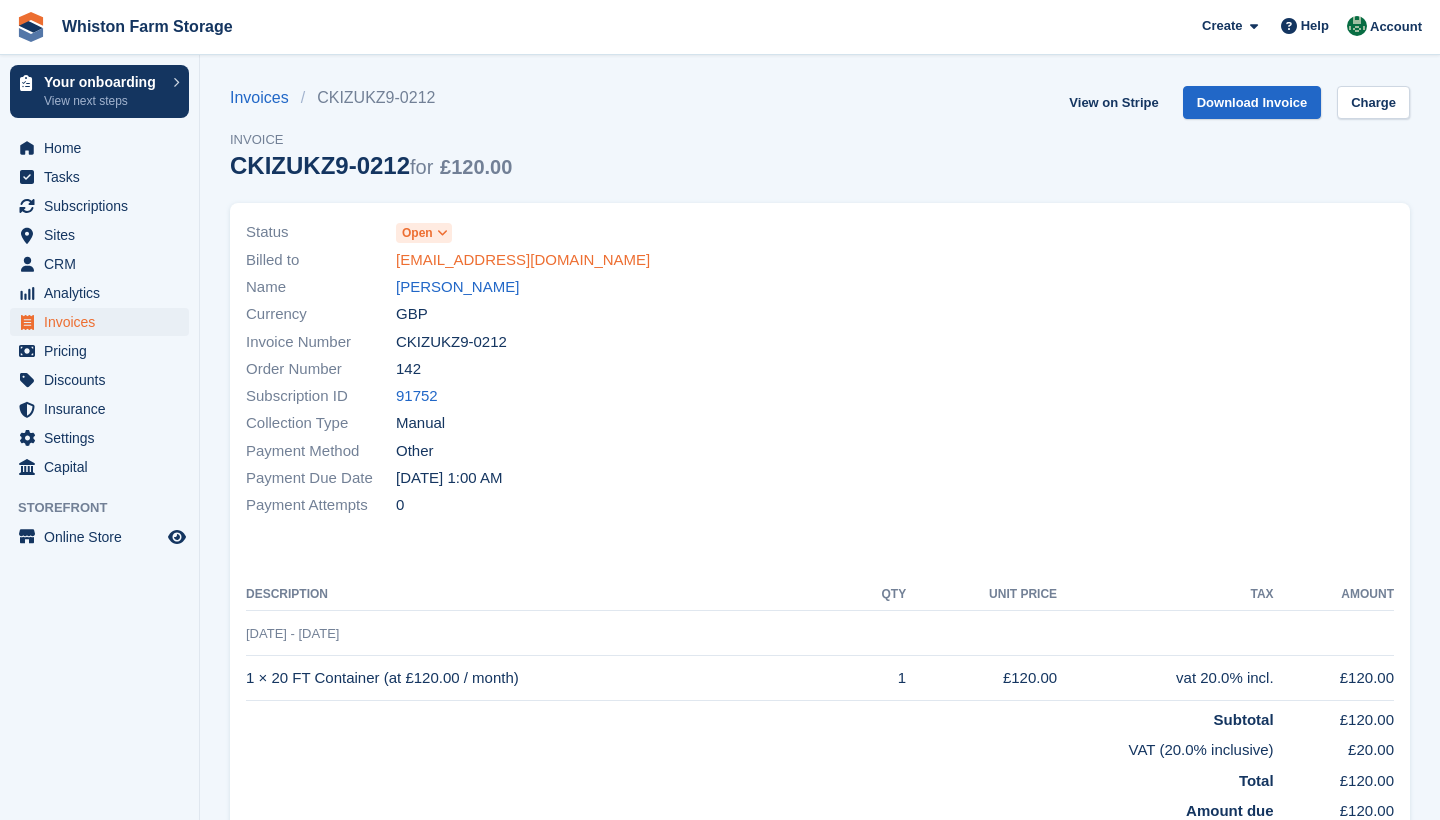 scroll, scrollTop: 0, scrollLeft: 0, axis: both 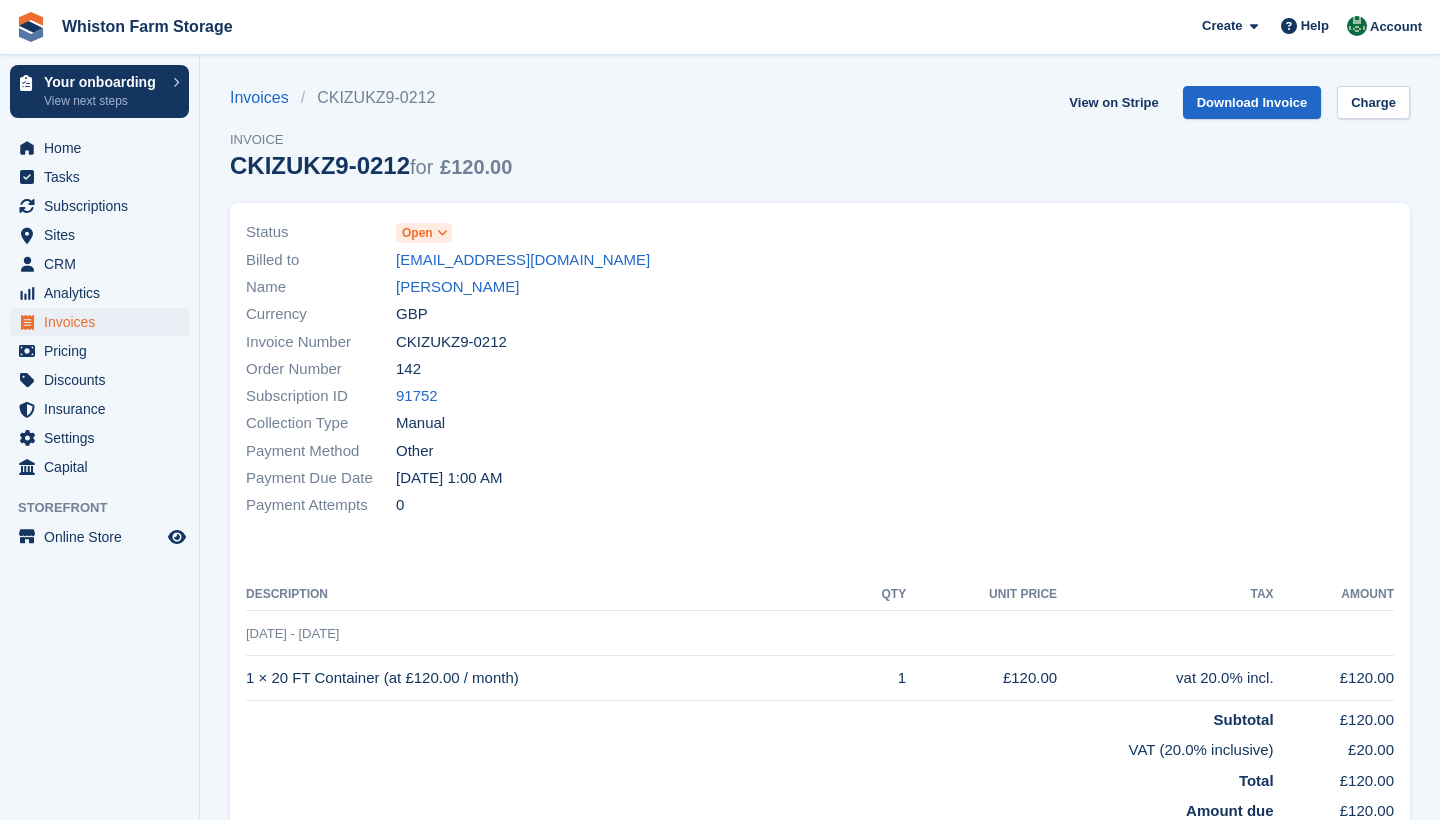 click on "Open" at bounding box center (417, 233) 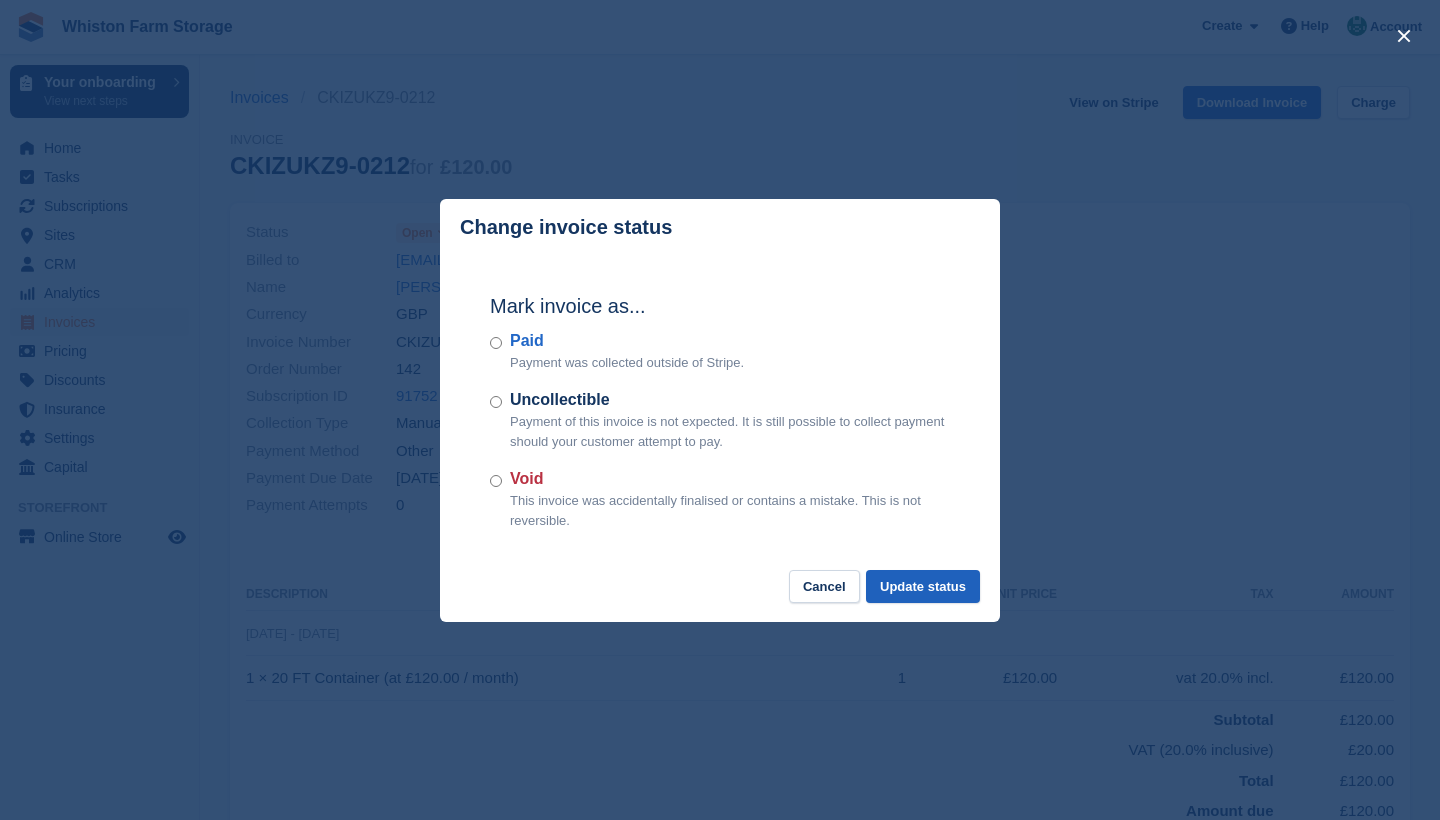 click on "Update status" at bounding box center (923, 586) 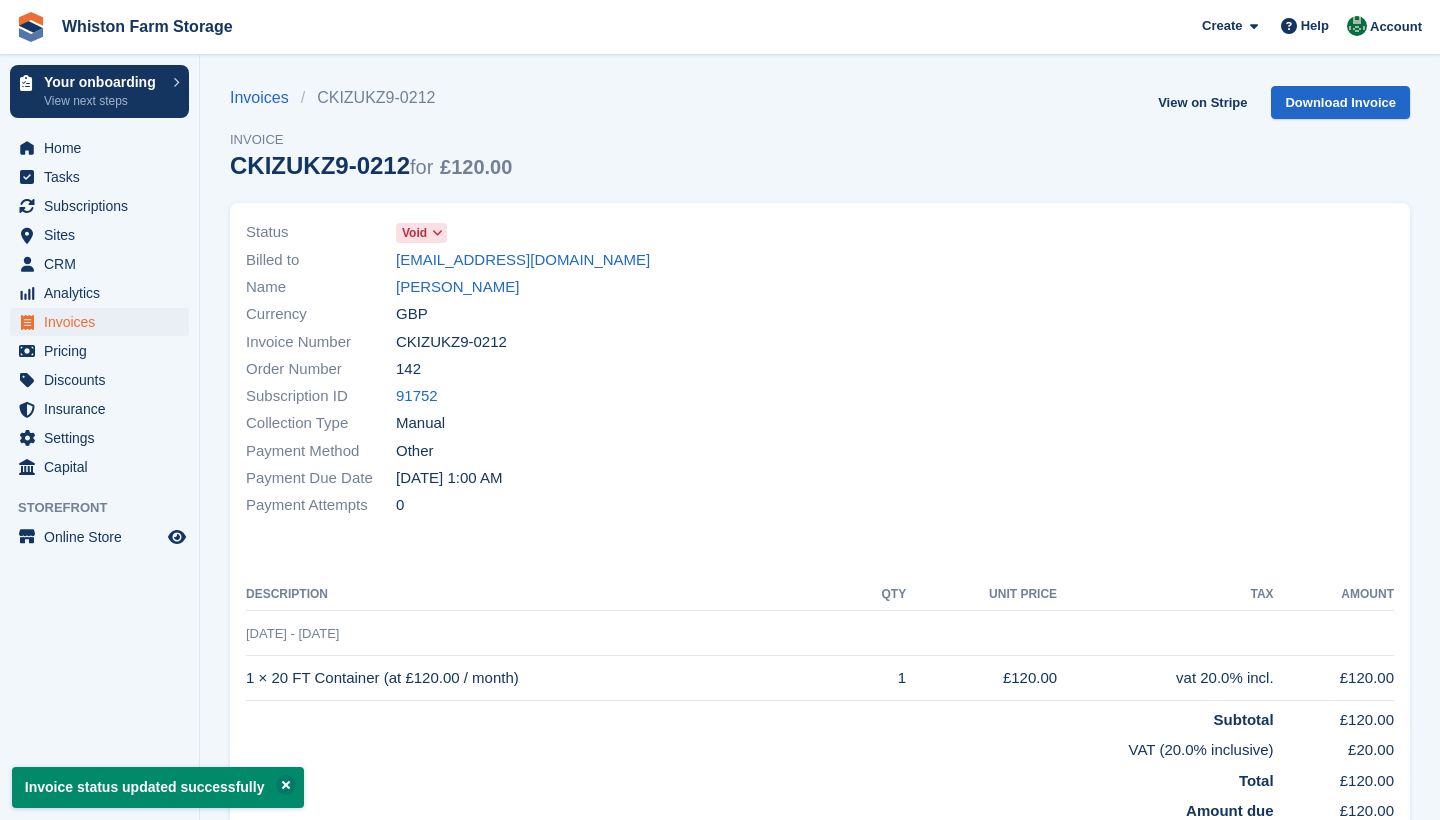 click on "Invoices" at bounding box center [104, 322] 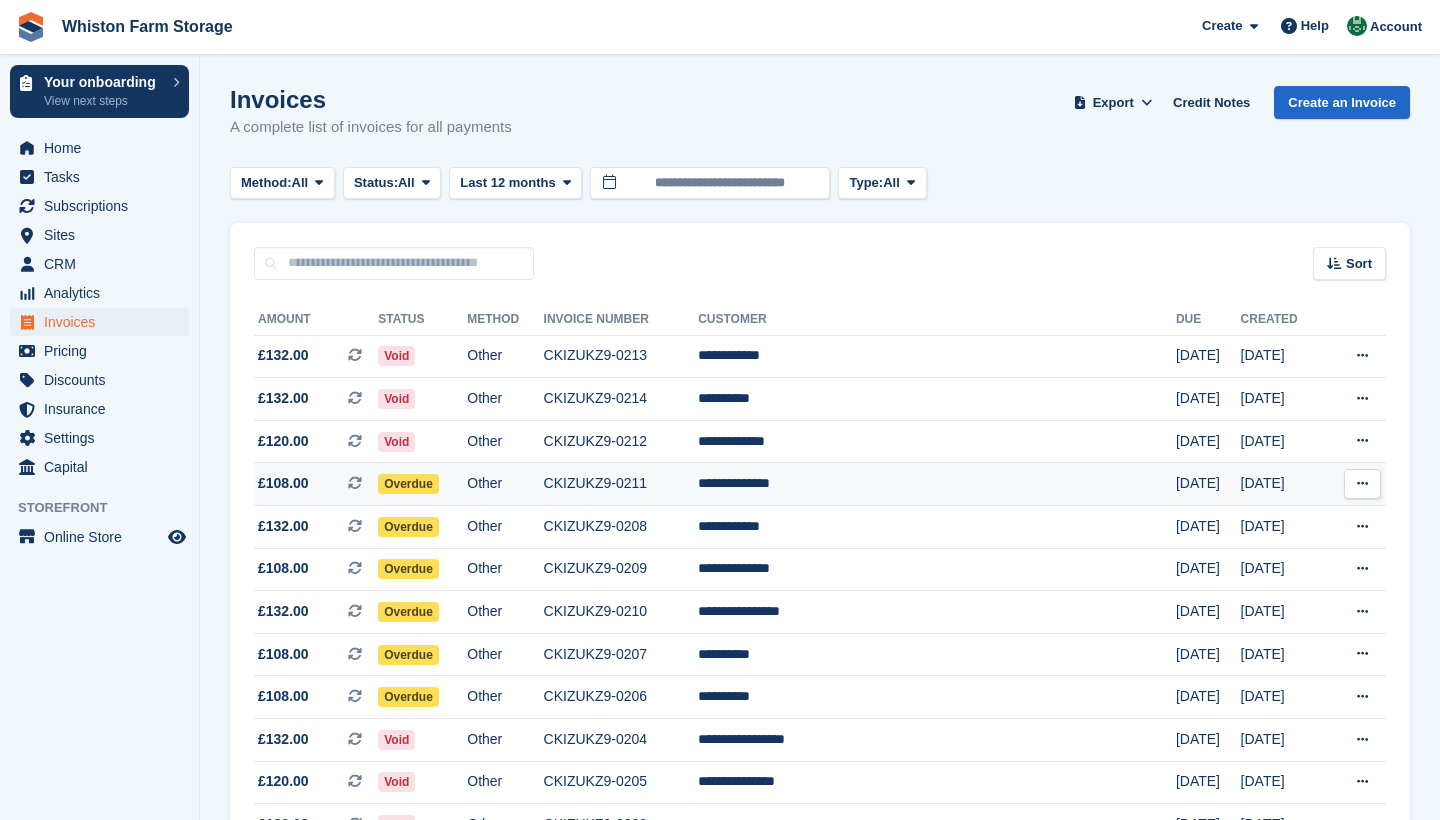 click on "Overdue" at bounding box center (408, 484) 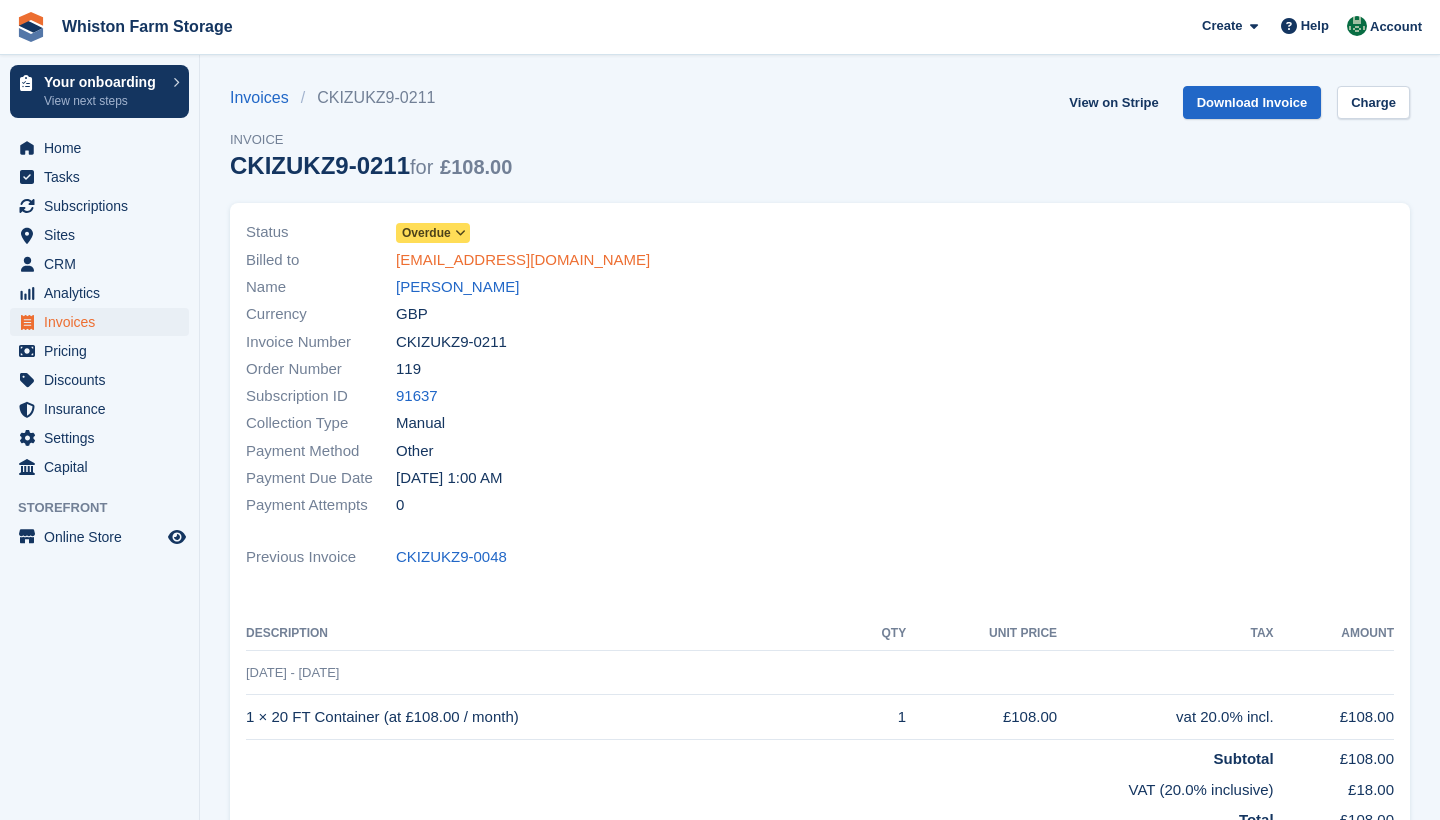 scroll, scrollTop: 0, scrollLeft: 0, axis: both 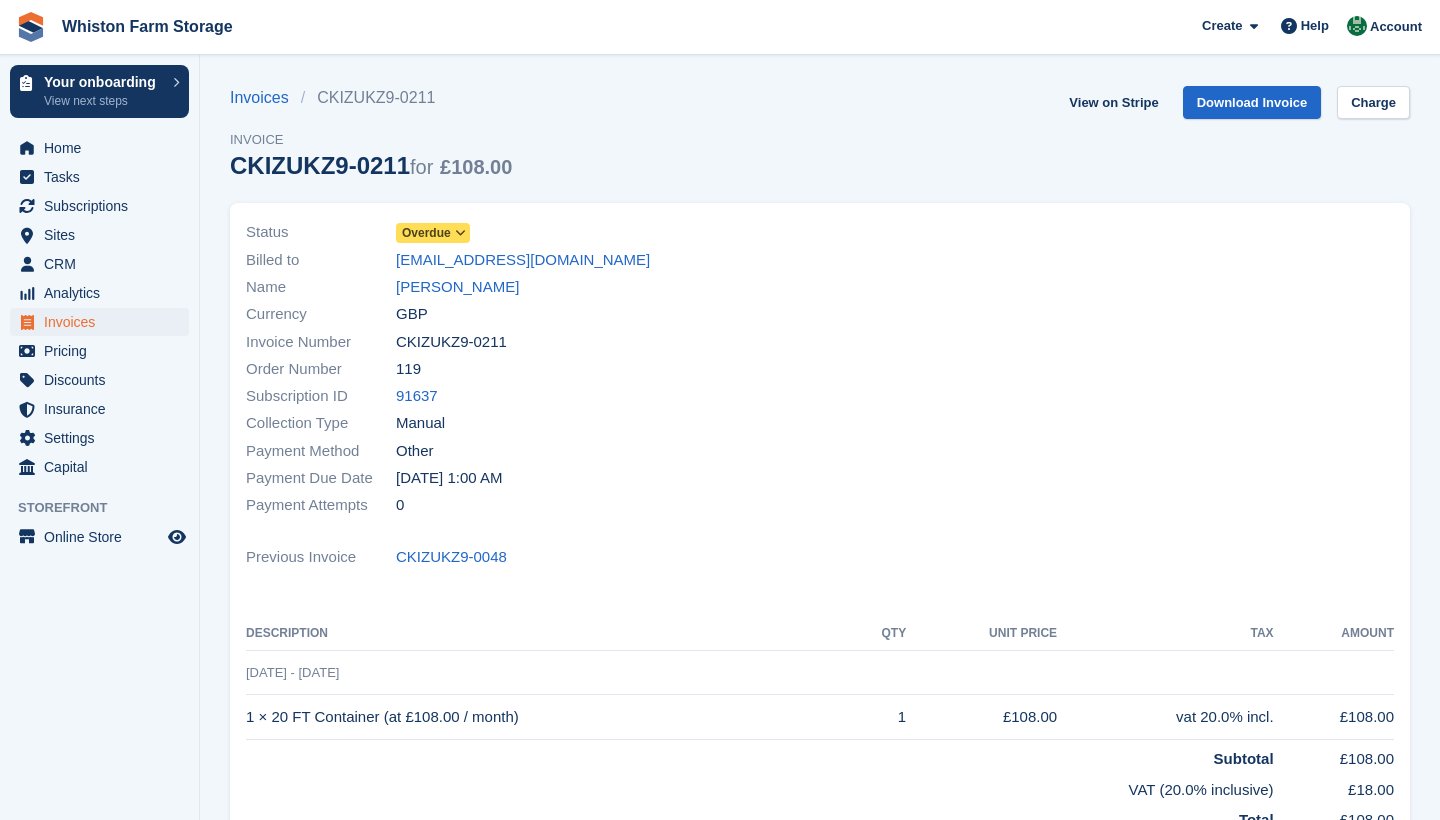 click on "Overdue" at bounding box center [426, 233] 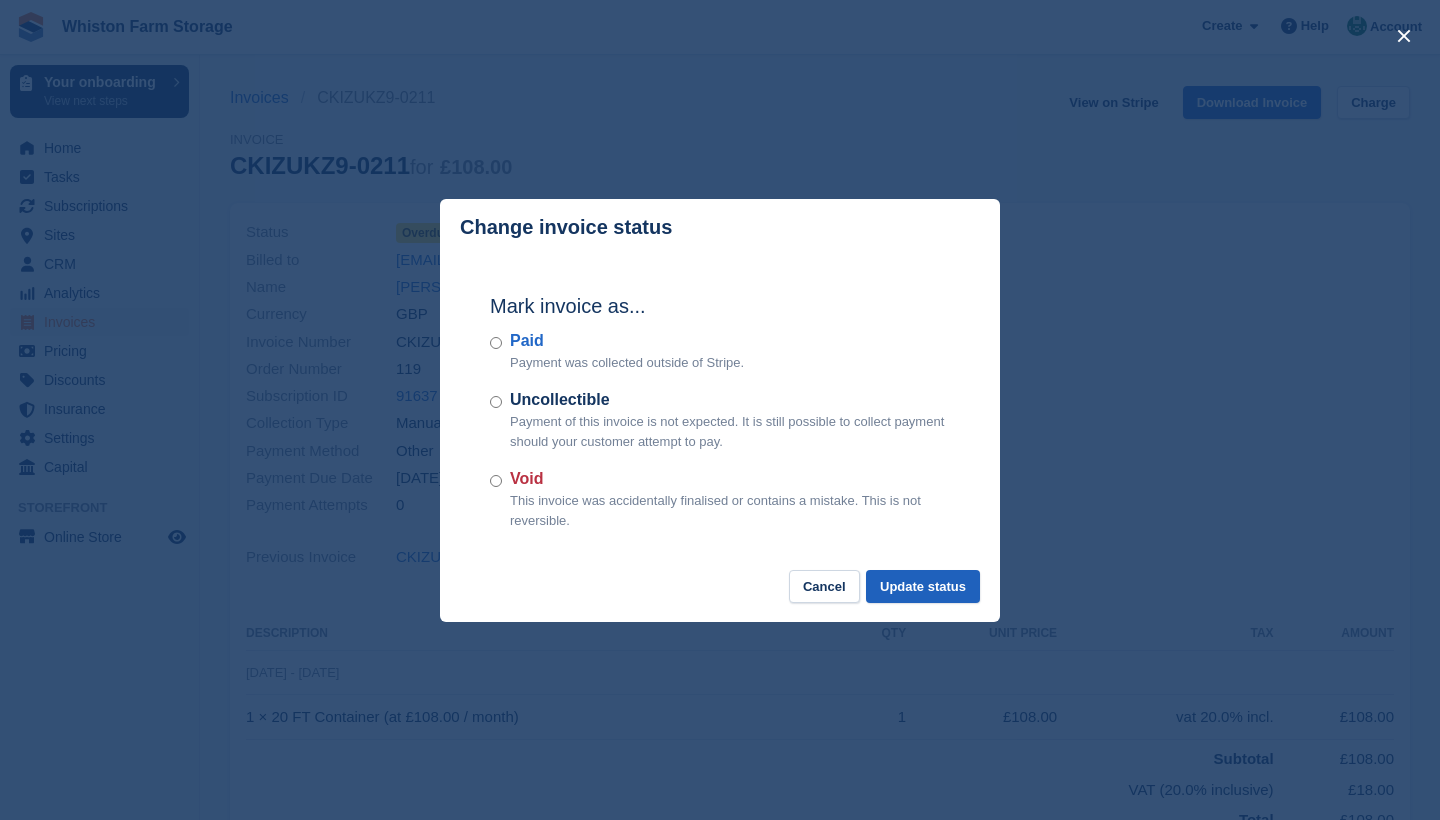 click on "Update status" at bounding box center [923, 586] 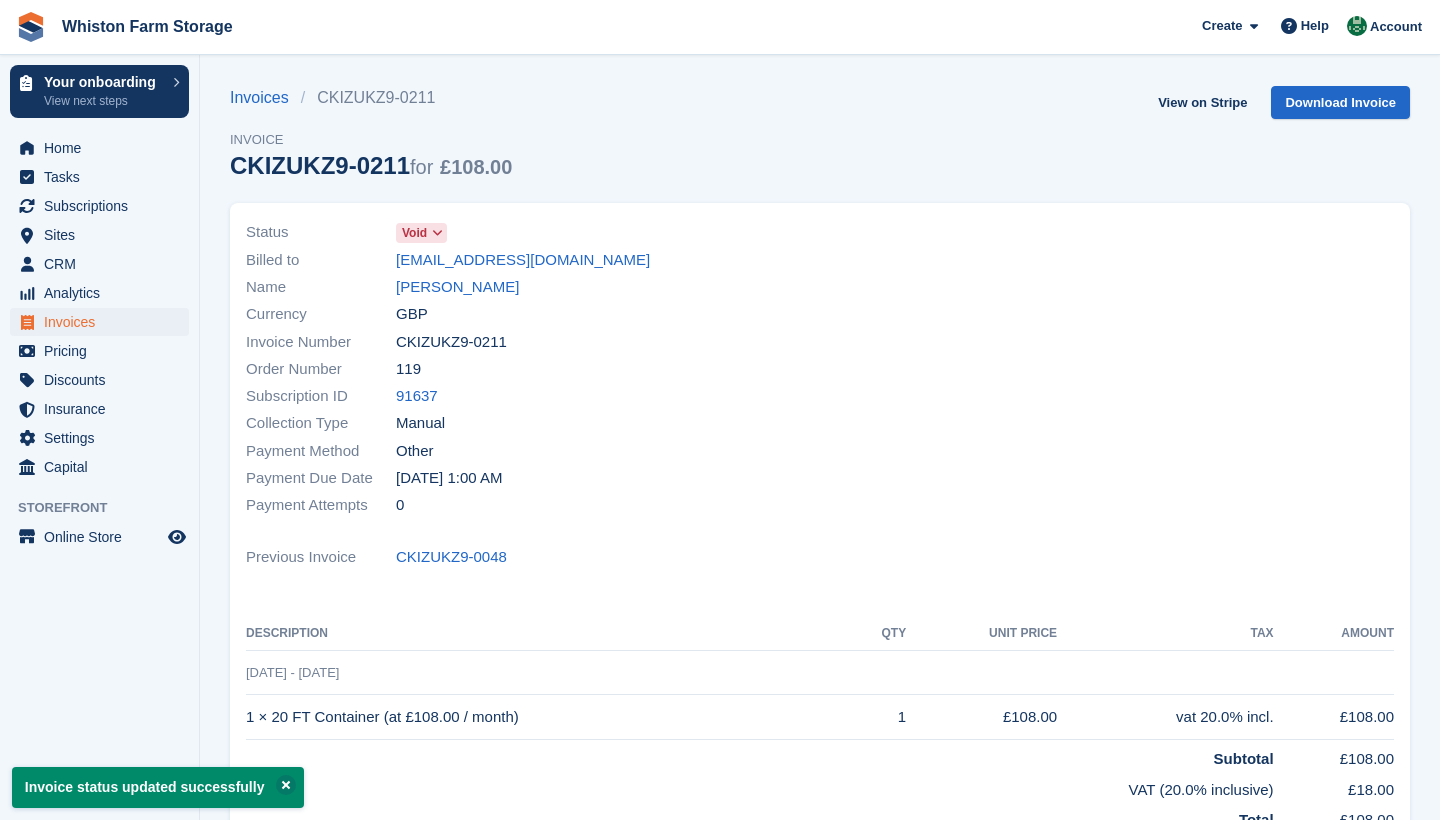 click on "Invoices" at bounding box center [104, 322] 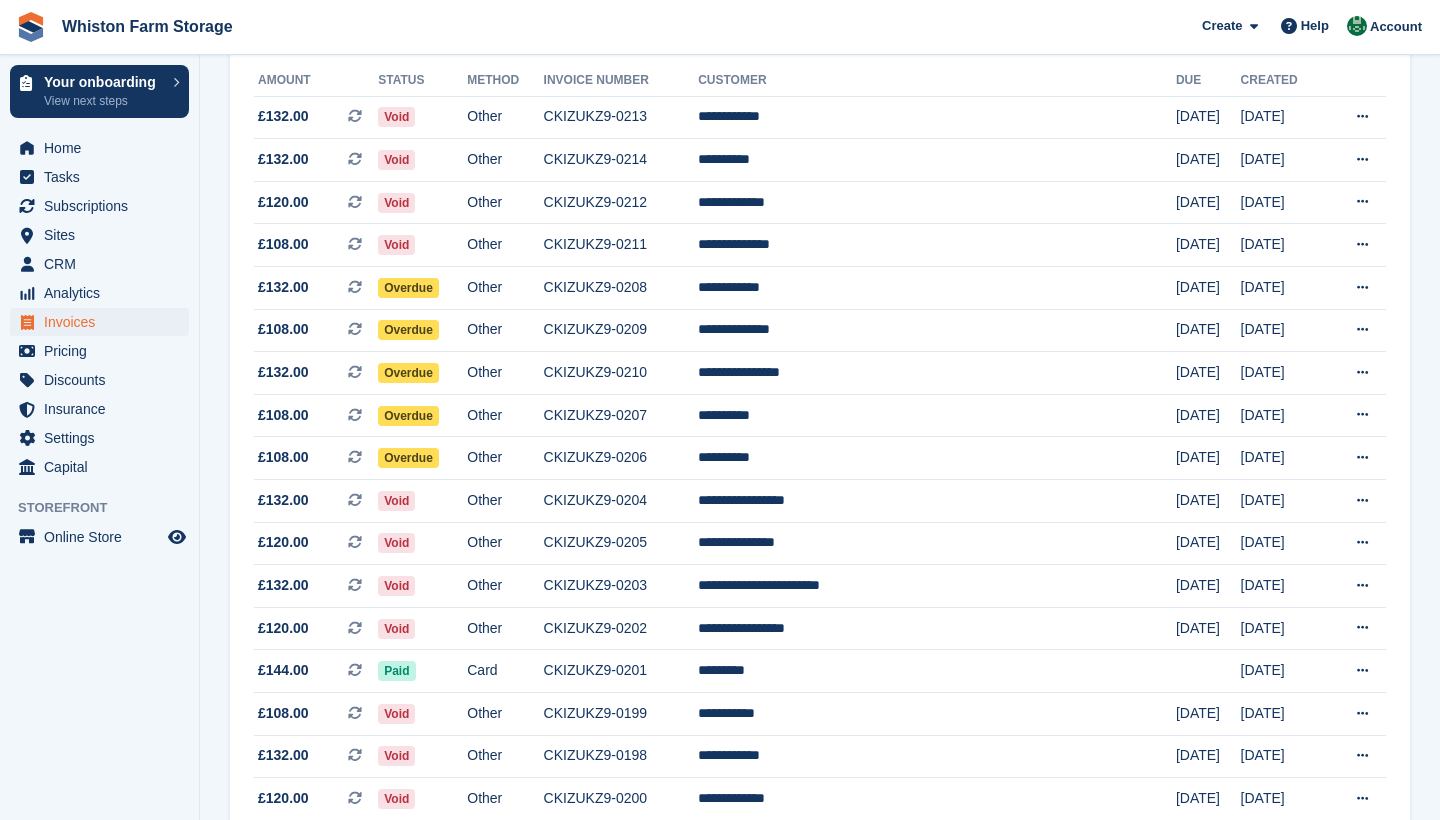 scroll, scrollTop: 245, scrollLeft: 0, axis: vertical 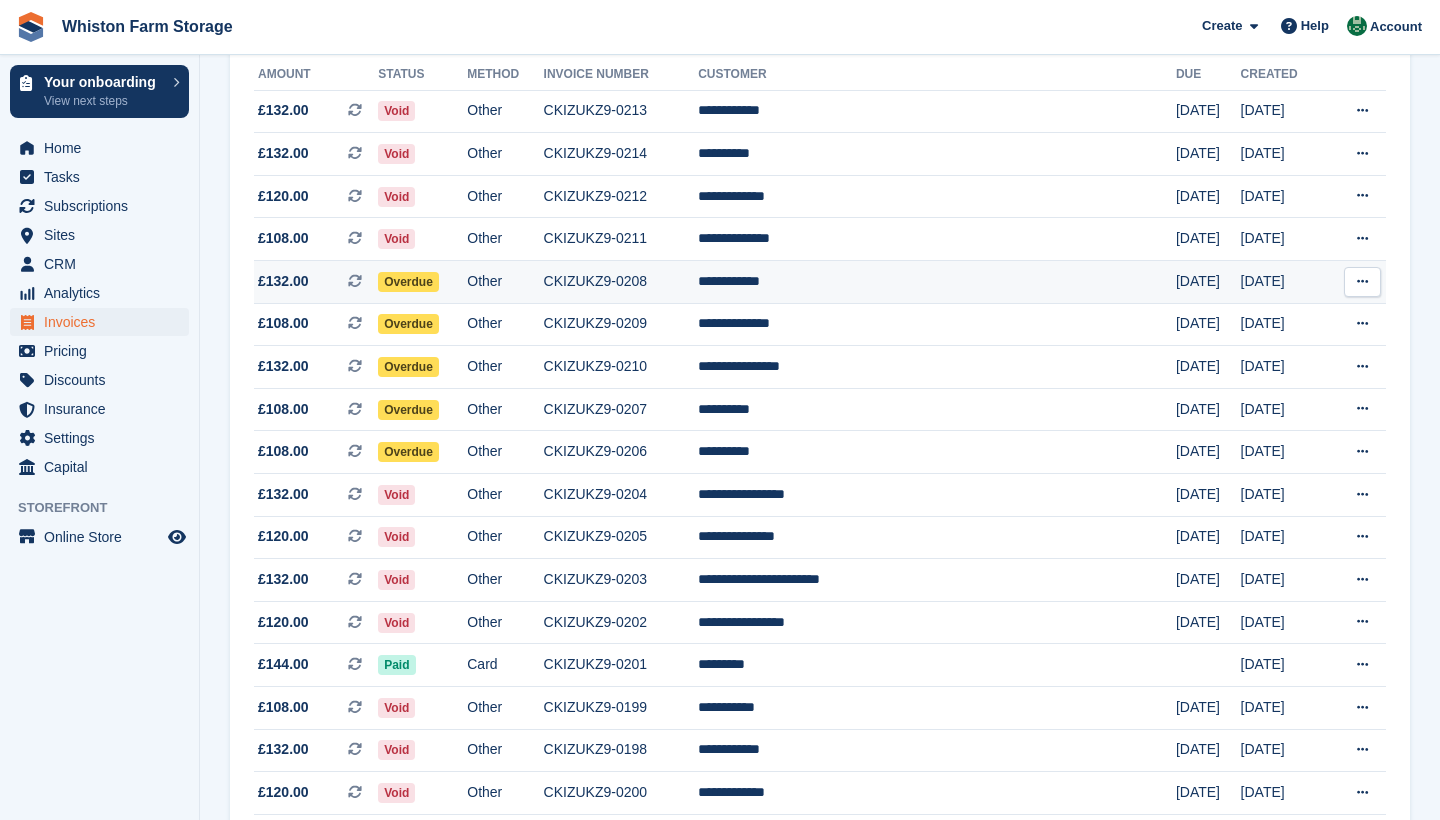 click on "Overdue" at bounding box center [422, 282] 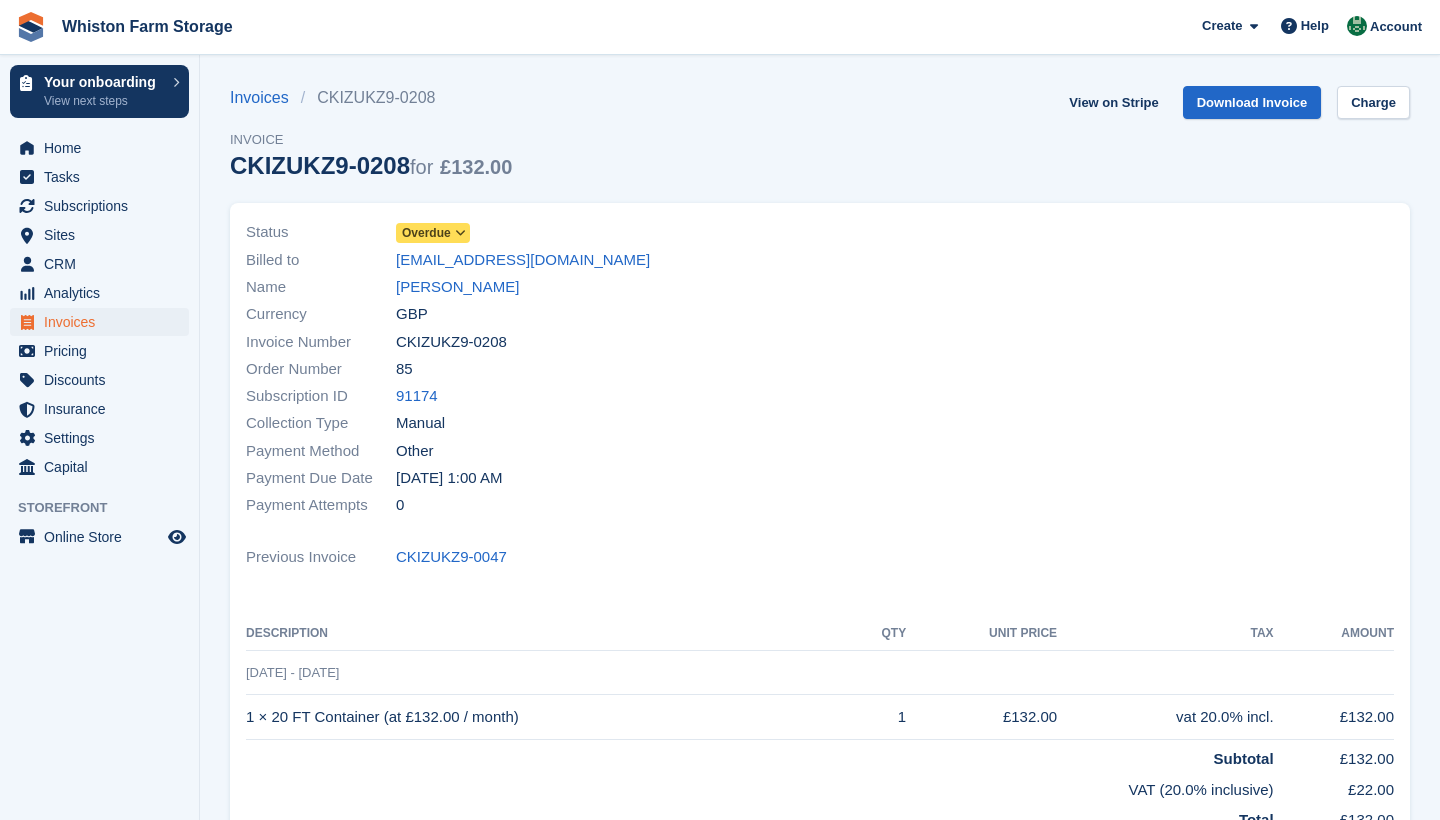 scroll, scrollTop: 0, scrollLeft: 0, axis: both 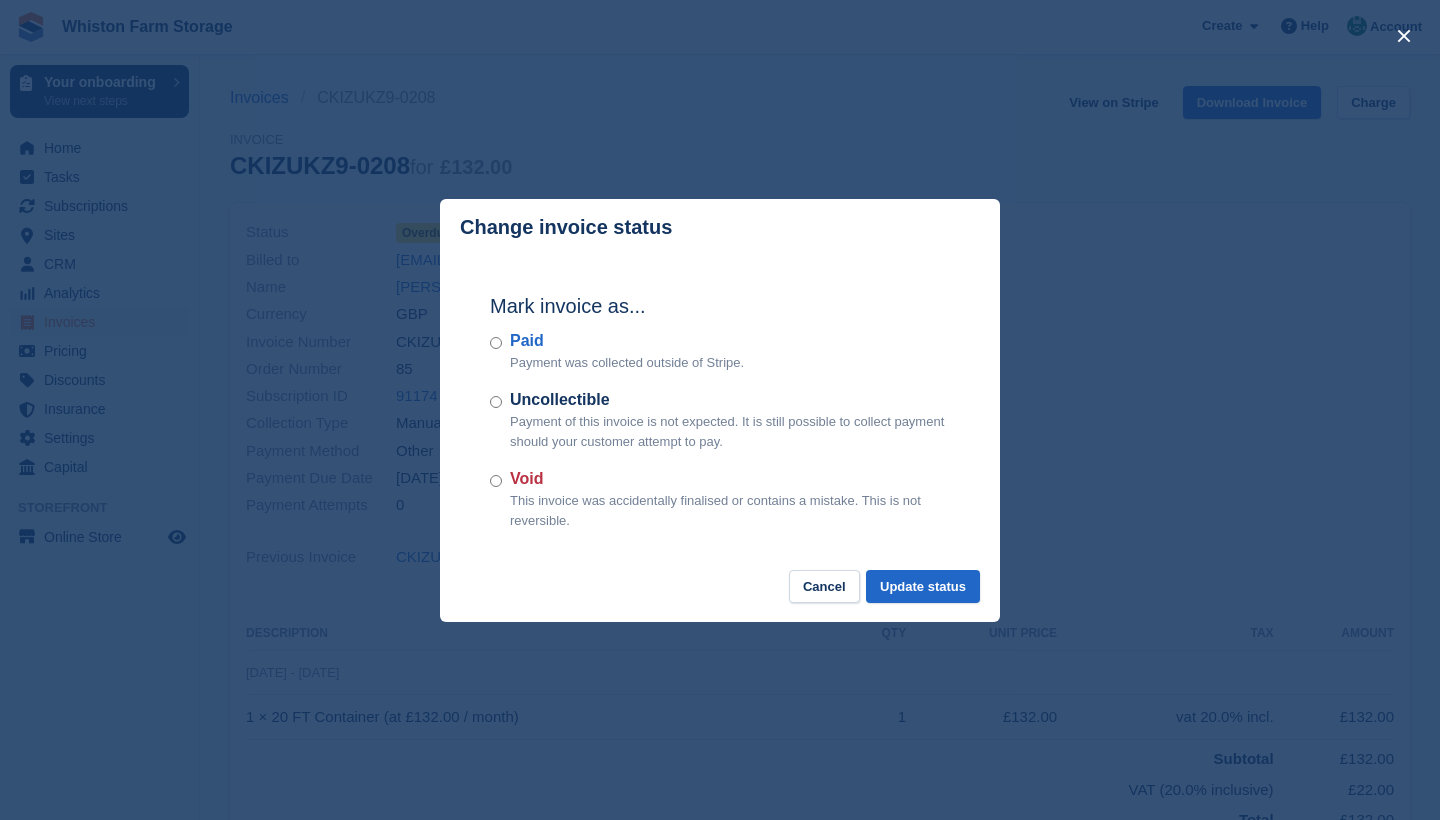 click on "Void
This invoice was accidentally finalised or contains a mistake. This is not reversible." at bounding box center (720, 498) 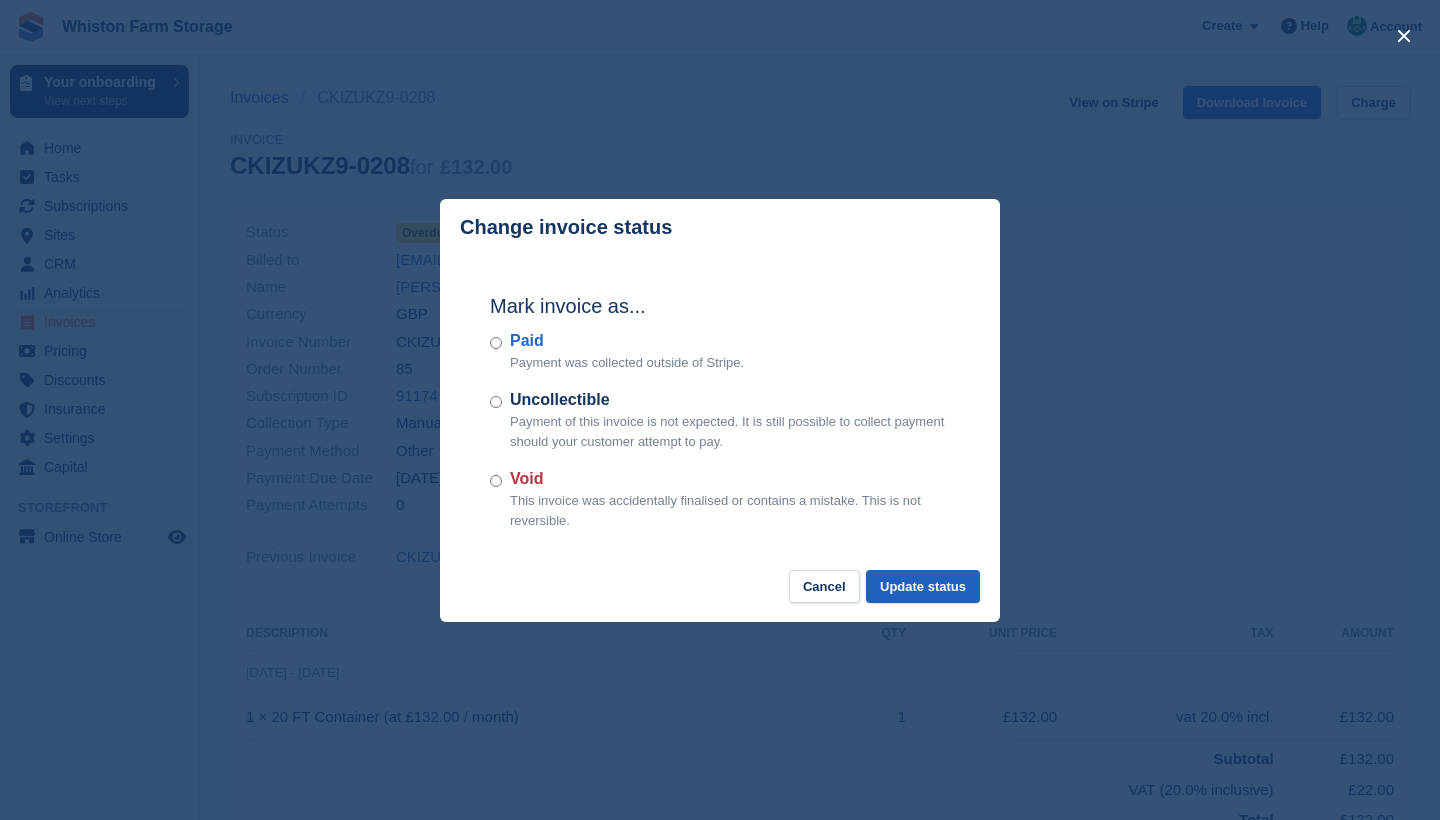 click on "Update status" at bounding box center (923, 586) 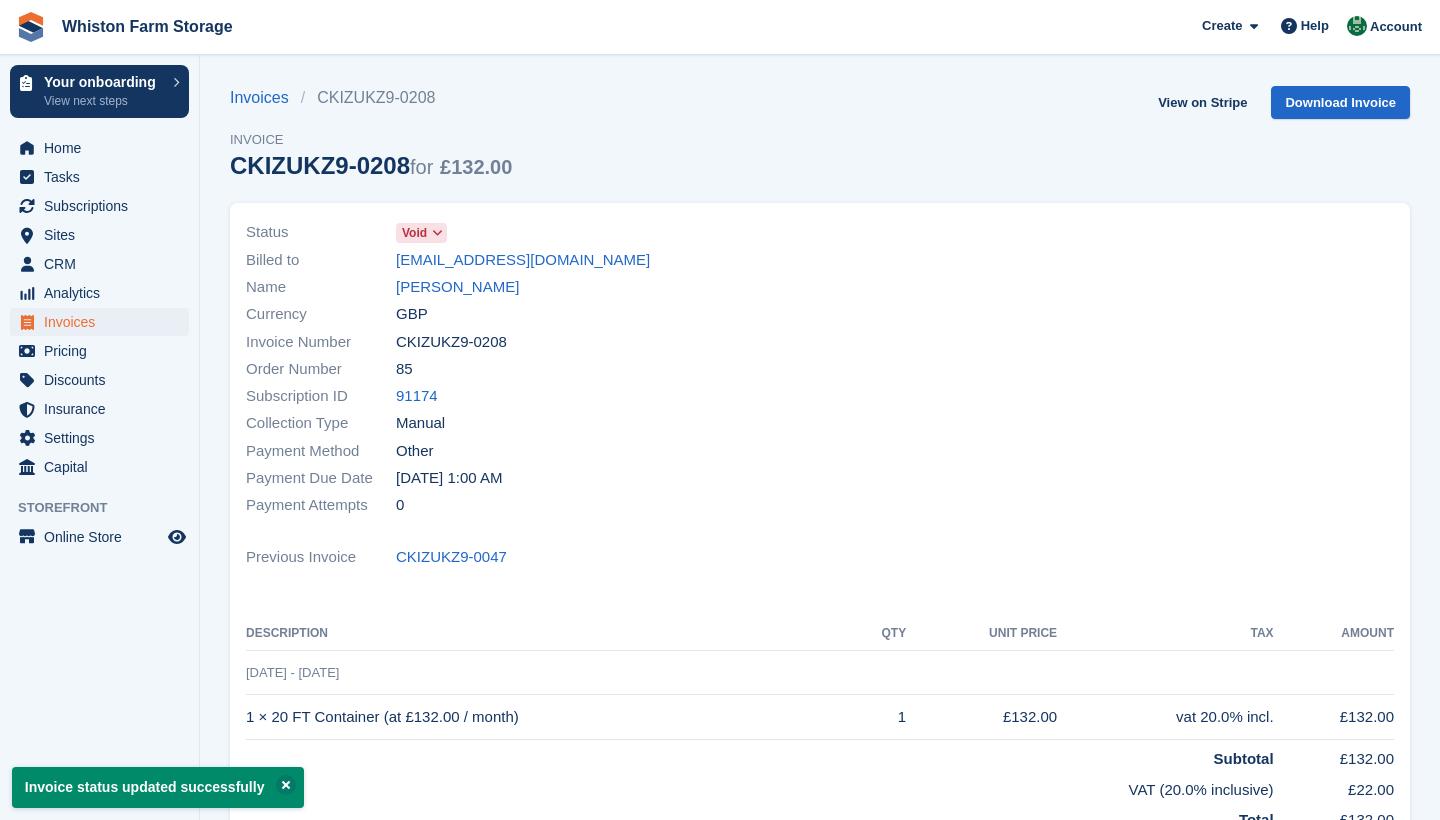 click on "Invoices" at bounding box center (104, 322) 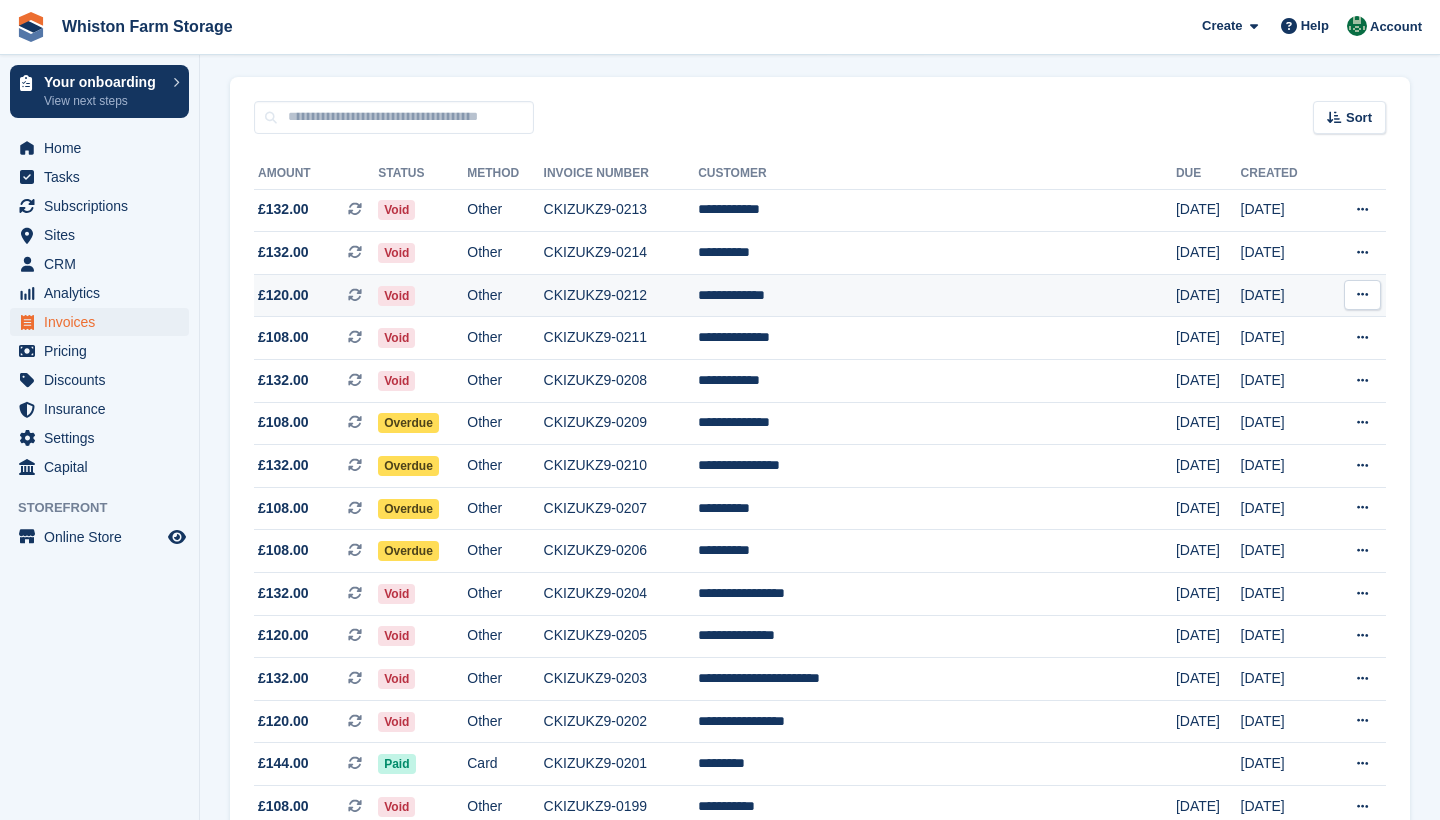 scroll, scrollTop: 159, scrollLeft: 0, axis: vertical 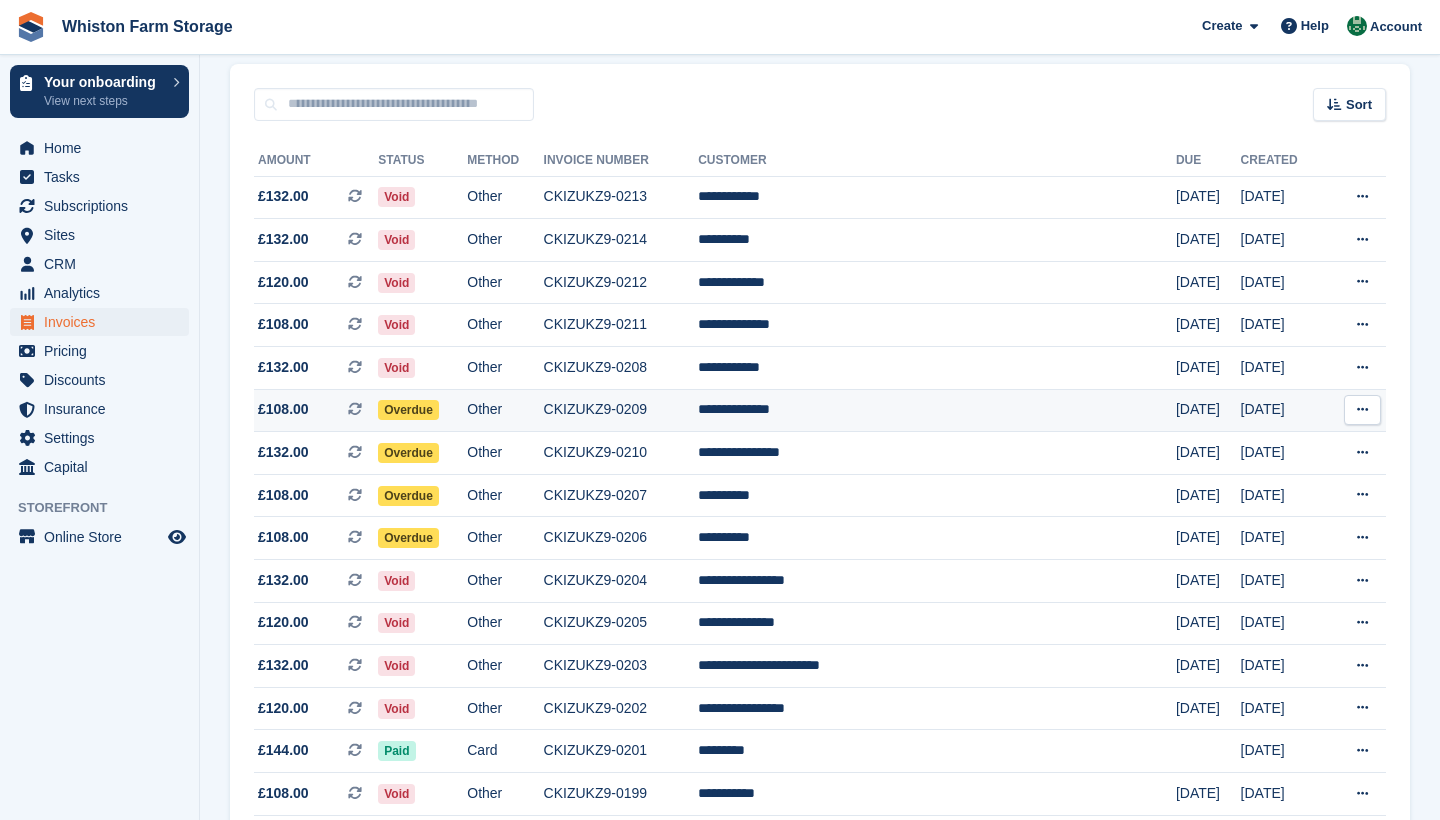 click on "Overdue" at bounding box center [408, 410] 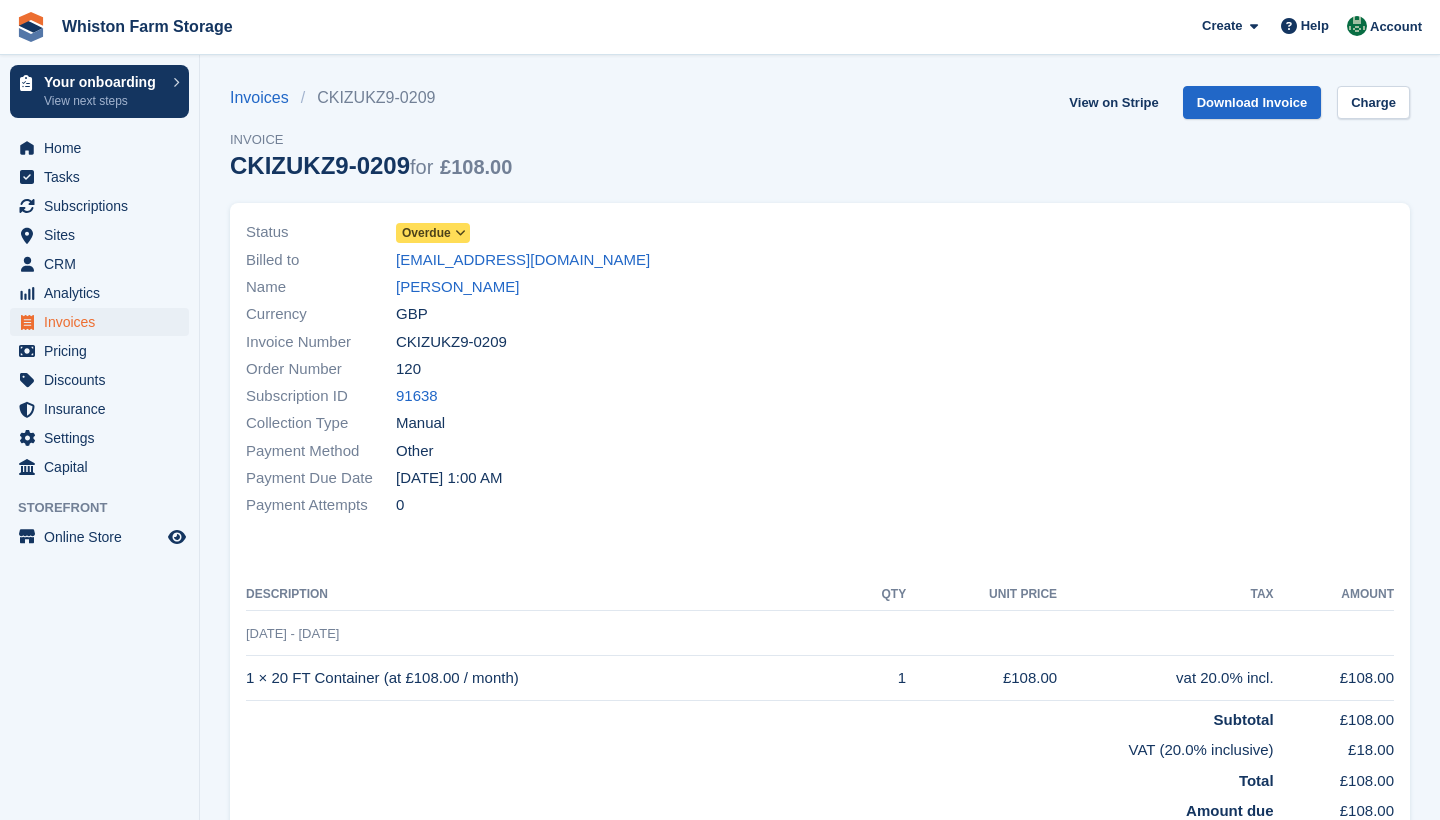 scroll, scrollTop: 0, scrollLeft: 0, axis: both 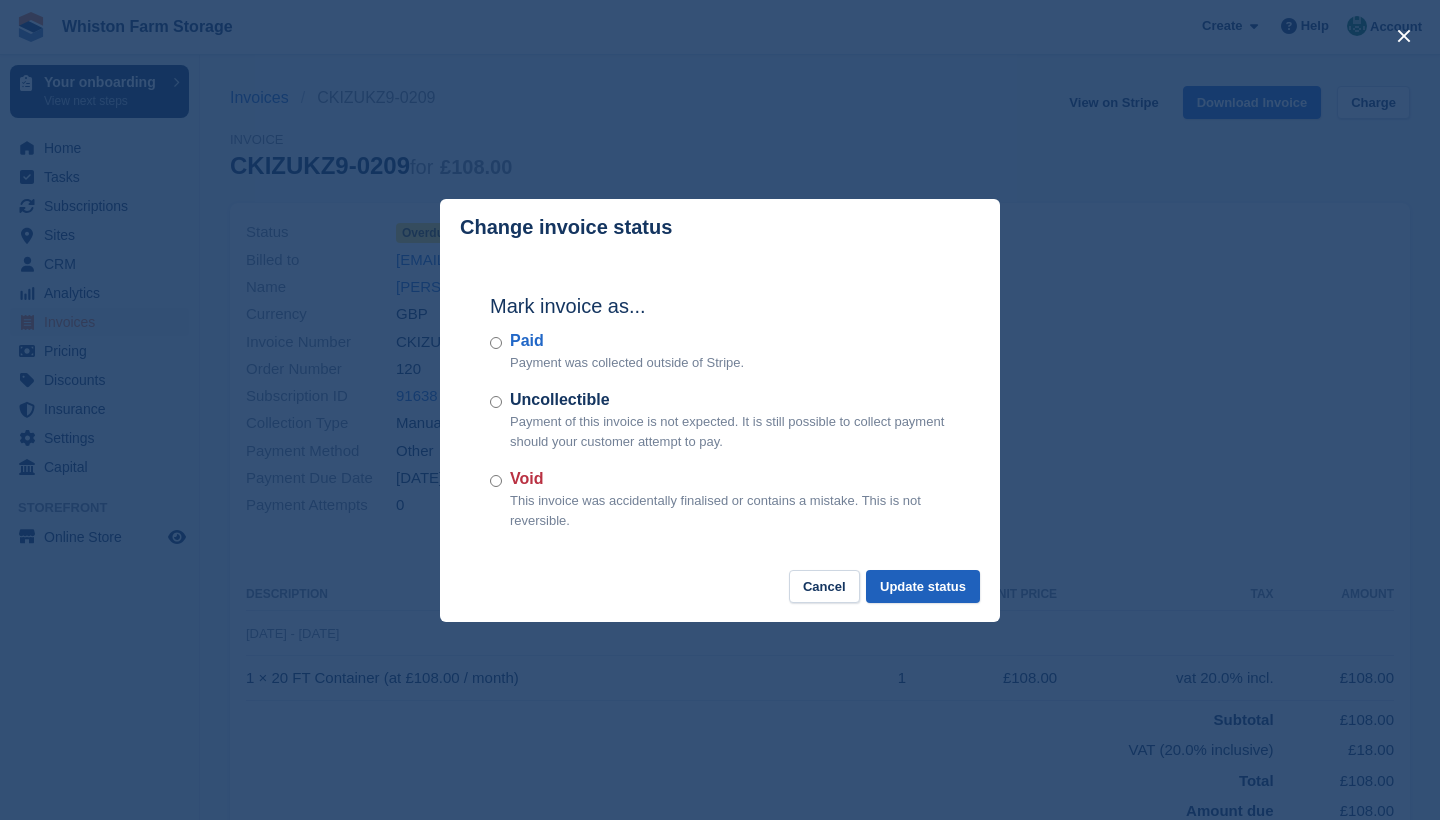 click on "Update status" at bounding box center [923, 586] 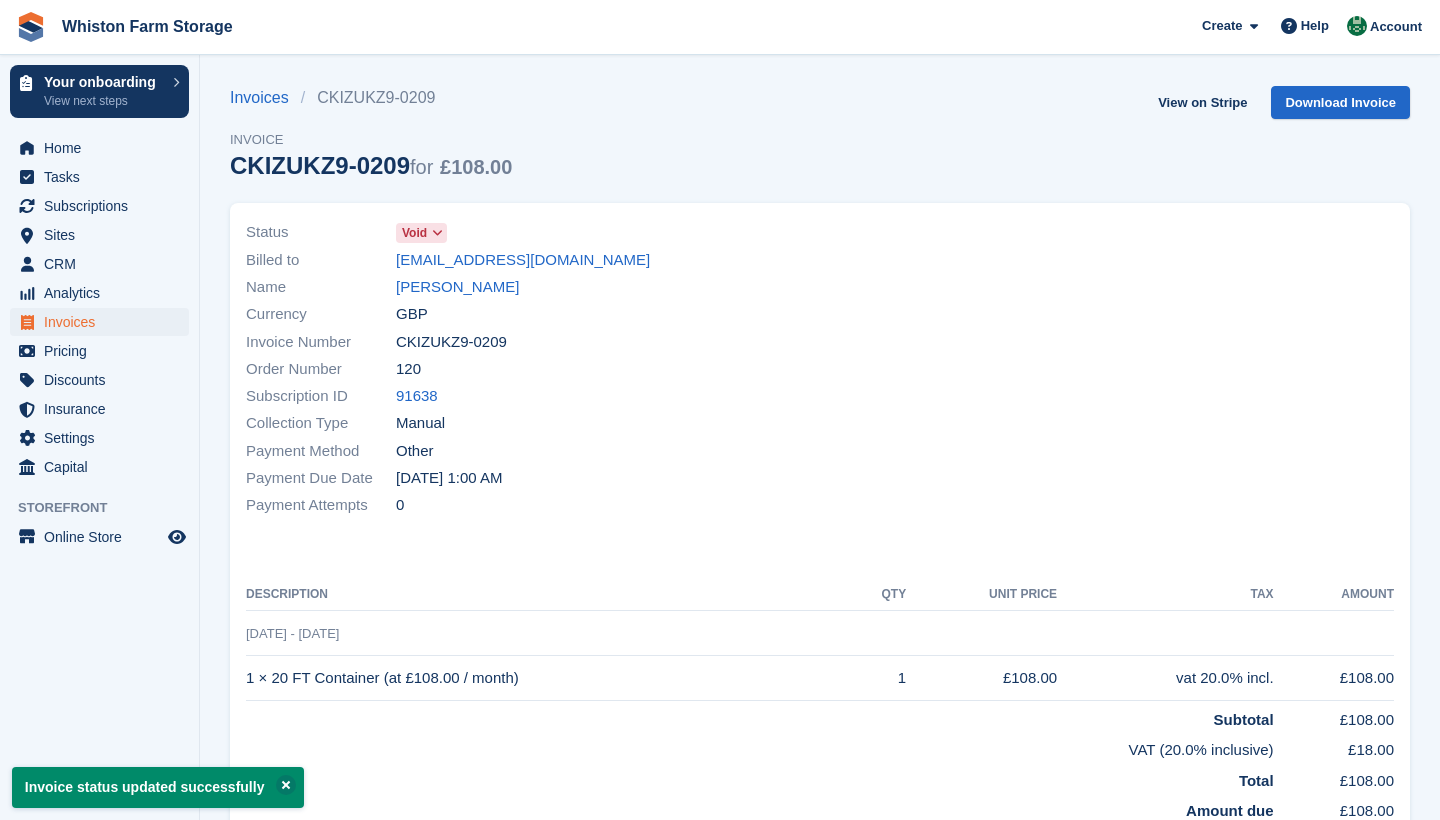 click on "Invoices" at bounding box center (104, 322) 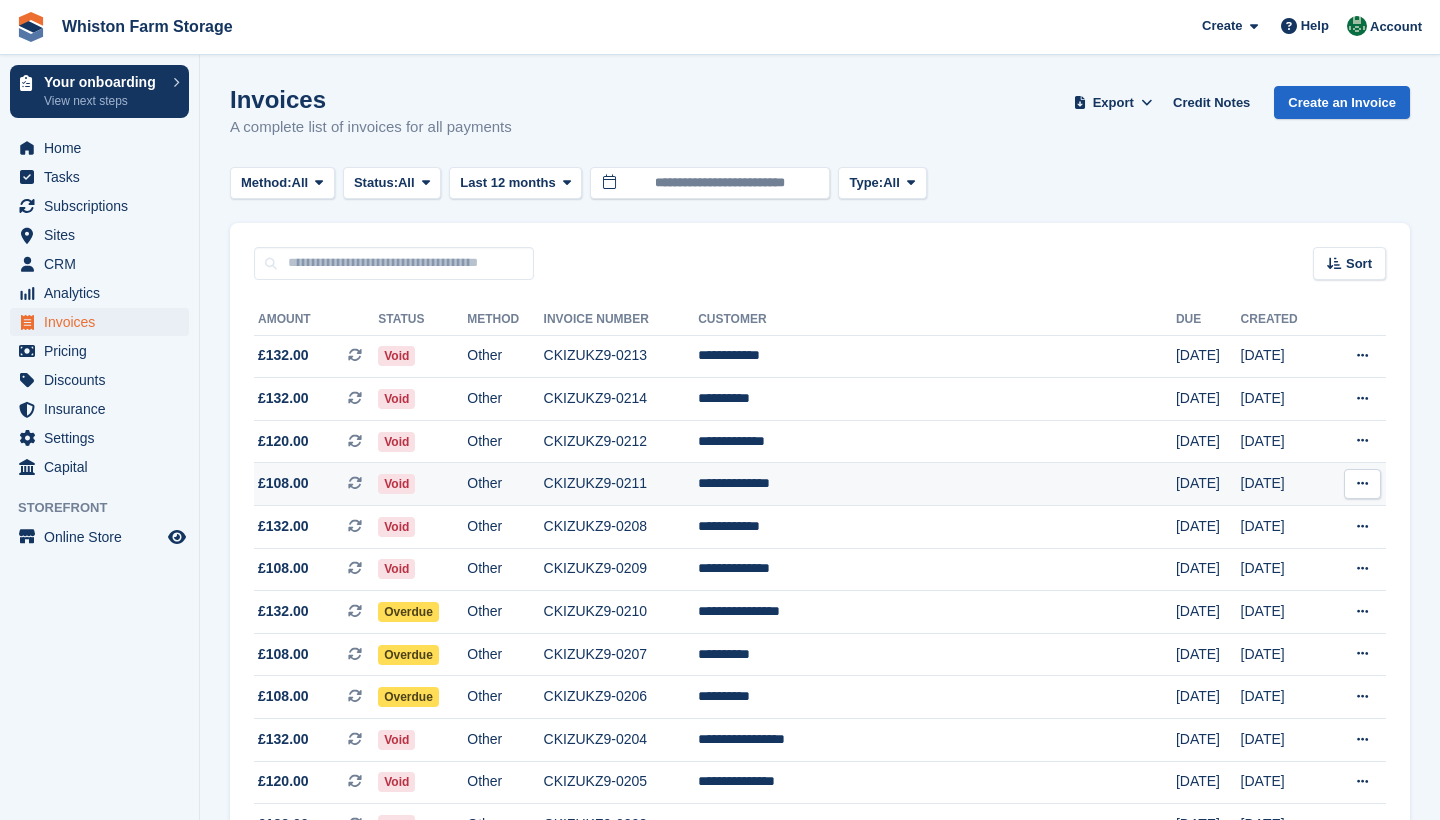 scroll, scrollTop: 247, scrollLeft: 0, axis: vertical 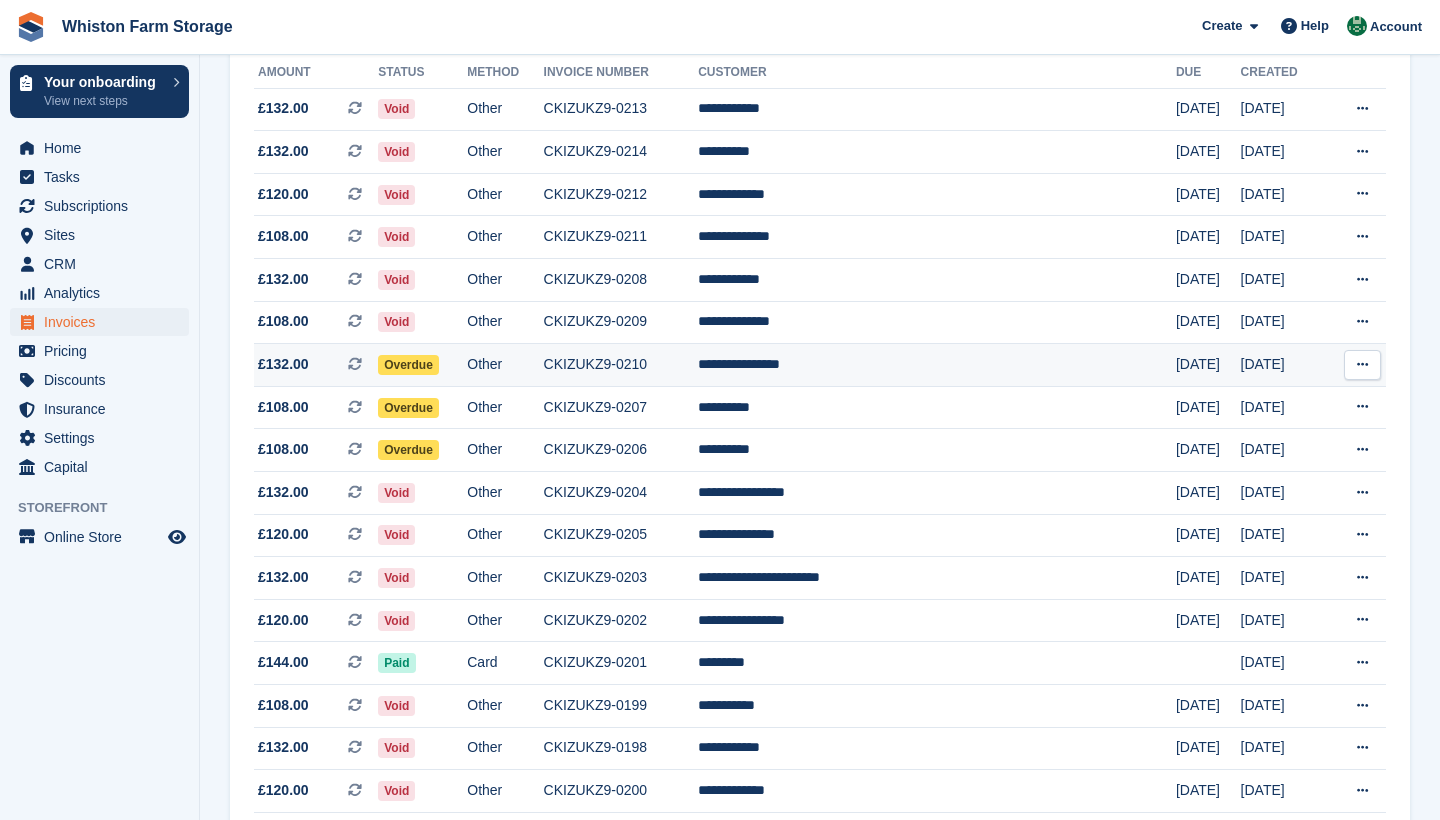 click on "Overdue" at bounding box center [422, 365] 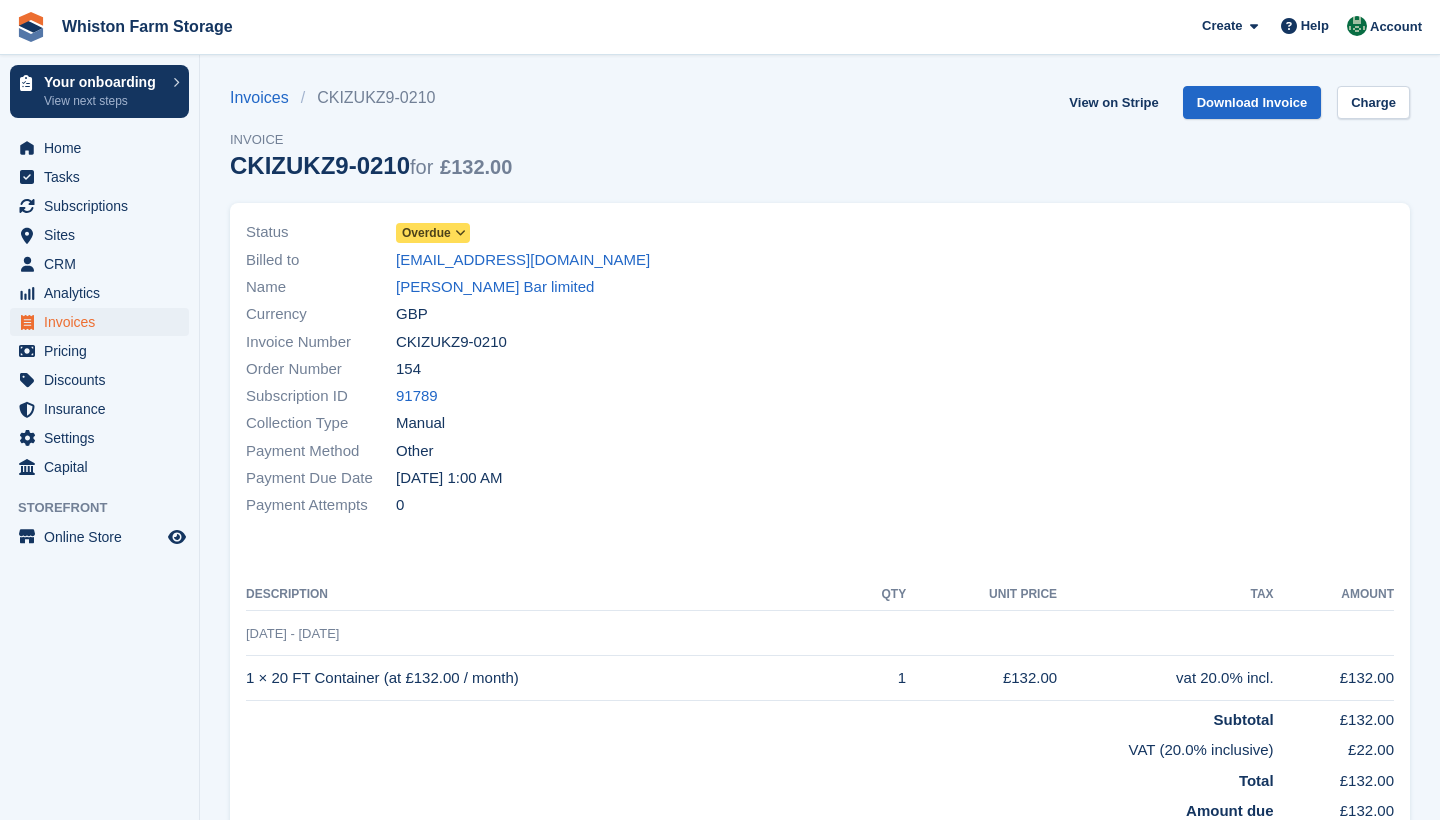 scroll, scrollTop: 0, scrollLeft: 0, axis: both 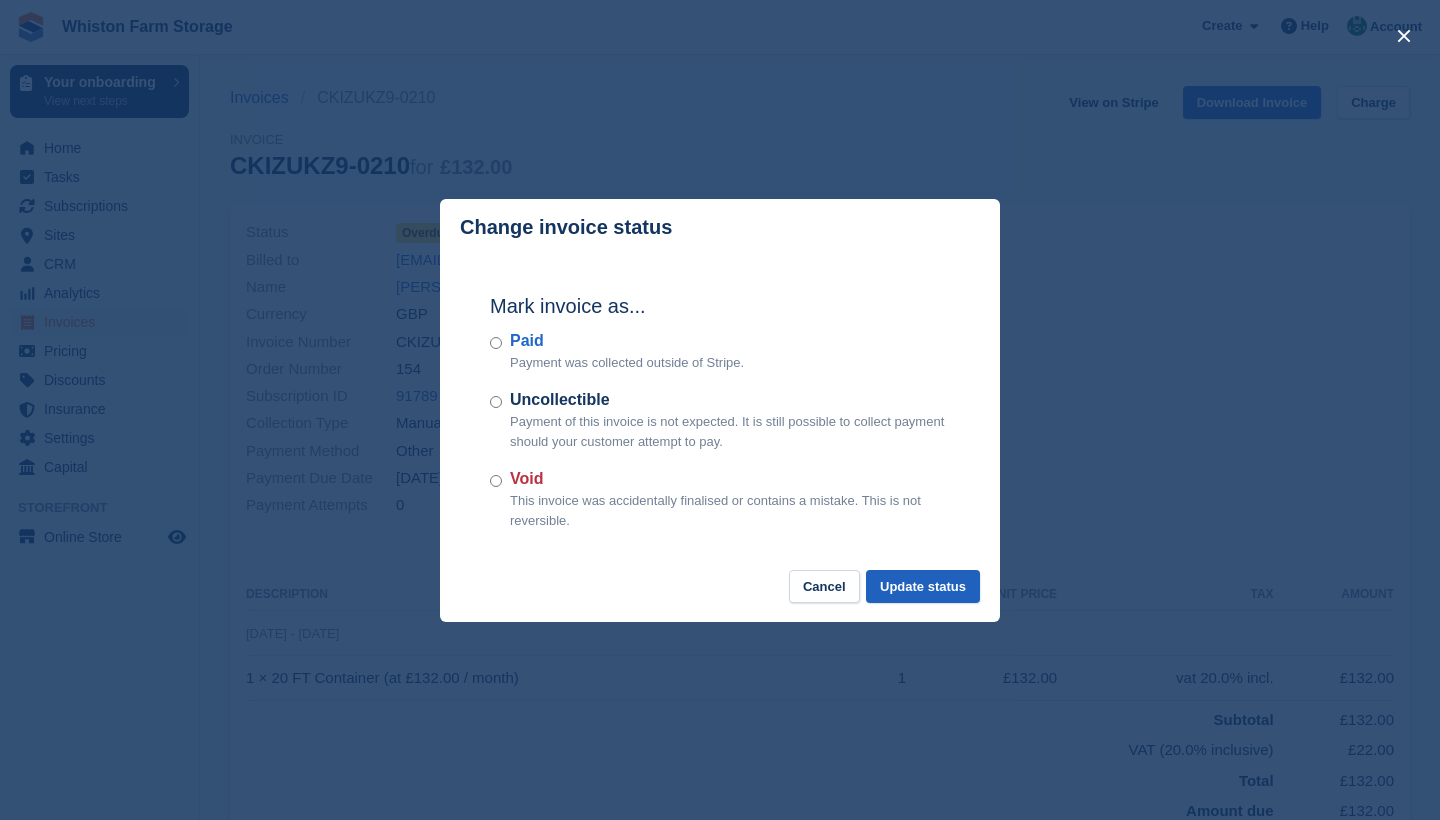 click on "Update status" at bounding box center [923, 586] 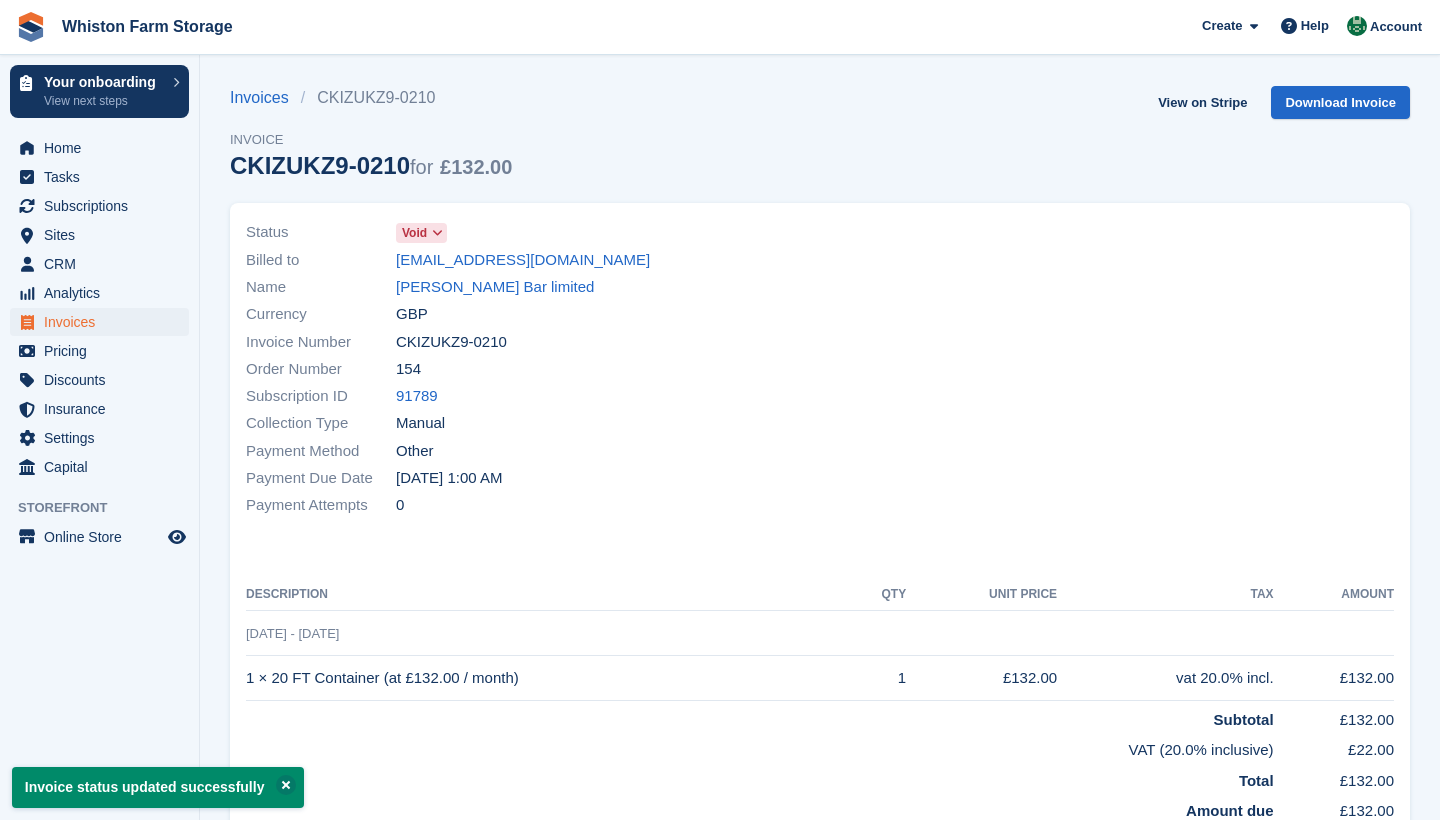 click on "Invoices" at bounding box center (104, 322) 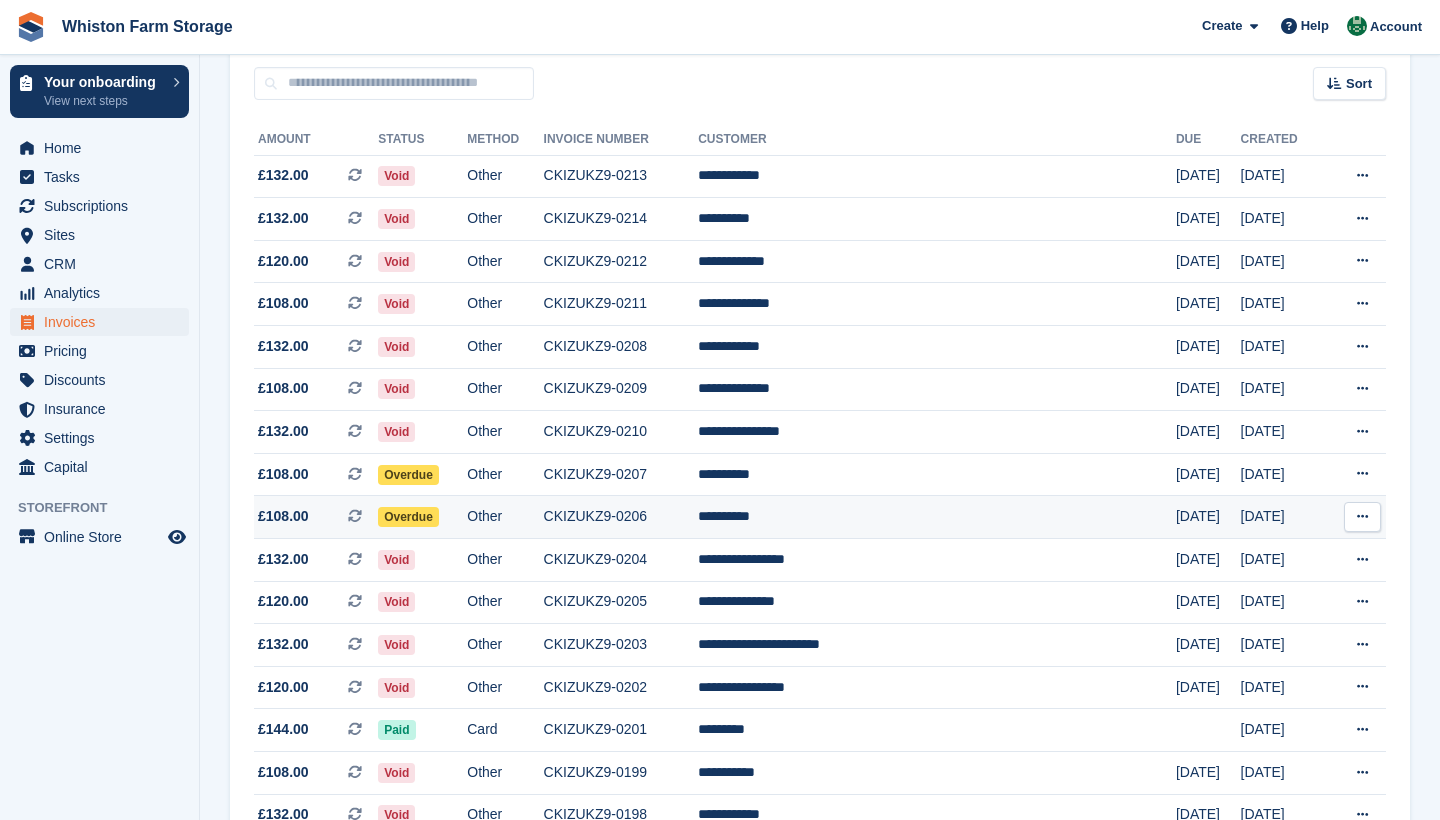 scroll, scrollTop: 186, scrollLeft: 0, axis: vertical 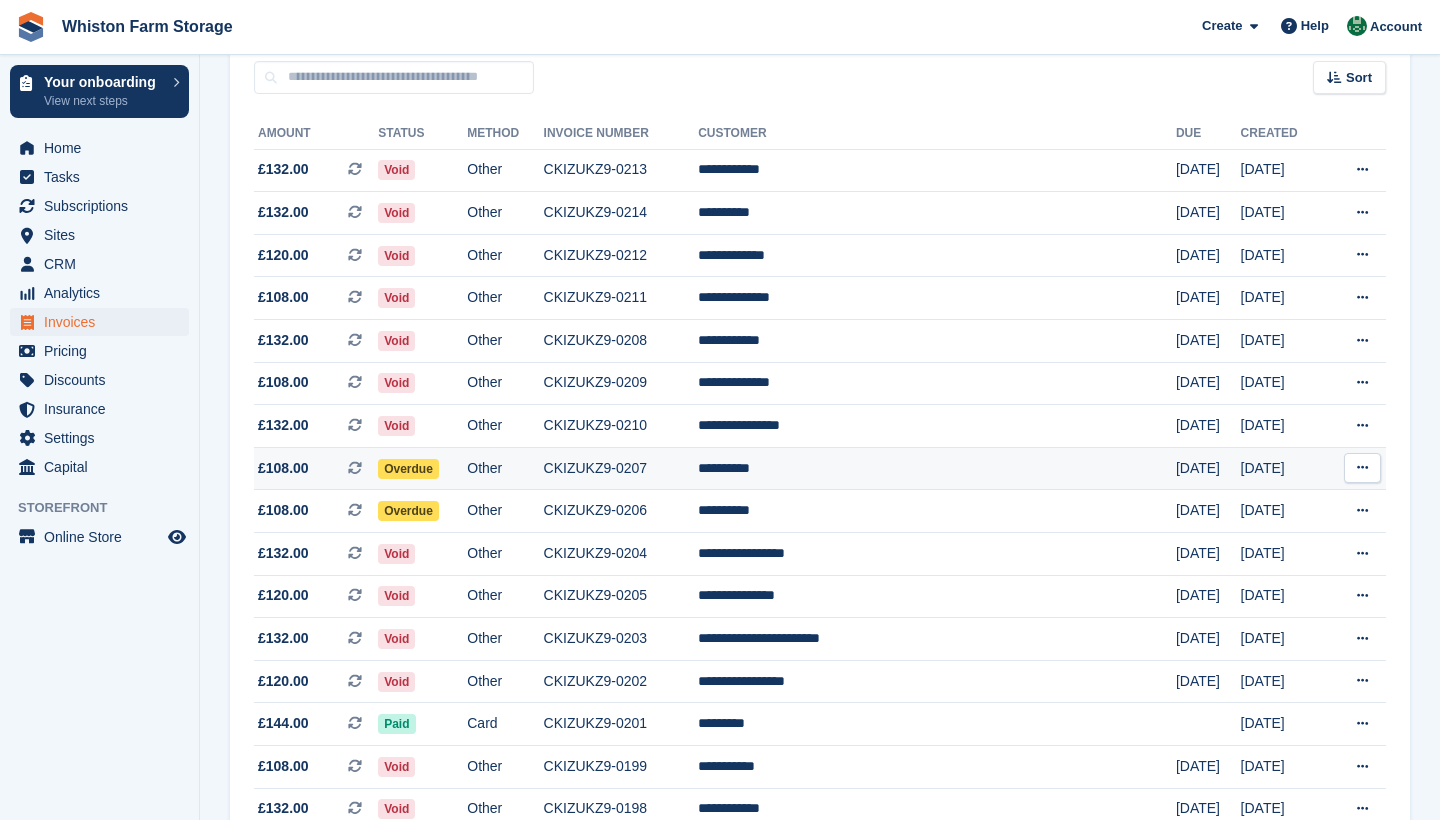 click on "Overdue" at bounding box center (408, 469) 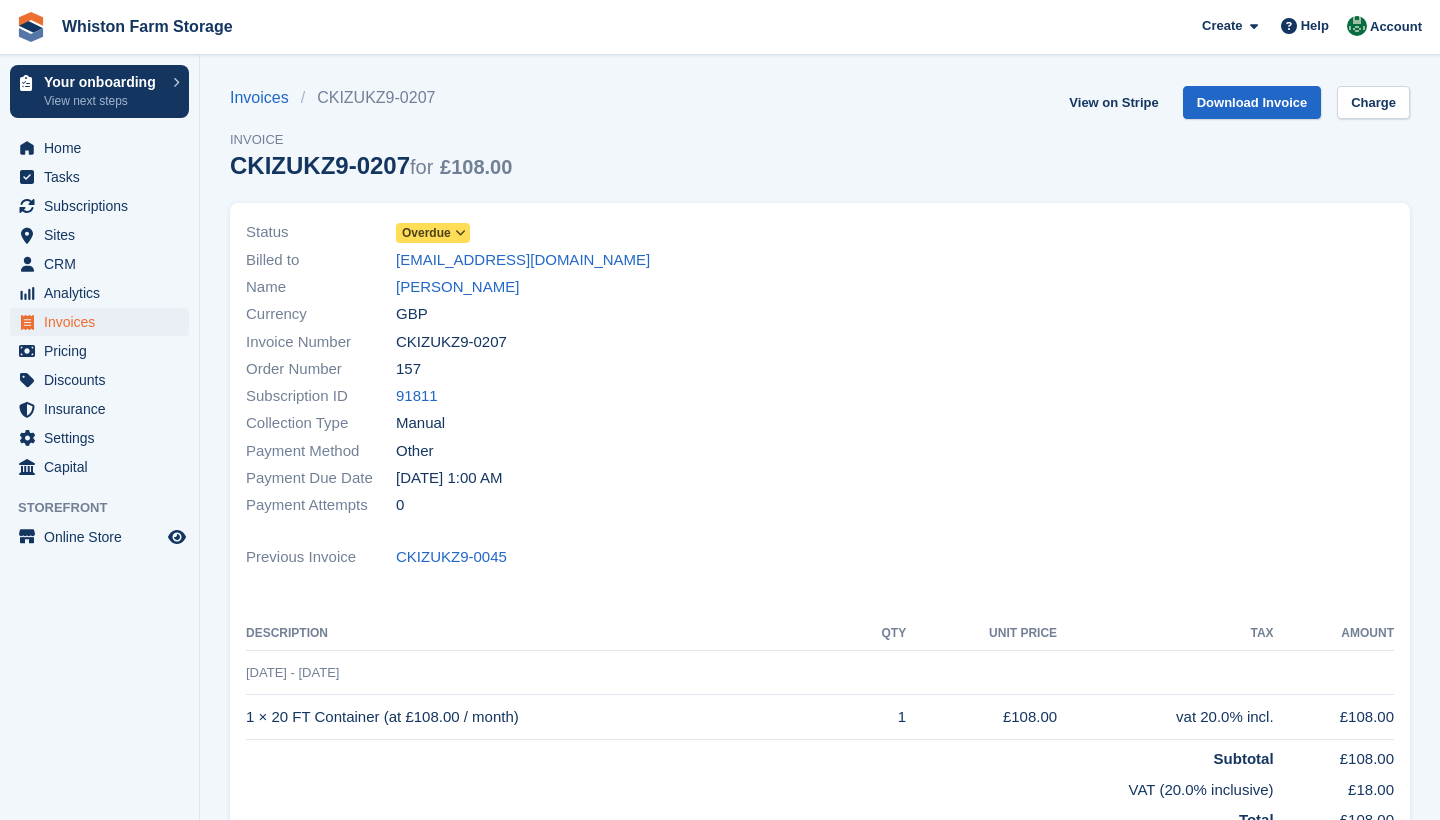 scroll, scrollTop: 0, scrollLeft: 0, axis: both 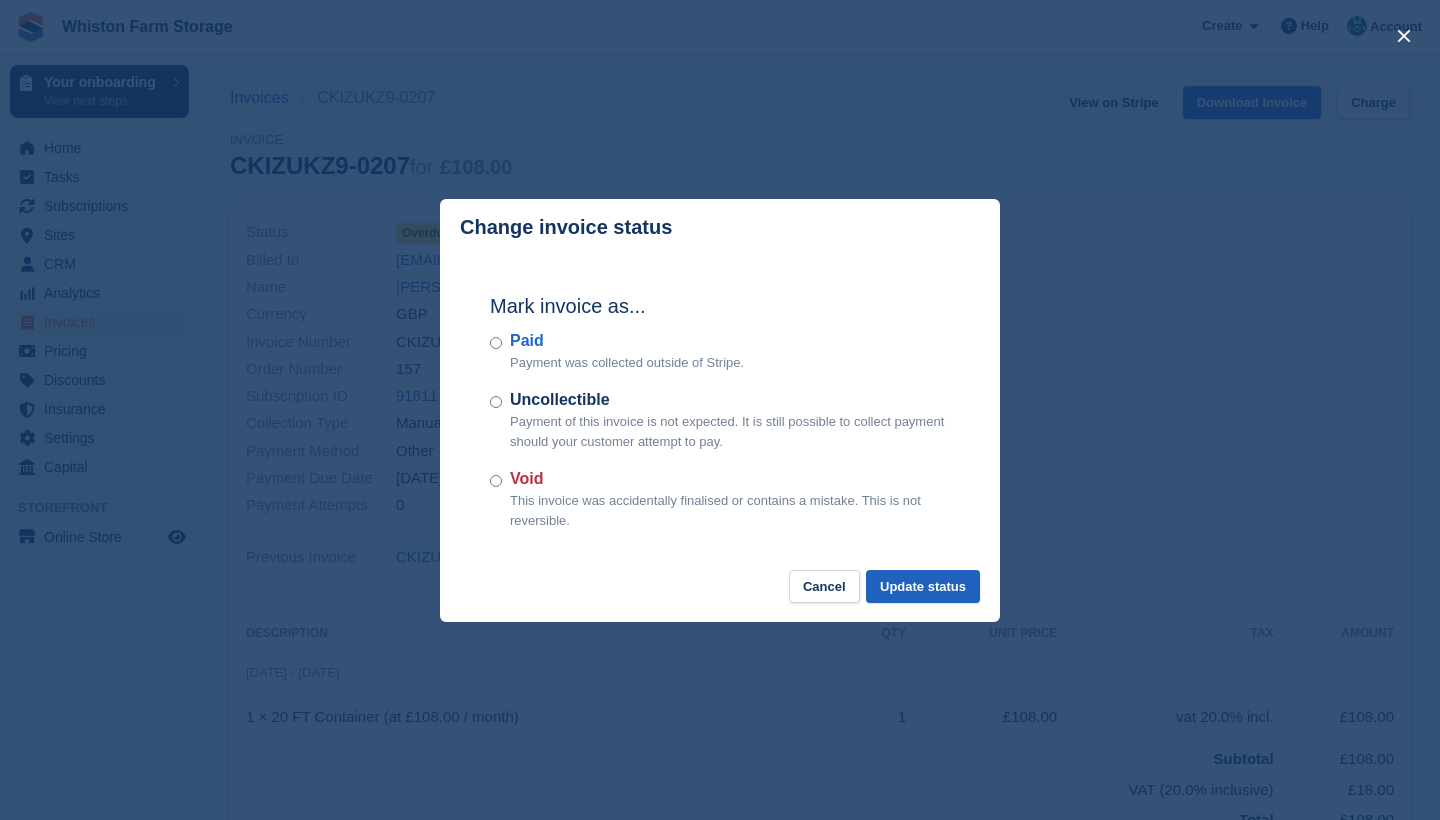 click on "Update status" at bounding box center [923, 586] 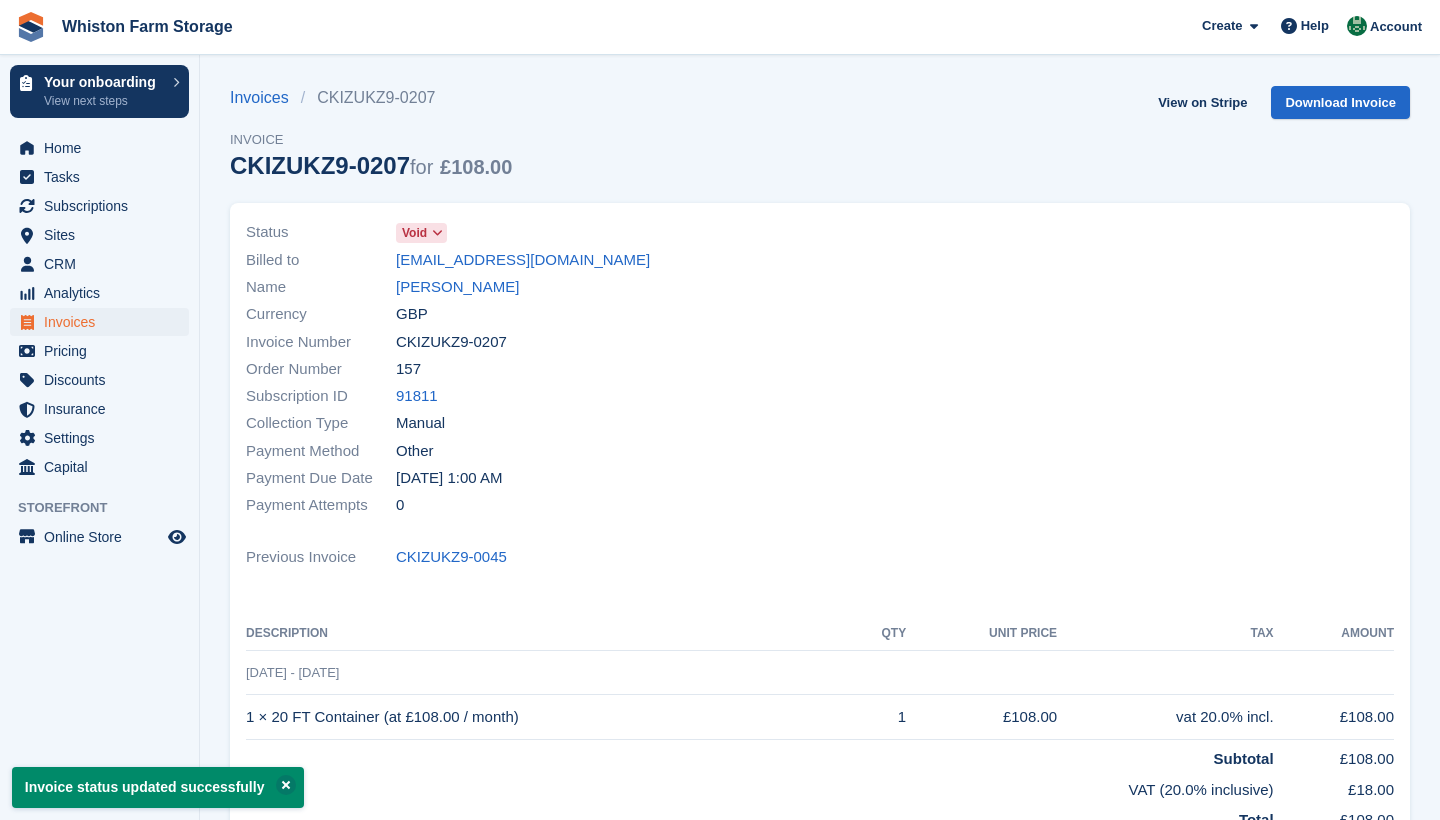 click on "Previous Invoice
CKIZUKZ9-0045" at bounding box center (820, 556) 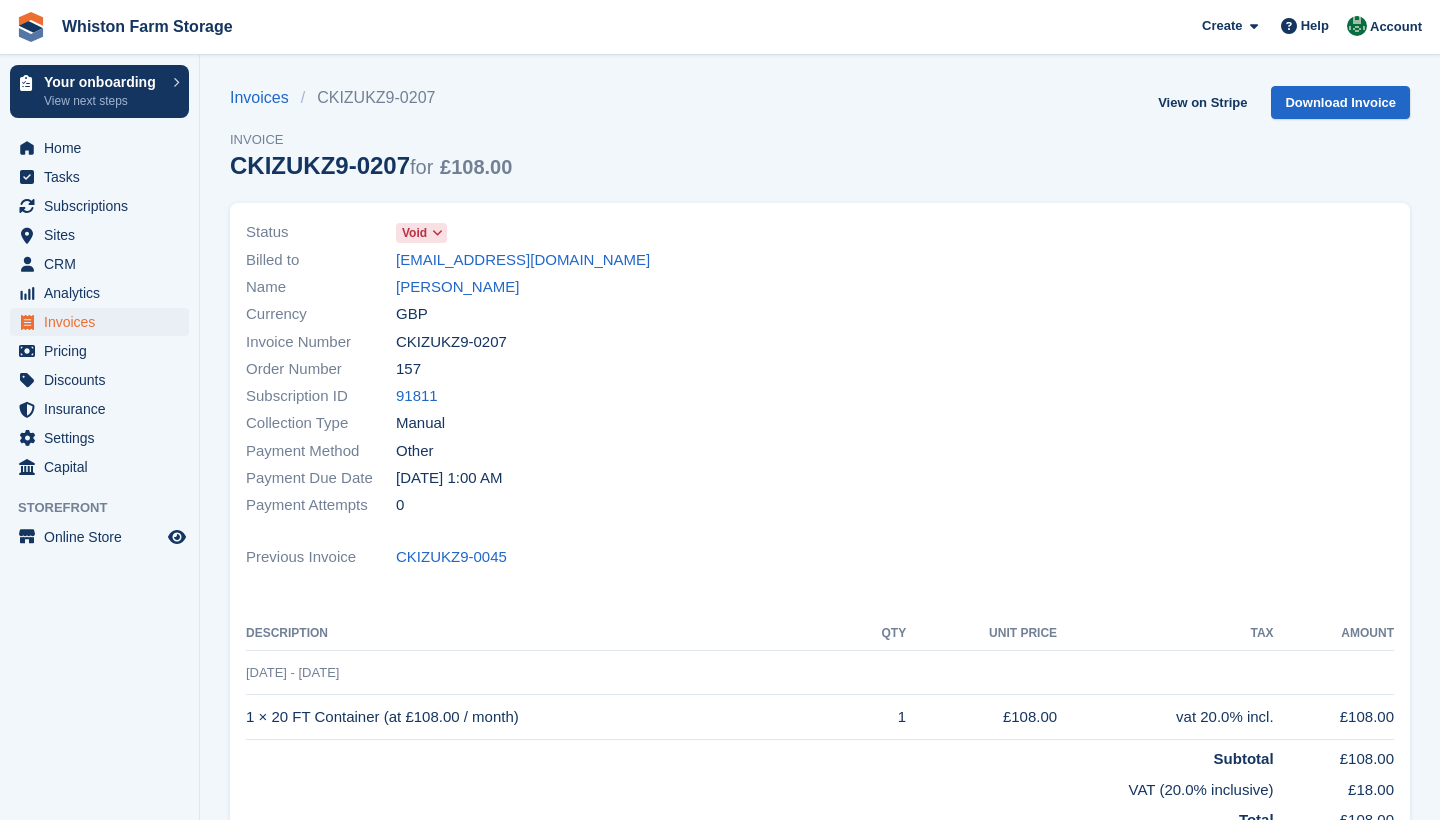 drag, startPoint x: 530, startPoint y: 556, endPoint x: 560, endPoint y: 603, distance: 55.758408 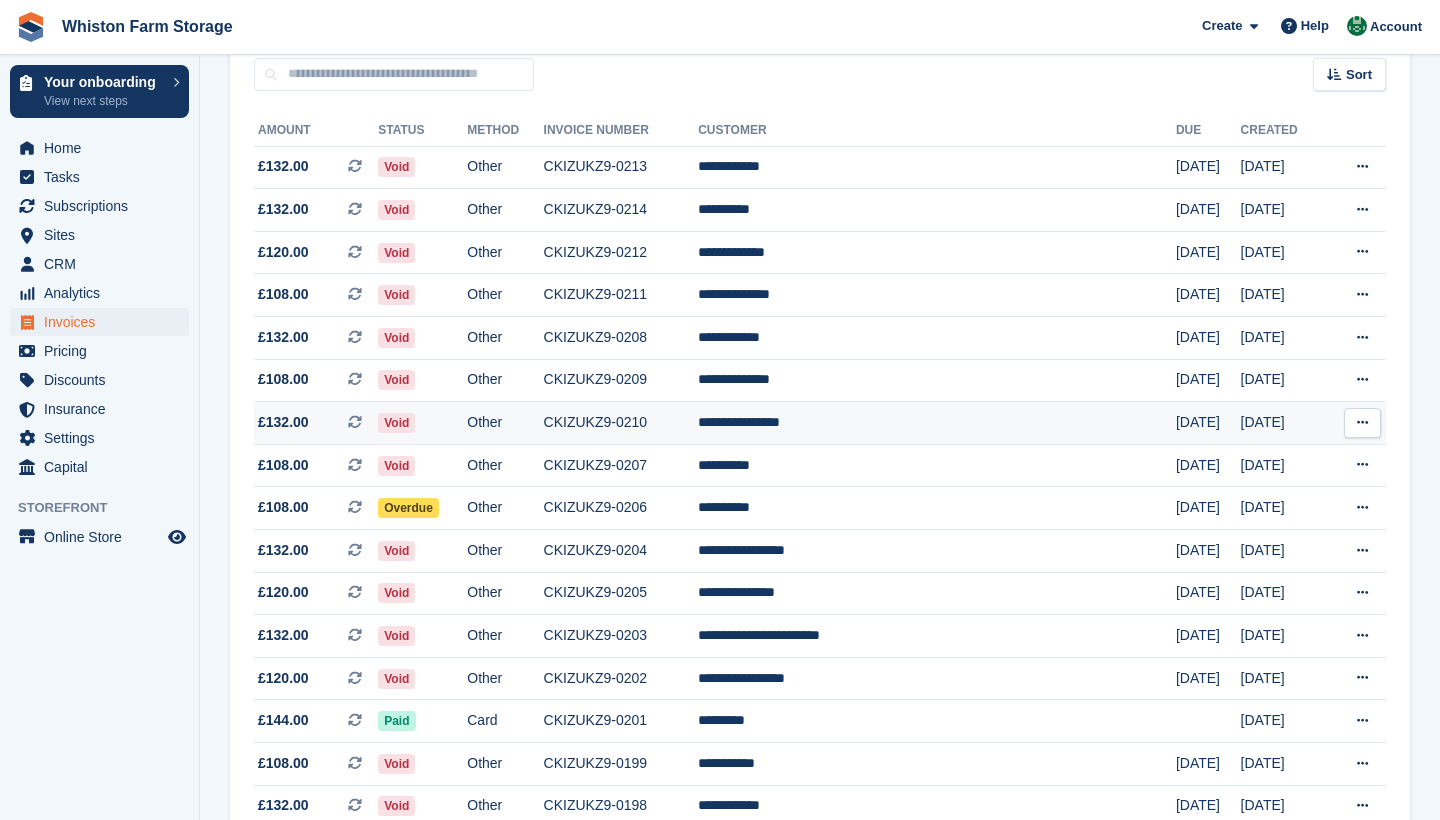 scroll, scrollTop: 195, scrollLeft: 0, axis: vertical 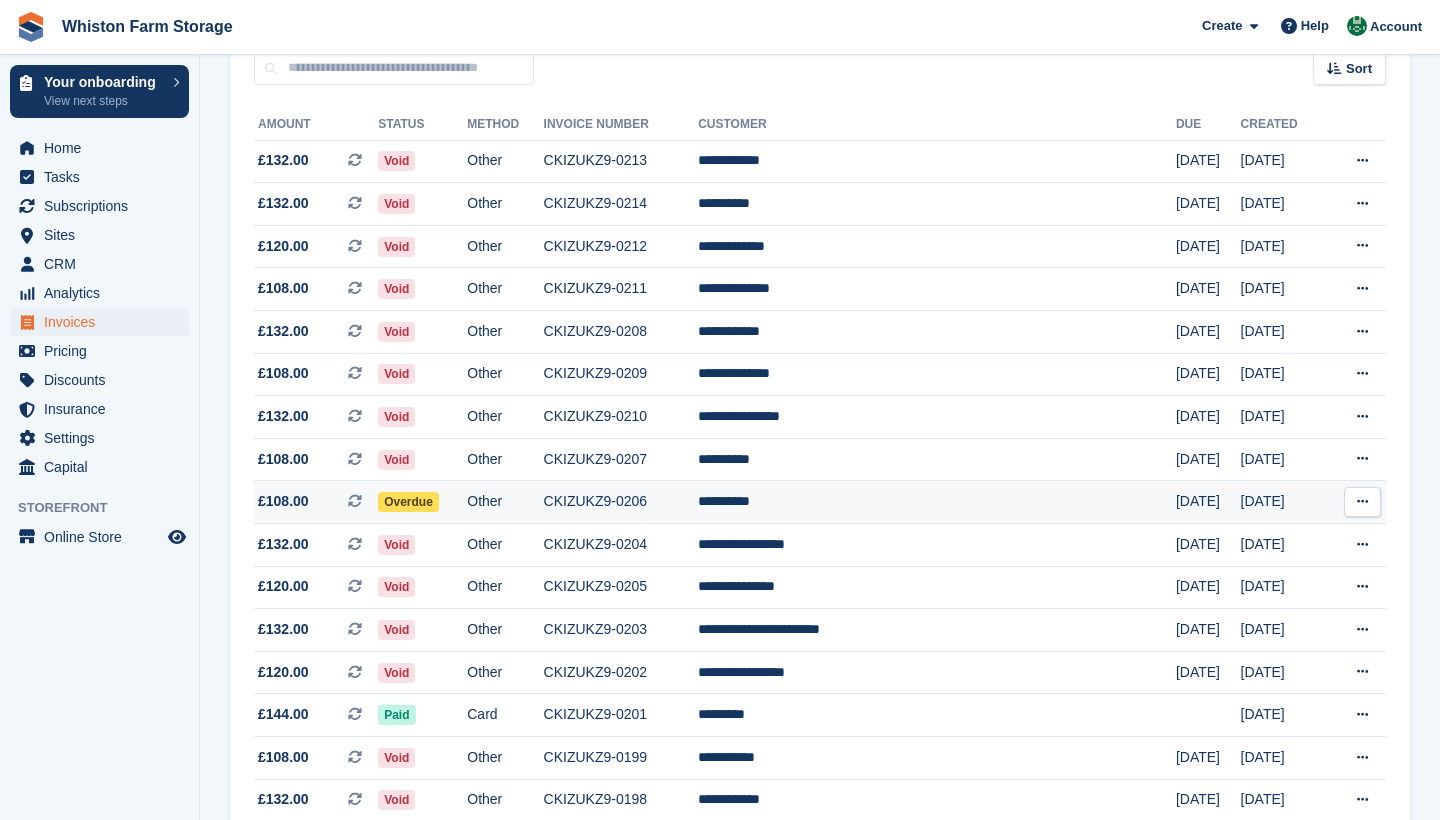 click on "Overdue" at bounding box center (408, 502) 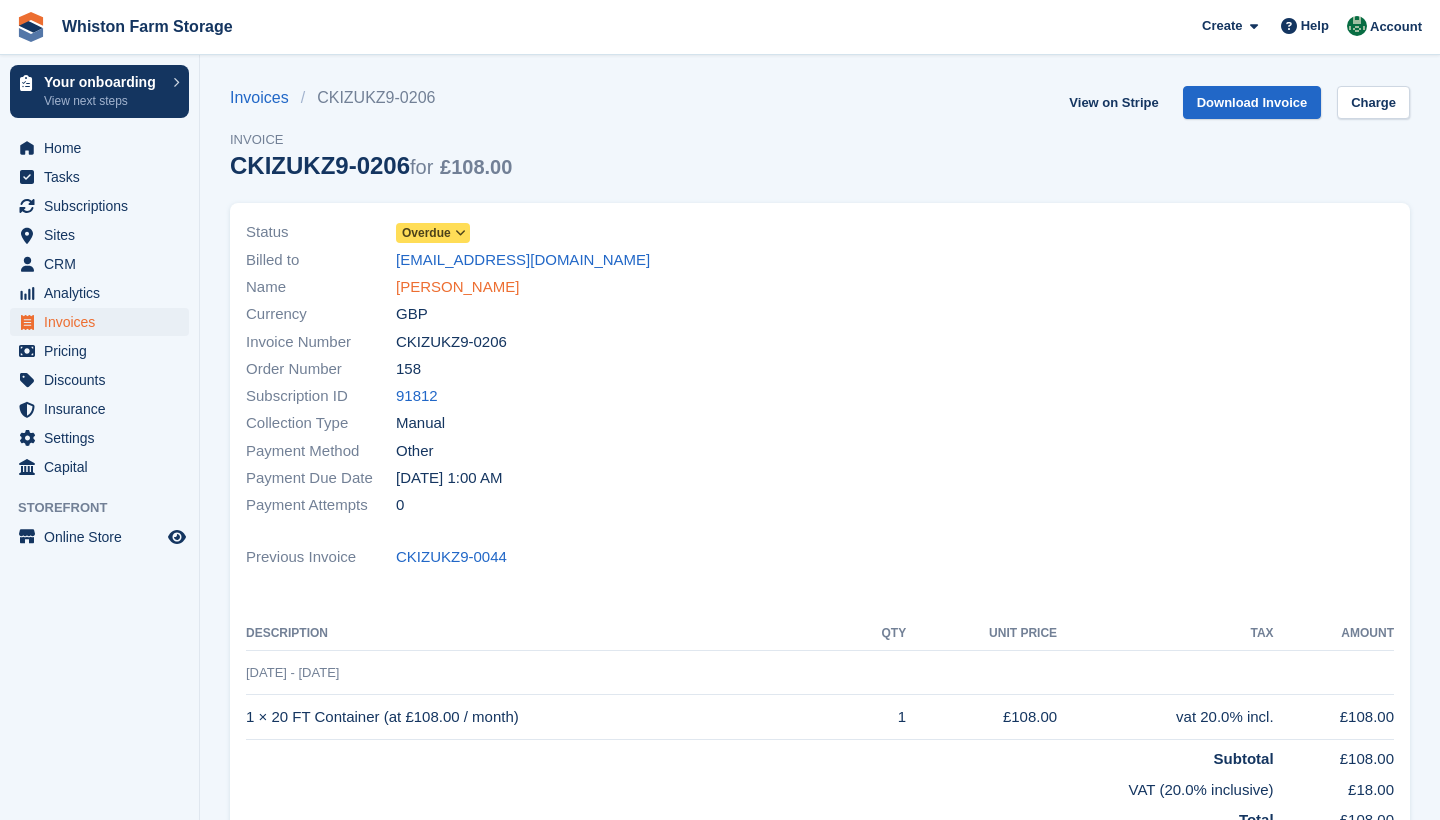 scroll, scrollTop: 0, scrollLeft: 0, axis: both 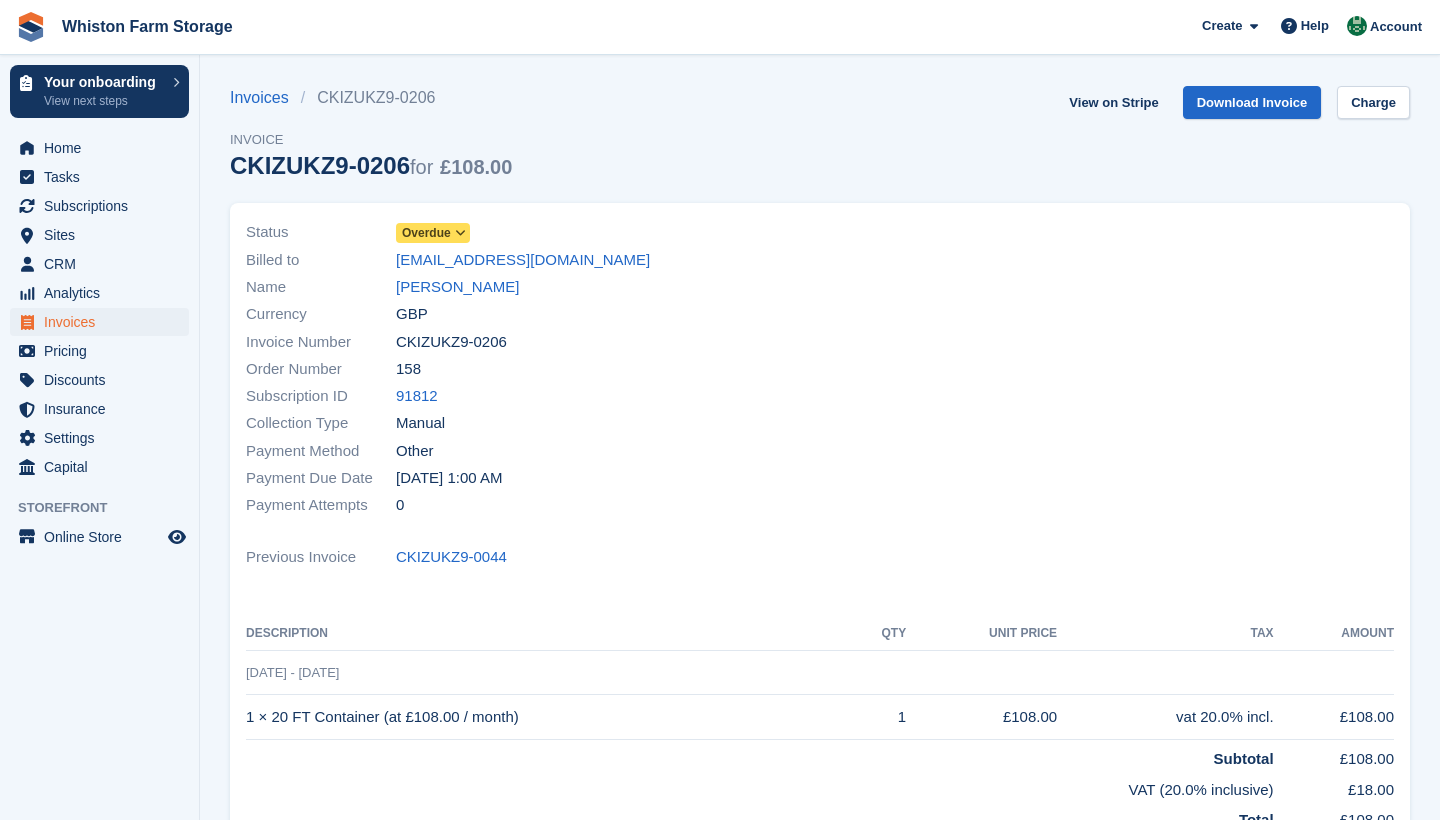 click on "Overdue" at bounding box center [426, 233] 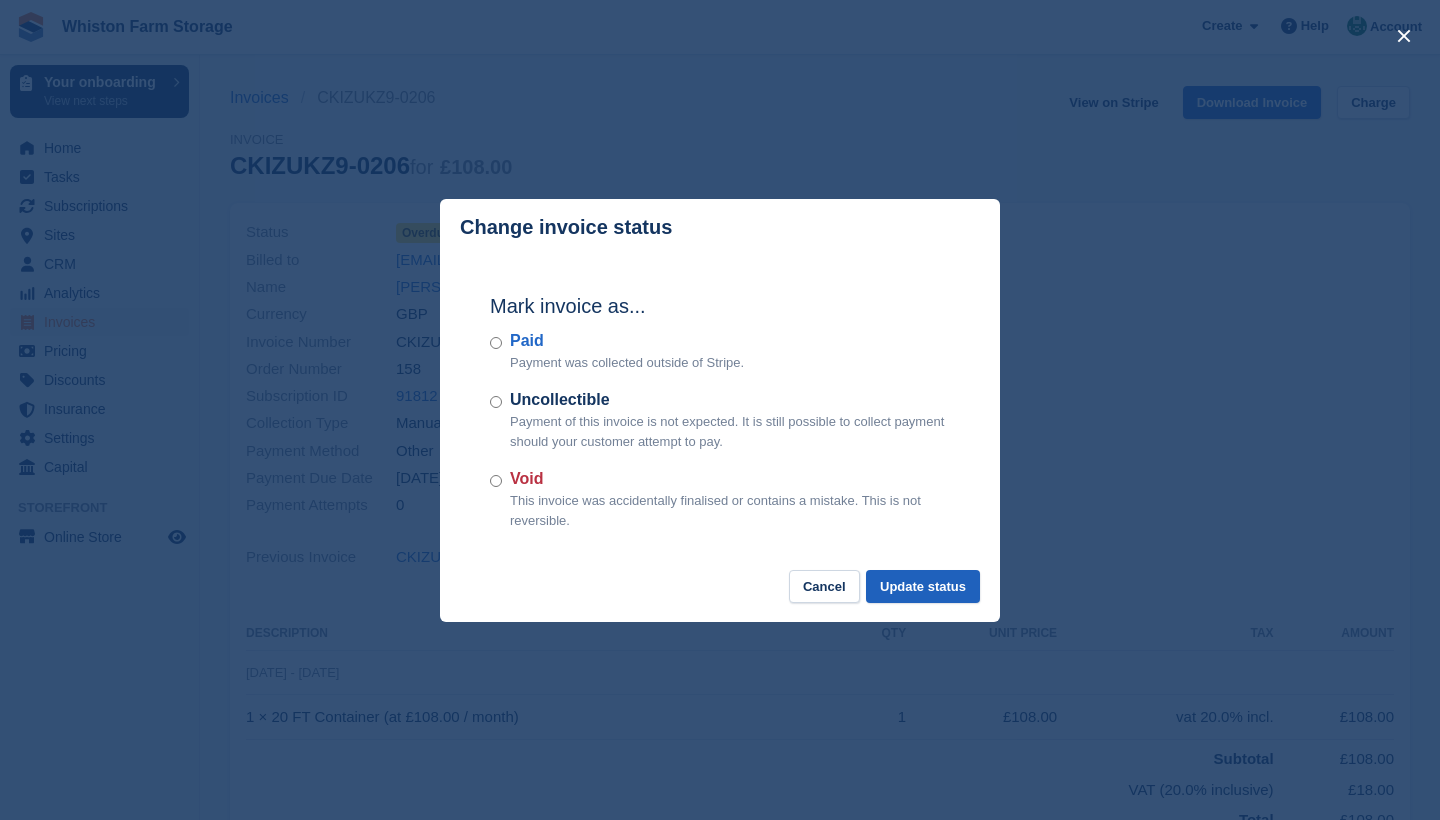 click on "Update status" at bounding box center [923, 586] 